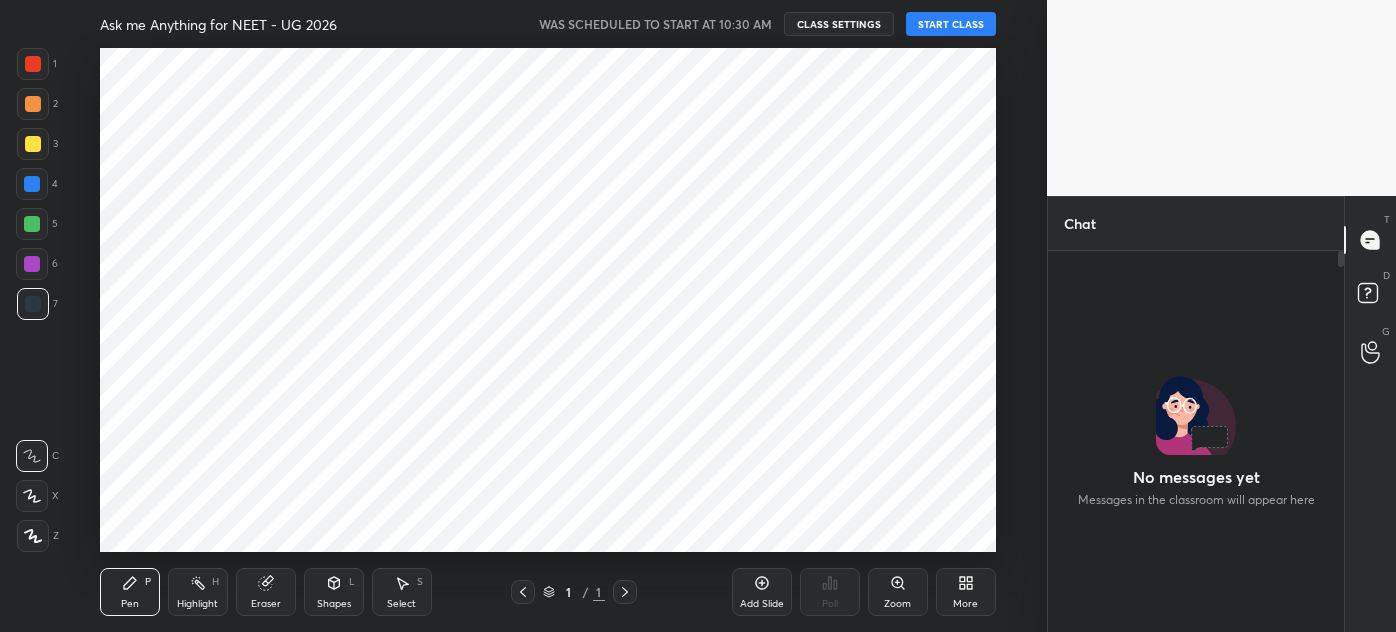 scroll, scrollTop: 0, scrollLeft: 0, axis: both 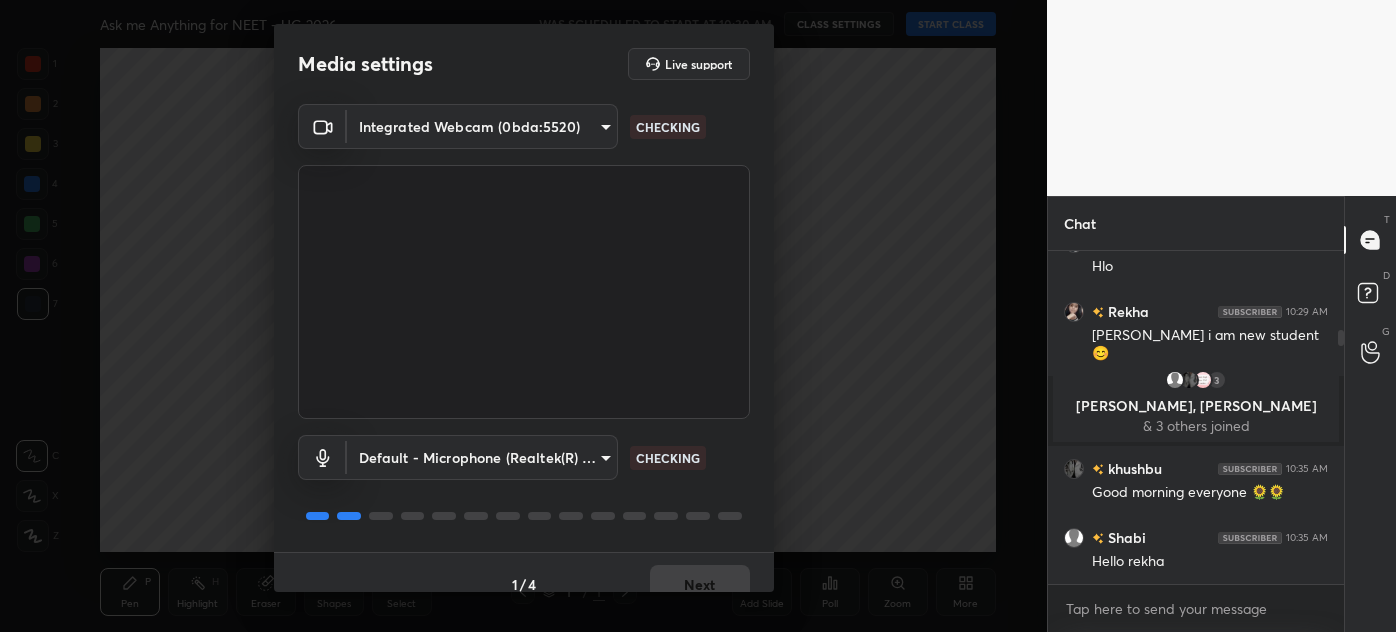 click on "1 / 4 Next" at bounding box center [524, 584] 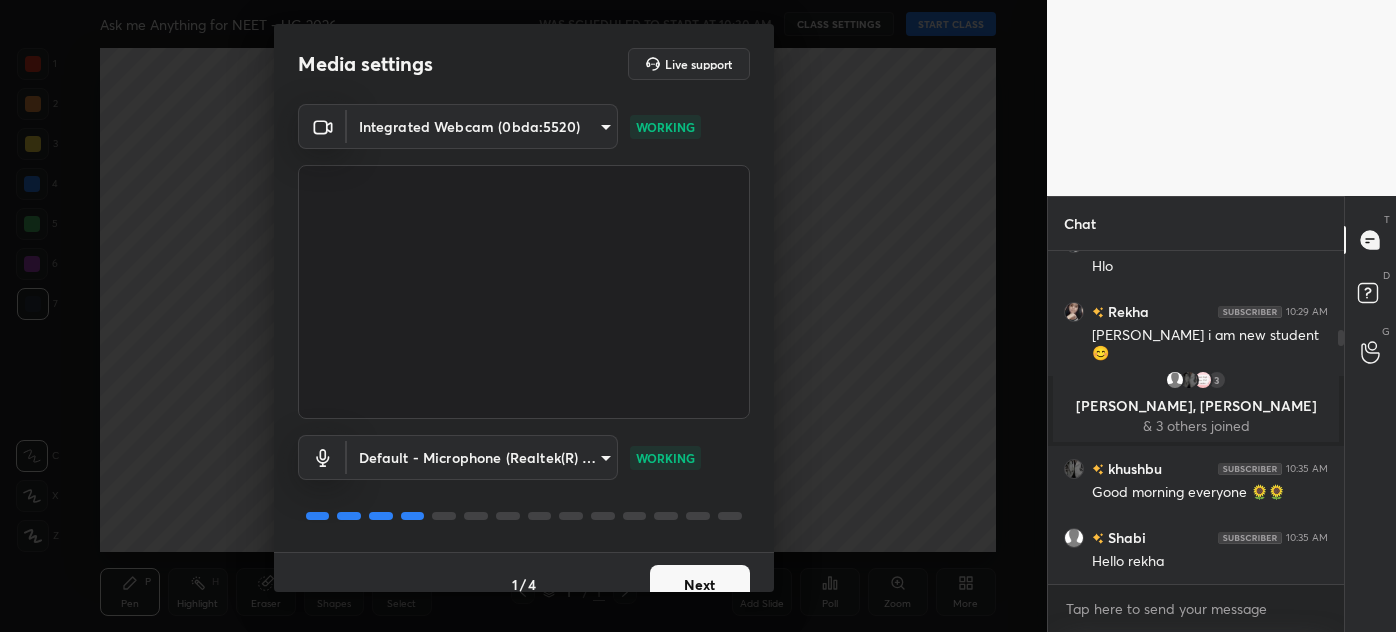 scroll, scrollTop: 171, scrollLeft: 0, axis: vertical 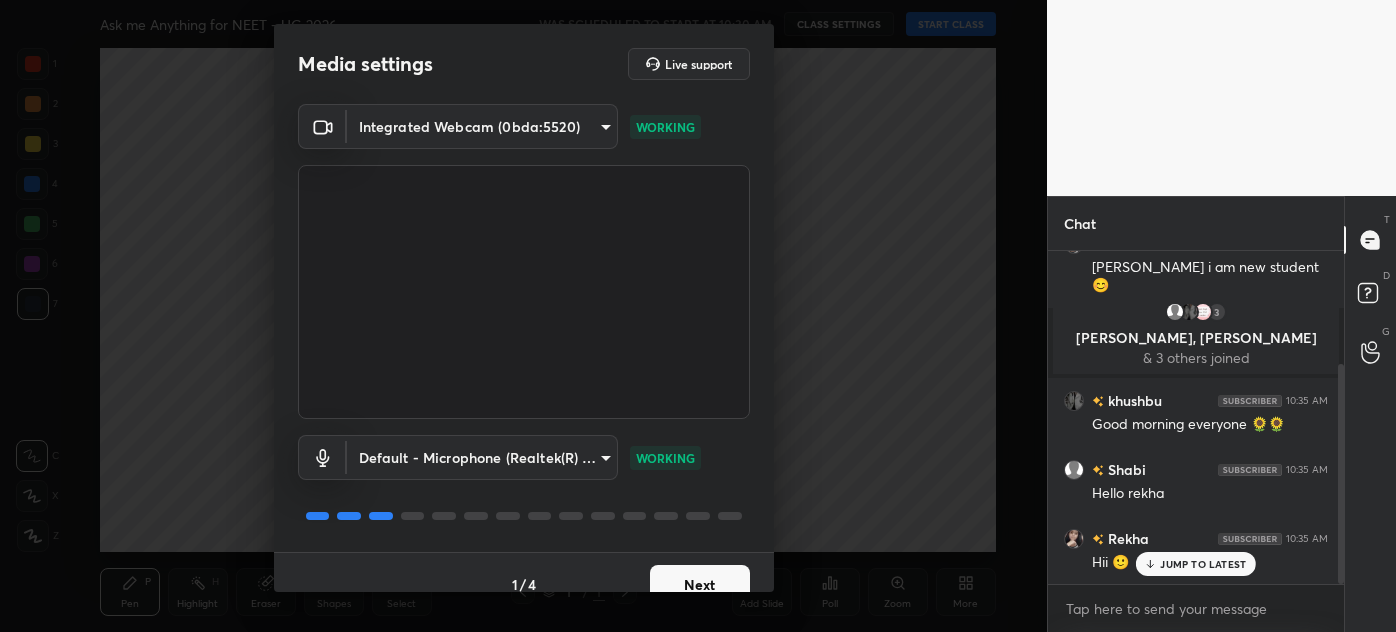 click on "Next" at bounding box center (700, 585) 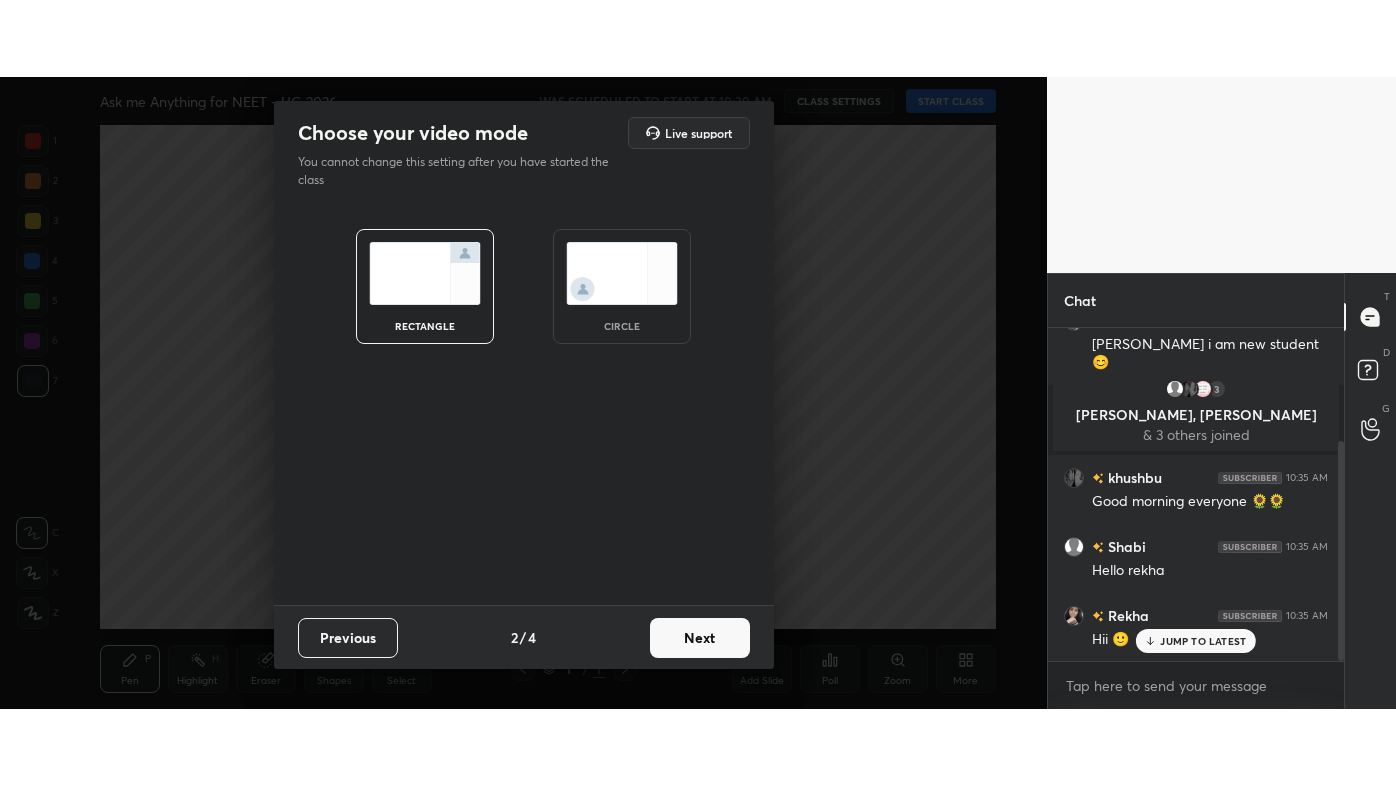 scroll, scrollTop: 219, scrollLeft: 0, axis: vertical 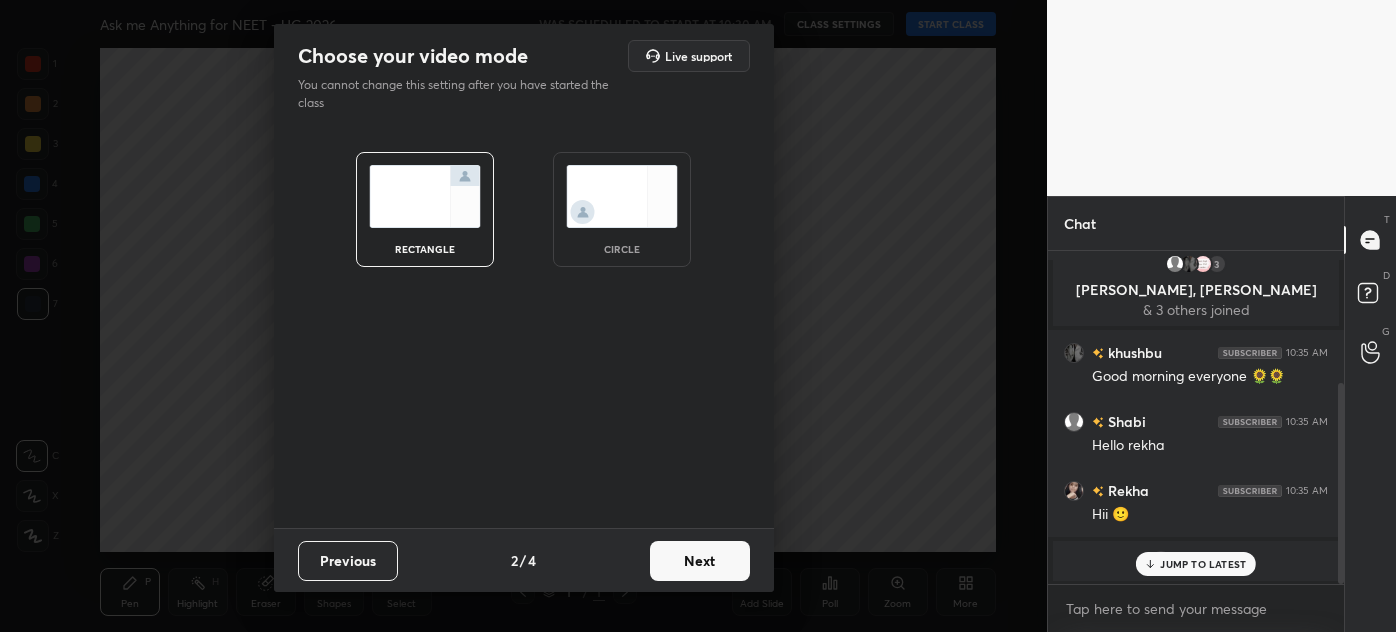 click on "Next" at bounding box center [700, 561] 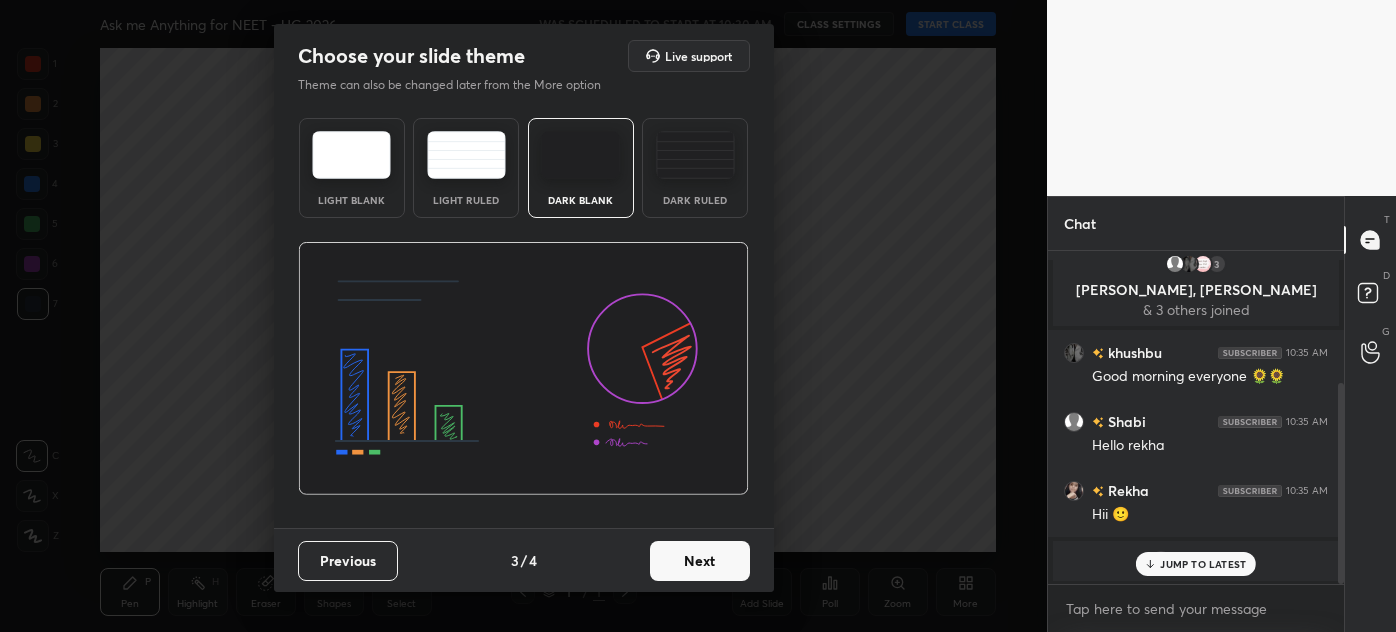 click on "Next" at bounding box center [700, 561] 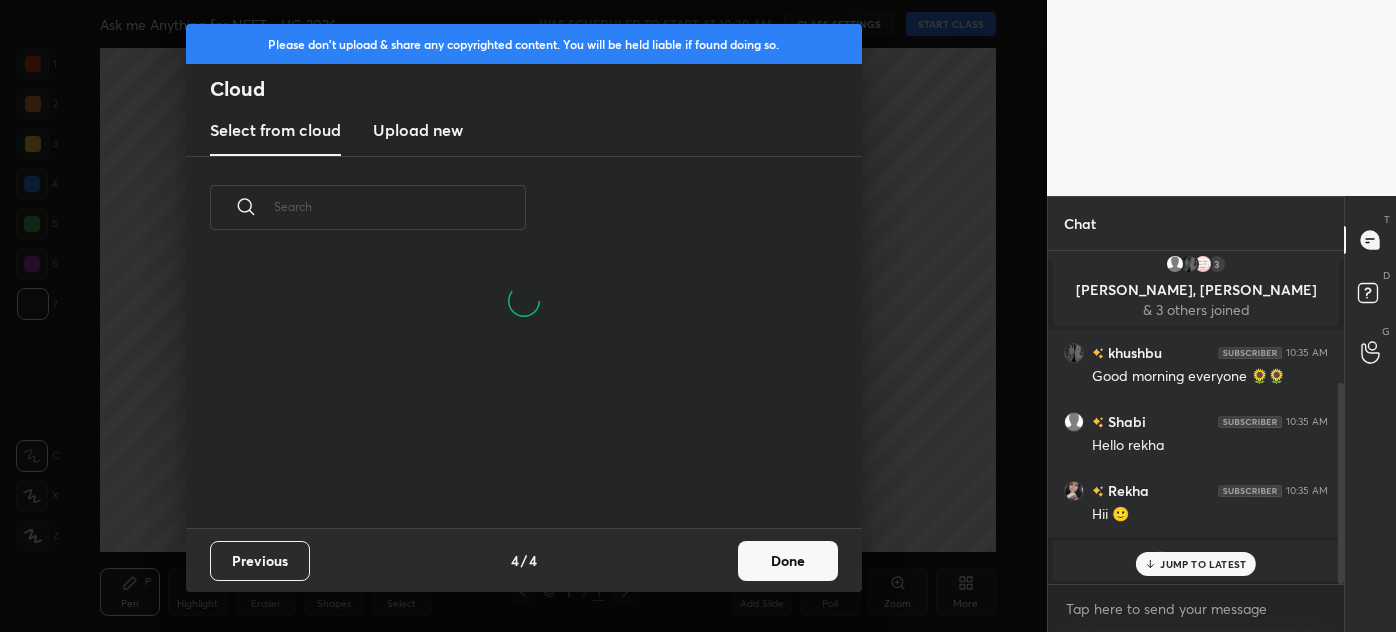 click on "Done" at bounding box center (788, 561) 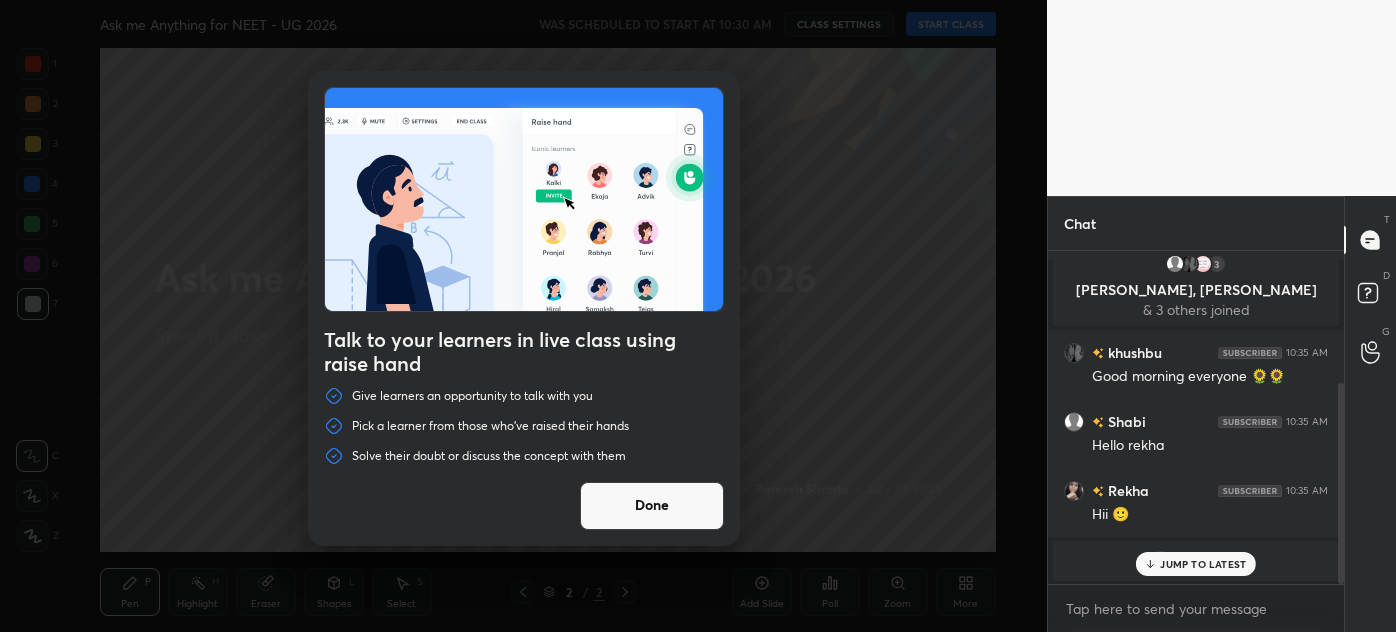 click on "Done" at bounding box center [652, 506] 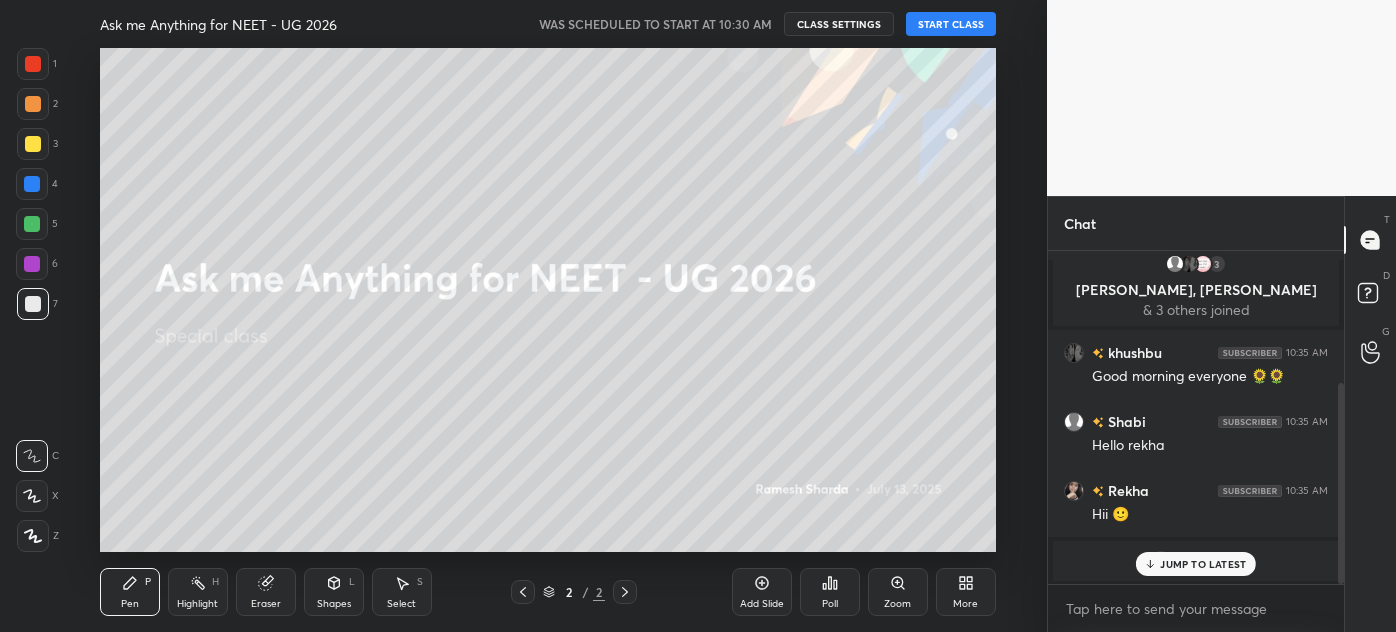 click on "START CLASS" at bounding box center (951, 24) 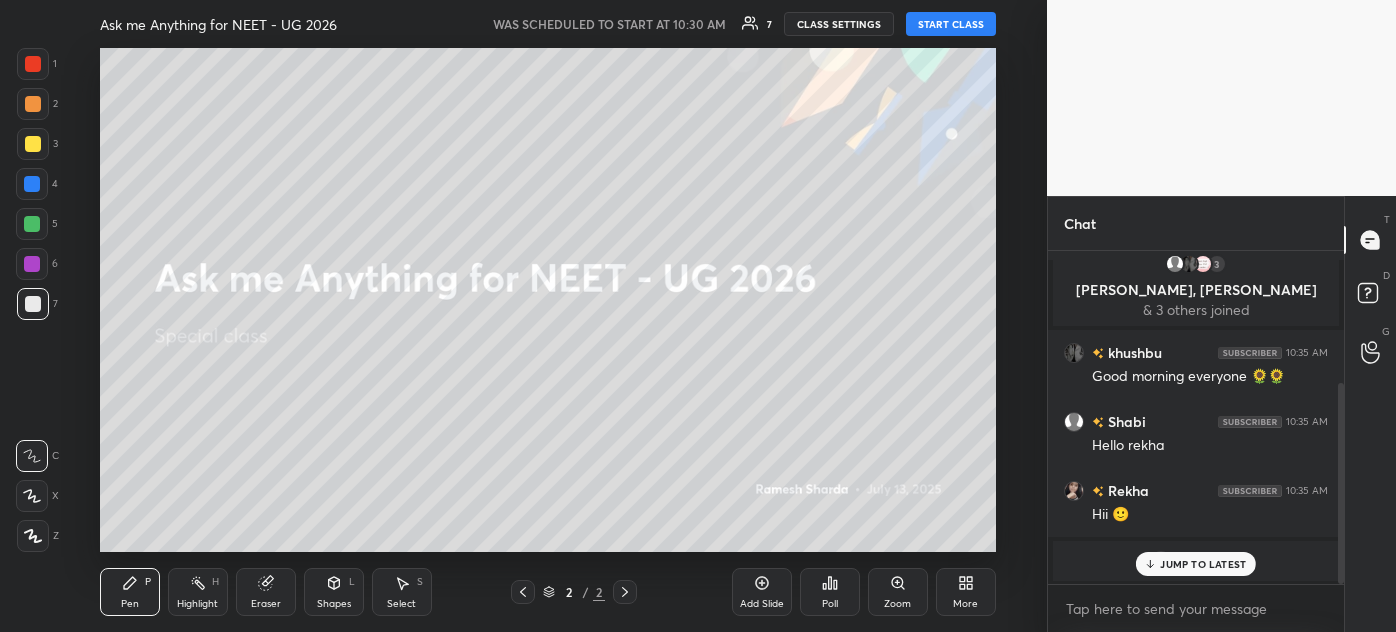click on "More" at bounding box center (966, 592) 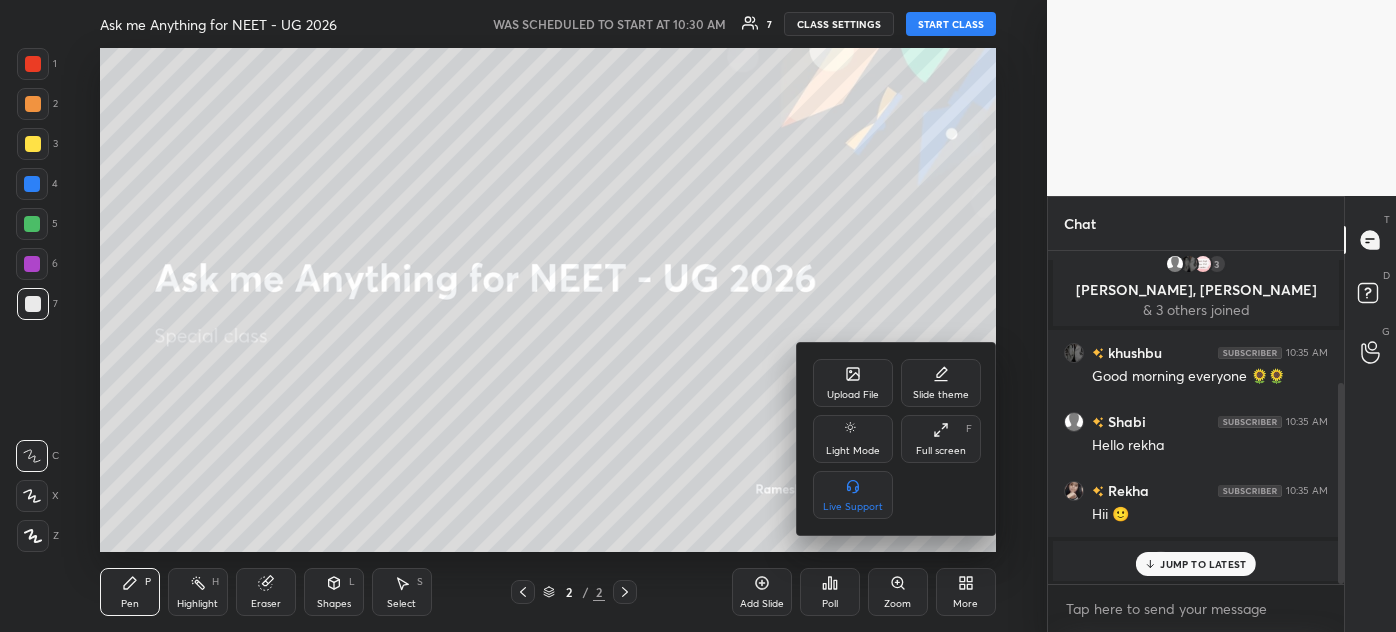 click at bounding box center [698, 316] 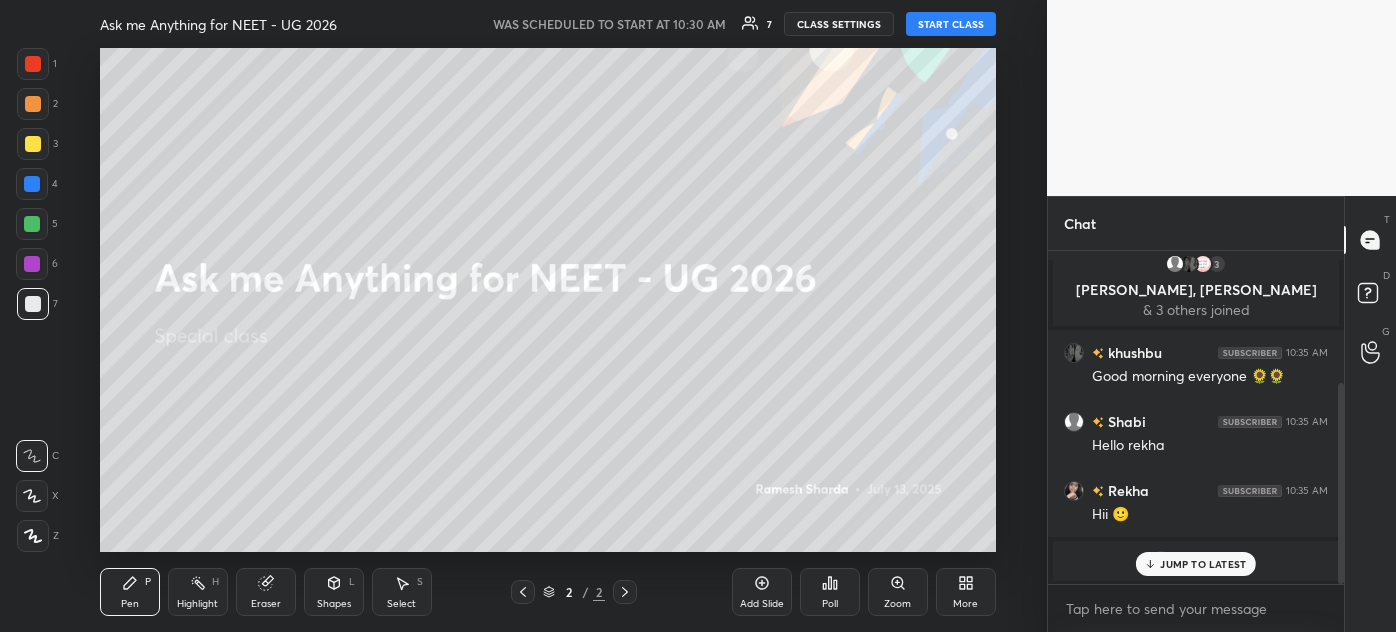 click on "JUMP TO LATEST" at bounding box center (1203, 564) 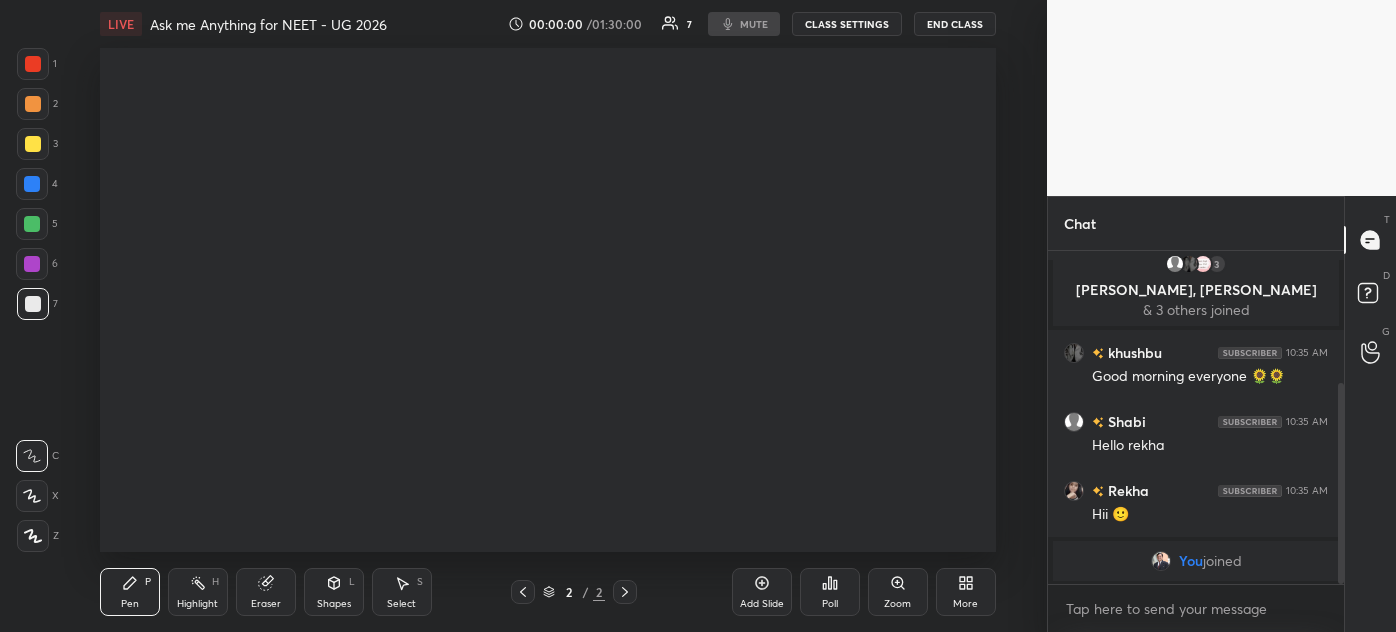click on "More" at bounding box center [966, 592] 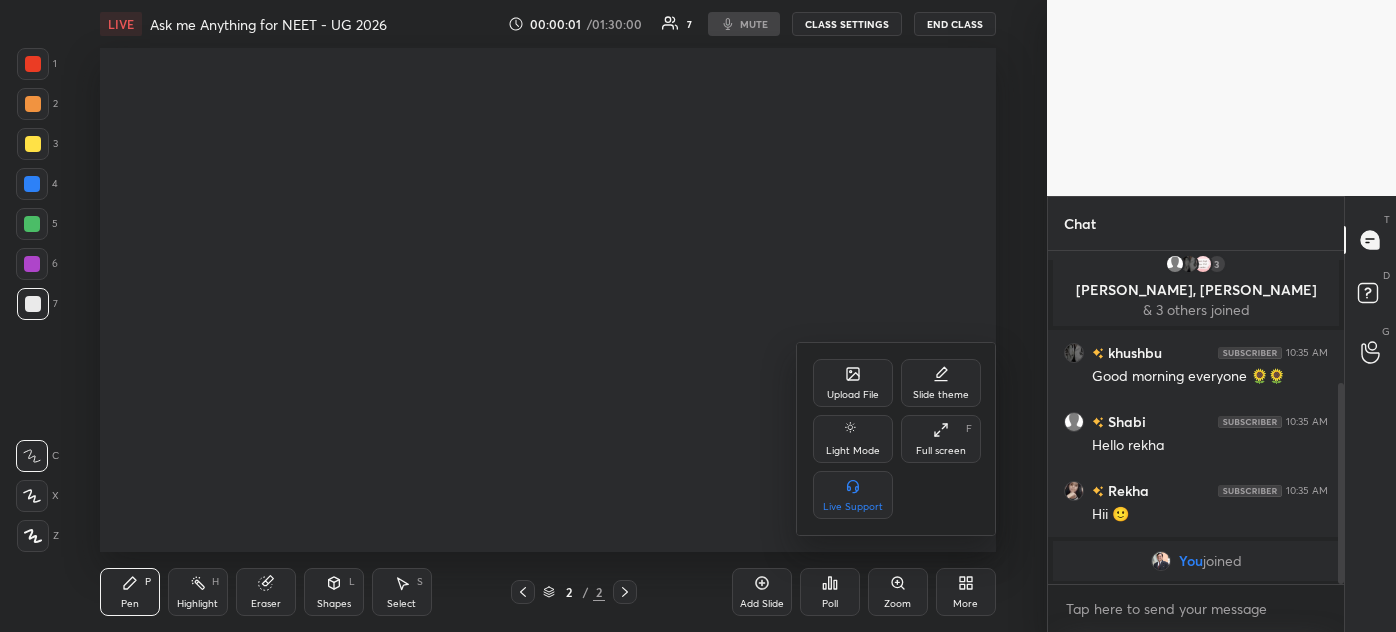 click 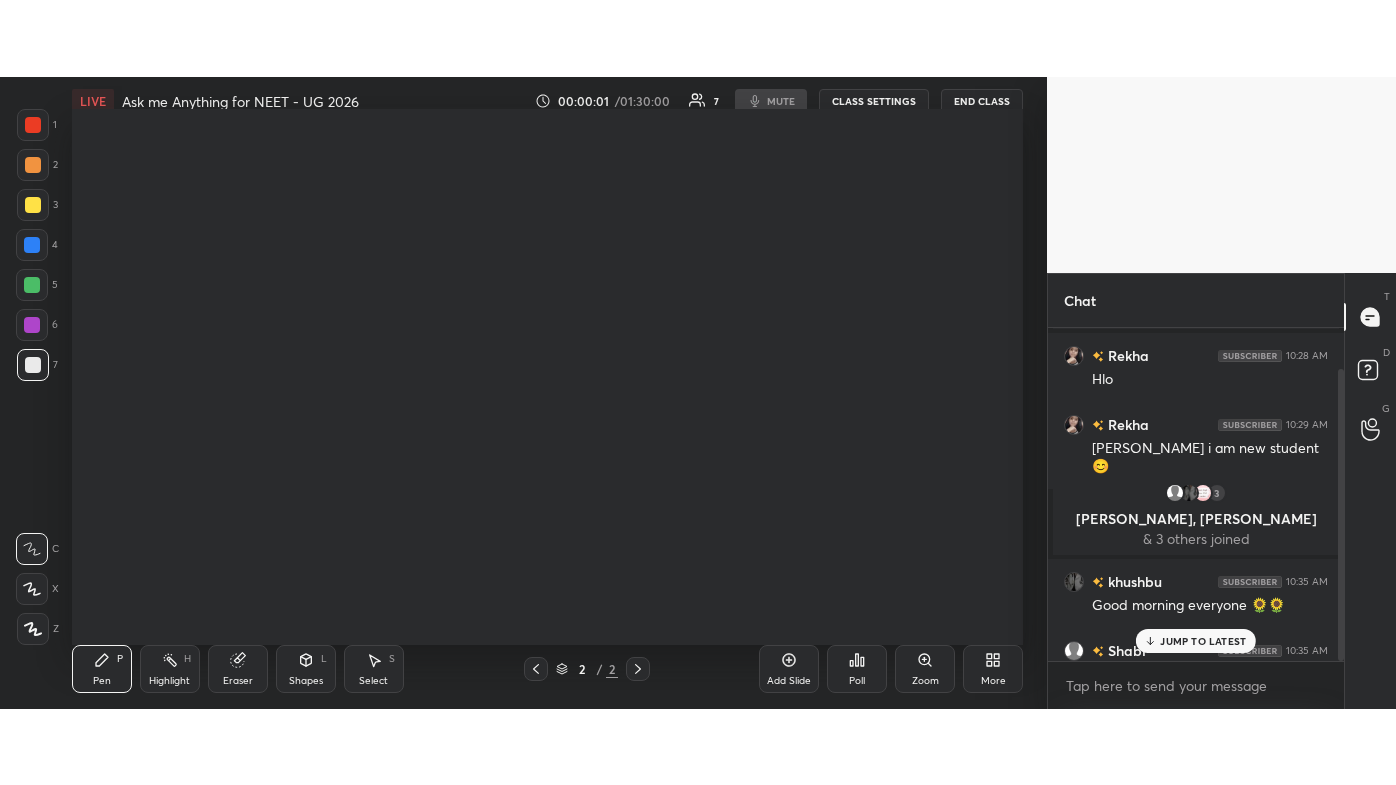 scroll, scrollTop: 99342, scrollLeft: 99032, axis: both 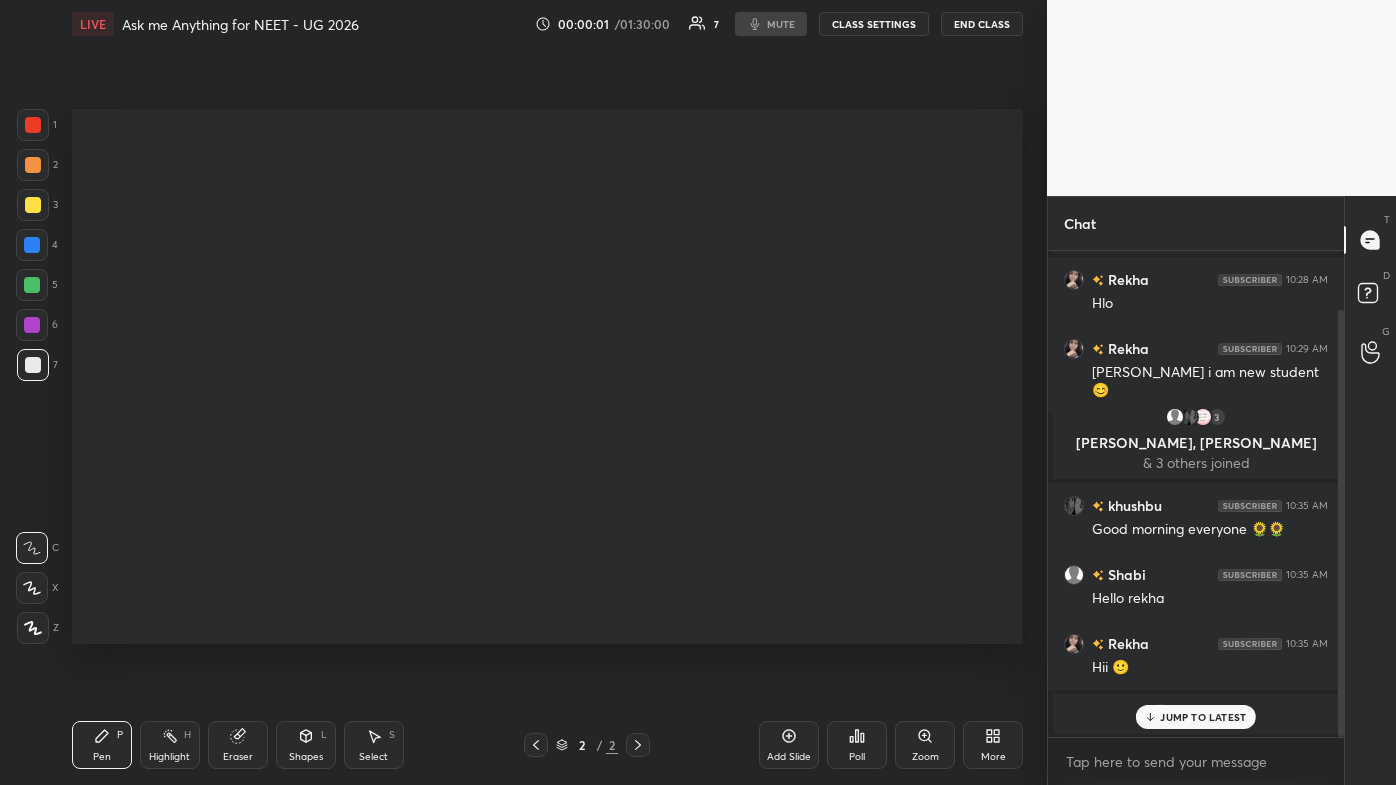 click at bounding box center [547, 376] 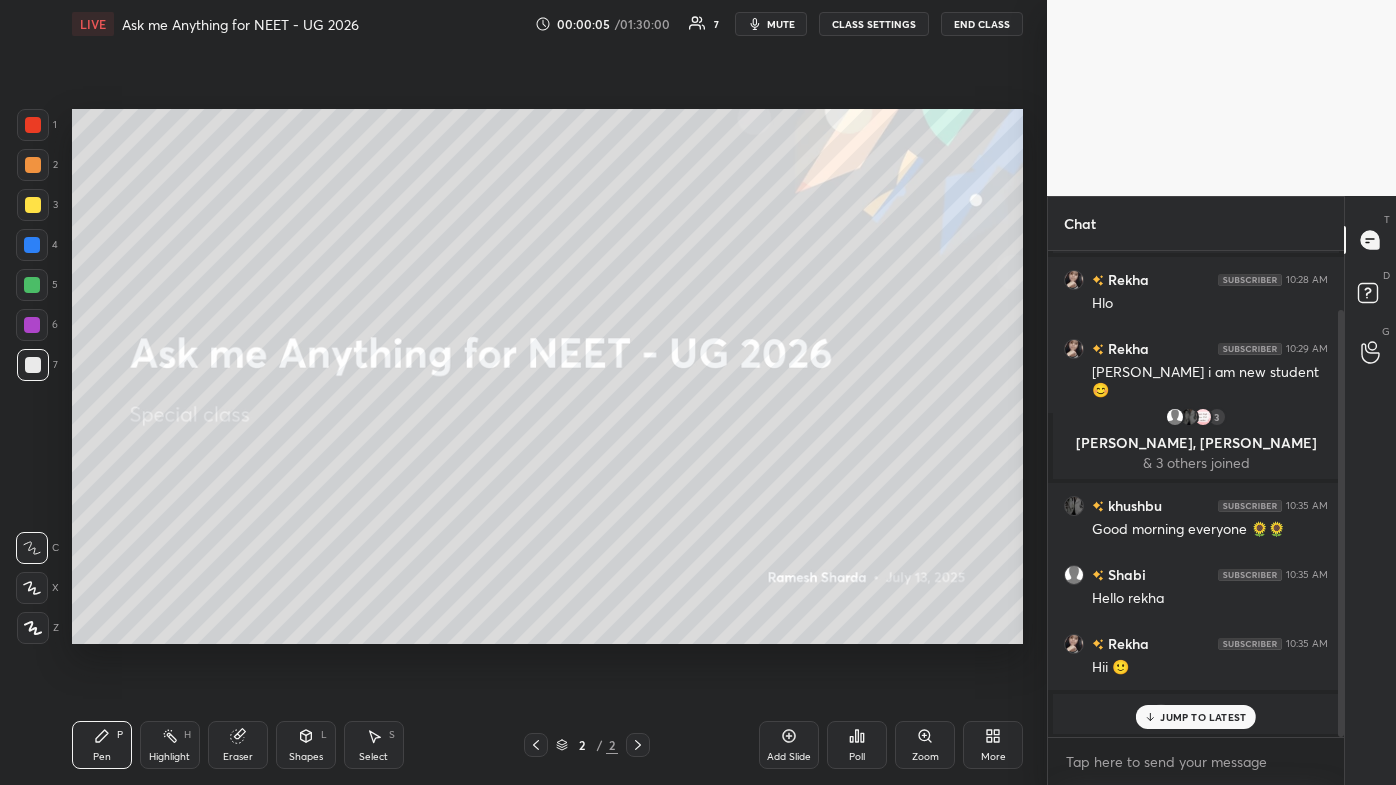 click on "JUMP TO LATEST" at bounding box center [1203, 717] 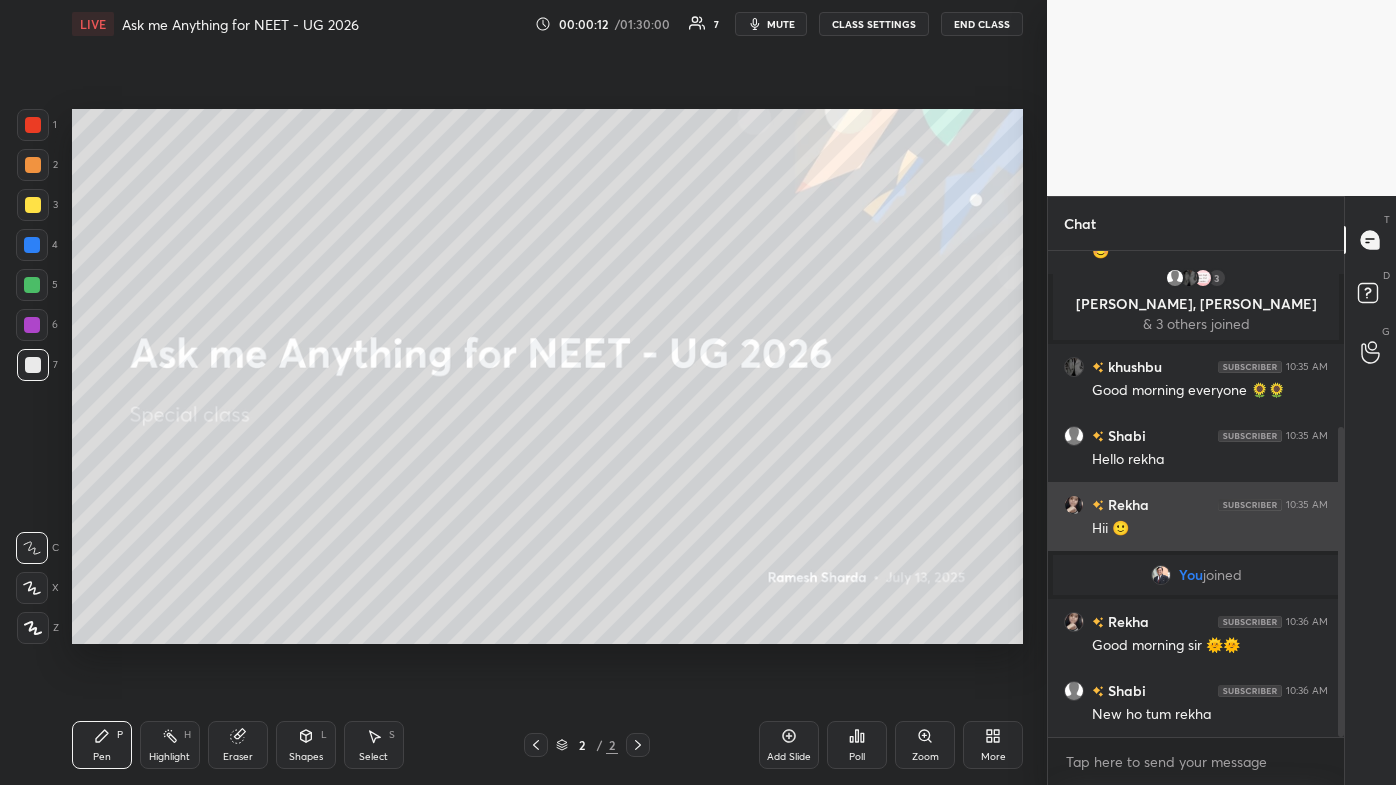 scroll, scrollTop: 274, scrollLeft: 0, axis: vertical 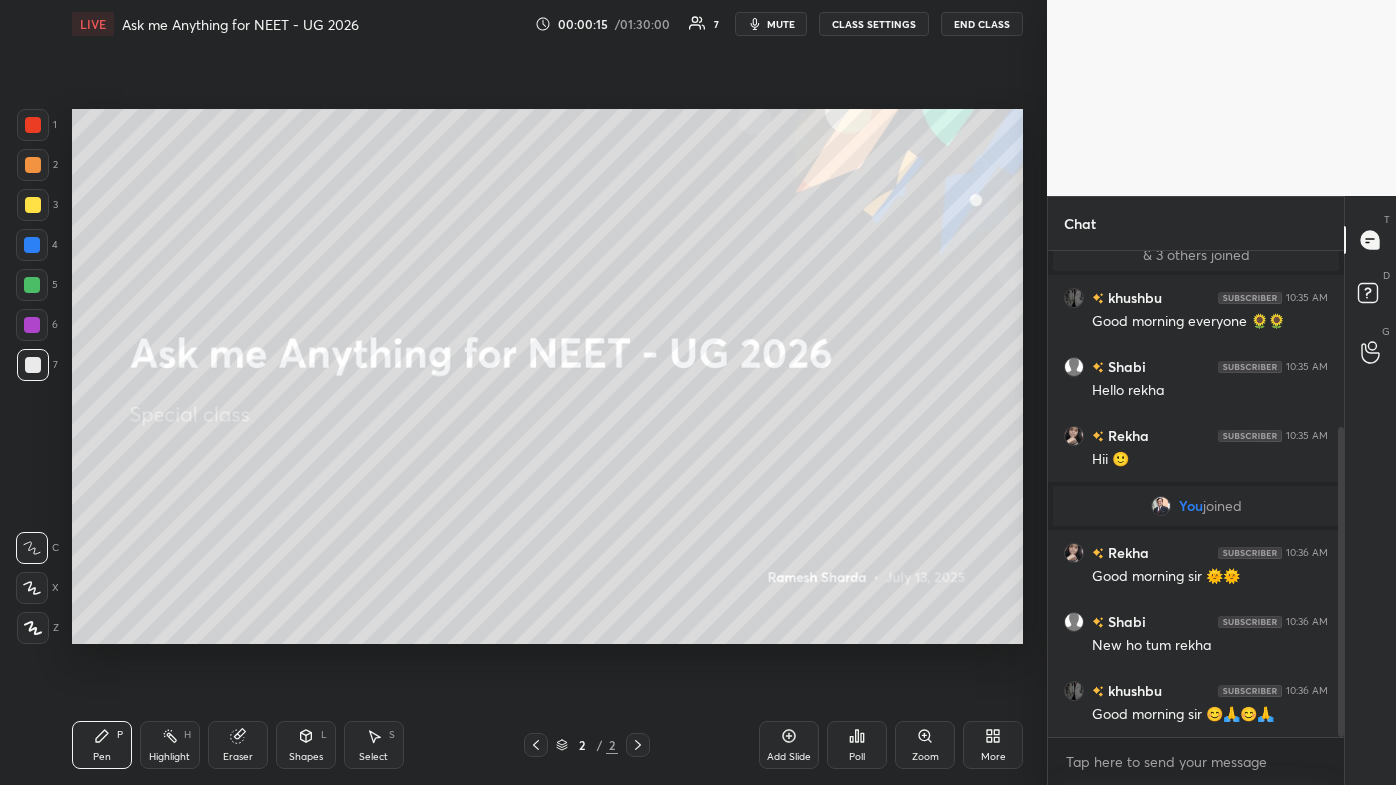 click at bounding box center [33, 125] 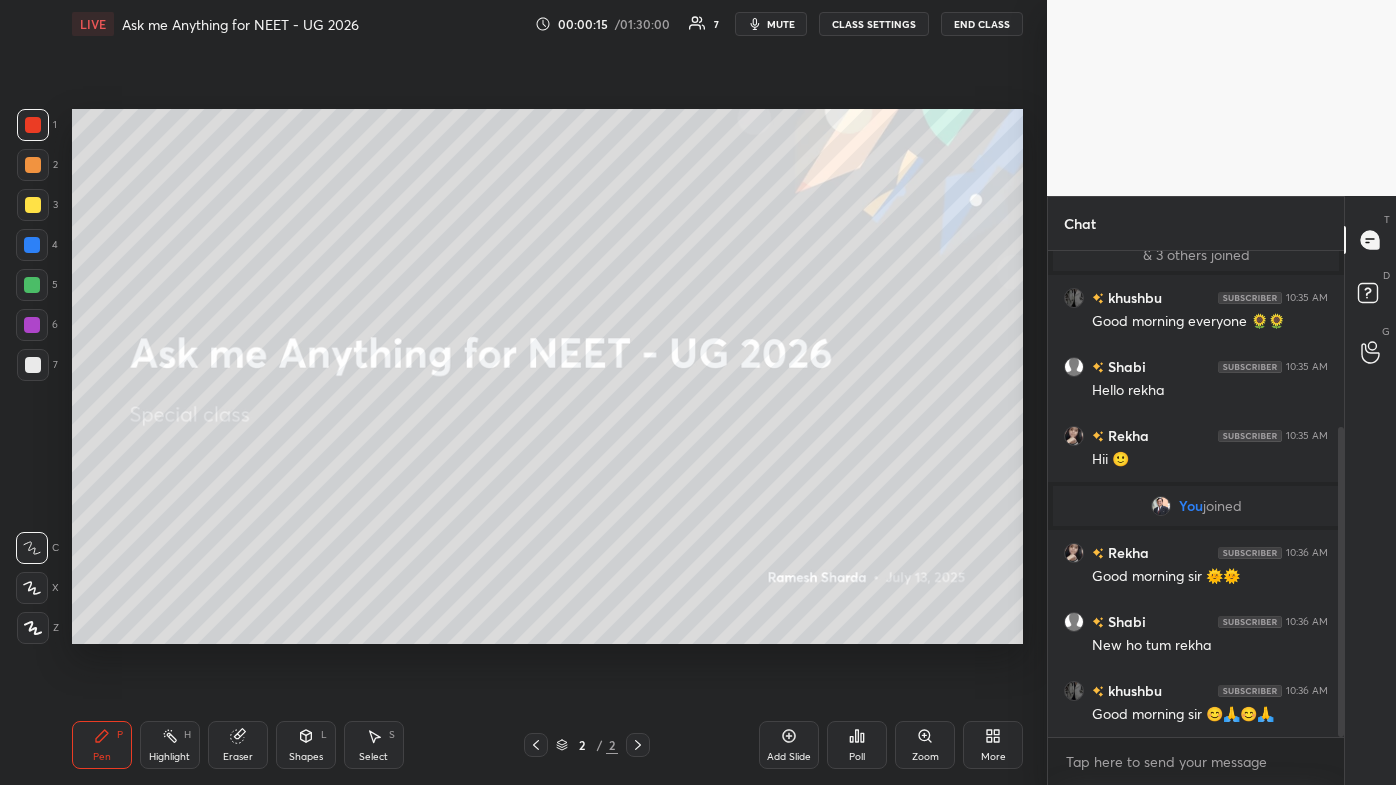 drag, startPoint x: 32, startPoint y: 623, endPoint x: 29, endPoint y: 613, distance: 10.440307 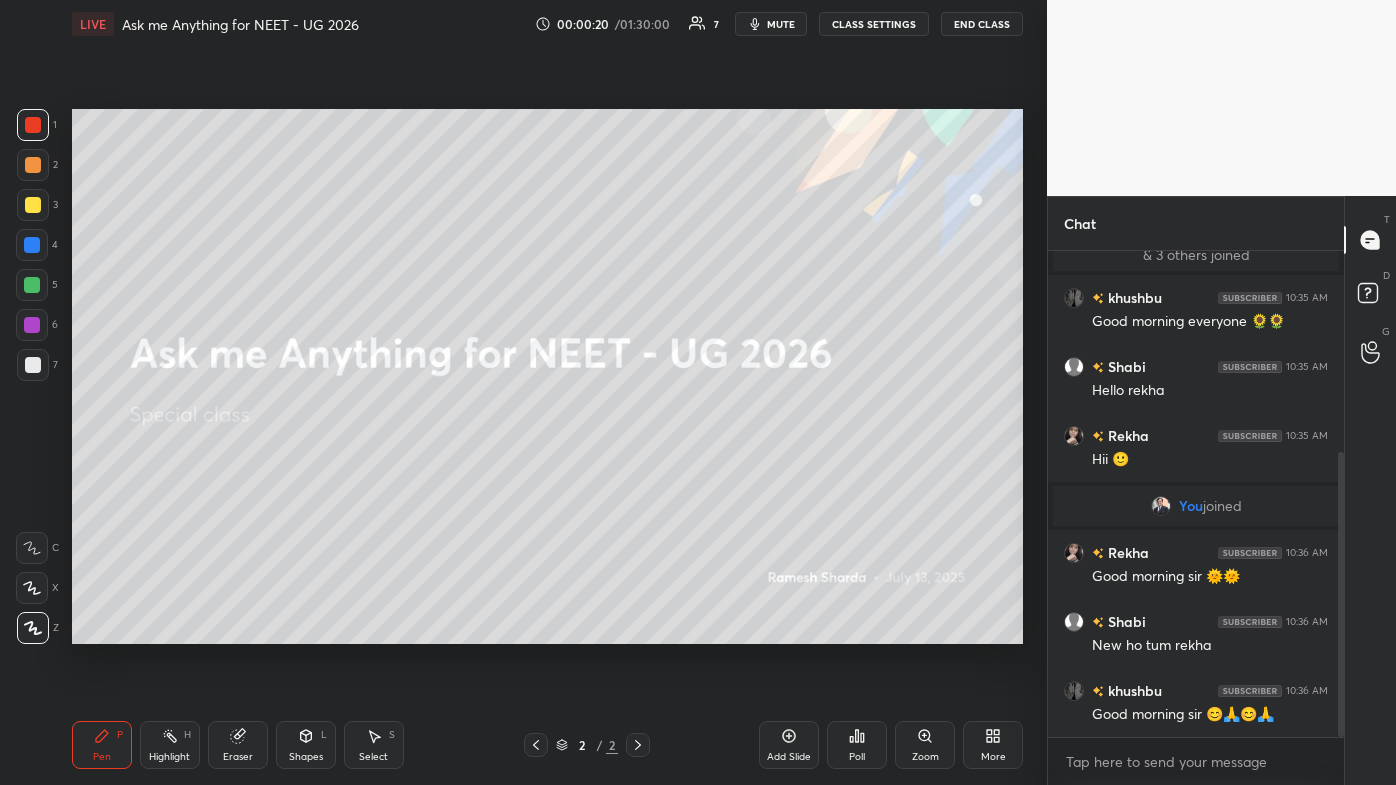 scroll, scrollTop: 343, scrollLeft: 0, axis: vertical 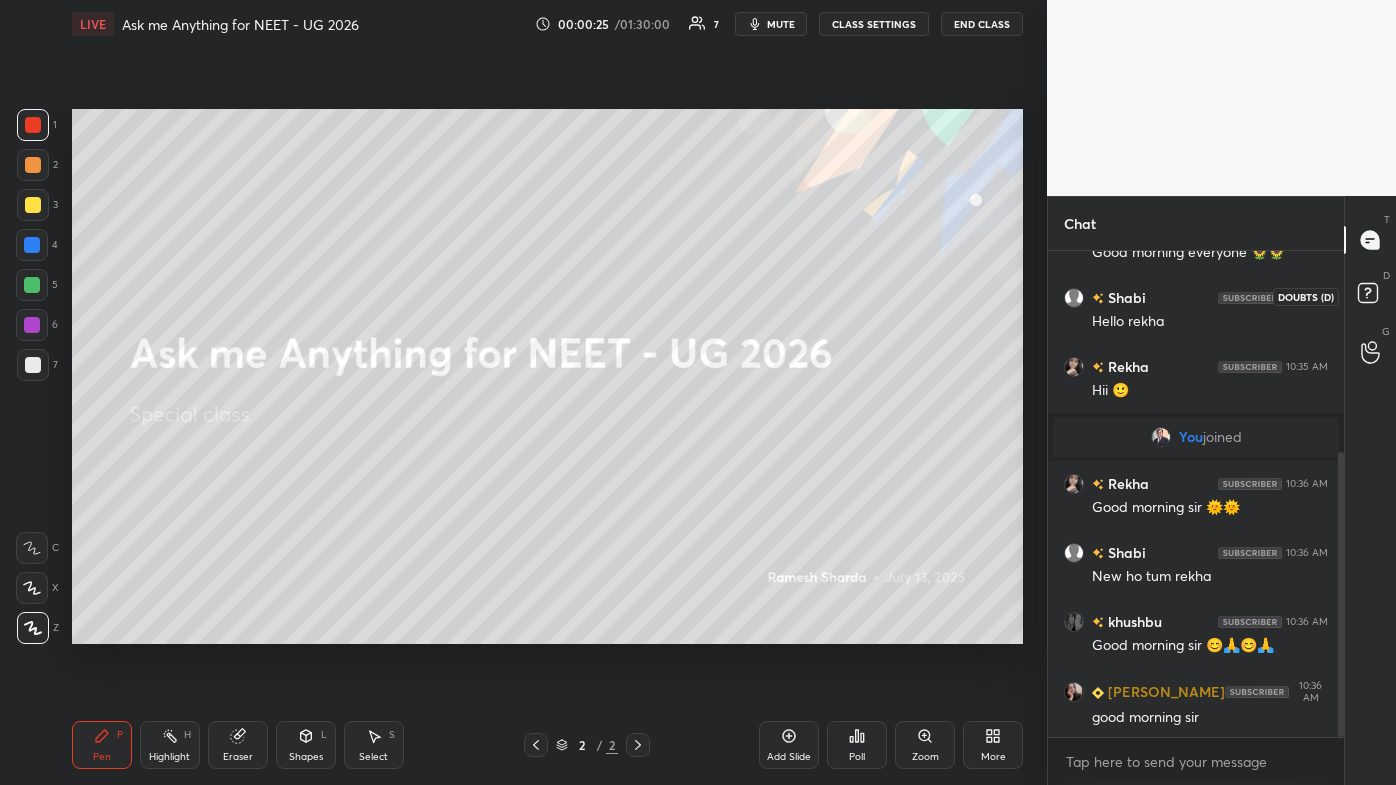 drag, startPoint x: 1368, startPoint y: 295, endPoint x: 1383, endPoint y: 264, distance: 34.43835 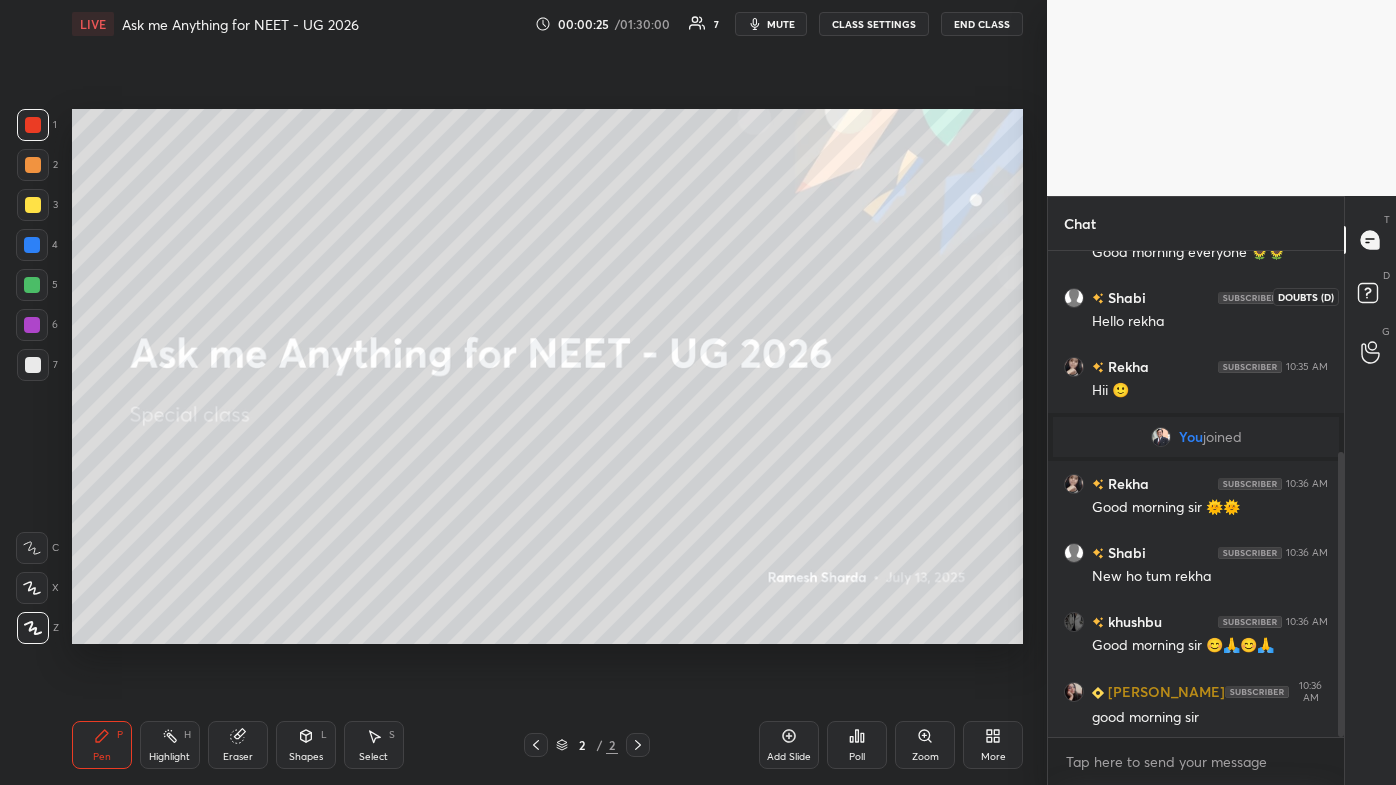 click 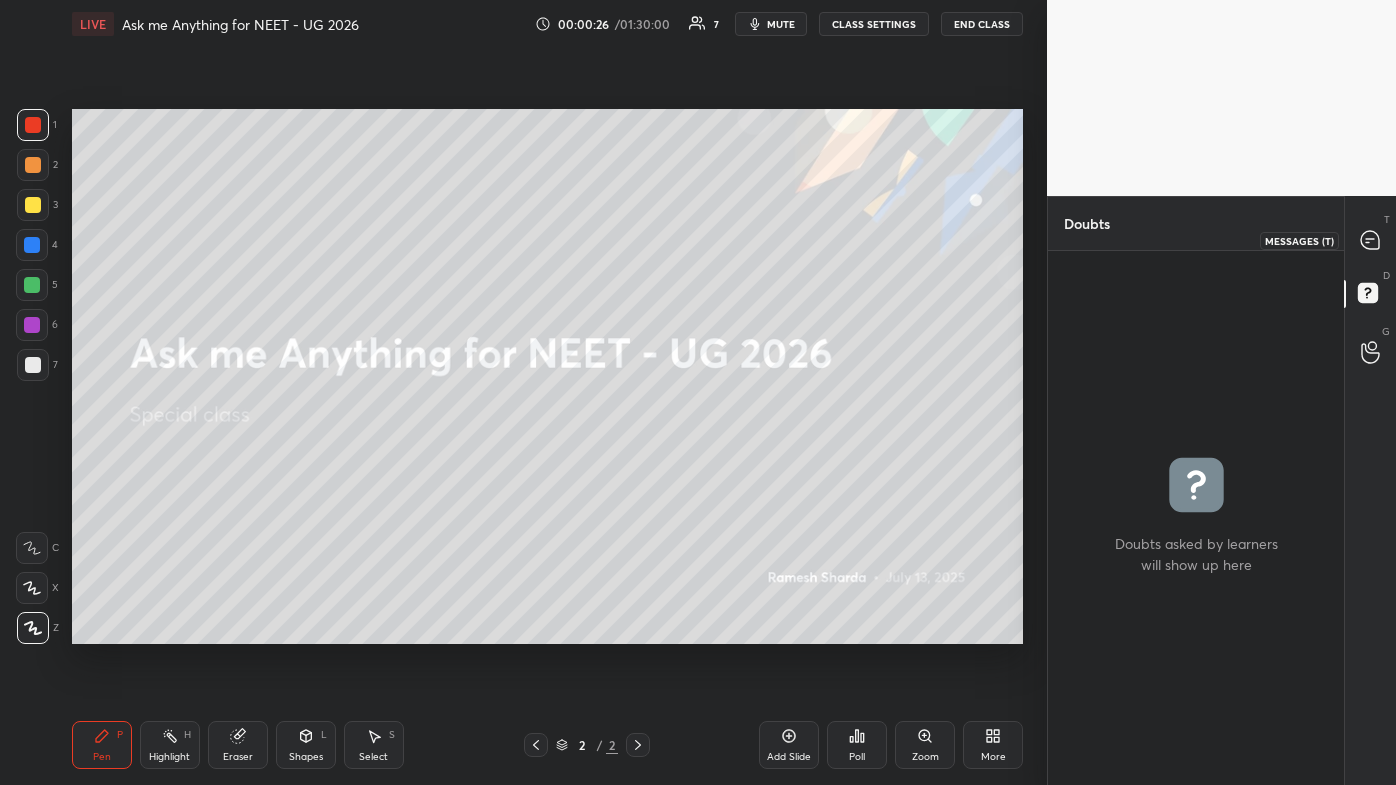 click 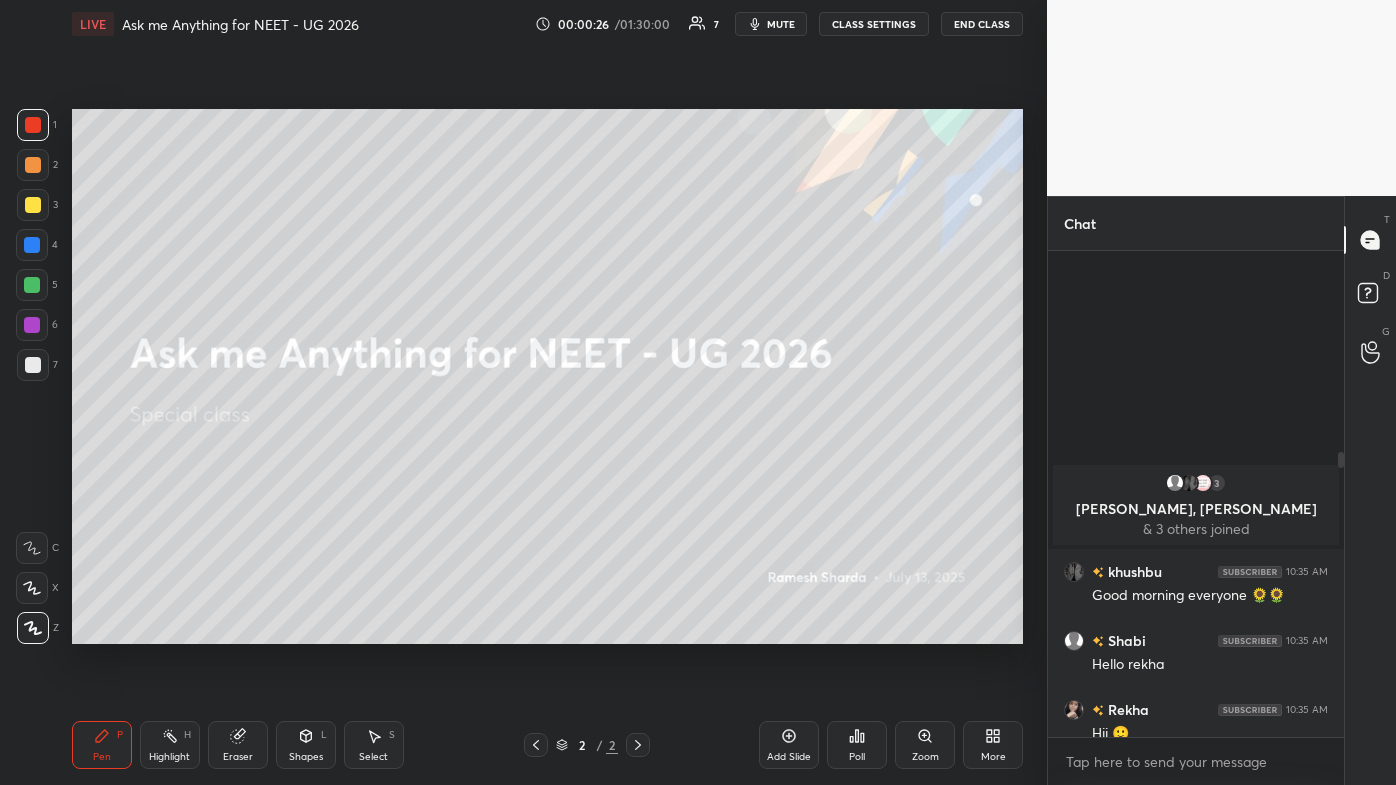scroll, scrollTop: 343, scrollLeft: 0, axis: vertical 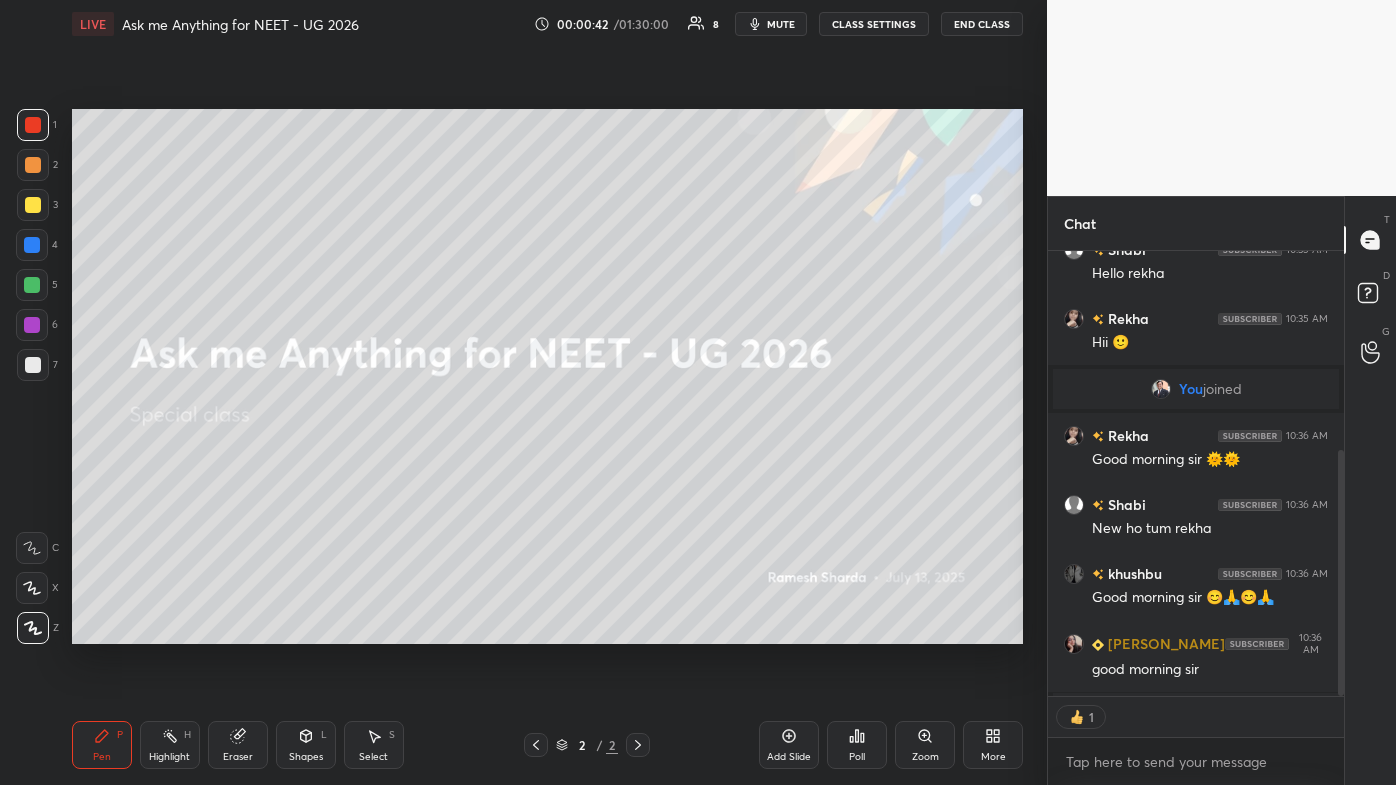 click 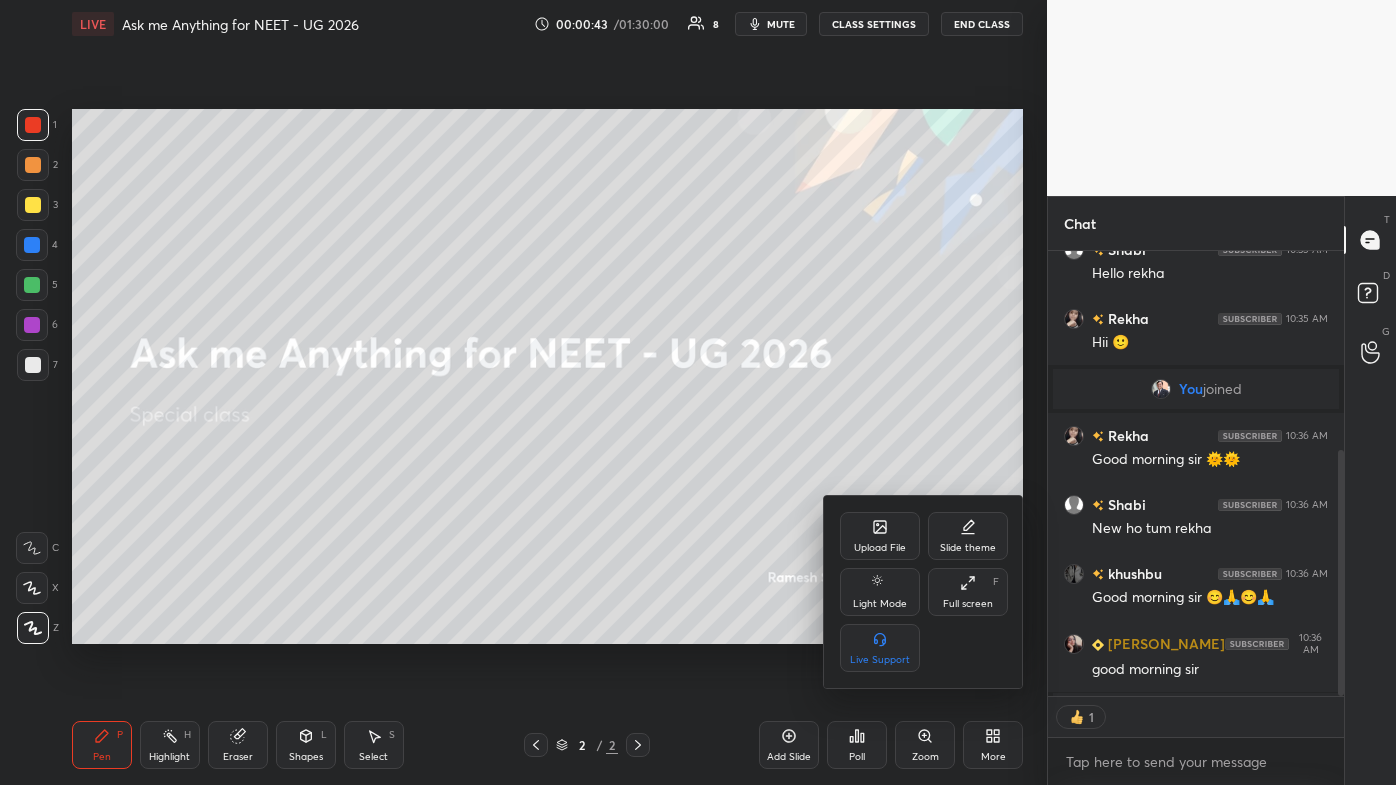 click 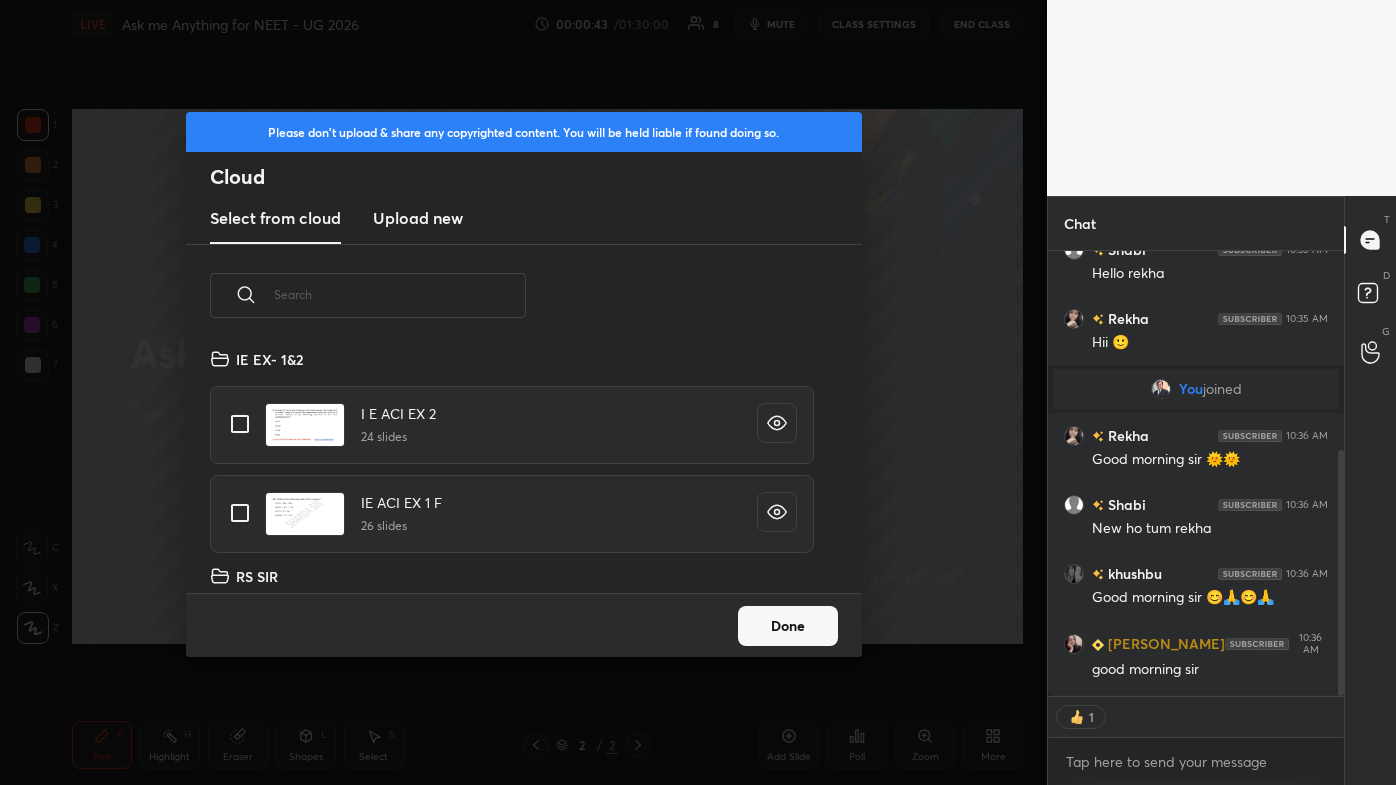 scroll, scrollTop: 7, scrollLeft: 10, axis: both 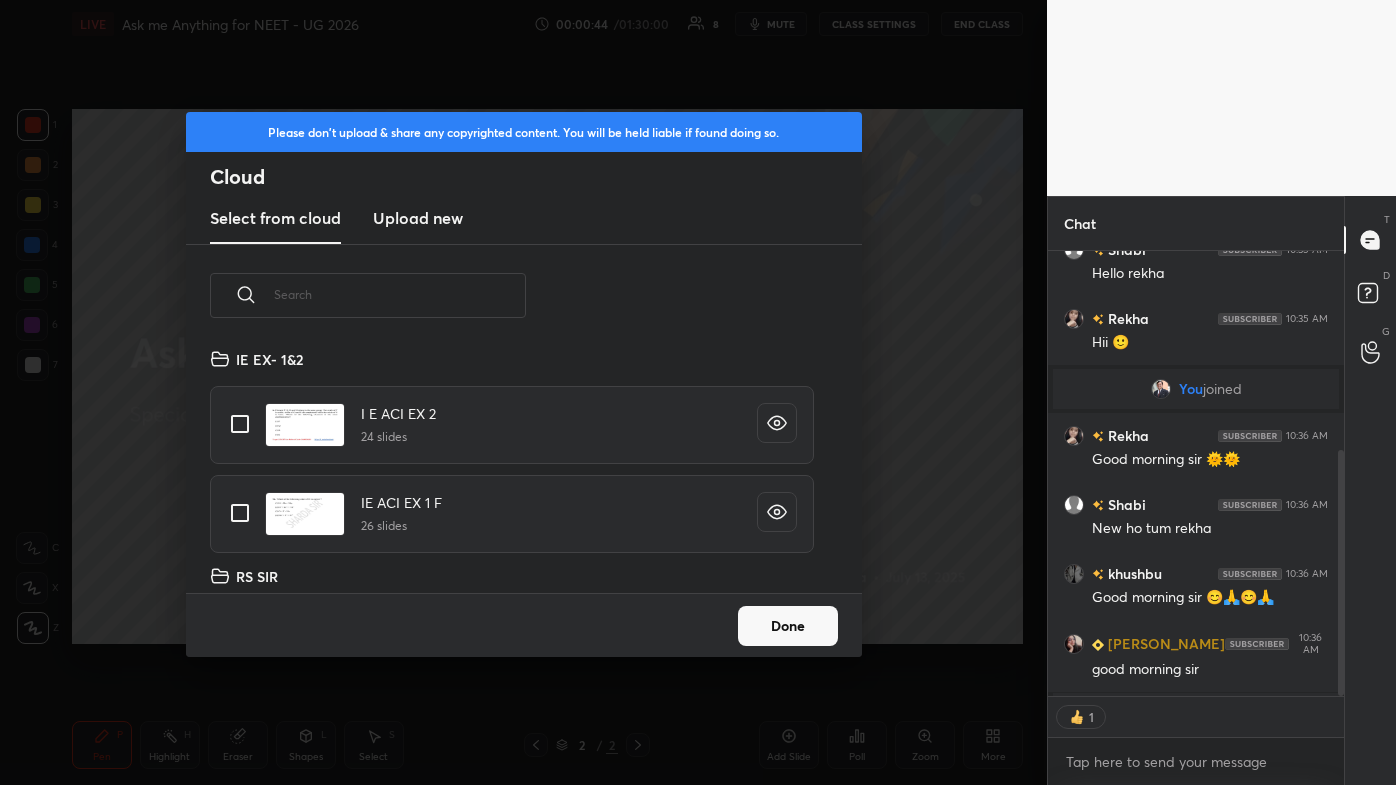 click on "Upload new" at bounding box center [418, 218] 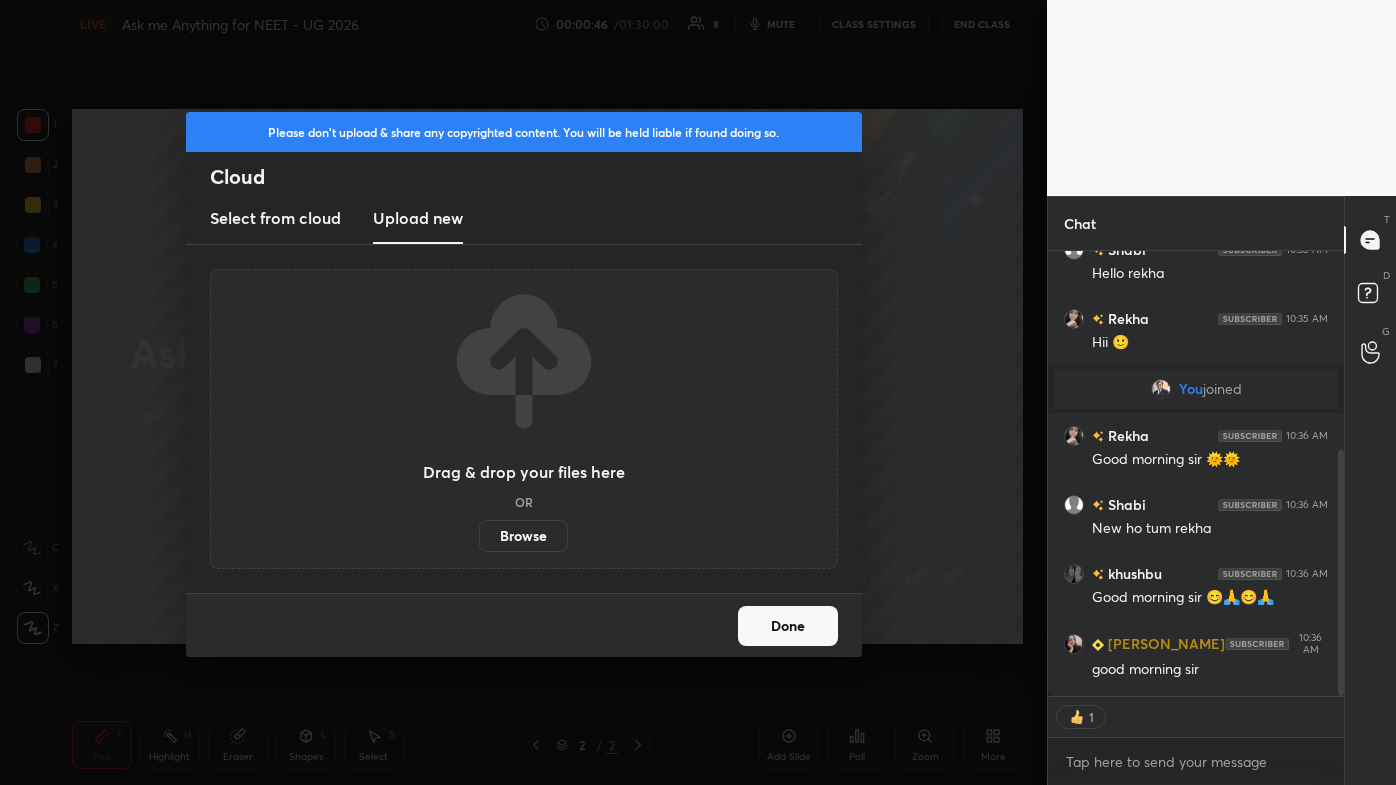 click on "Browse" at bounding box center (523, 536) 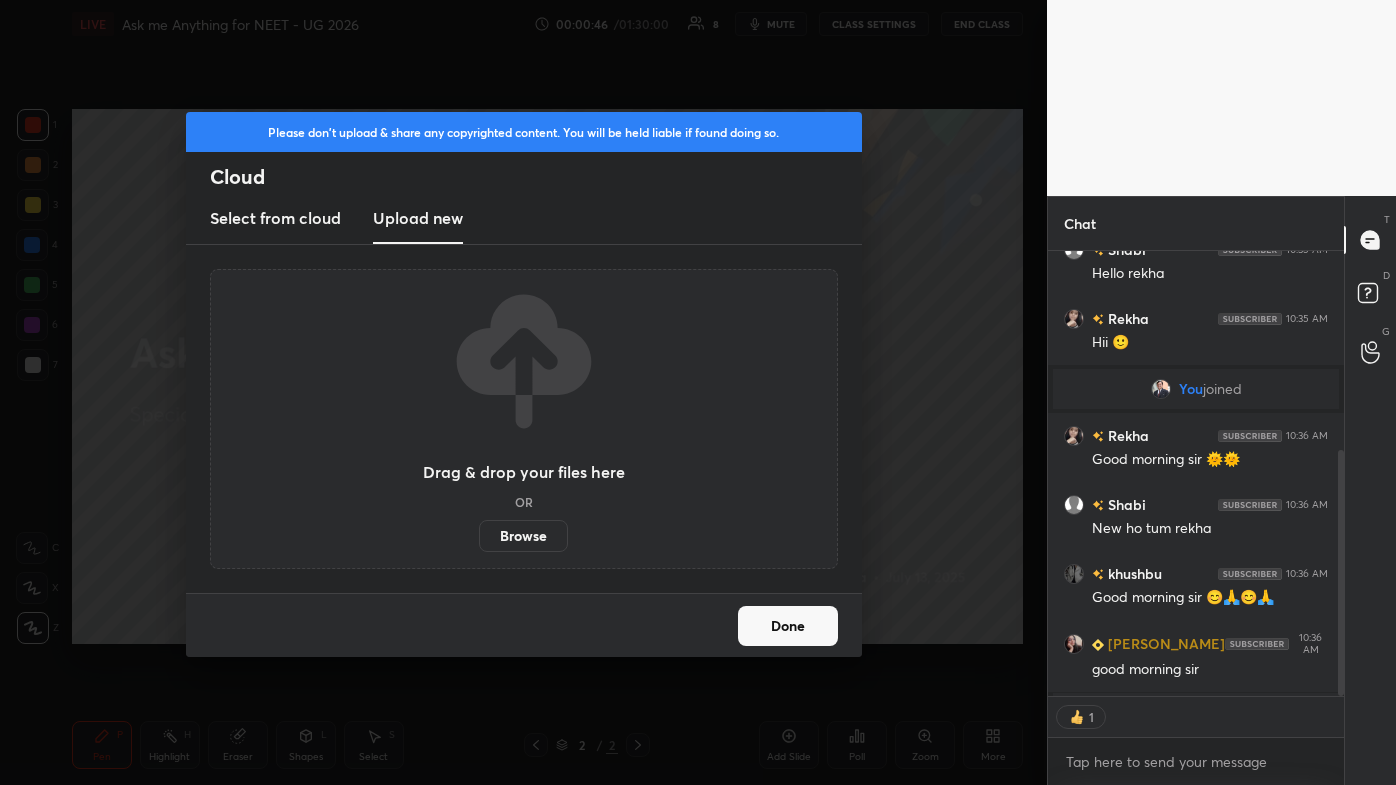 click on "Browse" at bounding box center [479, 536] 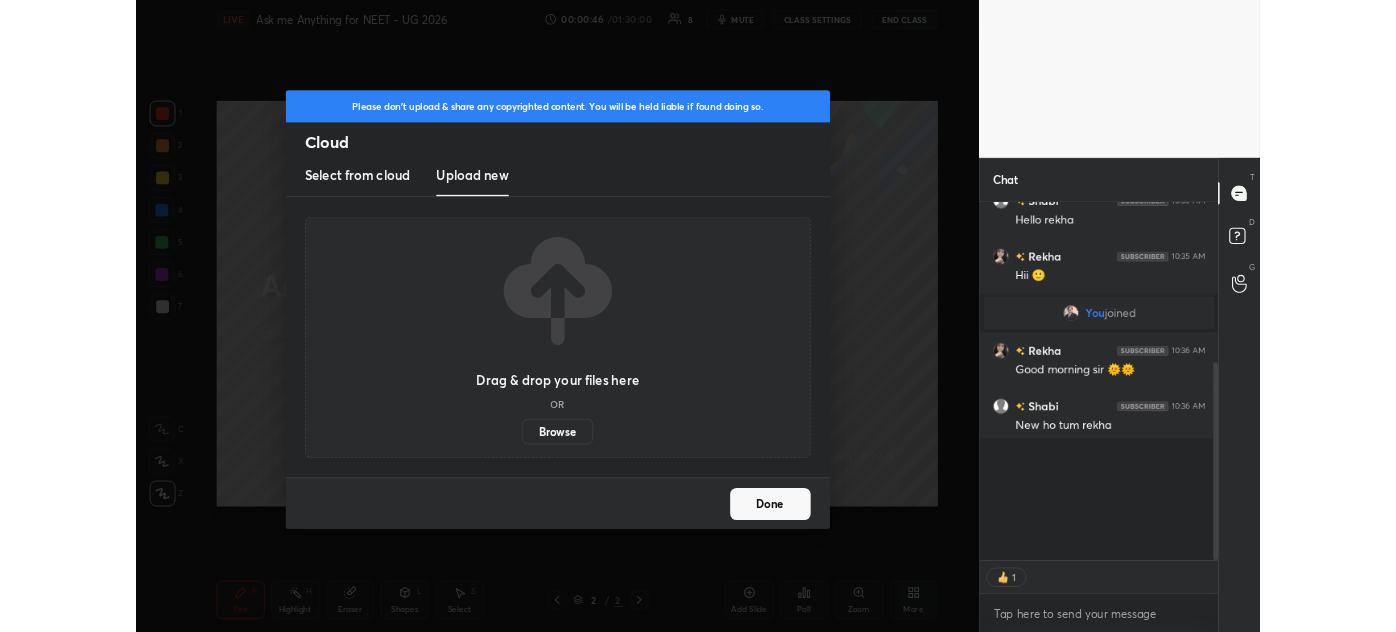 scroll, scrollTop: 504, scrollLeft: 967, axis: both 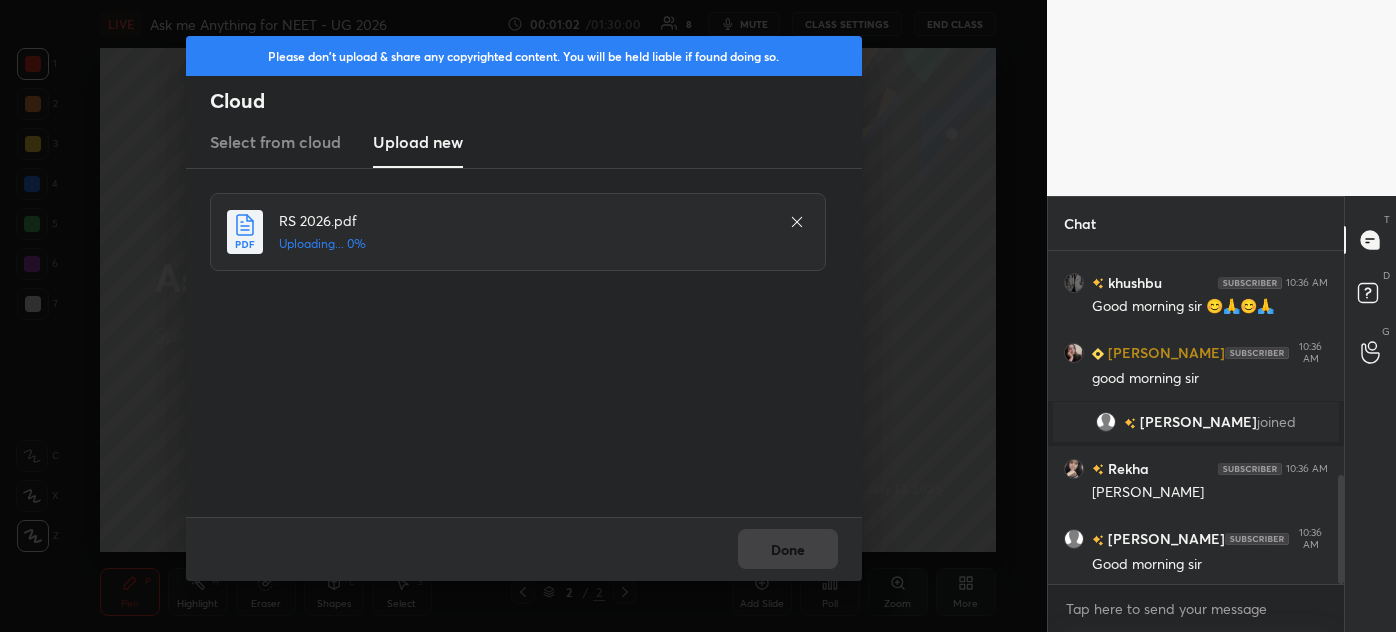 click on "Done" at bounding box center (524, 549) 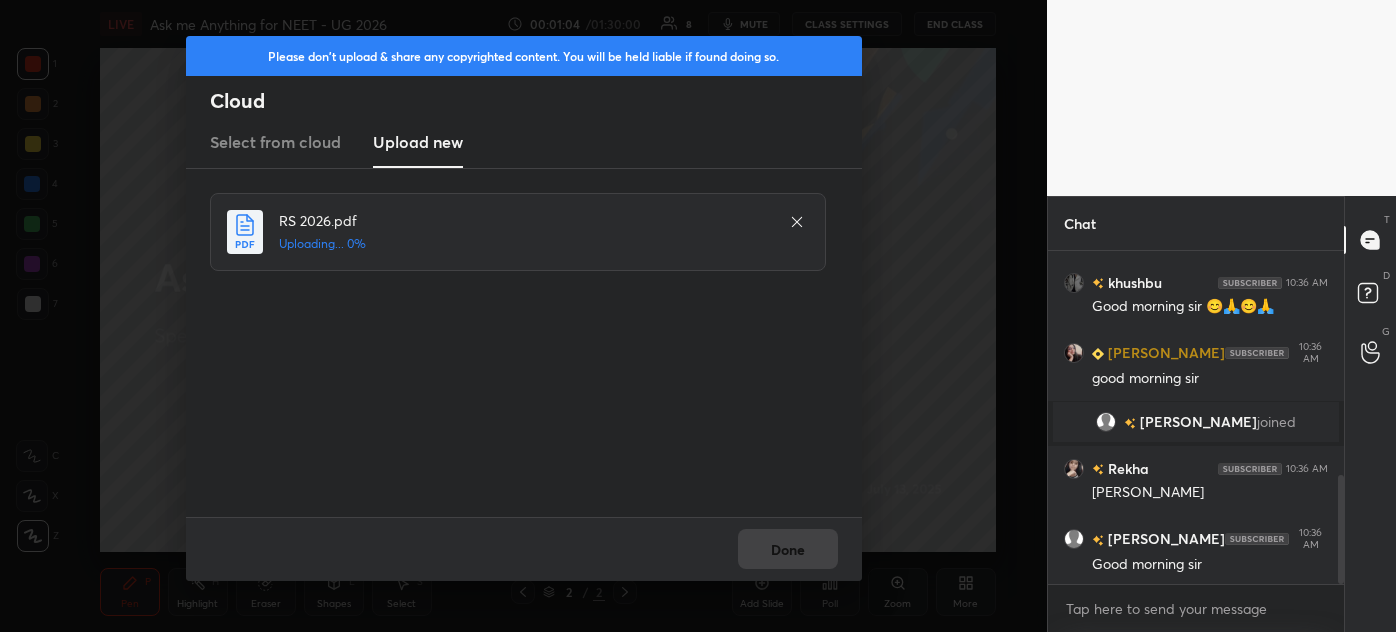 click on "Done" at bounding box center (524, 549) 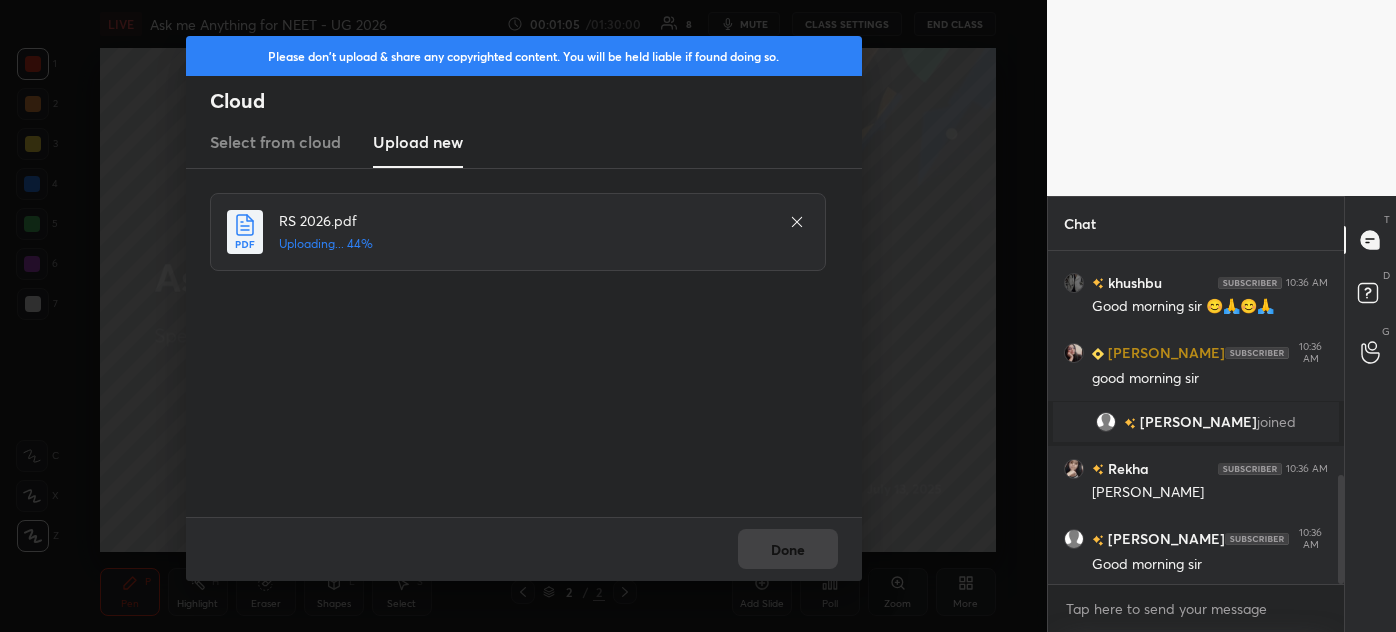 click on "Done" at bounding box center (524, 549) 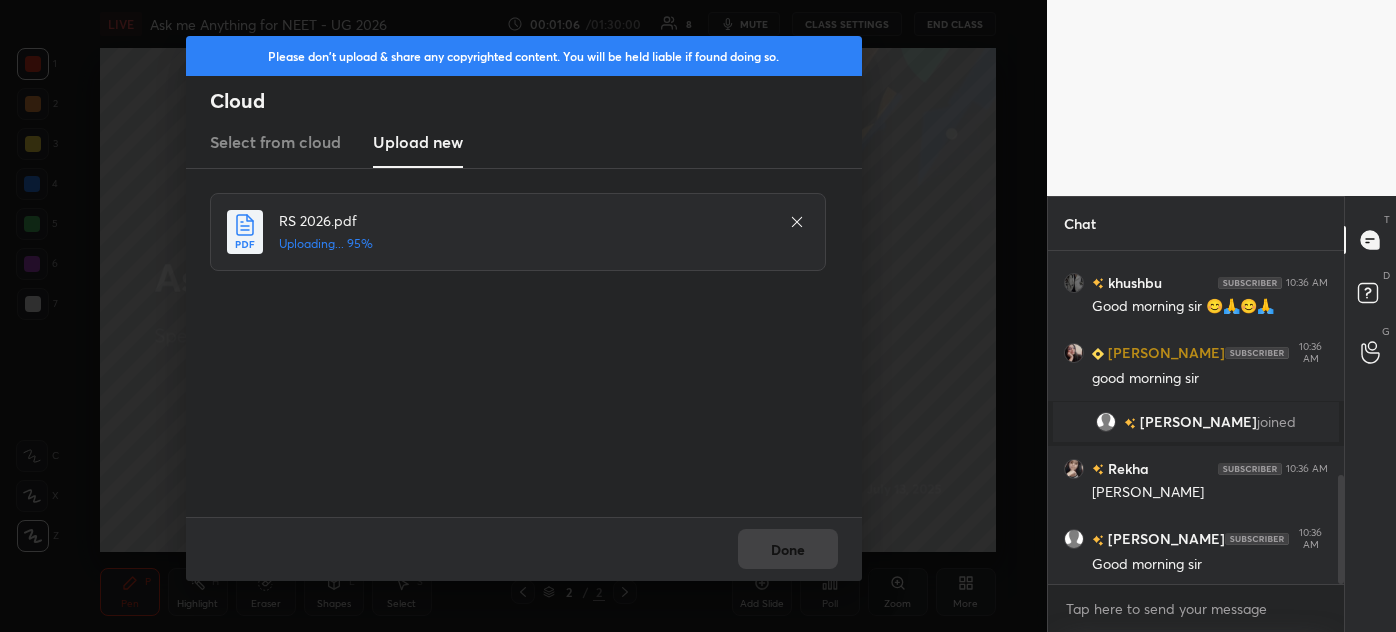 click on "Done" at bounding box center [524, 549] 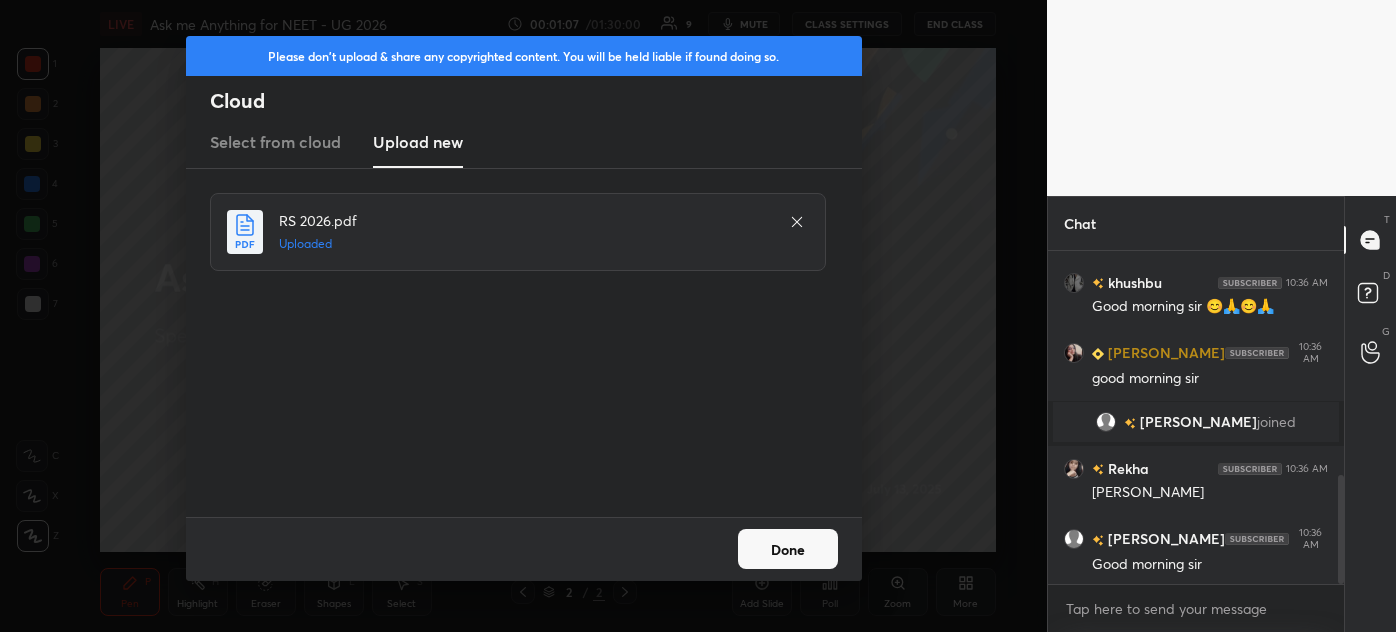 click on "Done" at bounding box center [788, 549] 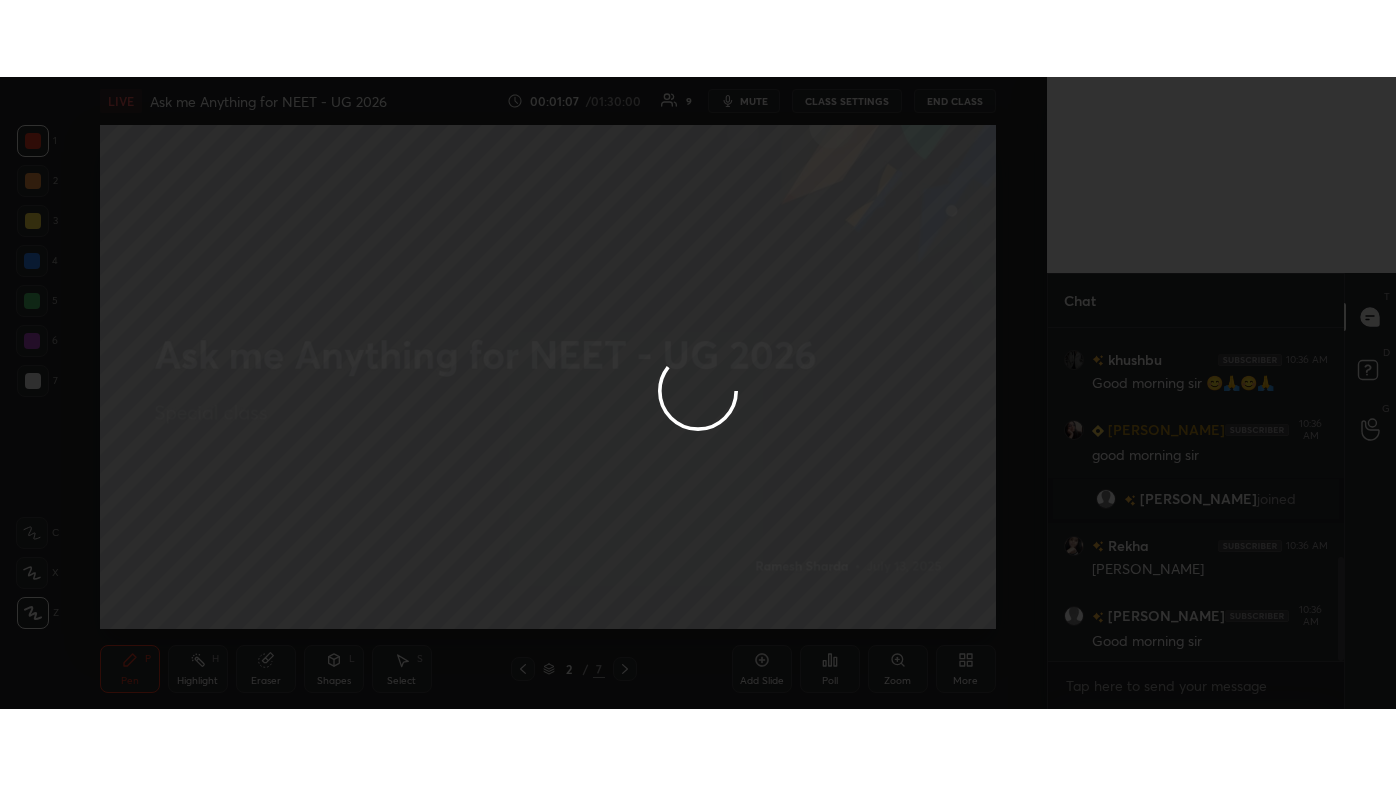 scroll, scrollTop: 730, scrollLeft: 0, axis: vertical 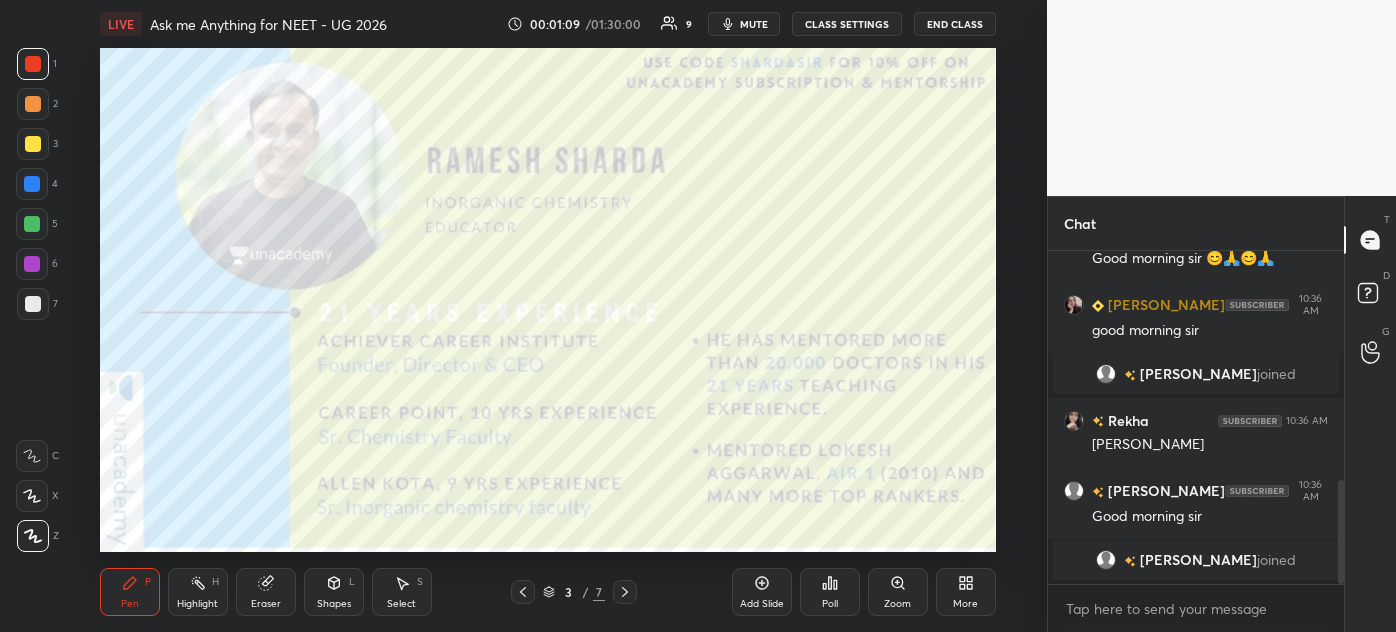 click 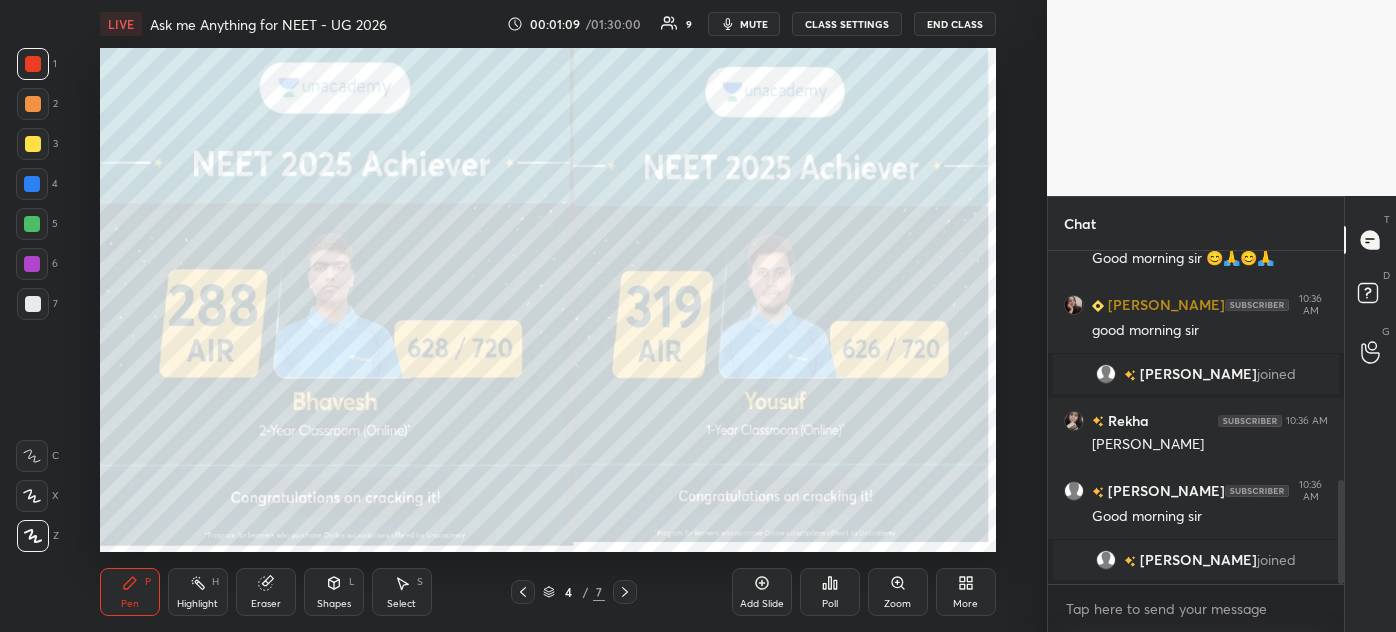 click 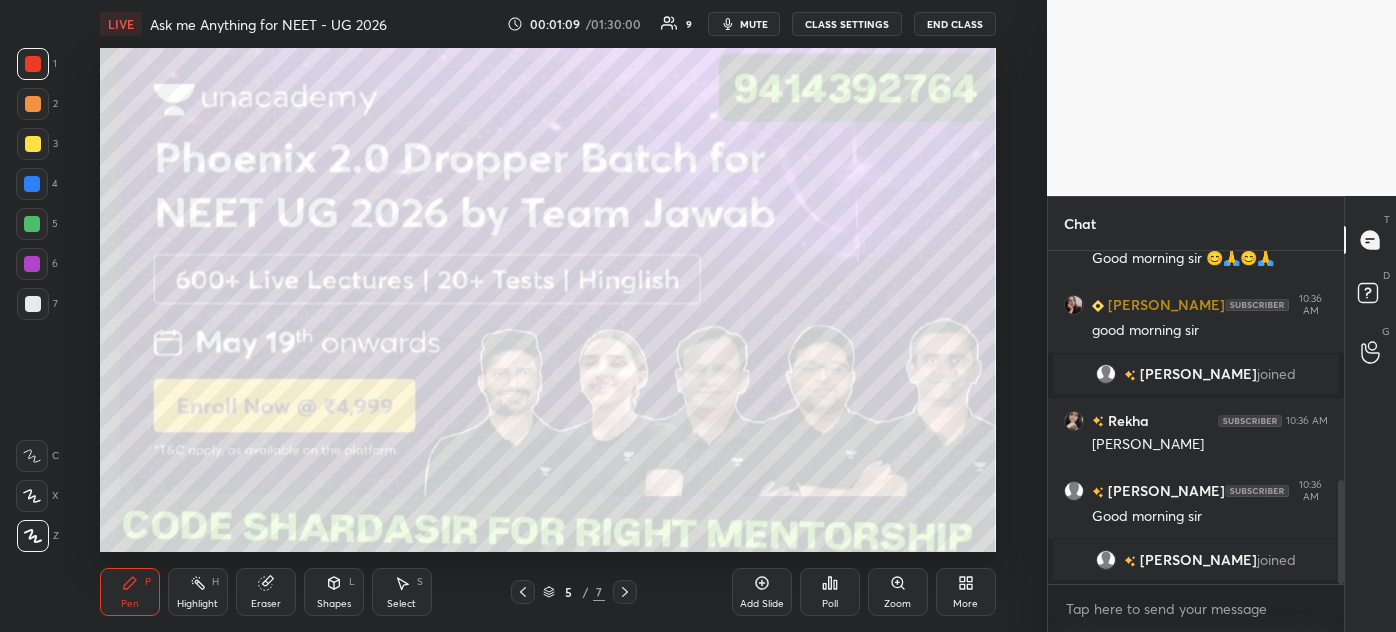 click 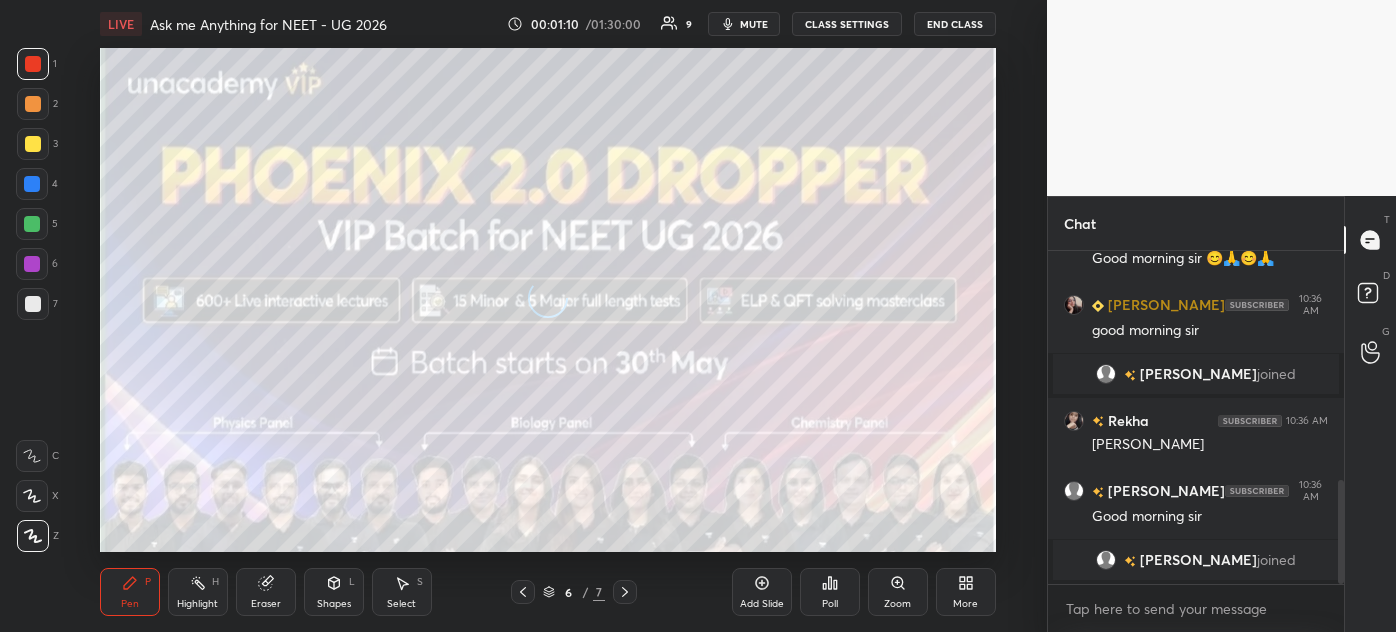 click 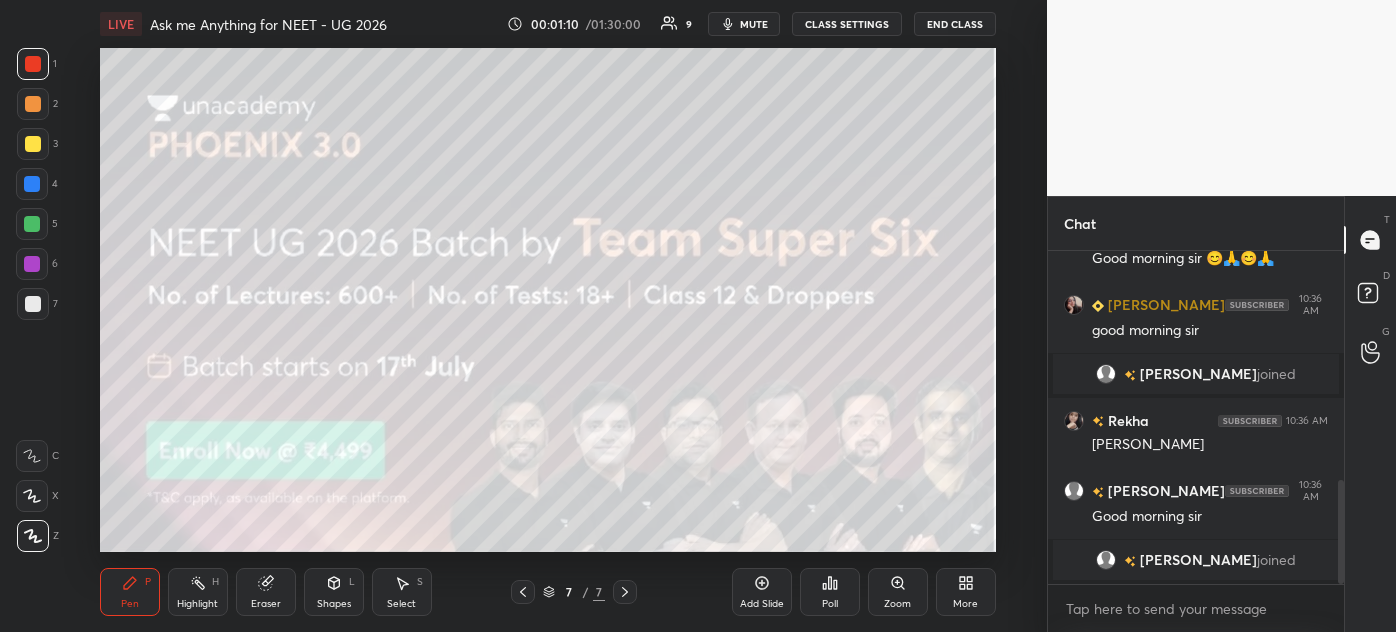 click 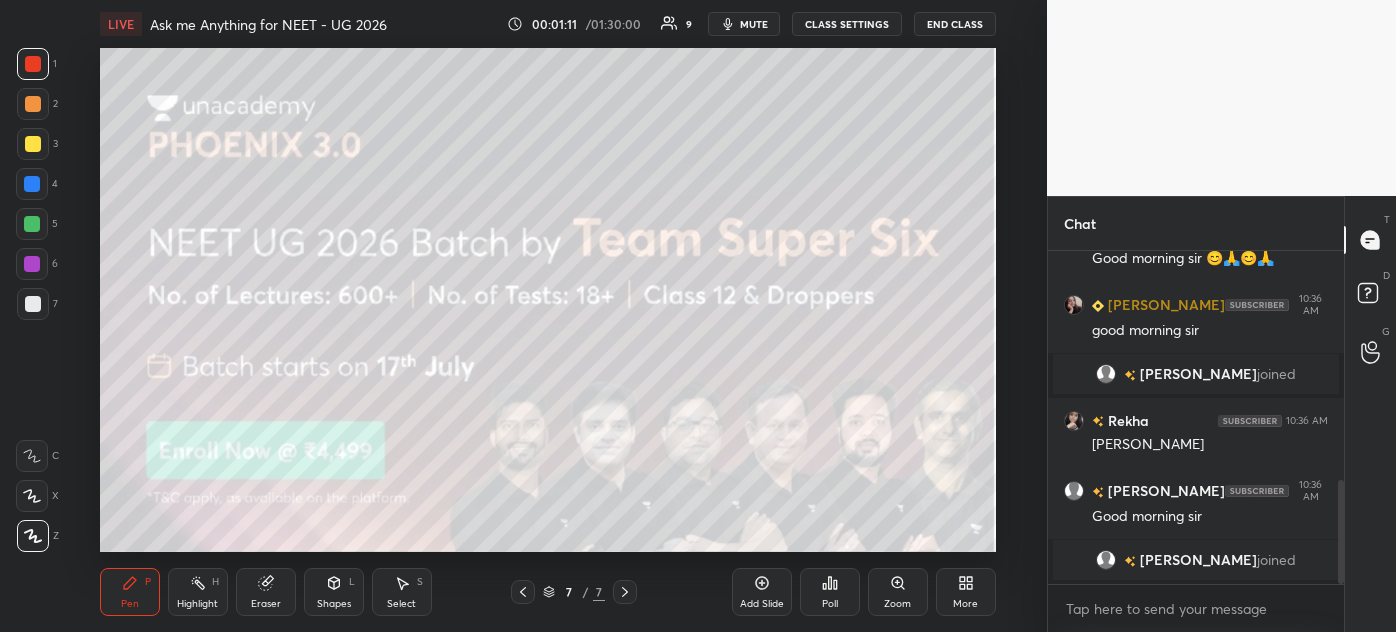 click 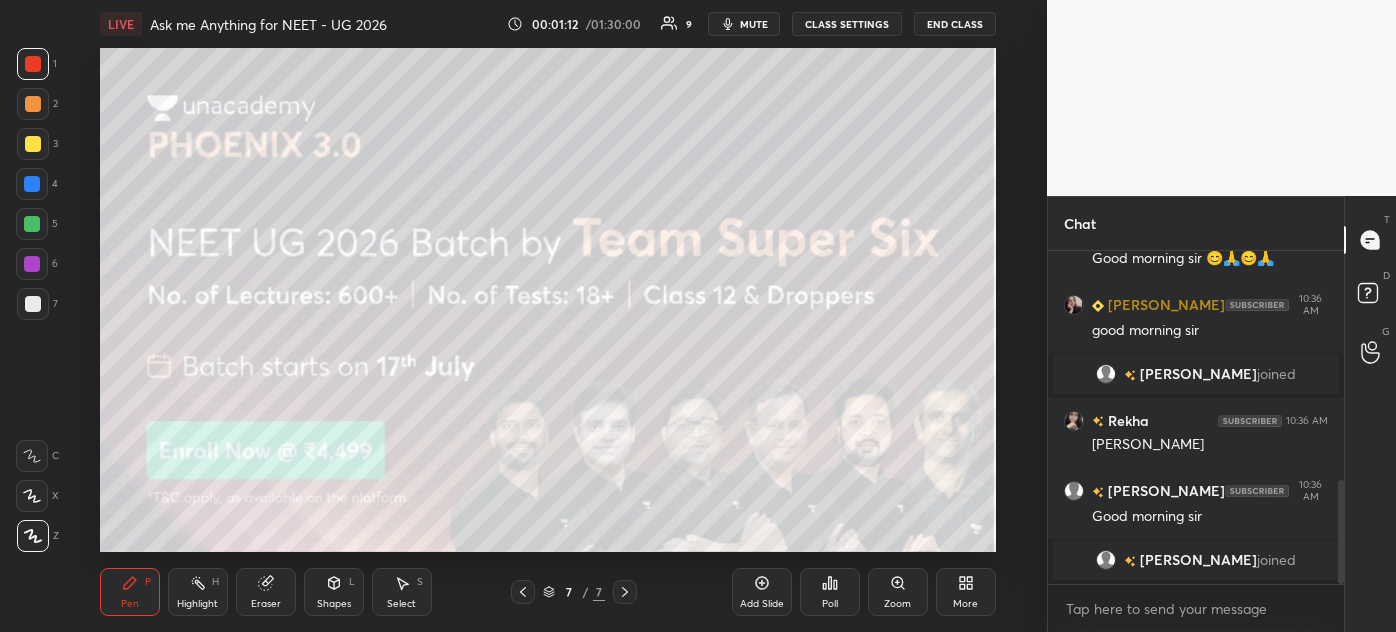 click 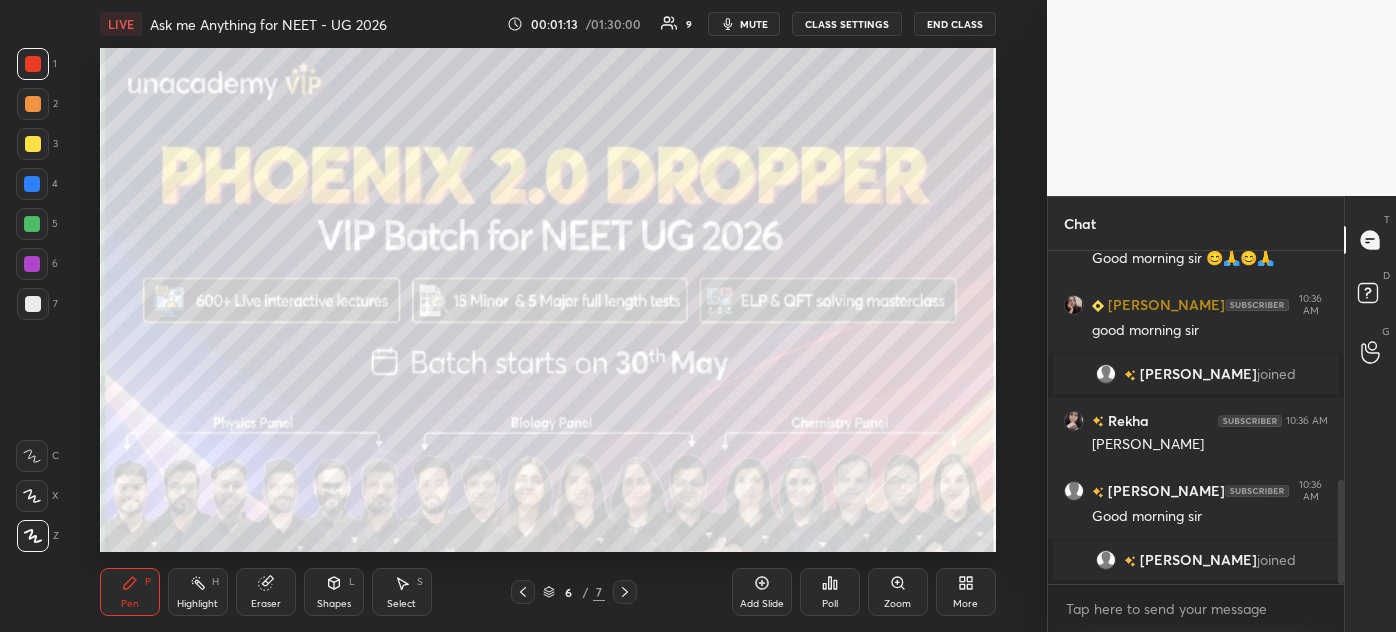 click 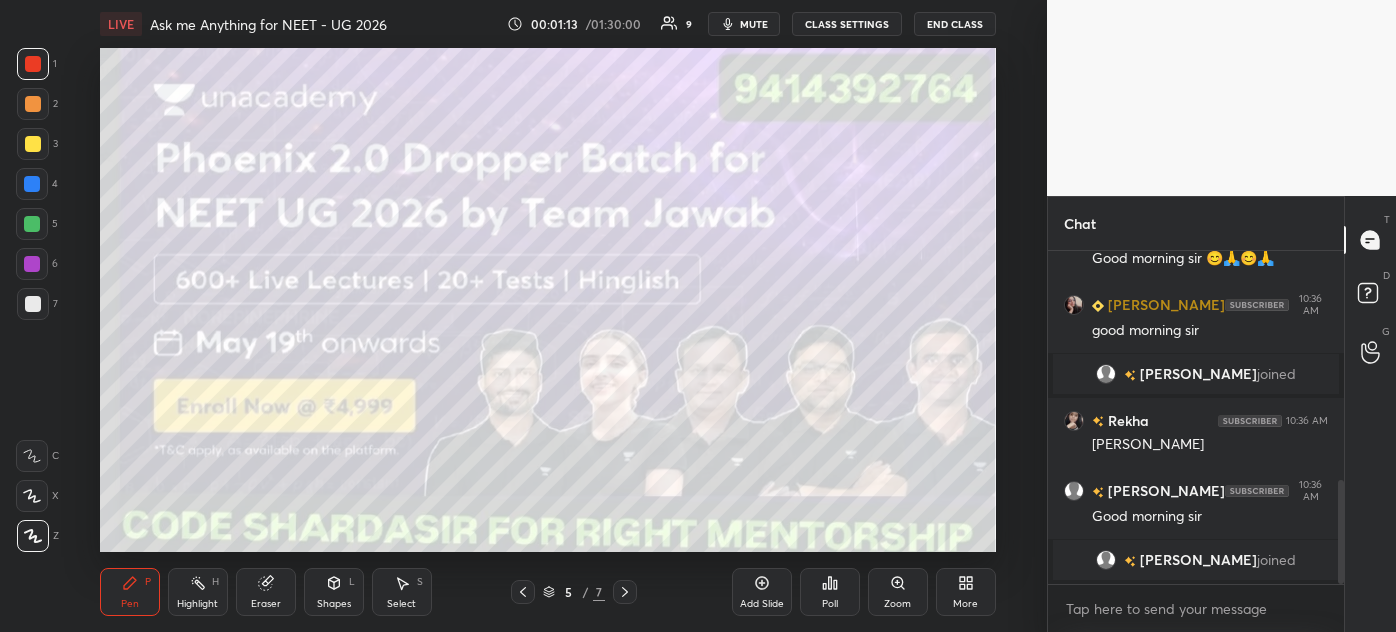 click 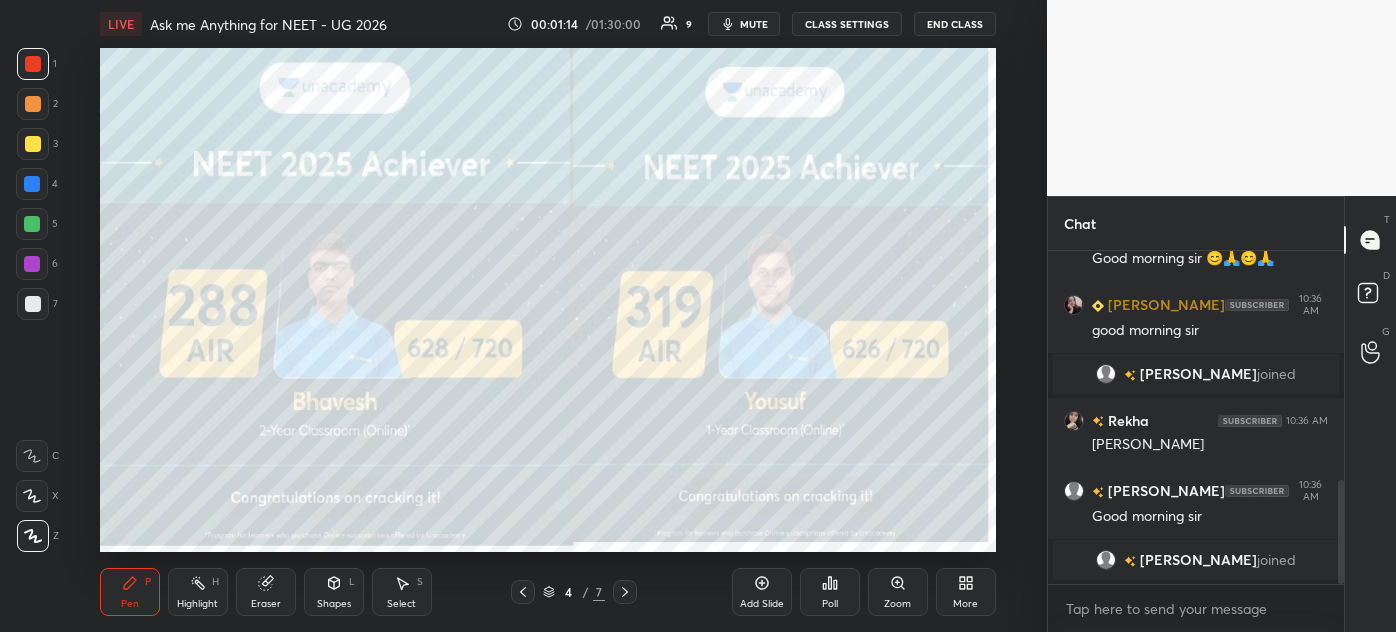 click 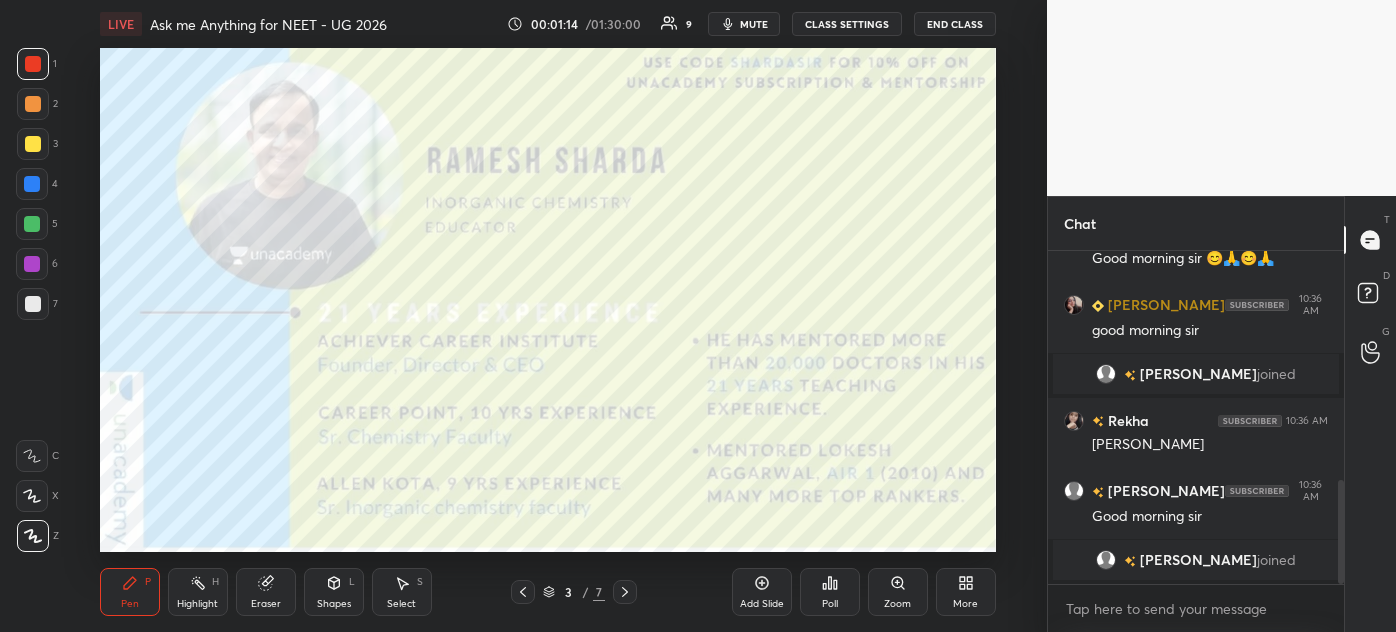 click 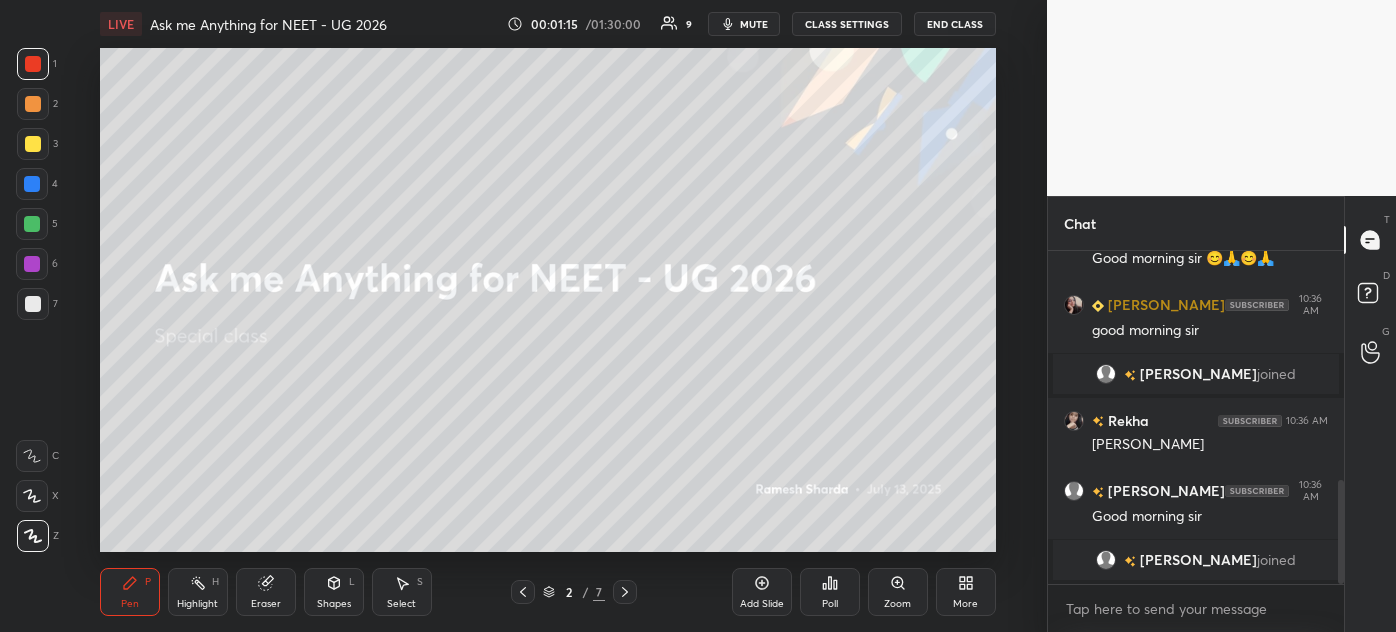 click on "More" at bounding box center [966, 592] 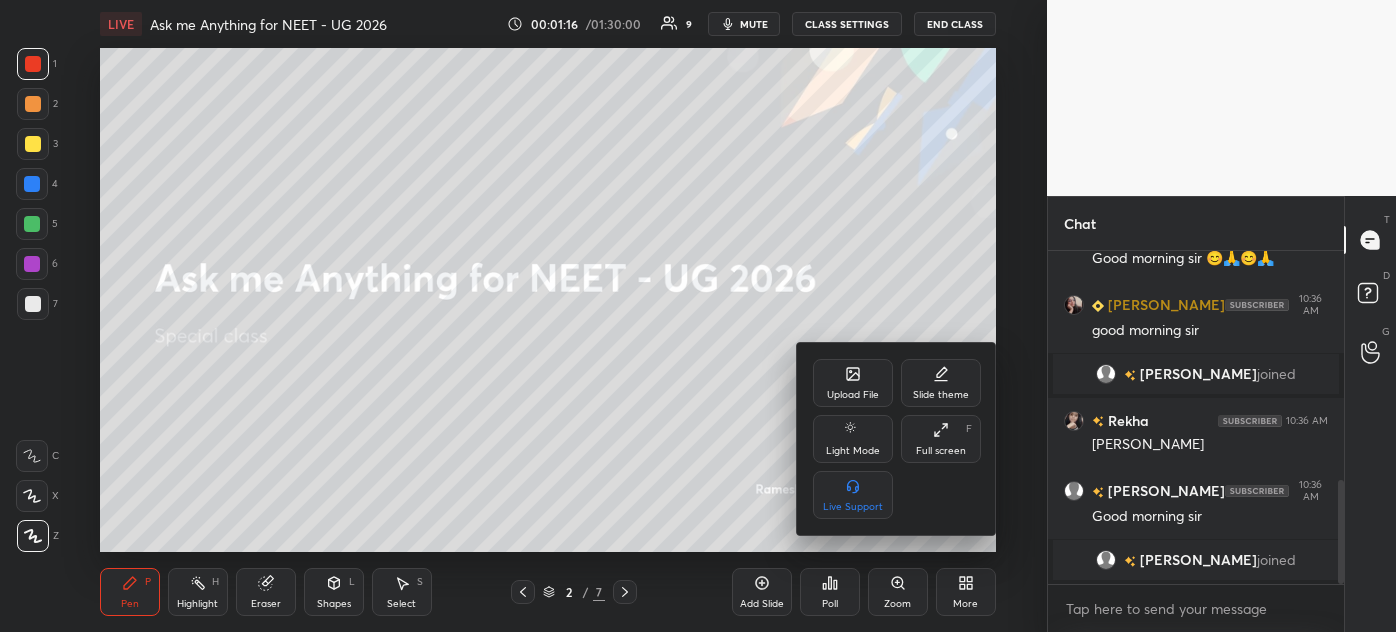click on "Full screen F" at bounding box center (941, 439) 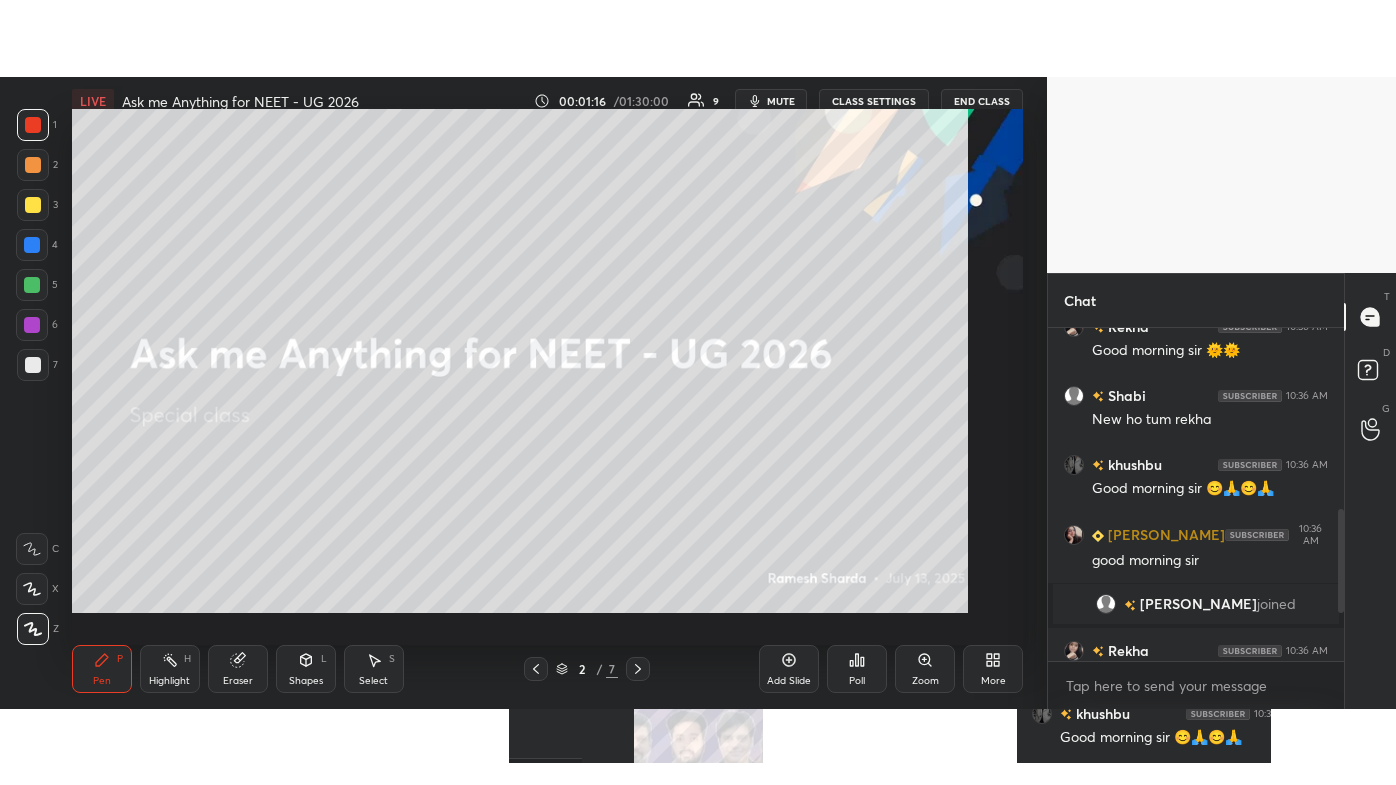 scroll, scrollTop: 99342, scrollLeft: 99032, axis: both 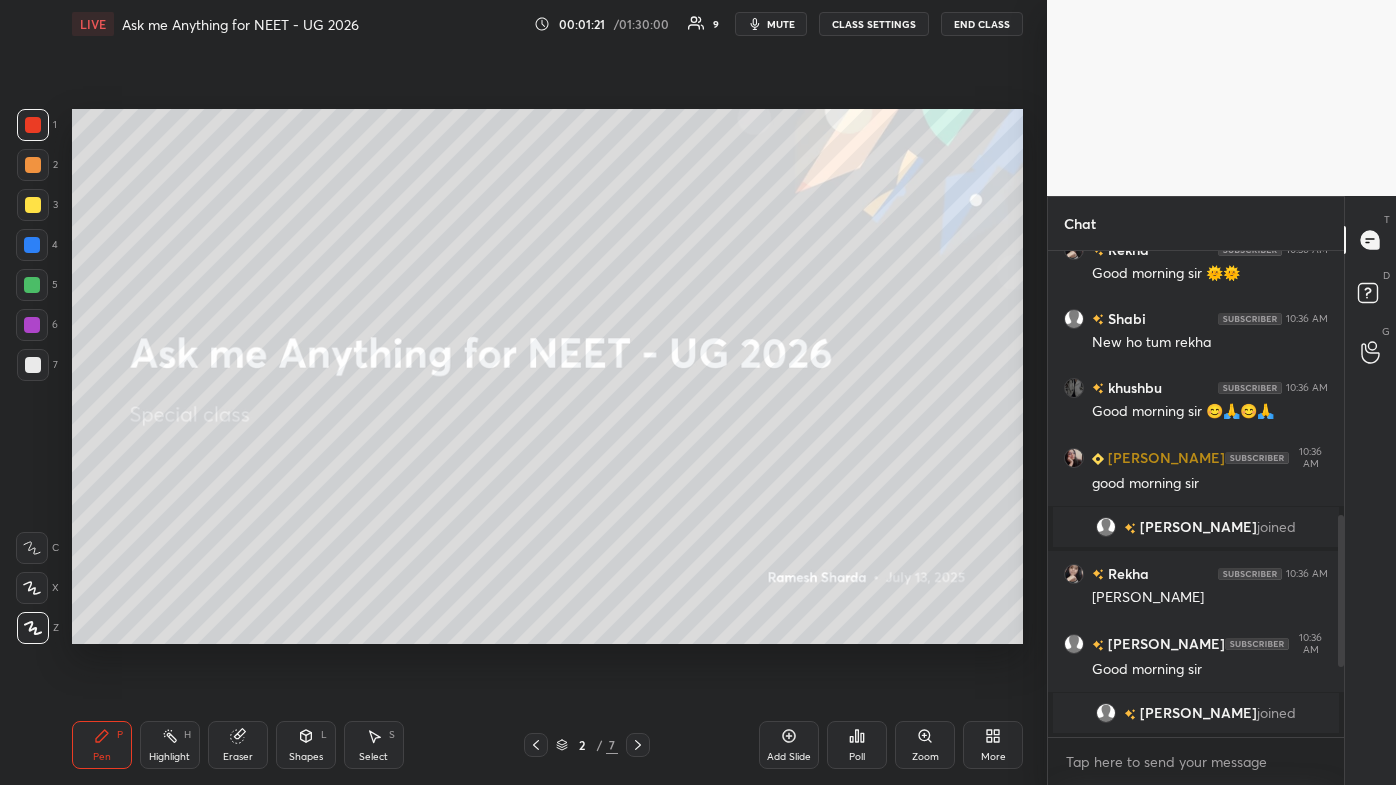 drag, startPoint x: 647, startPoint y: 732, endPoint x: 648, endPoint y: 745, distance: 13.038404 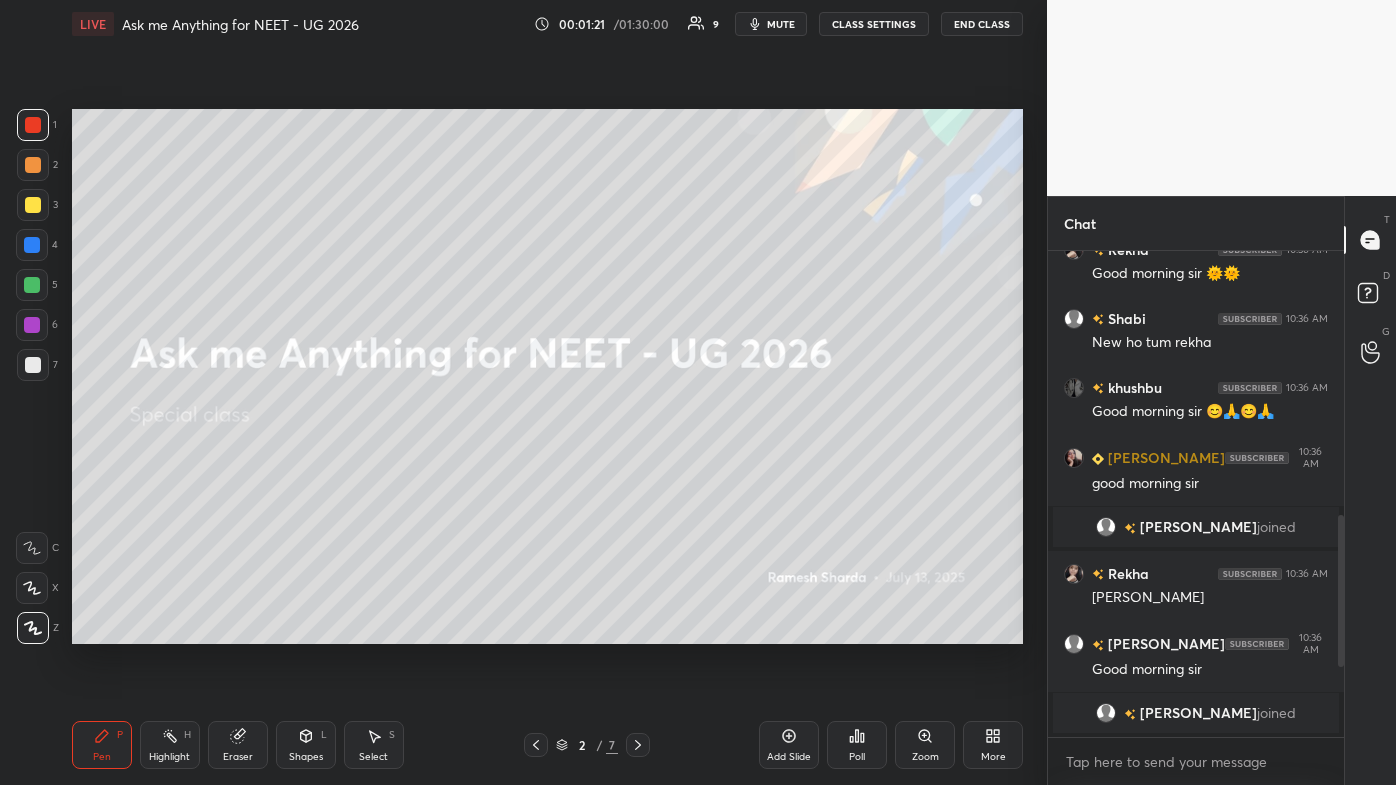 click on "Pen P Highlight H Eraser Shapes L Select S 2 / 7 Add Slide Poll Zoom More" at bounding box center (547, 745) 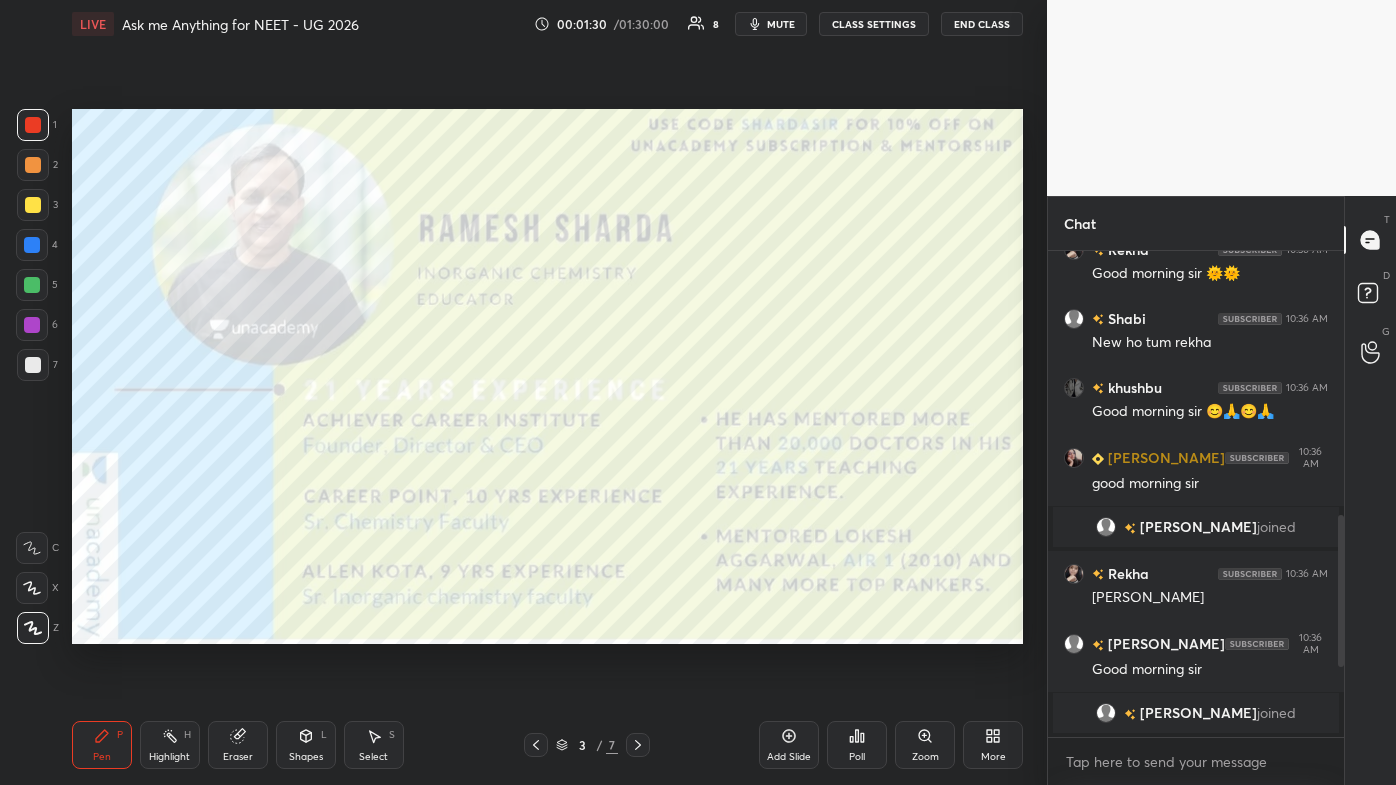 click 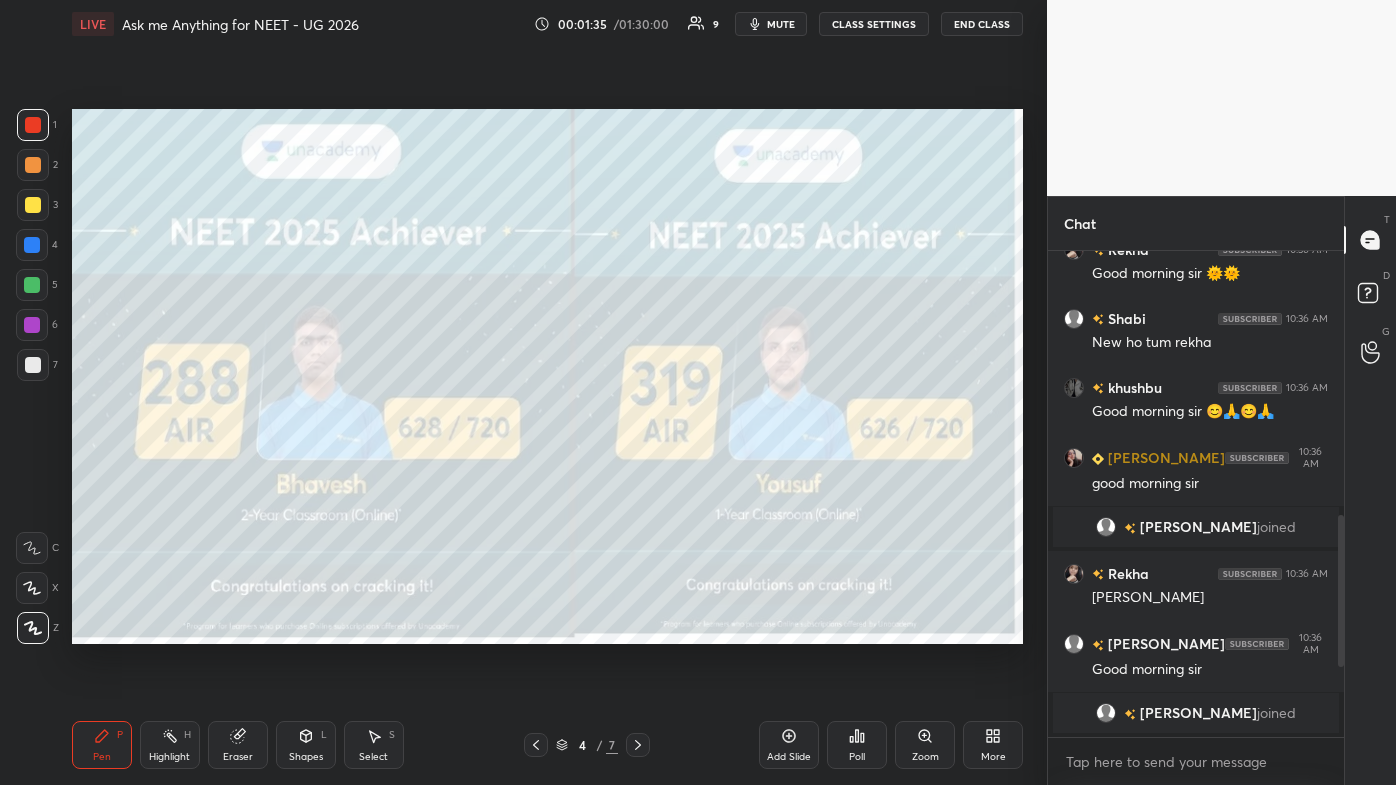 scroll, scrollTop: 600, scrollLeft: 0, axis: vertical 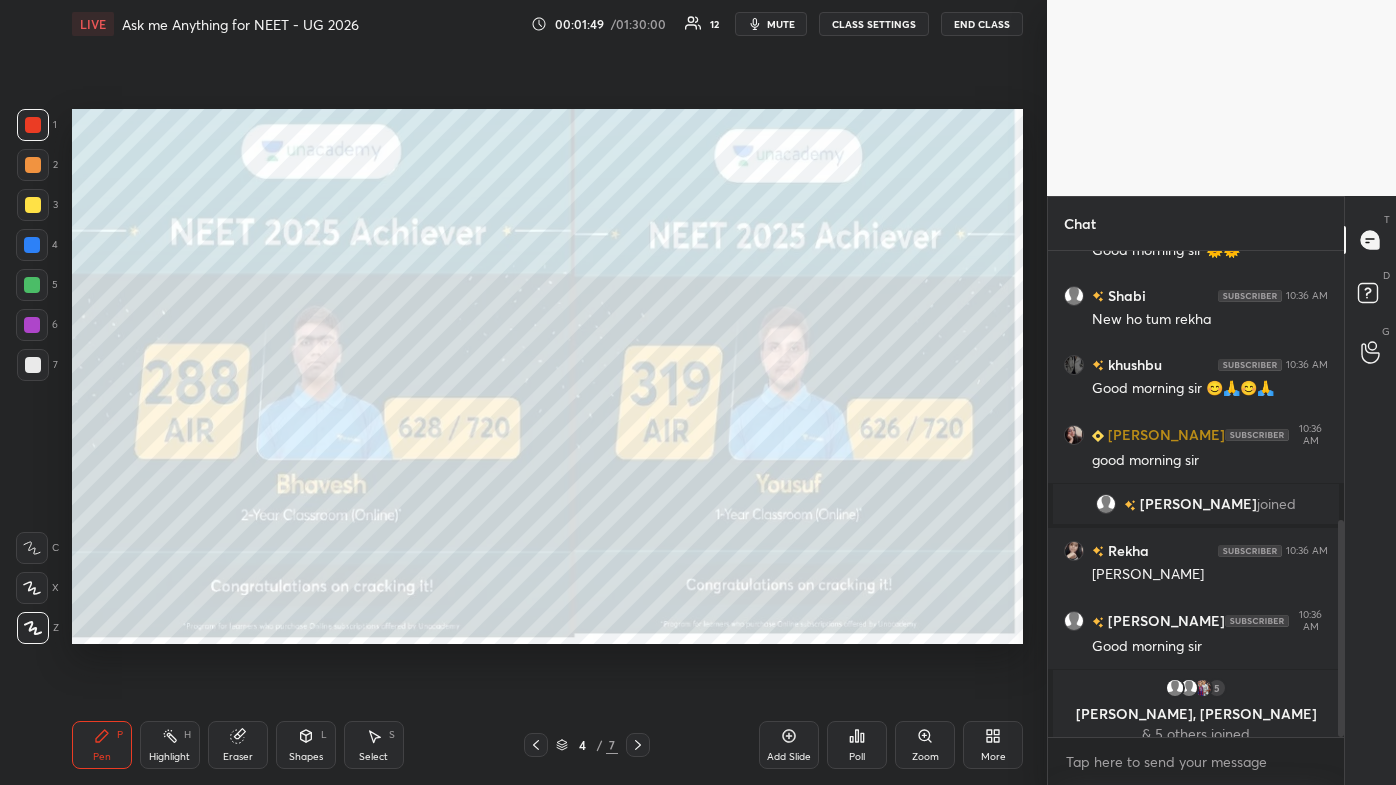 click 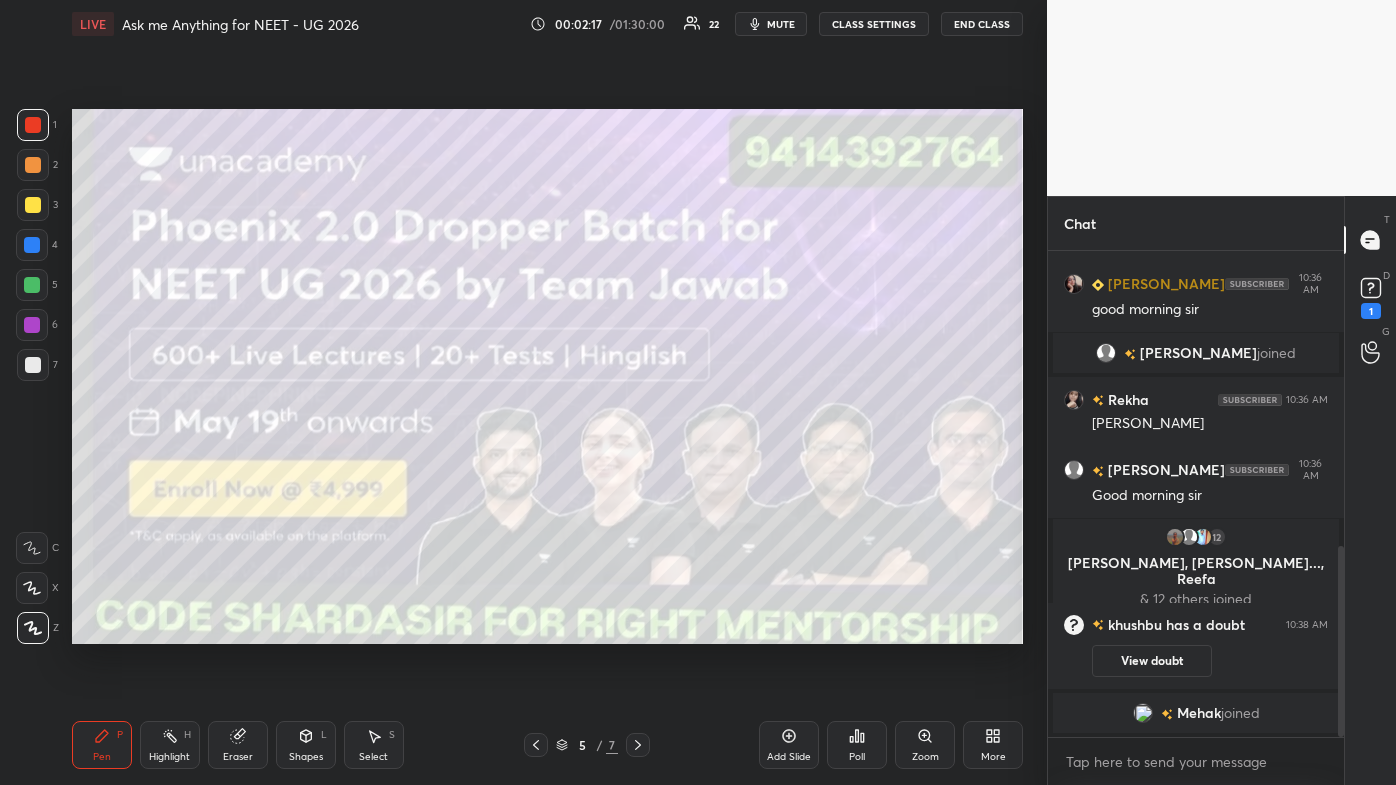 scroll, scrollTop: 775, scrollLeft: 0, axis: vertical 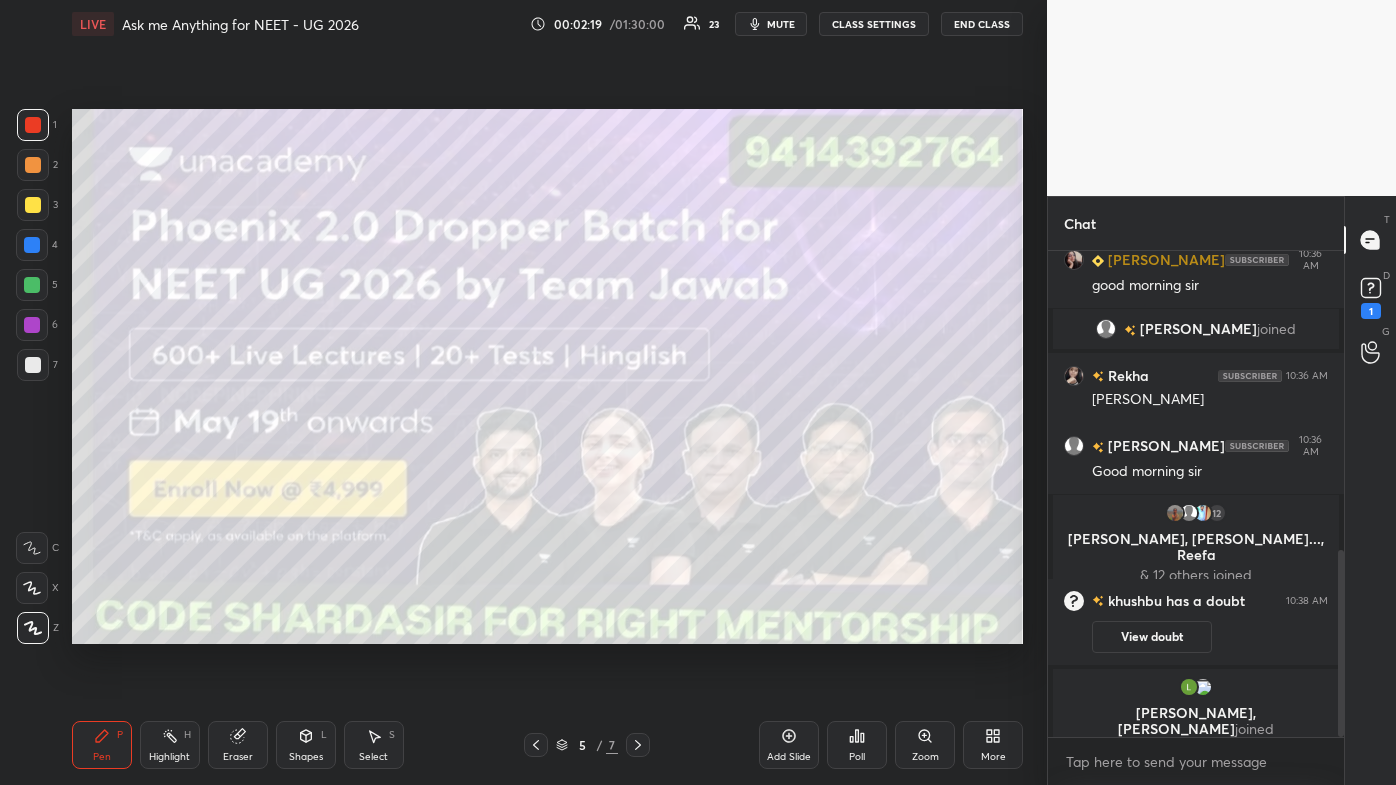 click 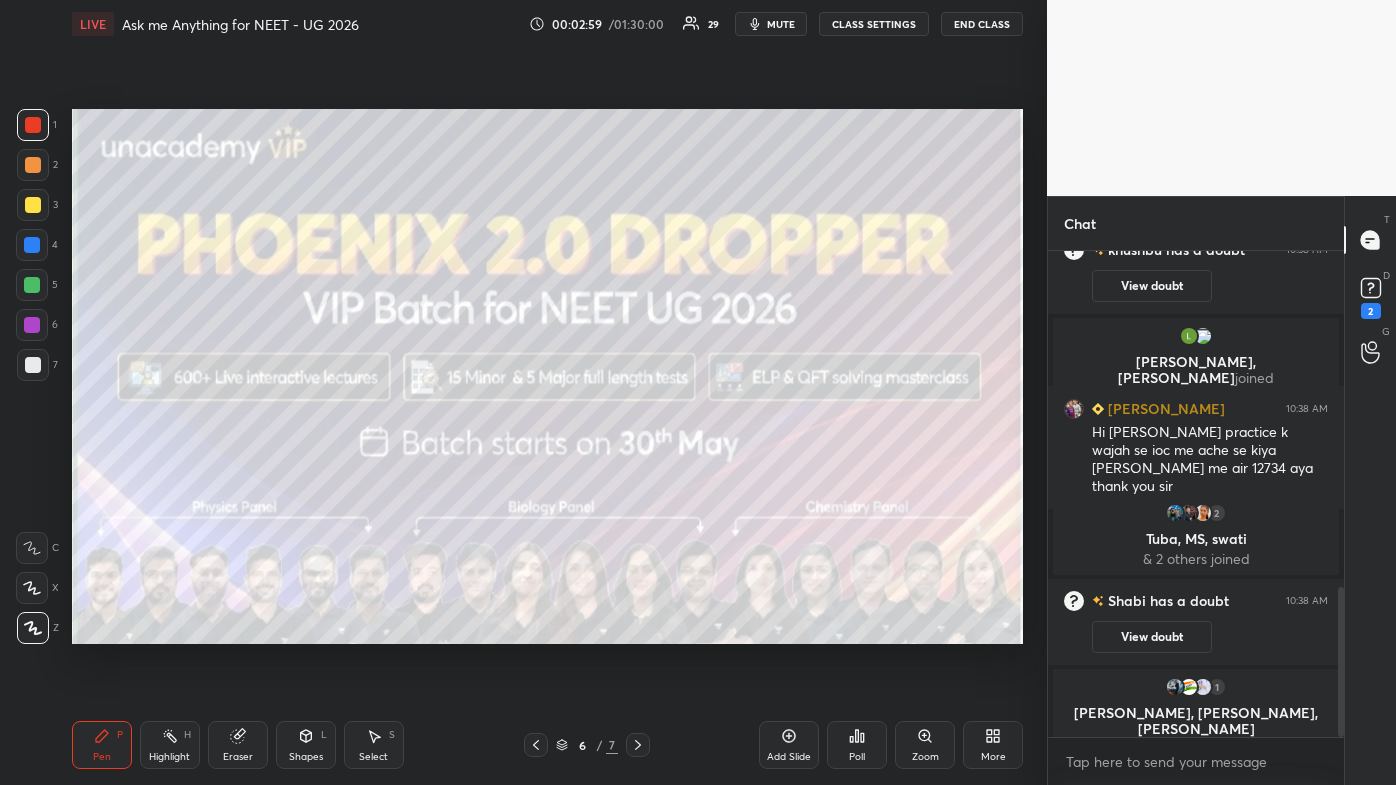scroll, scrollTop: 1082, scrollLeft: 0, axis: vertical 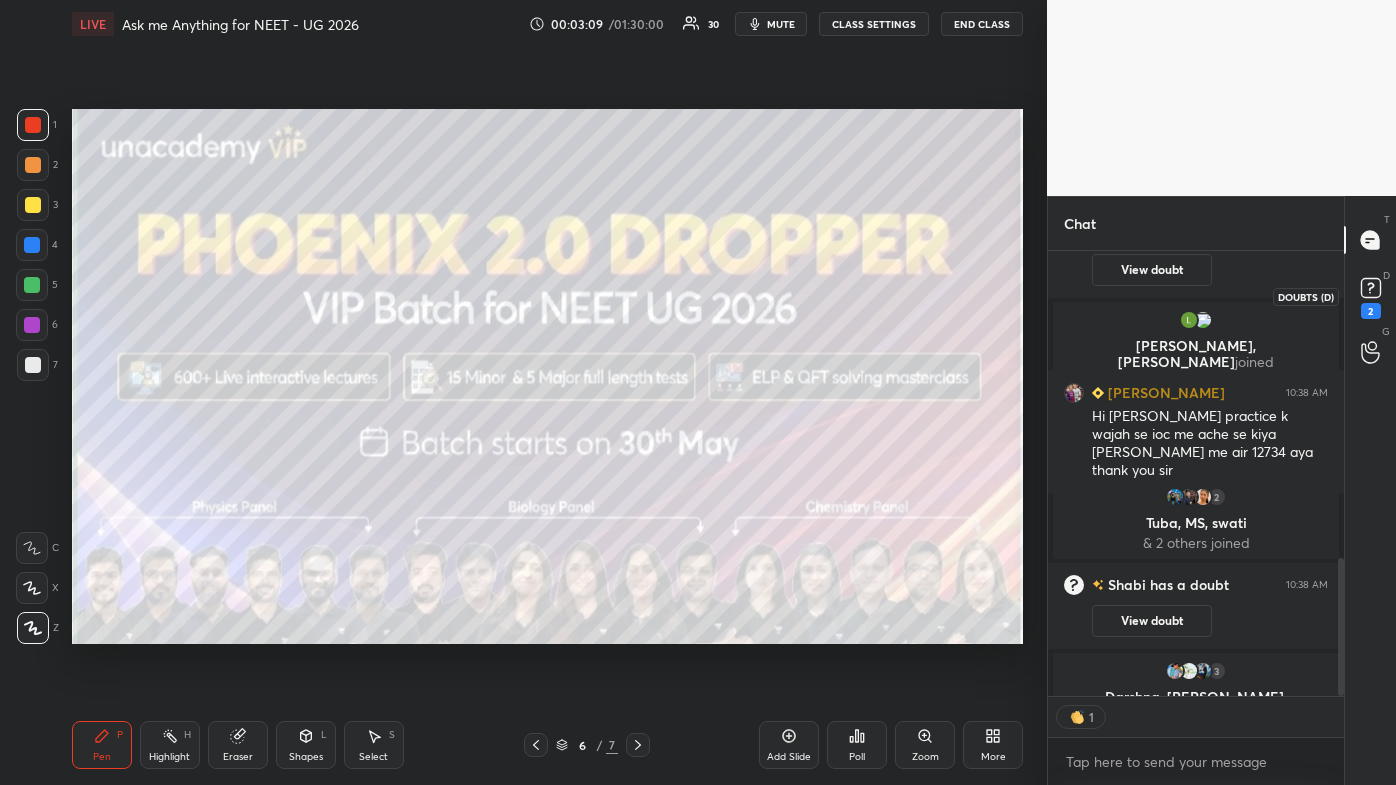 click on "2" at bounding box center (1371, 311) 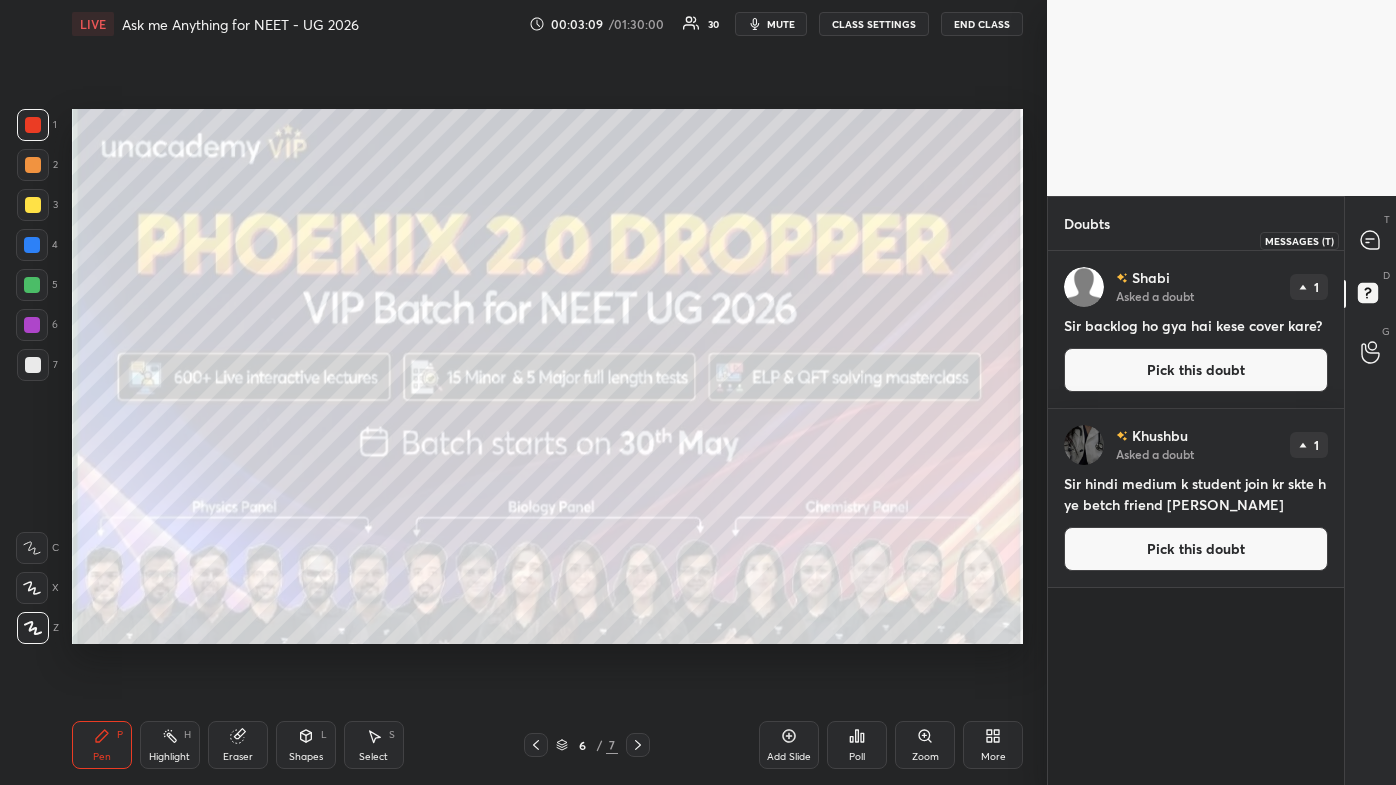 drag, startPoint x: 1370, startPoint y: 254, endPoint x: 1361, endPoint y: 312, distance: 58.694122 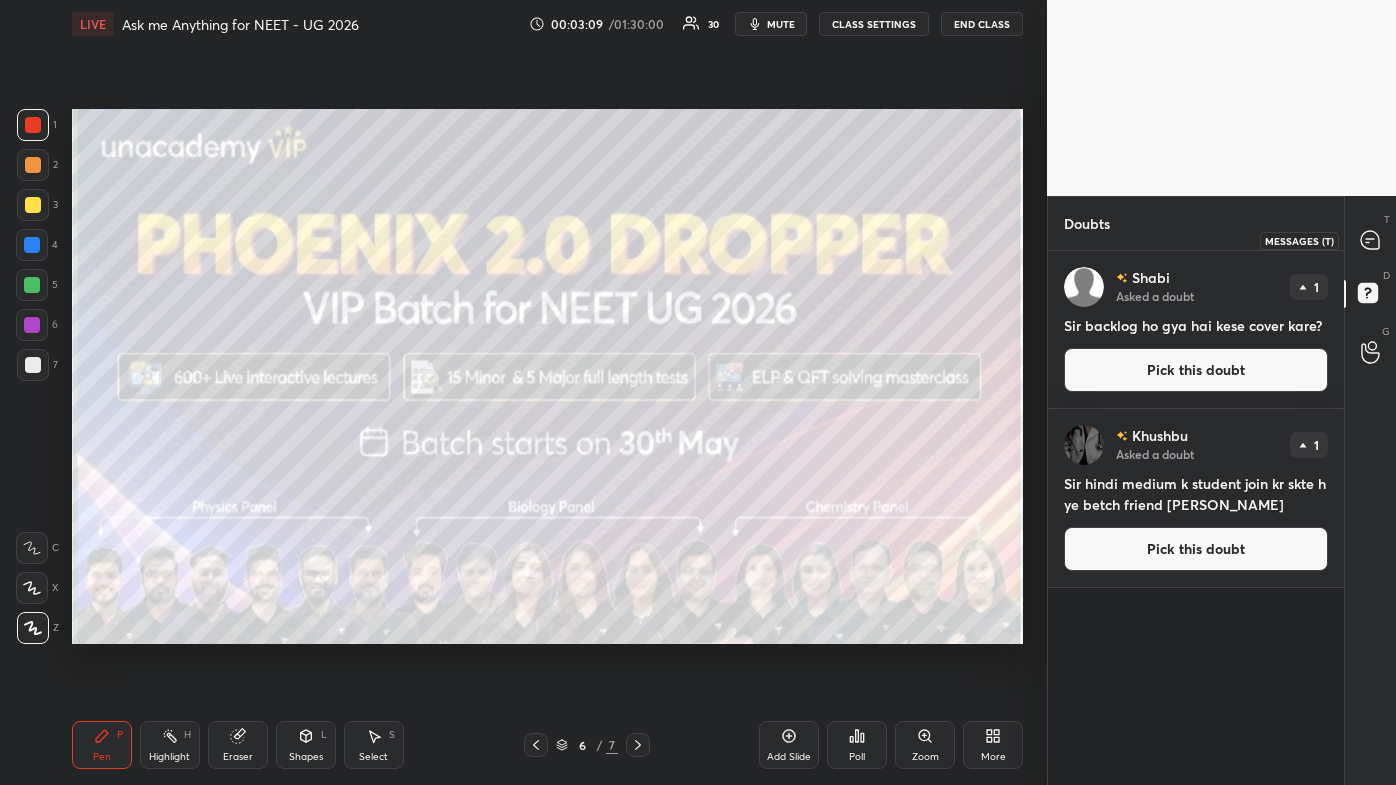 click at bounding box center [1371, 240] 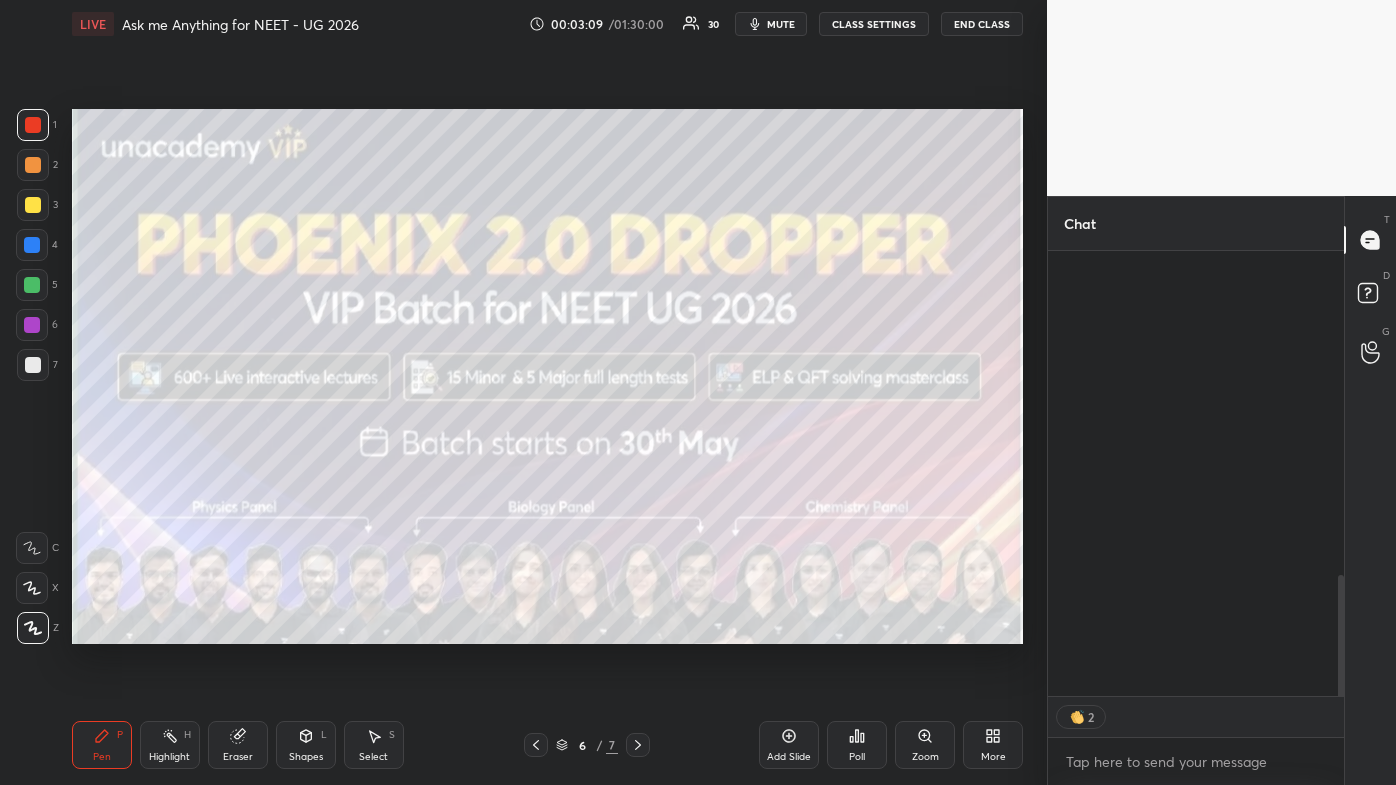 scroll, scrollTop: 1183, scrollLeft: 0, axis: vertical 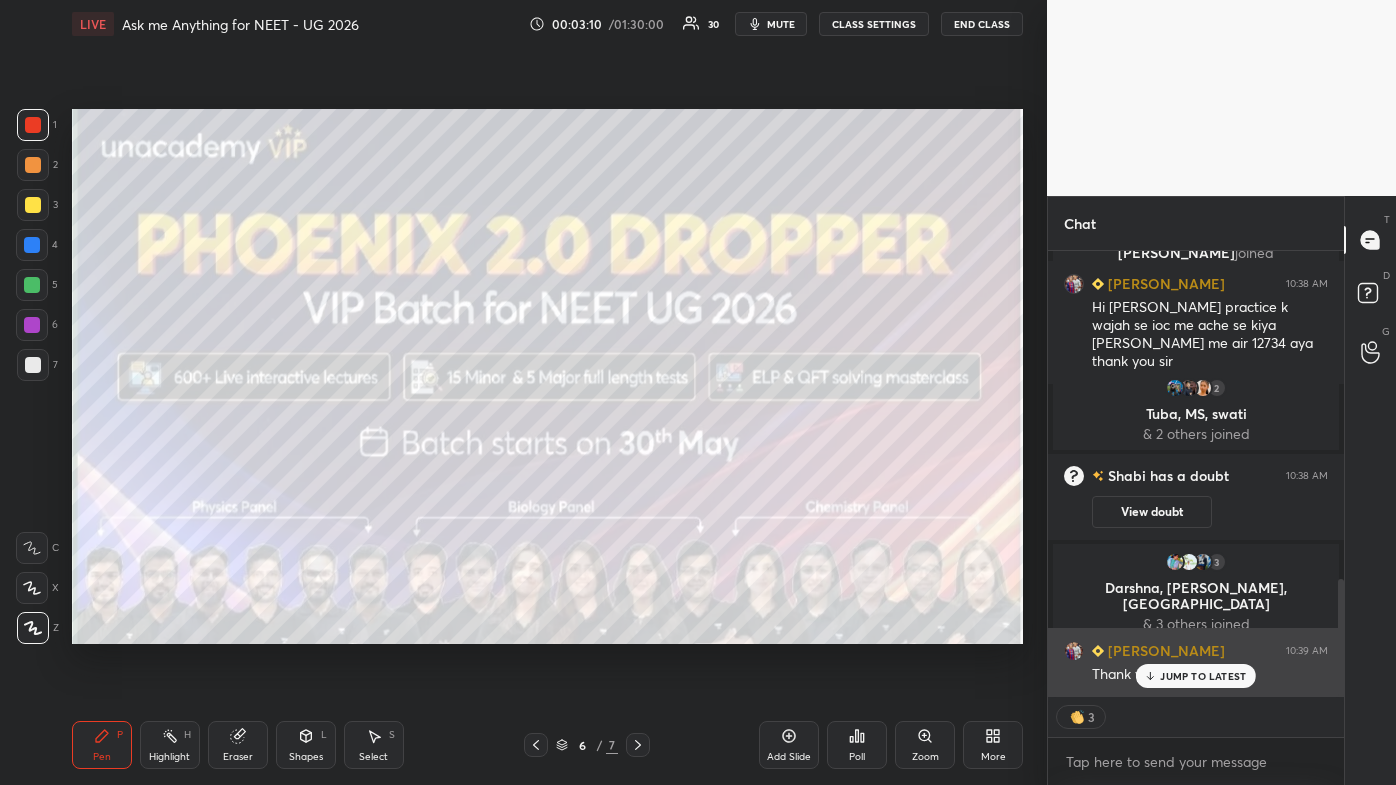 click on "JUMP TO LATEST" at bounding box center [1196, 676] 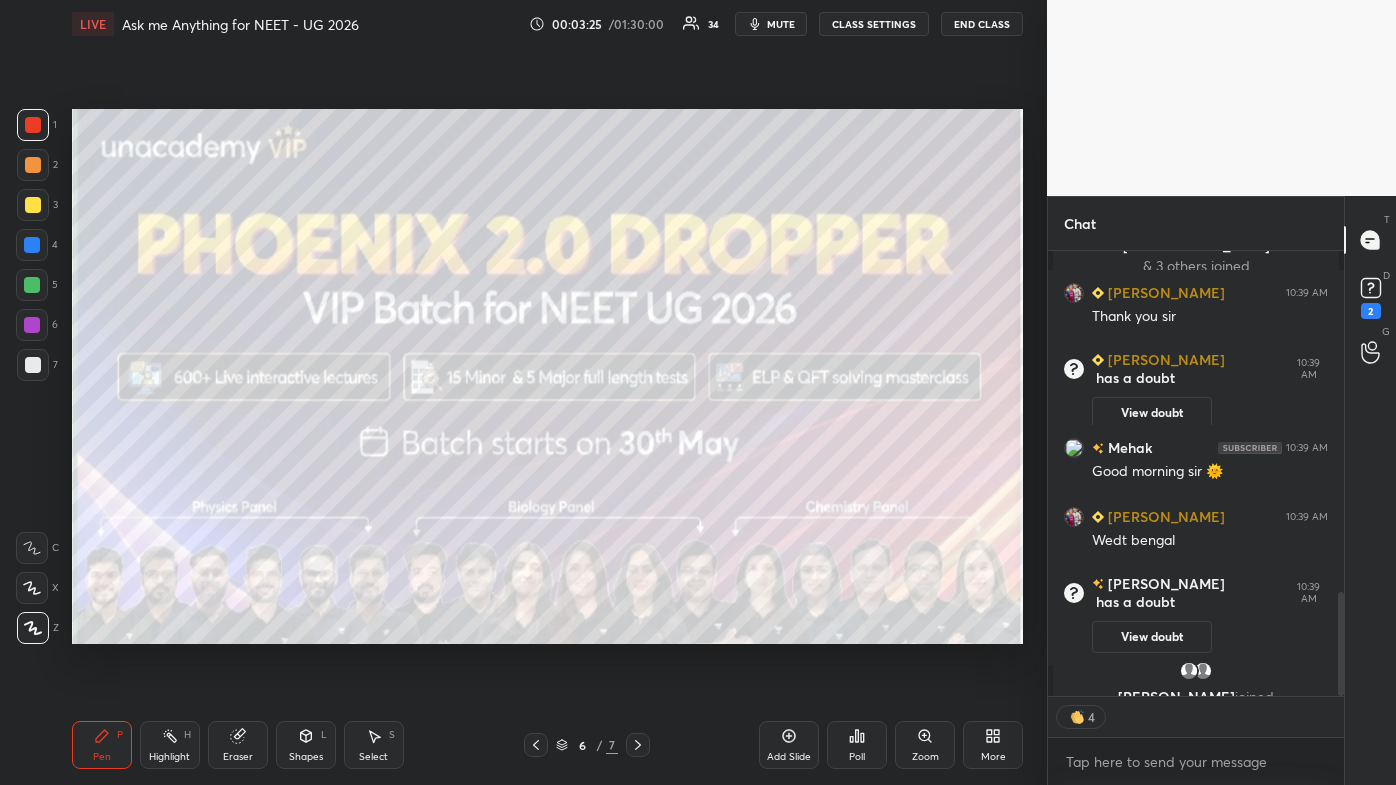 scroll, scrollTop: 1466, scrollLeft: 0, axis: vertical 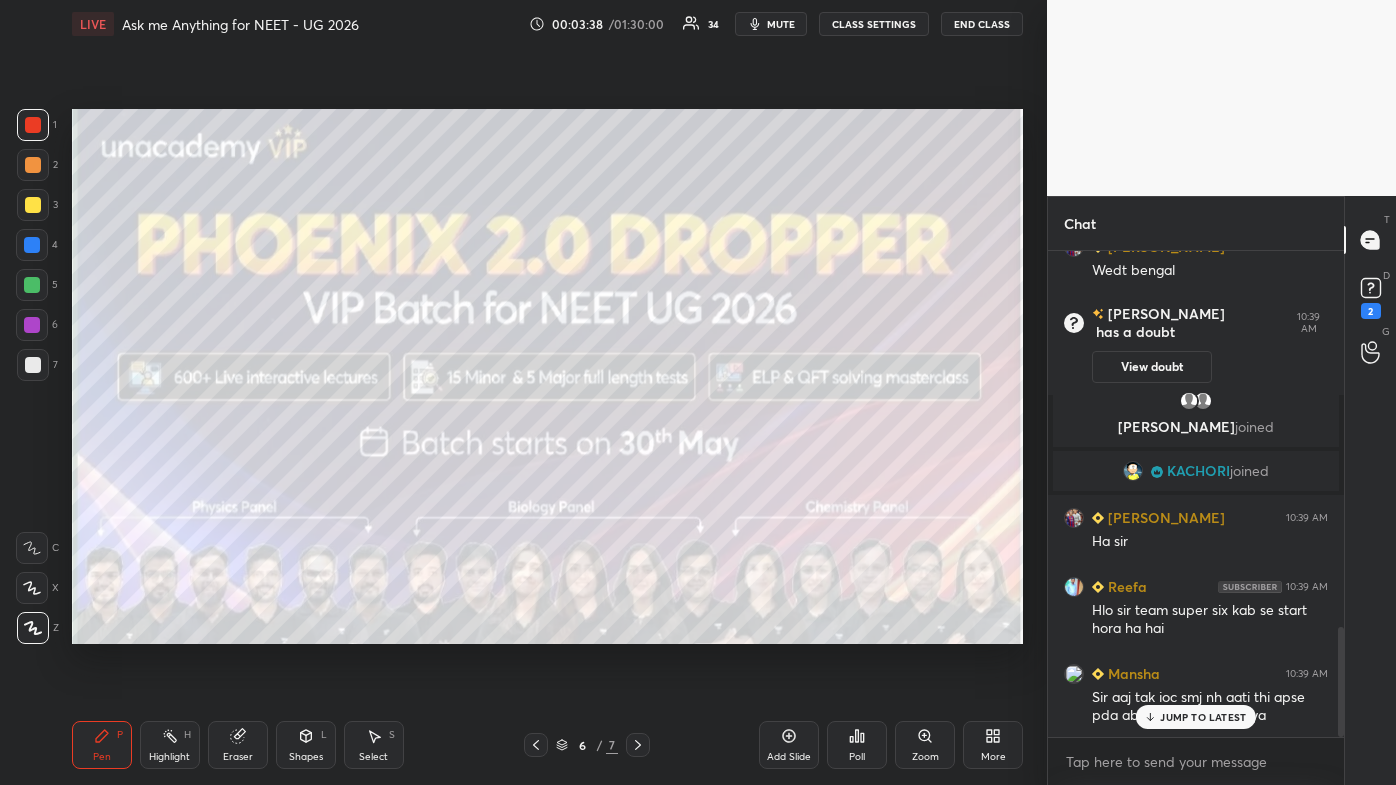 click at bounding box center (638, 745) 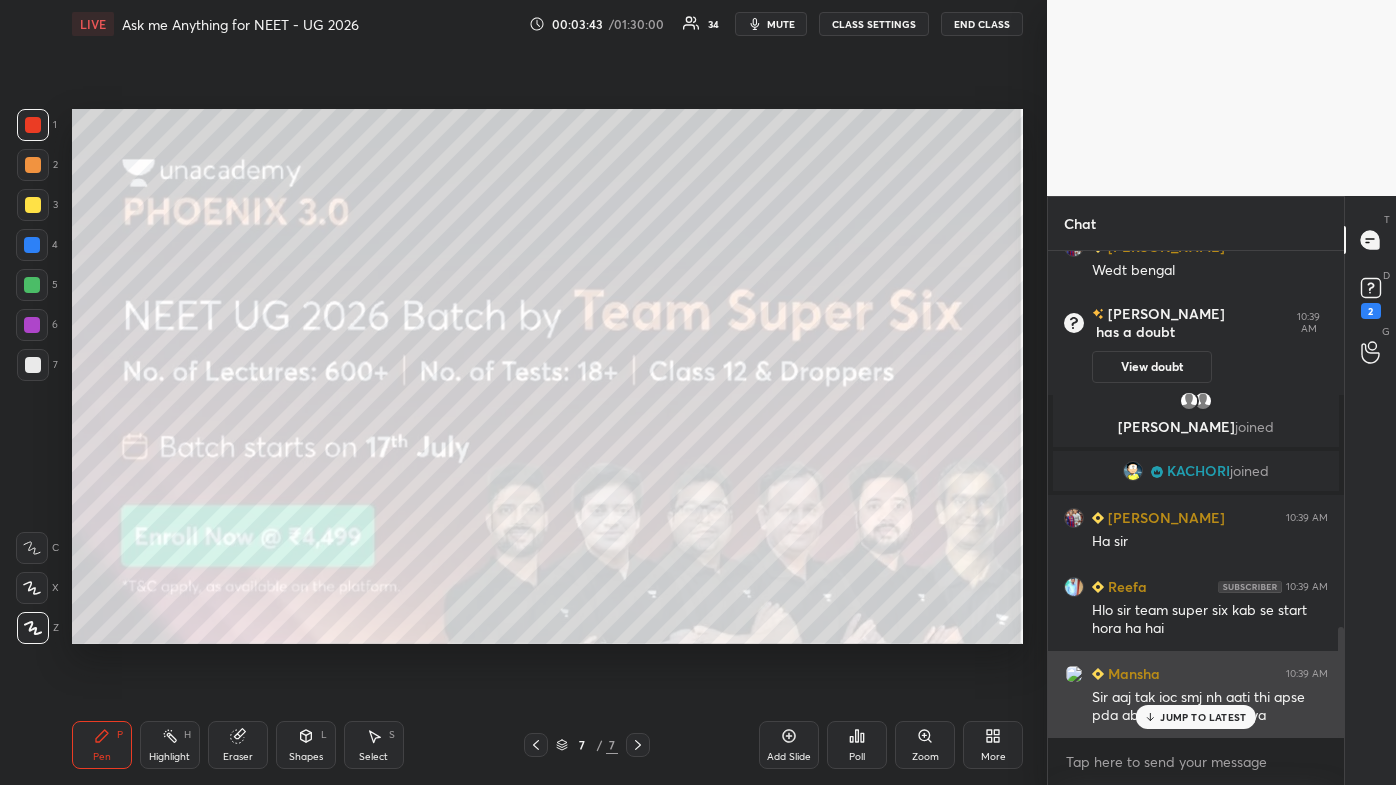 click on "JUMP TO LATEST" at bounding box center (1203, 717) 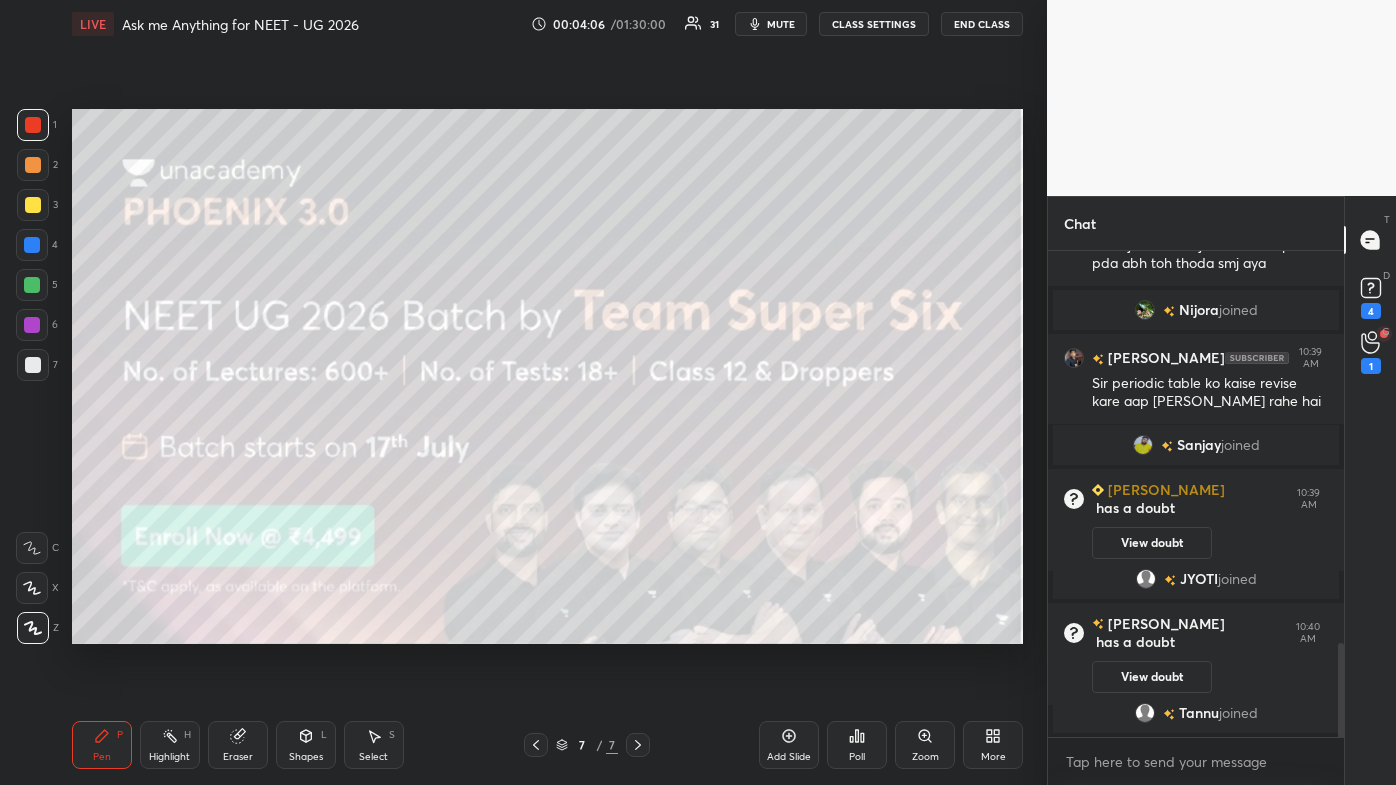 scroll, scrollTop: 2114, scrollLeft: 0, axis: vertical 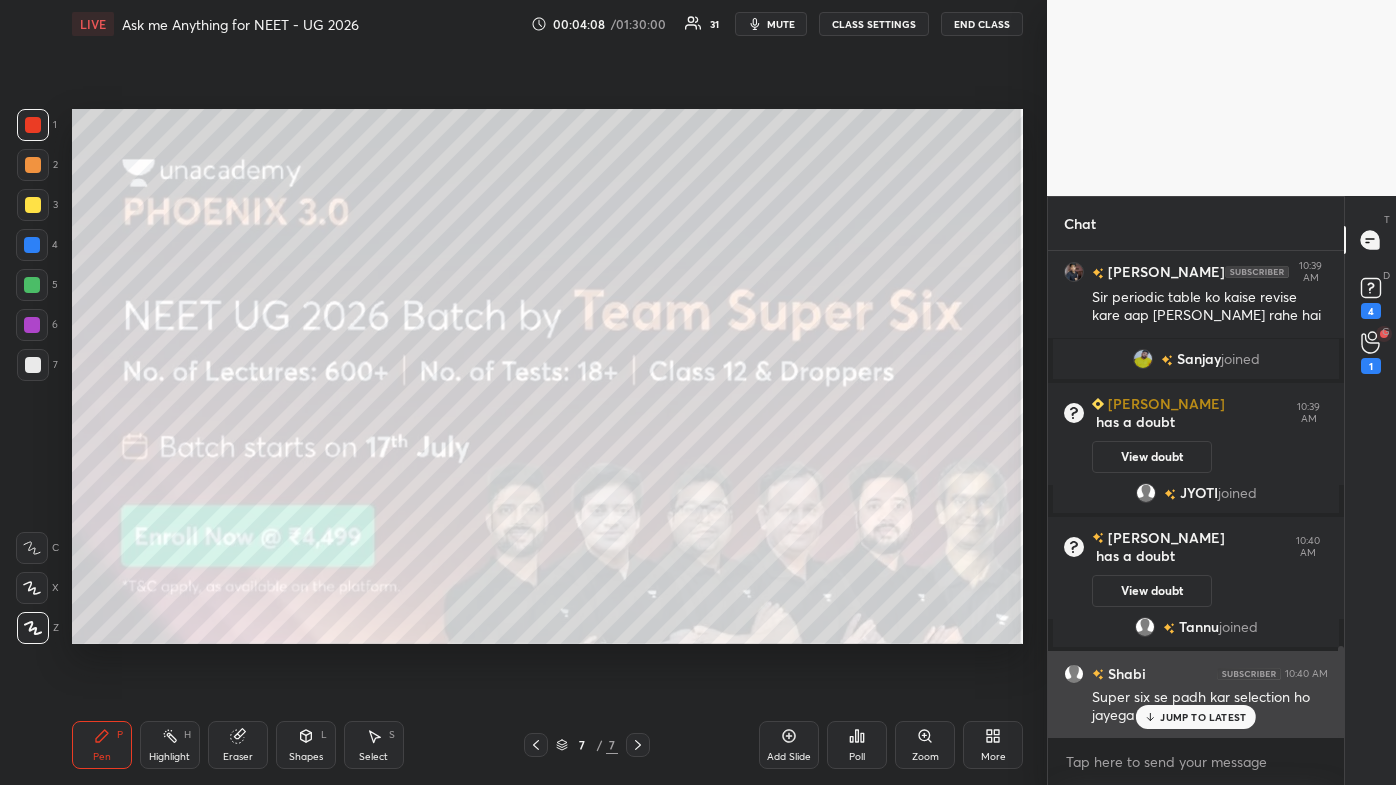 drag, startPoint x: 1165, startPoint y: 722, endPoint x: 1128, endPoint y: 725, distance: 37.12142 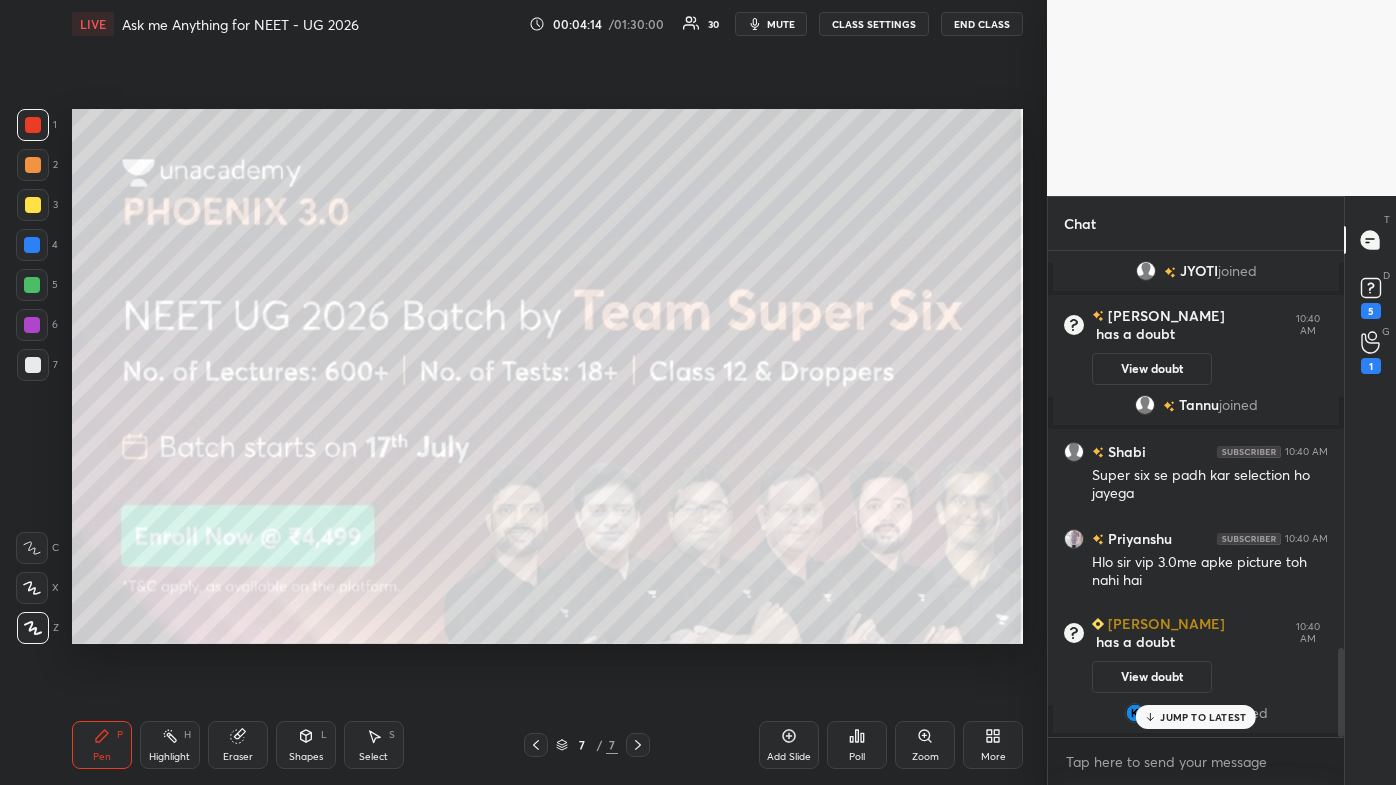 scroll, scrollTop: 2178, scrollLeft: 0, axis: vertical 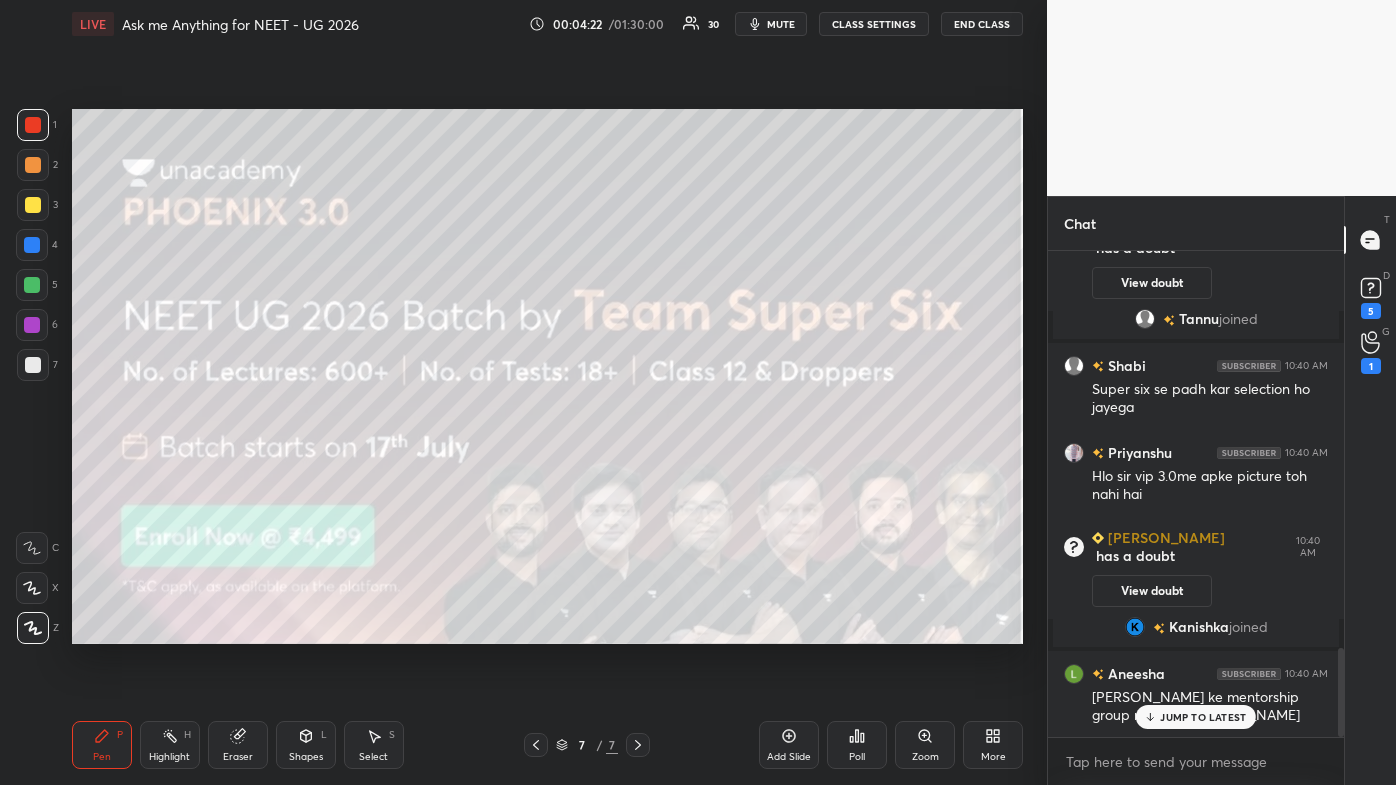 click 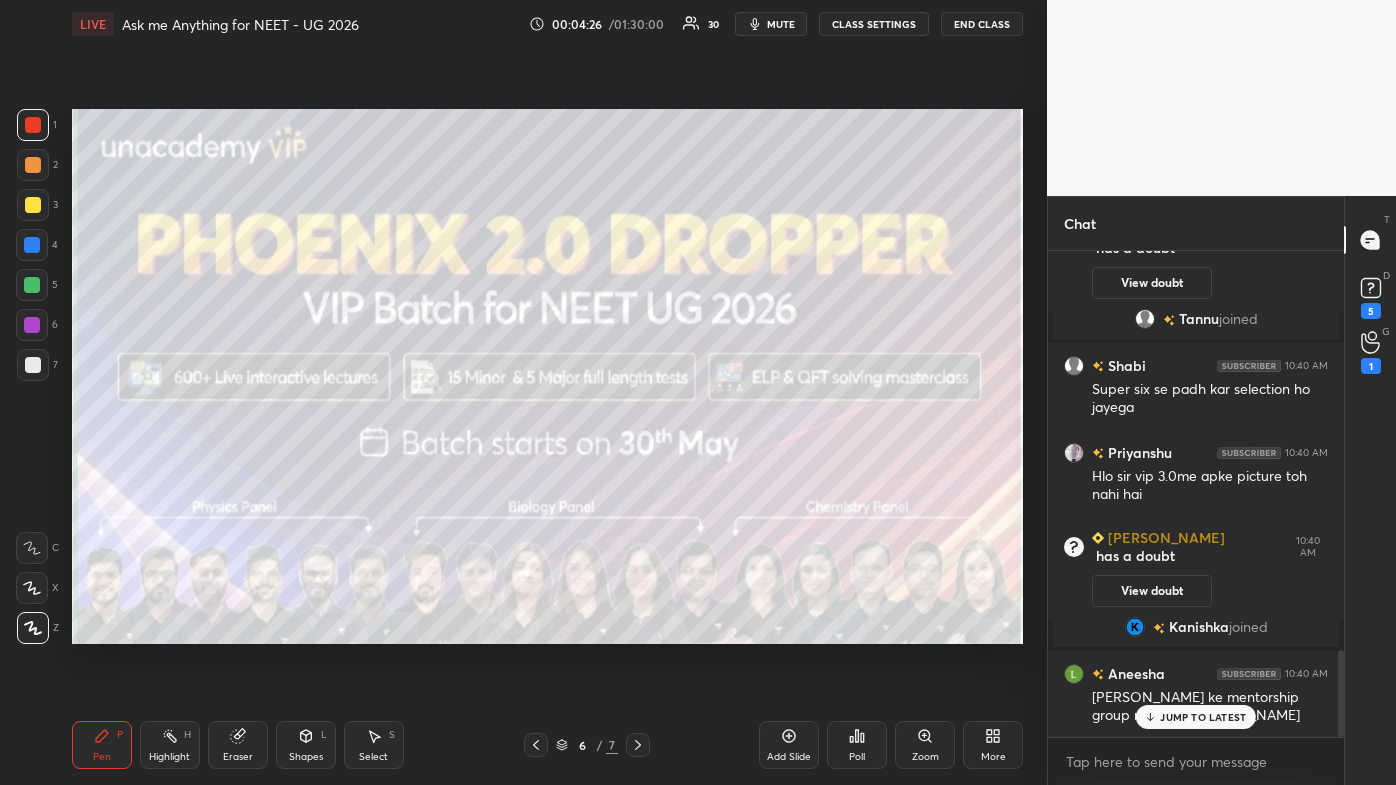 scroll, scrollTop: 2226, scrollLeft: 0, axis: vertical 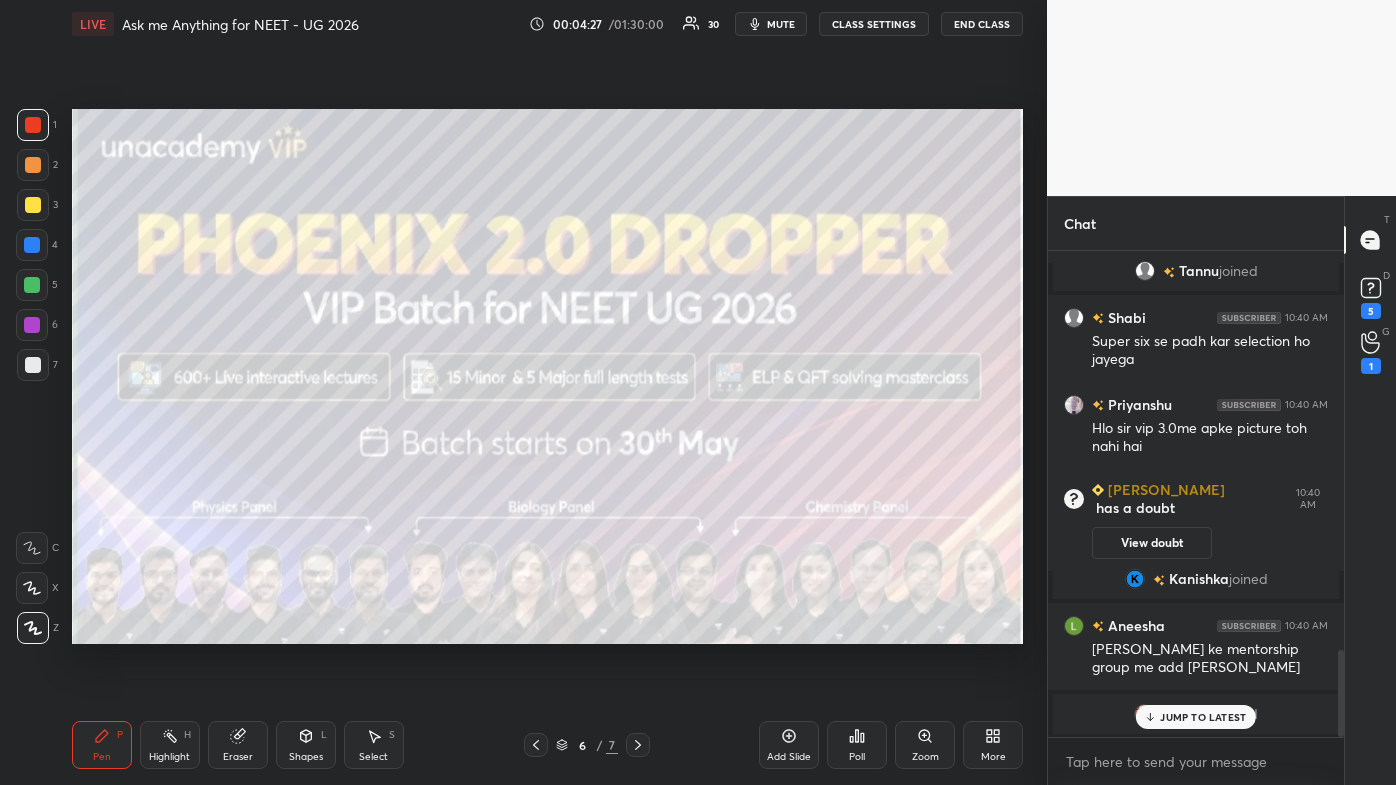 click on "JUMP TO LATEST" at bounding box center [1203, 717] 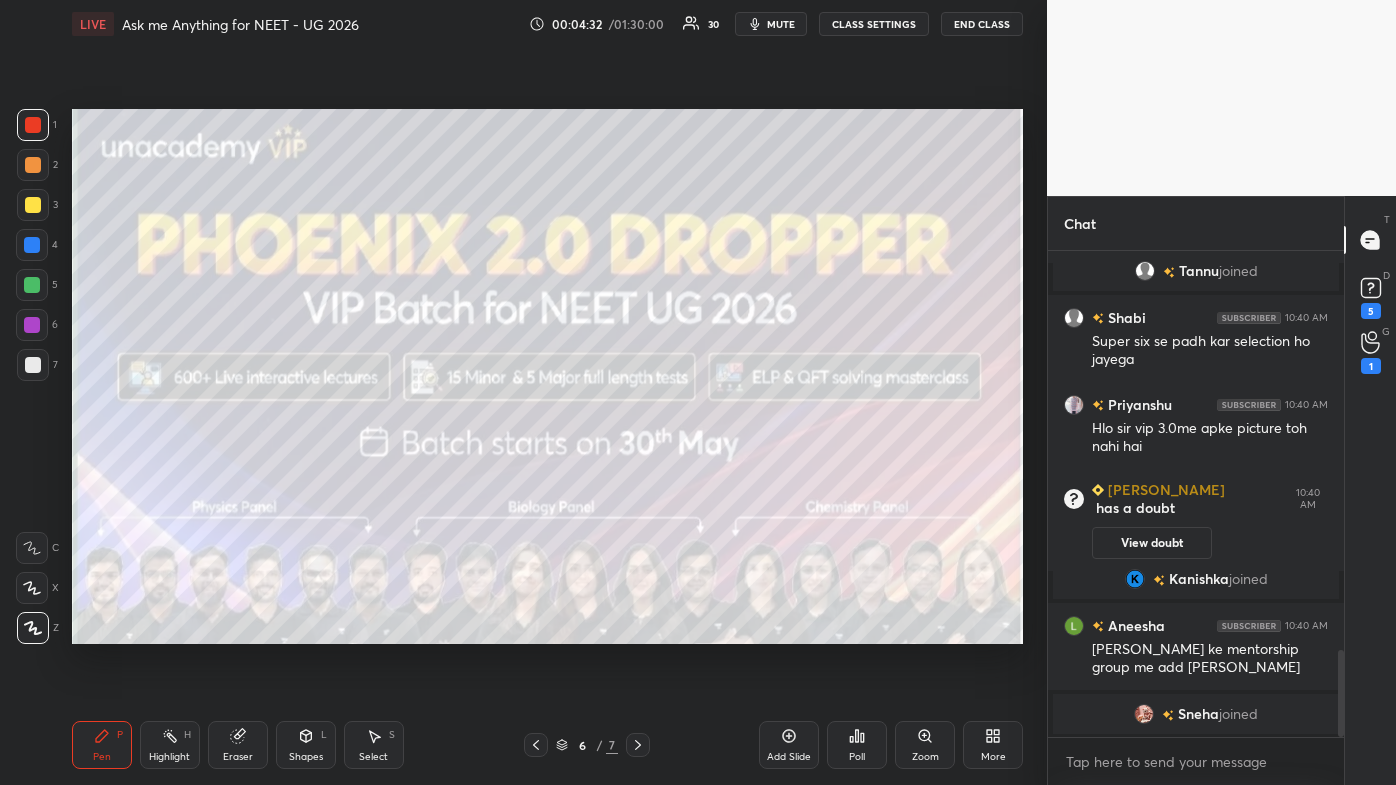 click 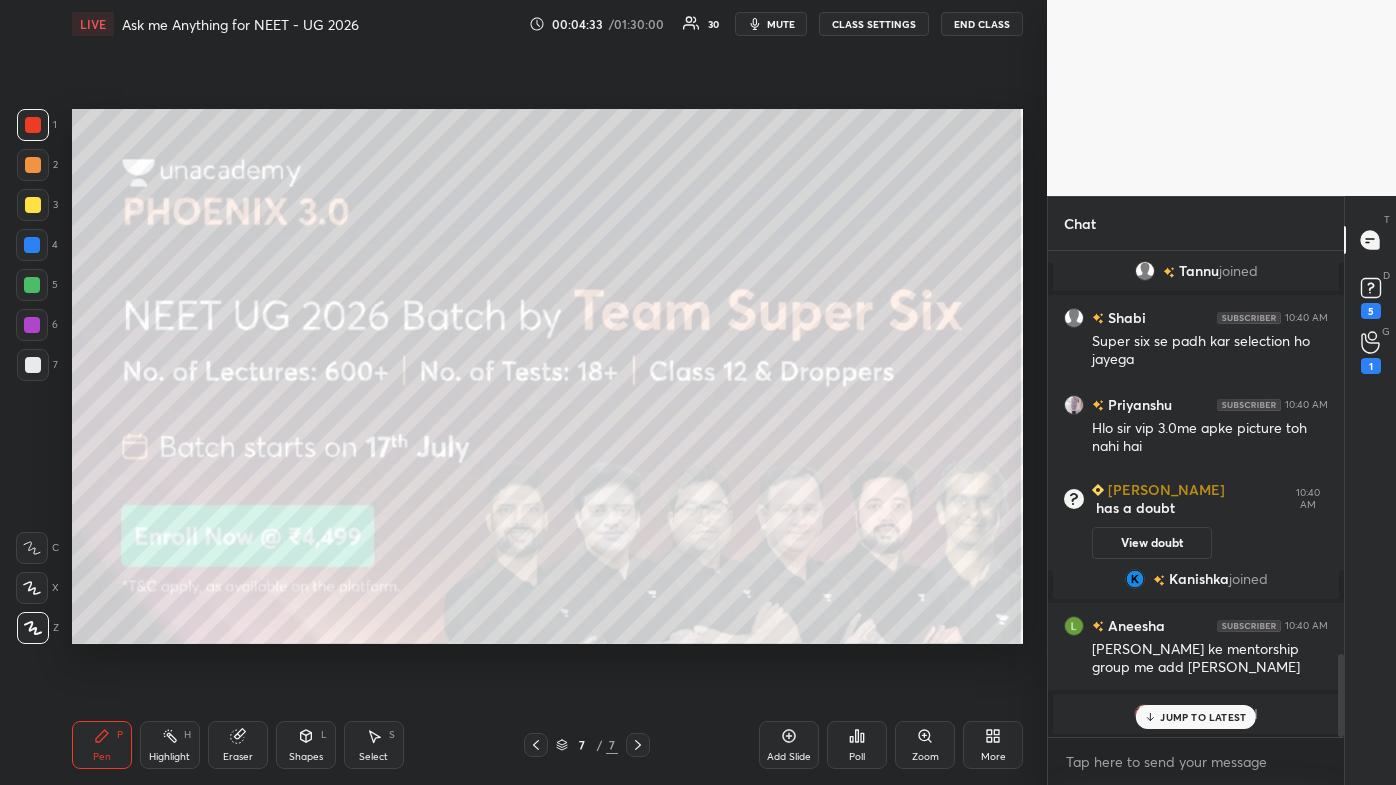 scroll, scrollTop: 2349, scrollLeft: 0, axis: vertical 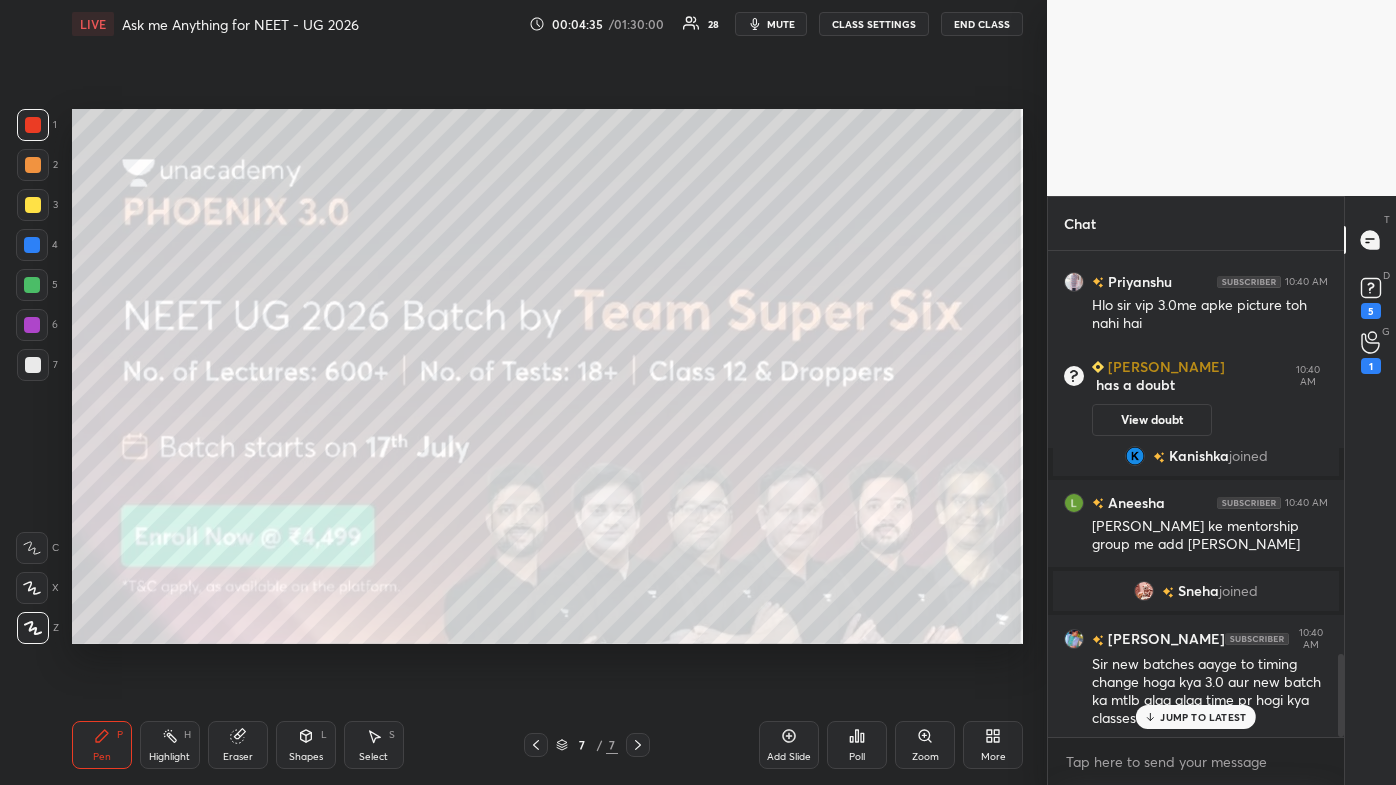 drag, startPoint x: 1160, startPoint y: 717, endPoint x: 1101, endPoint y: 717, distance: 59 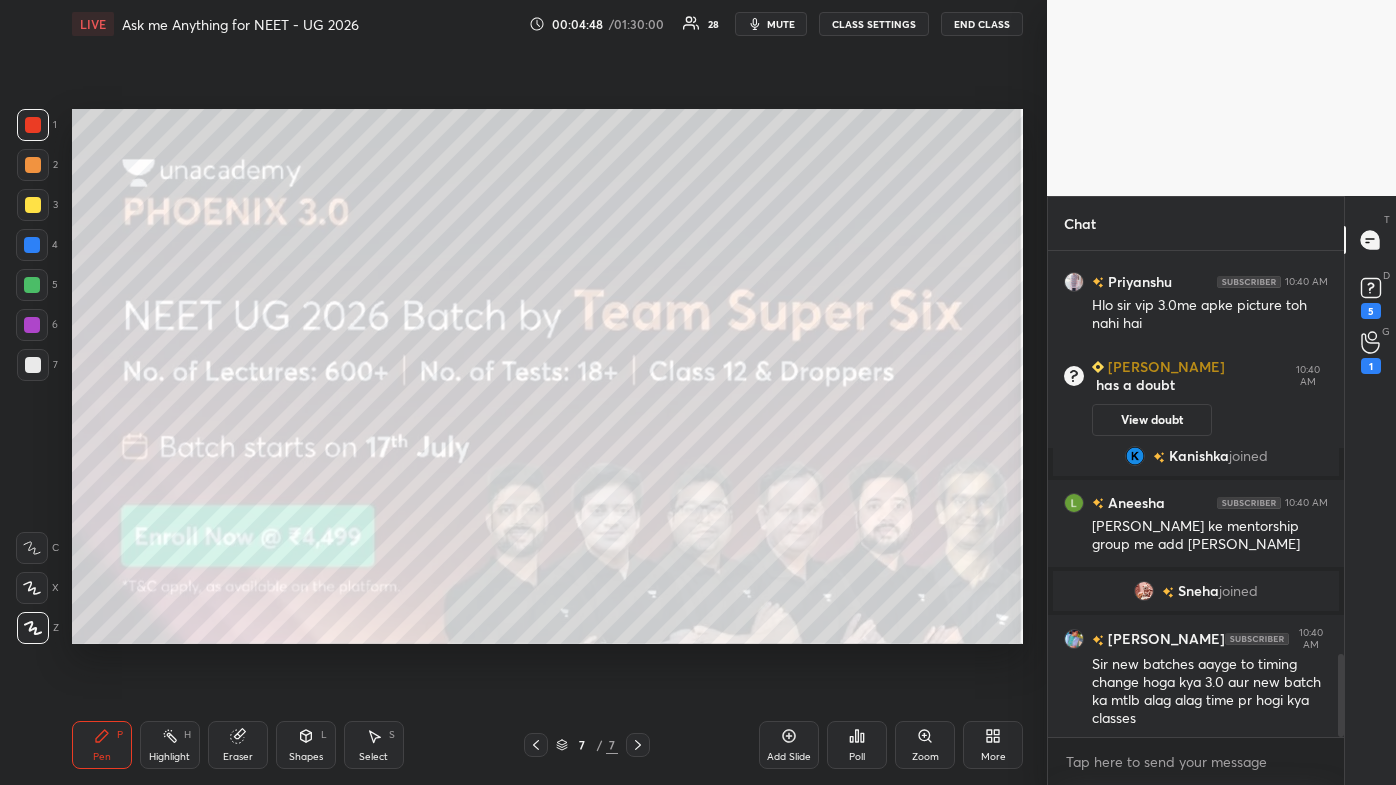 click 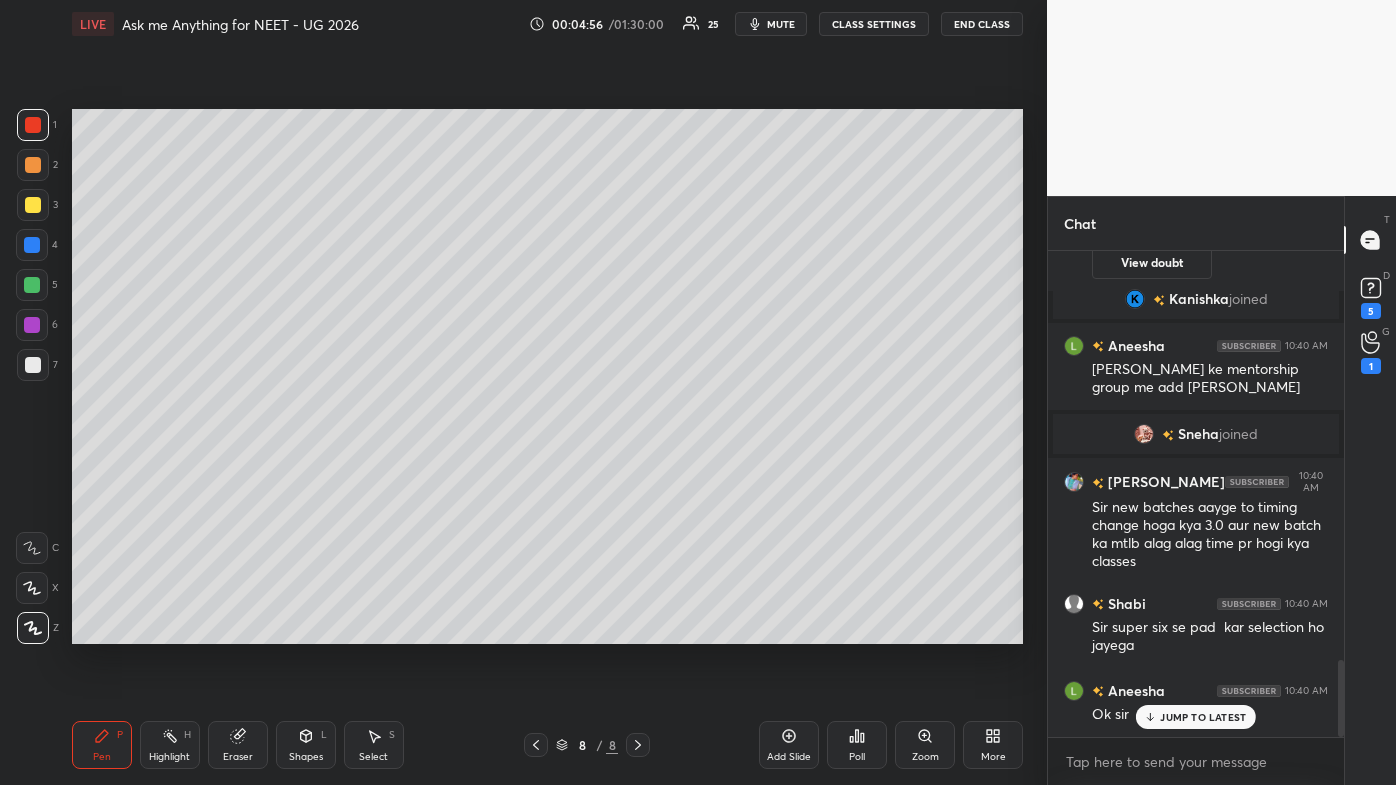 scroll, scrollTop: 2592, scrollLeft: 0, axis: vertical 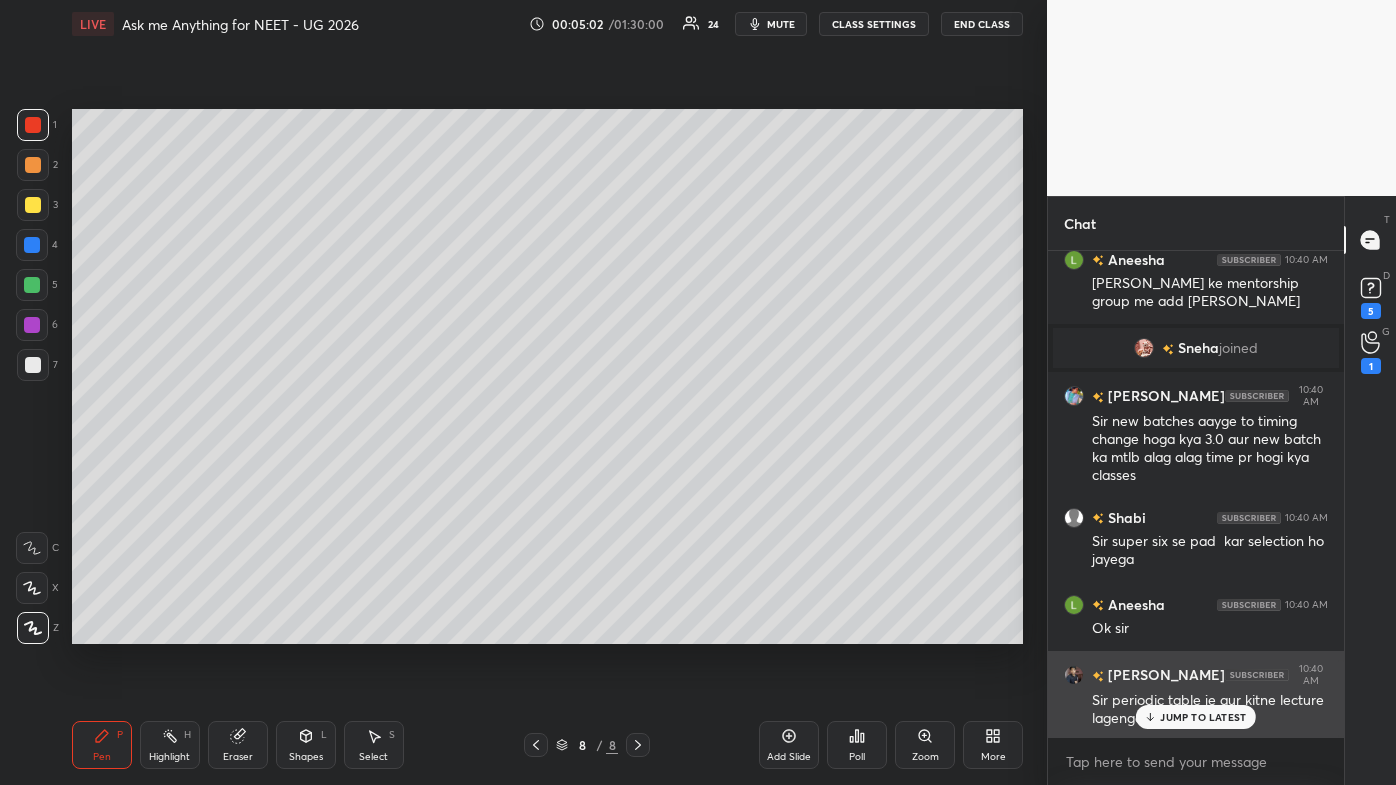 drag, startPoint x: 1189, startPoint y: 715, endPoint x: 1170, endPoint y: 730, distance: 24.207438 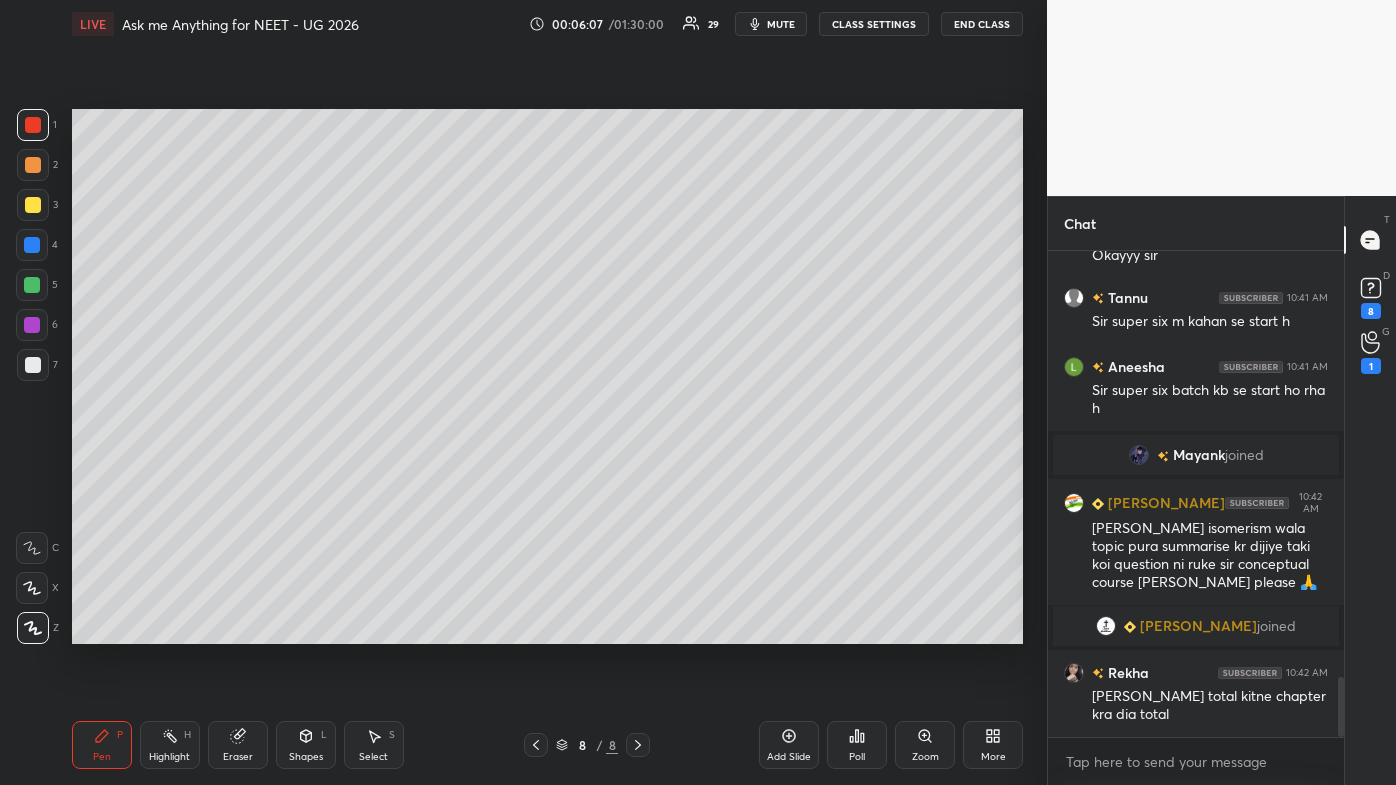 scroll, scrollTop: 3476, scrollLeft: 0, axis: vertical 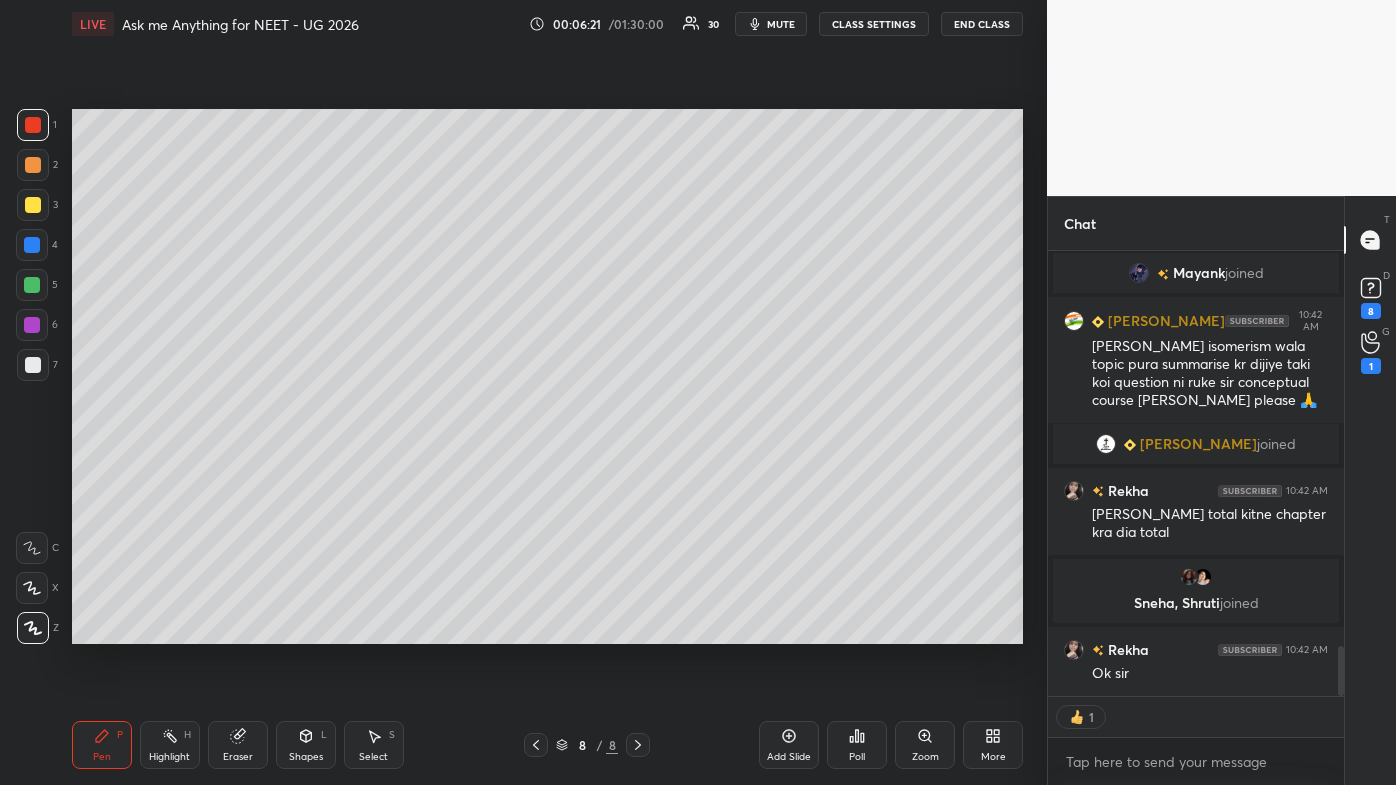 drag, startPoint x: 162, startPoint y: 736, endPoint x: 170, endPoint y: 723, distance: 15.264338 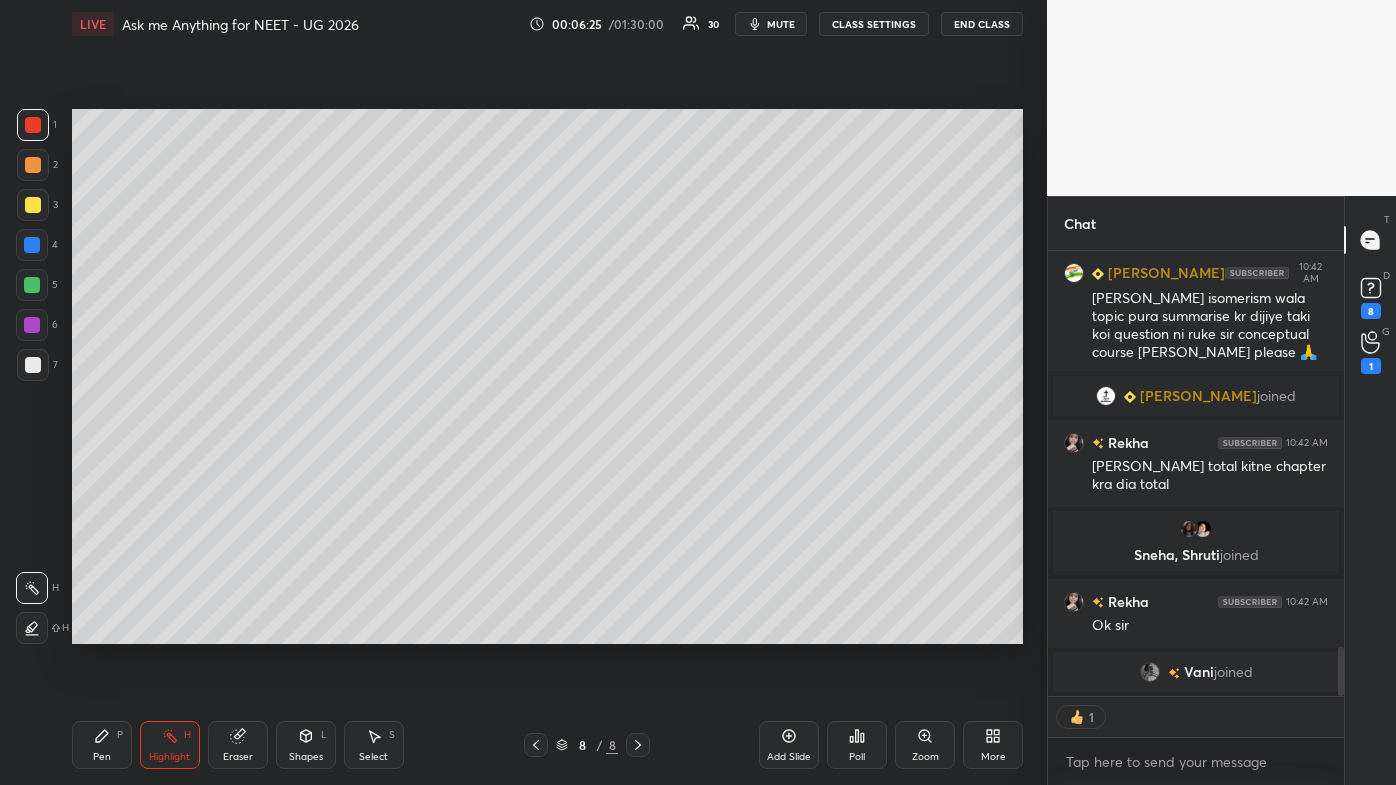 scroll, scrollTop: 3589, scrollLeft: 0, axis: vertical 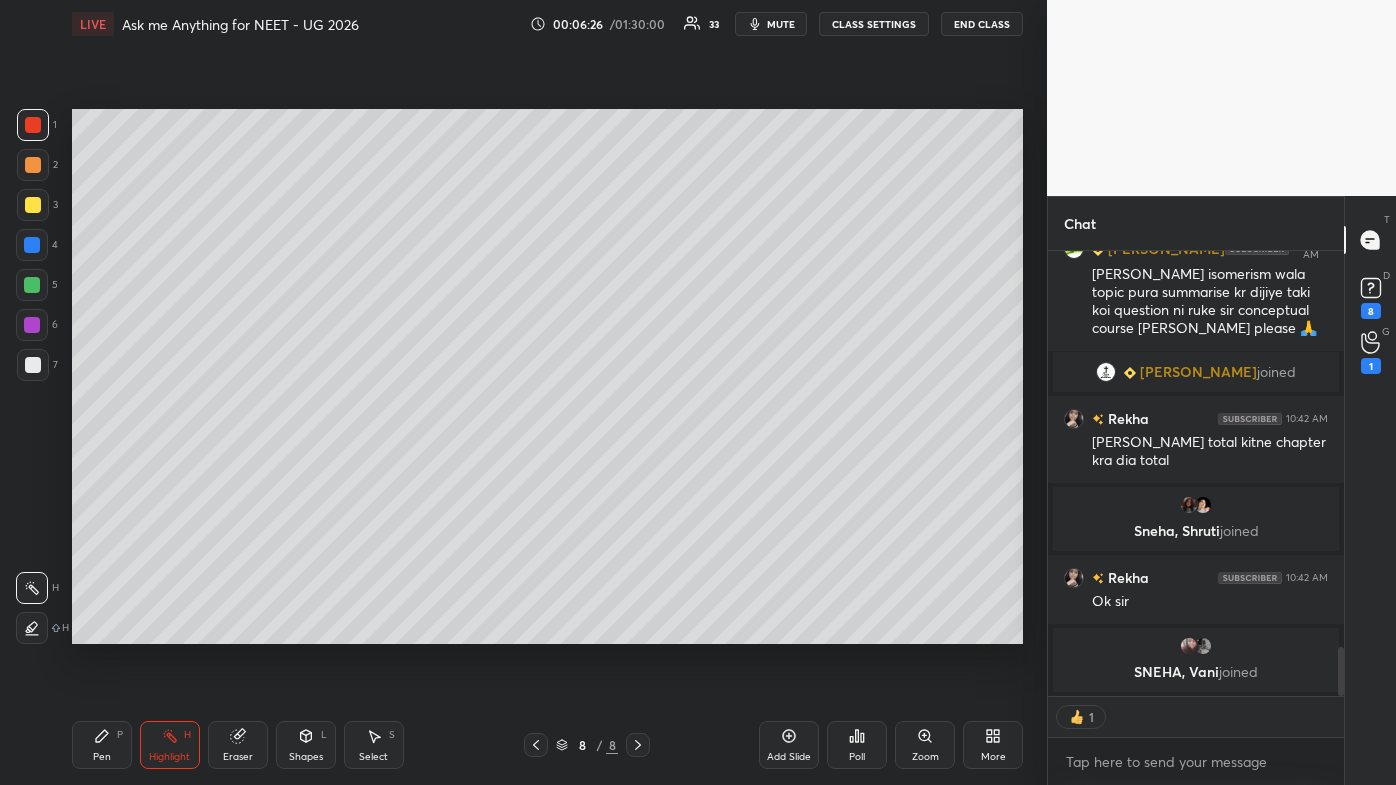 drag, startPoint x: 114, startPoint y: 736, endPoint x: 114, endPoint y: 701, distance: 35 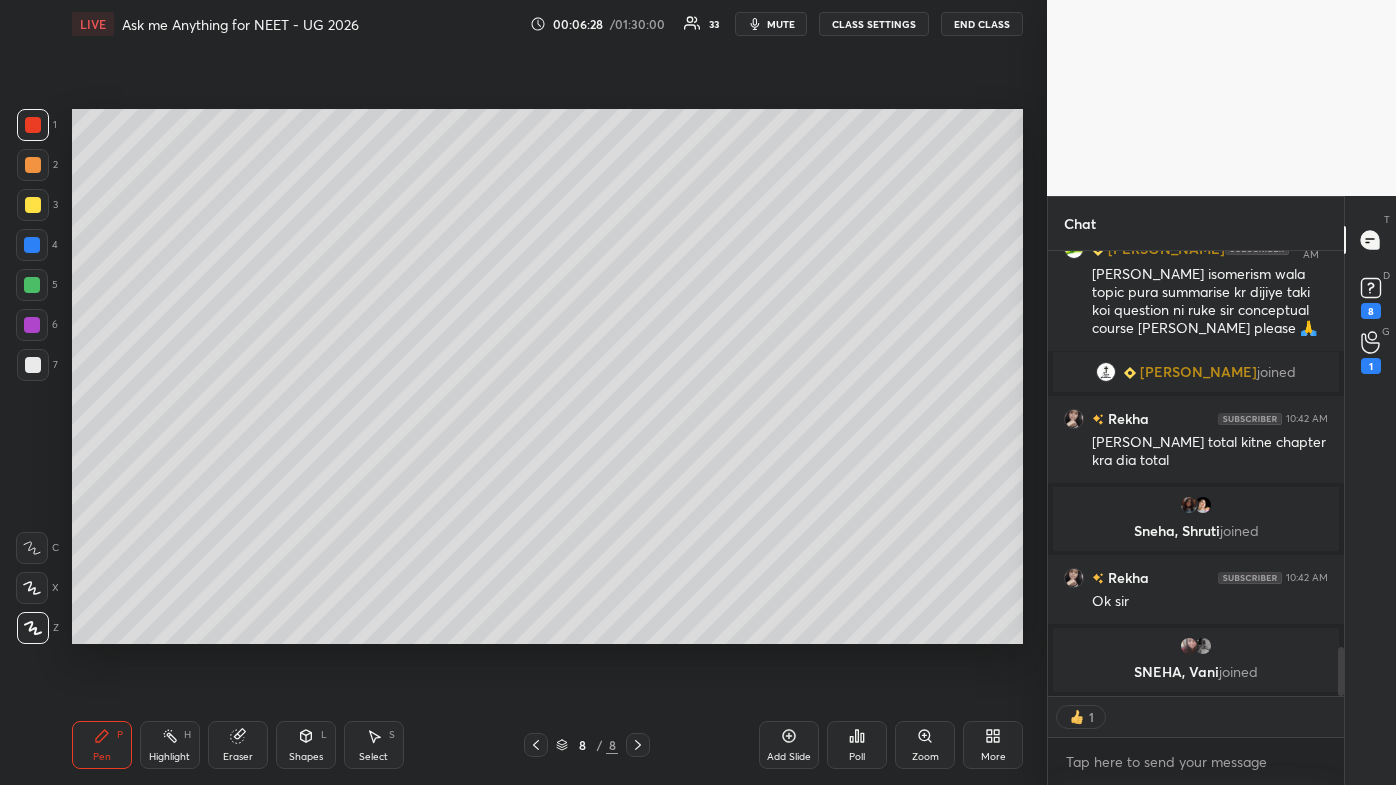 scroll, scrollTop: 3634, scrollLeft: 0, axis: vertical 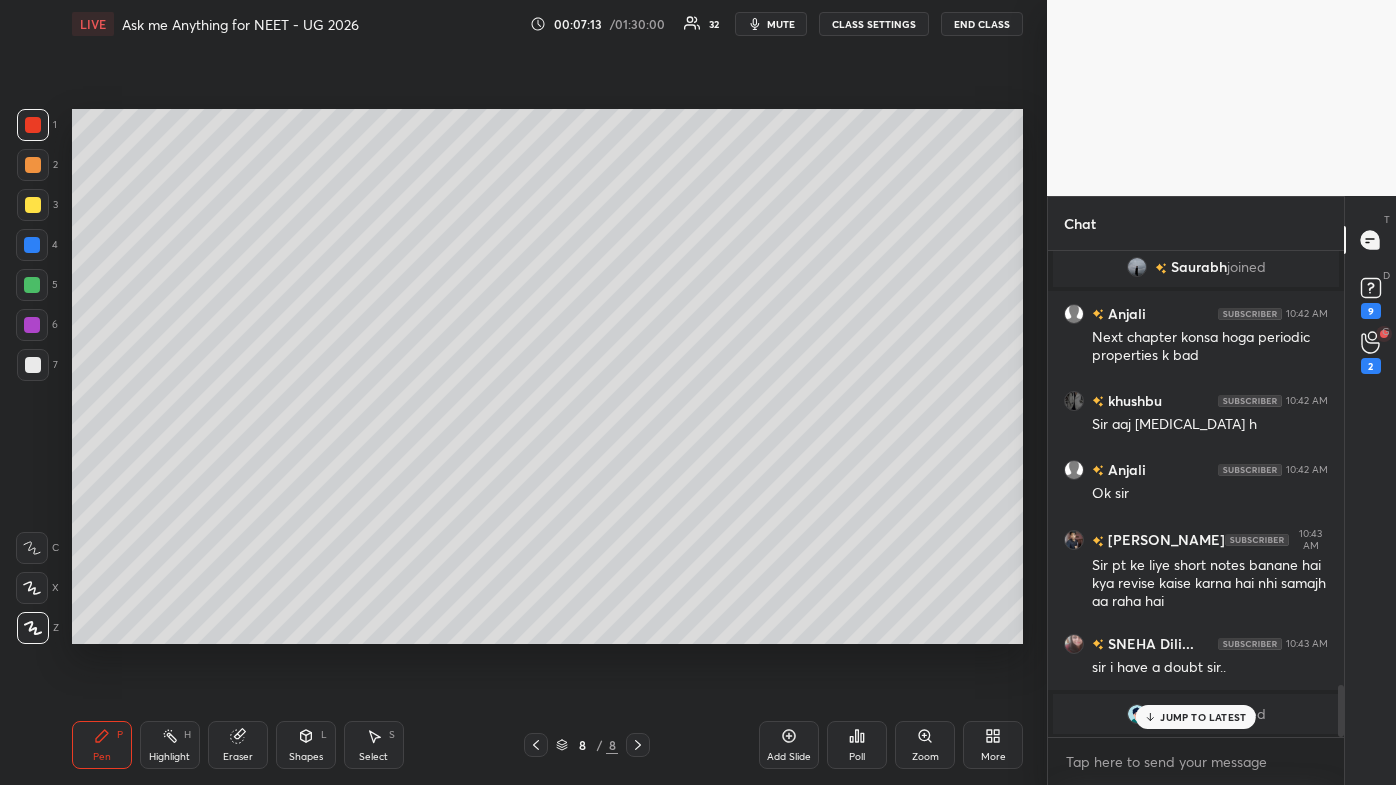 click 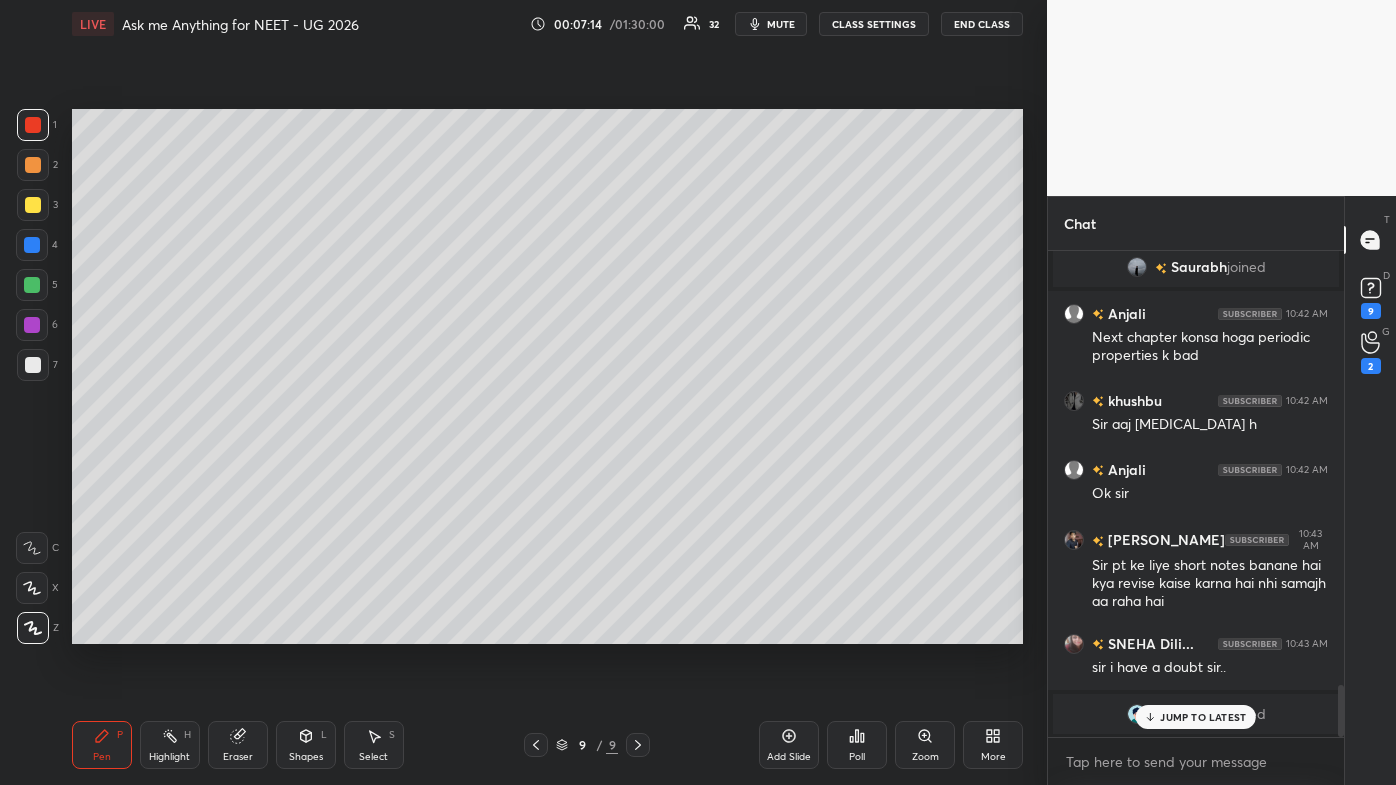 click at bounding box center [33, 165] 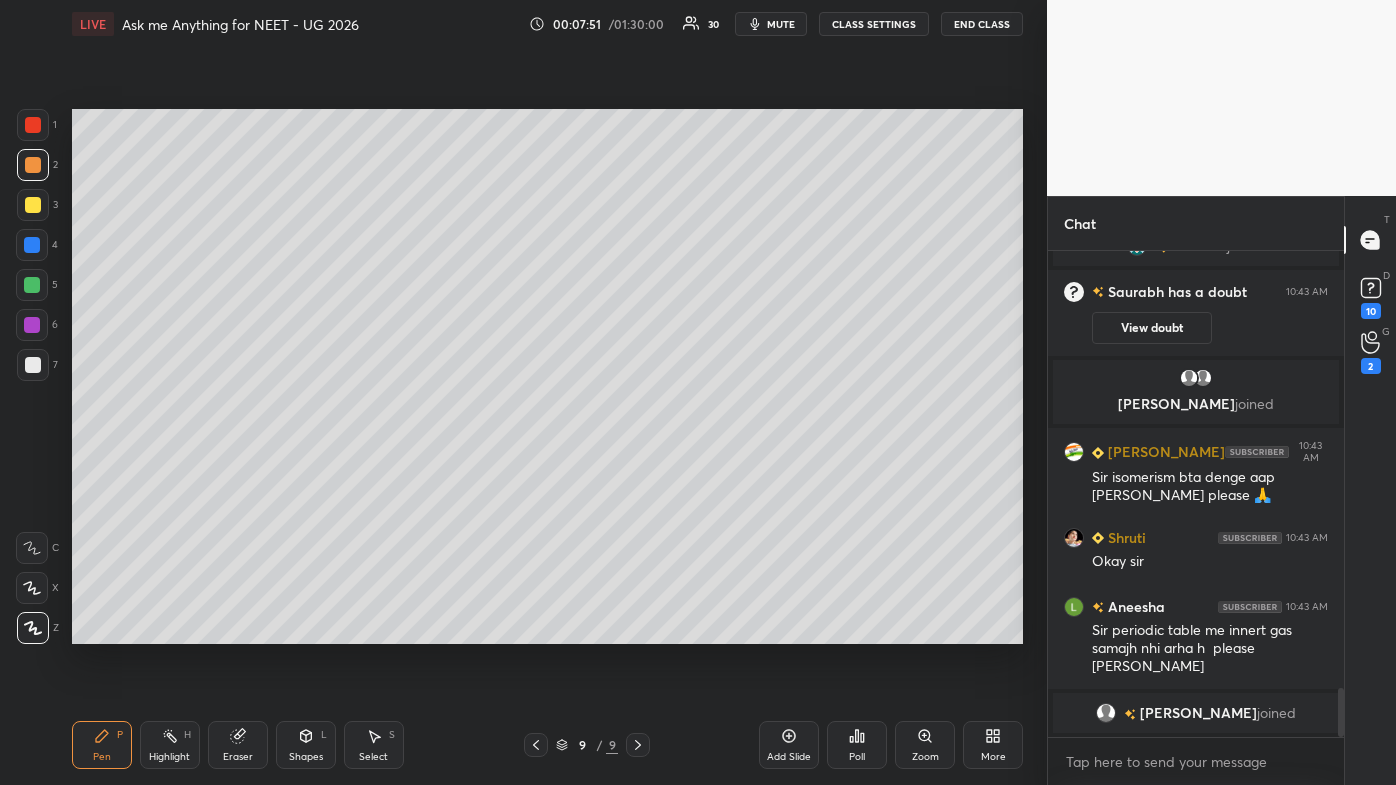 scroll, scrollTop: 4333, scrollLeft: 0, axis: vertical 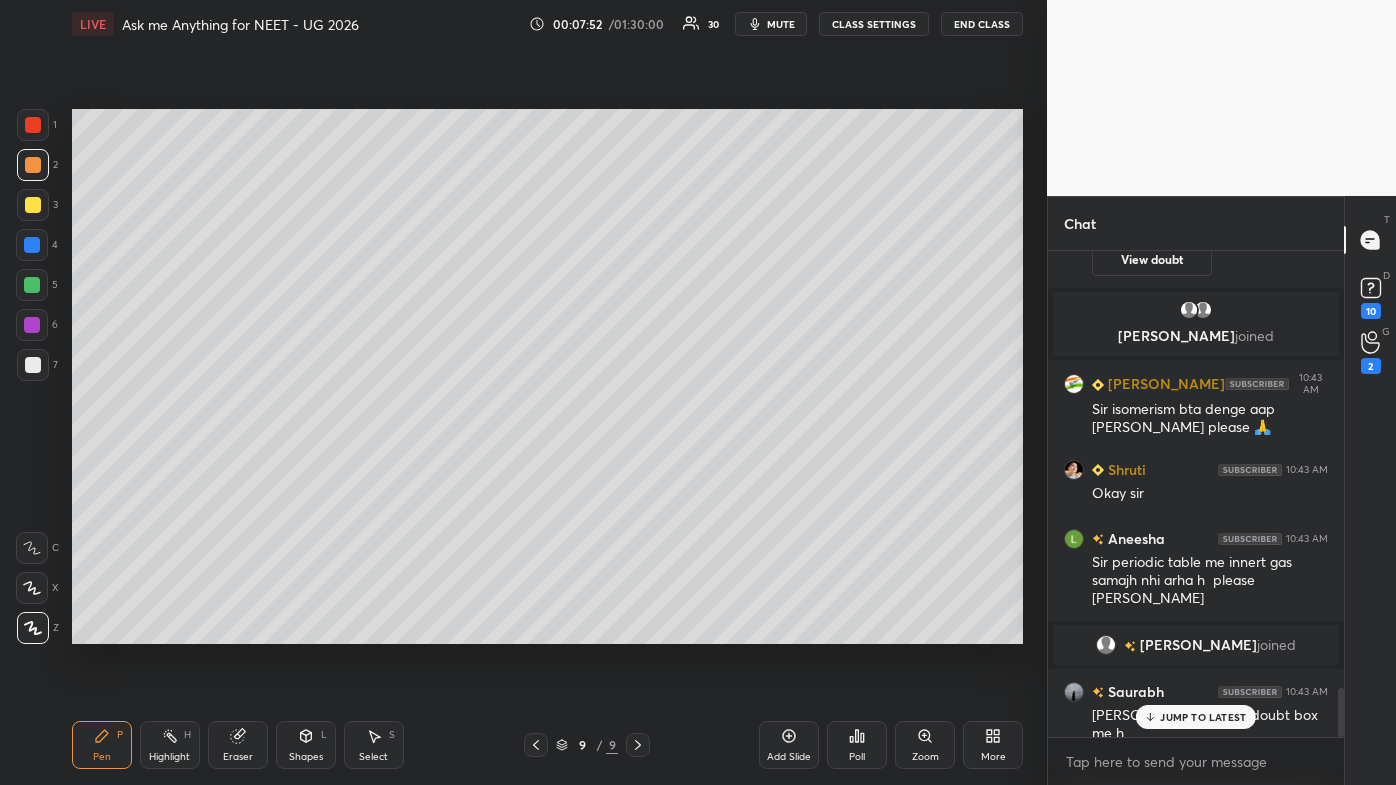 click 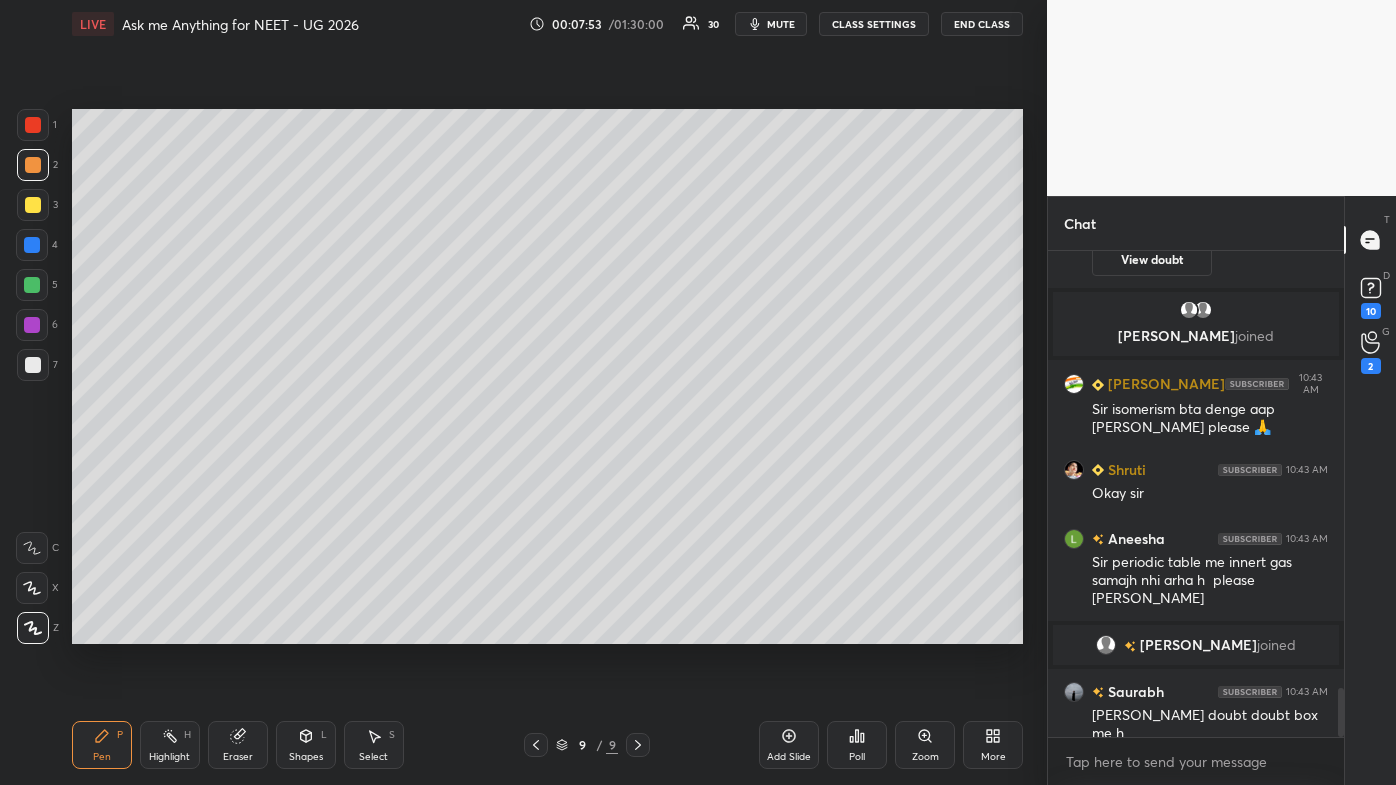 scroll, scrollTop: 4402, scrollLeft: 0, axis: vertical 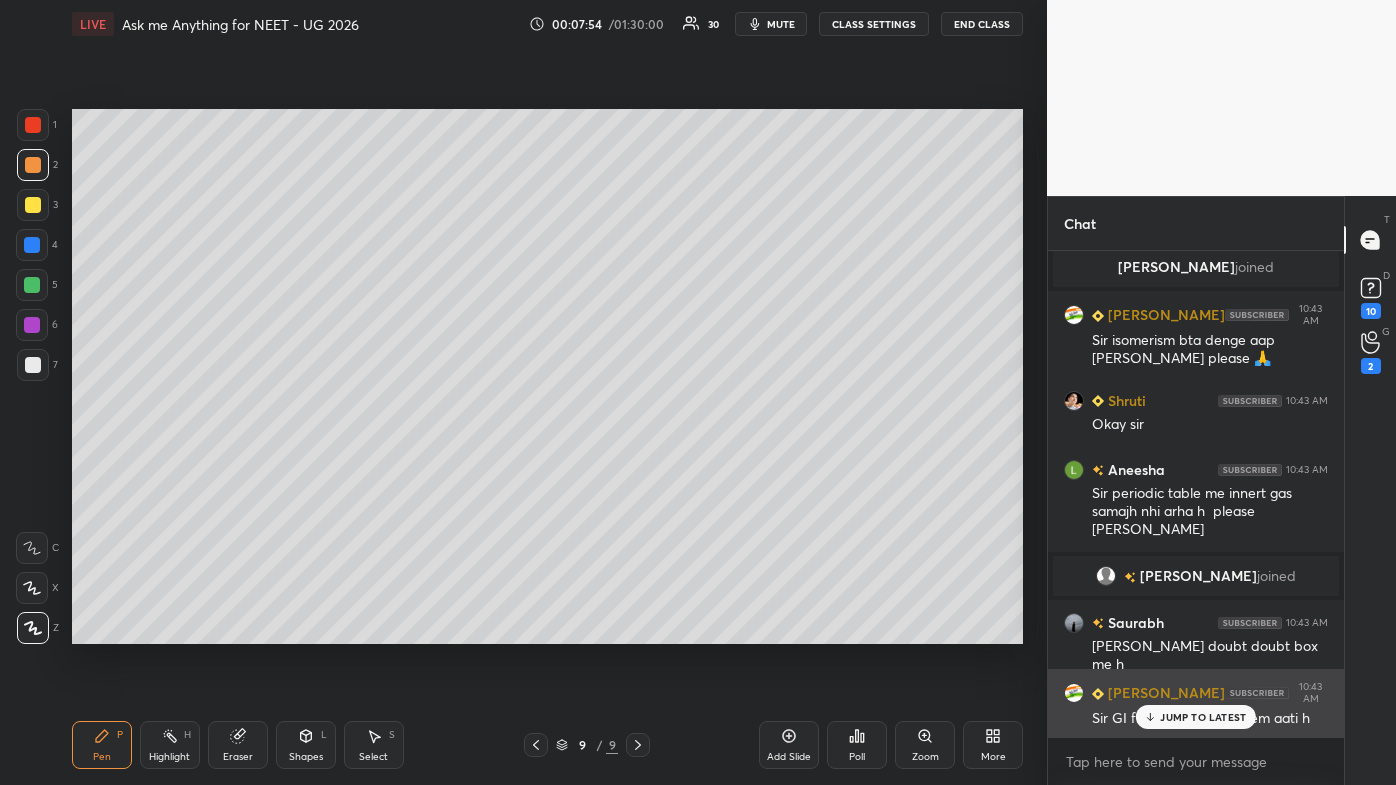 drag, startPoint x: 1164, startPoint y: 714, endPoint x: 1138, endPoint y: 725, distance: 28.231188 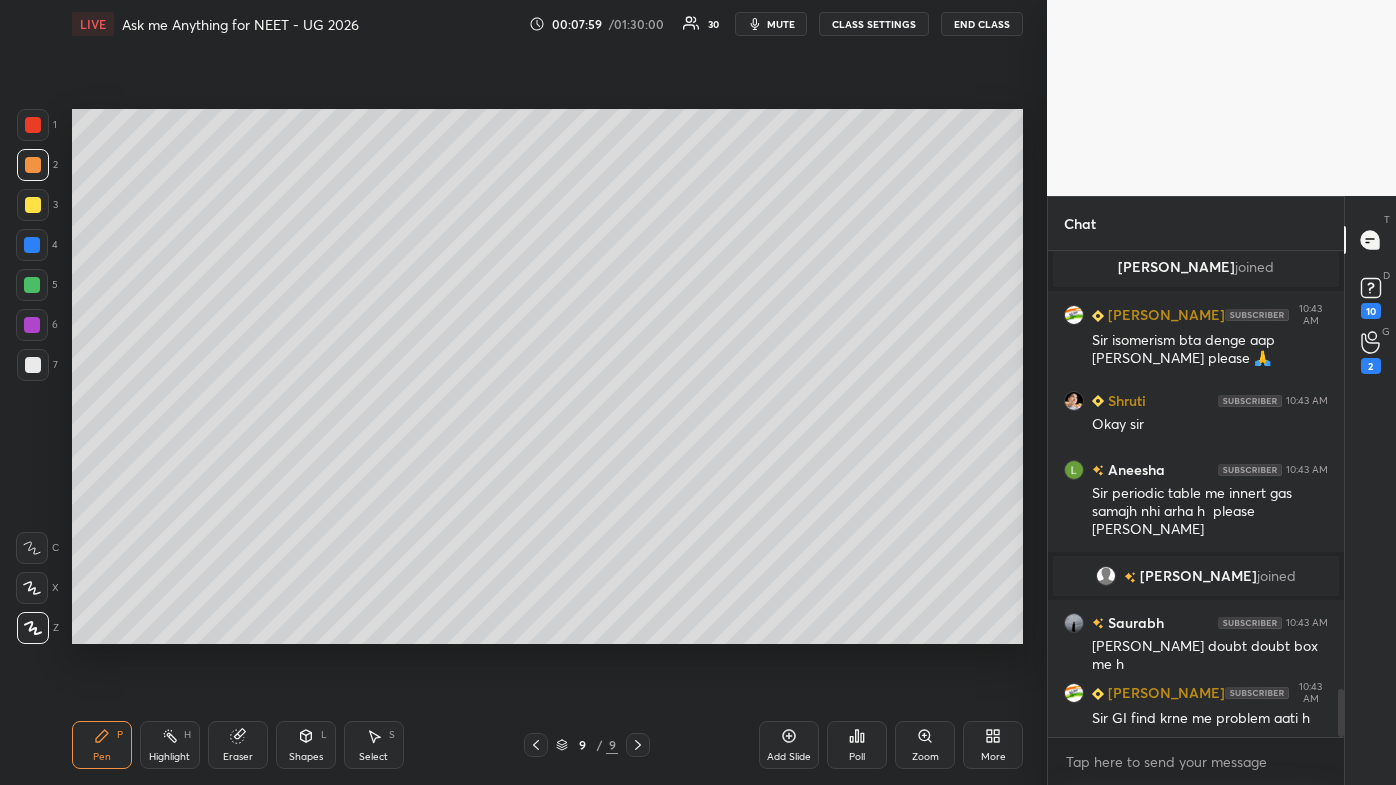 click 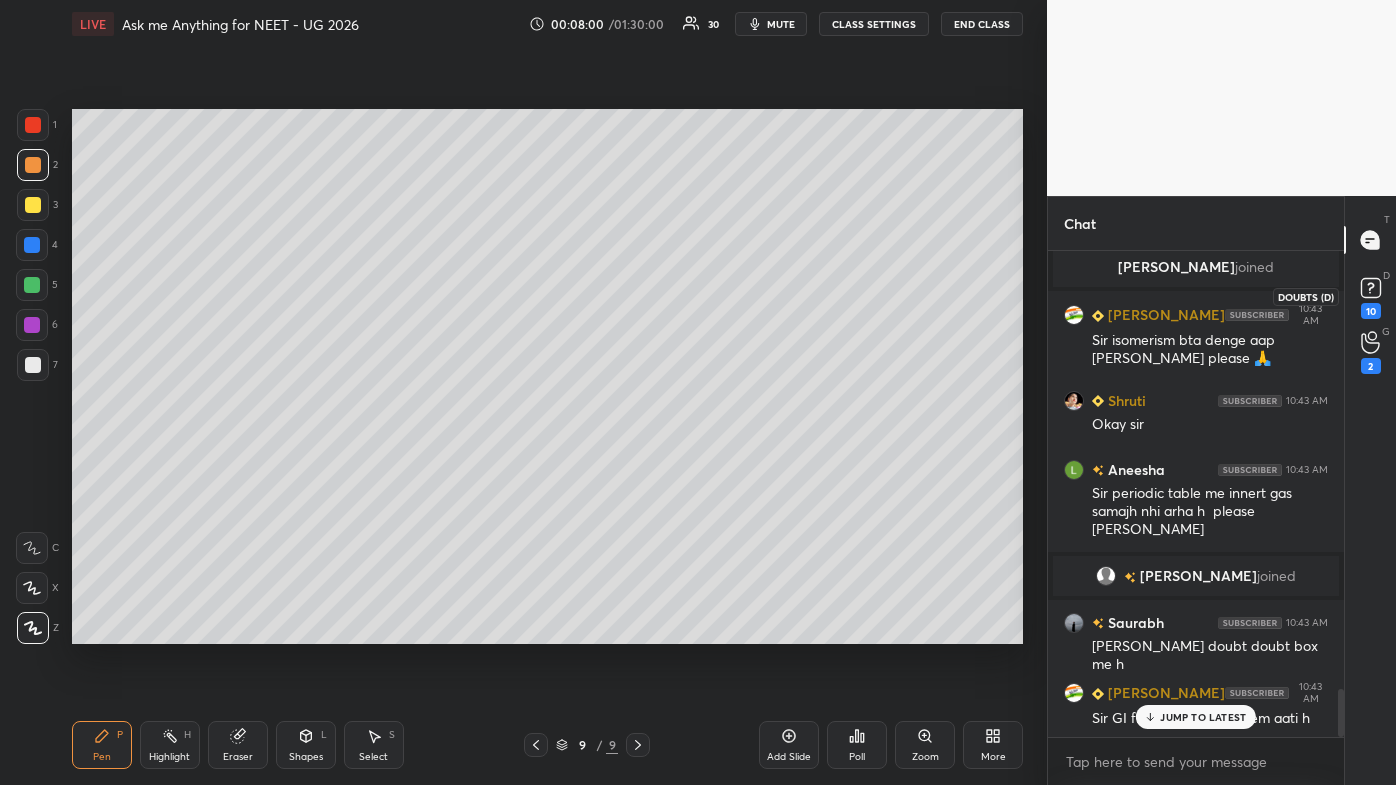scroll, scrollTop: 4450, scrollLeft: 0, axis: vertical 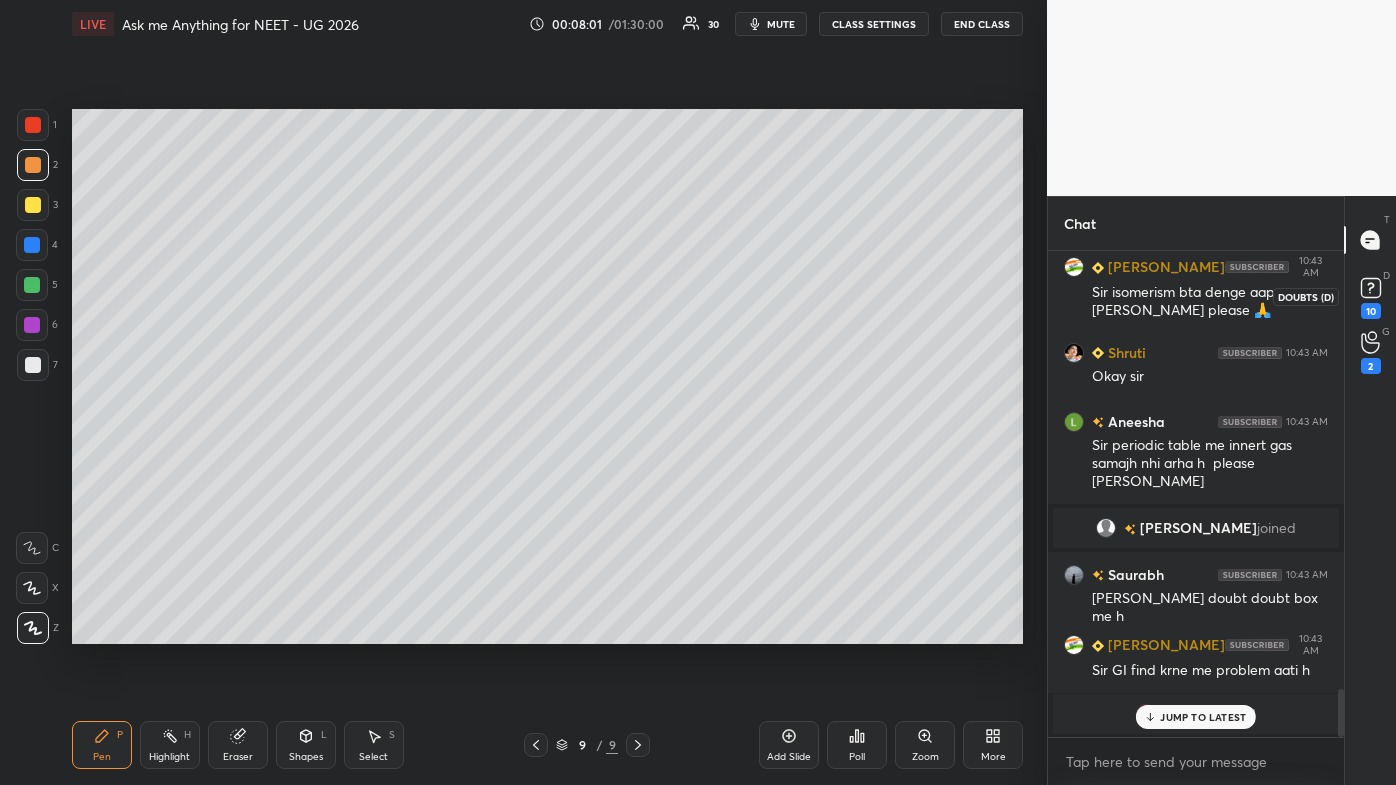 click on "10" at bounding box center [1371, 311] 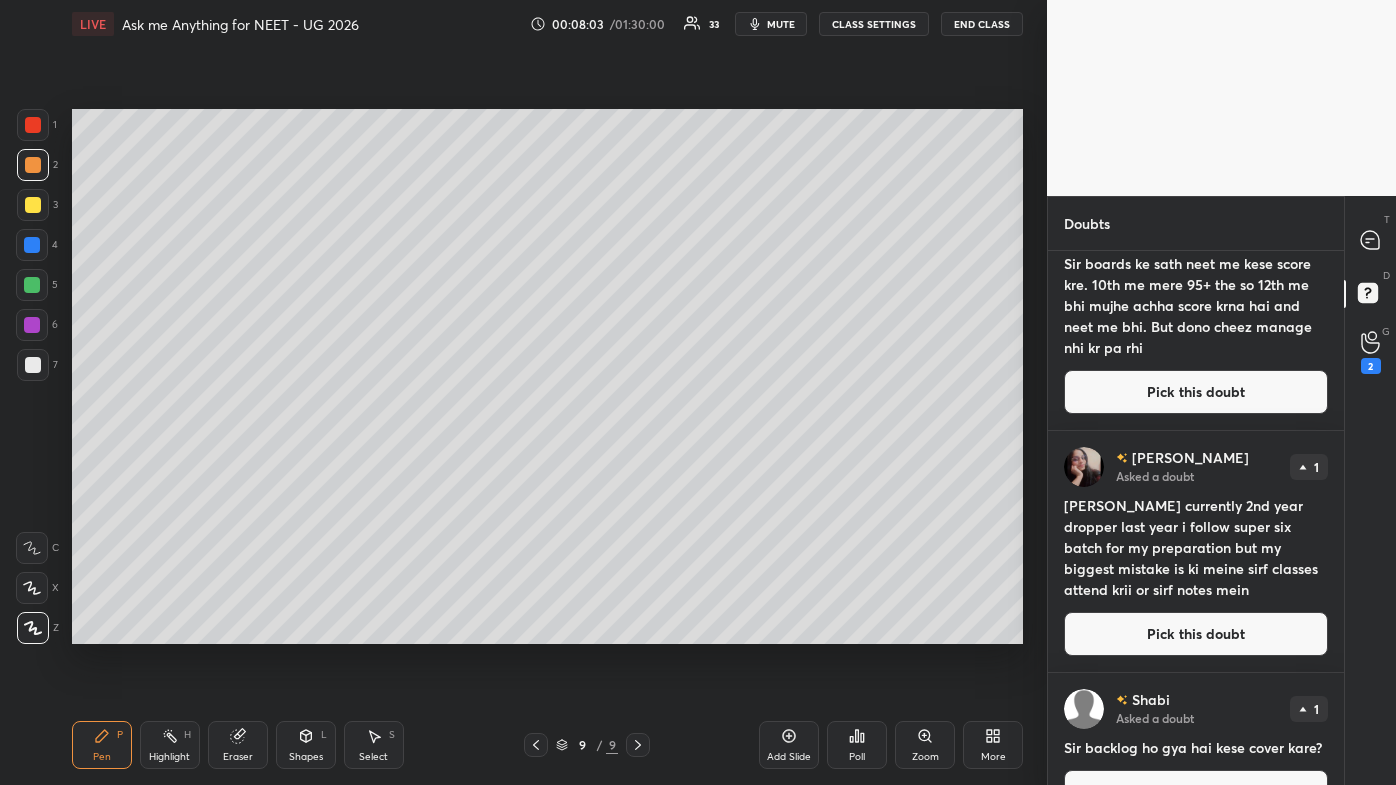scroll, scrollTop: 1825, scrollLeft: 0, axis: vertical 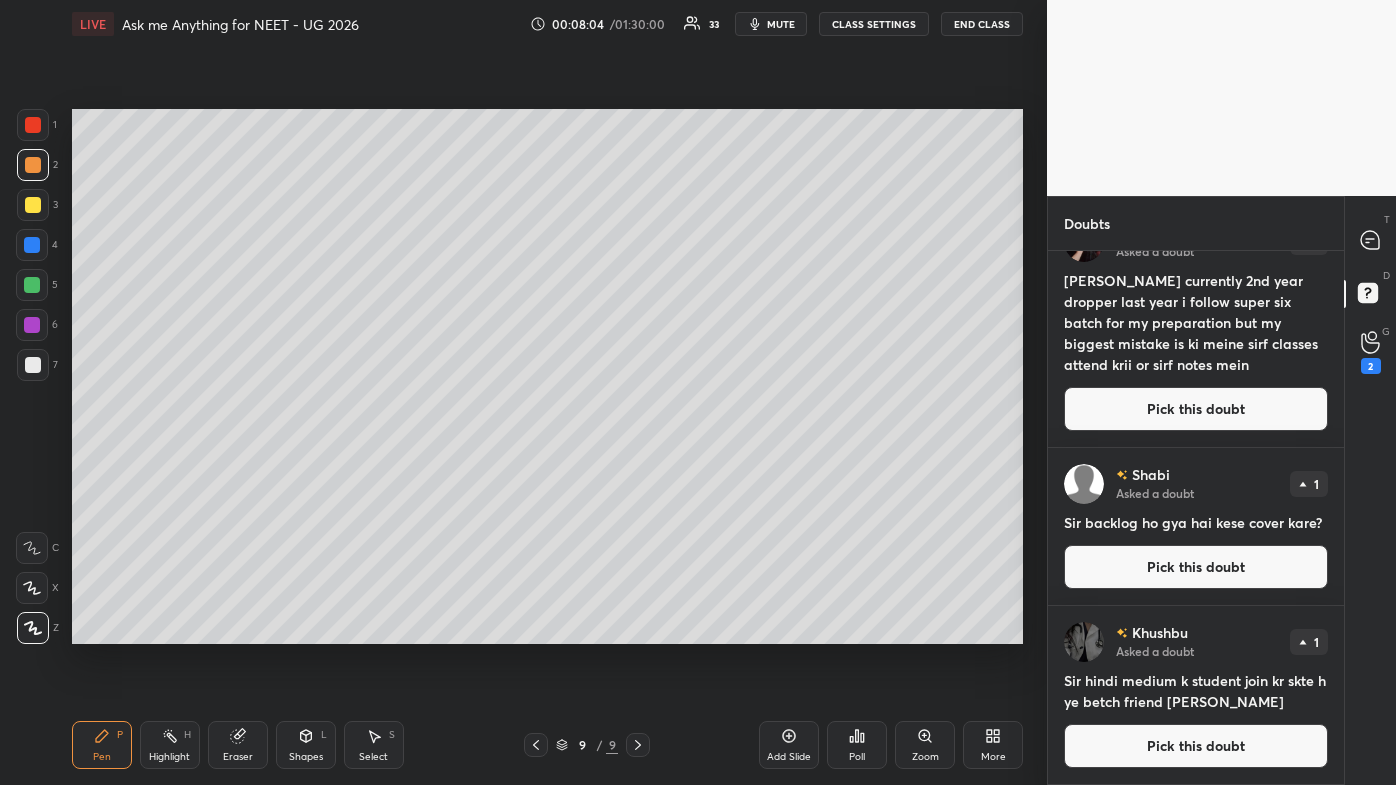 click on "Pick this doubt" at bounding box center [1196, 746] 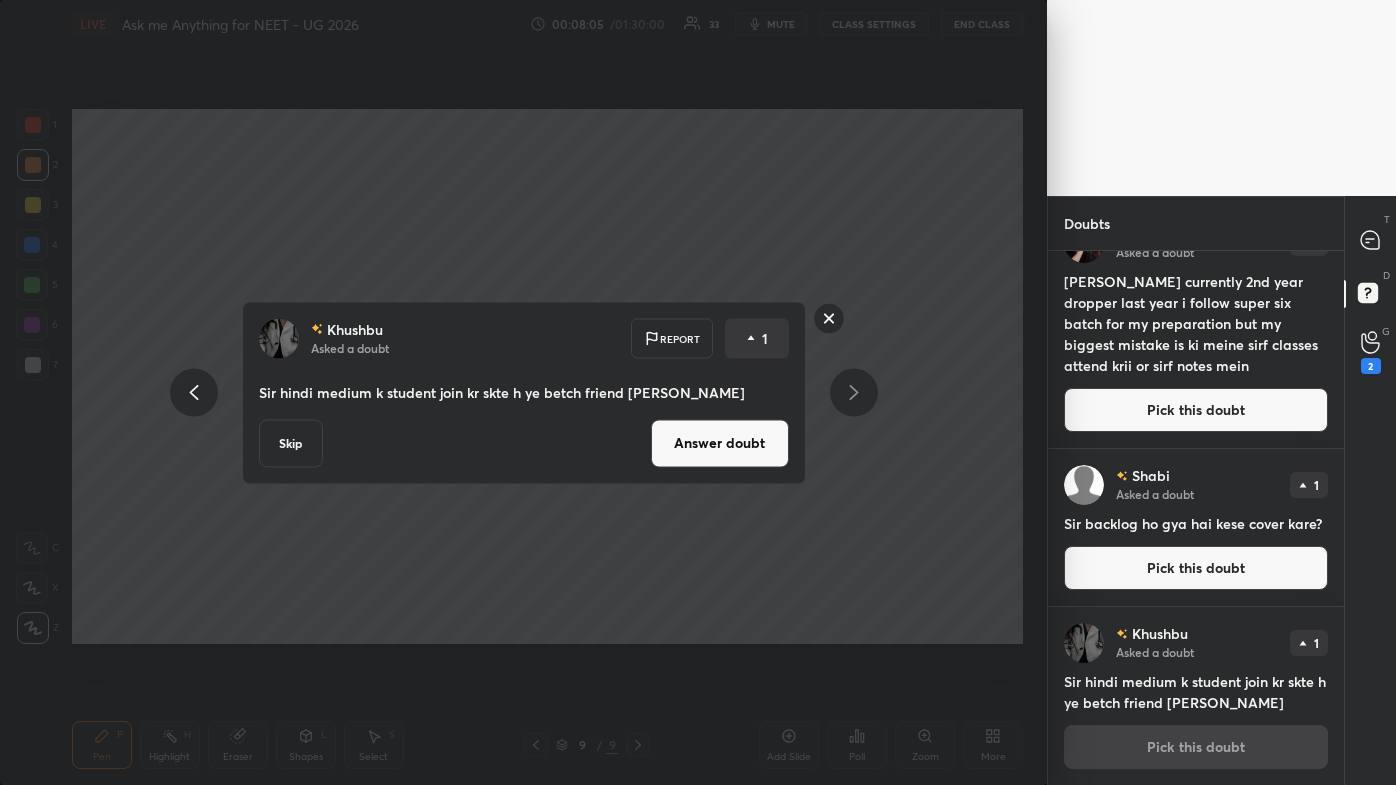 click on "[PERSON_NAME] Asked a doubt Report 1 Sir hindi medium k student join kr skte h ye betch friend ne pucha h Skip Answer doubt" at bounding box center (523, 392) 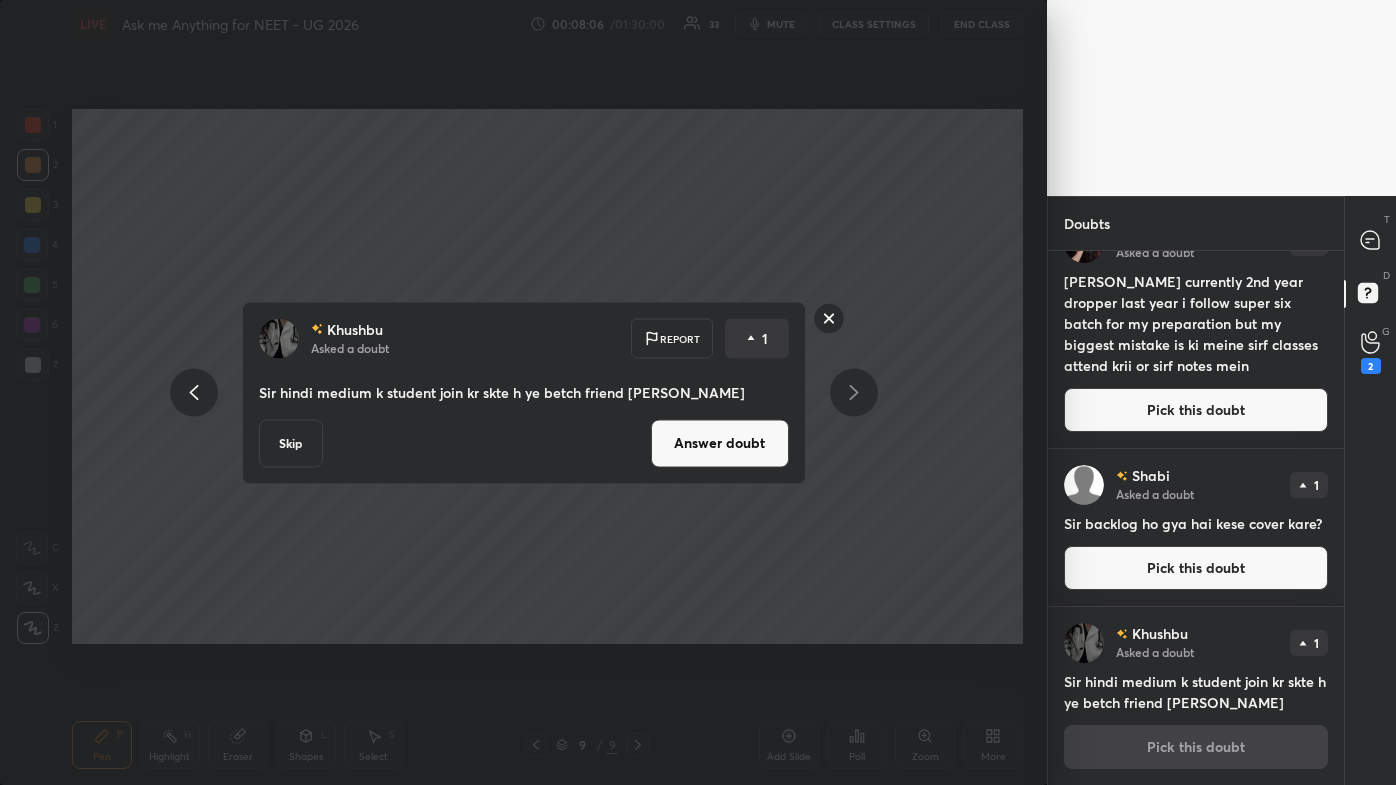 click on "[PERSON_NAME] Asked a doubt Report 1 Sir hindi medium k student join kr skte h ye betch friend ne pucha h Skip Answer doubt" at bounding box center [524, 392] 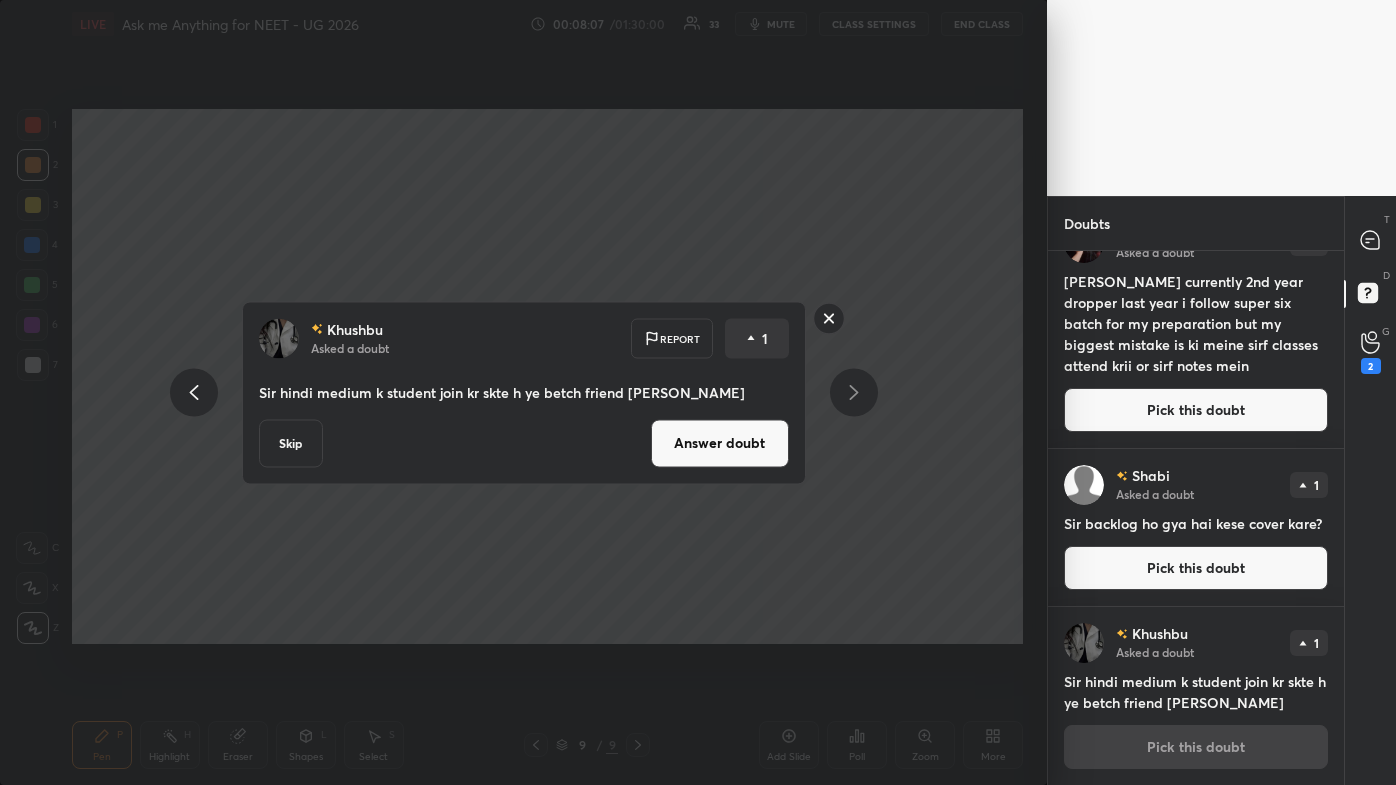 click on "Answer doubt" at bounding box center (720, 443) 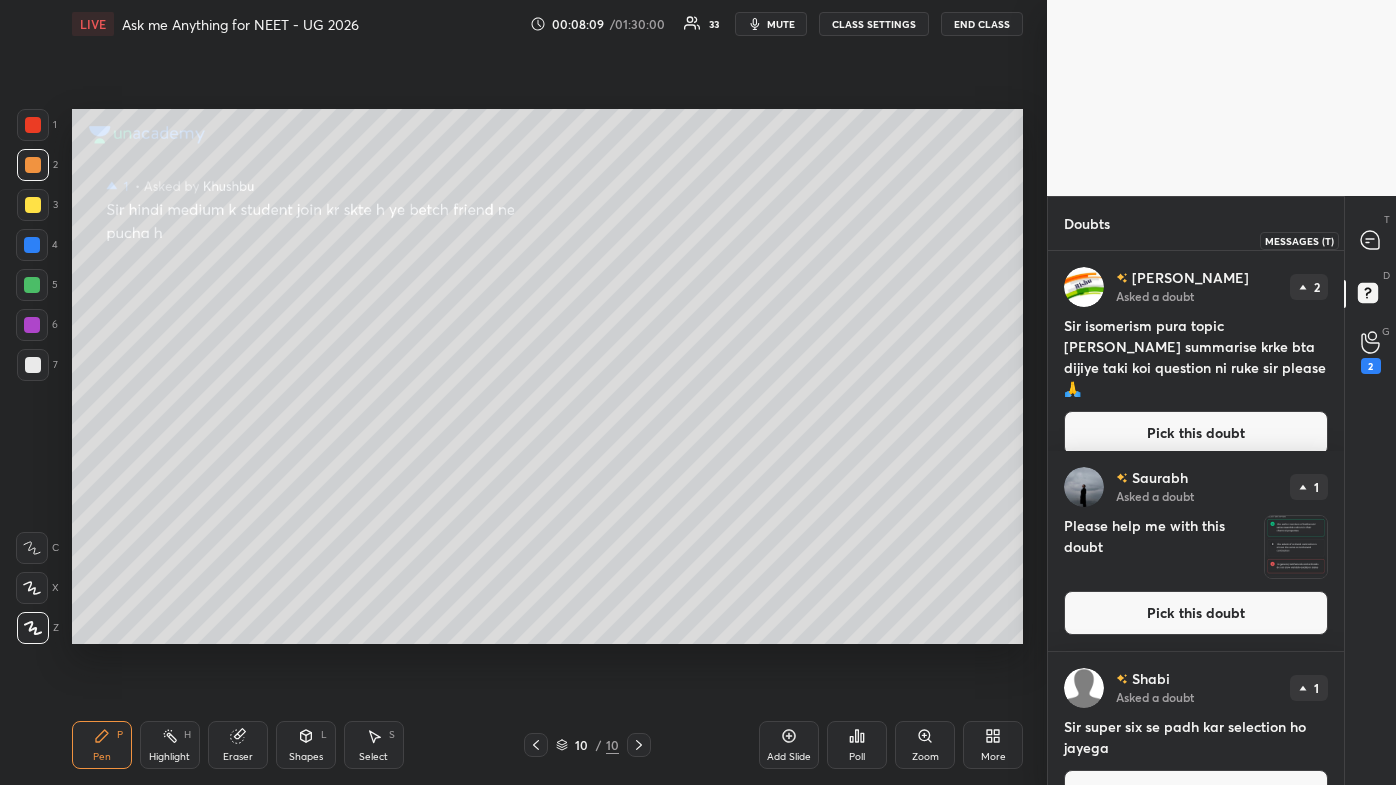 click 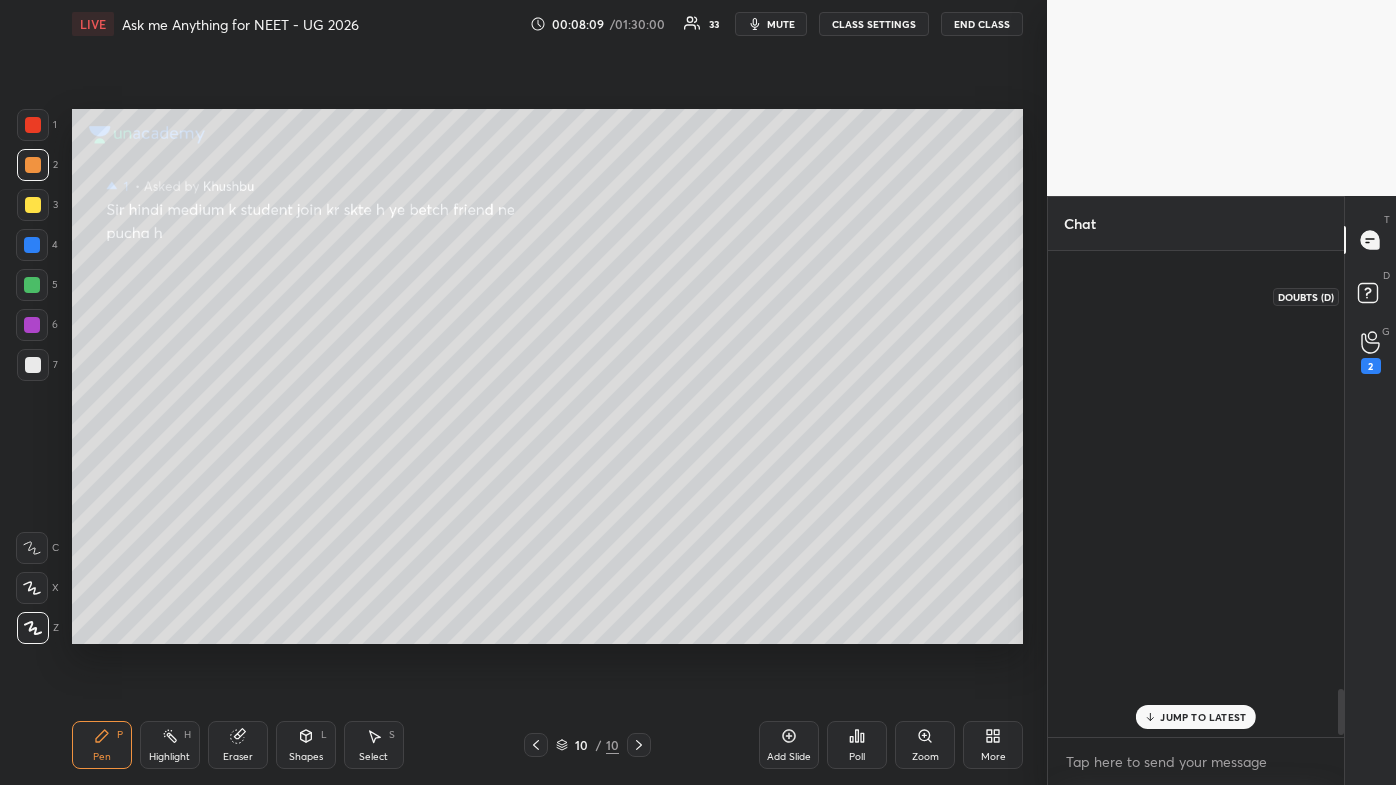 scroll, scrollTop: 4652, scrollLeft: 0, axis: vertical 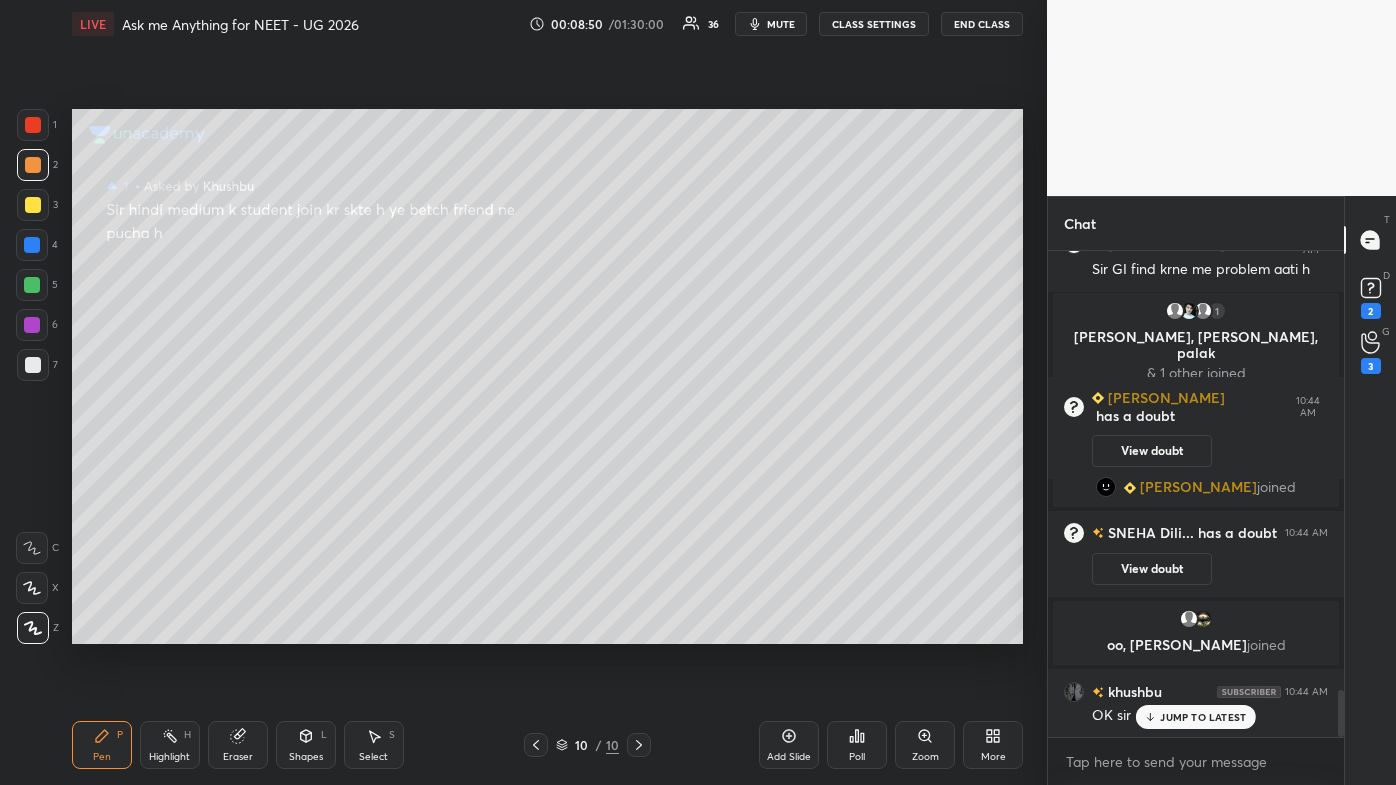 click on "JUMP TO LATEST" at bounding box center (1203, 717) 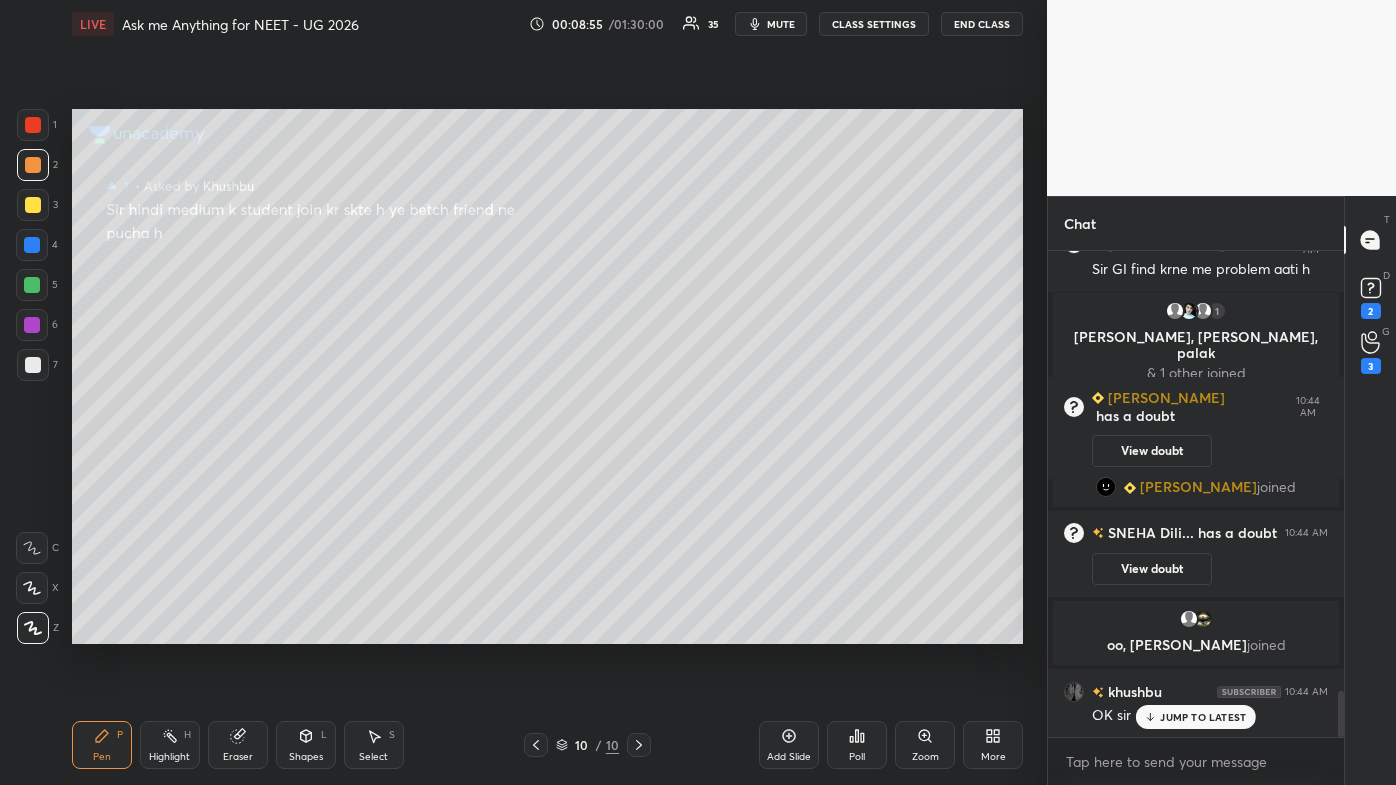 scroll, scrollTop: 4610, scrollLeft: 0, axis: vertical 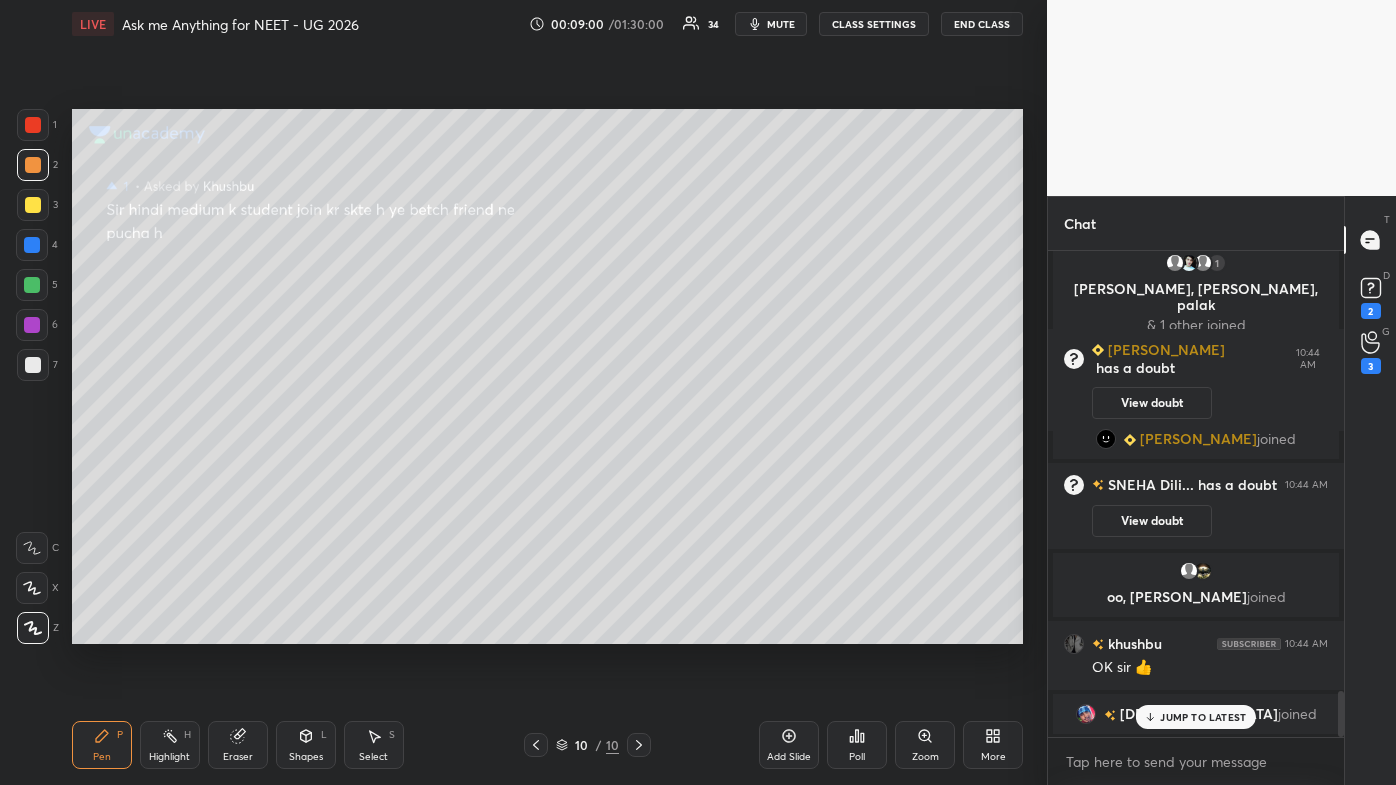 click on "JUMP TO LATEST" at bounding box center [1203, 717] 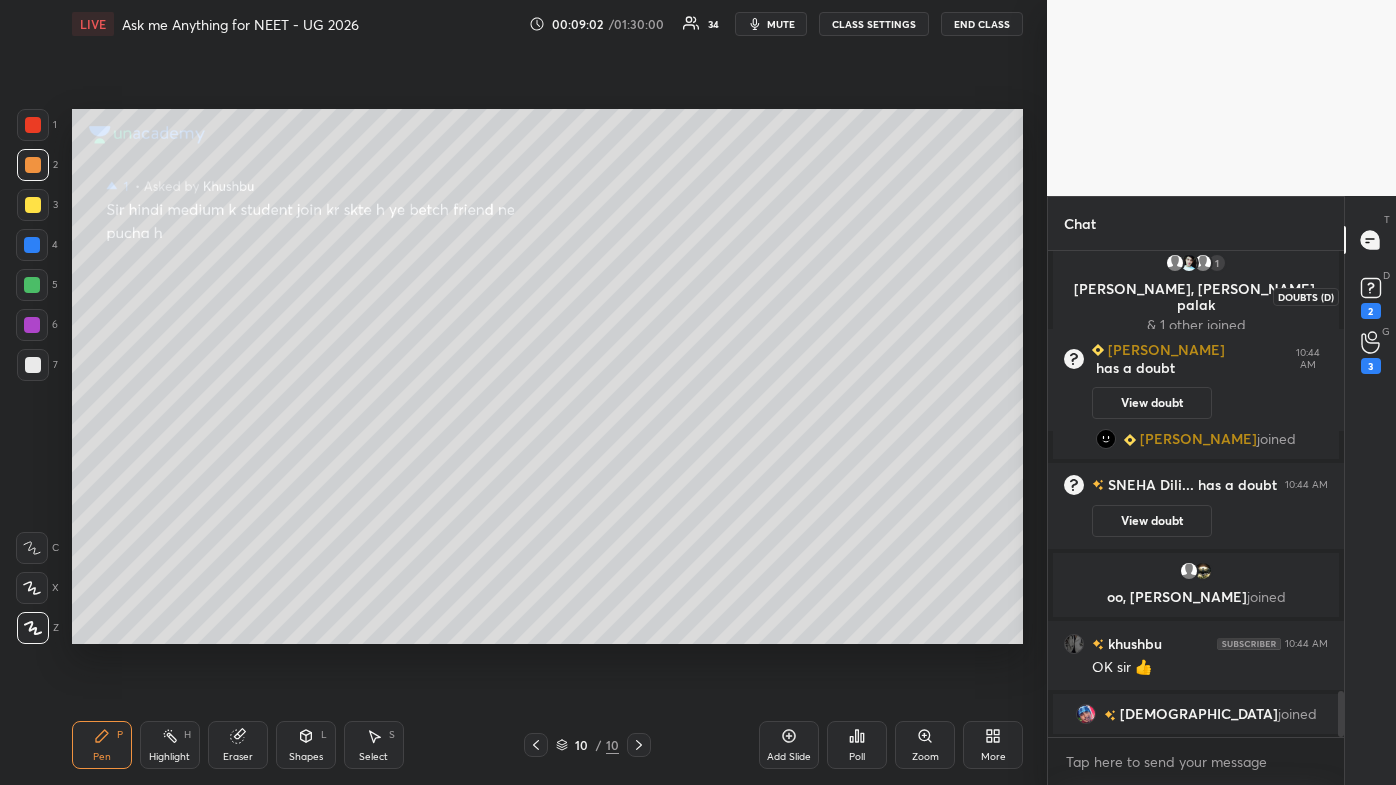 drag, startPoint x: 1367, startPoint y: 309, endPoint x: 1348, endPoint y: 344, distance: 39.824615 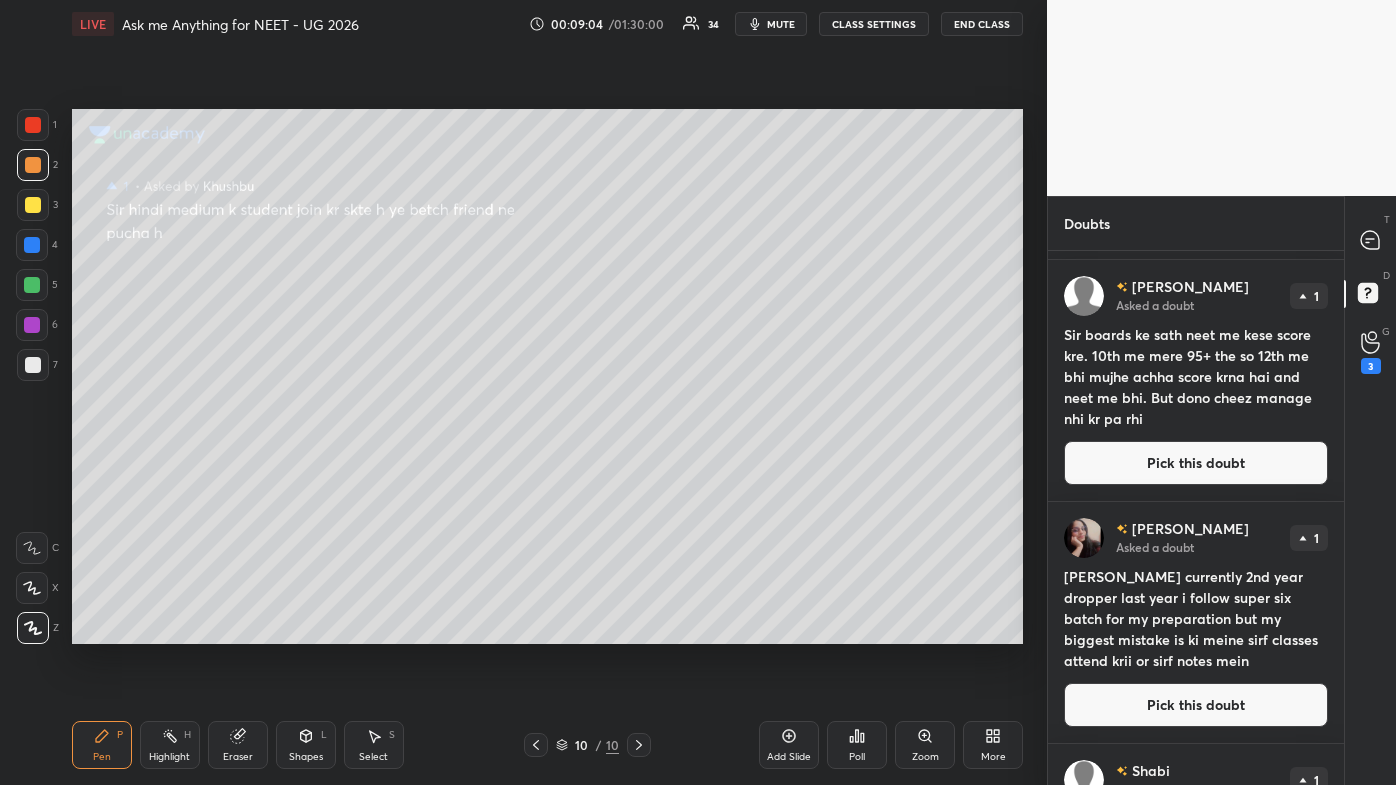 scroll, scrollTop: 2025, scrollLeft: 0, axis: vertical 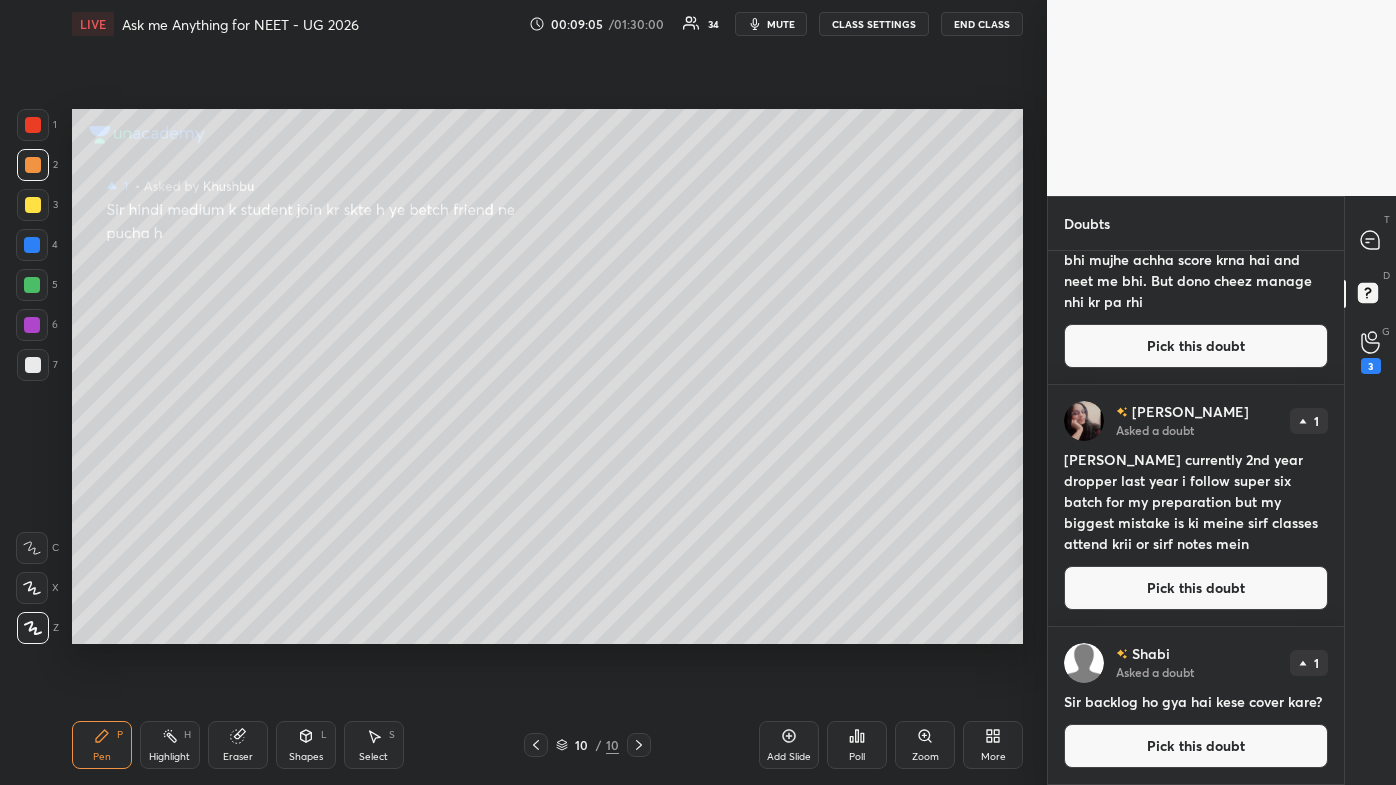 click on "Pick this doubt" at bounding box center [1196, 746] 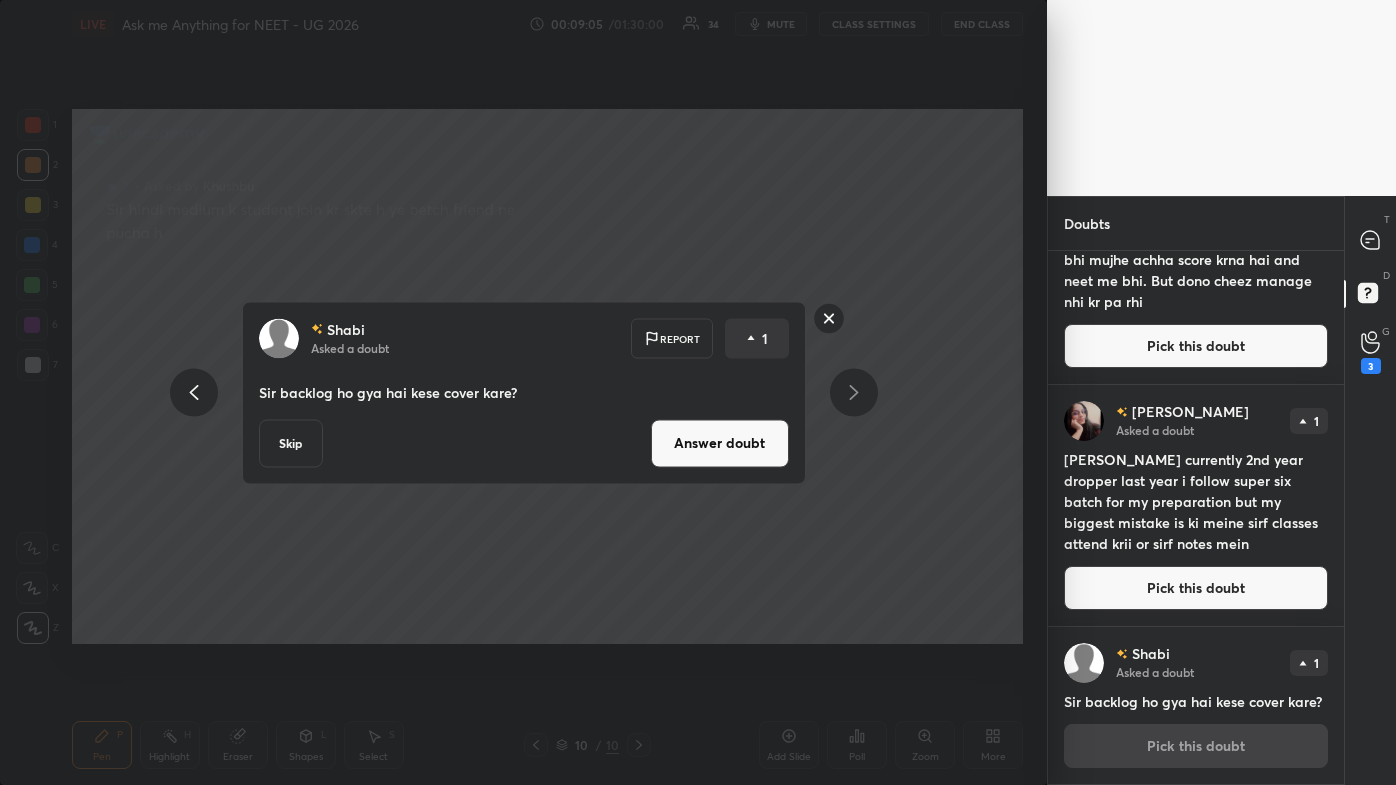 scroll, scrollTop: 2024, scrollLeft: 0, axis: vertical 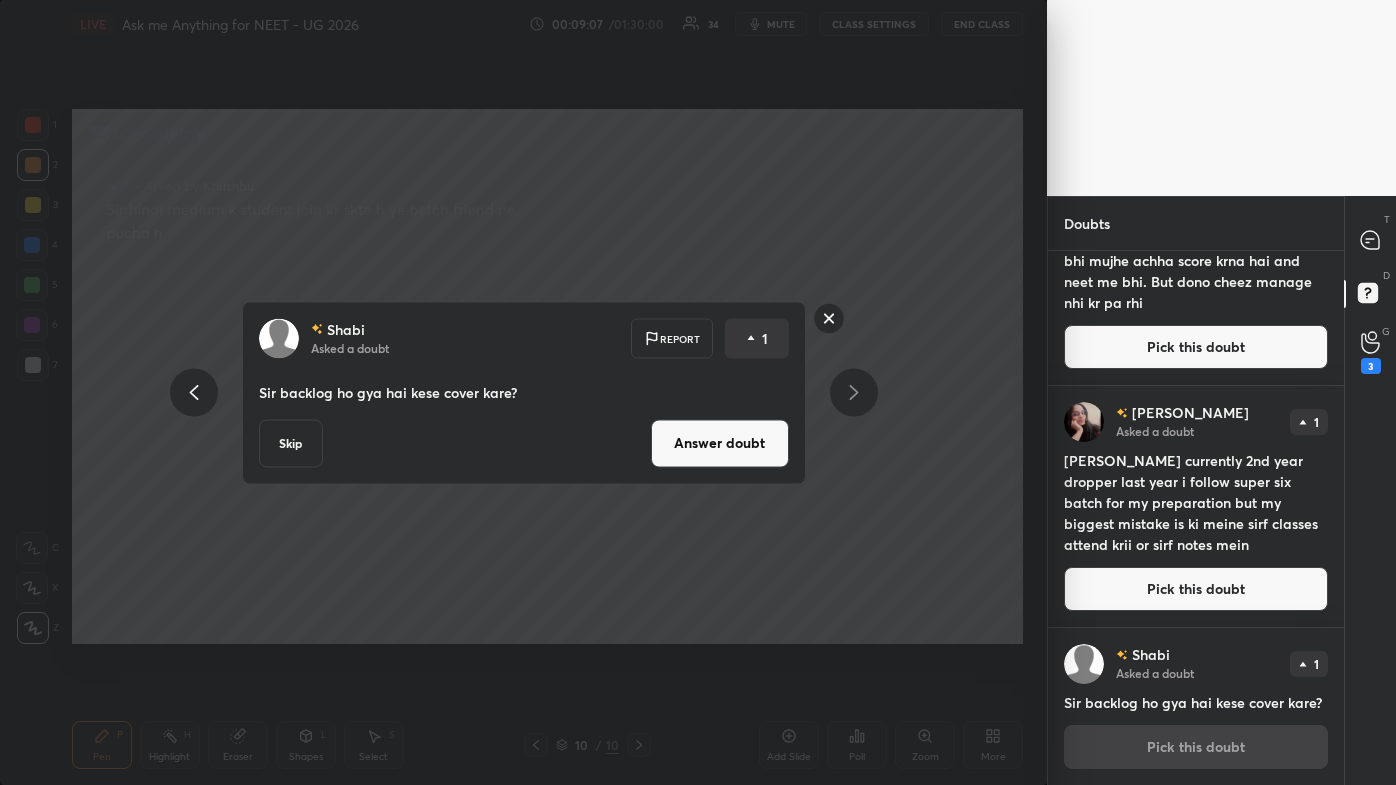 click on "Answer doubt" at bounding box center [720, 443] 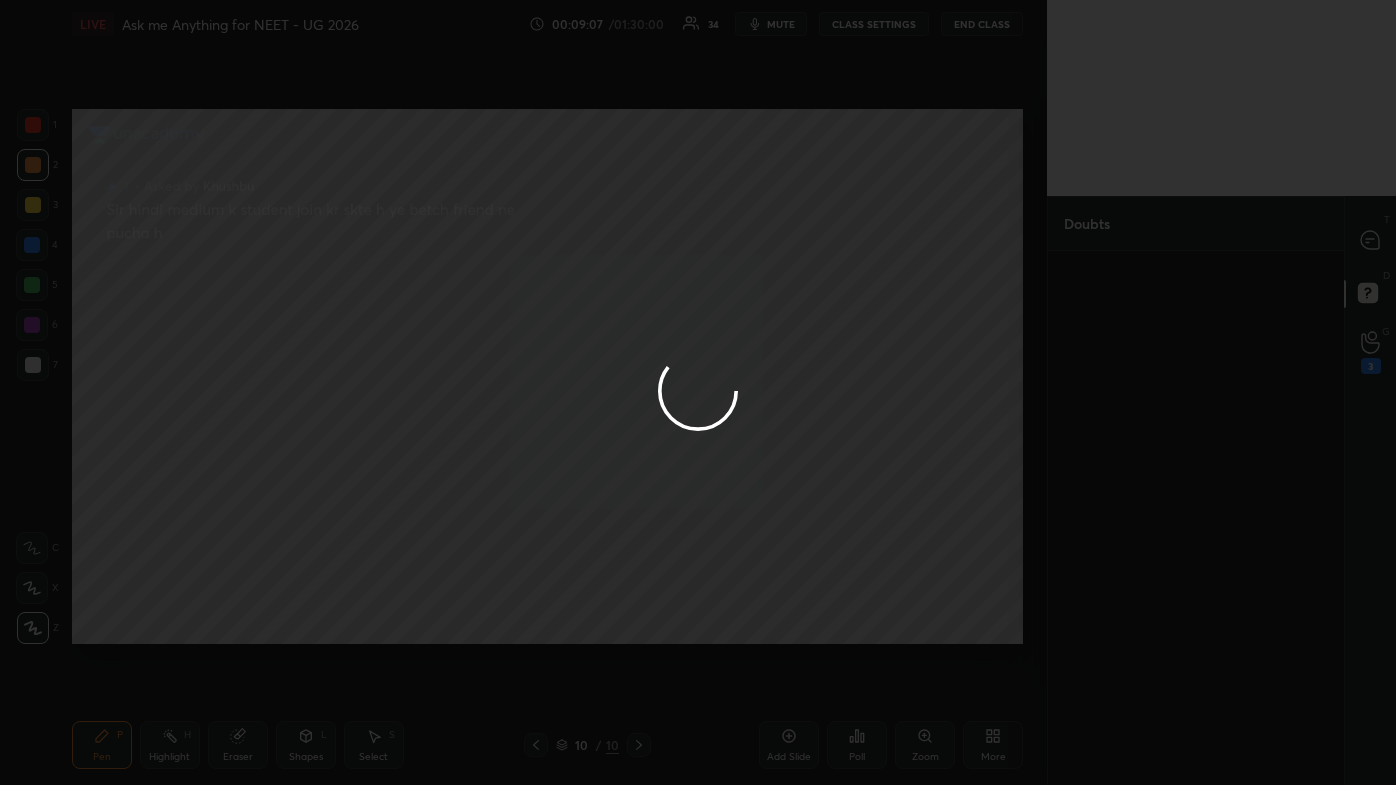 scroll, scrollTop: 0, scrollLeft: 0, axis: both 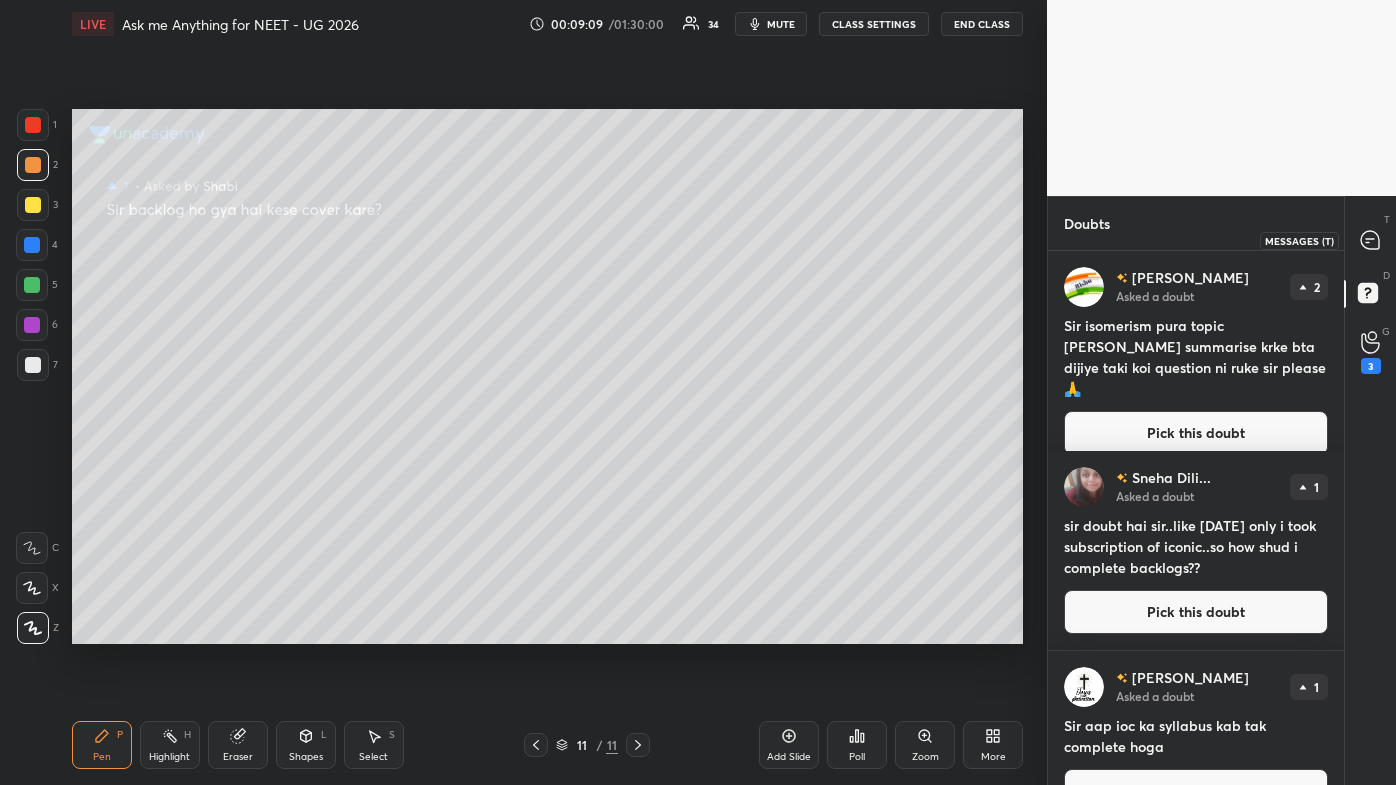 drag, startPoint x: 1376, startPoint y: 237, endPoint x: 1369, endPoint y: 268, distance: 31.780497 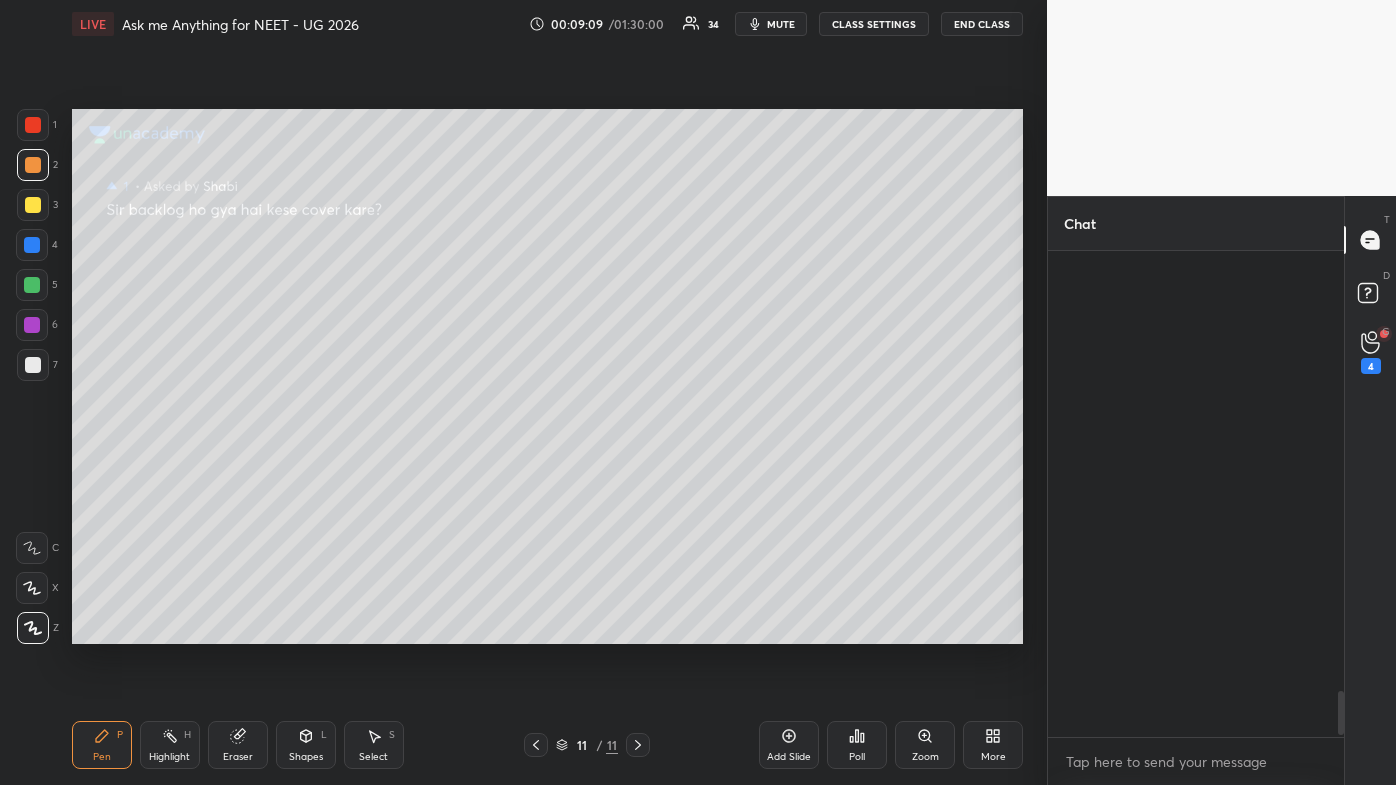 scroll, scrollTop: 4816, scrollLeft: 0, axis: vertical 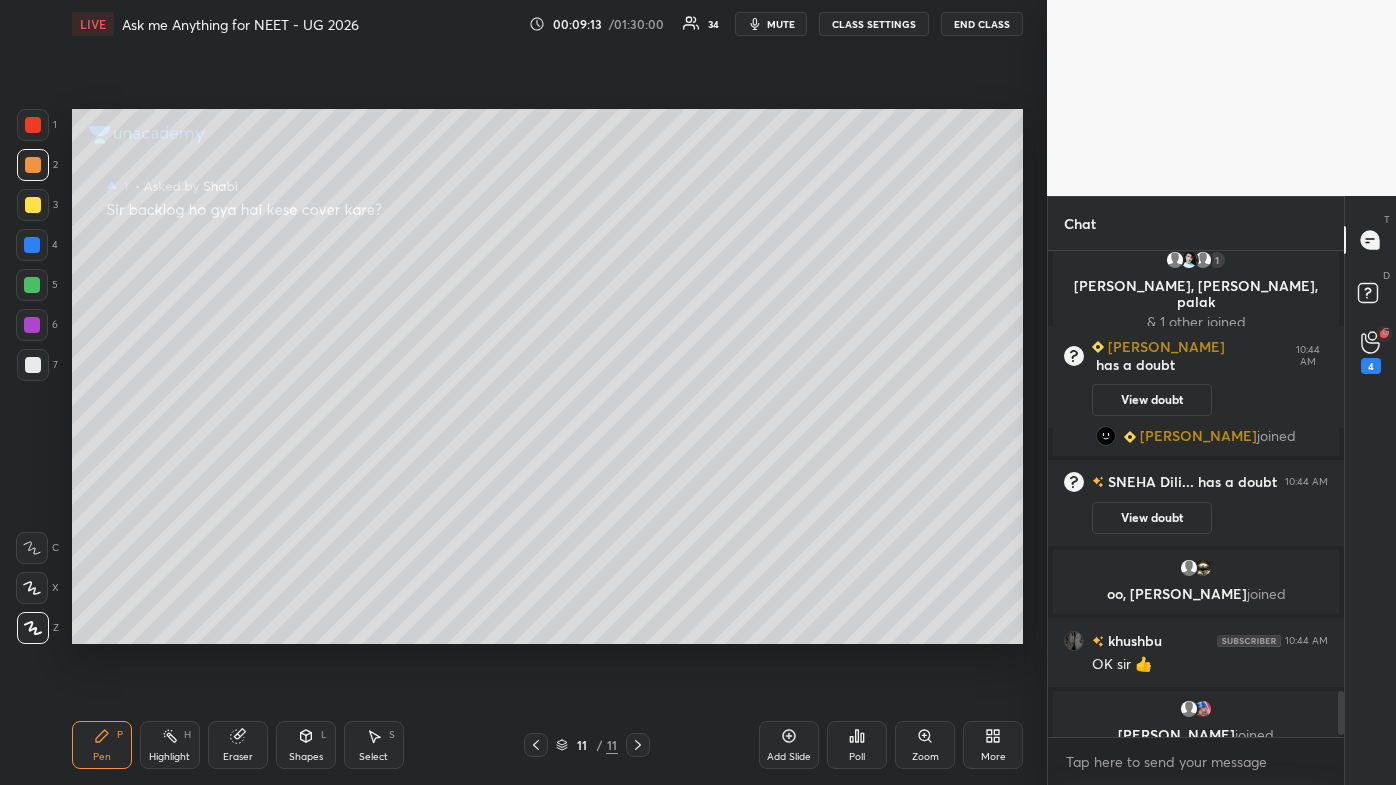 click 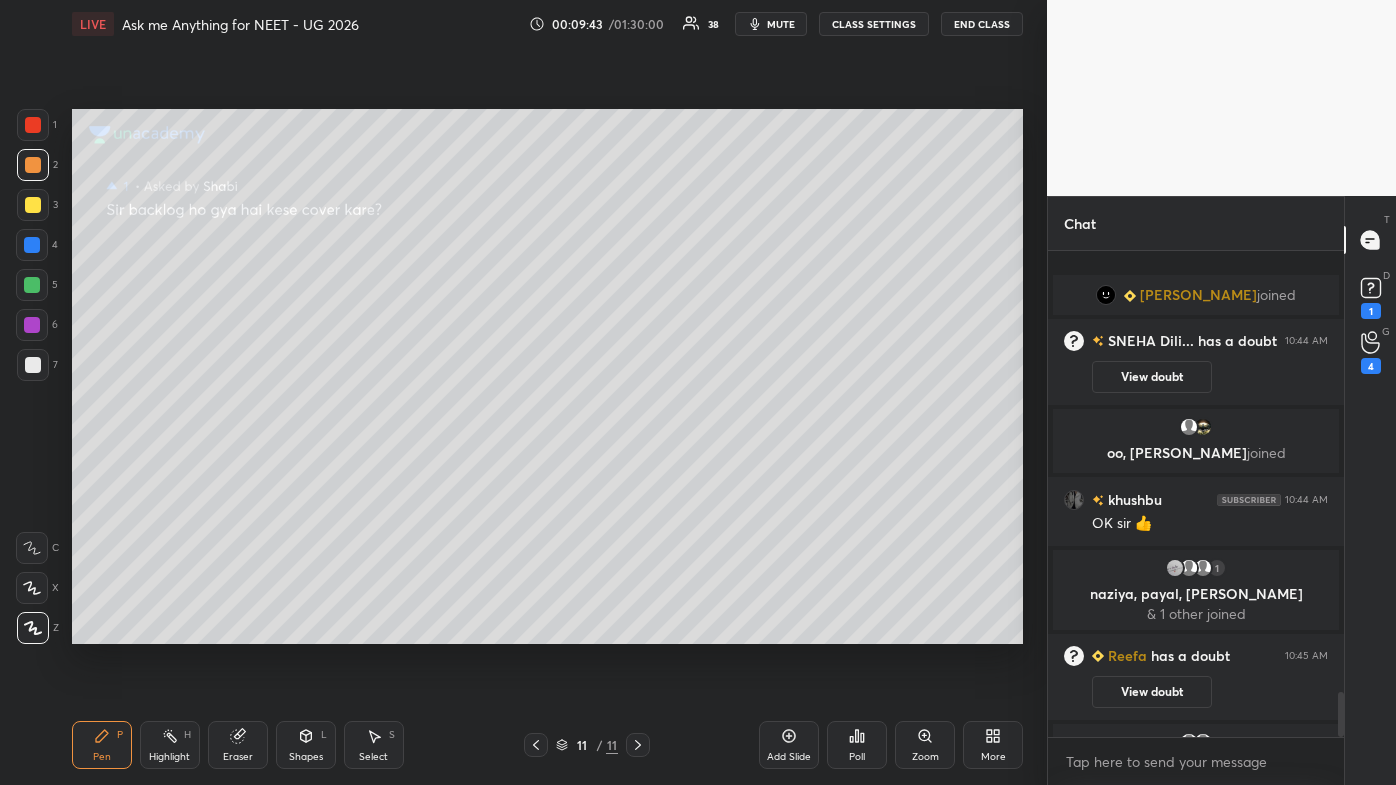 scroll, scrollTop: 4704, scrollLeft: 0, axis: vertical 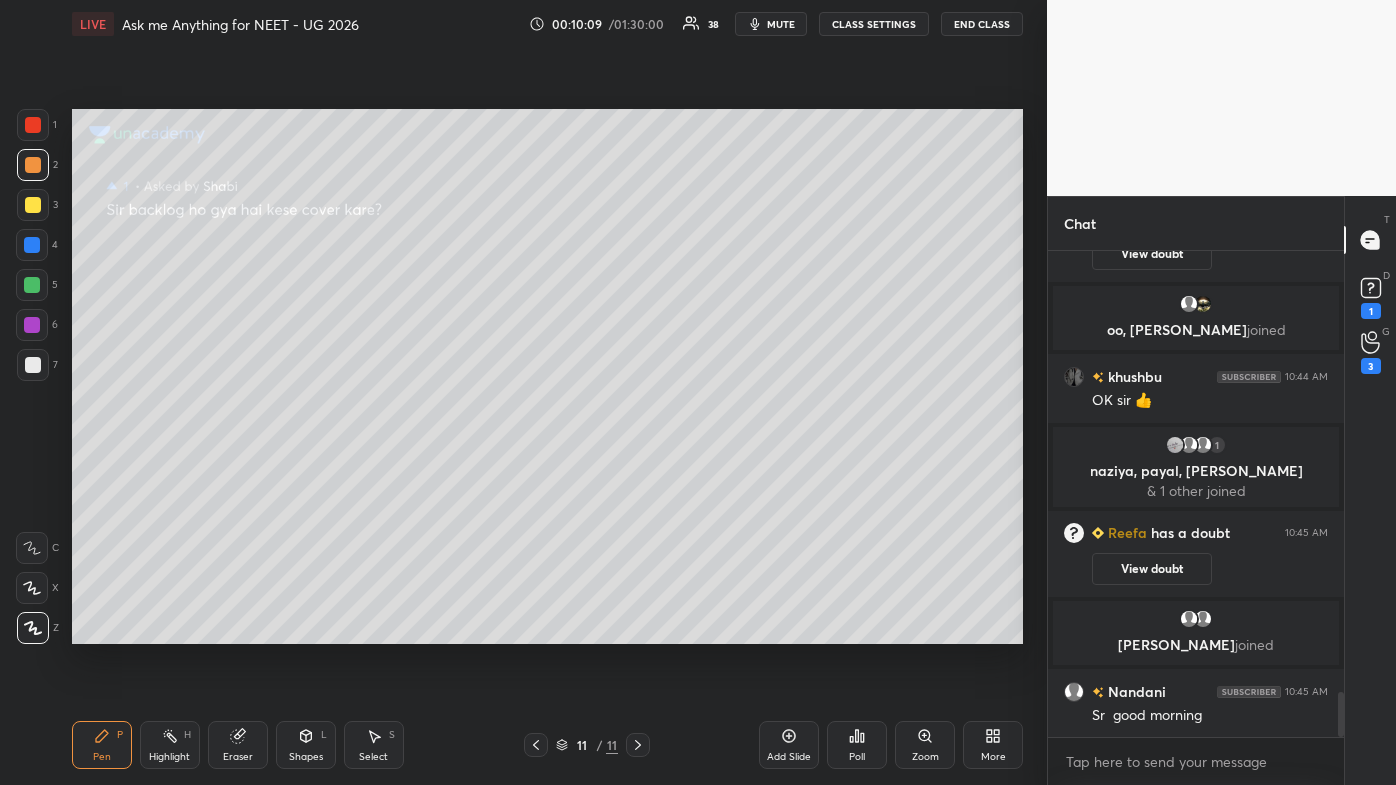 drag, startPoint x: 158, startPoint y: 738, endPoint x: 180, endPoint y: 710, distance: 35.608986 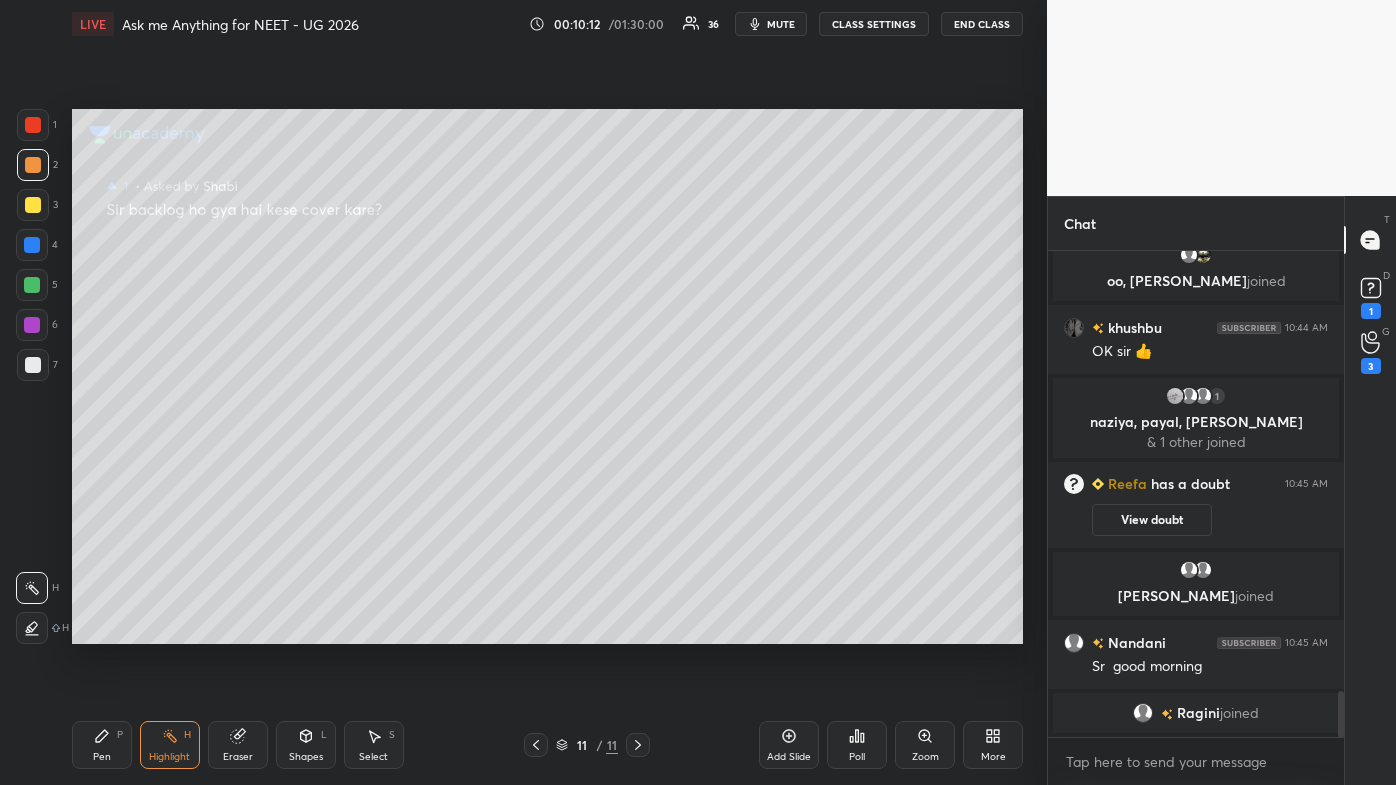 scroll, scrollTop: 4698, scrollLeft: 0, axis: vertical 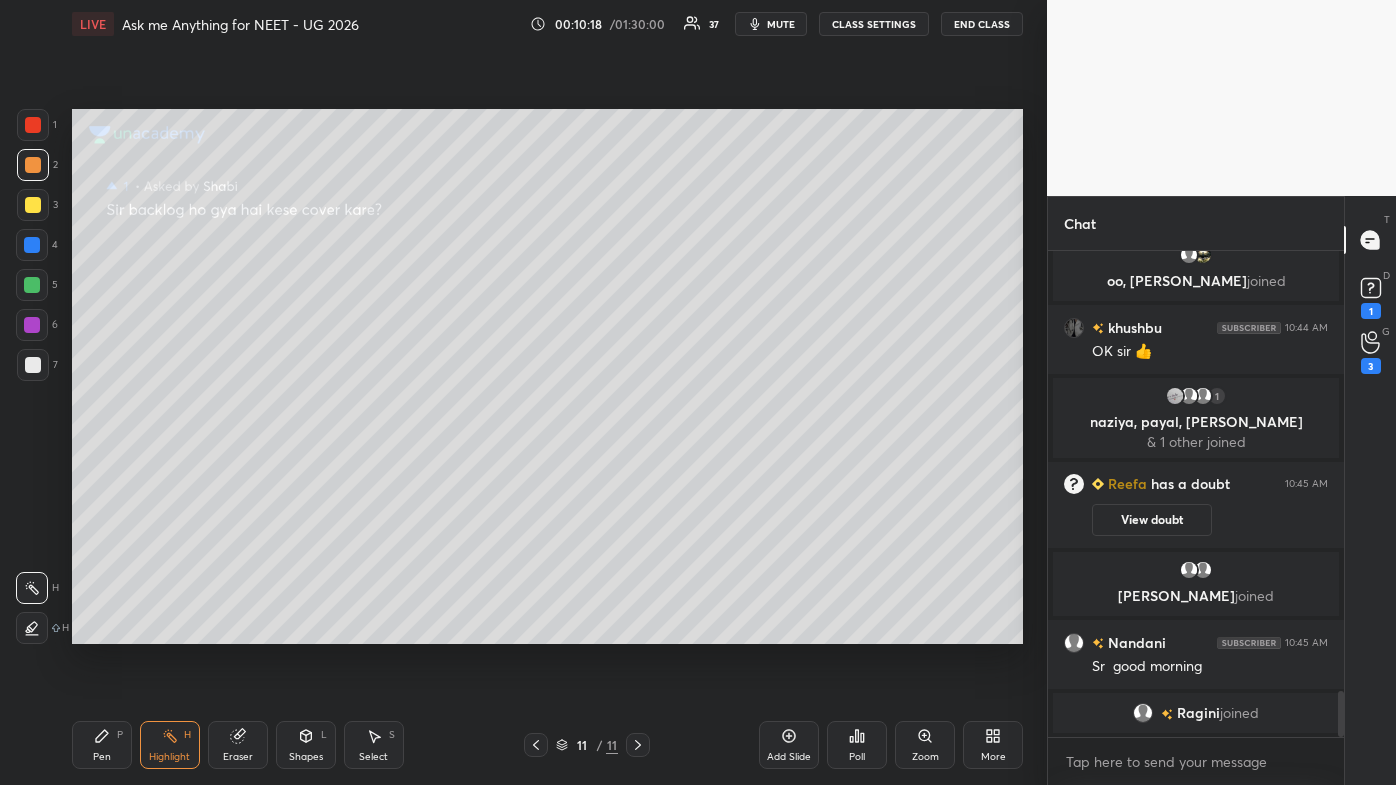 drag, startPoint x: 109, startPoint y: 749, endPoint x: 194, endPoint y: 690, distance: 103.4698 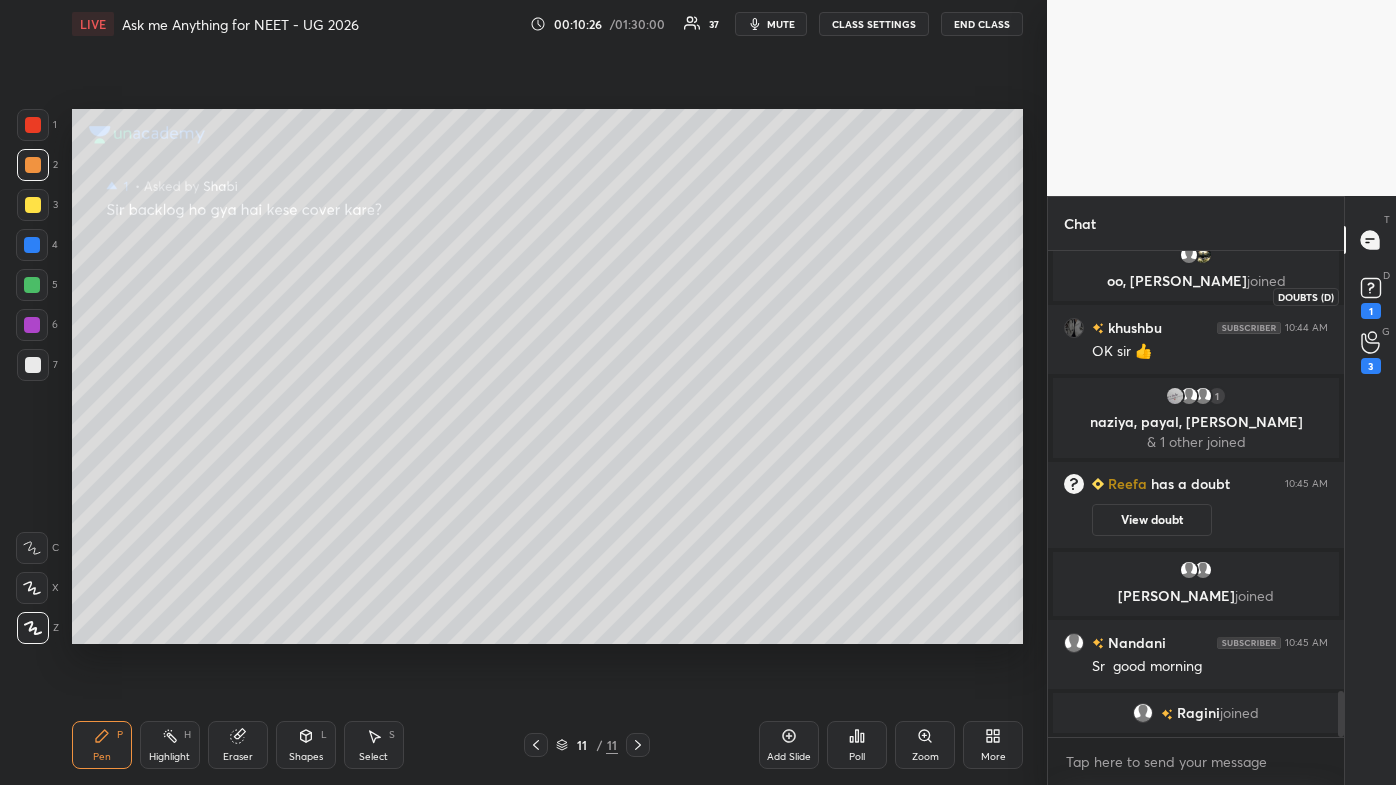 drag, startPoint x: 1370, startPoint y: 308, endPoint x: 1362, endPoint y: 330, distance: 23.409399 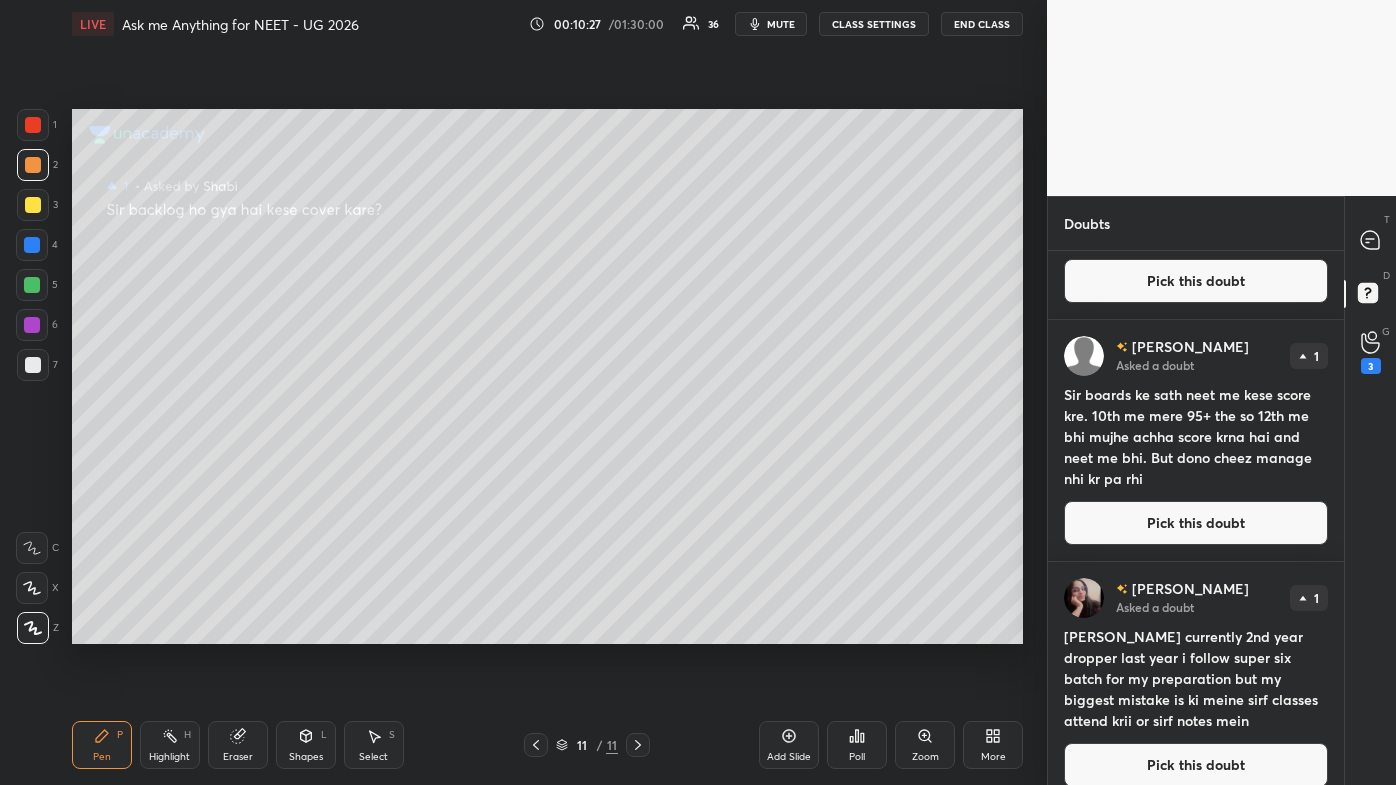 scroll, scrollTop: 2088, scrollLeft: 0, axis: vertical 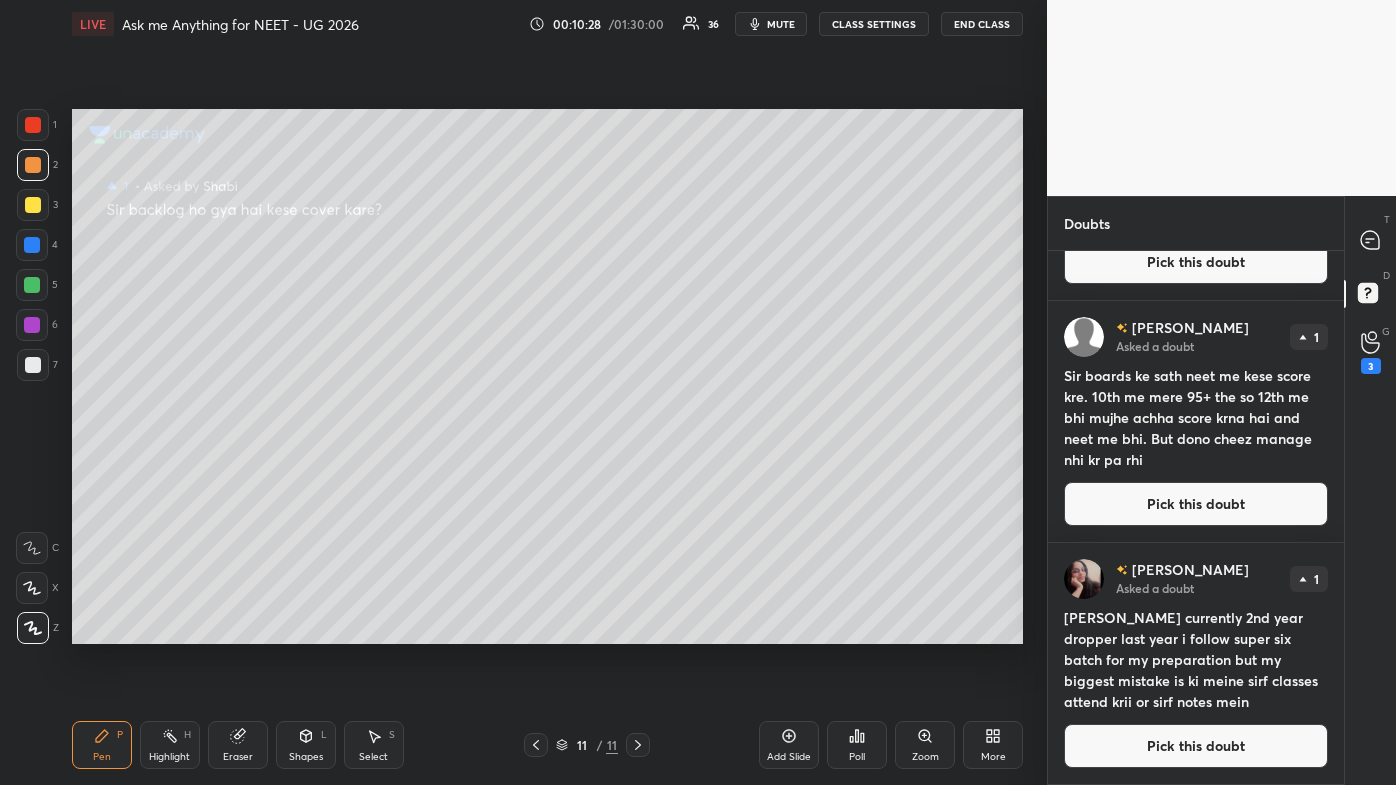 click on "Pick this doubt" at bounding box center [1196, 746] 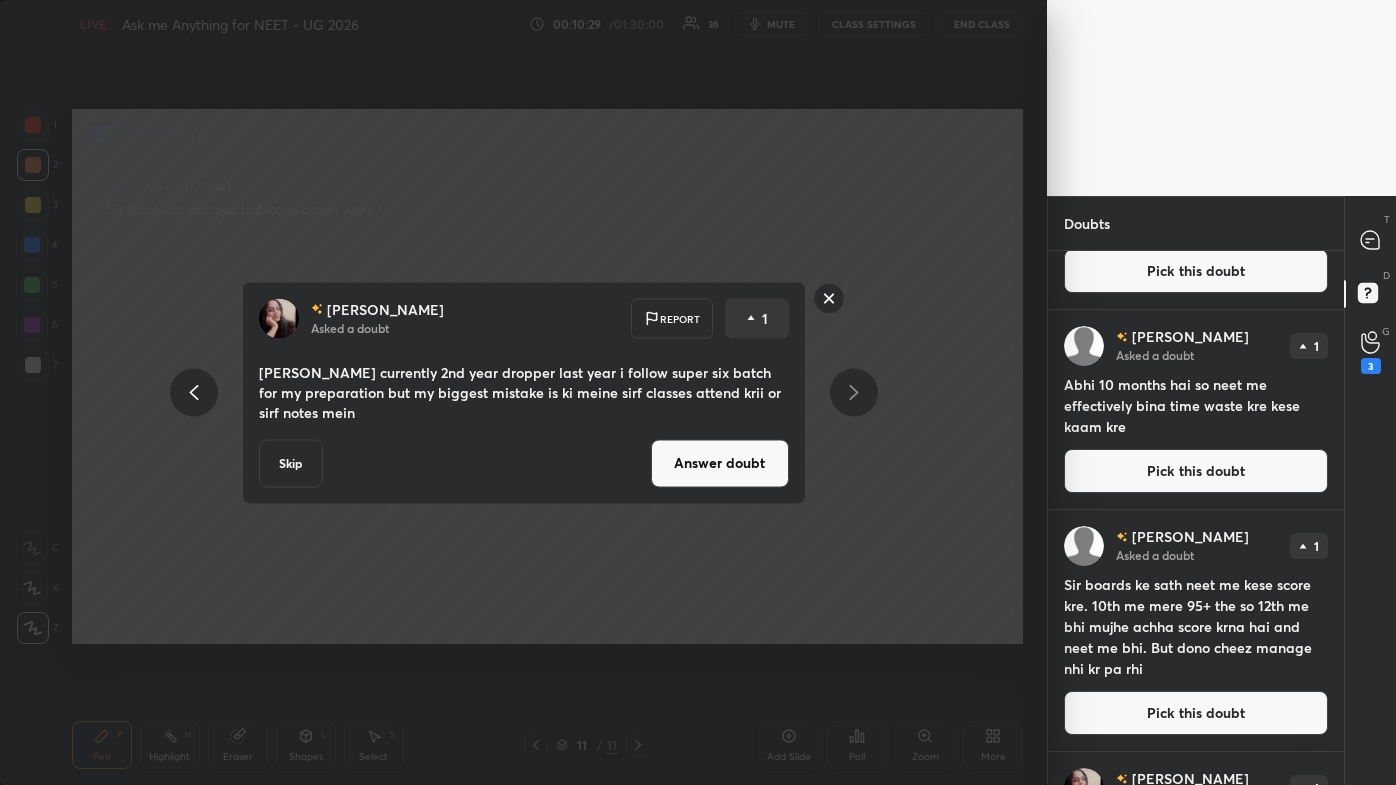 scroll, scrollTop: 2122, scrollLeft: 0, axis: vertical 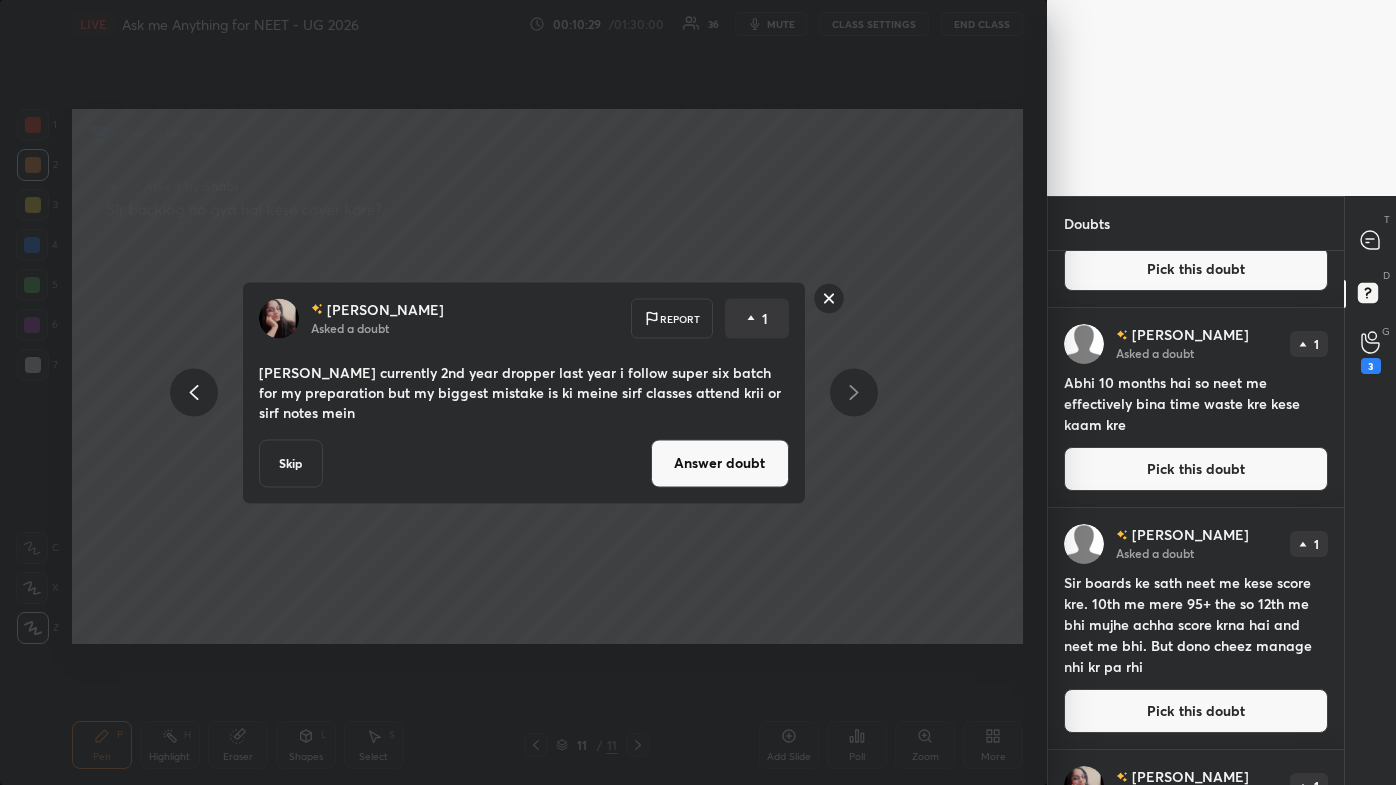 click on "Answer doubt" at bounding box center (720, 463) 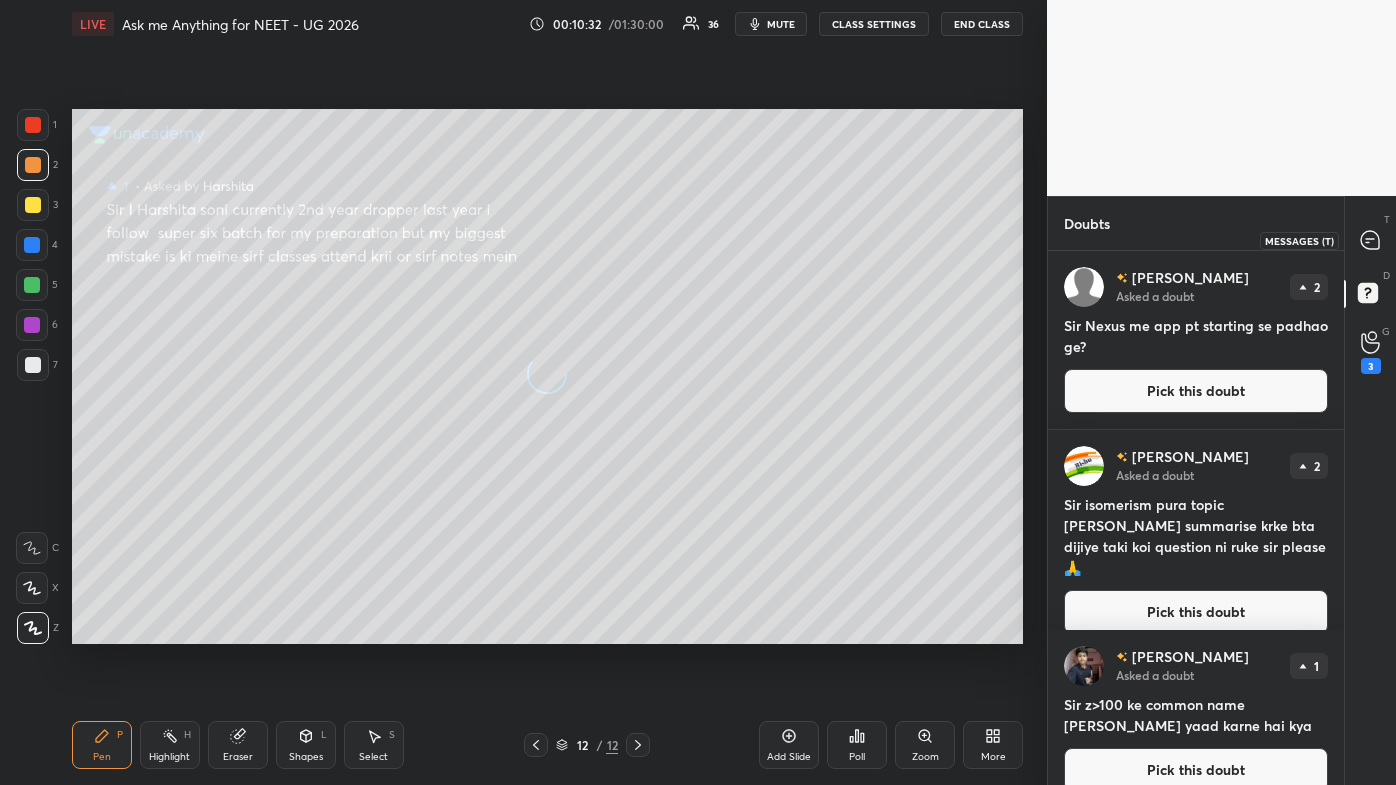drag, startPoint x: 1370, startPoint y: 240, endPoint x: 1344, endPoint y: 308, distance: 72.8011 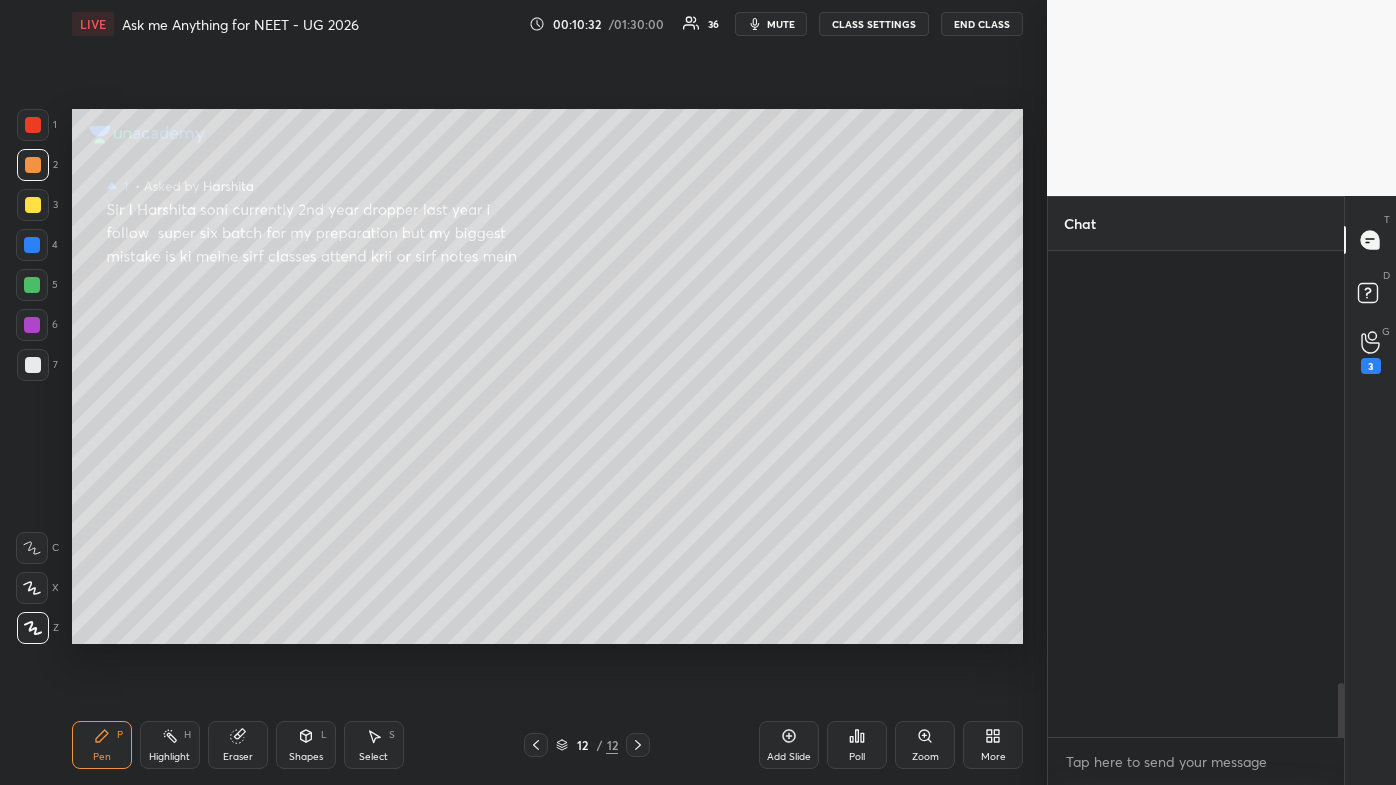 scroll, scrollTop: 4808, scrollLeft: 0, axis: vertical 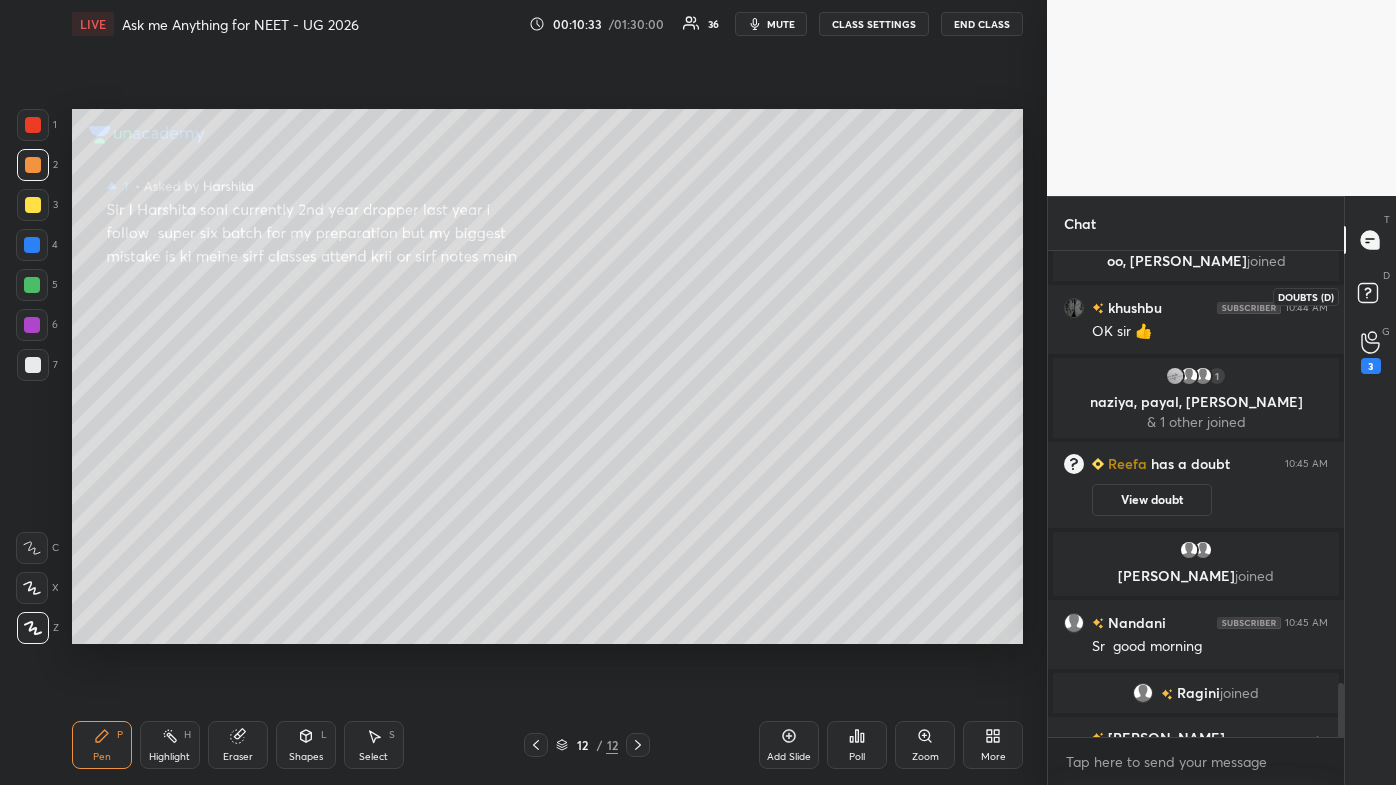 click 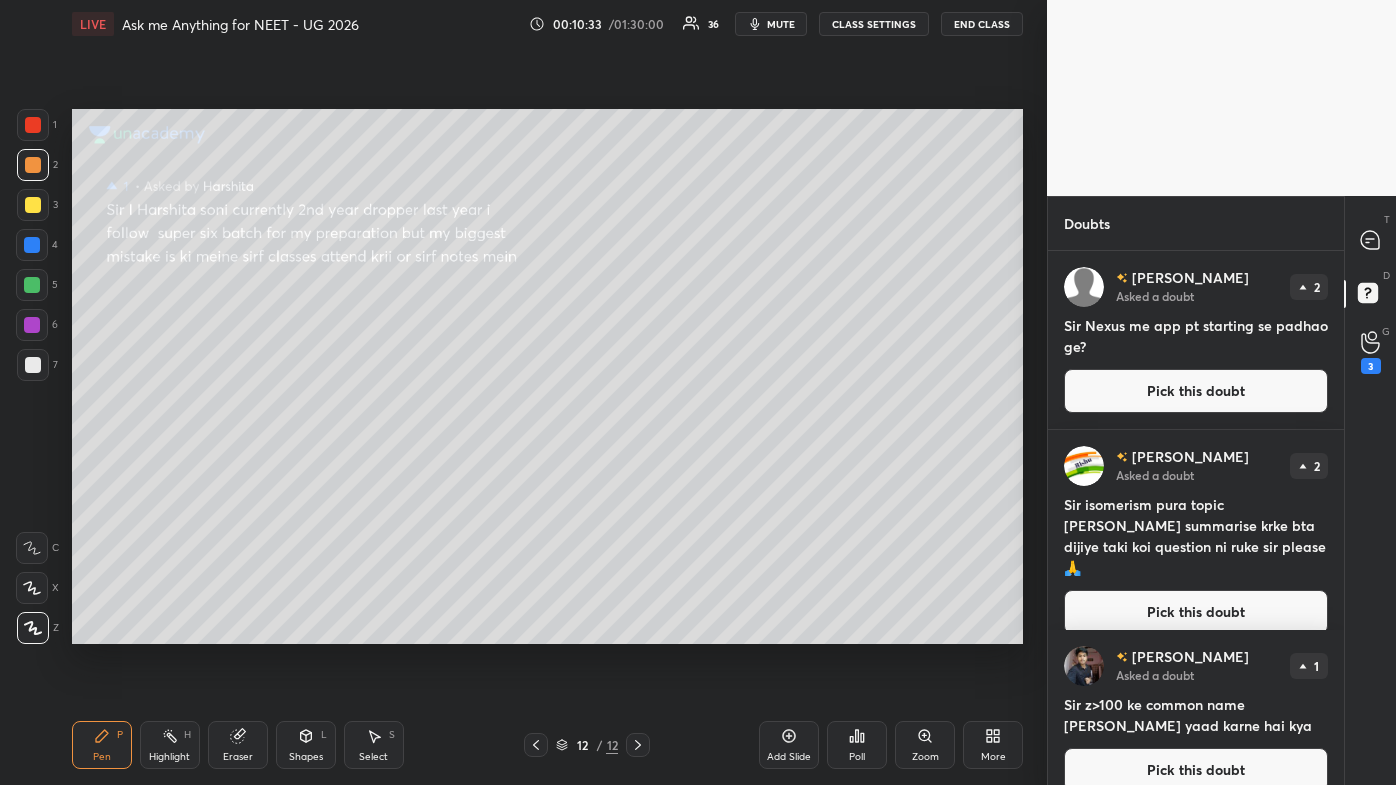 scroll, scrollTop: 0, scrollLeft: 0, axis: both 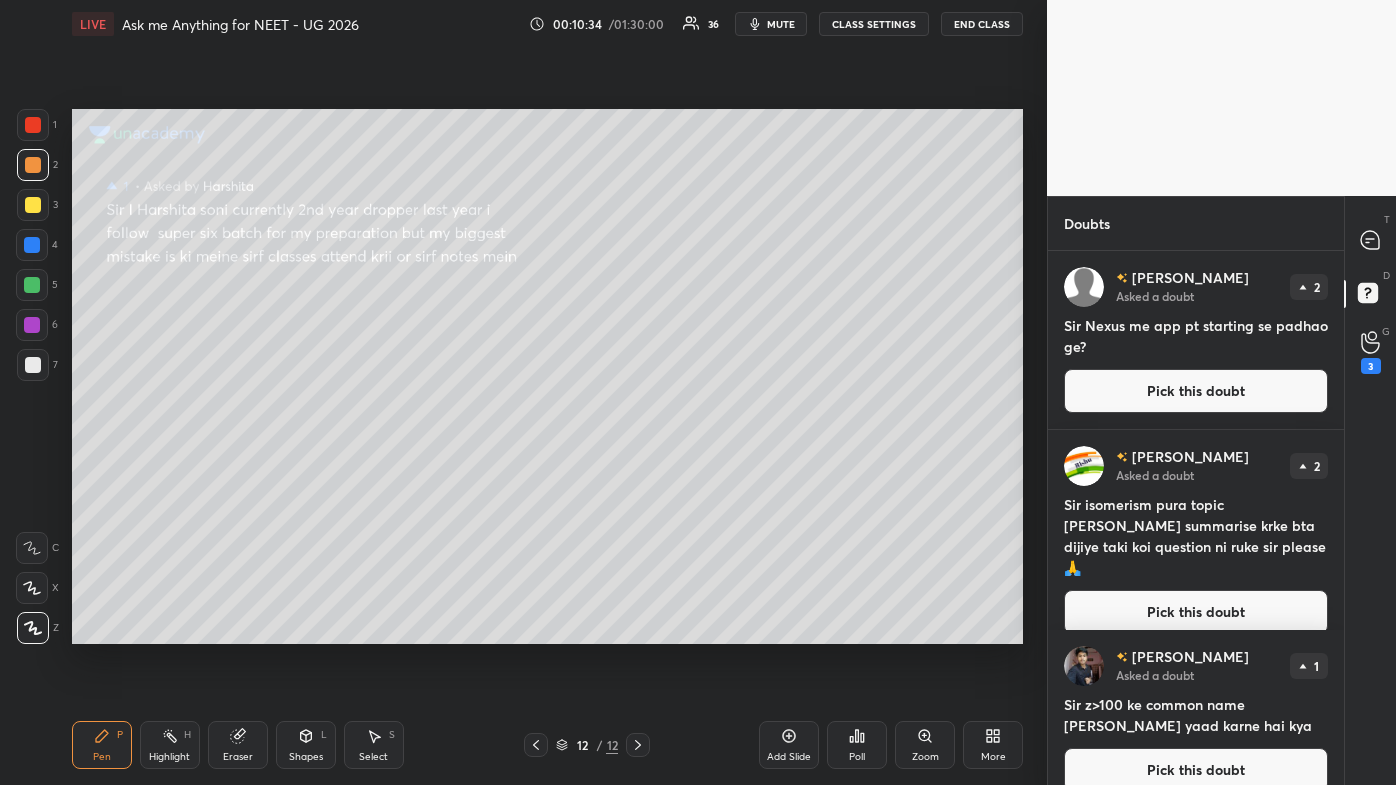 click at bounding box center (1371, 240) 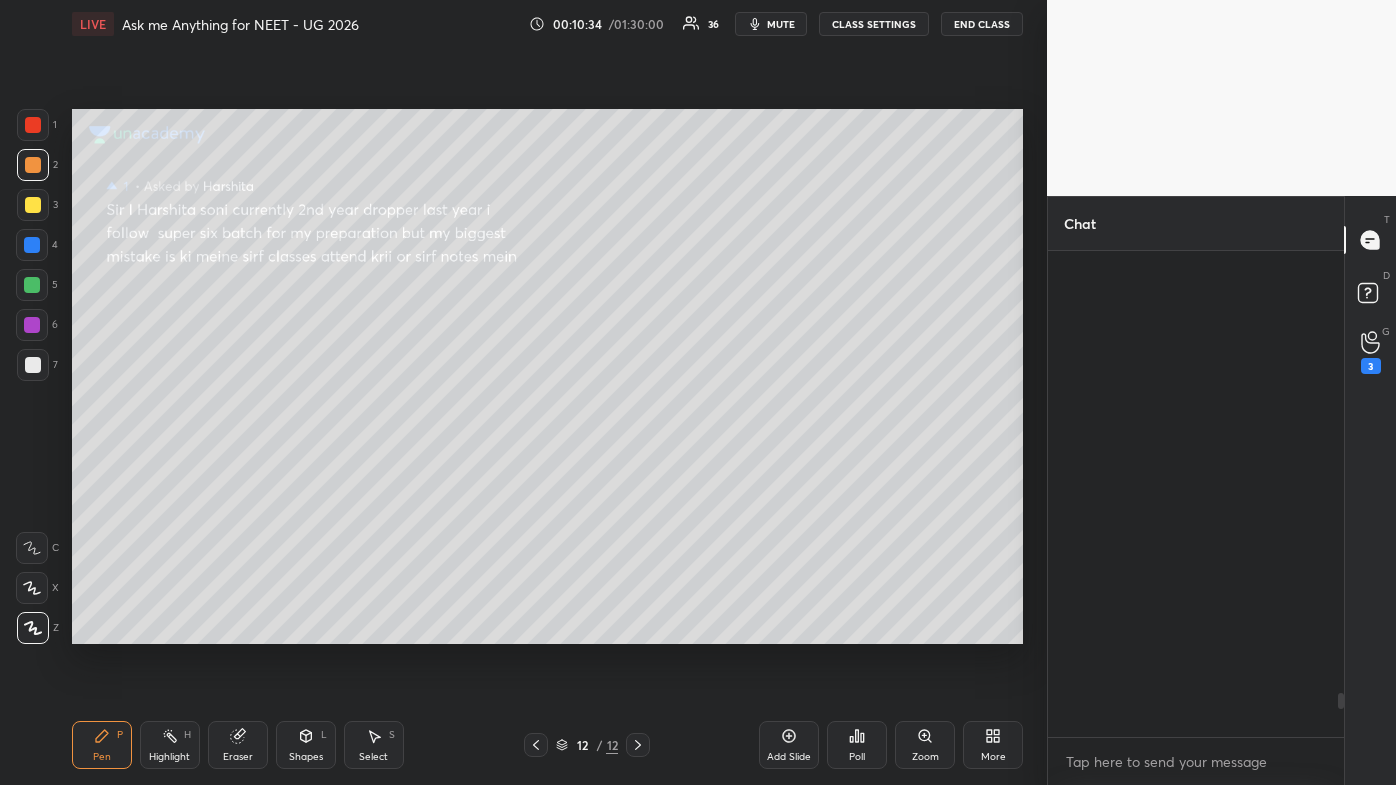 scroll, scrollTop: 4922, scrollLeft: 0, axis: vertical 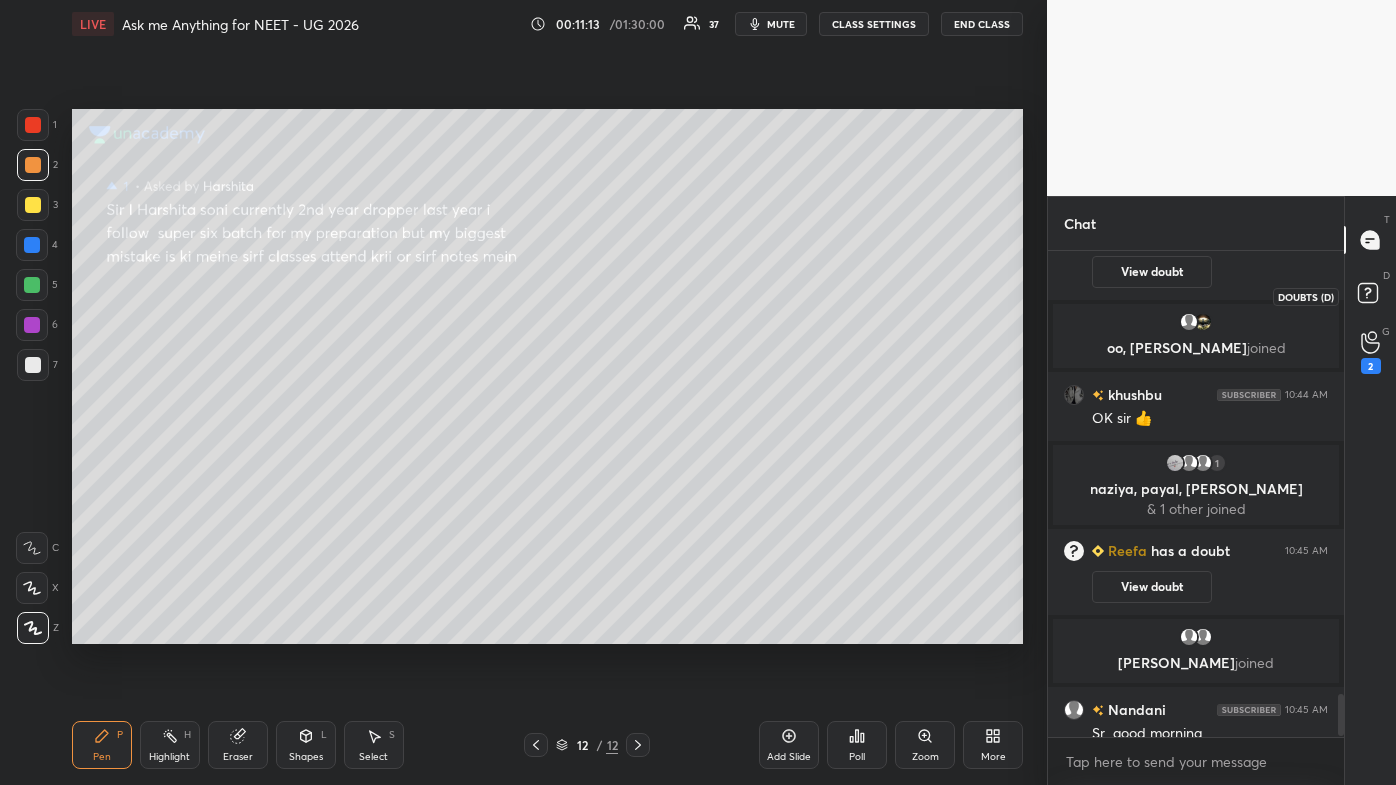 click 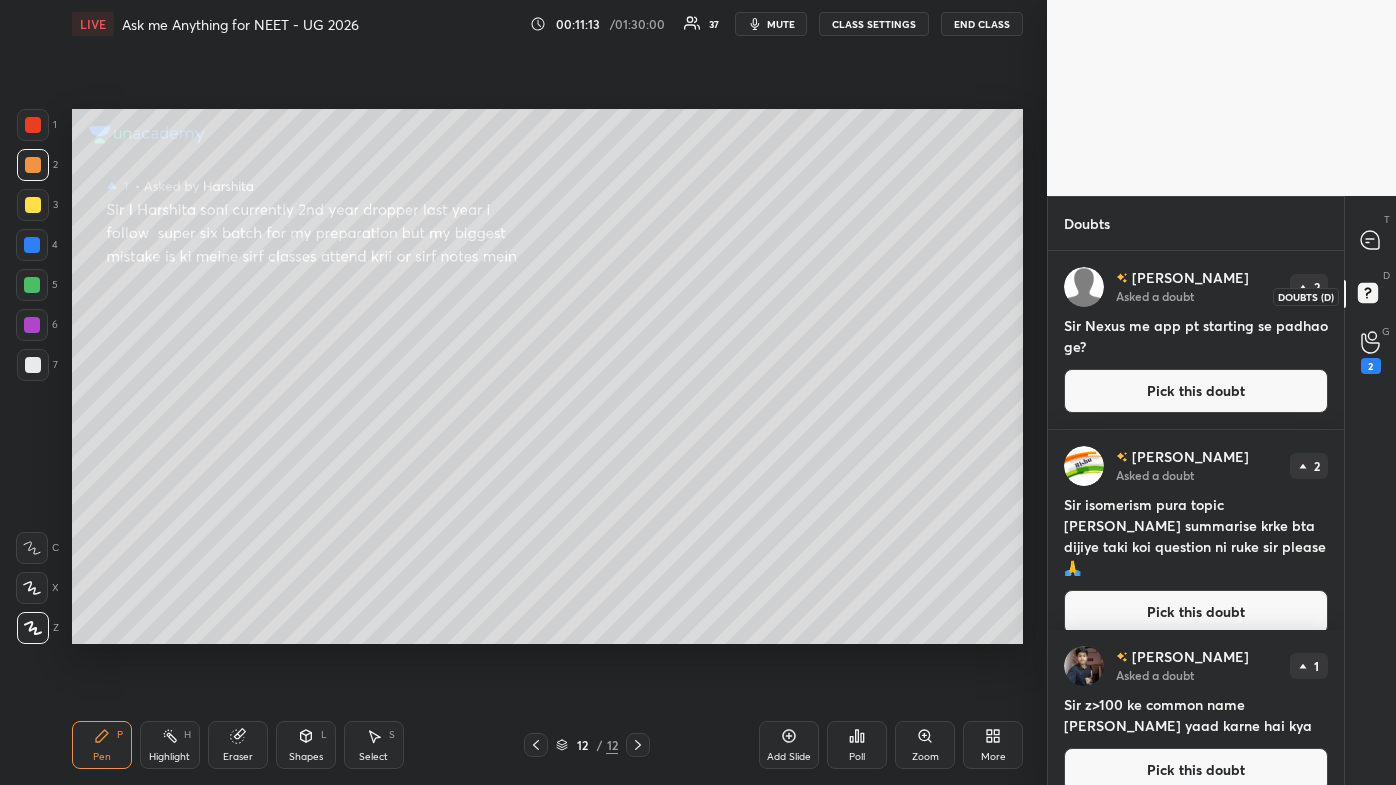 scroll, scrollTop: 0, scrollLeft: 0, axis: both 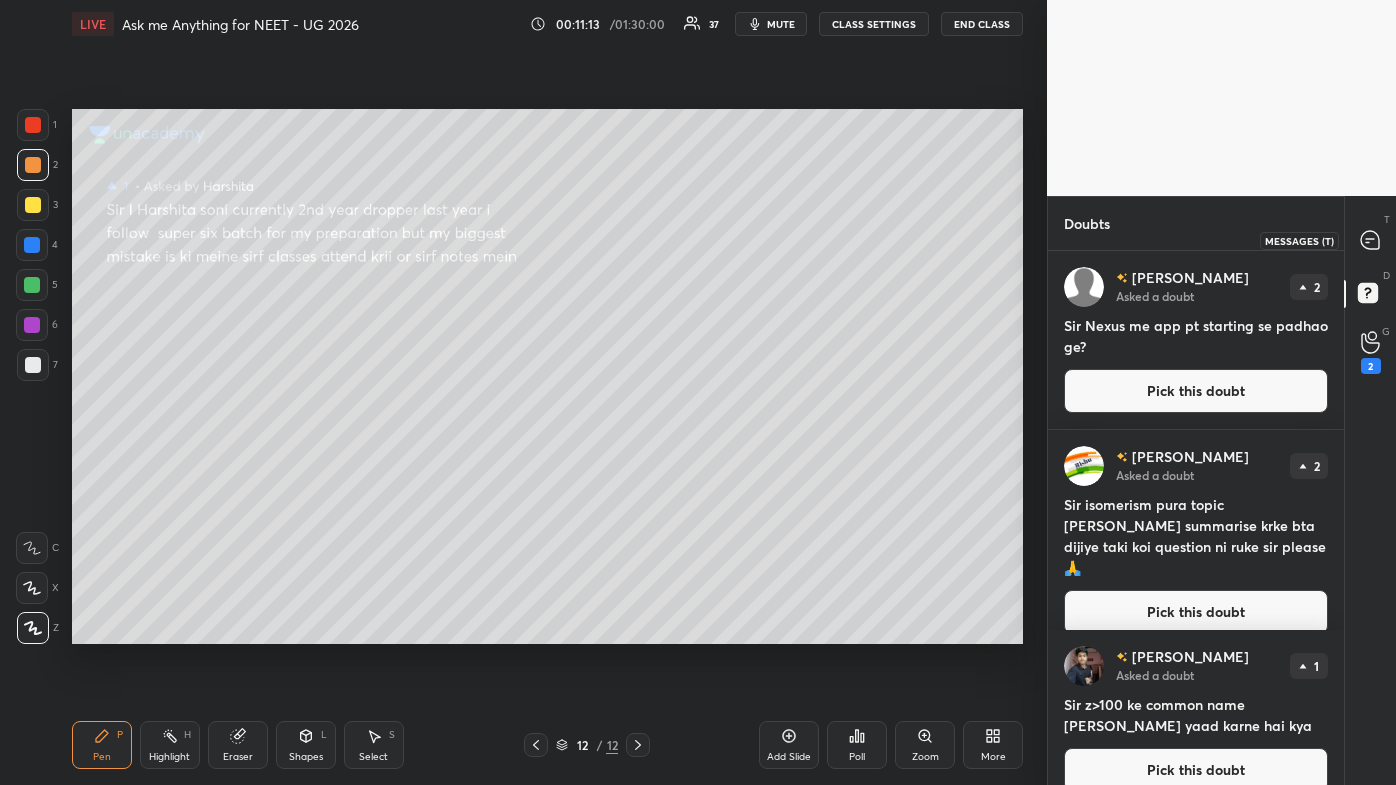 drag, startPoint x: 1376, startPoint y: 258, endPoint x: 1372, endPoint y: 282, distance: 24.33105 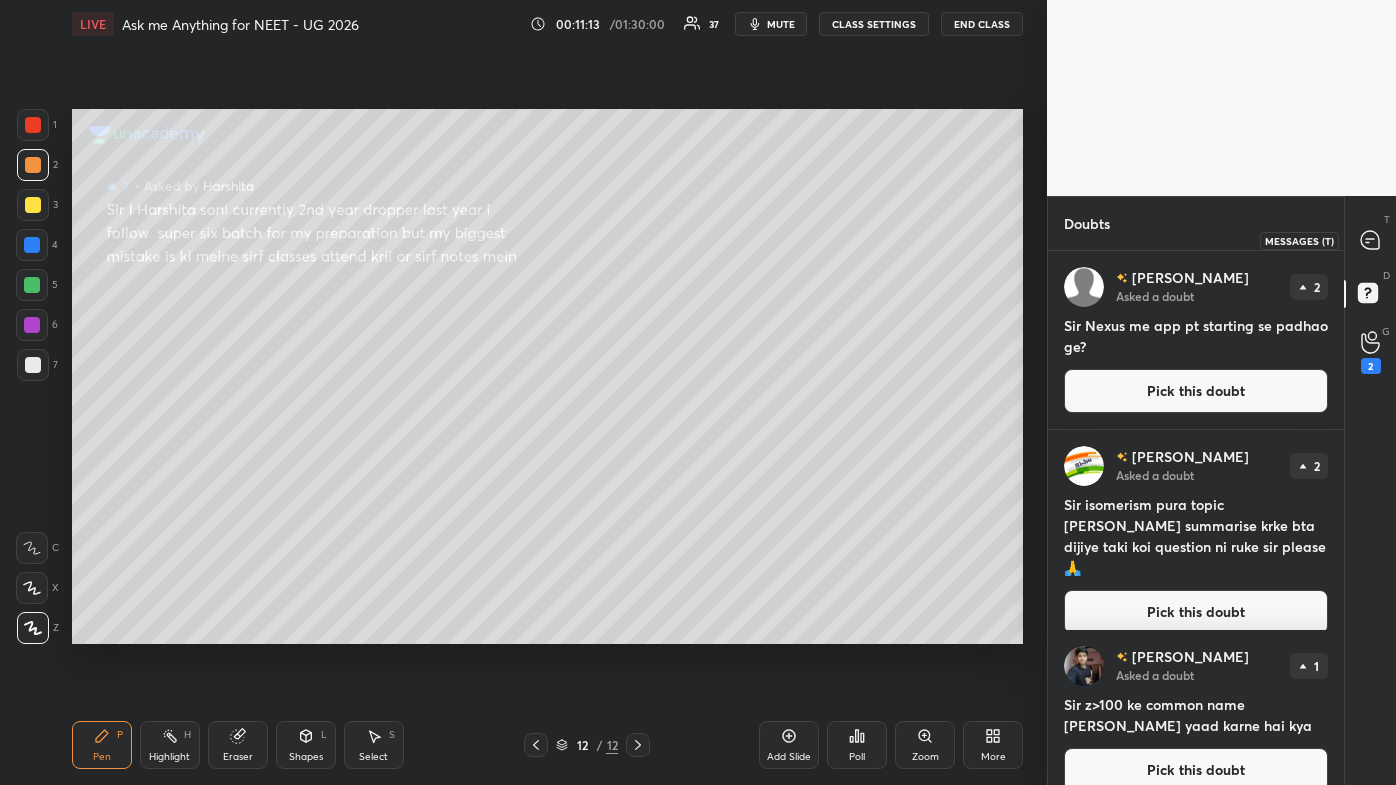 click at bounding box center [1371, 240] 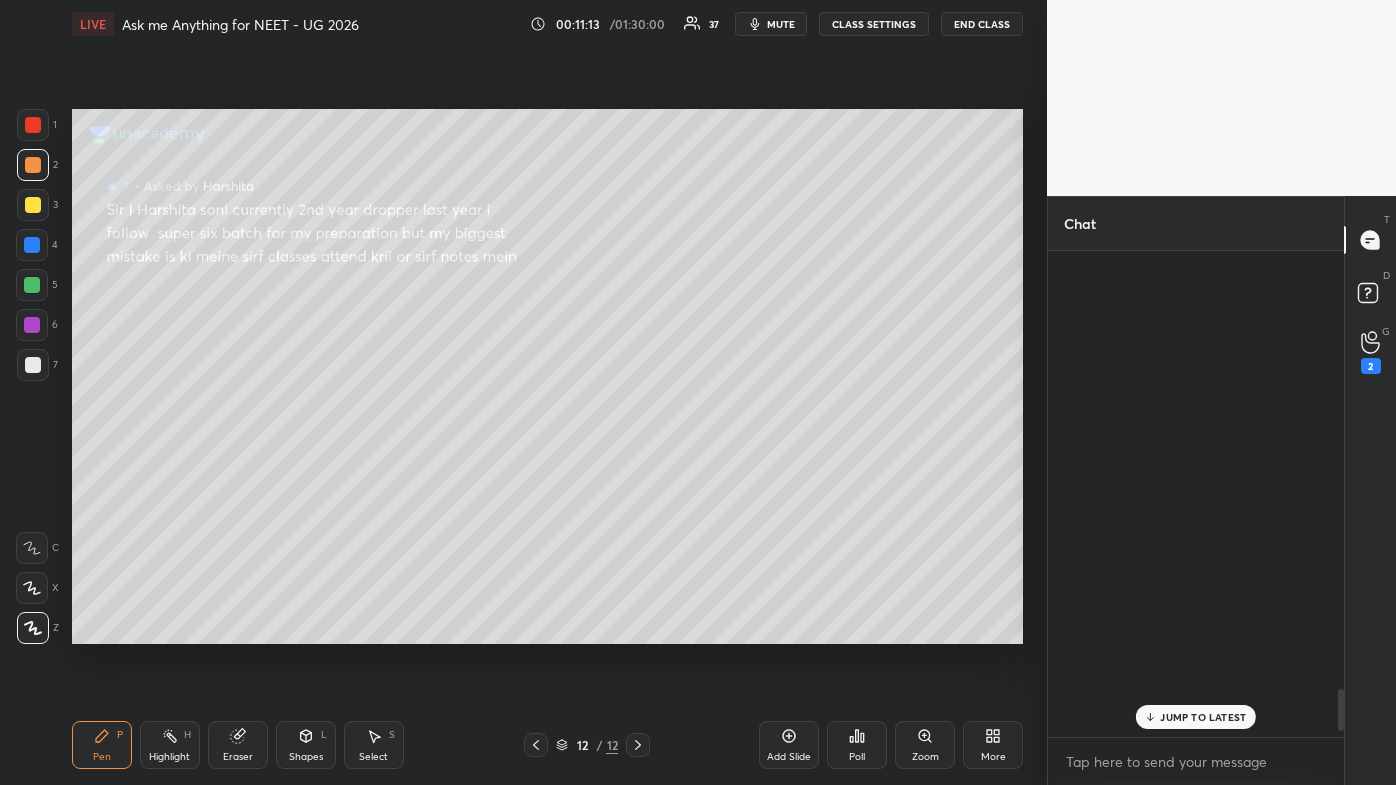 scroll, scrollTop: 5128, scrollLeft: 0, axis: vertical 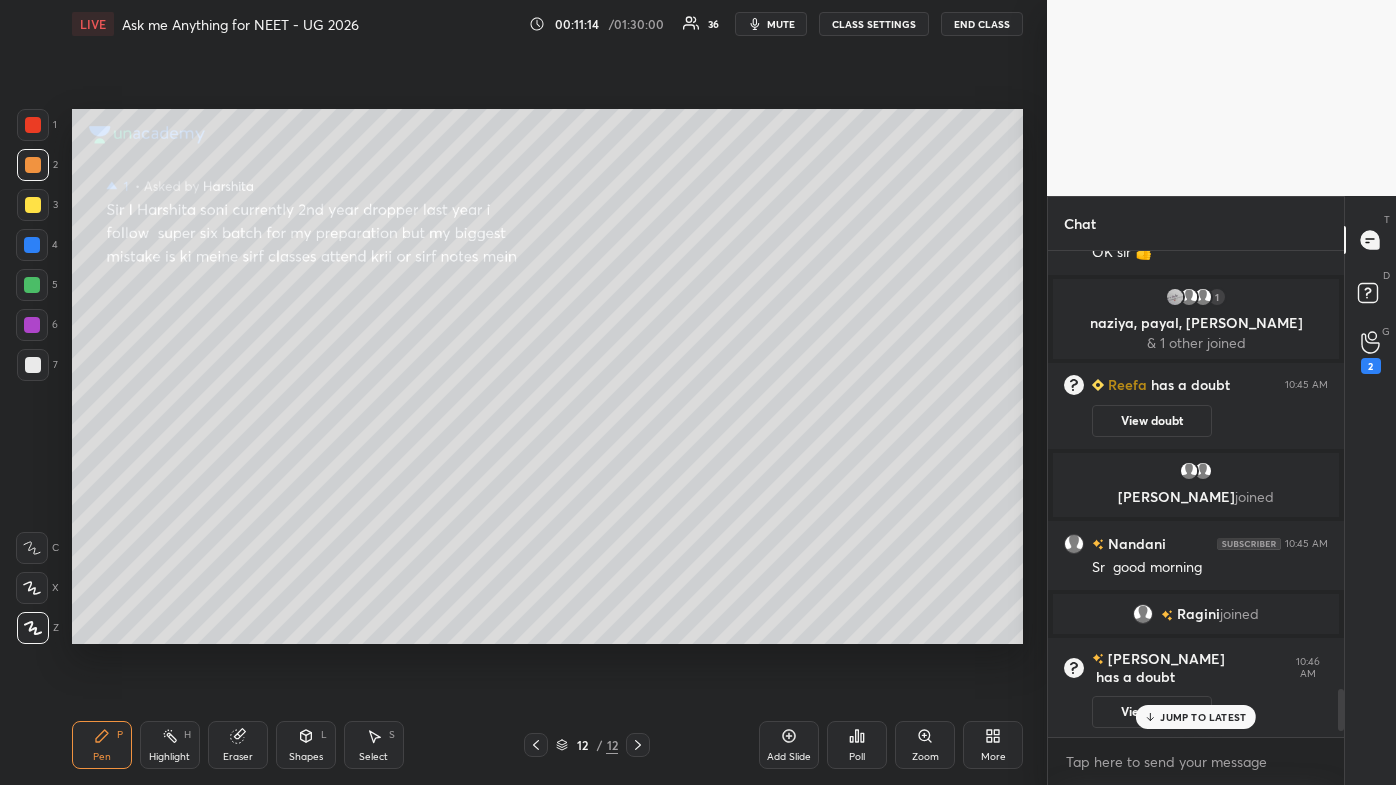 click on "JUMP TO LATEST" at bounding box center [1203, 717] 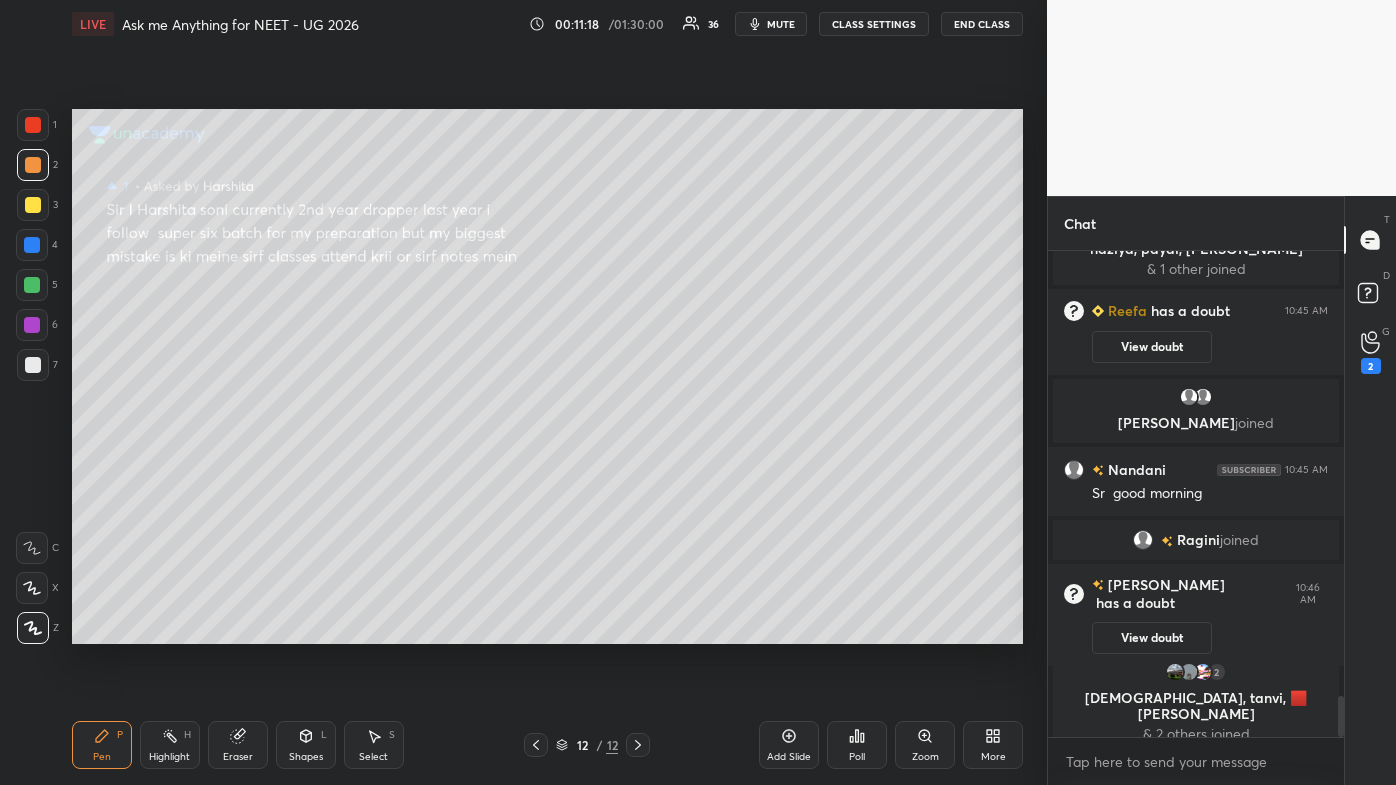 scroll, scrollTop: 5288, scrollLeft: 0, axis: vertical 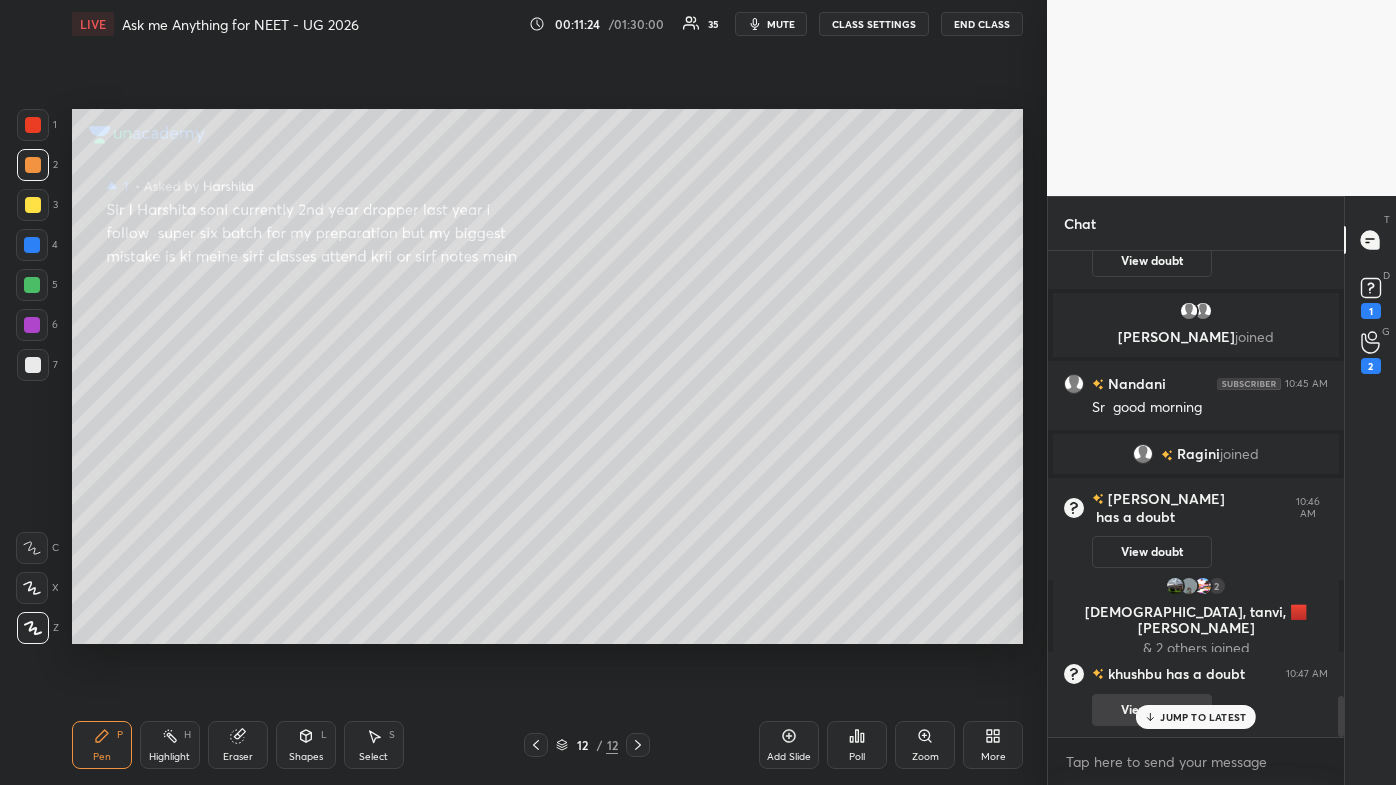 click on "JUMP TO LATEST" at bounding box center (1203, 717) 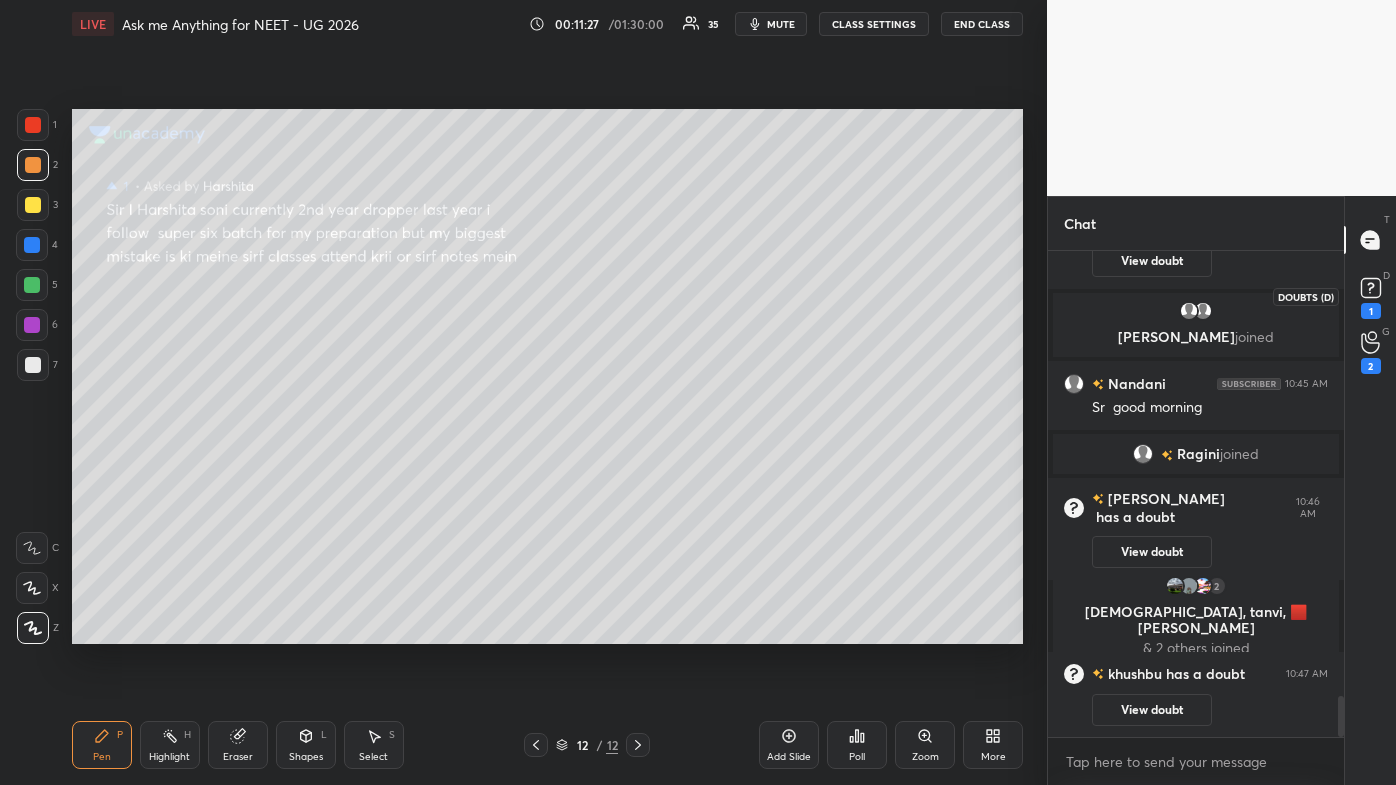 drag, startPoint x: 1369, startPoint y: 317, endPoint x: 1374, endPoint y: 342, distance: 25.495098 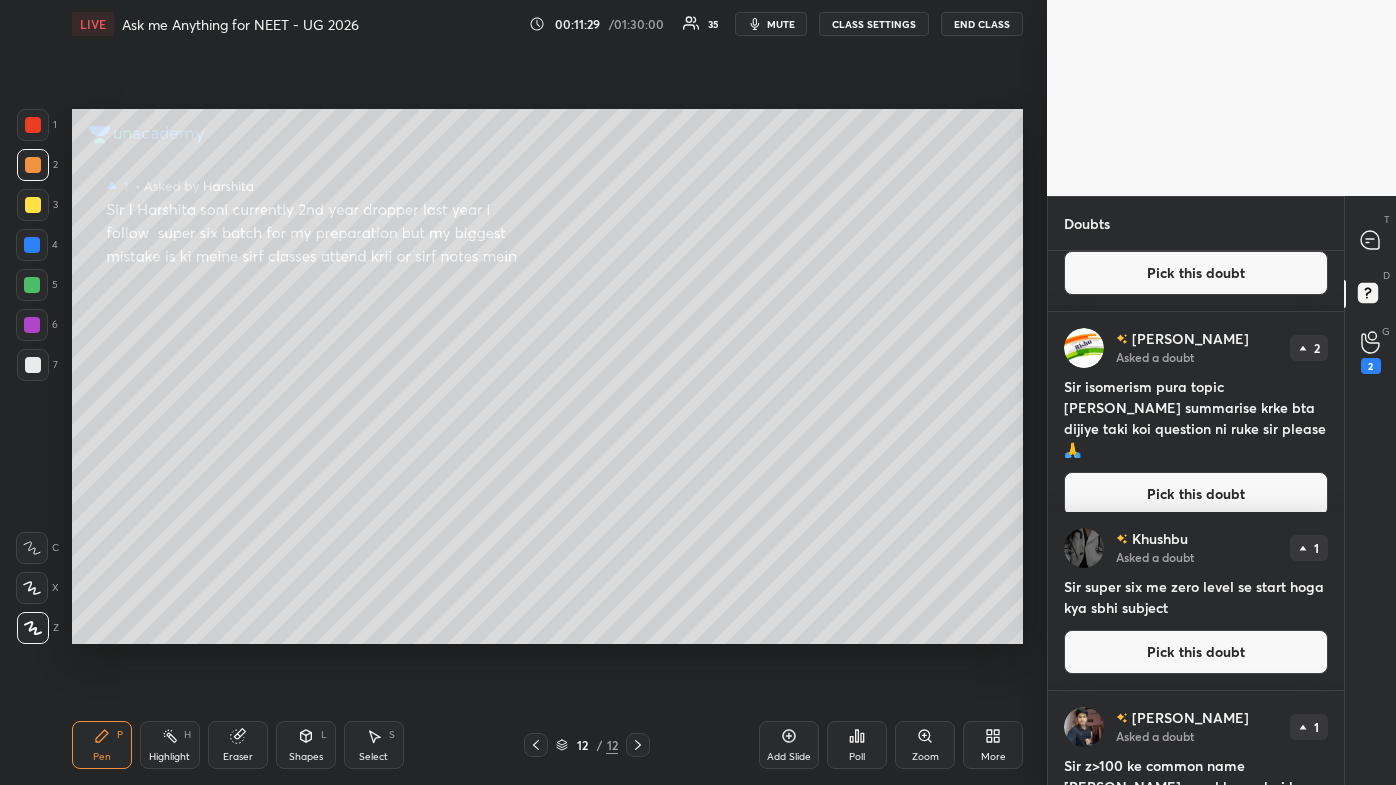 scroll, scrollTop: 122, scrollLeft: 0, axis: vertical 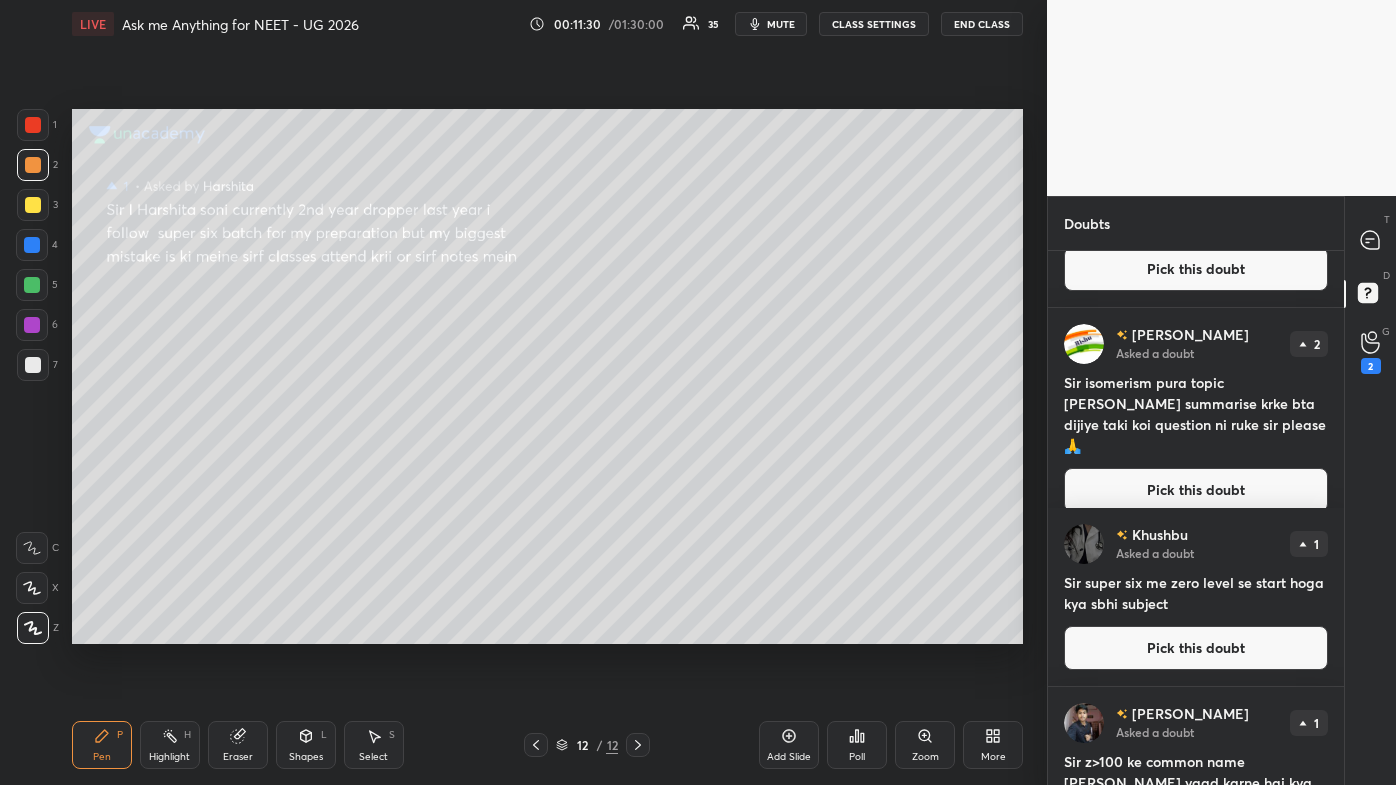 click on "Pick this doubt" at bounding box center (1196, 648) 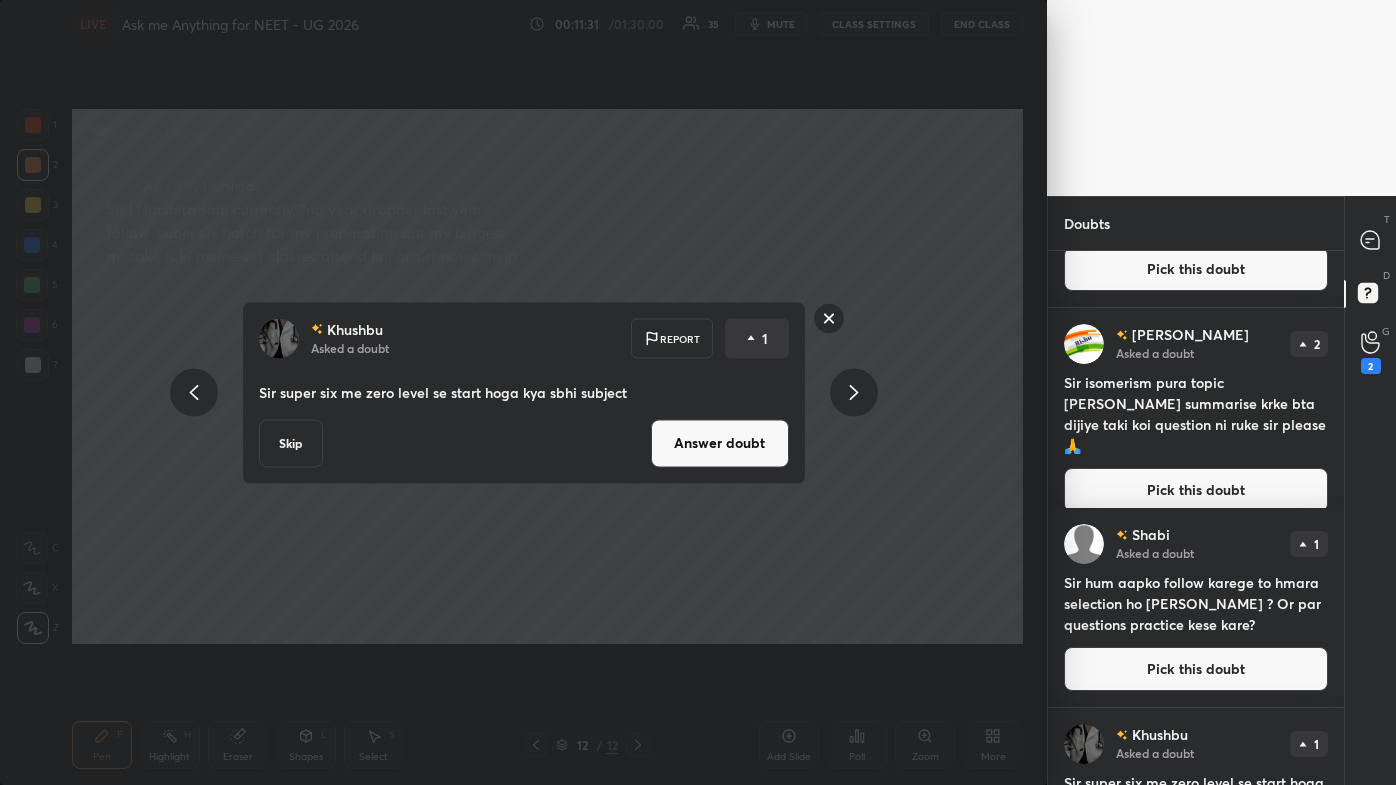 click on "Answer doubt" at bounding box center (720, 443) 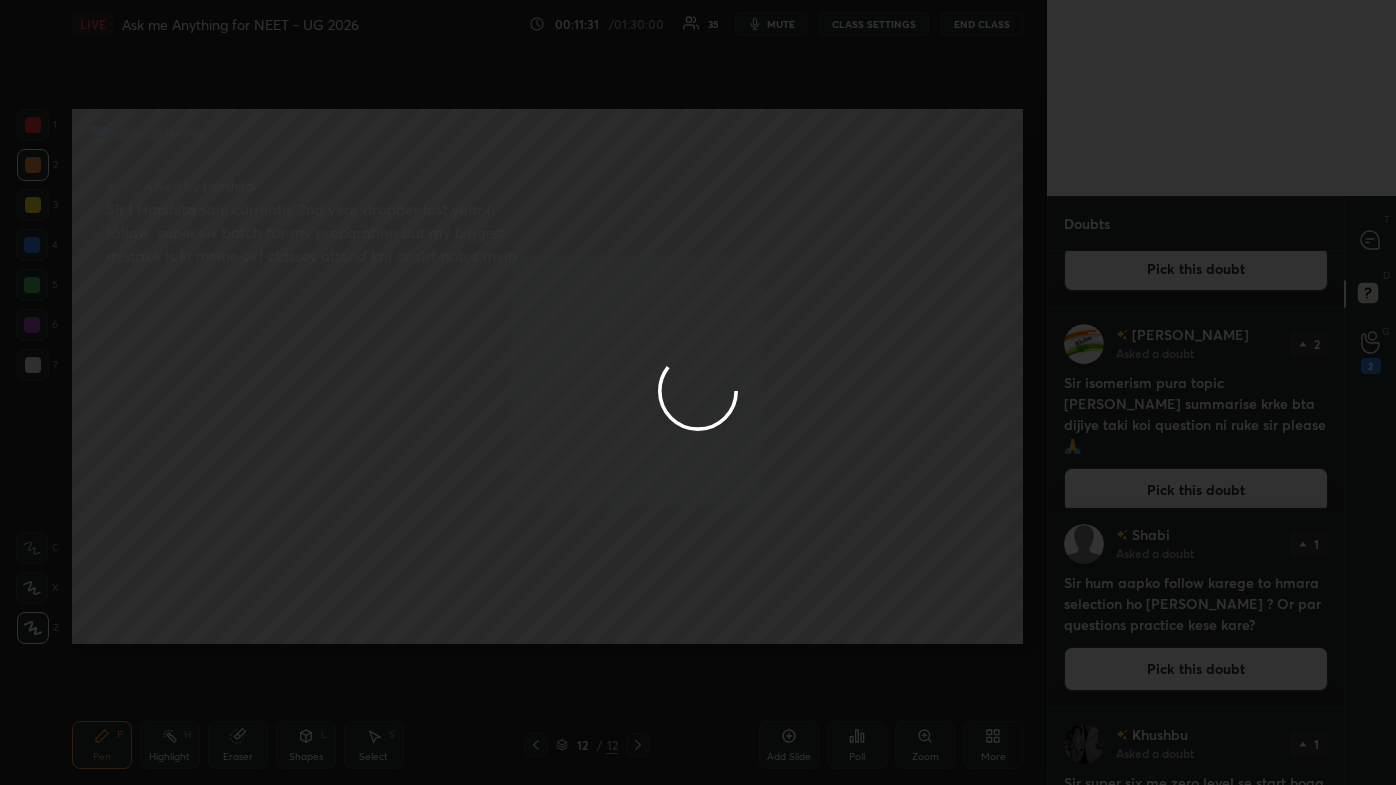 scroll, scrollTop: 0, scrollLeft: 0, axis: both 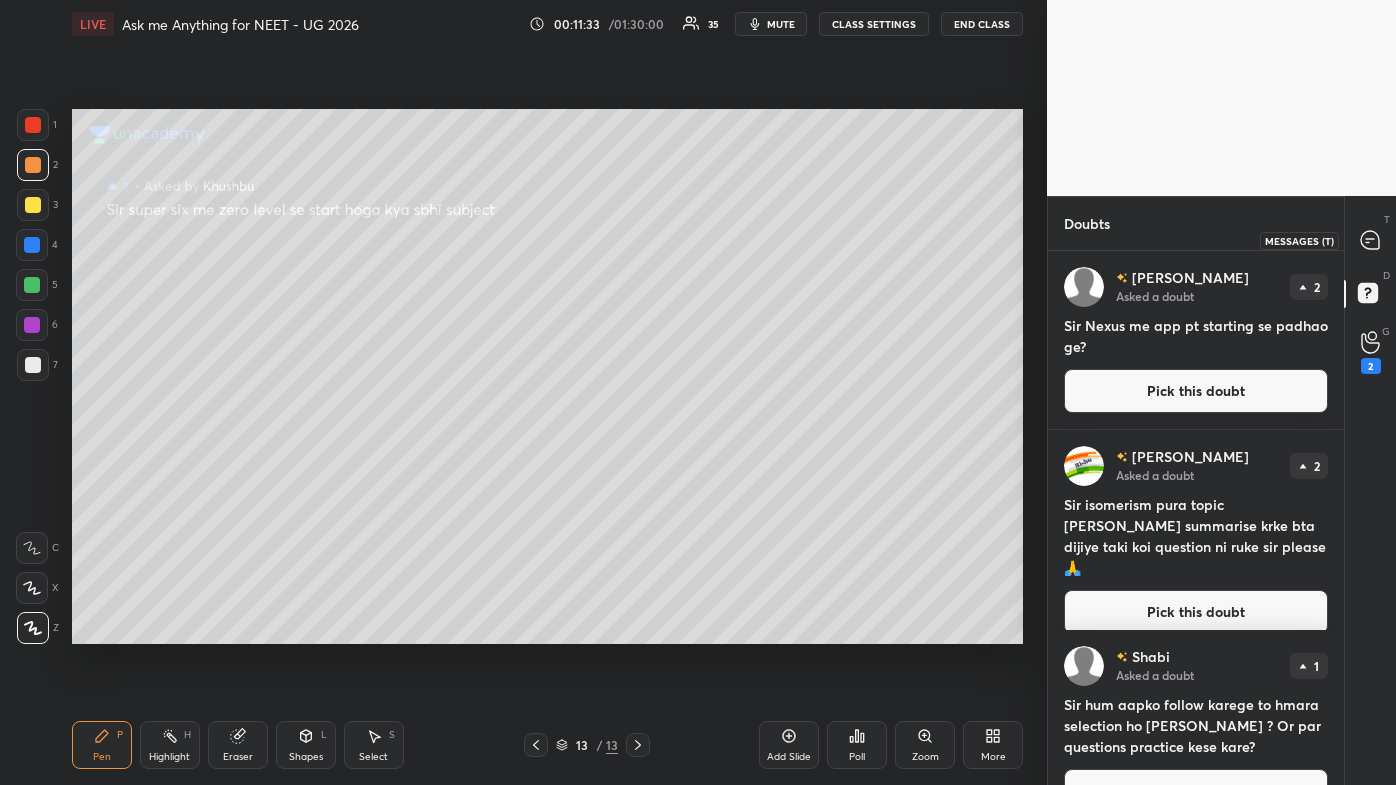 click 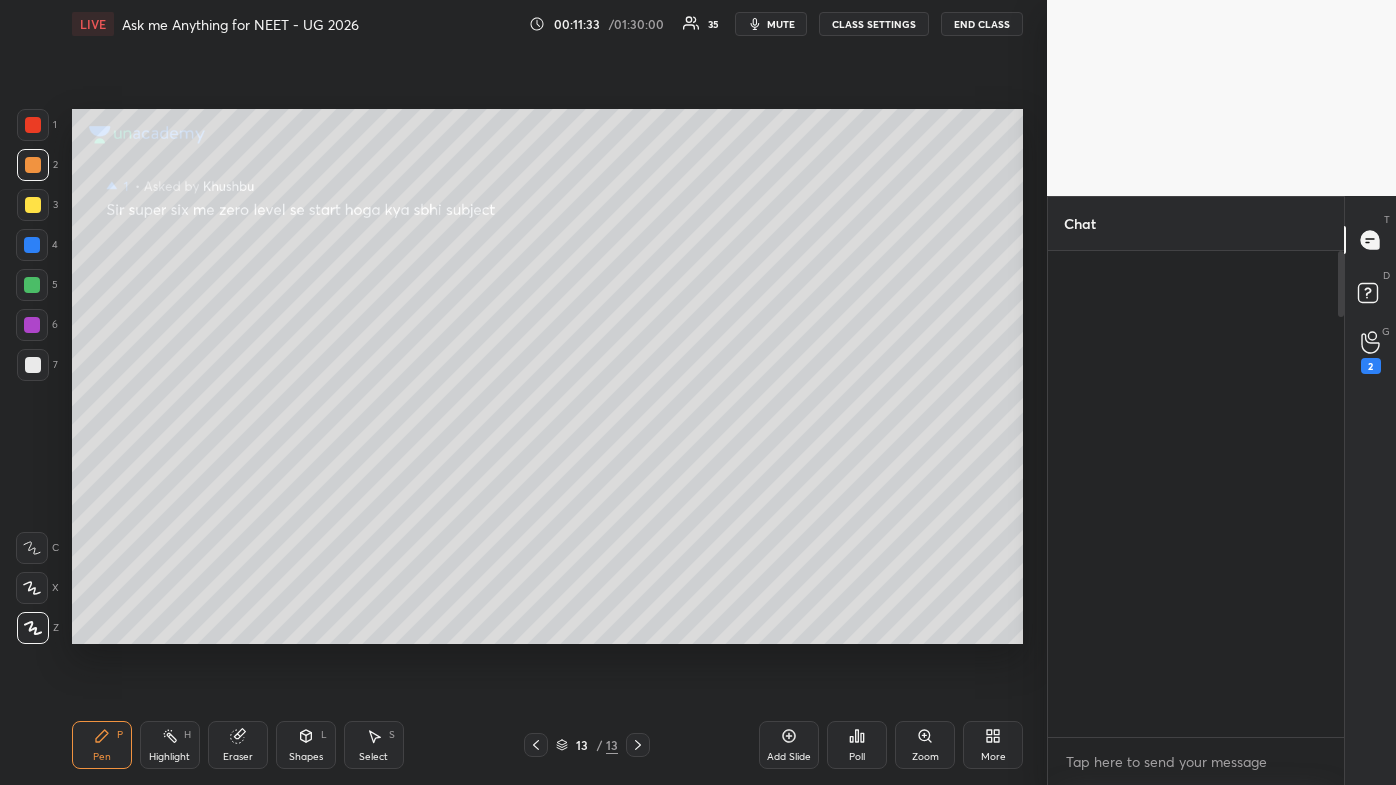 scroll, scrollTop: 5170, scrollLeft: 0, axis: vertical 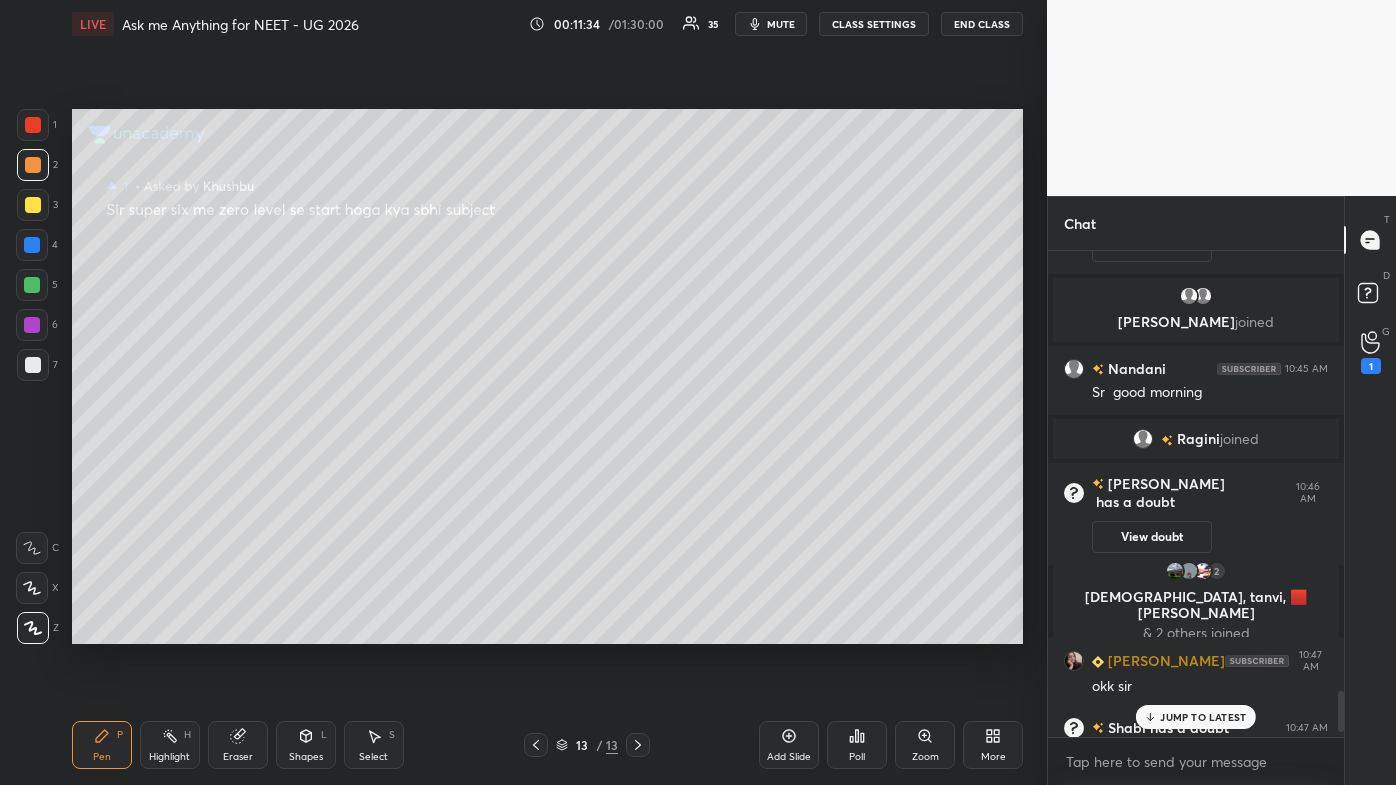 click on "JUMP TO LATEST" at bounding box center (1203, 717) 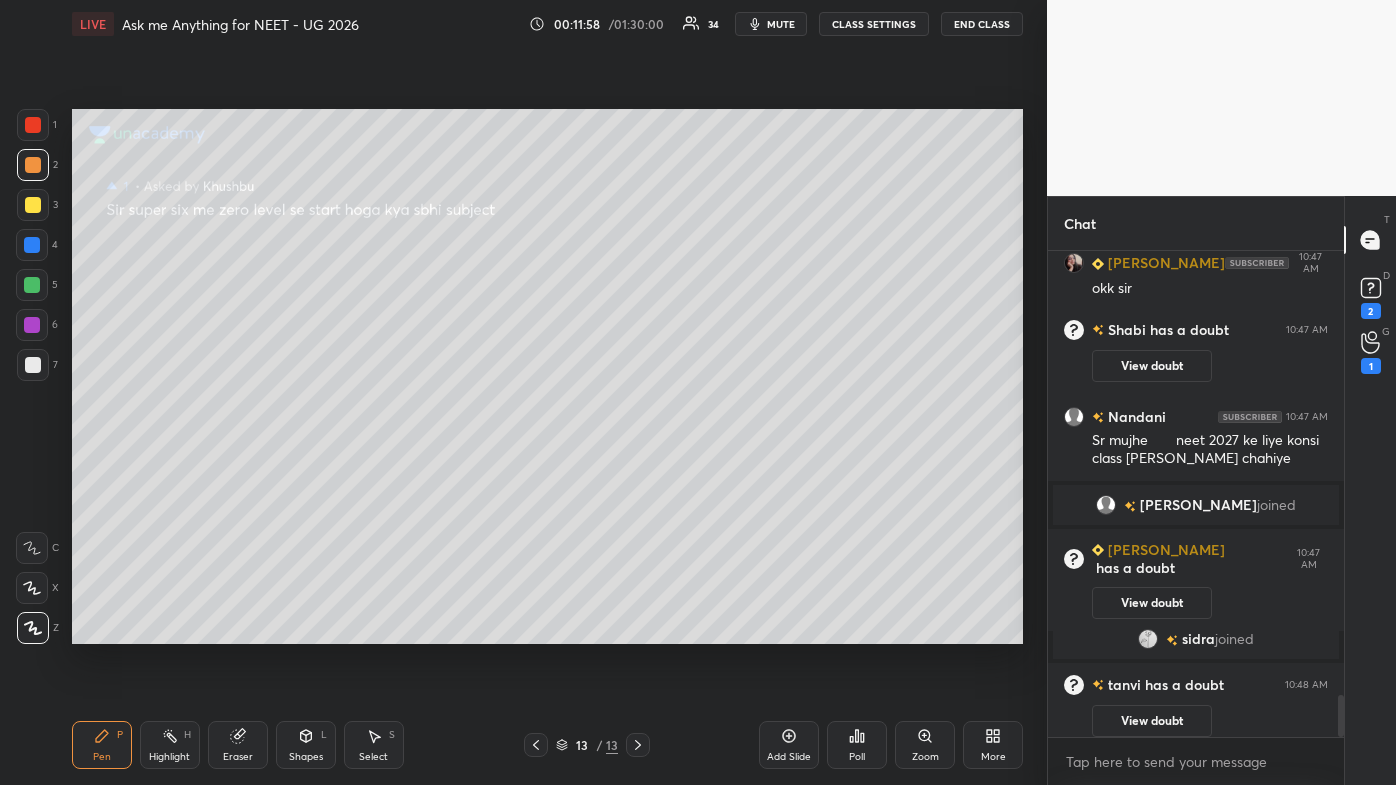 scroll, scrollTop: 5072, scrollLeft: 0, axis: vertical 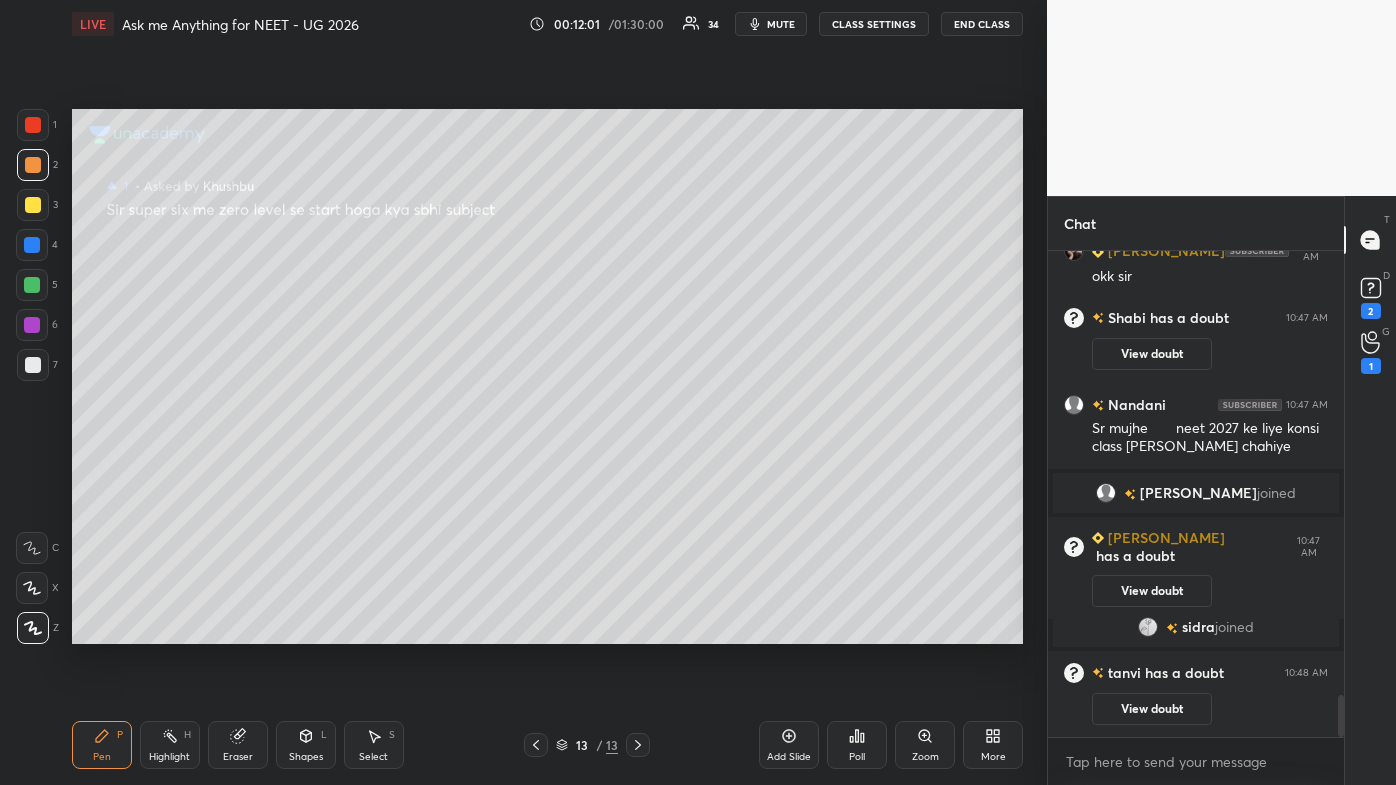 click 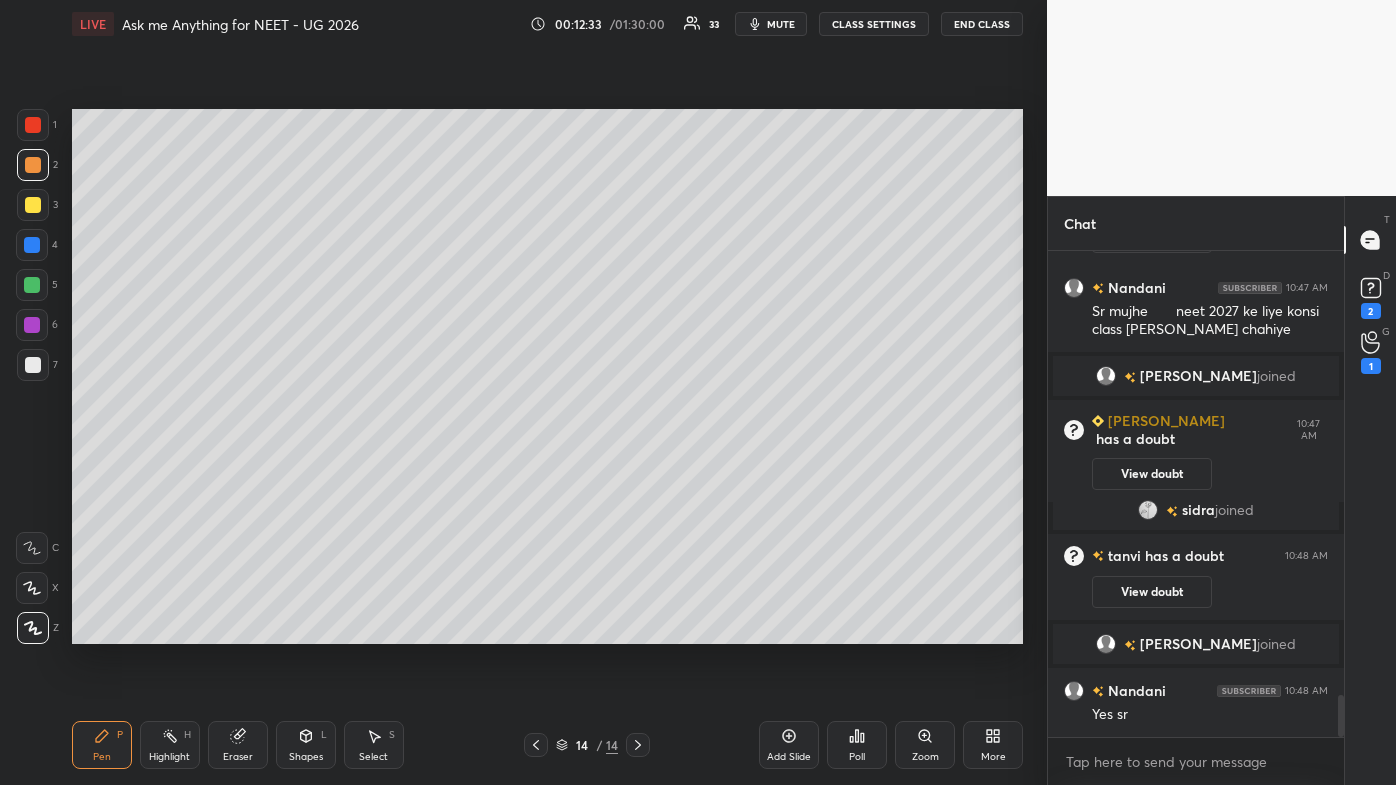scroll, scrollTop: 5237, scrollLeft: 0, axis: vertical 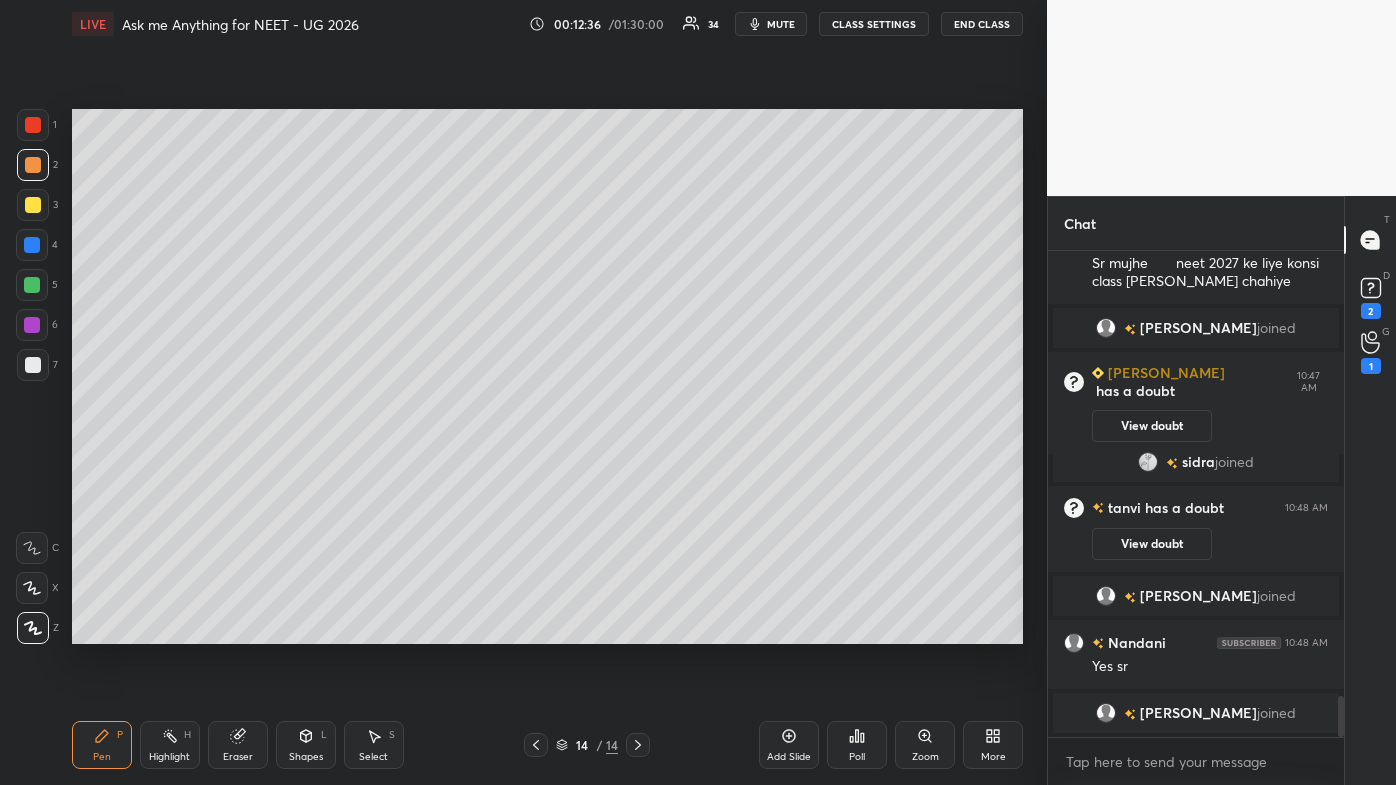 drag, startPoint x: 21, startPoint y: 196, endPoint x: 51, endPoint y: 195, distance: 30.016663 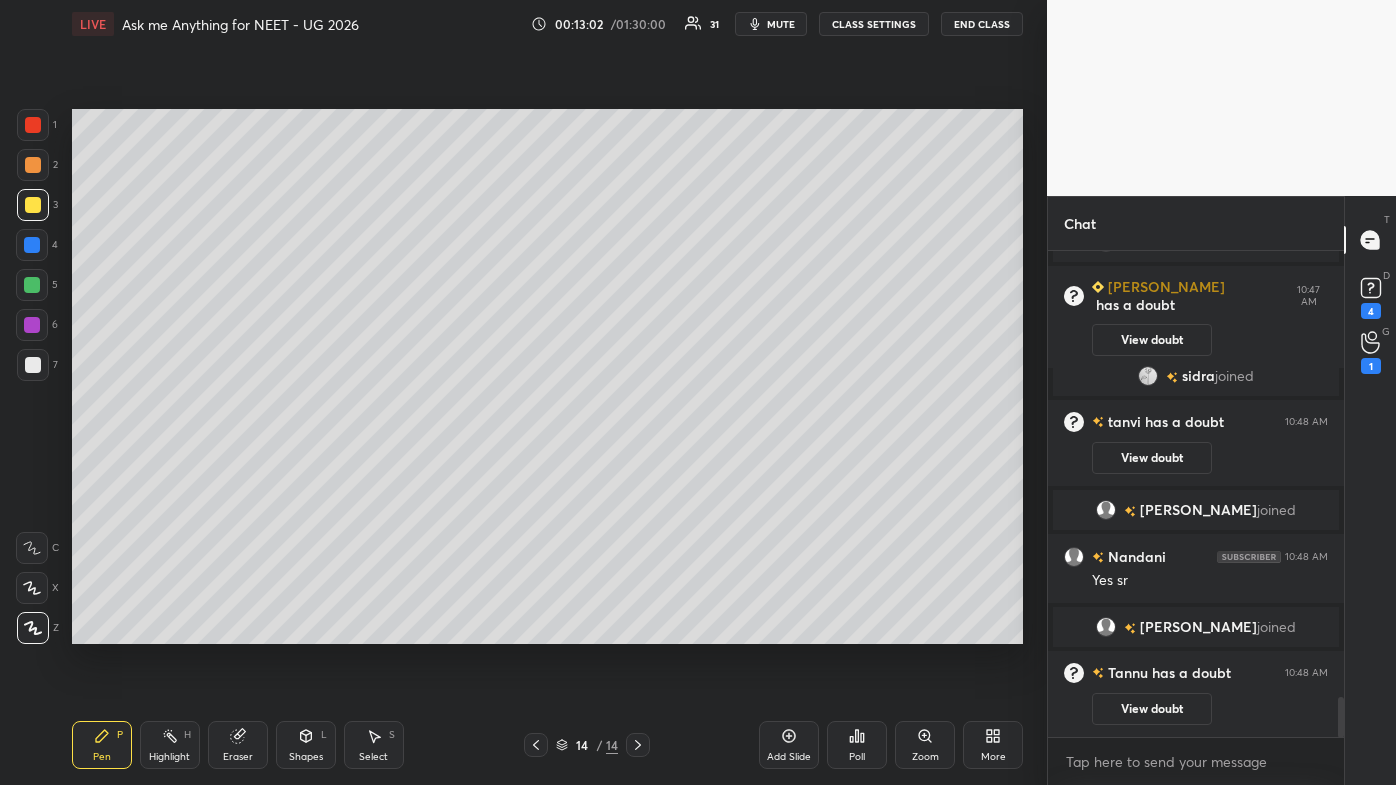 scroll, scrollTop: 5373, scrollLeft: 0, axis: vertical 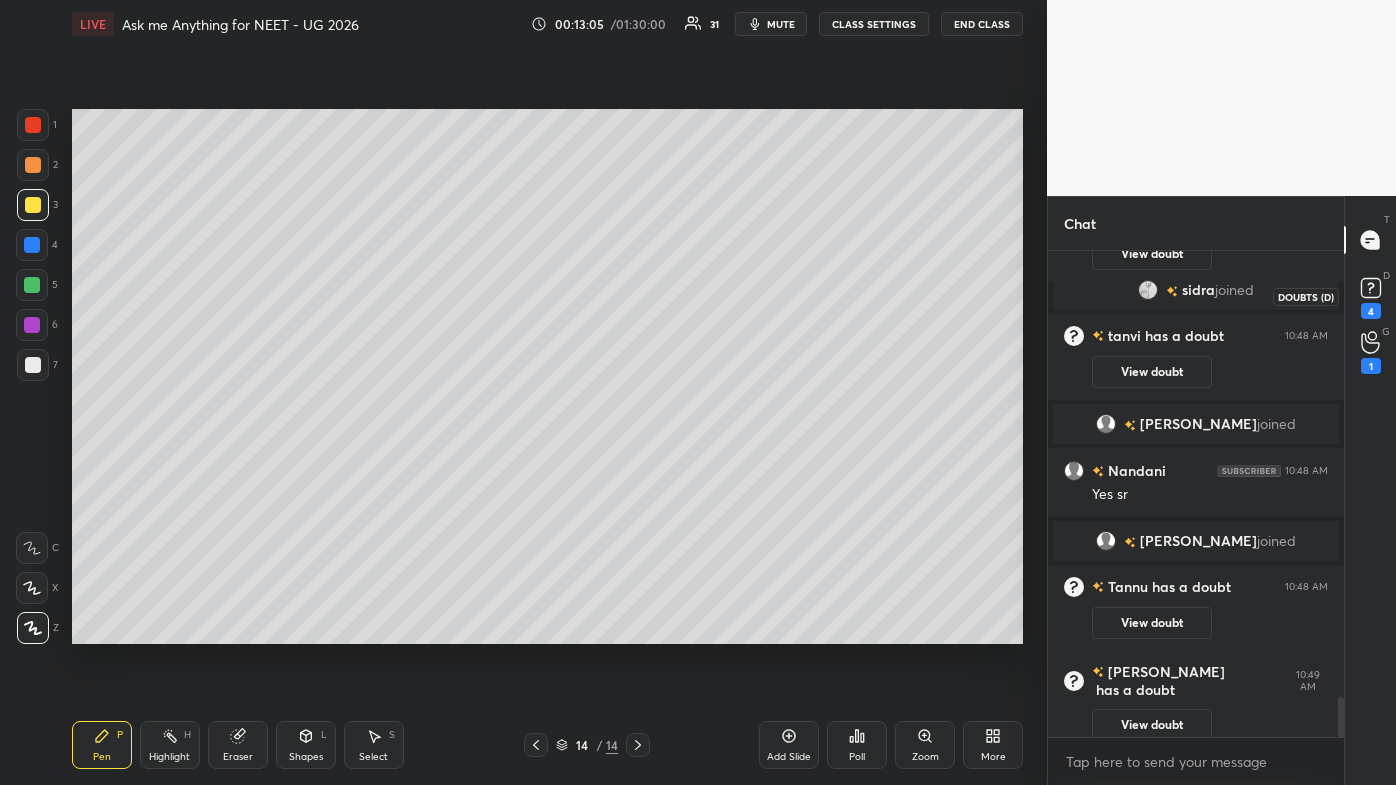 drag, startPoint x: 1371, startPoint y: 309, endPoint x: 1379, endPoint y: 326, distance: 18.788294 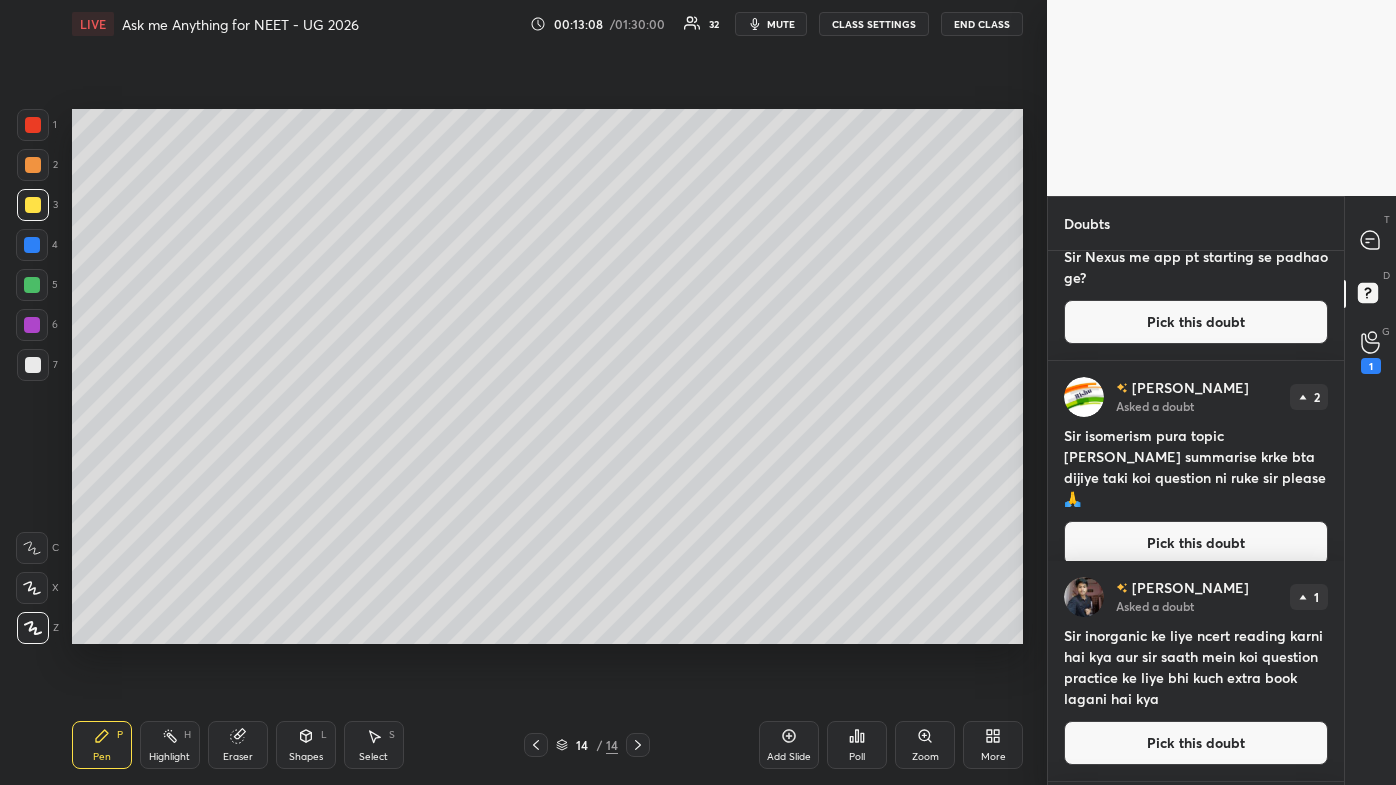 scroll, scrollTop: 72, scrollLeft: 0, axis: vertical 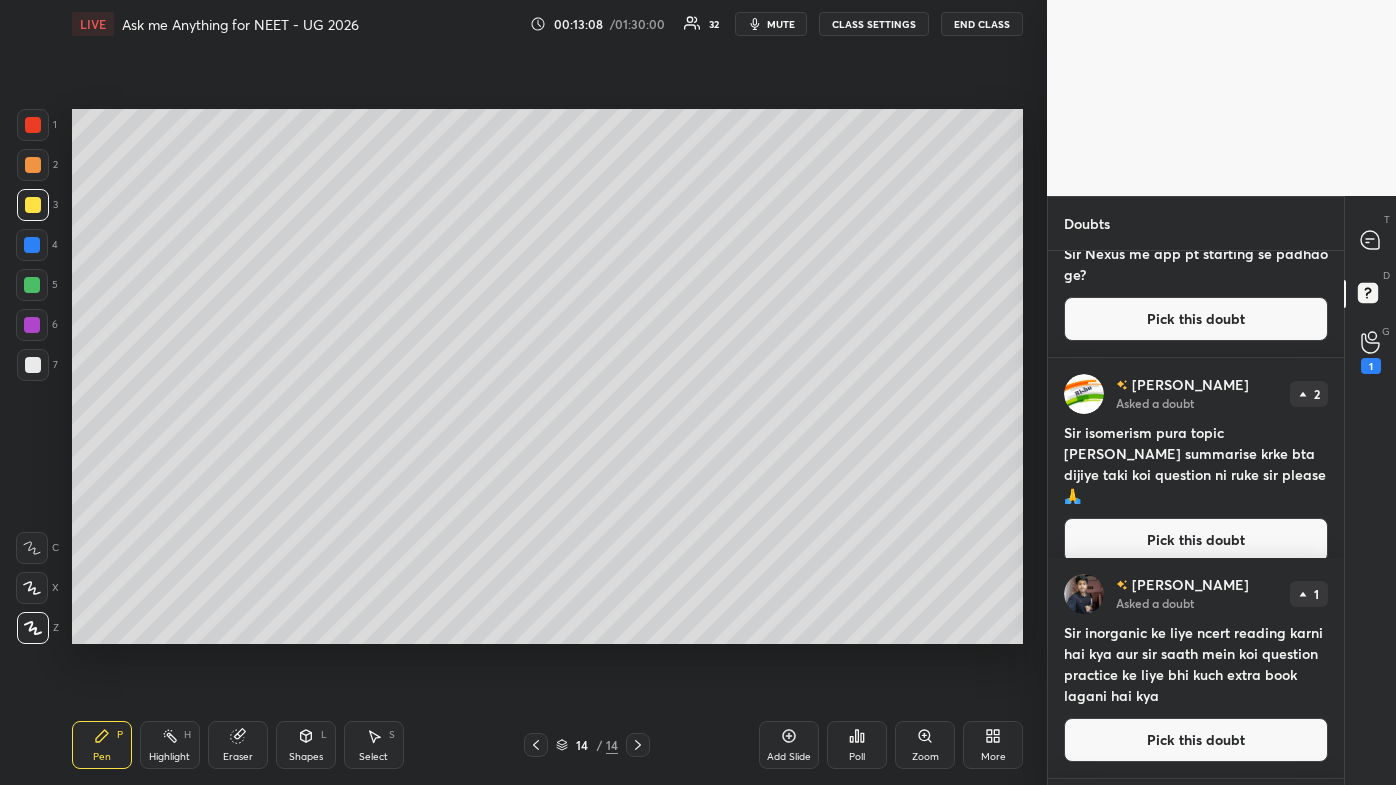 drag, startPoint x: 1151, startPoint y: 735, endPoint x: 1133, endPoint y: 735, distance: 18 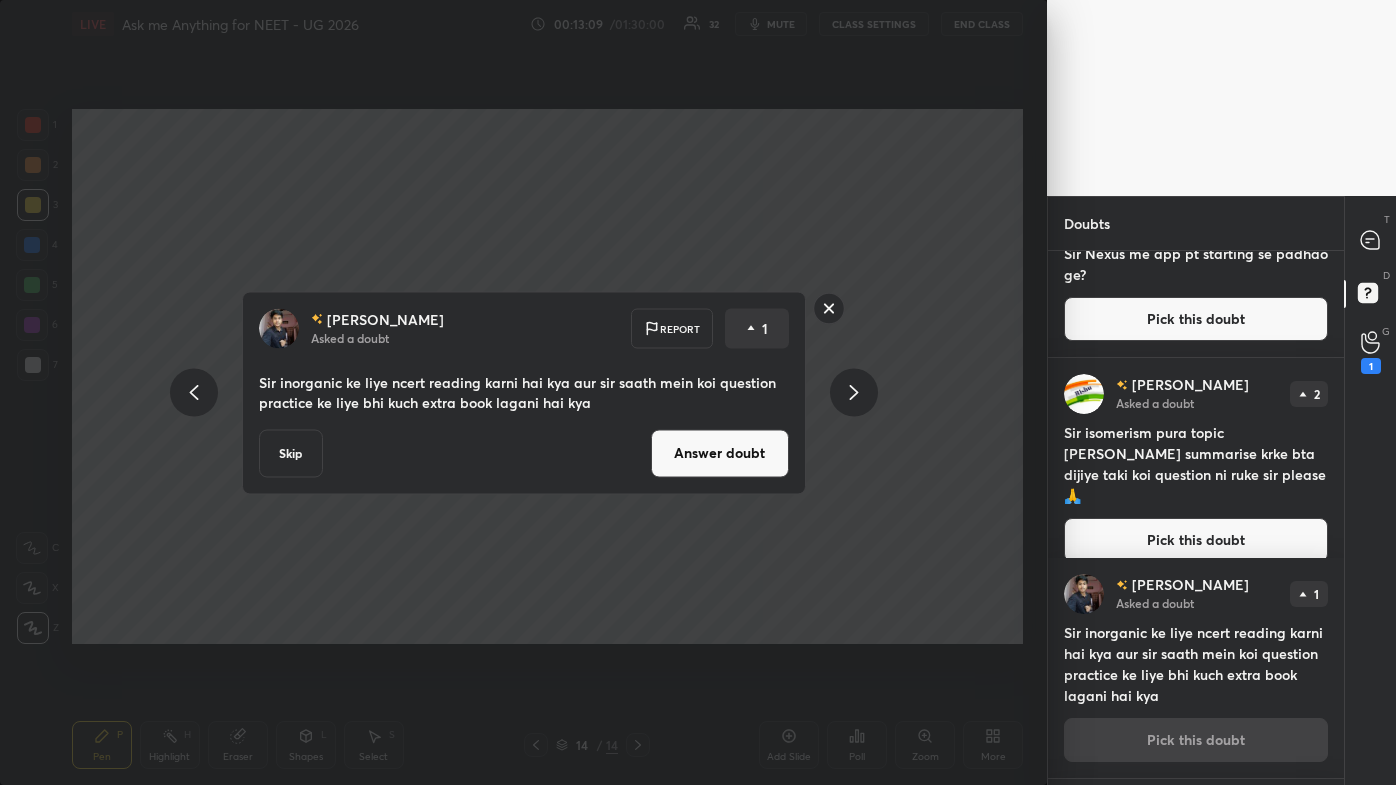 click on "Answer doubt" at bounding box center [720, 453] 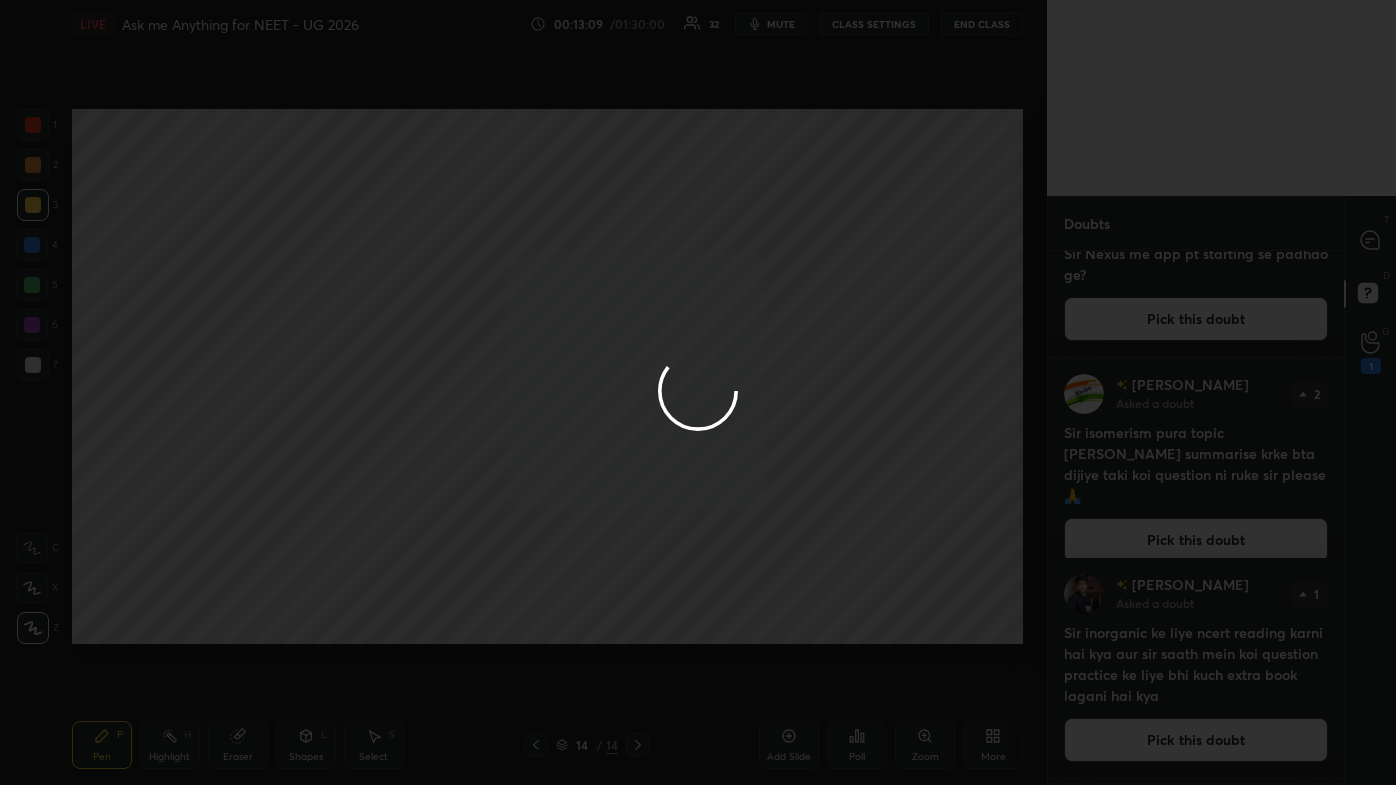 scroll, scrollTop: 0, scrollLeft: 0, axis: both 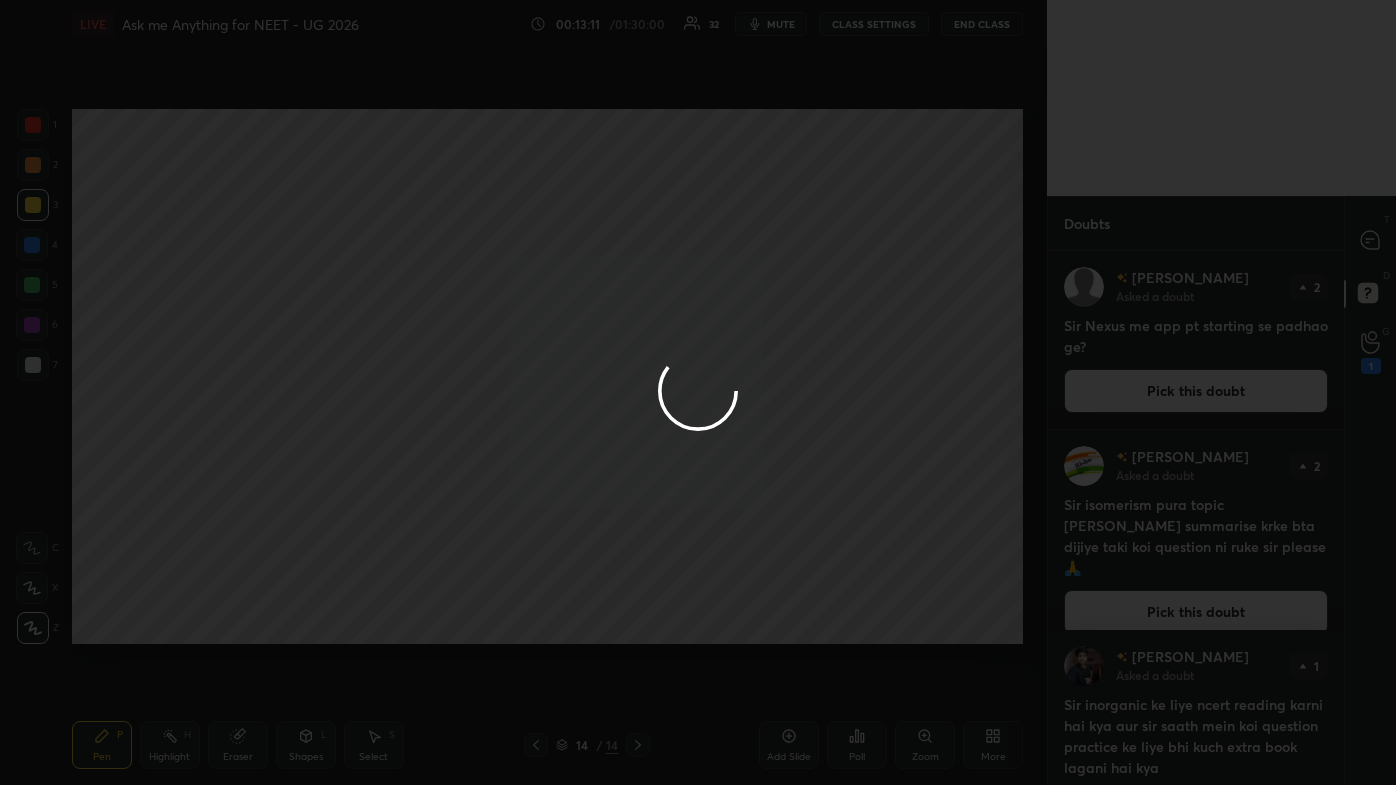 drag, startPoint x: 1364, startPoint y: 244, endPoint x: 1372, endPoint y: 268, distance: 25.298222 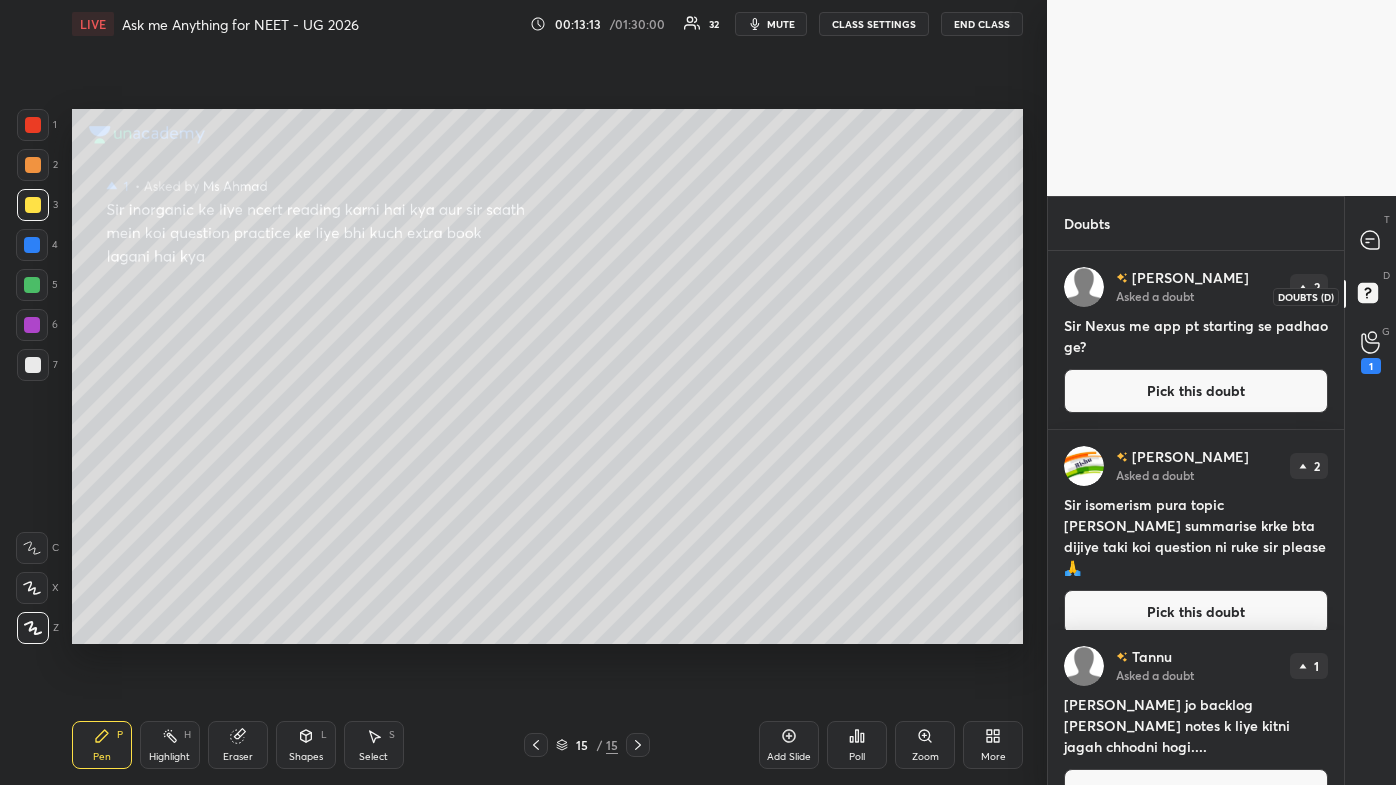 drag, startPoint x: 1365, startPoint y: 295, endPoint x: 1373, endPoint y: 284, distance: 13.601471 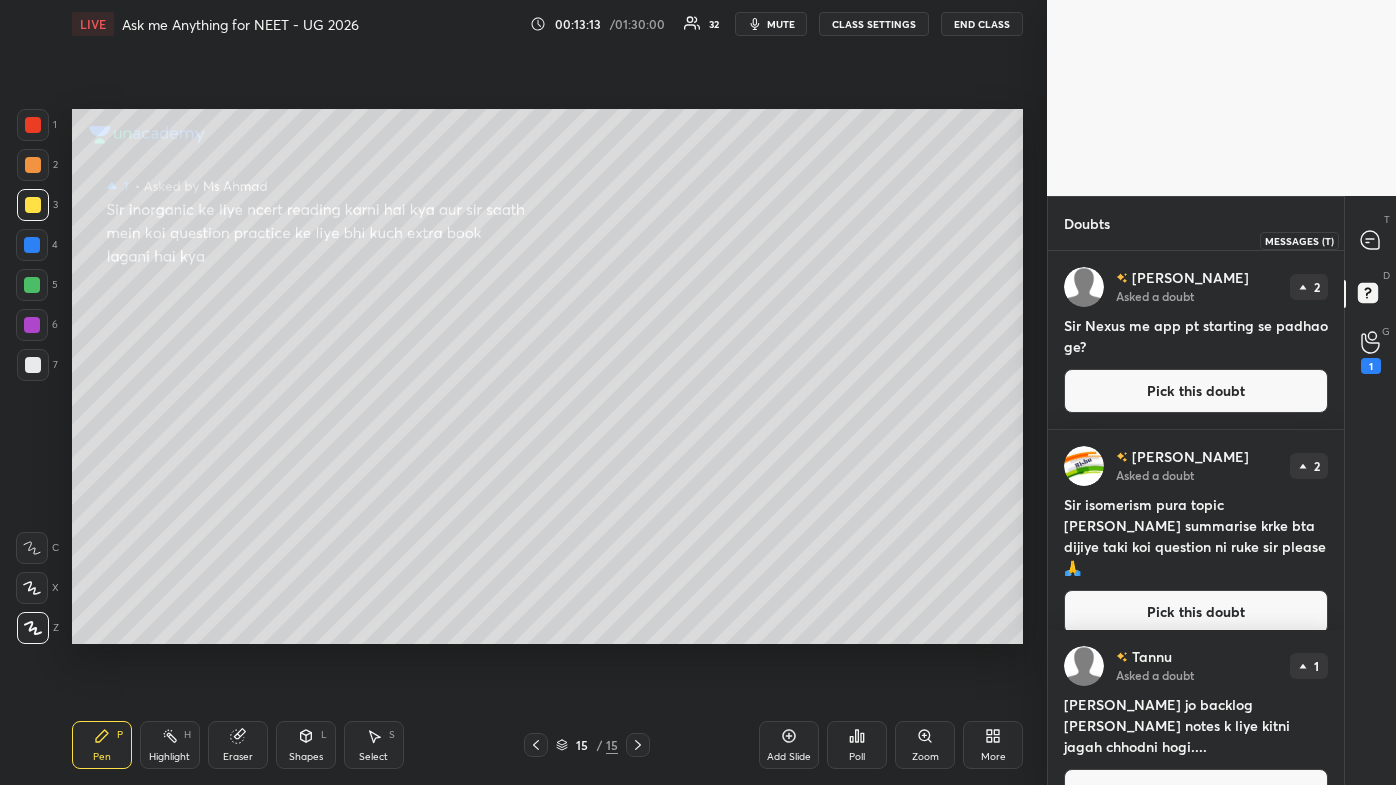 drag, startPoint x: 1373, startPoint y: 253, endPoint x: 1344, endPoint y: 322, distance: 74.84651 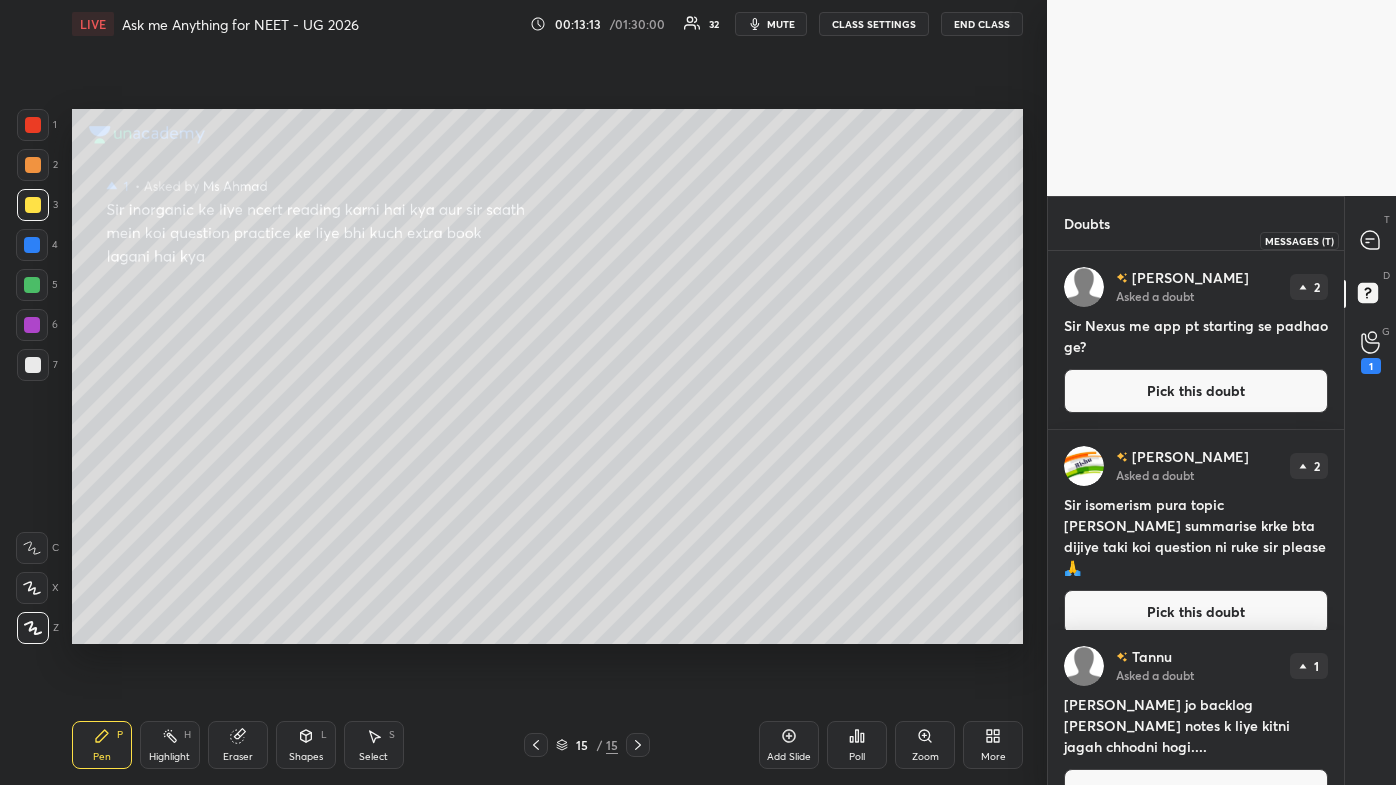 click at bounding box center (1371, 240) 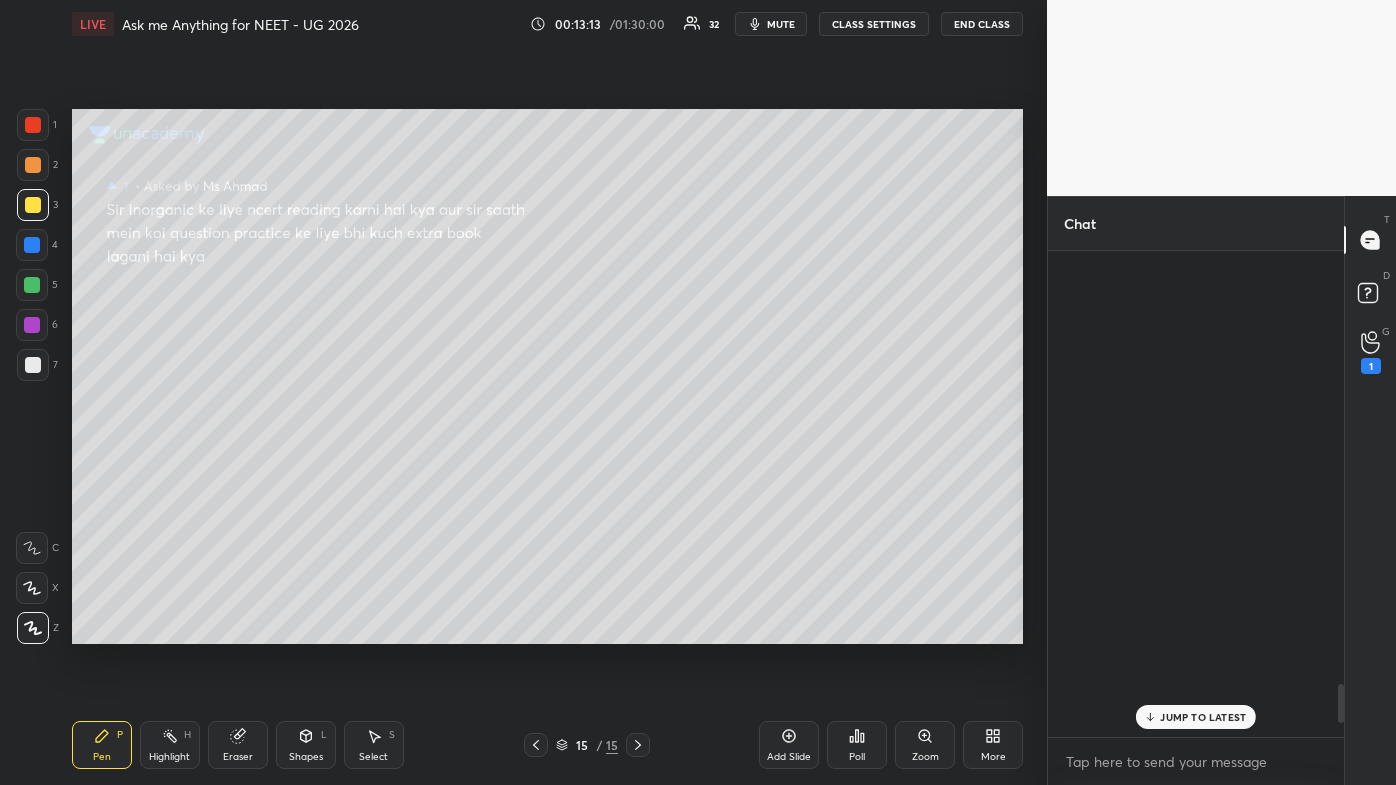 scroll, scrollTop: 5453, scrollLeft: 0, axis: vertical 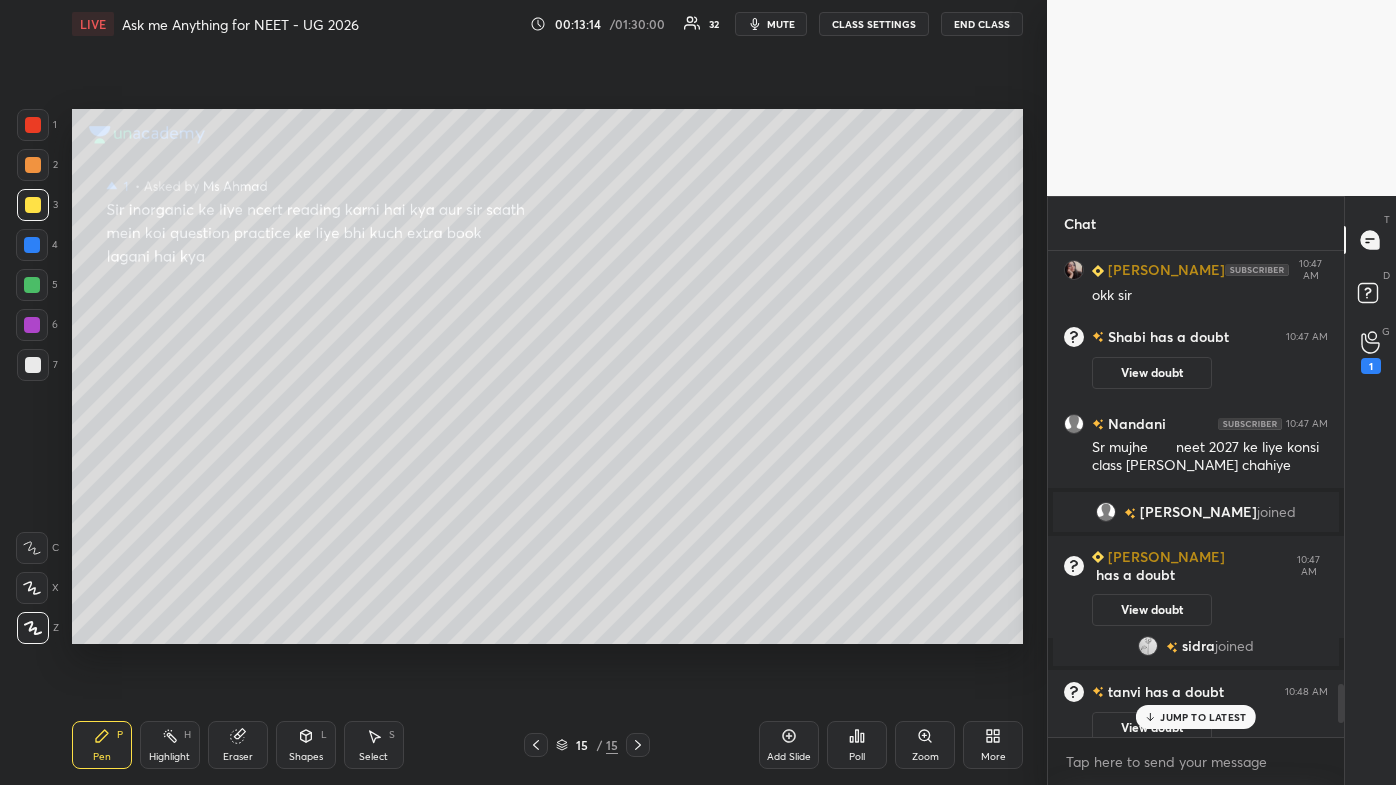 click on "JUMP TO LATEST" at bounding box center [1203, 717] 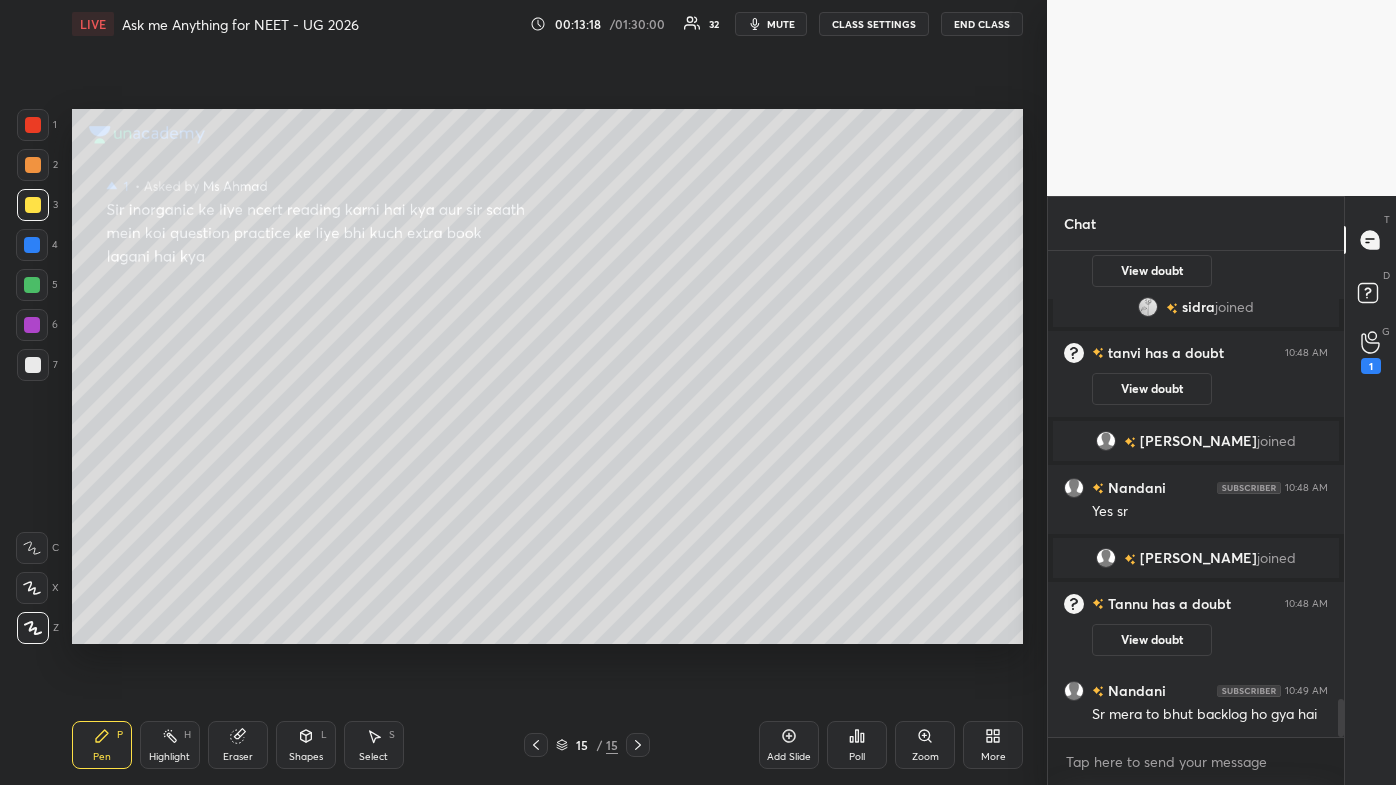 scroll, scrollTop: 5879, scrollLeft: 0, axis: vertical 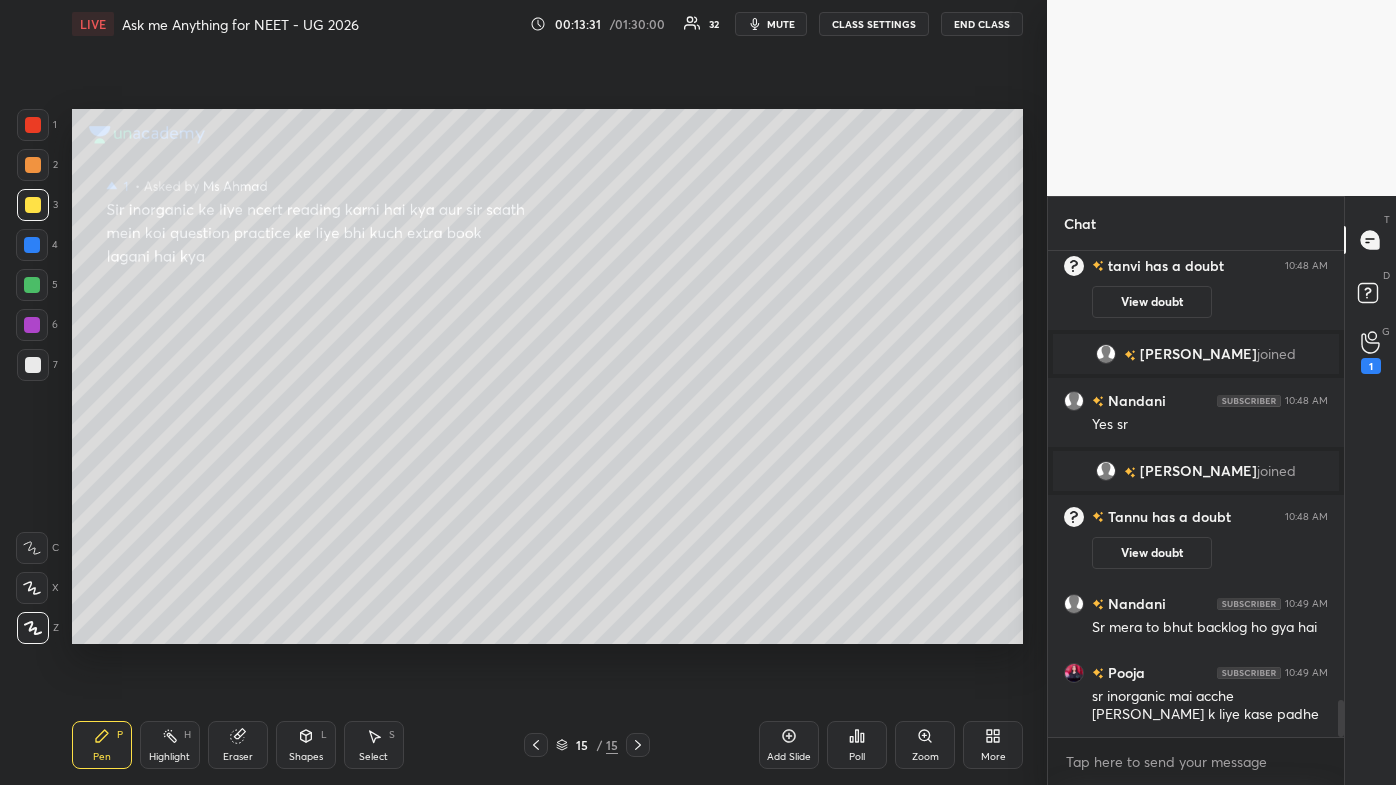 click 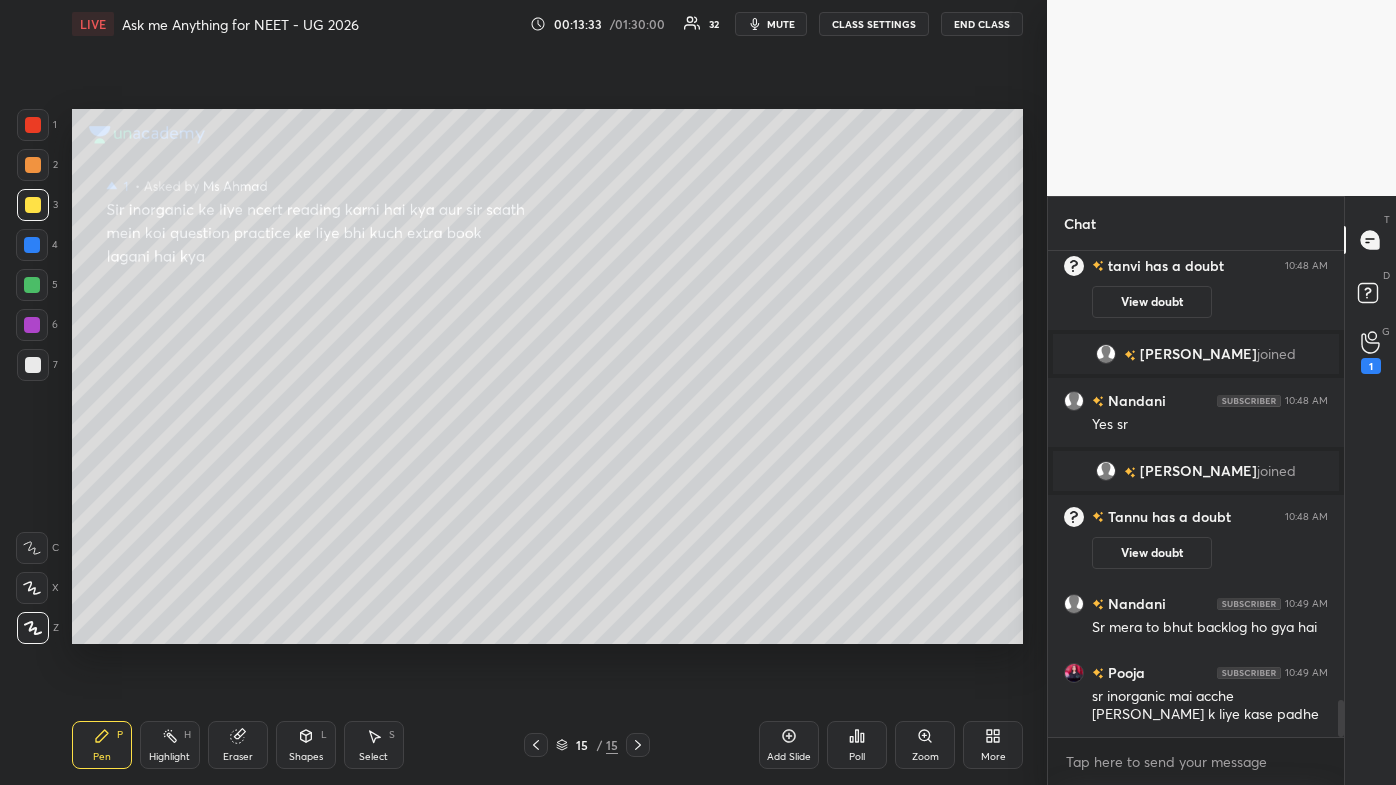 drag, startPoint x: 29, startPoint y: 159, endPoint x: 68, endPoint y: 154, distance: 39.319206 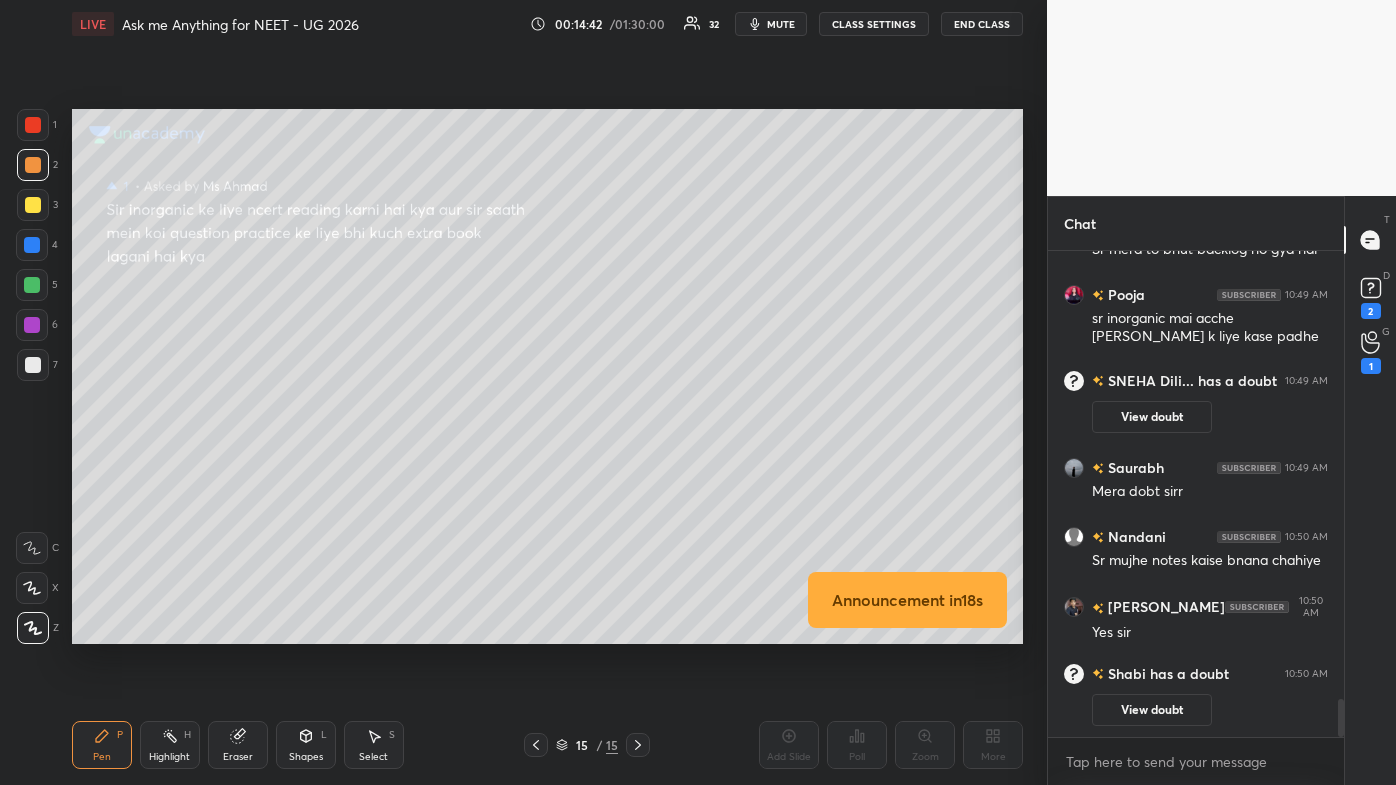 scroll, scrollTop: 5720, scrollLeft: 0, axis: vertical 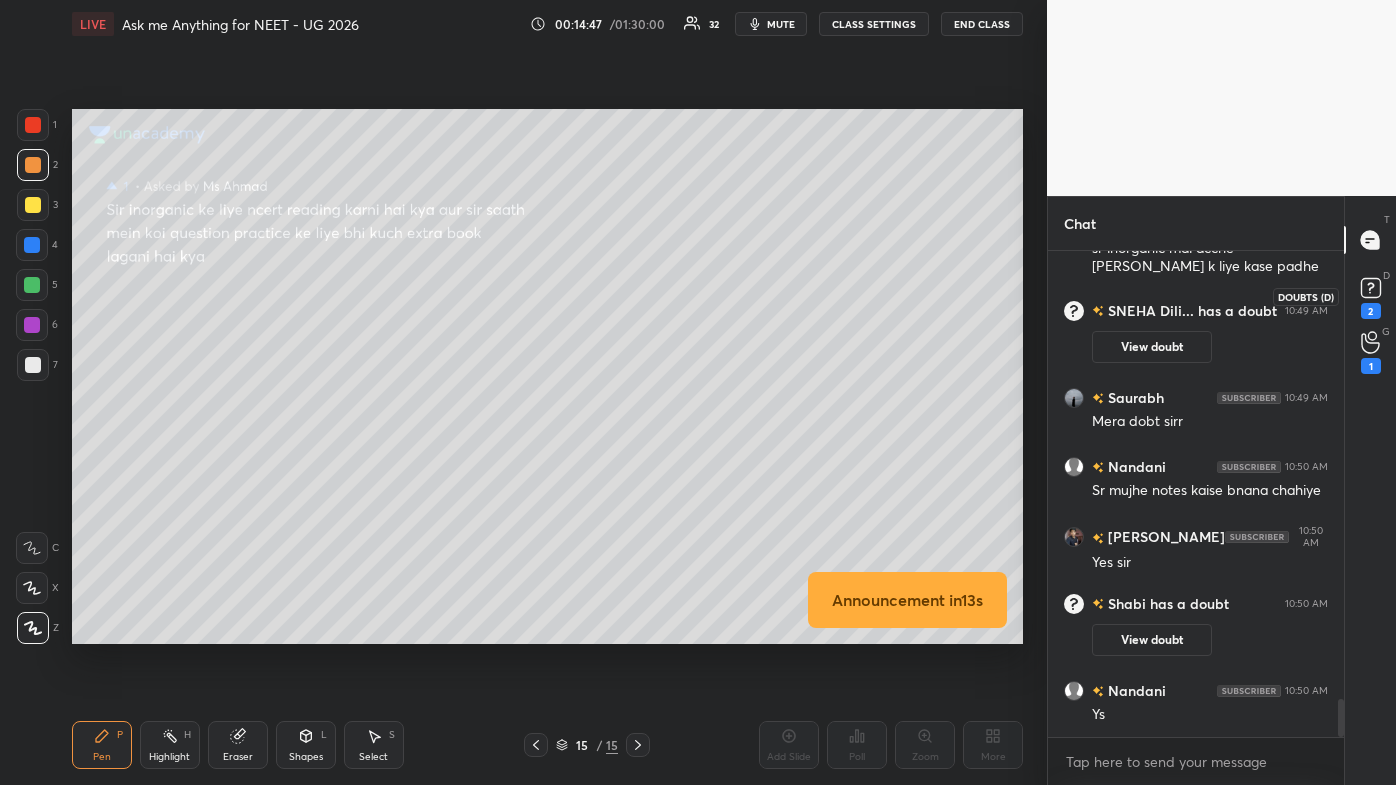 click on "2" at bounding box center (1371, 311) 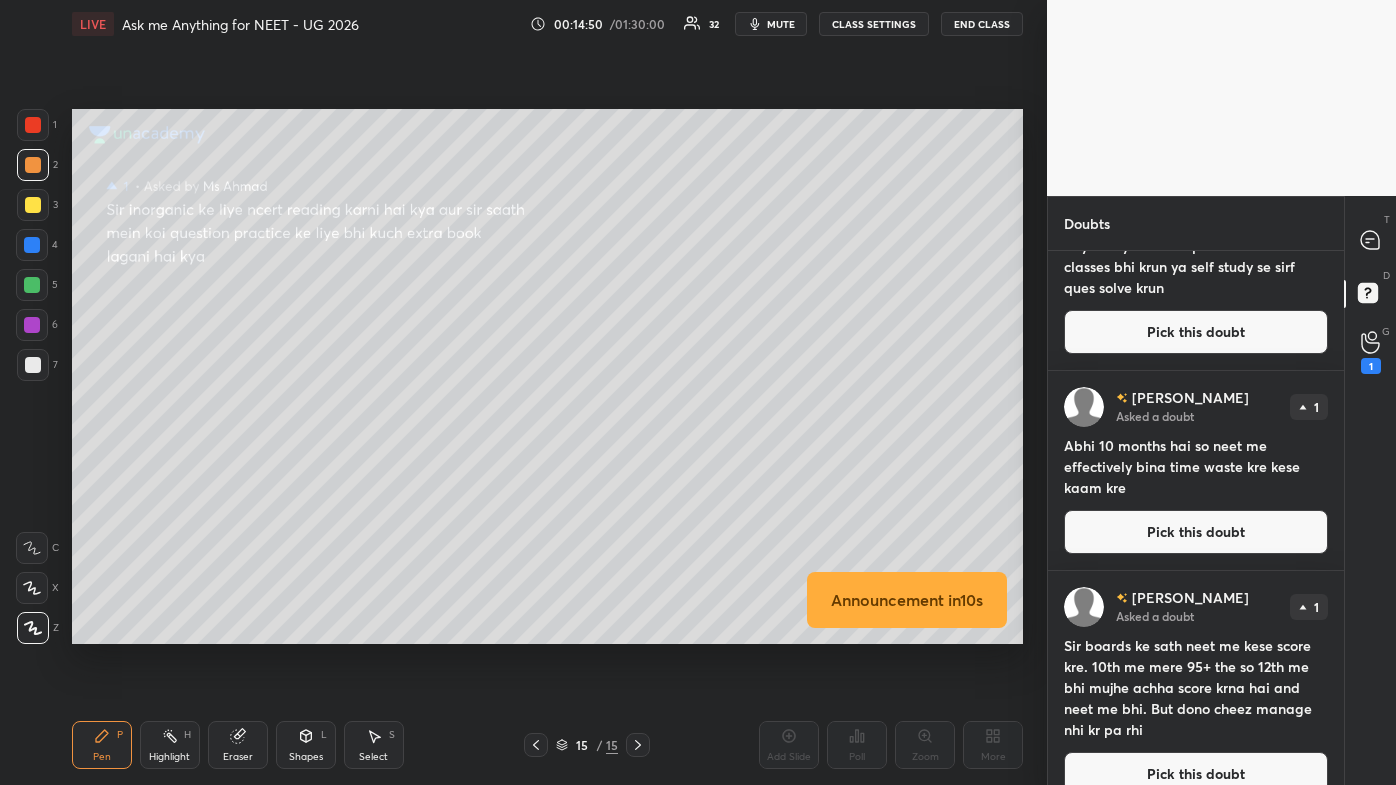 scroll, scrollTop: 3204, scrollLeft: 0, axis: vertical 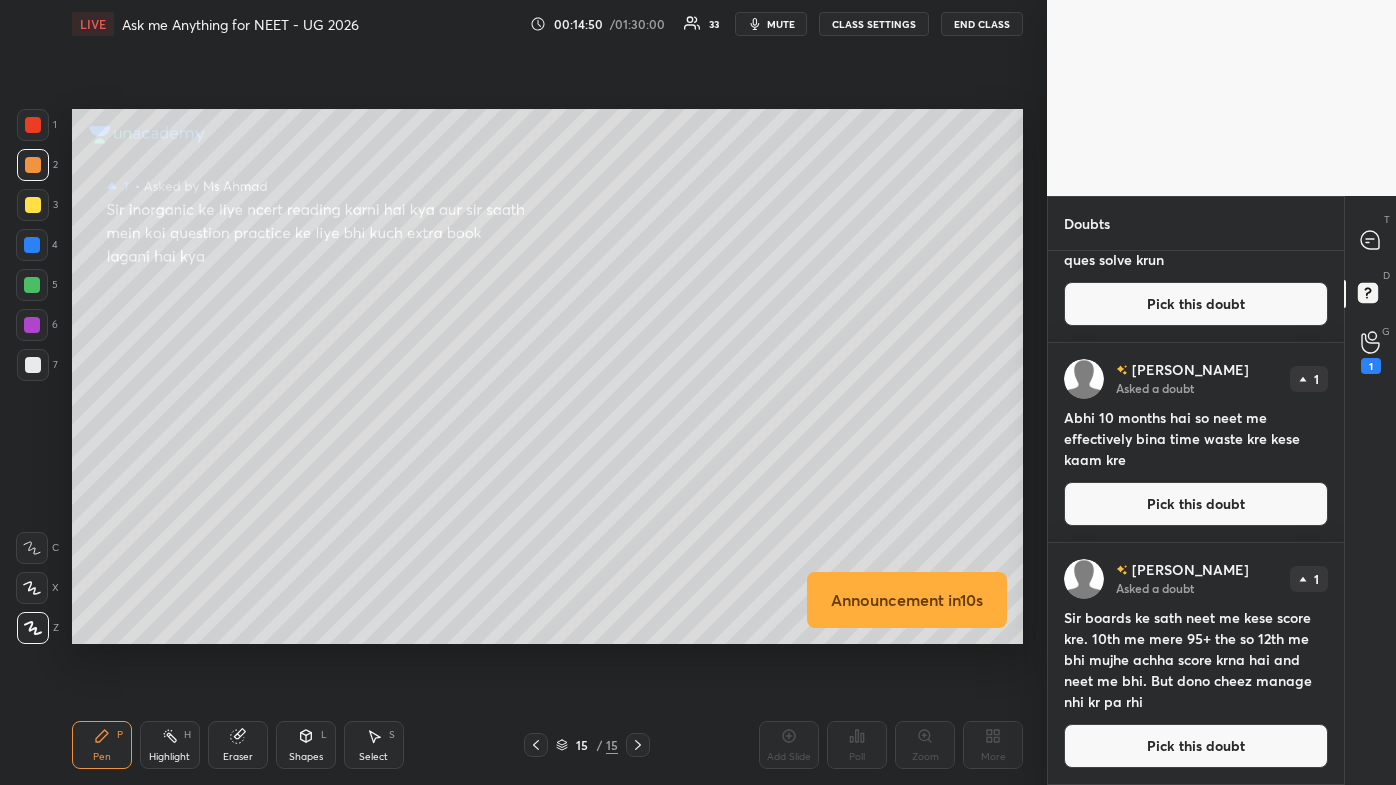 click on "[PERSON_NAME] Asked a doubt 1 Abhi 10 months hai so neet me effectively bina time waste kre kese kaam kre Pick this doubt" at bounding box center (1196, 442) 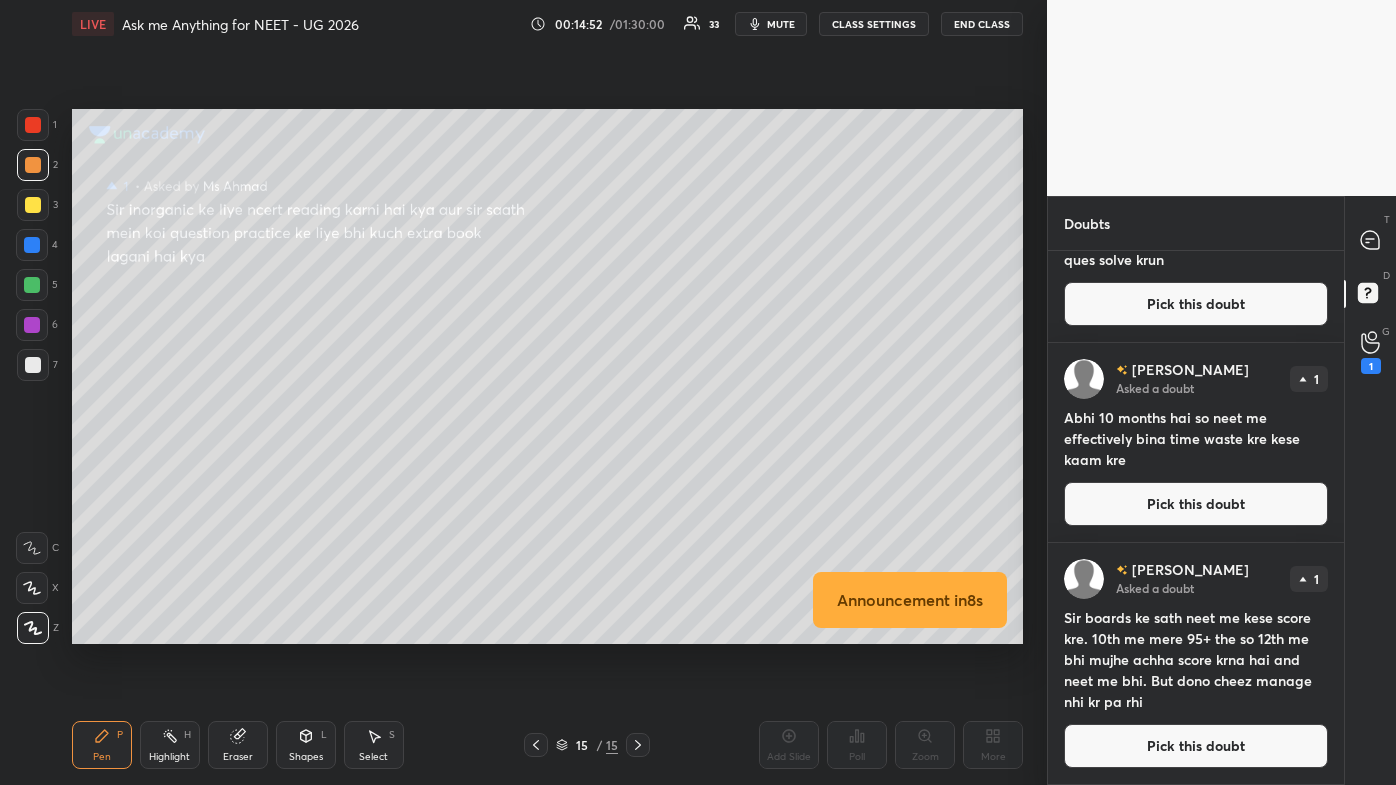 click on "Pick this doubt" at bounding box center [1196, 504] 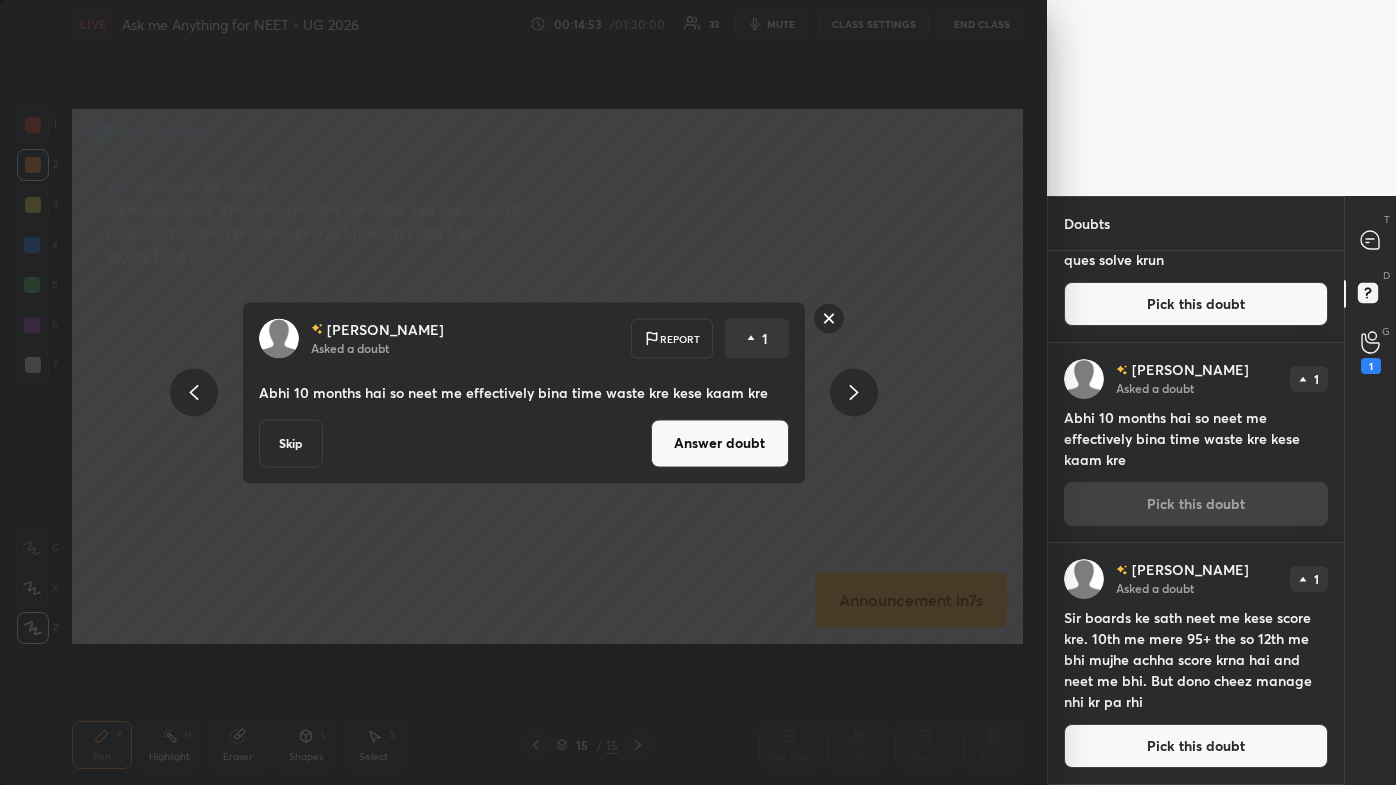 click on "Answer doubt" at bounding box center (720, 443) 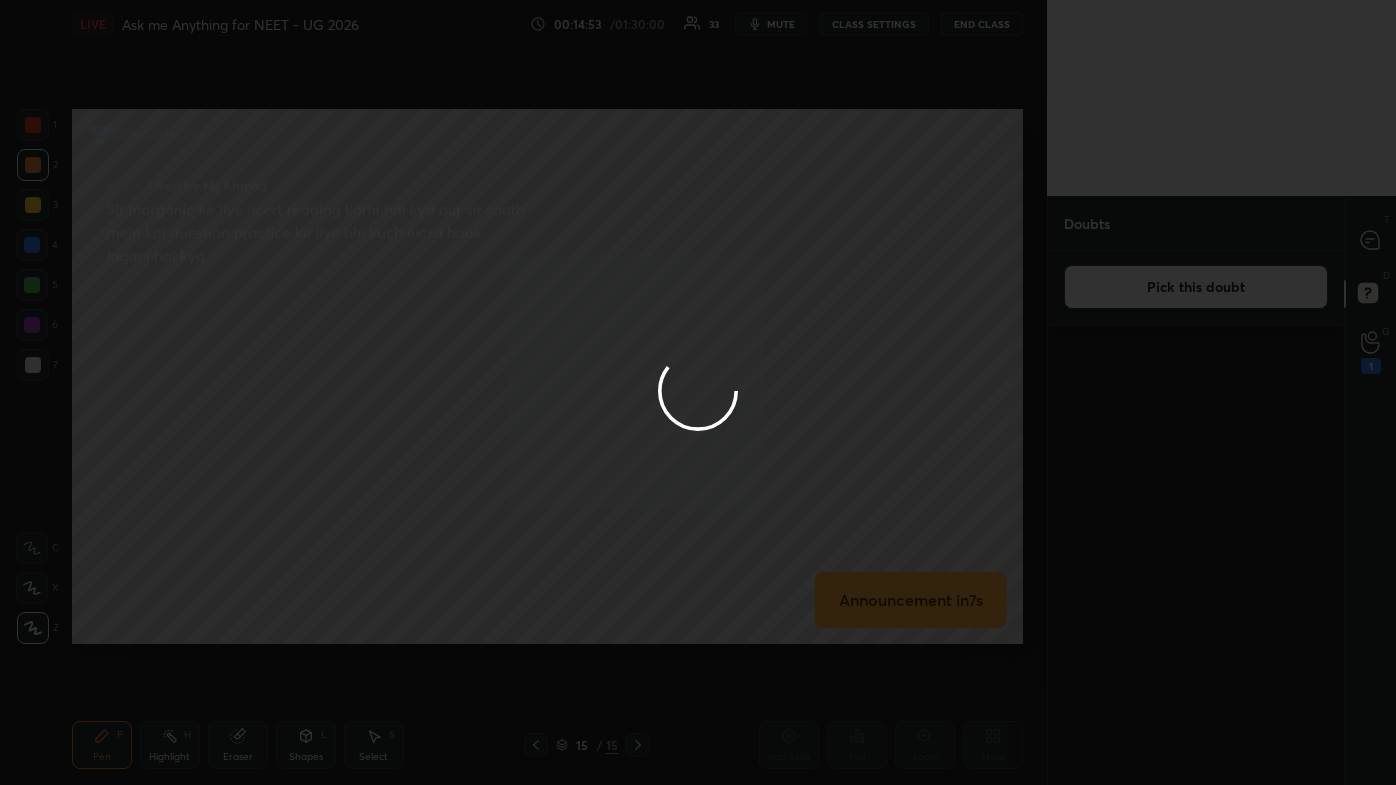 scroll, scrollTop: 0, scrollLeft: 0, axis: both 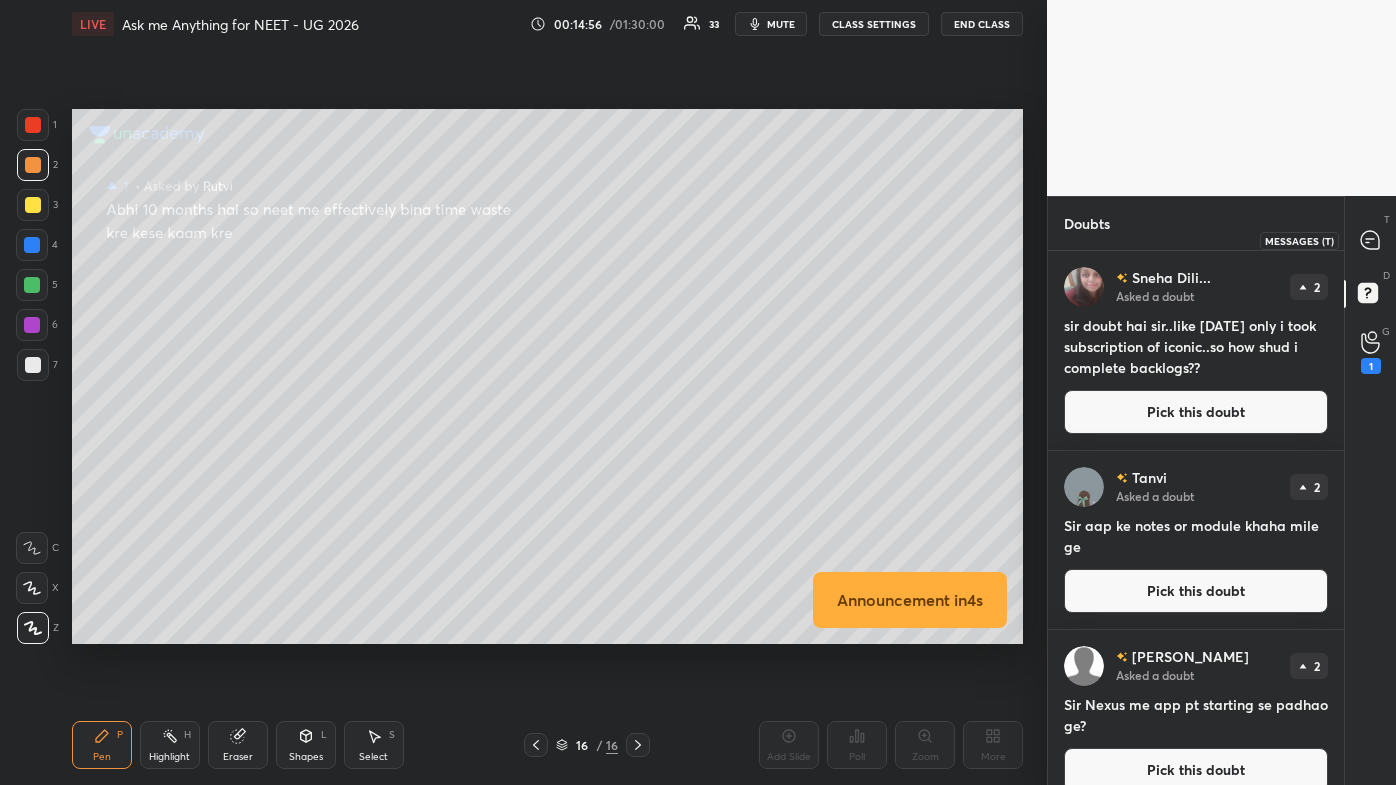 drag, startPoint x: 1365, startPoint y: 239, endPoint x: 1349, endPoint y: 292, distance: 55.362442 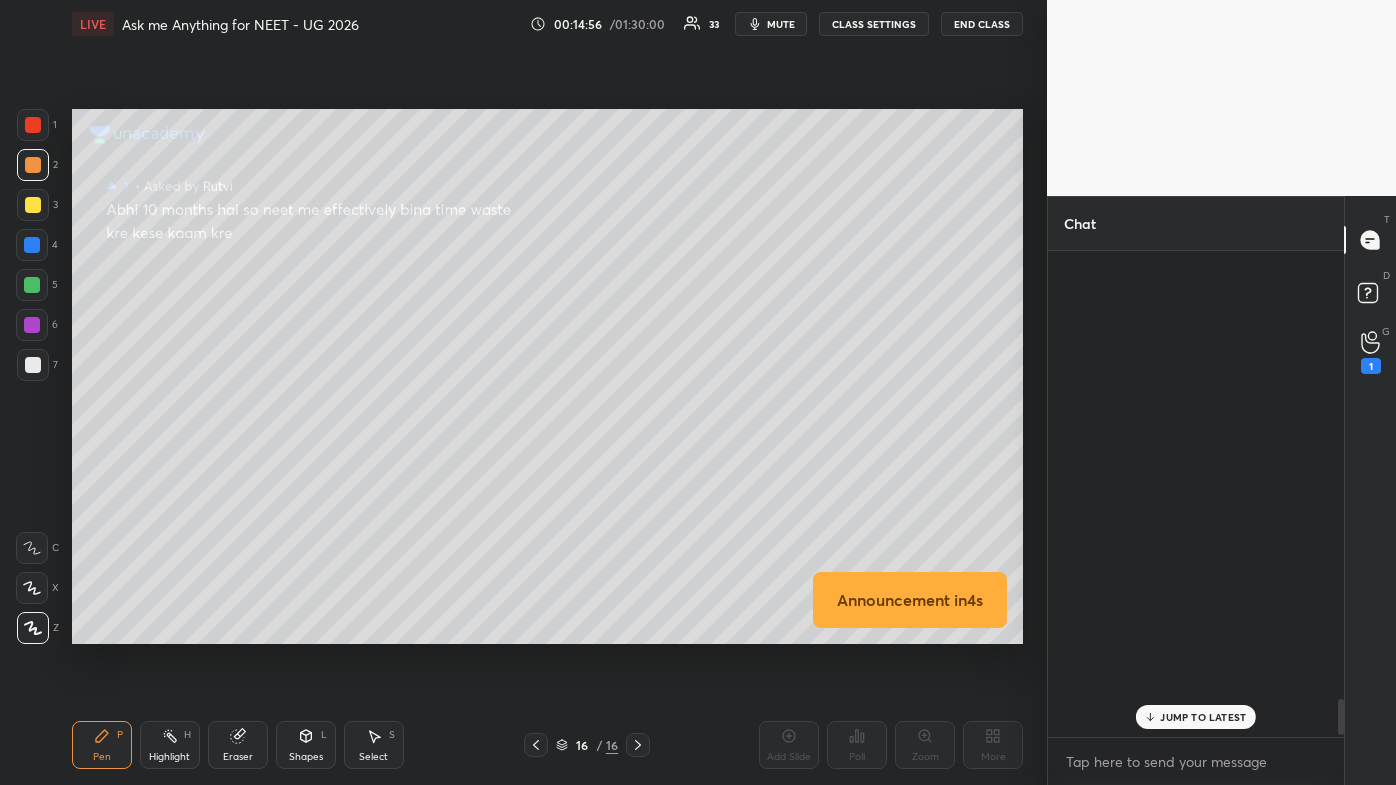 scroll, scrollTop: 6117, scrollLeft: 0, axis: vertical 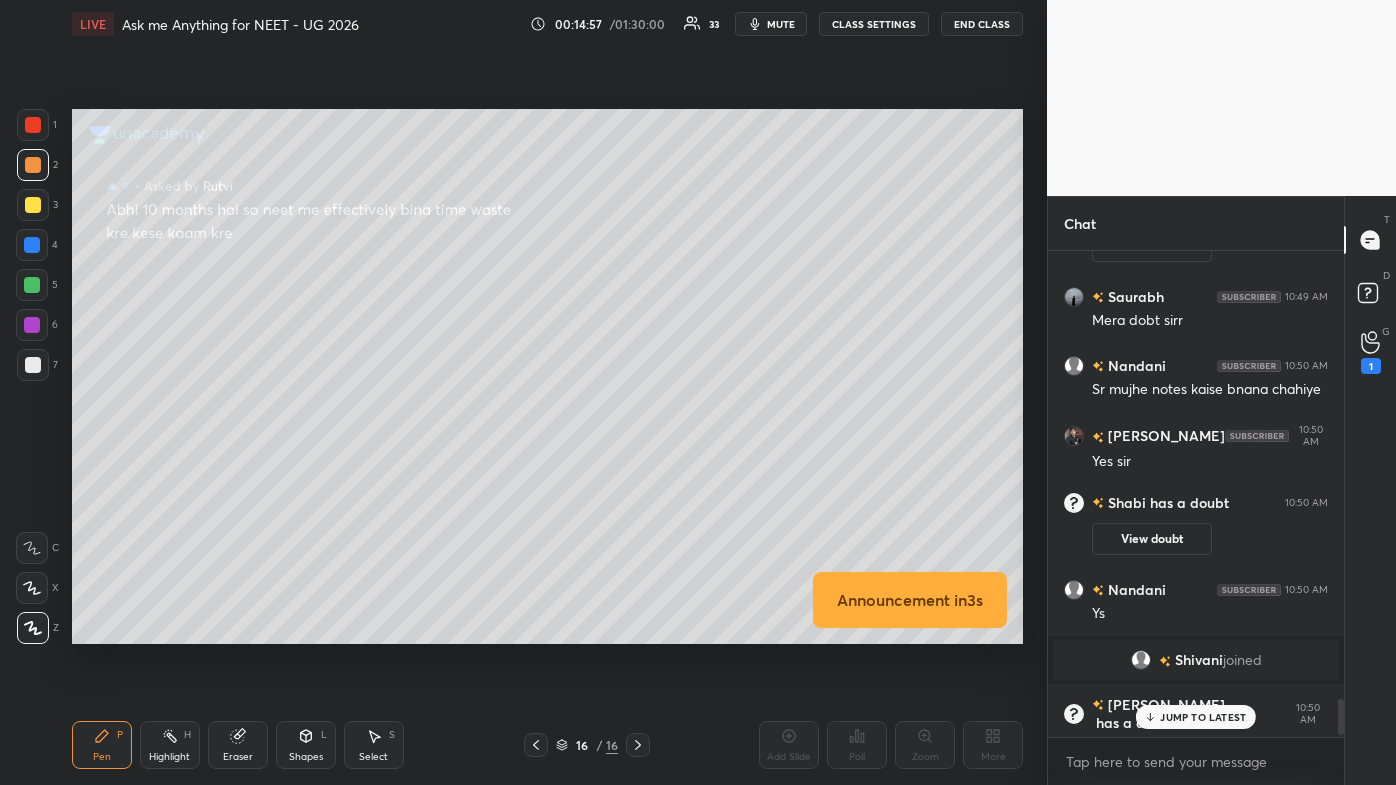 drag, startPoint x: 1180, startPoint y: 719, endPoint x: 1170, endPoint y: 723, distance: 10.770329 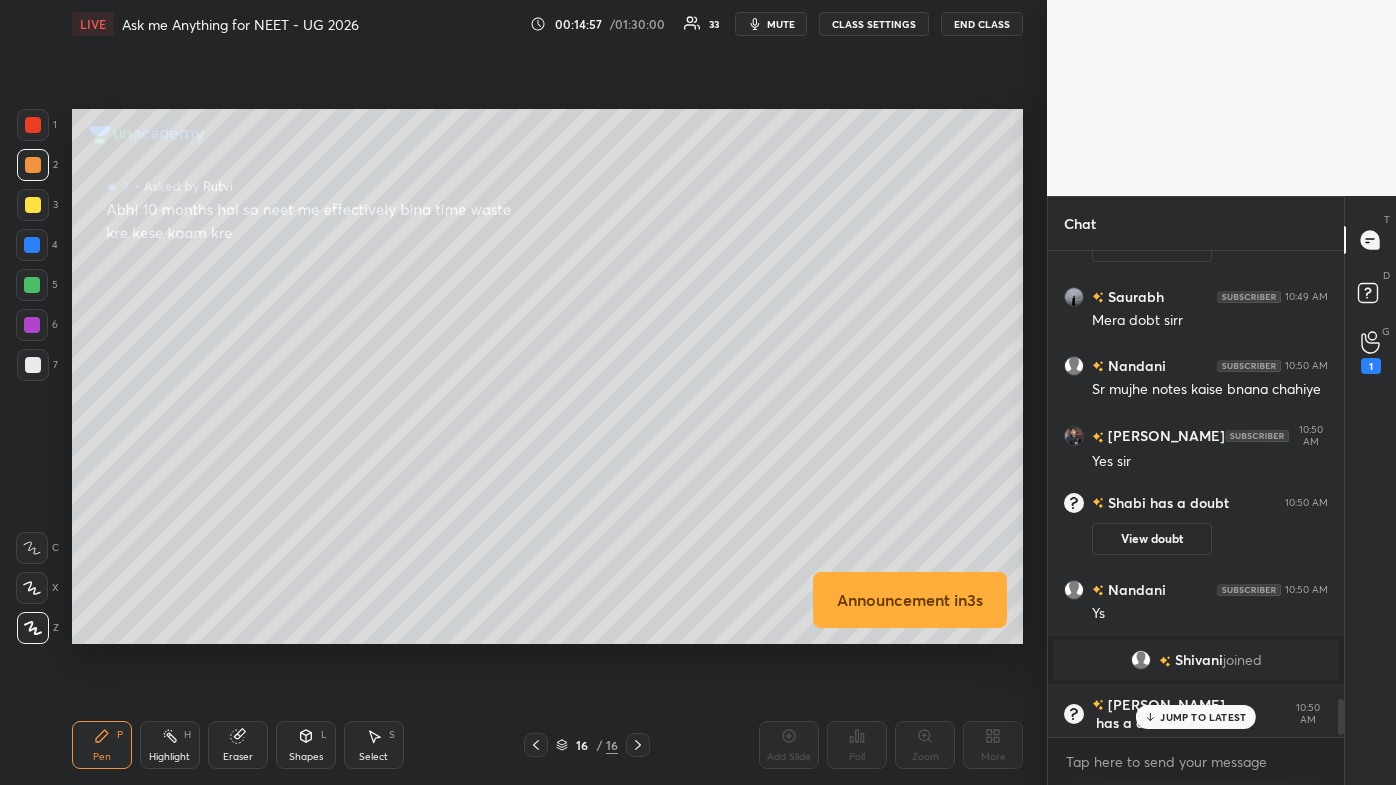 click on "JUMP TO LATEST" at bounding box center (1203, 717) 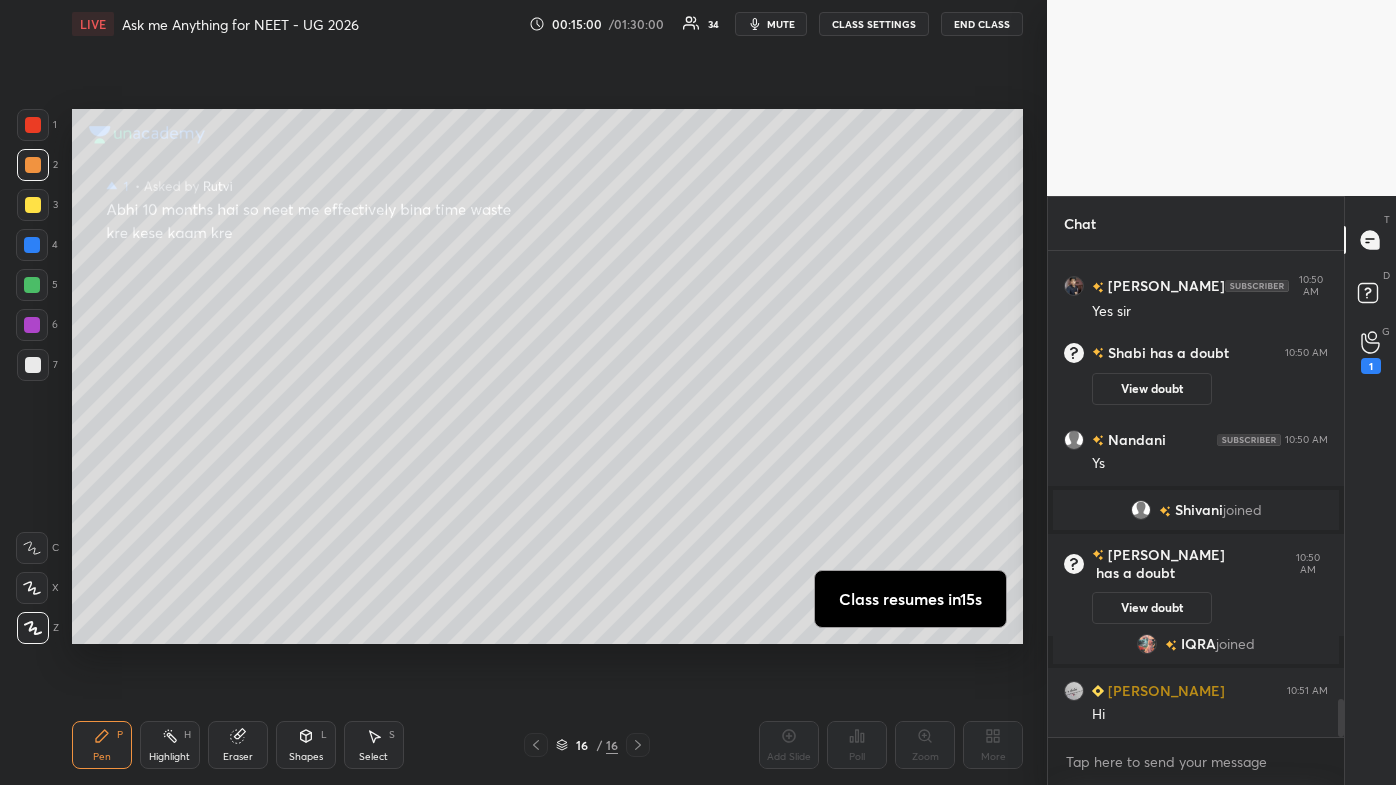 scroll, scrollTop: 5738, scrollLeft: 0, axis: vertical 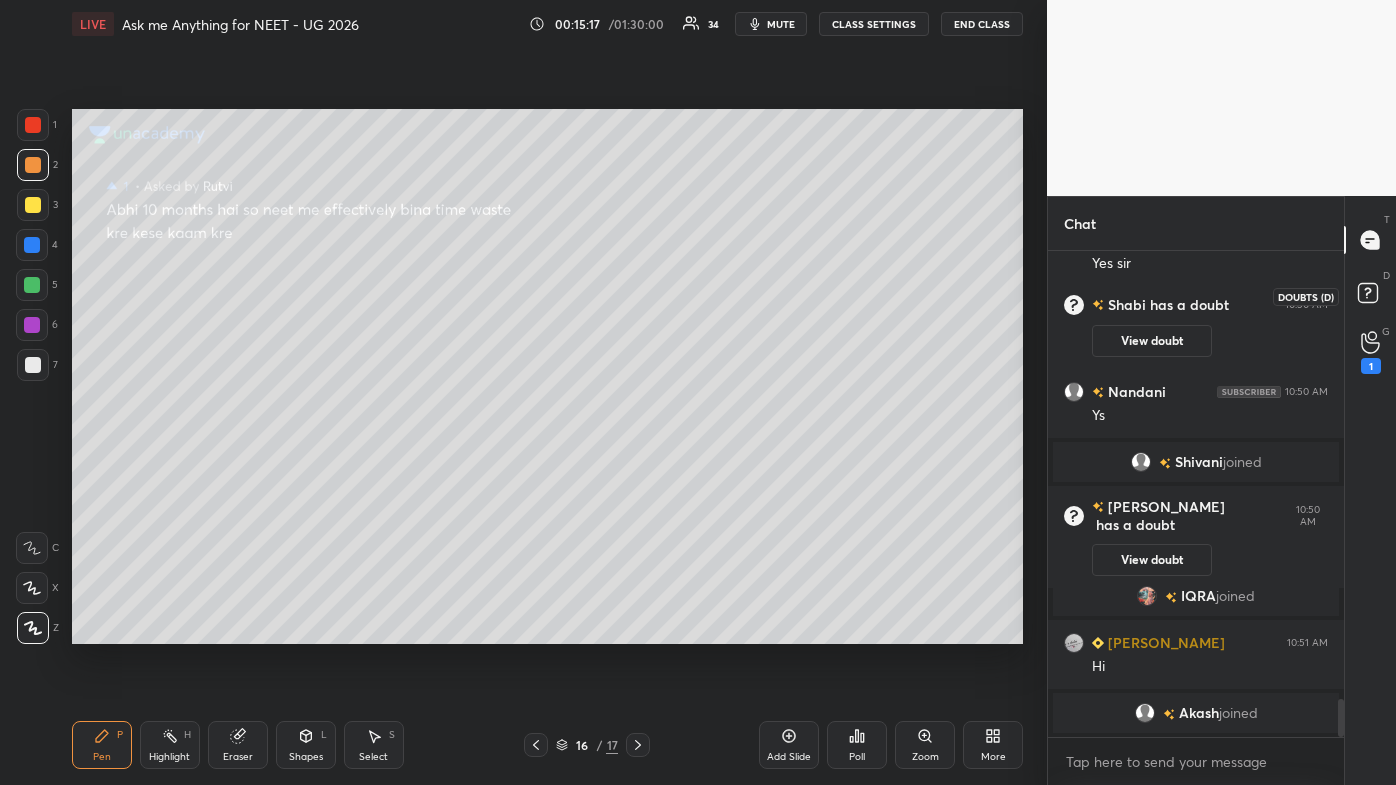 click 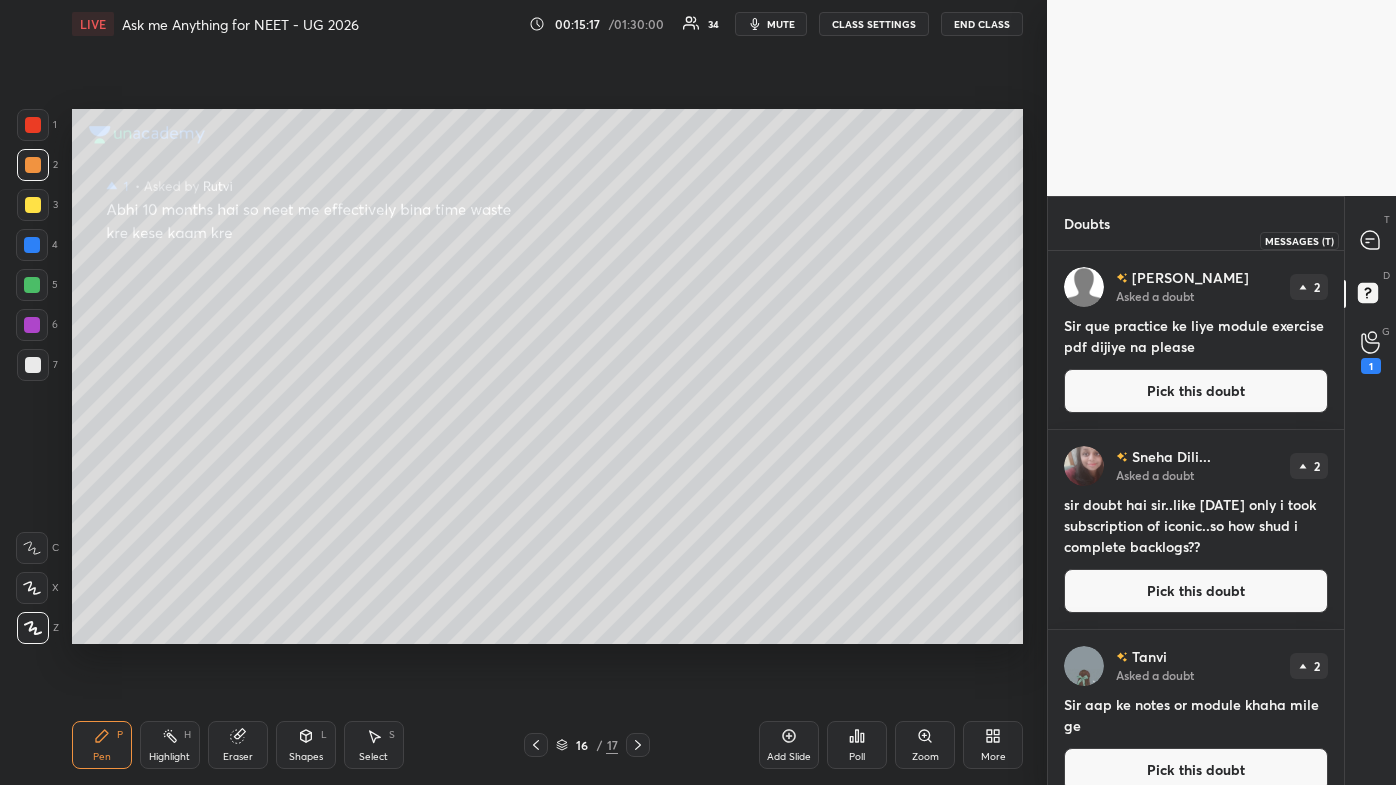 click 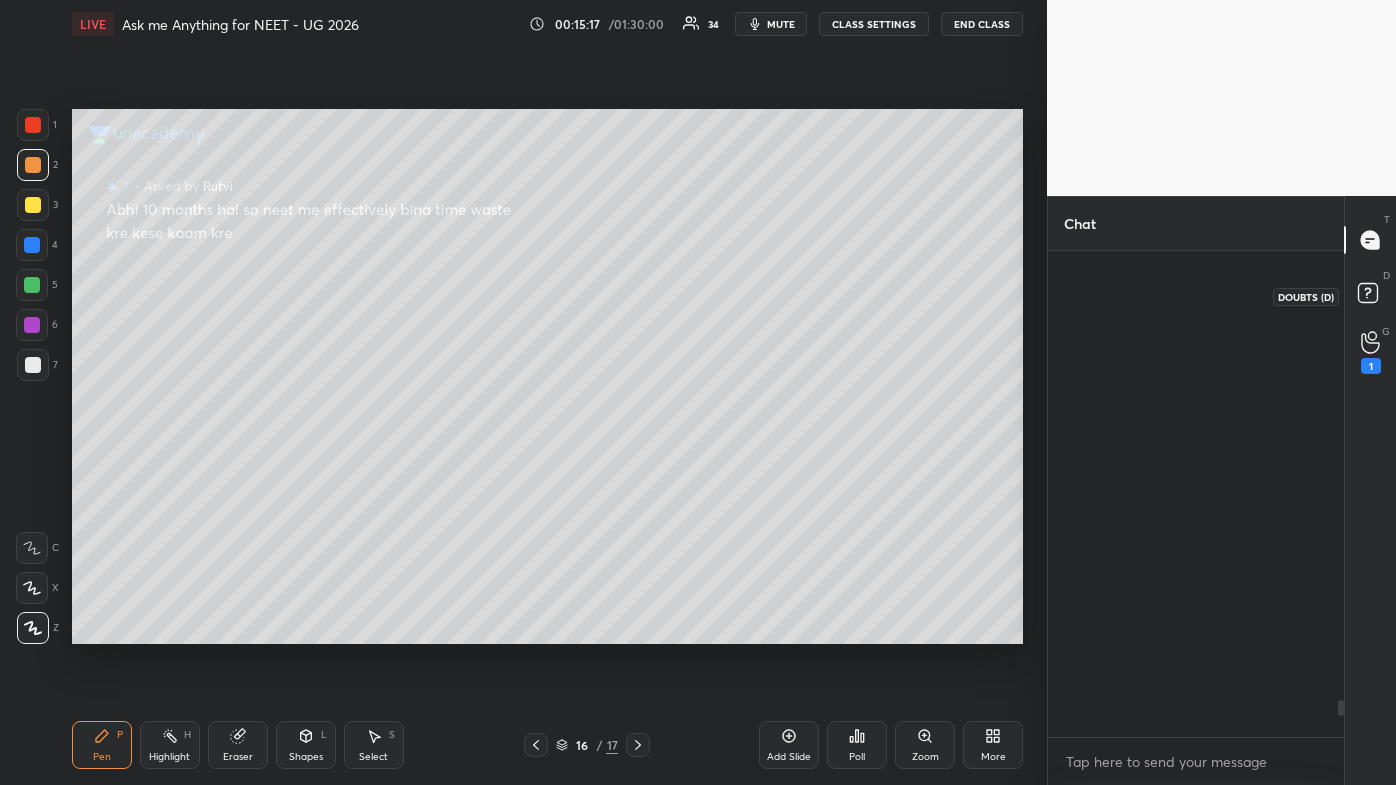 scroll, scrollTop: 5940, scrollLeft: 0, axis: vertical 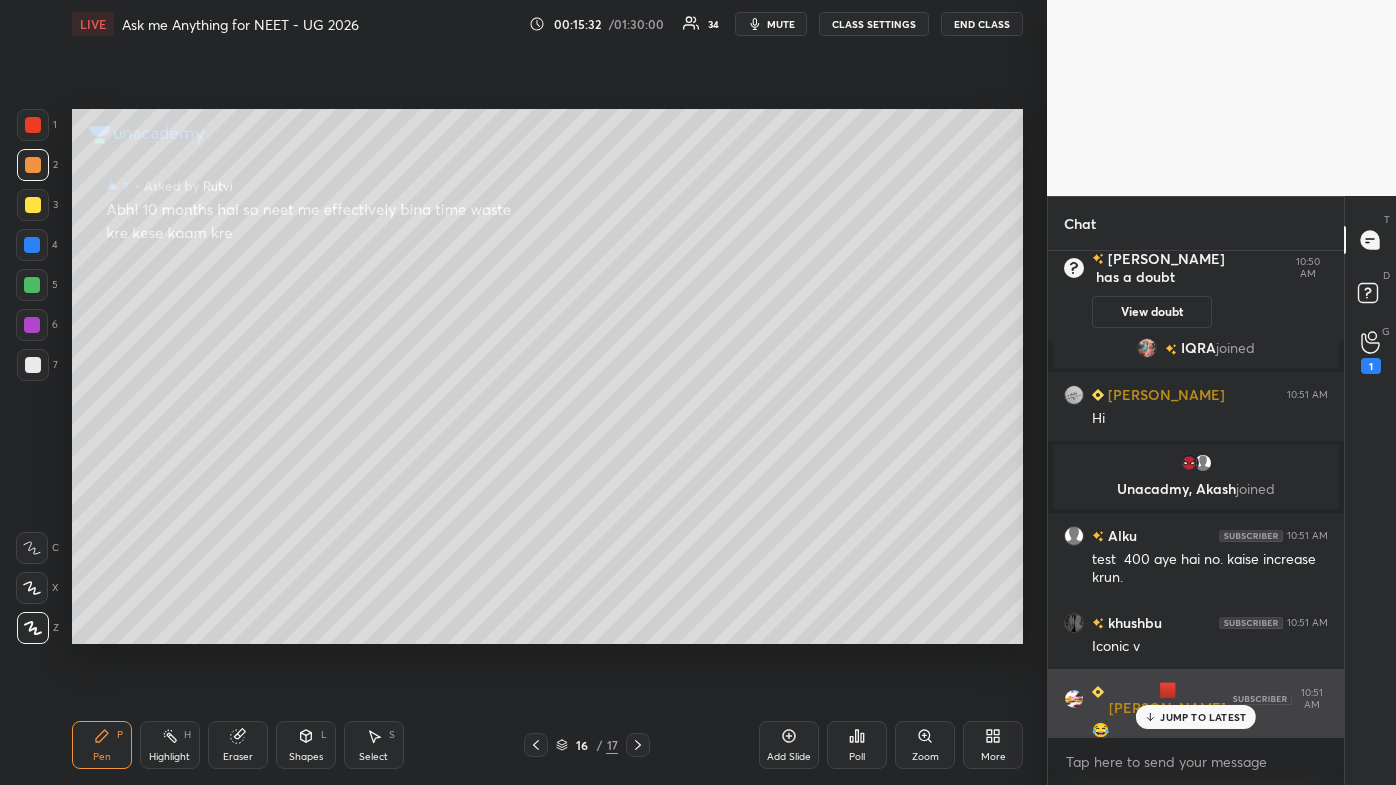 click on "JUMP TO LATEST" at bounding box center (1203, 717) 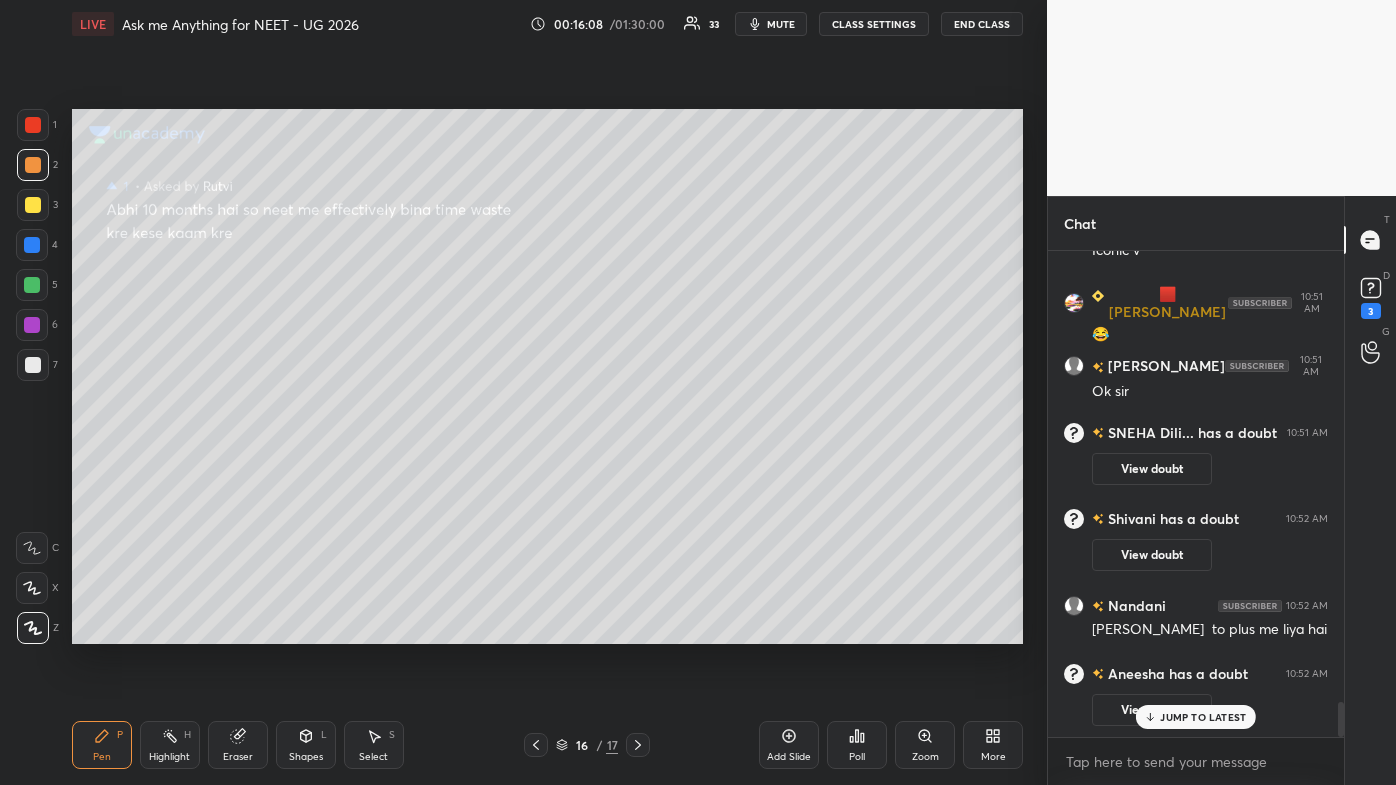 scroll, scrollTop: 6199, scrollLeft: 0, axis: vertical 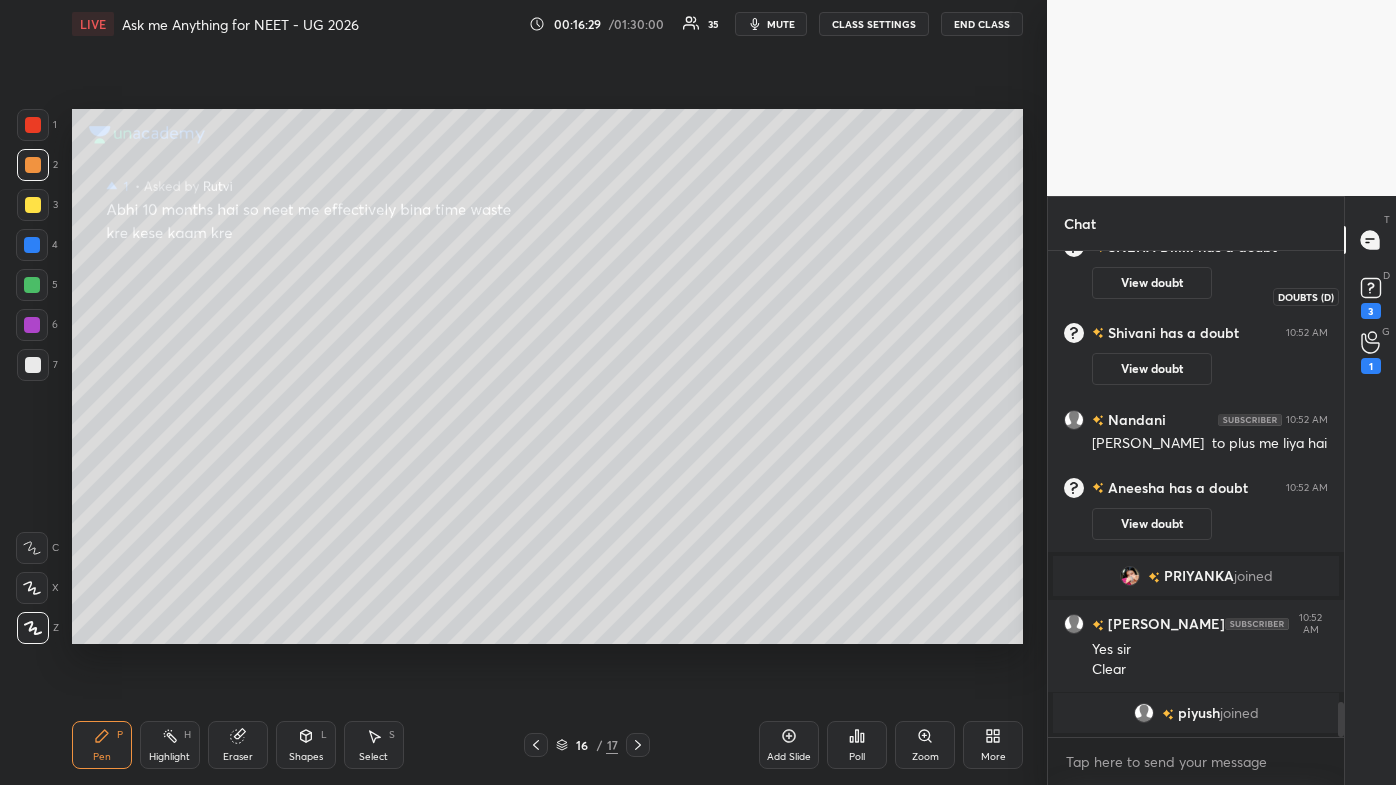 click on "3" at bounding box center [1371, 311] 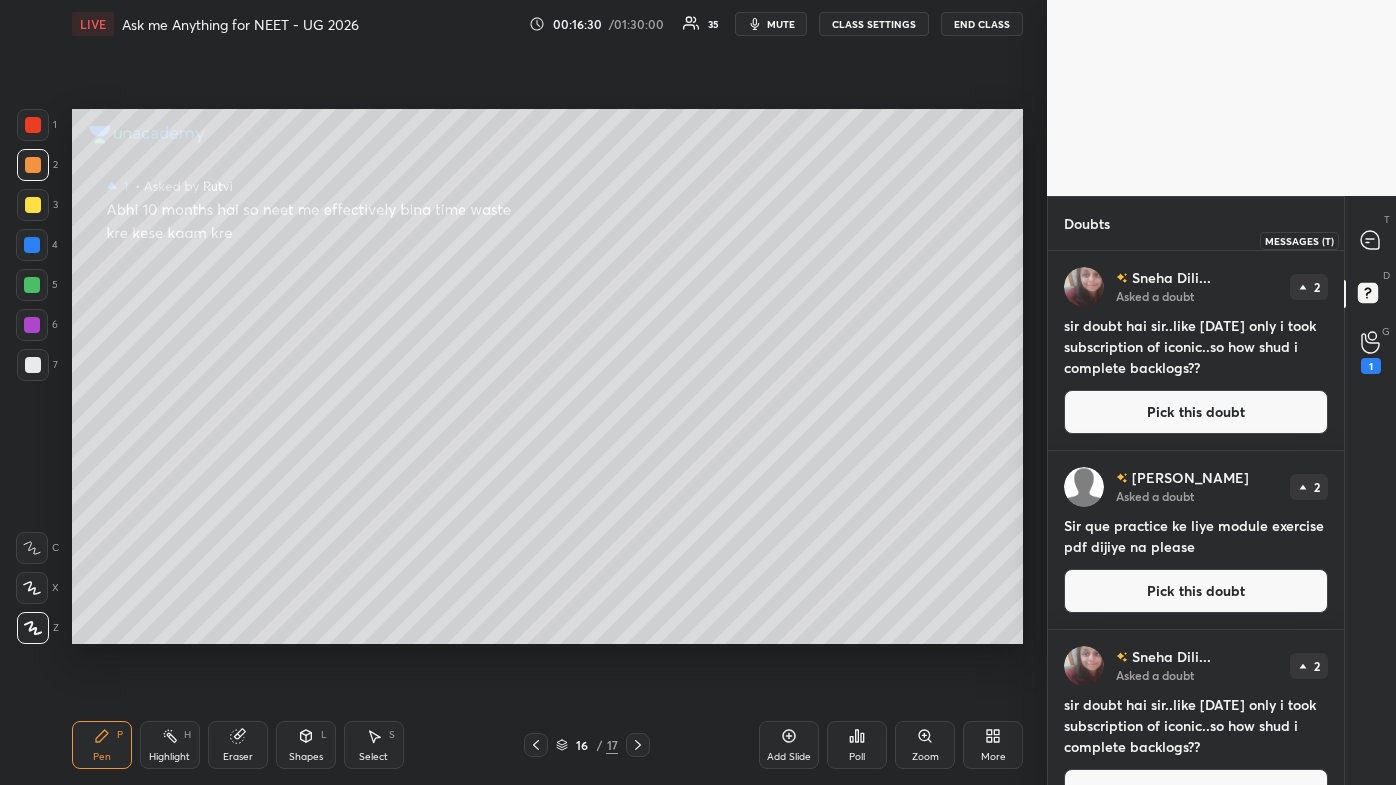 drag, startPoint x: 1375, startPoint y: 245, endPoint x: 1376, endPoint y: 261, distance: 16.03122 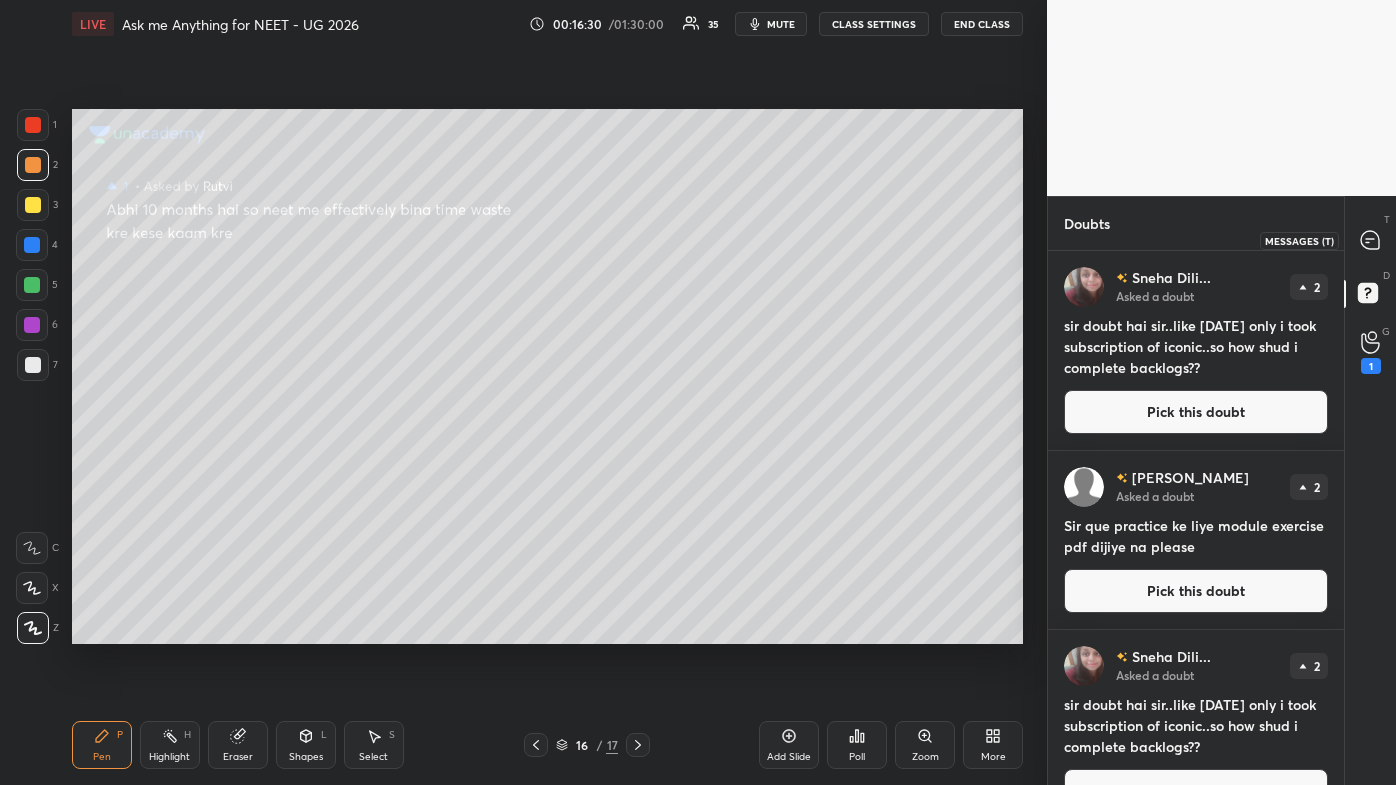click 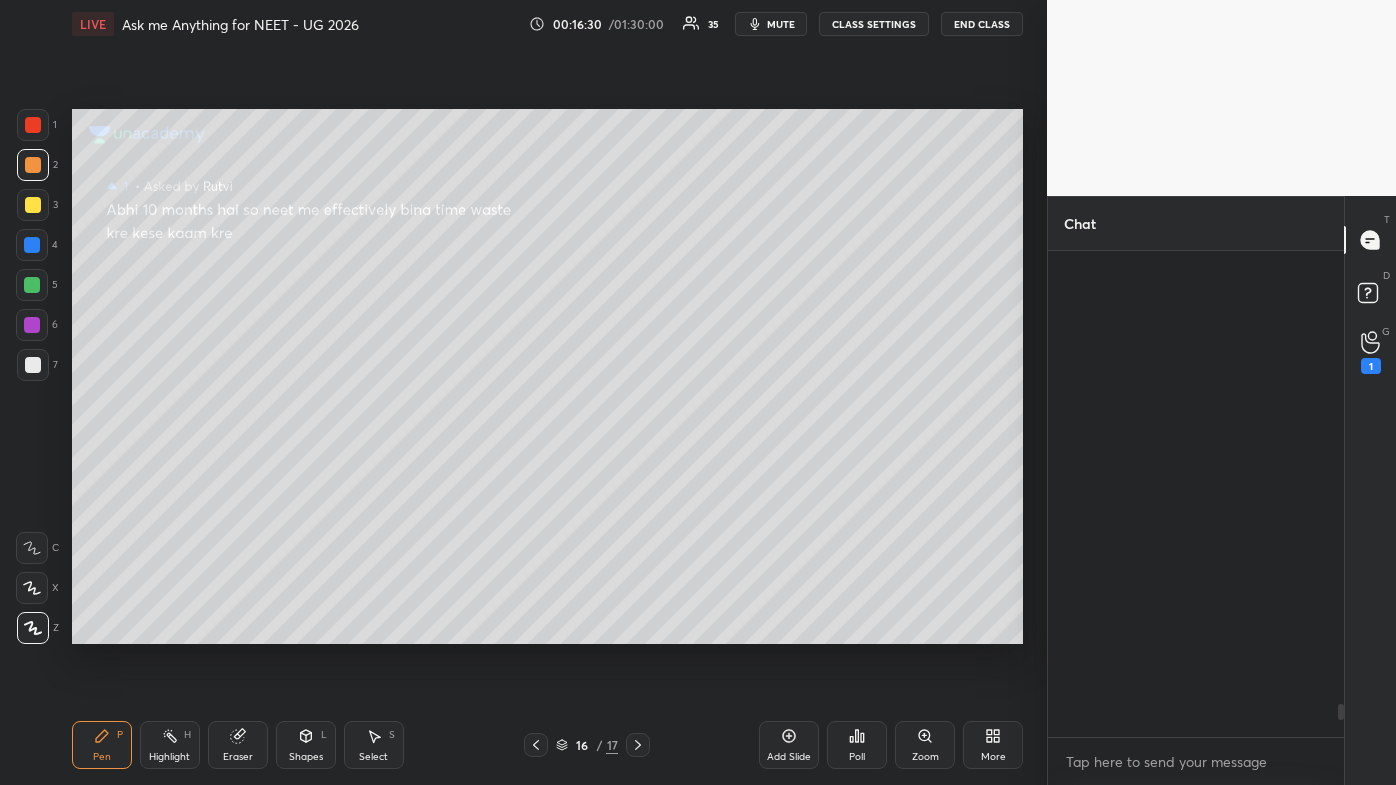 scroll, scrollTop: 6751, scrollLeft: 0, axis: vertical 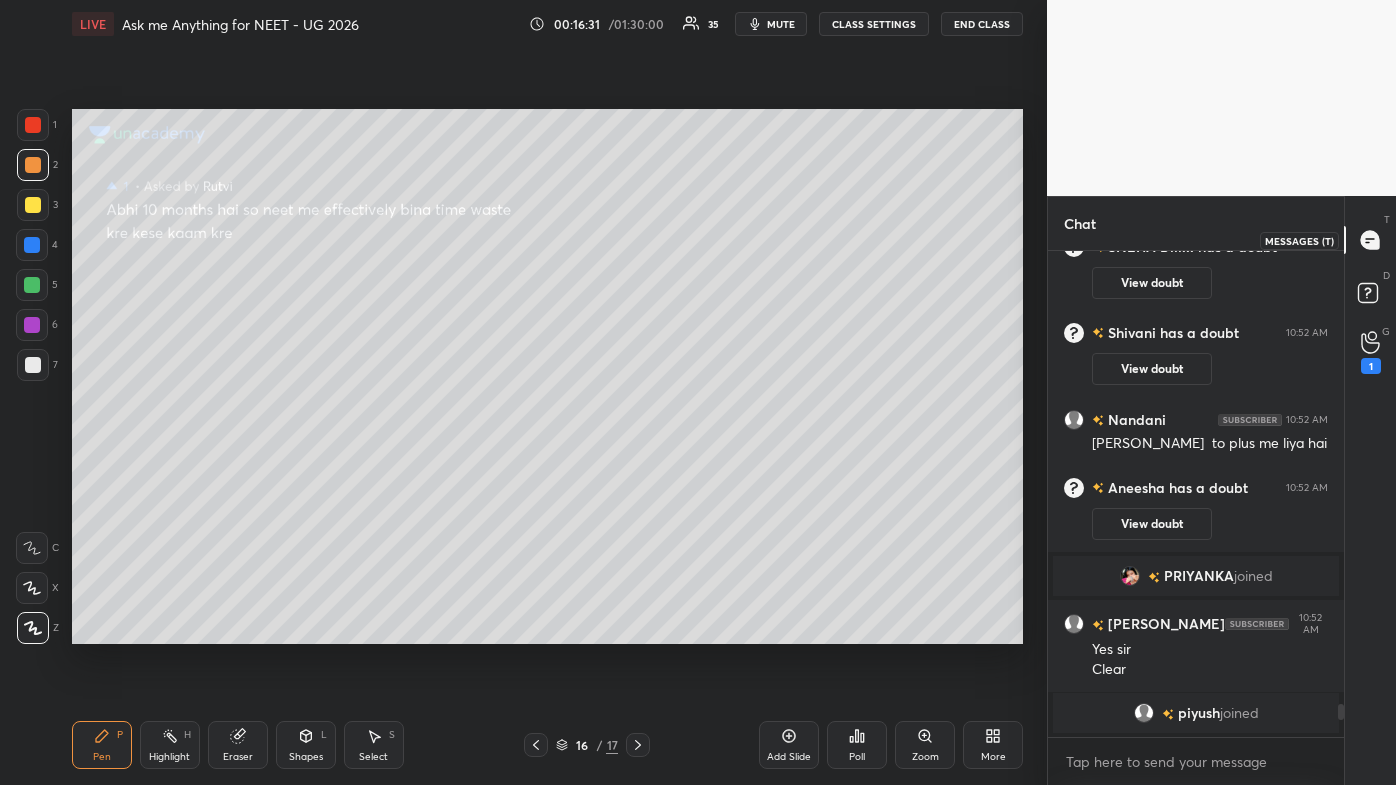 drag, startPoint x: 1375, startPoint y: 240, endPoint x: 1353, endPoint y: 325, distance: 87.80091 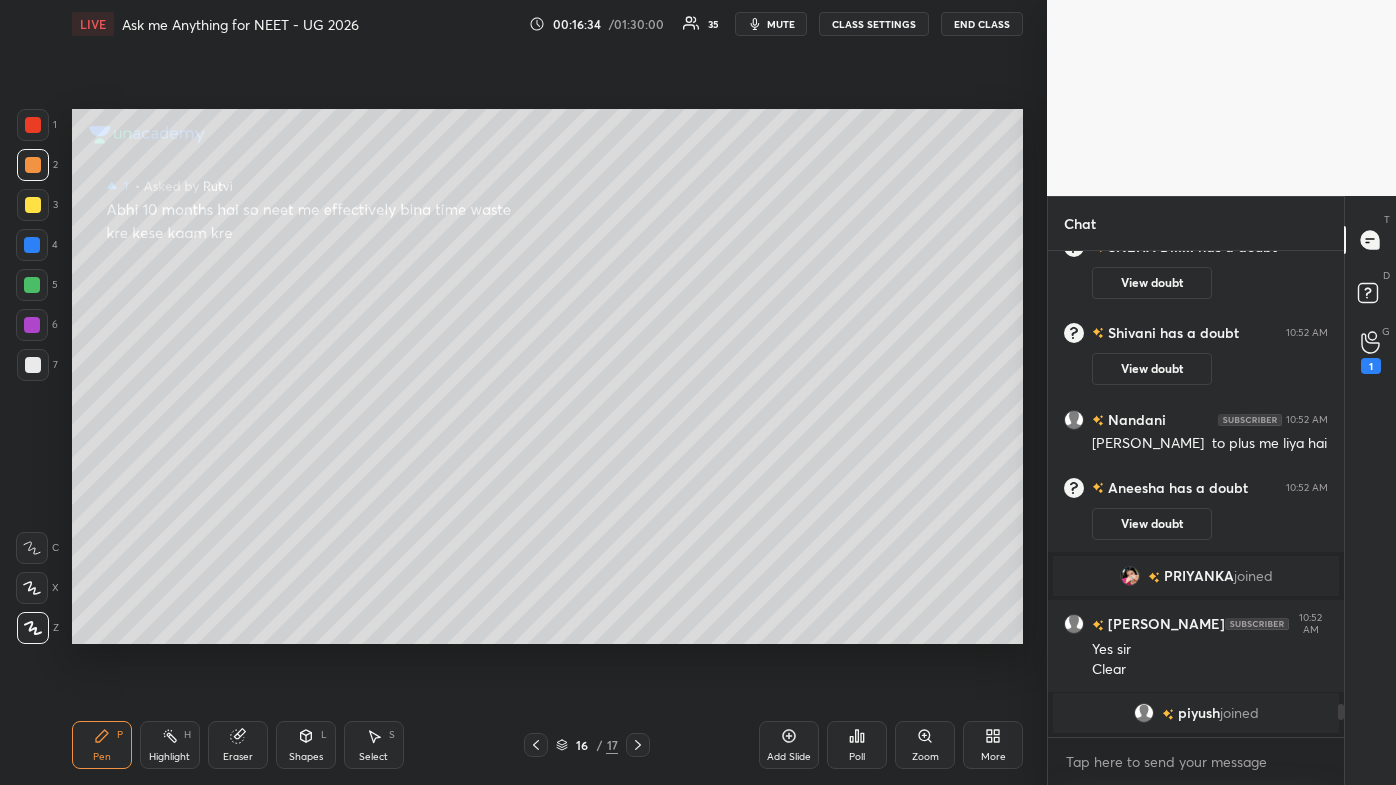 click 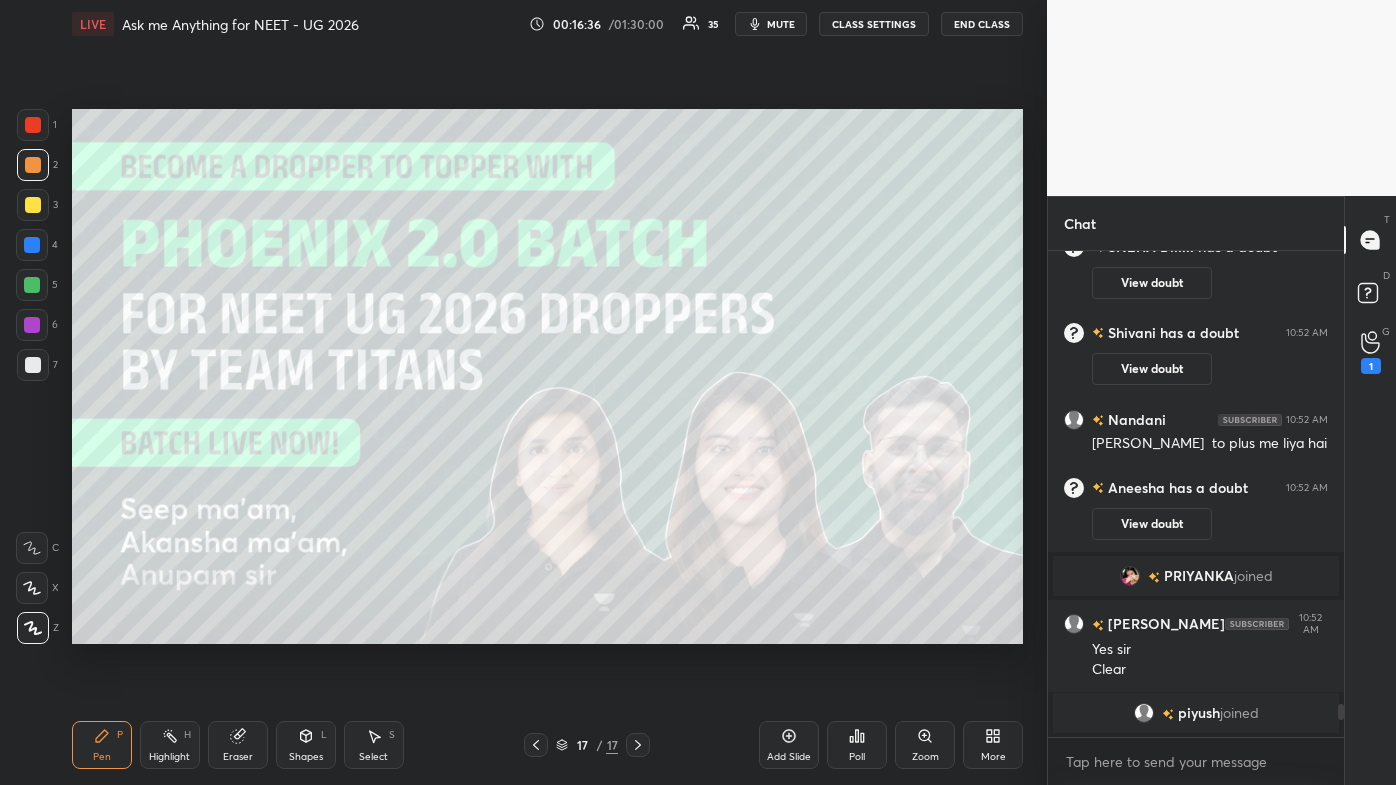 click 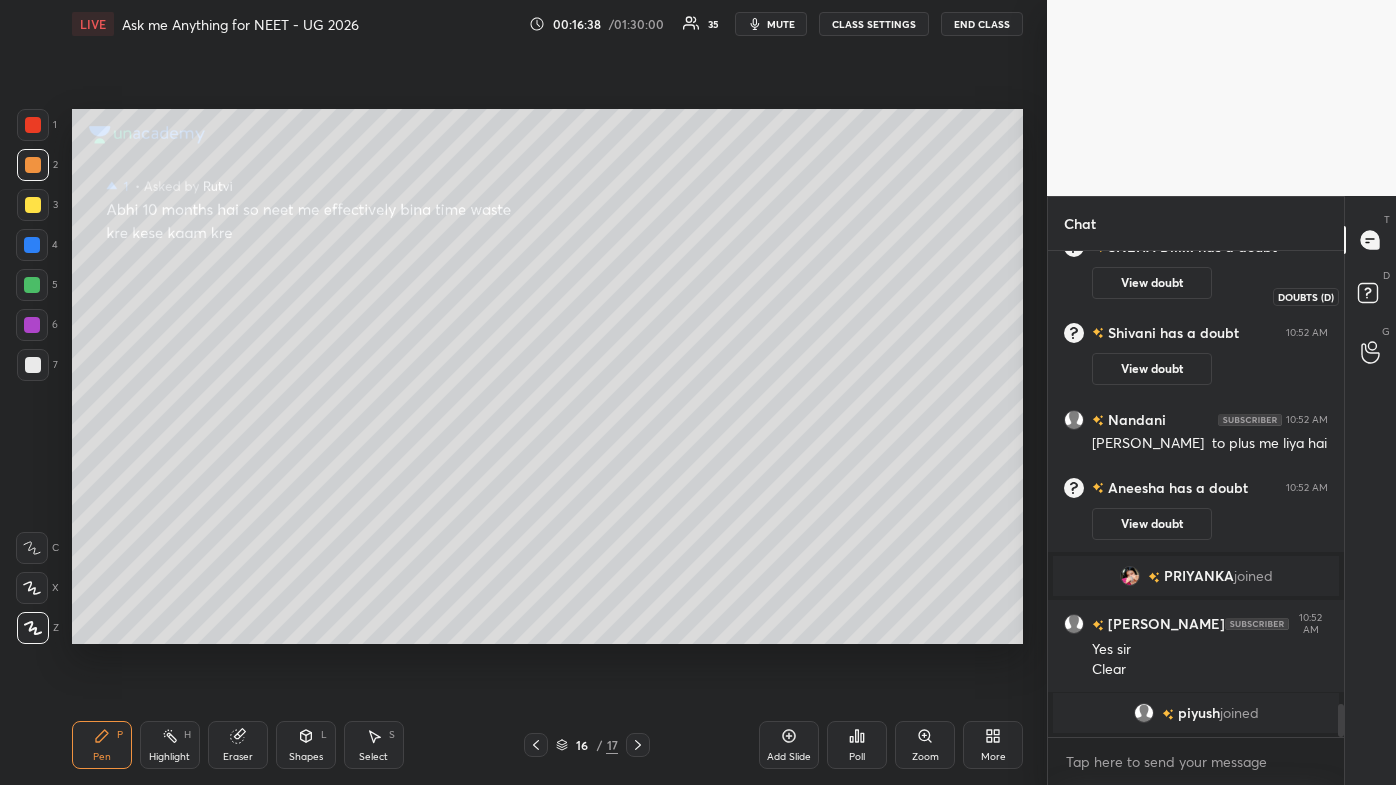 click 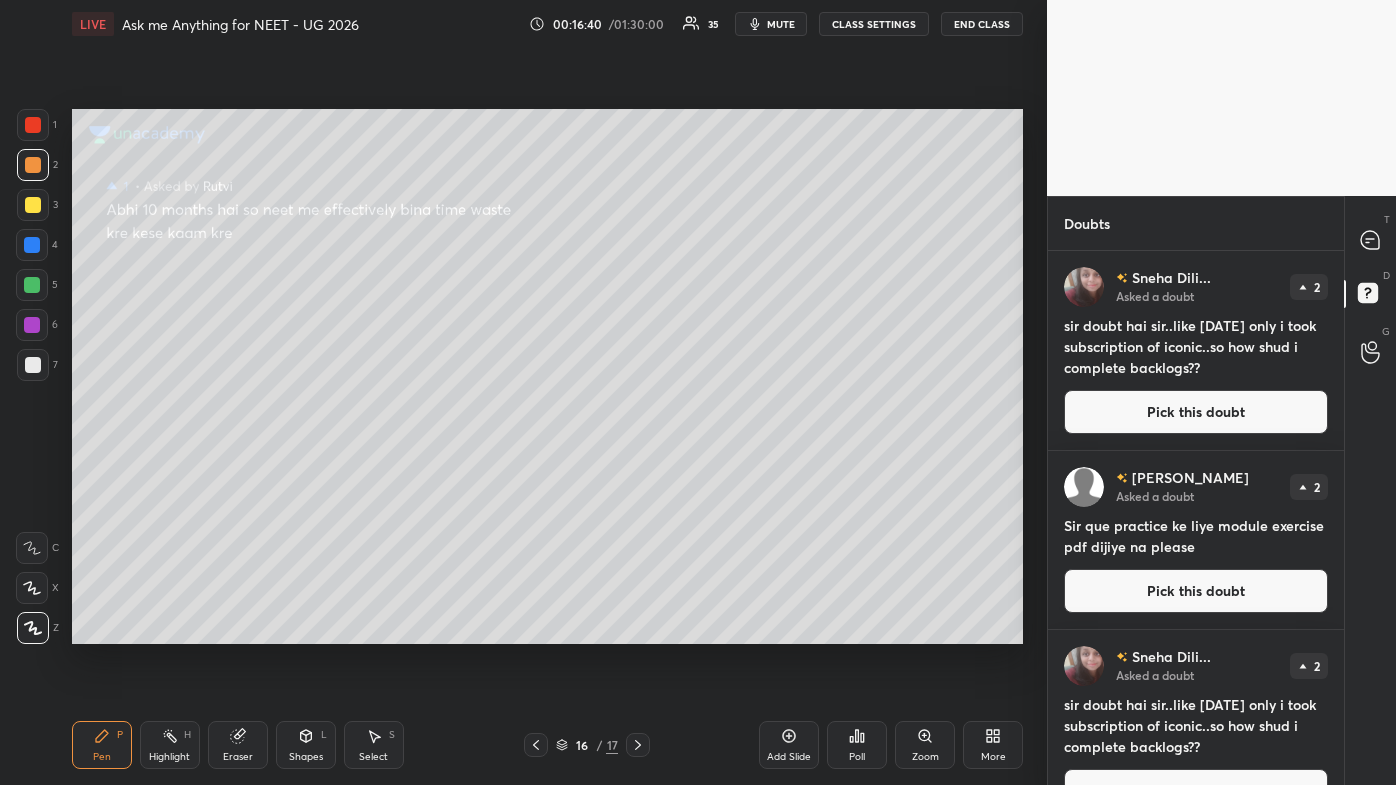 click on "Pick this doubt" at bounding box center (1196, 591) 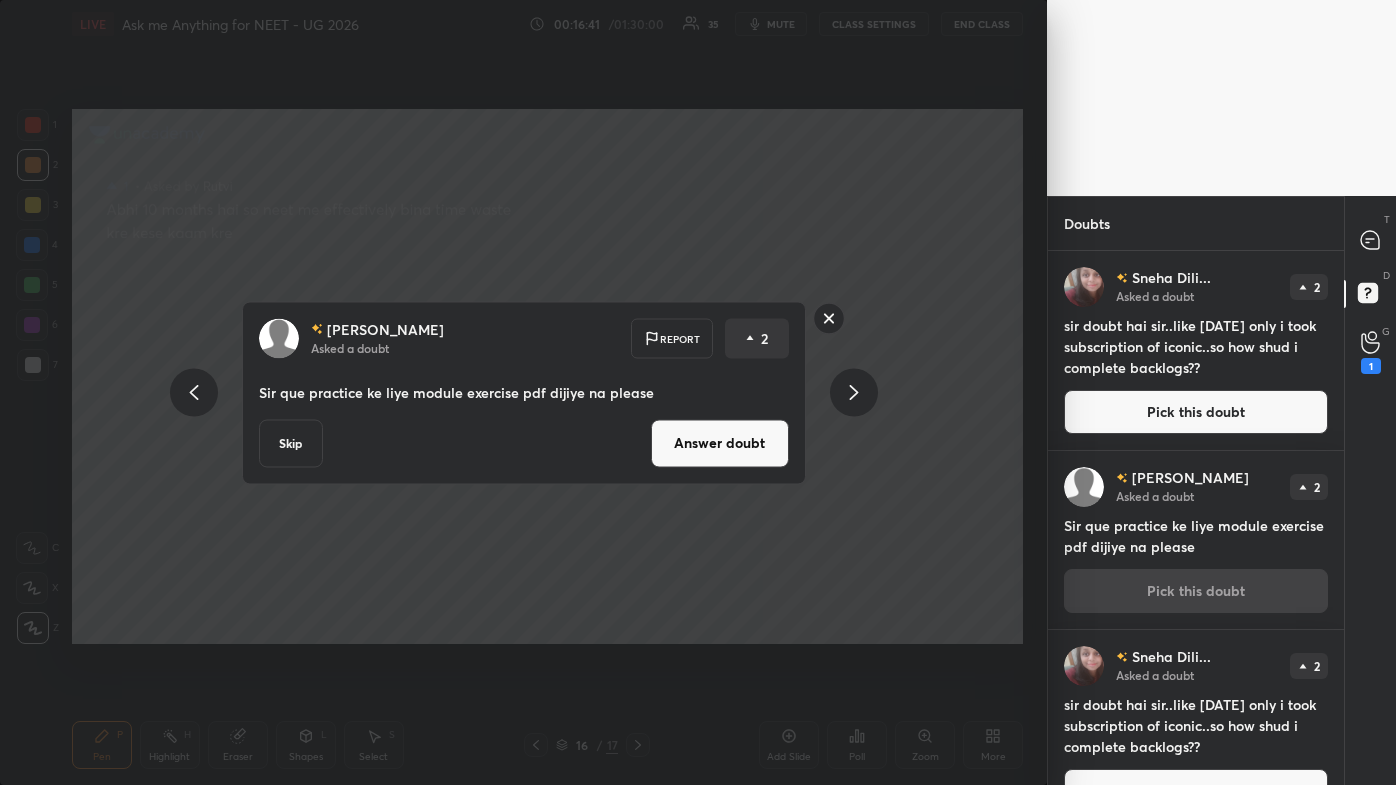click on "Answer doubt" at bounding box center [720, 443] 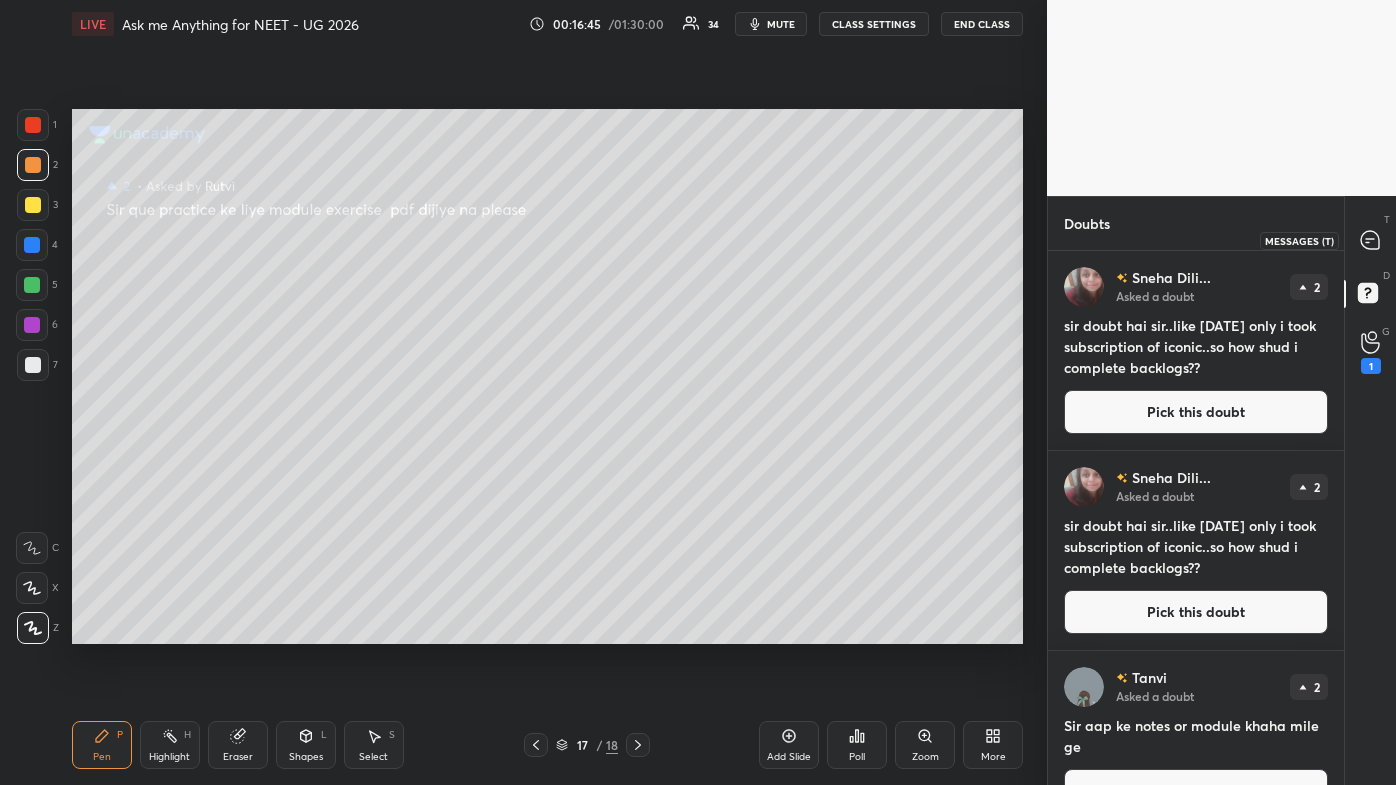 drag, startPoint x: 1364, startPoint y: 238, endPoint x: 1362, endPoint y: 282, distance: 44.04543 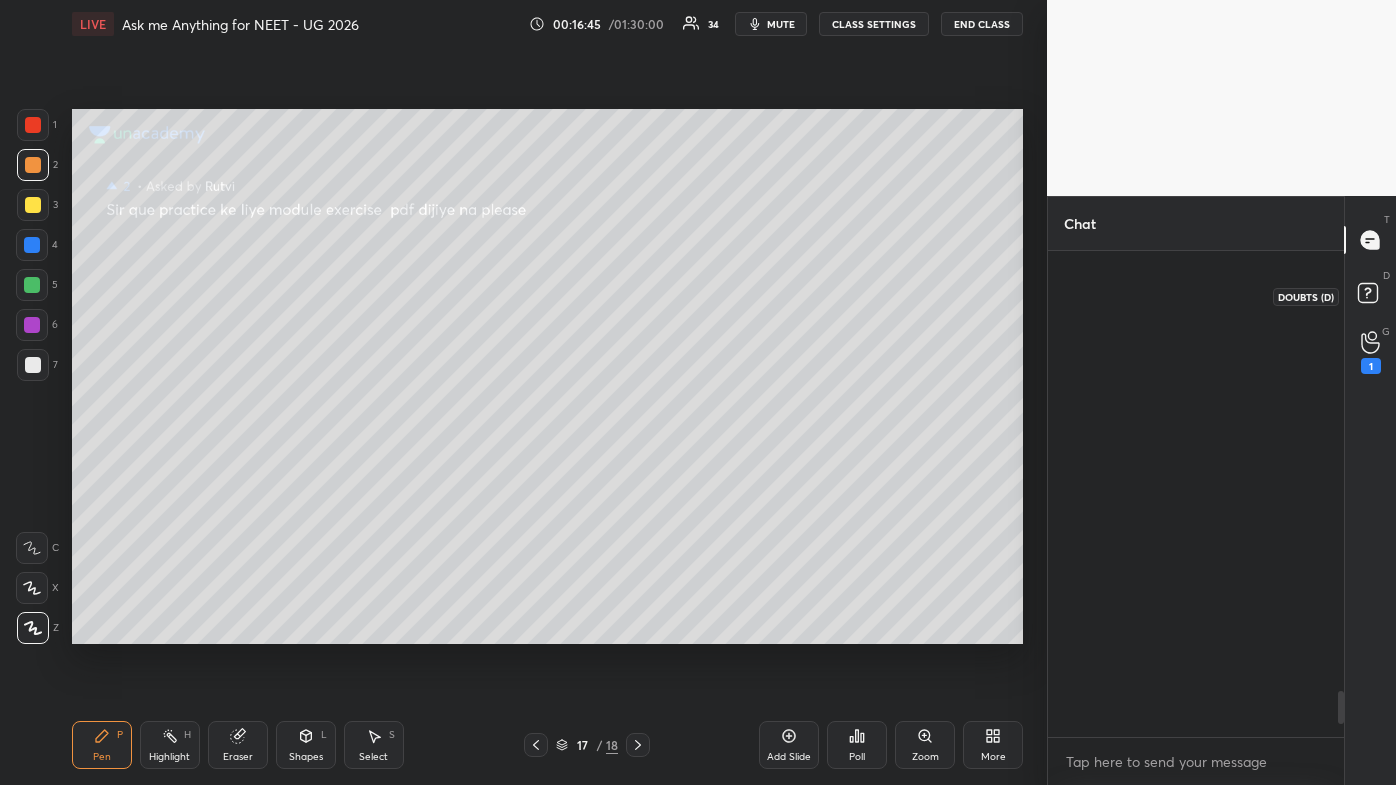 scroll, scrollTop: 6429, scrollLeft: 0, axis: vertical 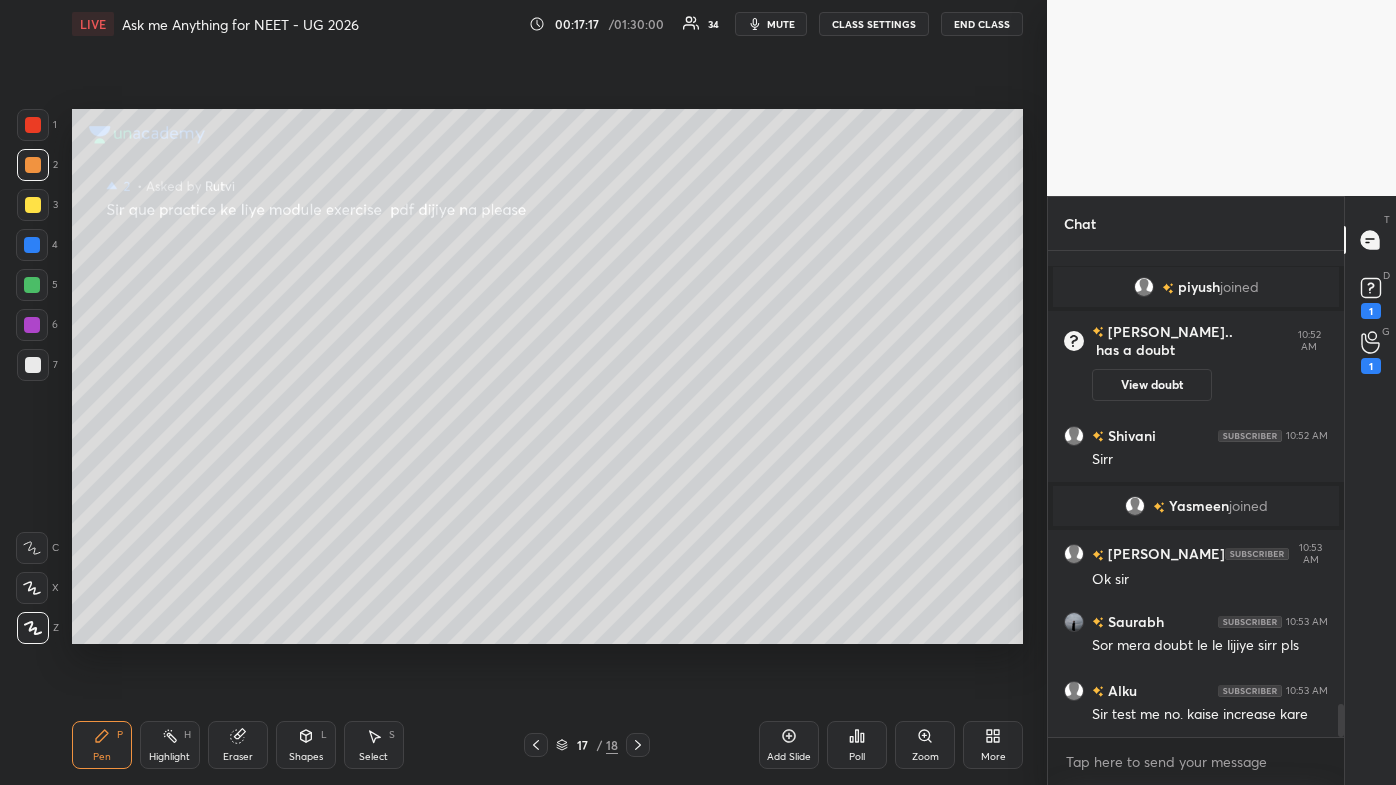drag, startPoint x: 24, startPoint y: 204, endPoint x: 54, endPoint y: 208, distance: 30.265491 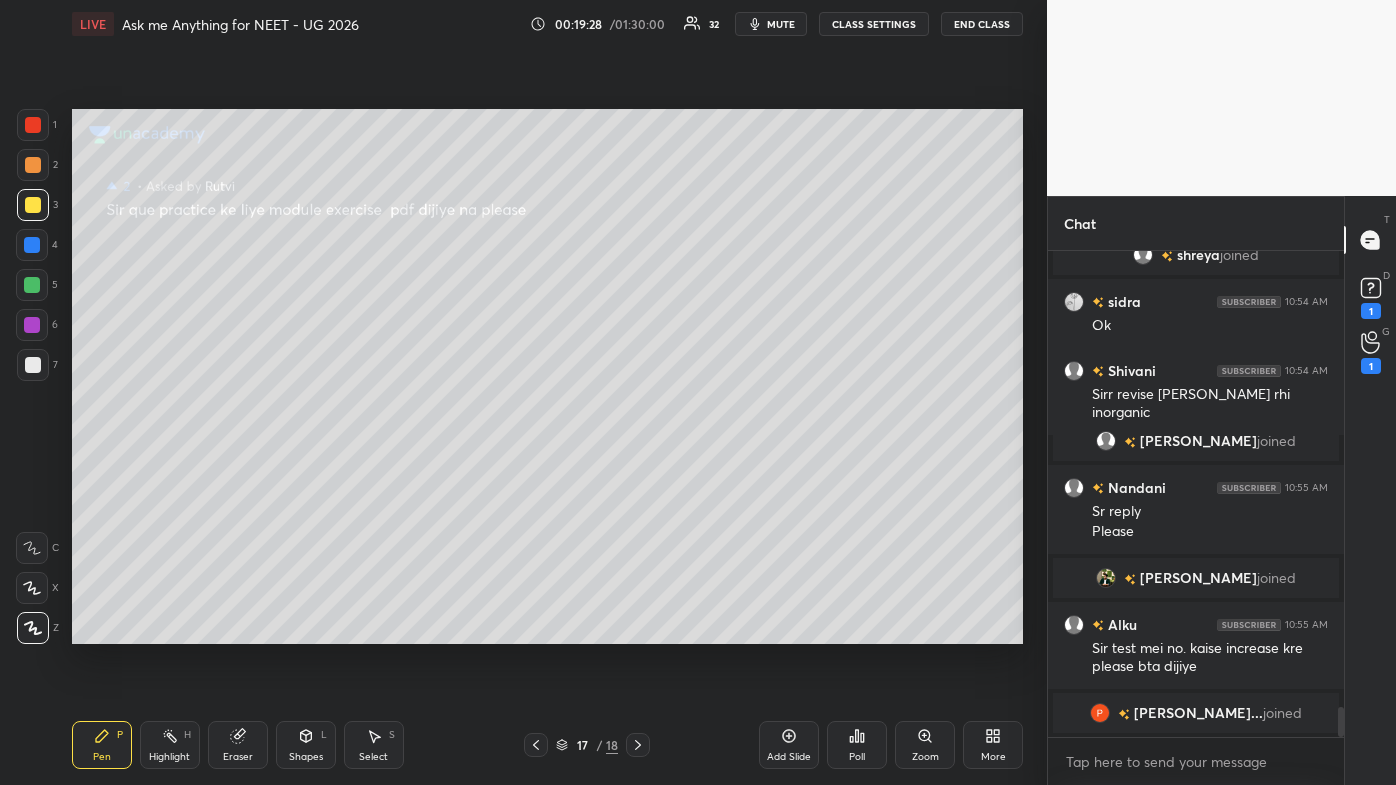 scroll, scrollTop: 7381, scrollLeft: 0, axis: vertical 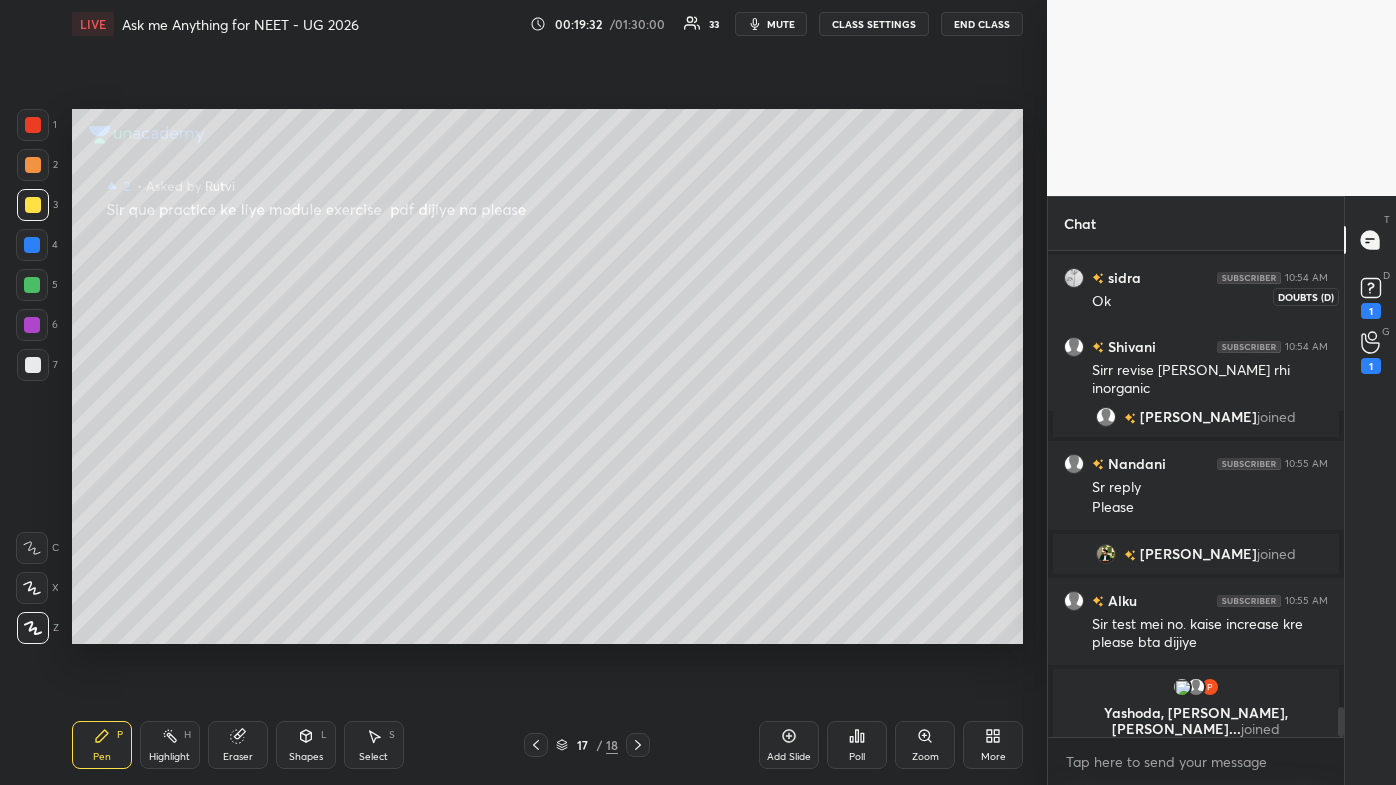 drag, startPoint x: 1368, startPoint y: 309, endPoint x: 1349, endPoint y: 336, distance: 33.01515 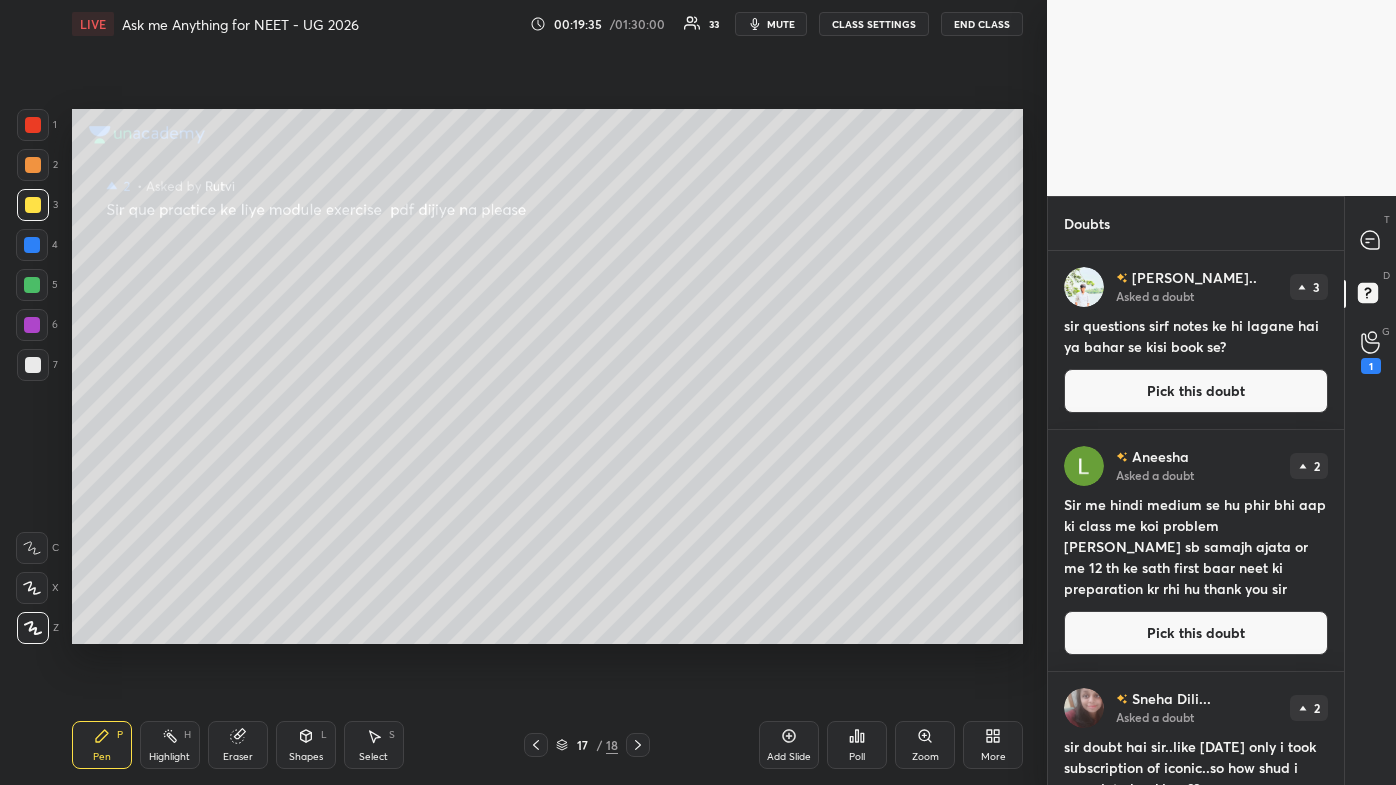 click on "Pick this doubt" at bounding box center (1196, 633) 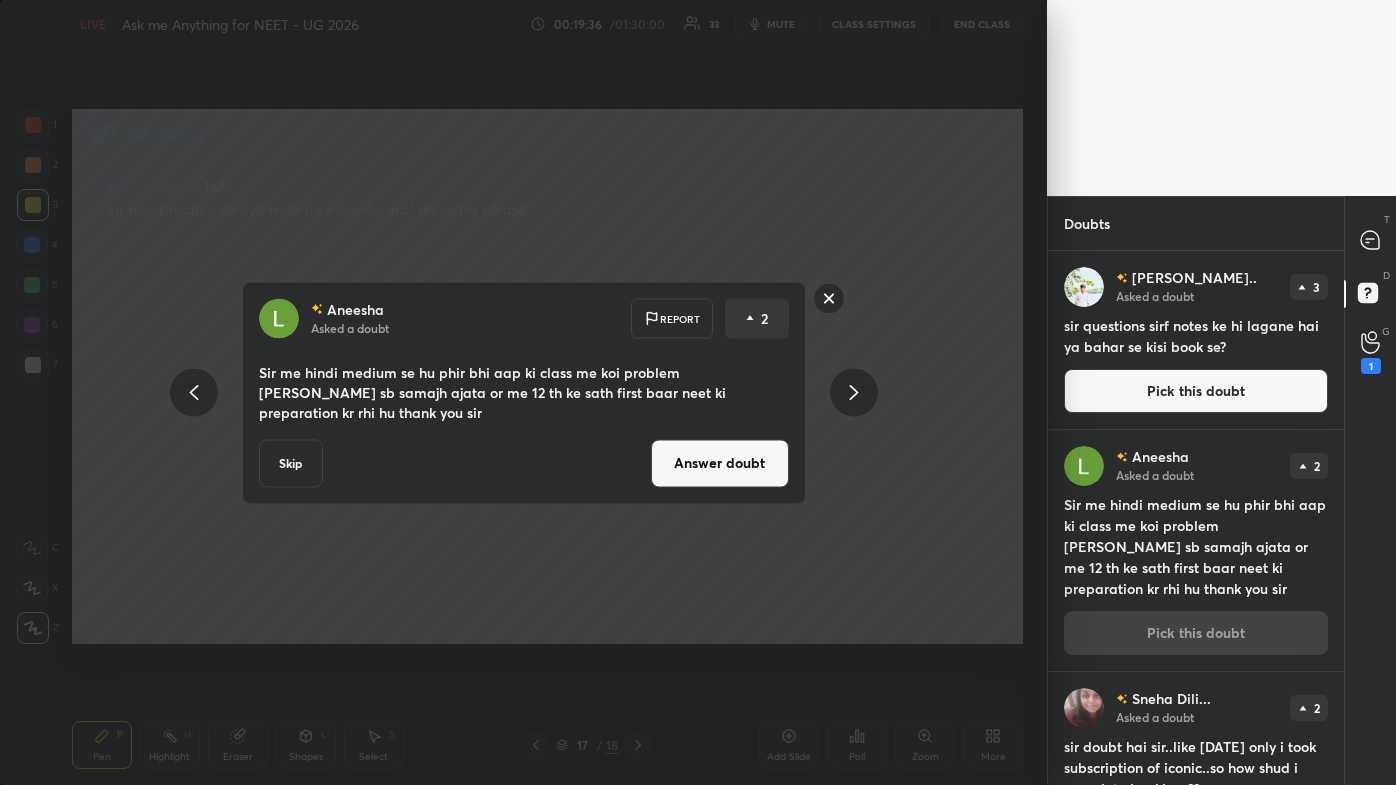 click on "Answer doubt" at bounding box center [720, 463] 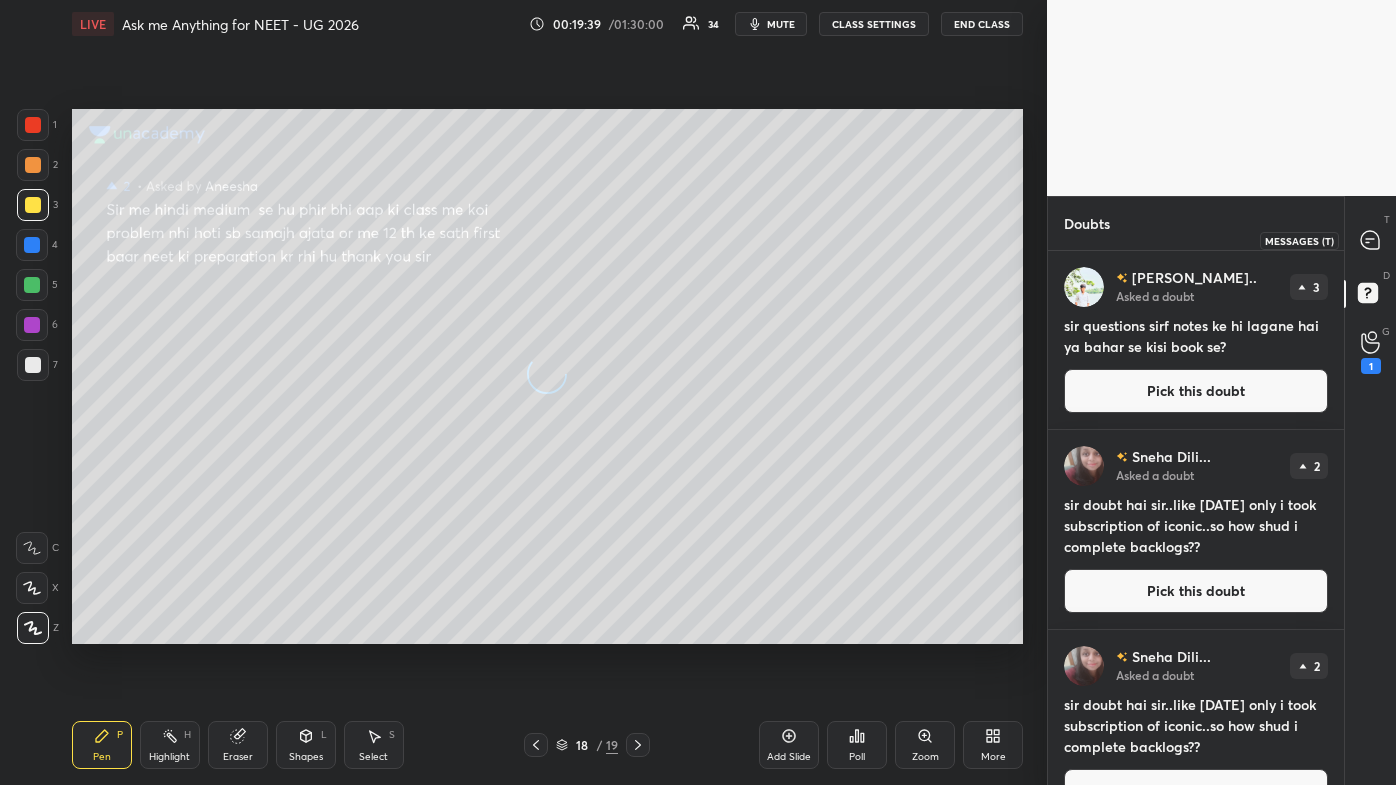 click 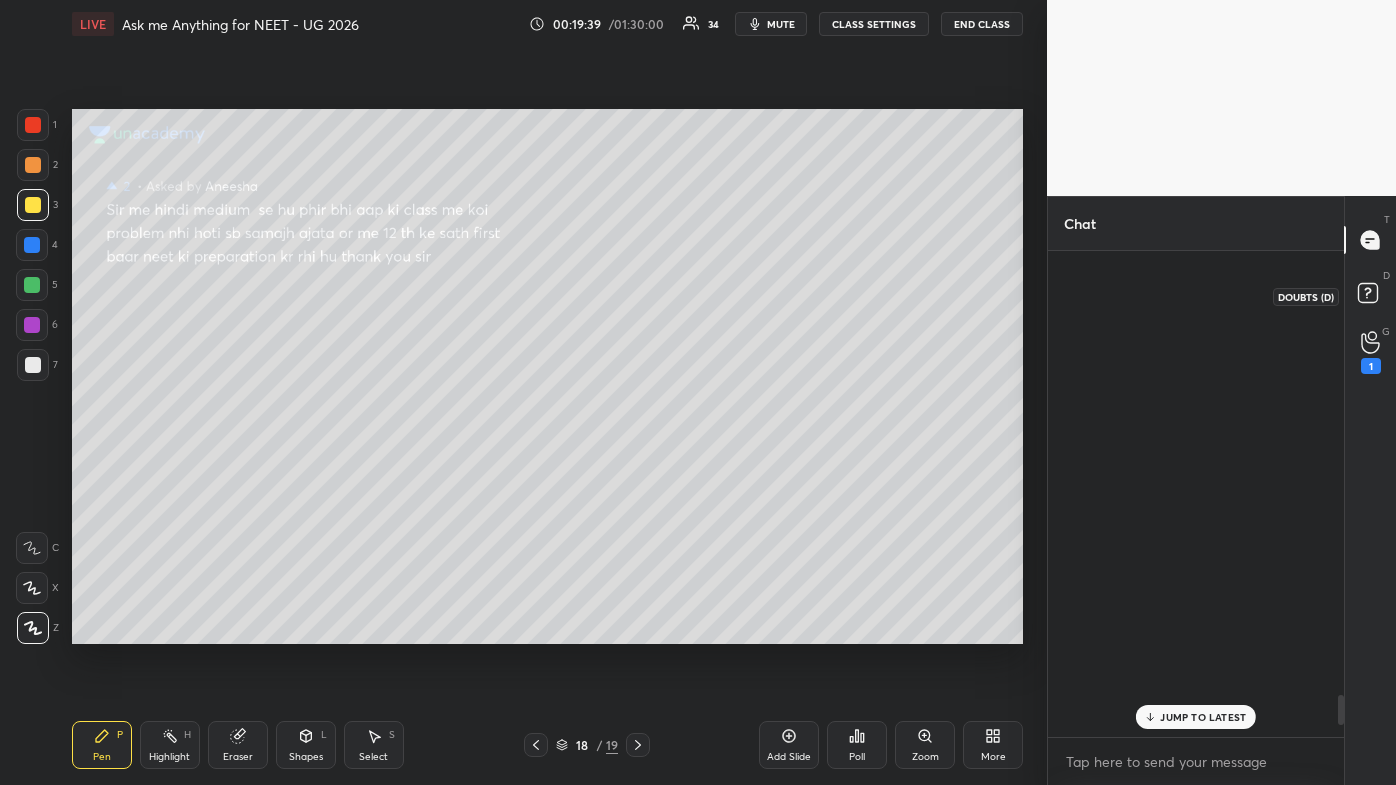 scroll, scrollTop: 7448, scrollLeft: 0, axis: vertical 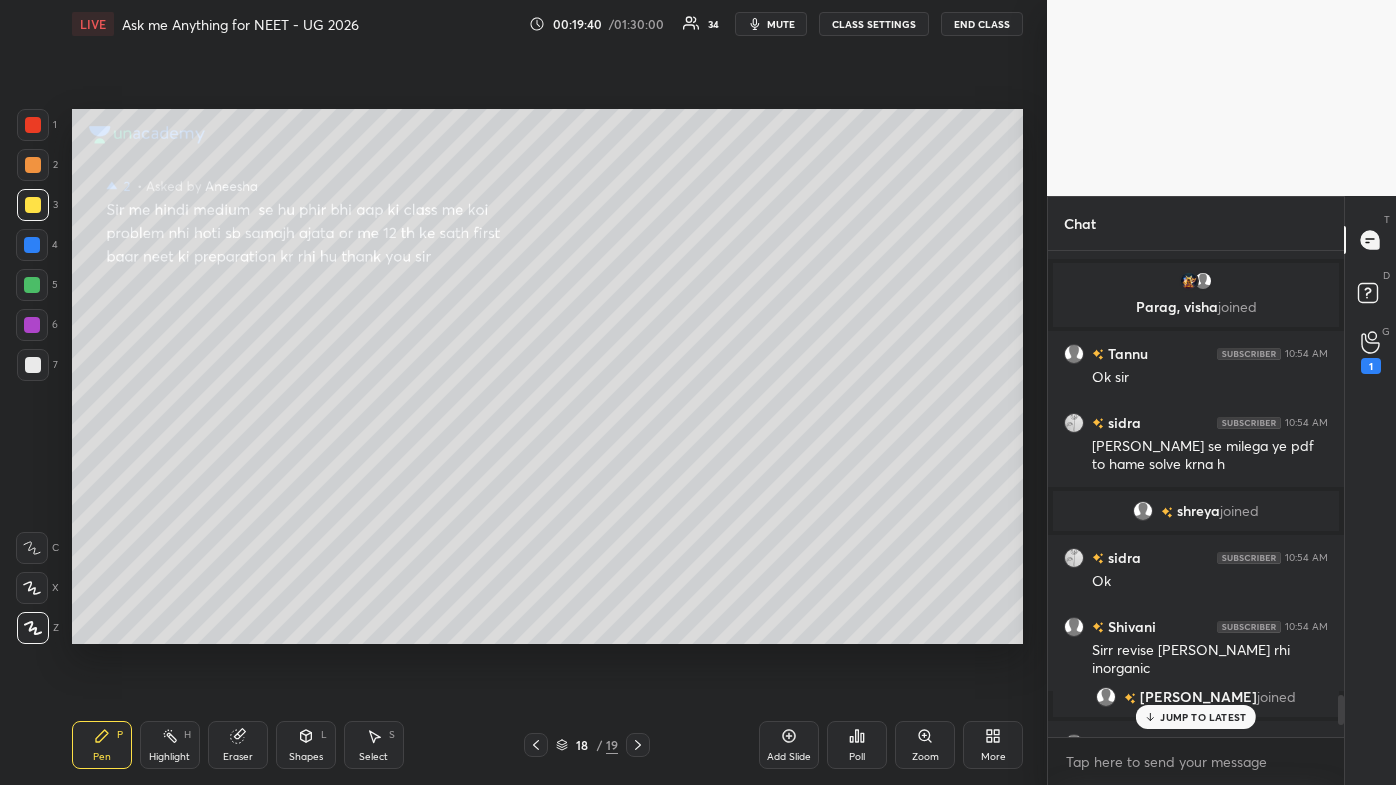 click on "JUMP TO LATEST" at bounding box center [1203, 717] 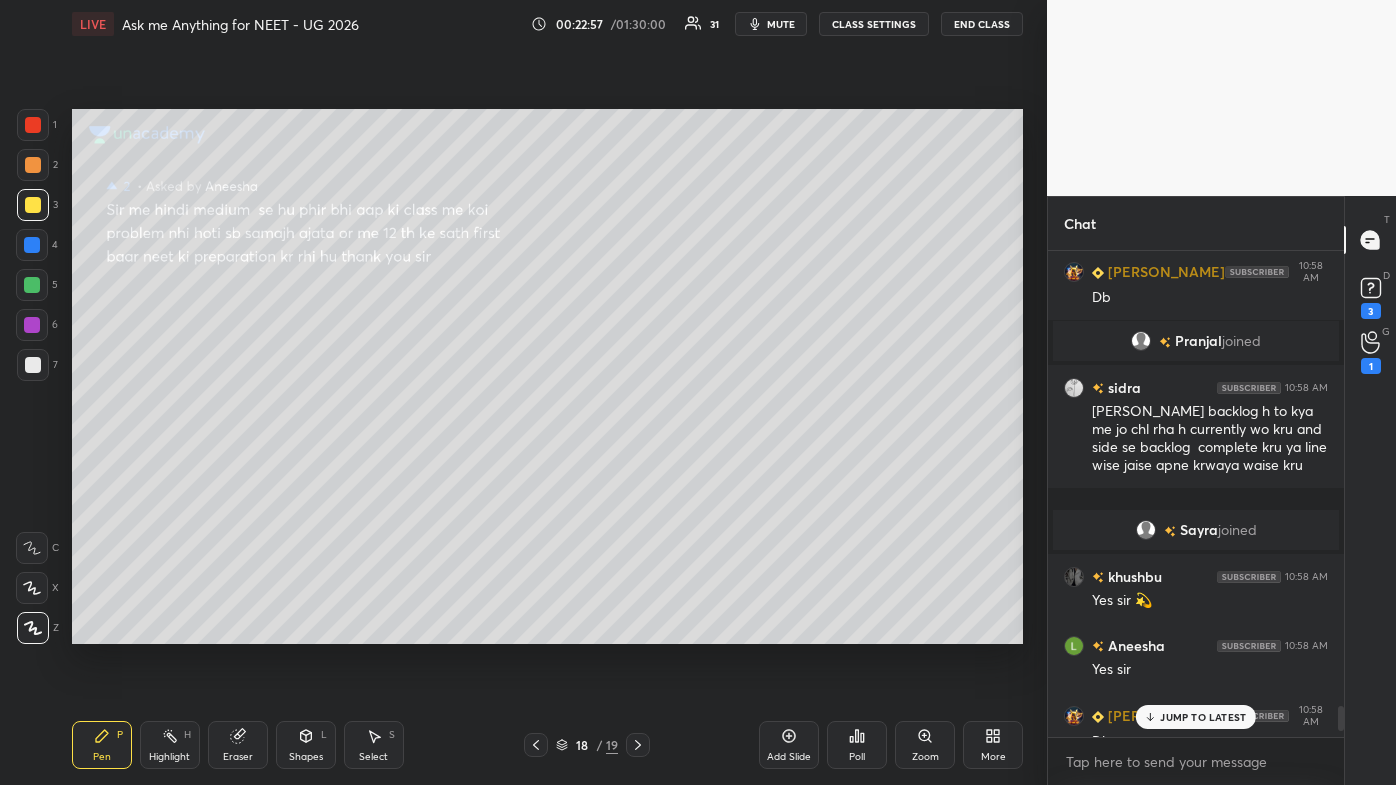 scroll, scrollTop: 8661, scrollLeft: 0, axis: vertical 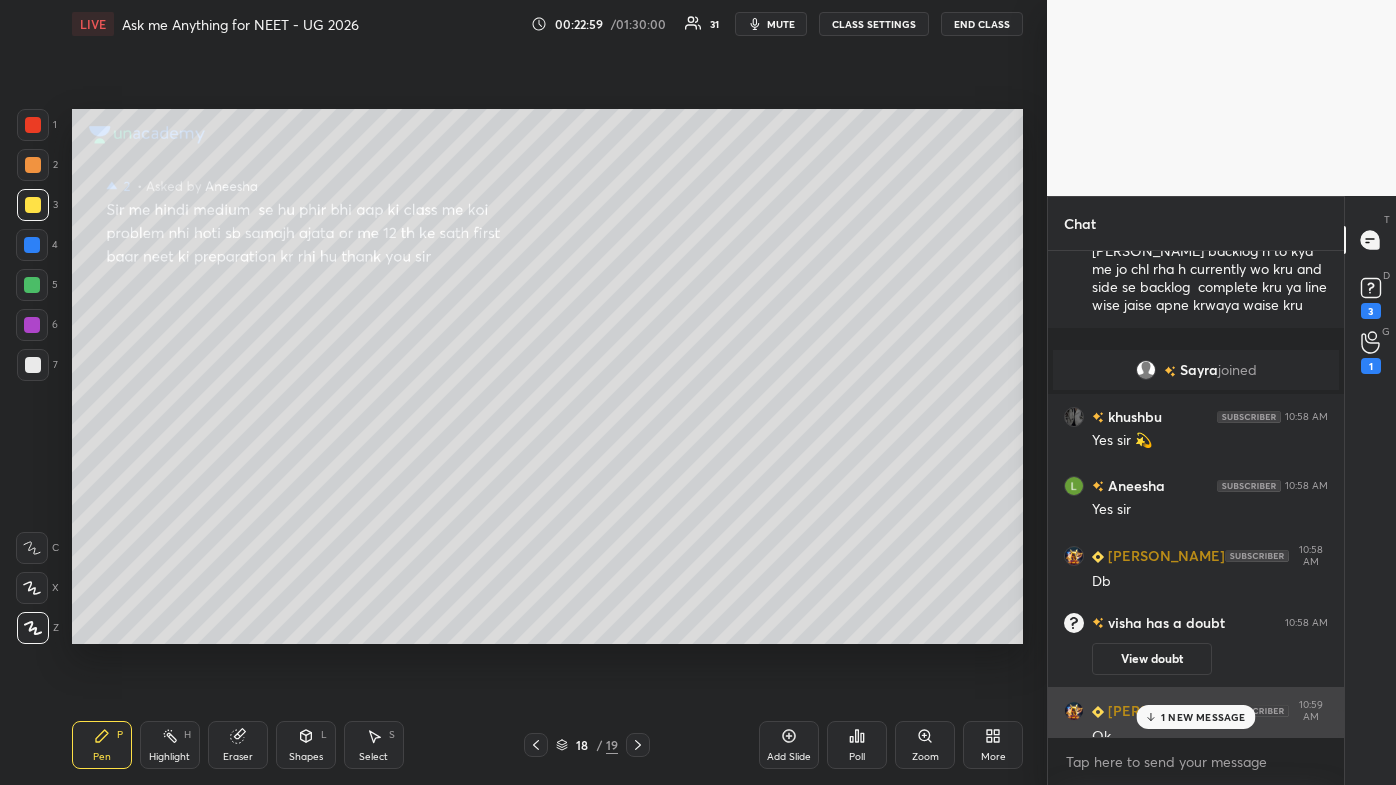 drag, startPoint x: 1168, startPoint y: 714, endPoint x: 1147, endPoint y: 720, distance: 21.84033 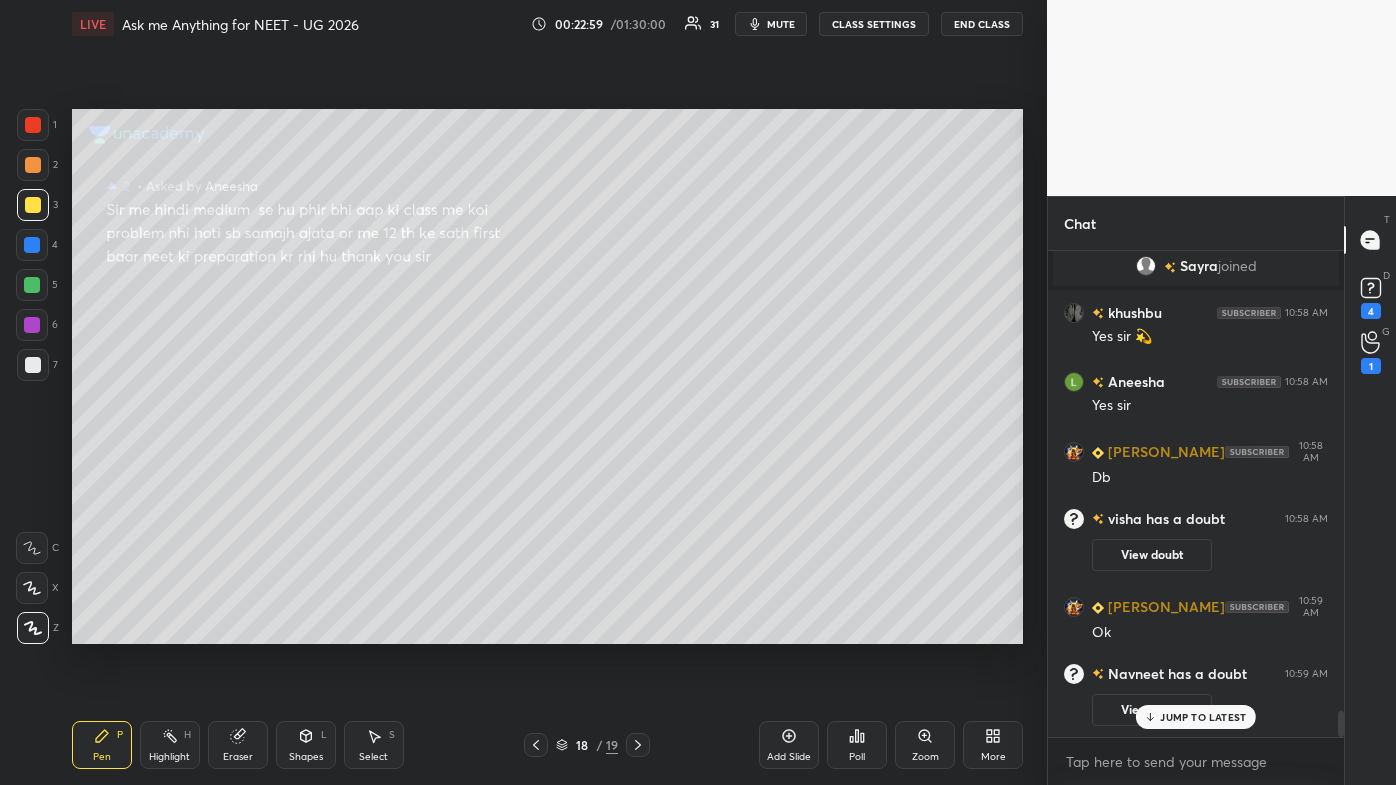 scroll, scrollTop: 8765, scrollLeft: 0, axis: vertical 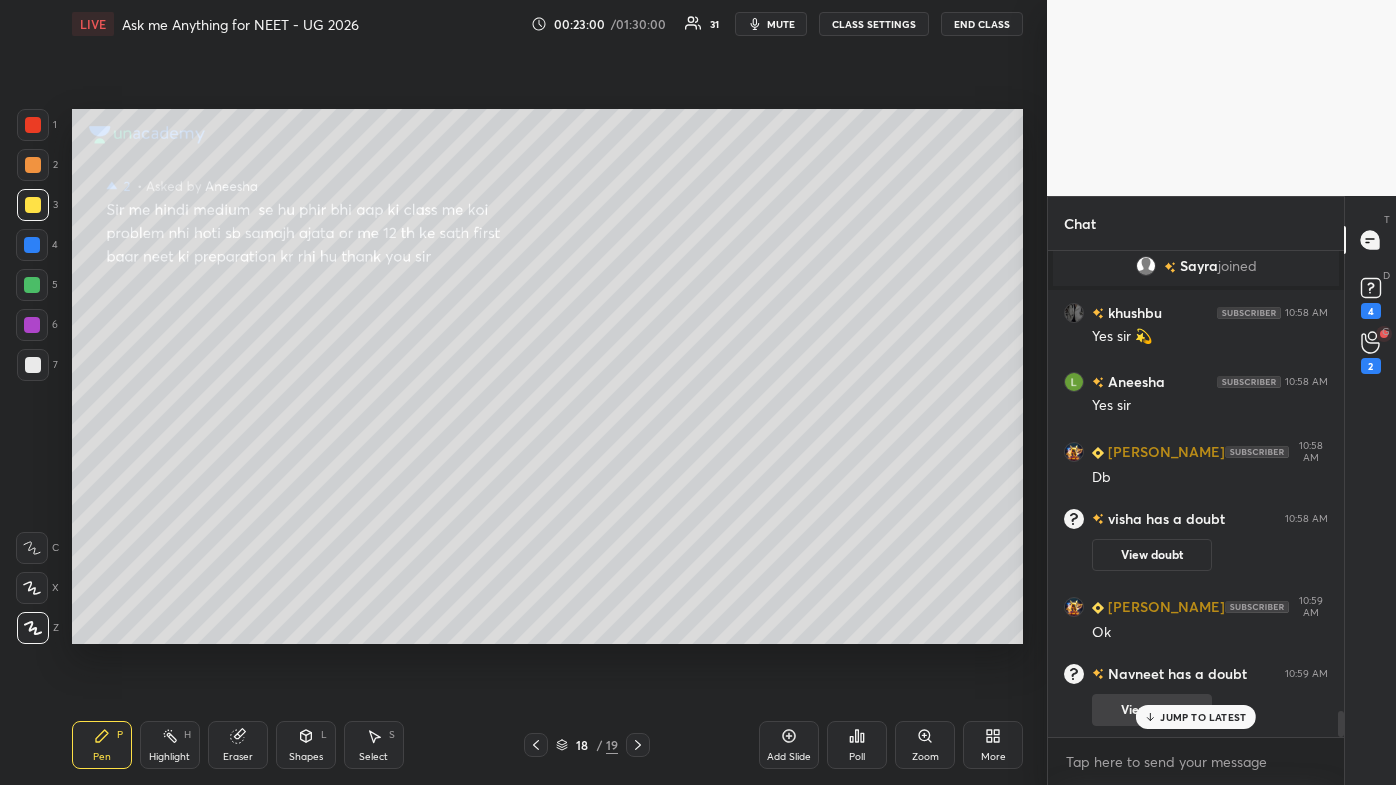 drag, startPoint x: 1181, startPoint y: 709, endPoint x: 1170, endPoint y: 693, distance: 19.416489 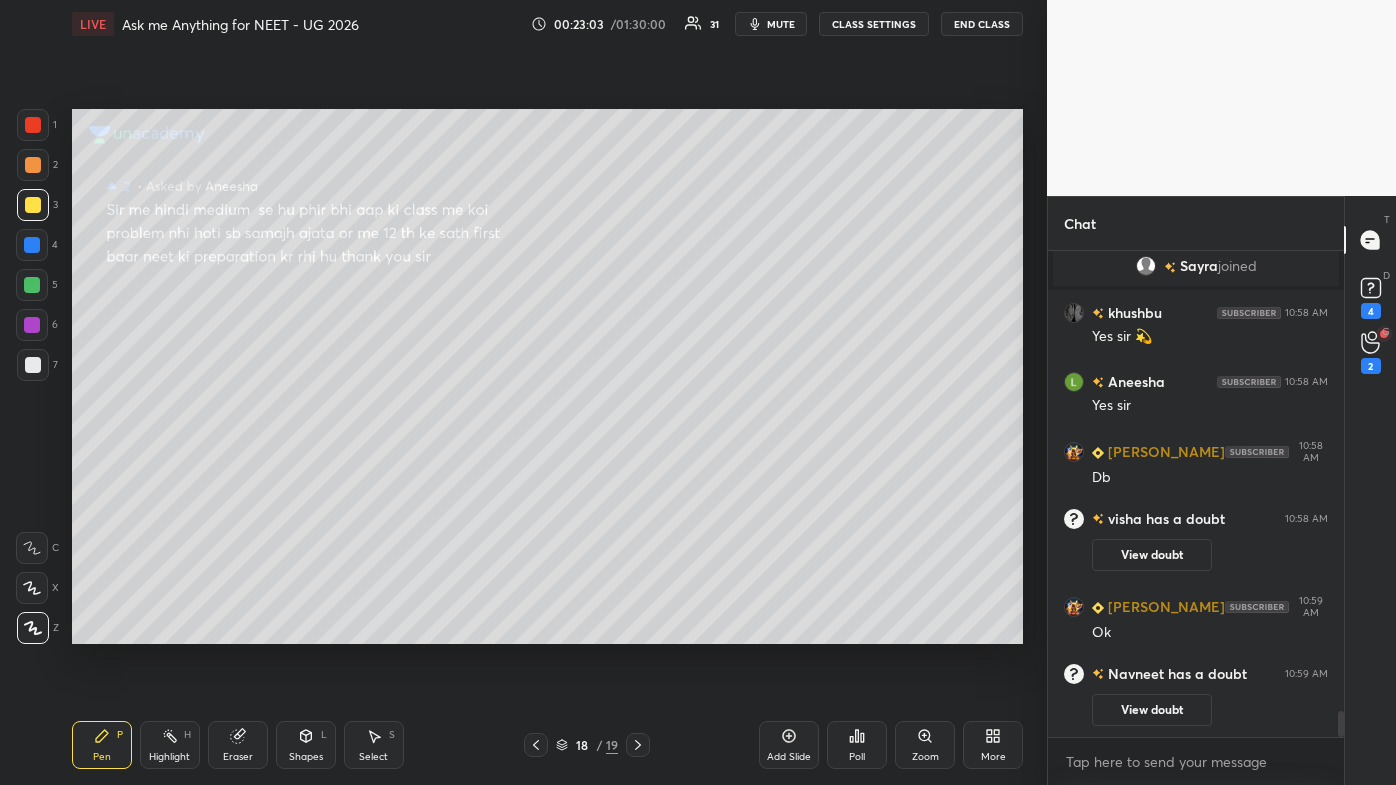 click 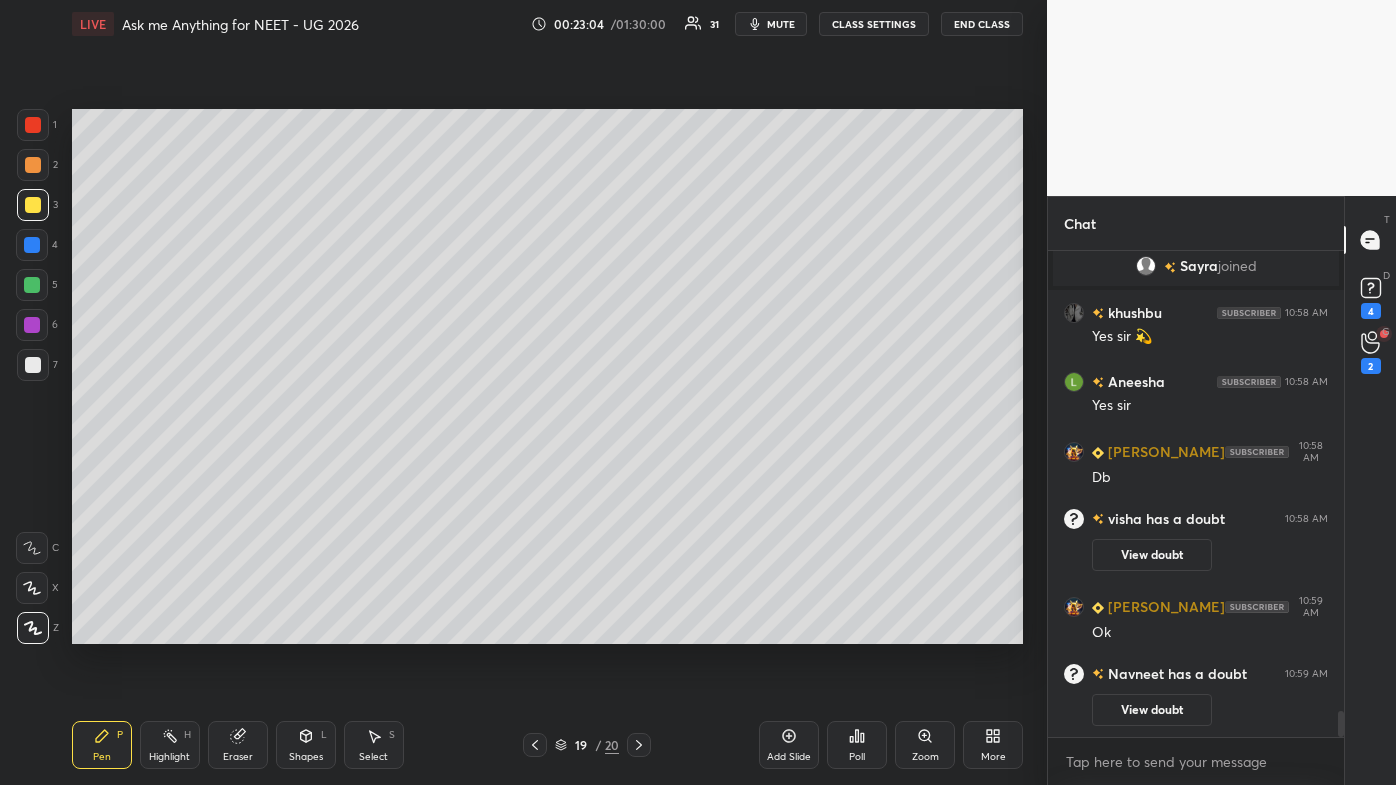drag, startPoint x: 105, startPoint y: 741, endPoint x: 95, endPoint y: 714, distance: 28.79236 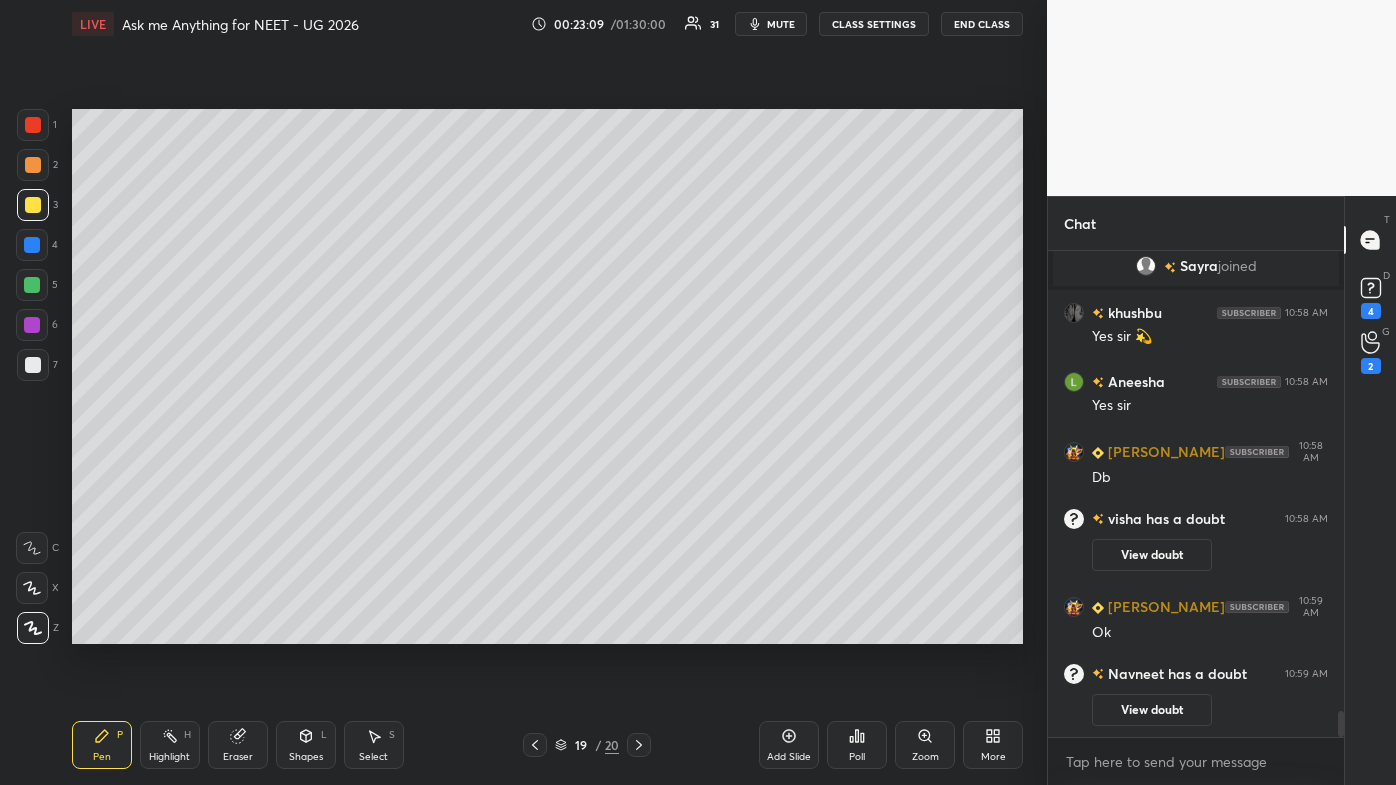 scroll, scrollTop: 8760, scrollLeft: 0, axis: vertical 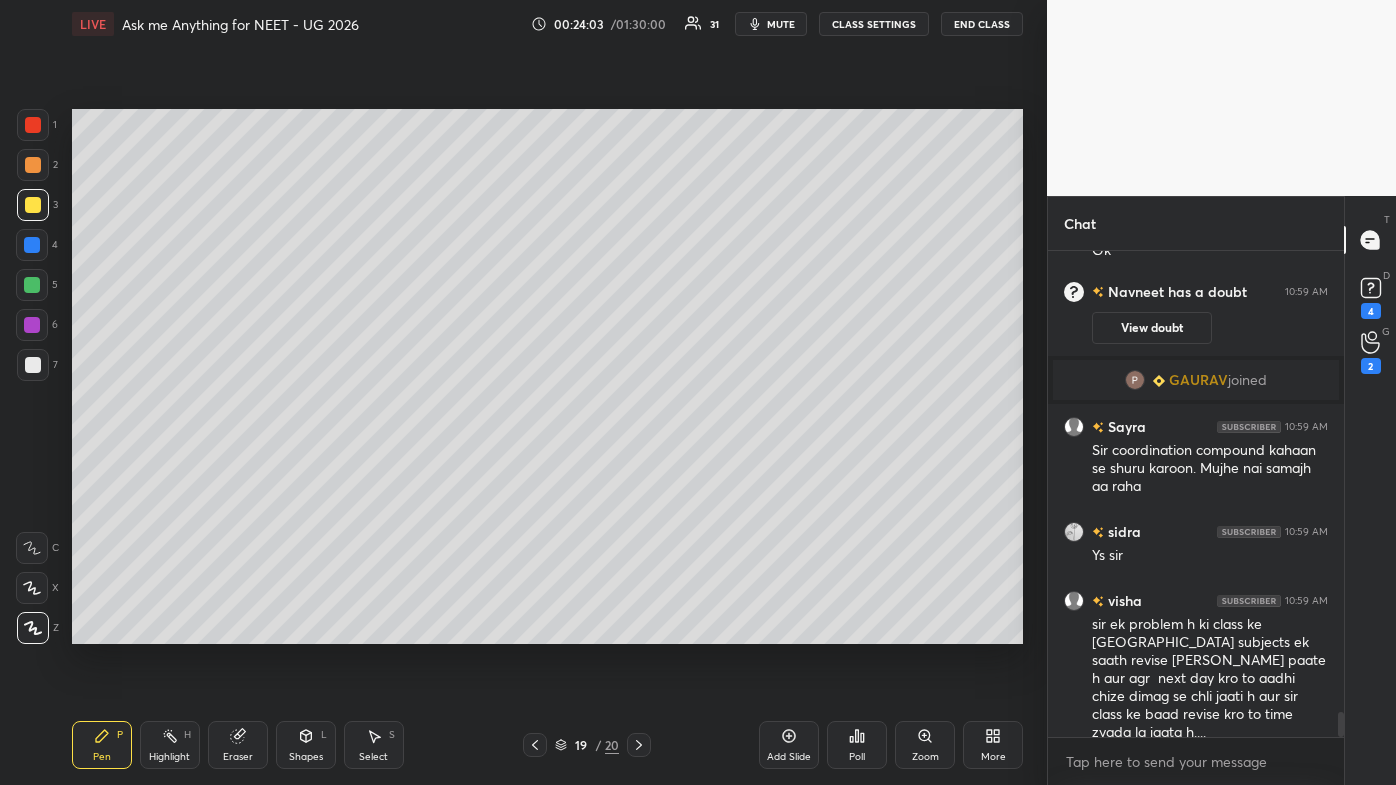 click at bounding box center (32, 245) 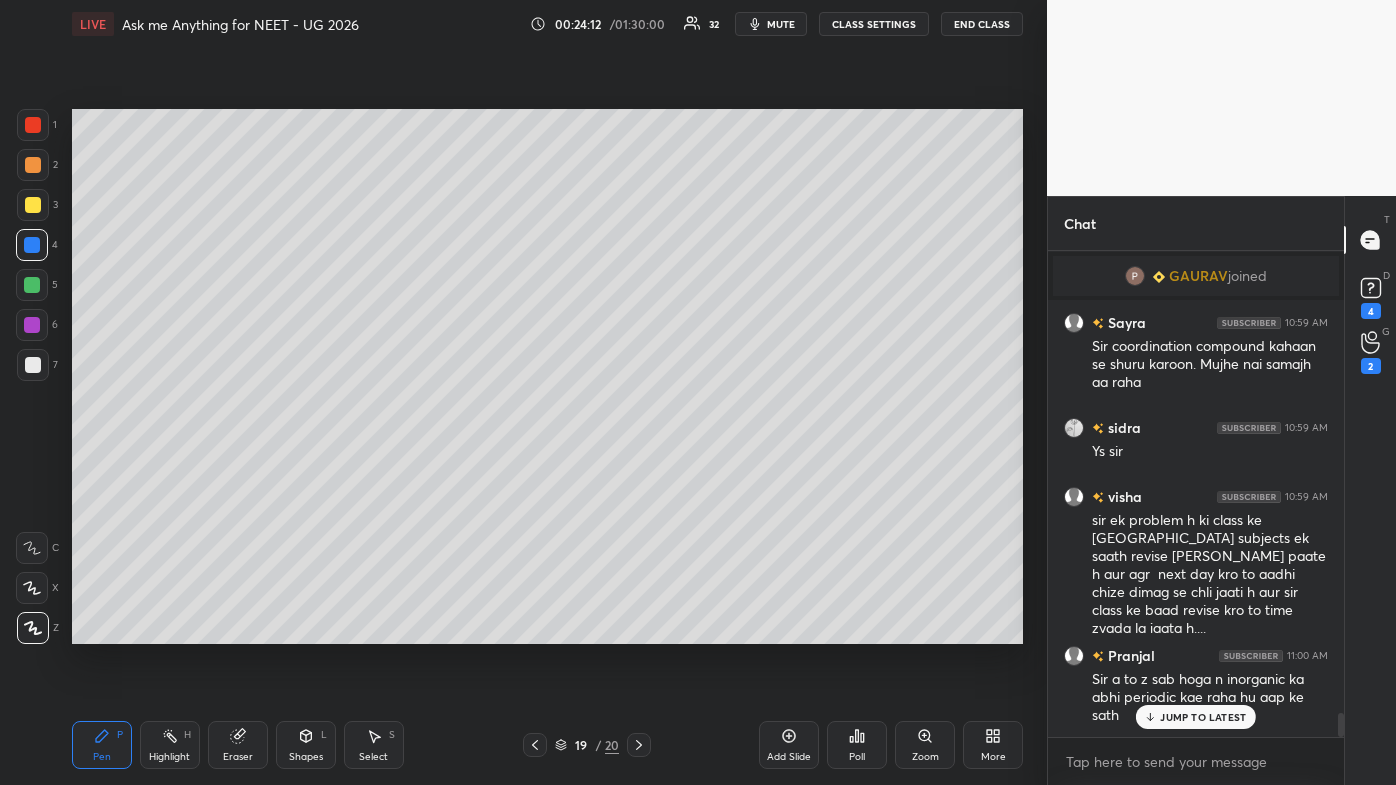 scroll, scrollTop: 9208, scrollLeft: 0, axis: vertical 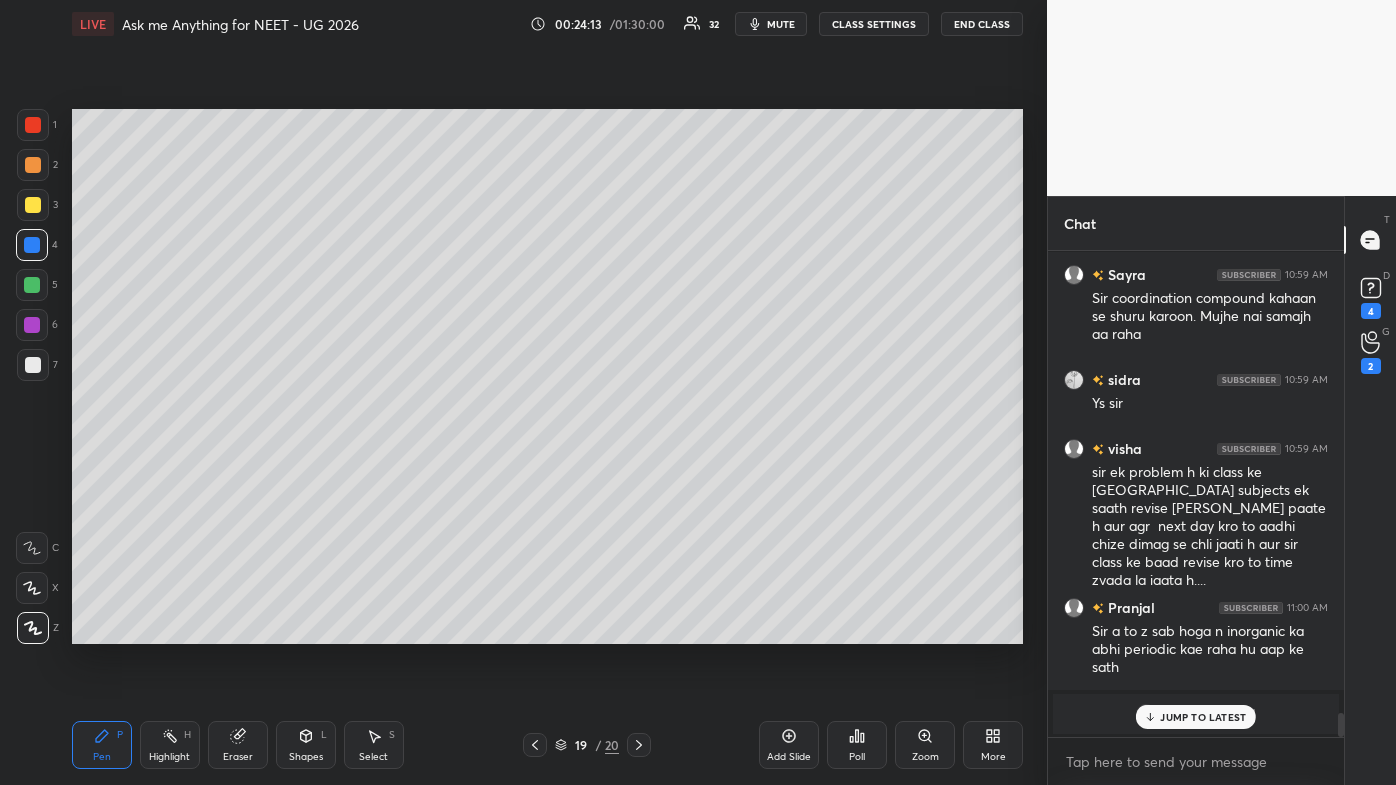 click on "JUMP TO LATEST" at bounding box center [1196, 717] 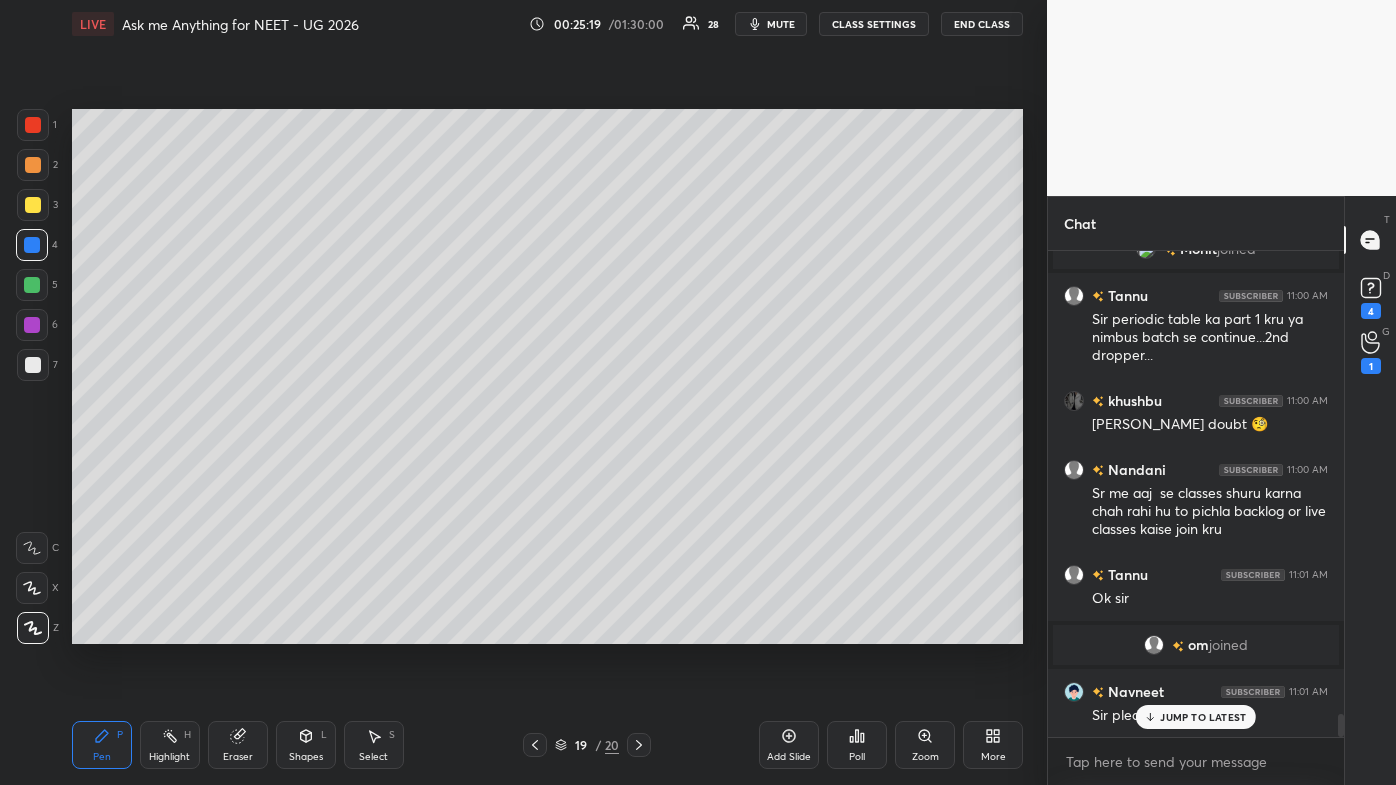 scroll, scrollTop: 9869, scrollLeft: 0, axis: vertical 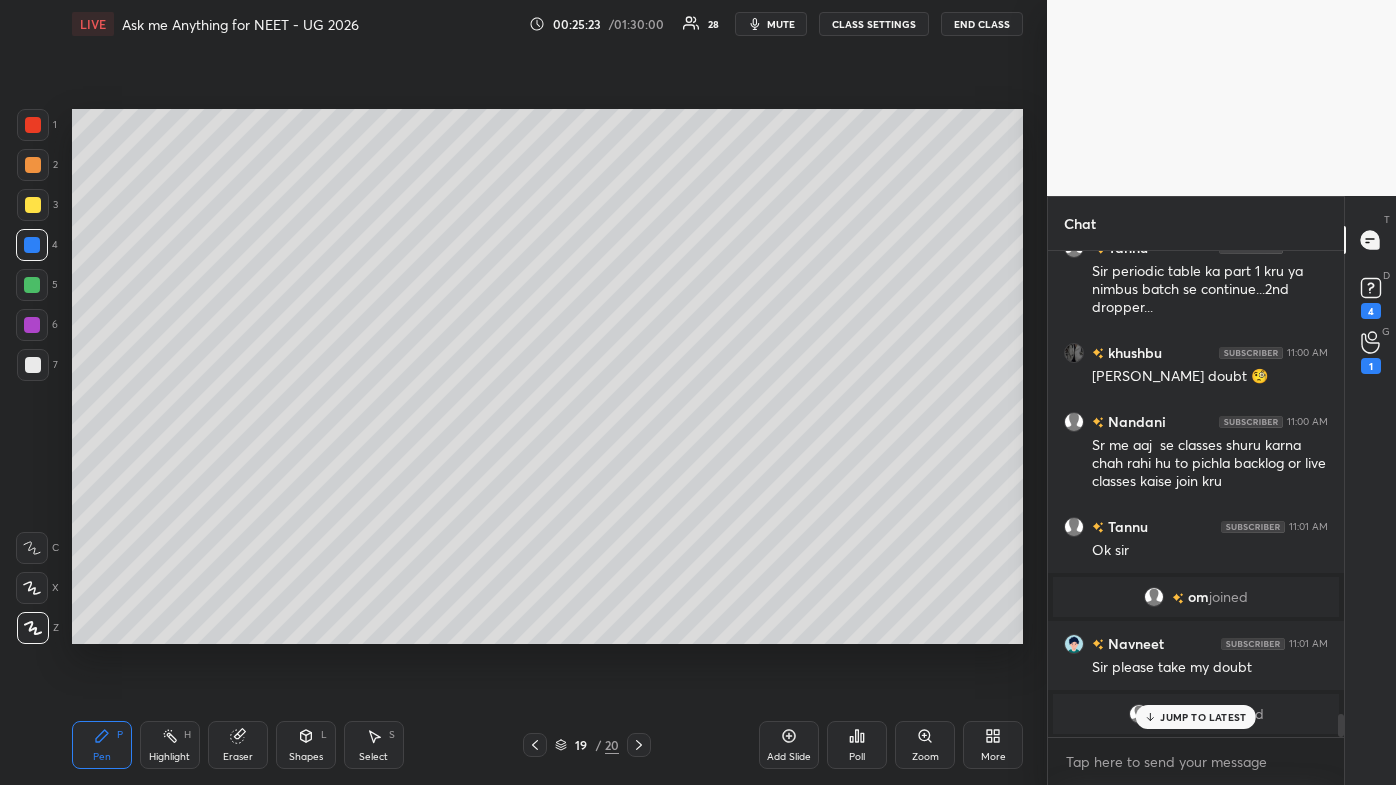 click 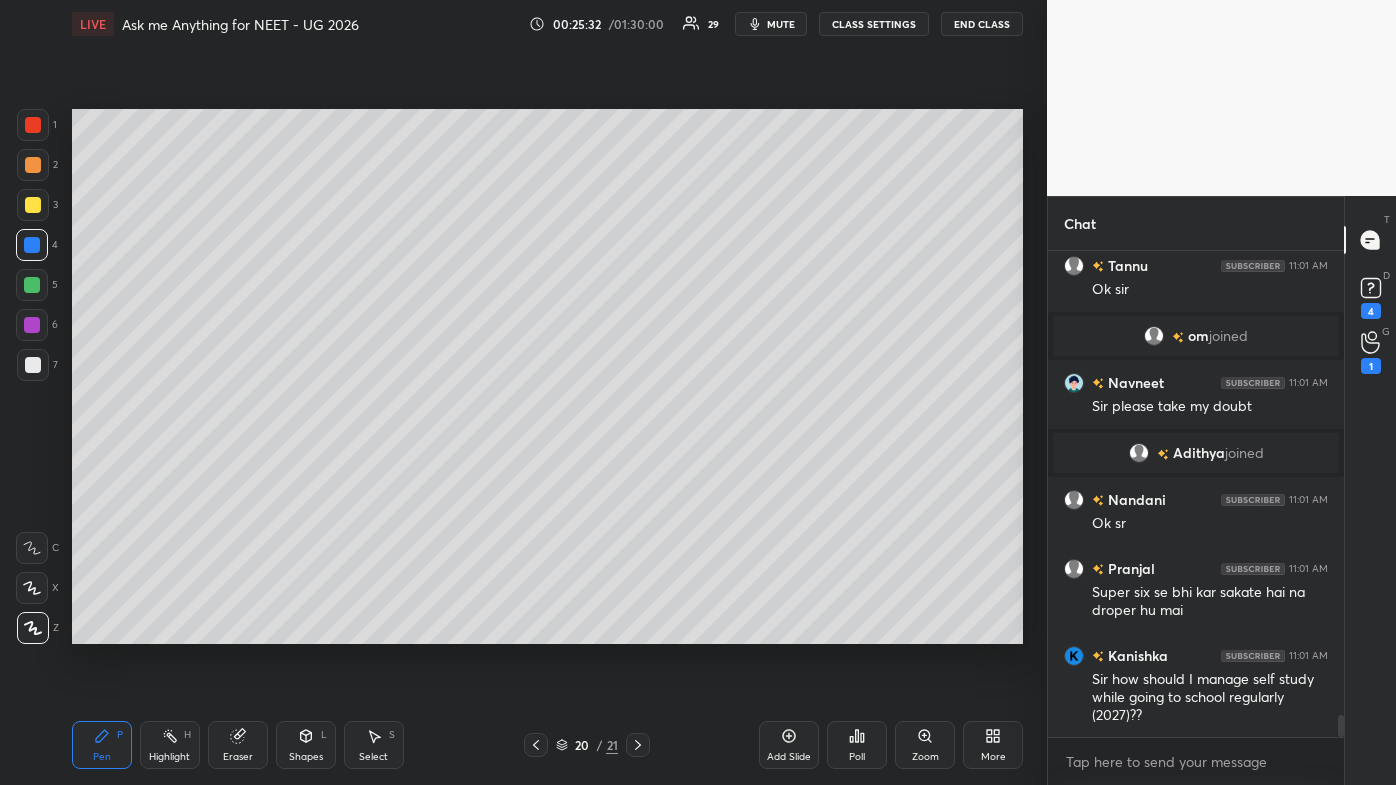 scroll, scrollTop: 10178, scrollLeft: 0, axis: vertical 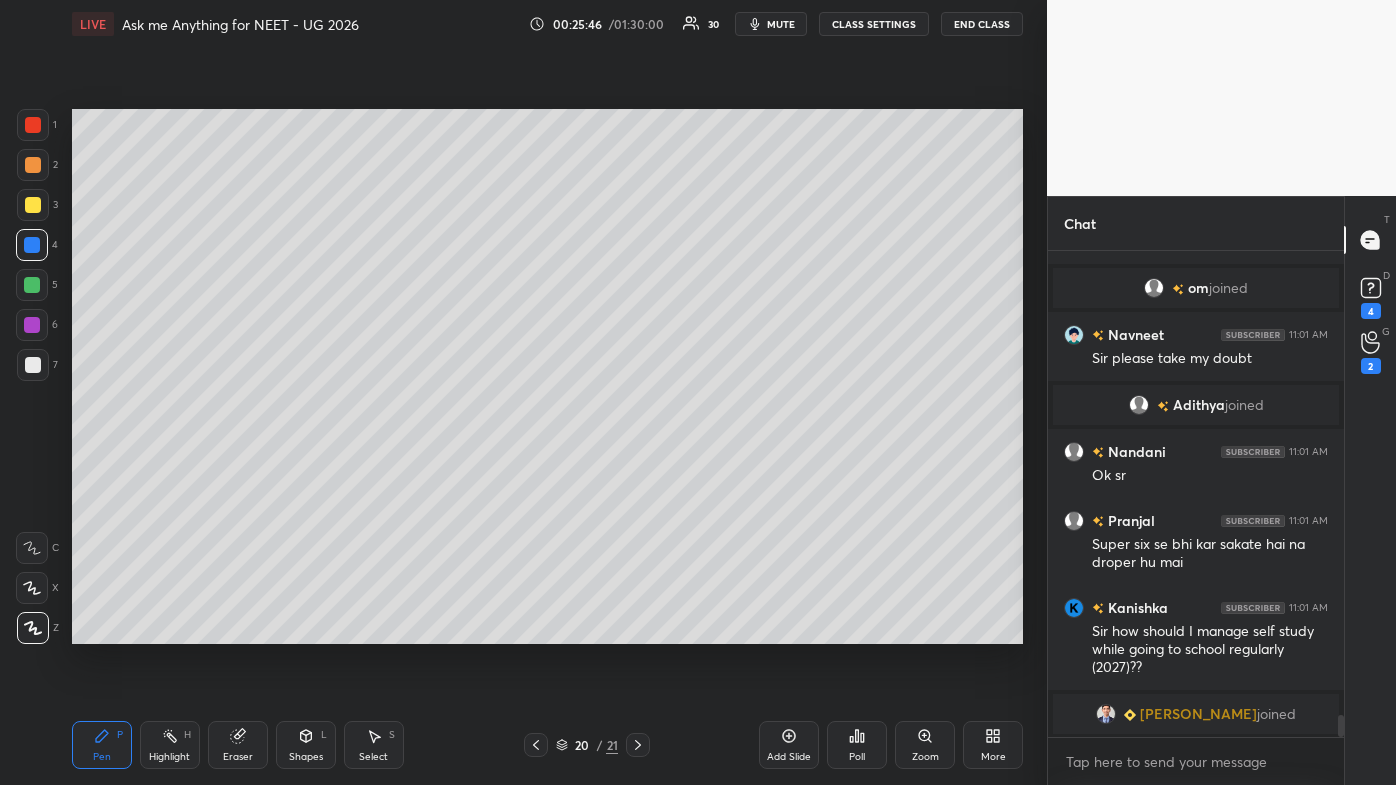 click at bounding box center [33, 165] 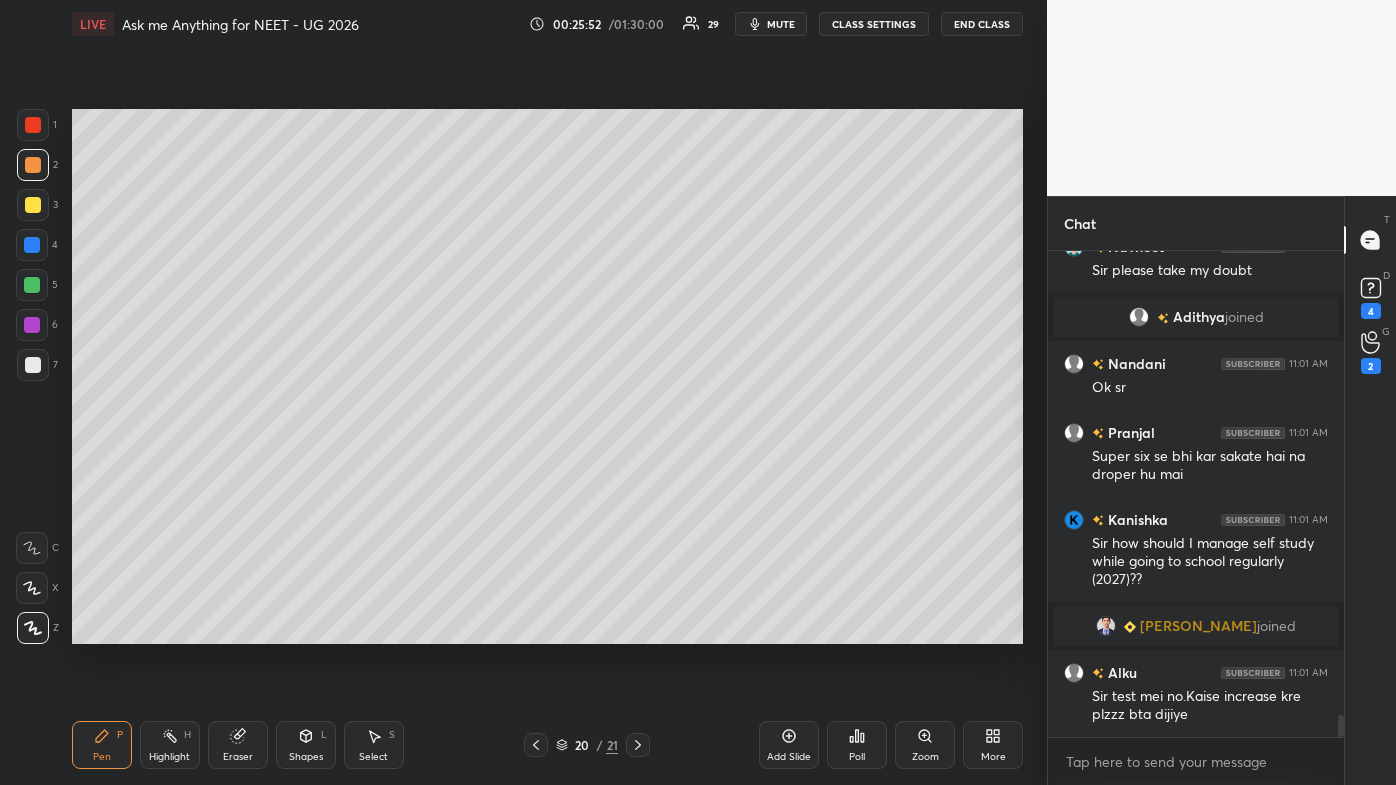 scroll, scrollTop: 10207, scrollLeft: 0, axis: vertical 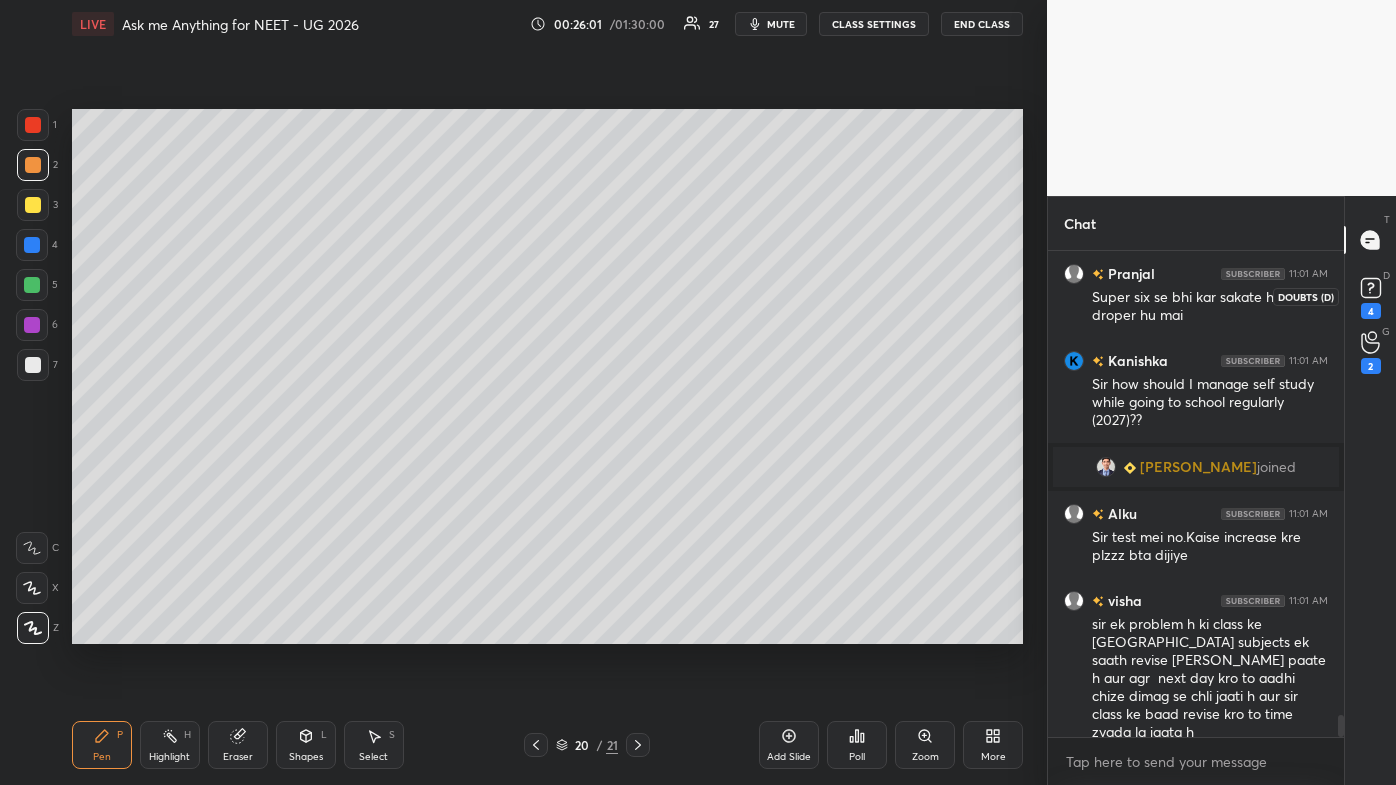 click on "4" at bounding box center [1371, 311] 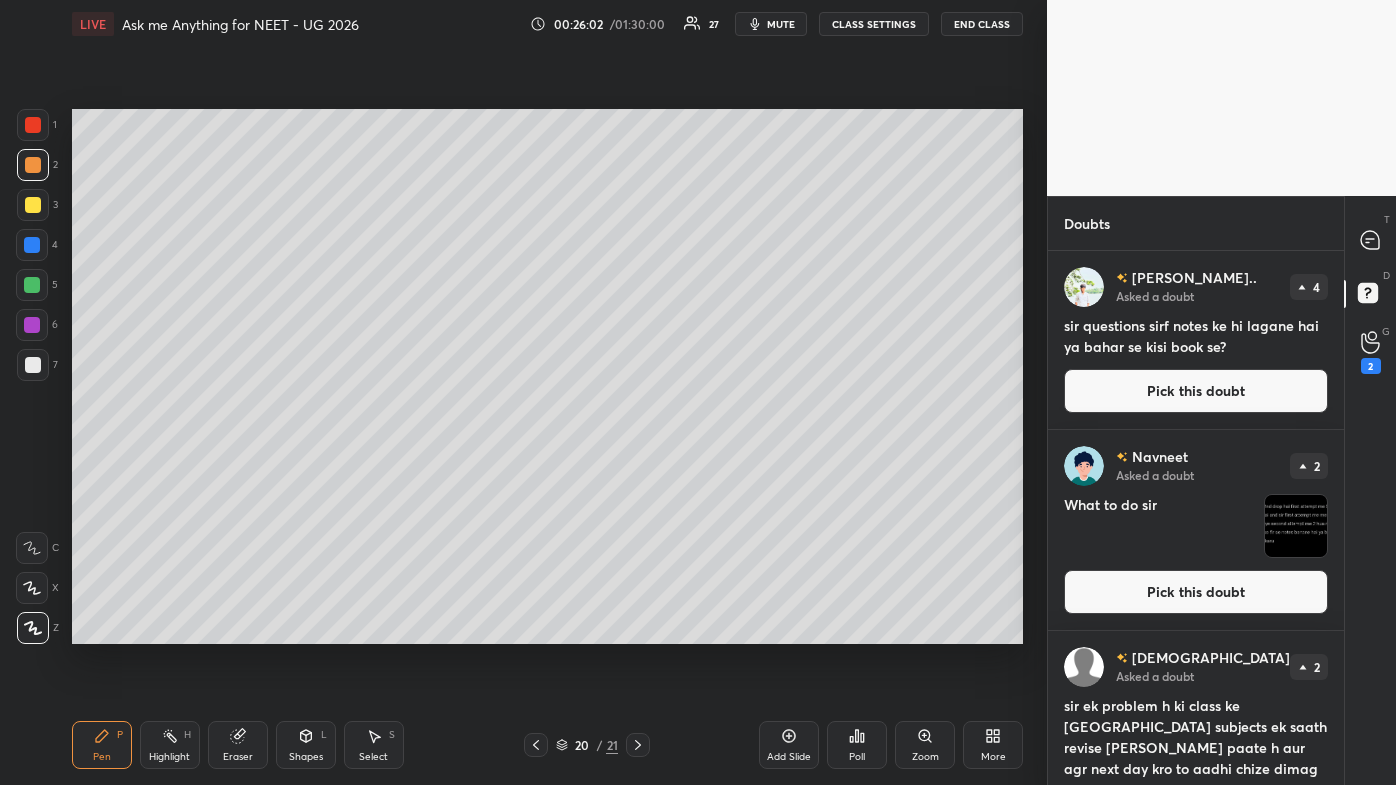 drag, startPoint x: 1175, startPoint y: 592, endPoint x: 1153, endPoint y: 589, distance: 22.203604 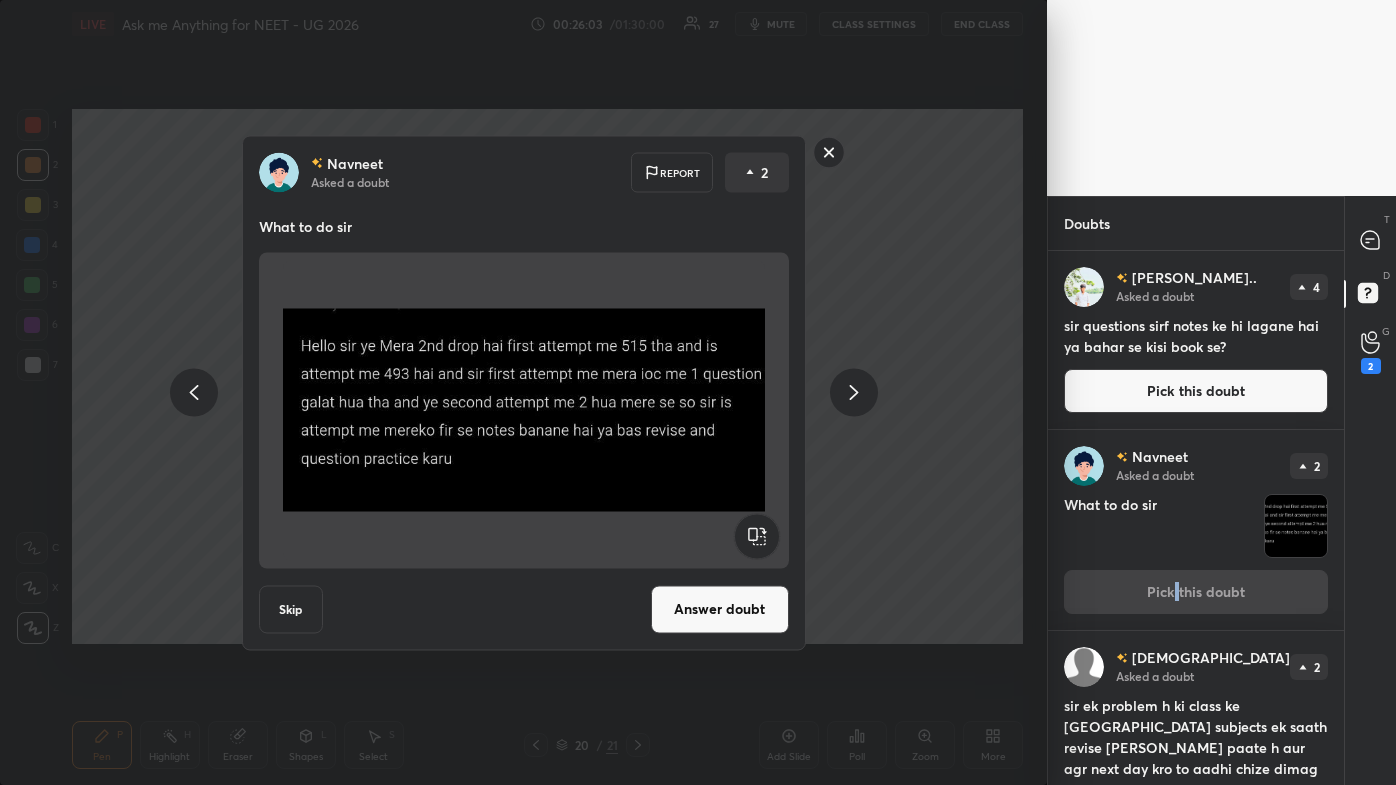 click on "Answer doubt" at bounding box center (720, 609) 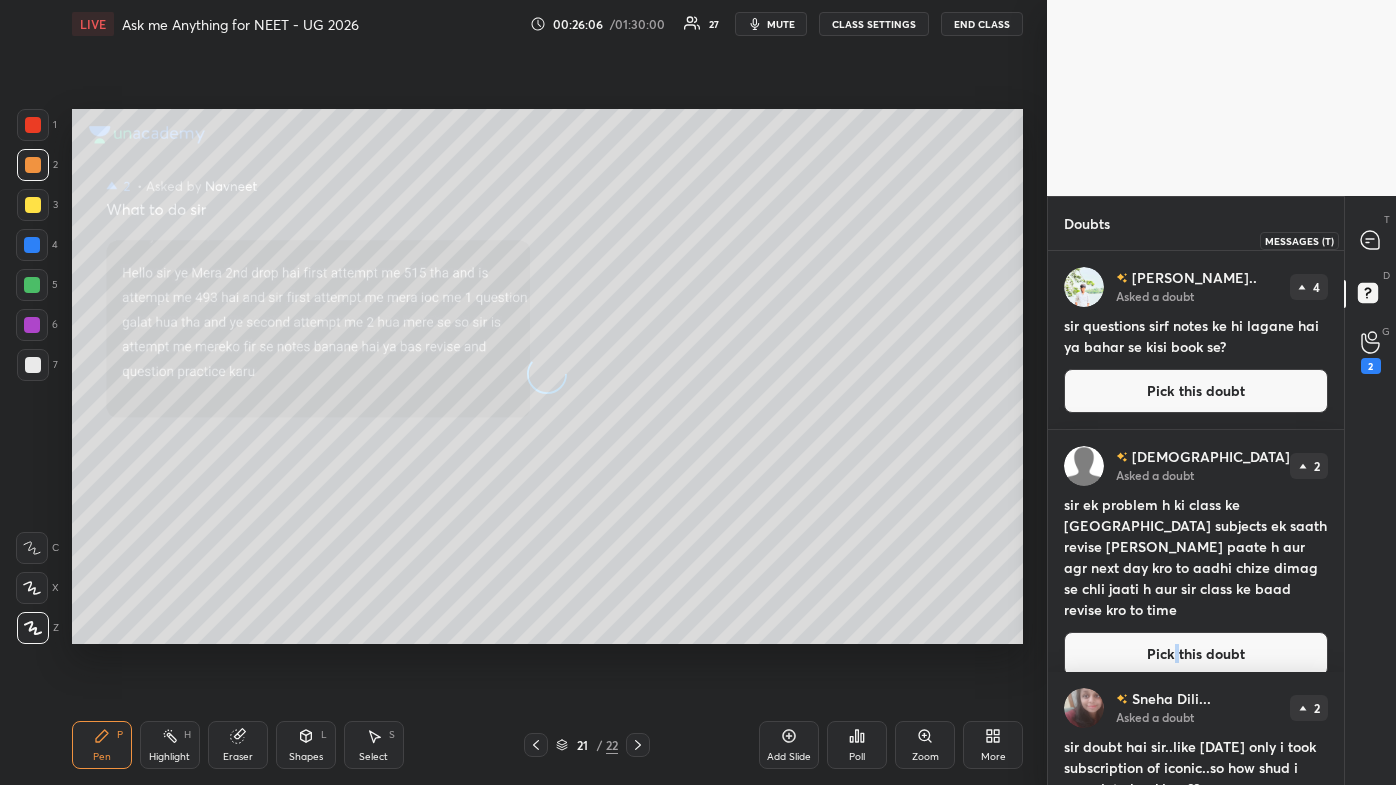 click 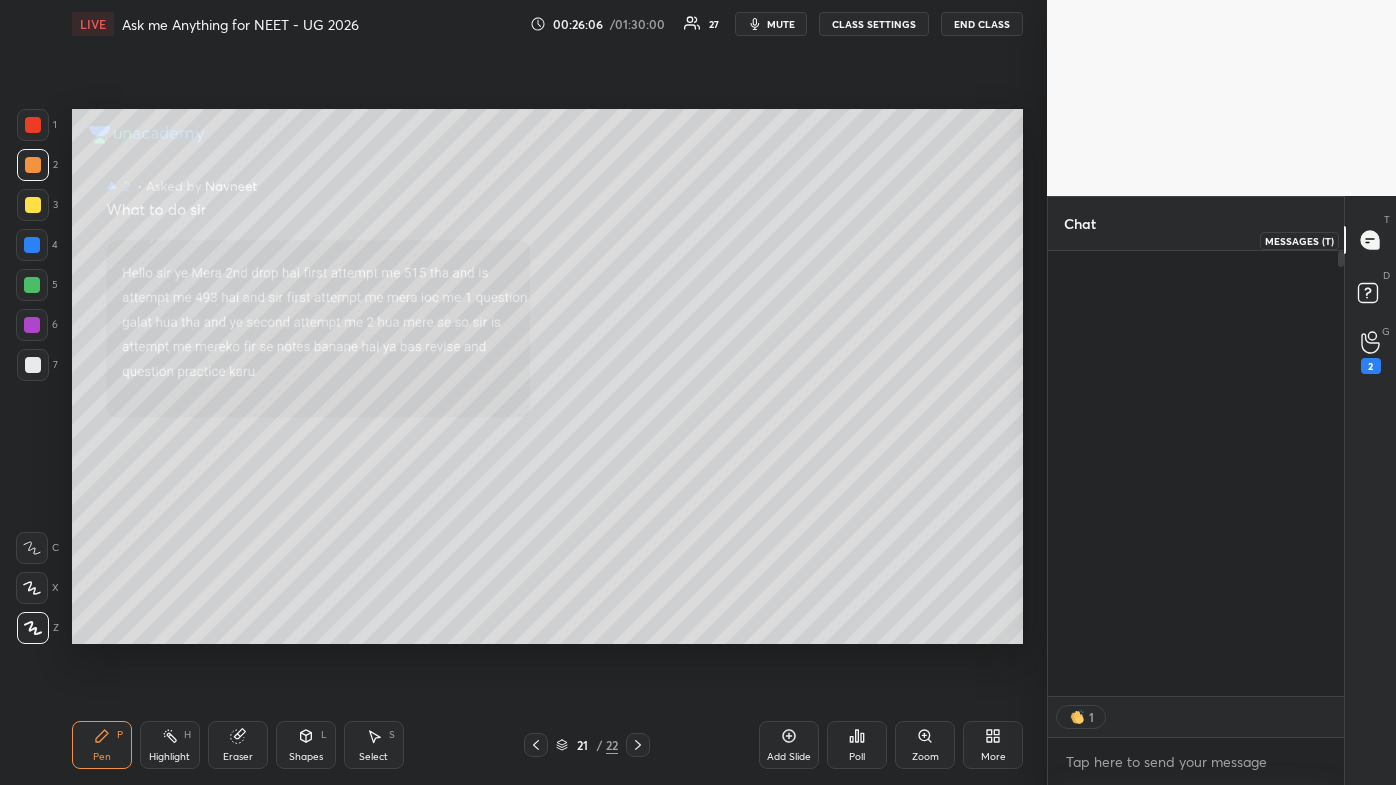 scroll, scrollTop: 10615, scrollLeft: 0, axis: vertical 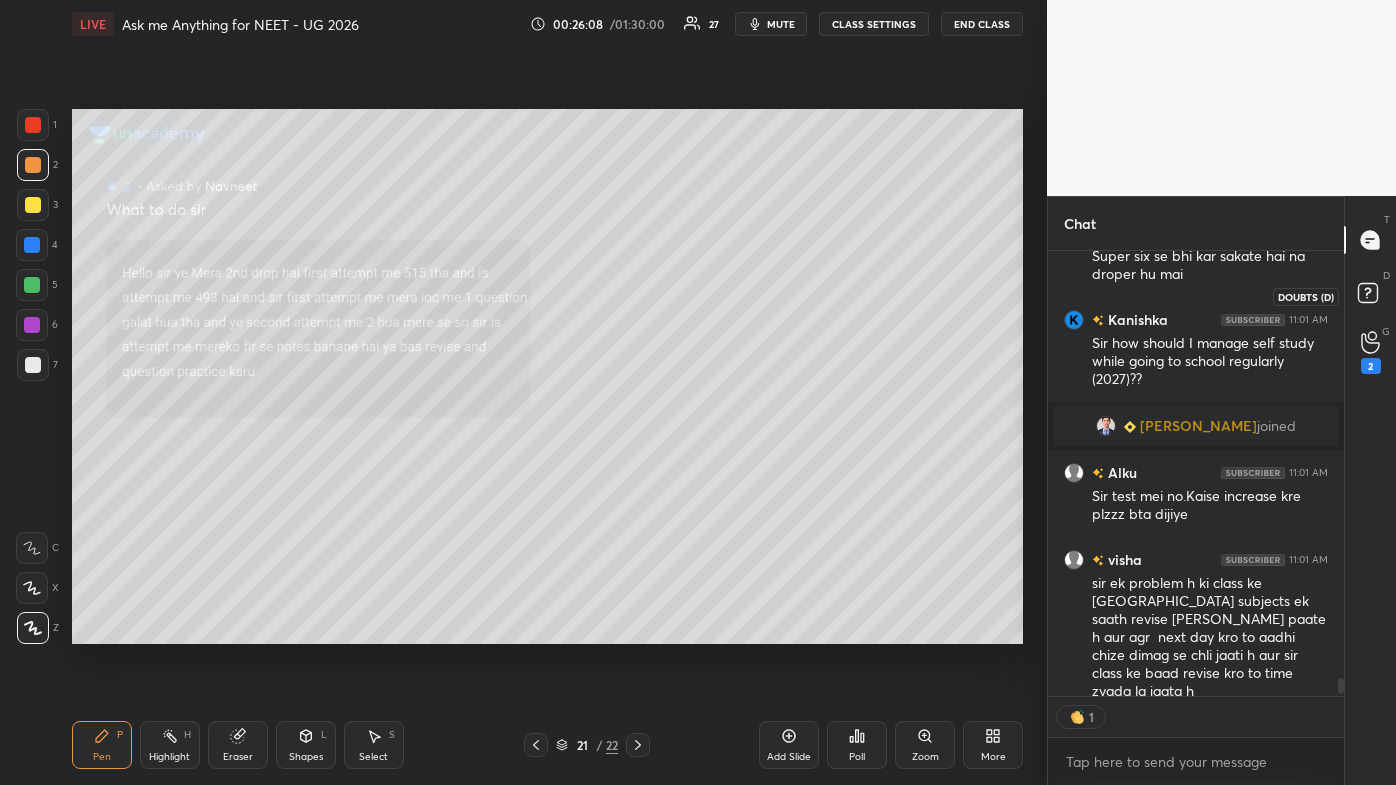 click 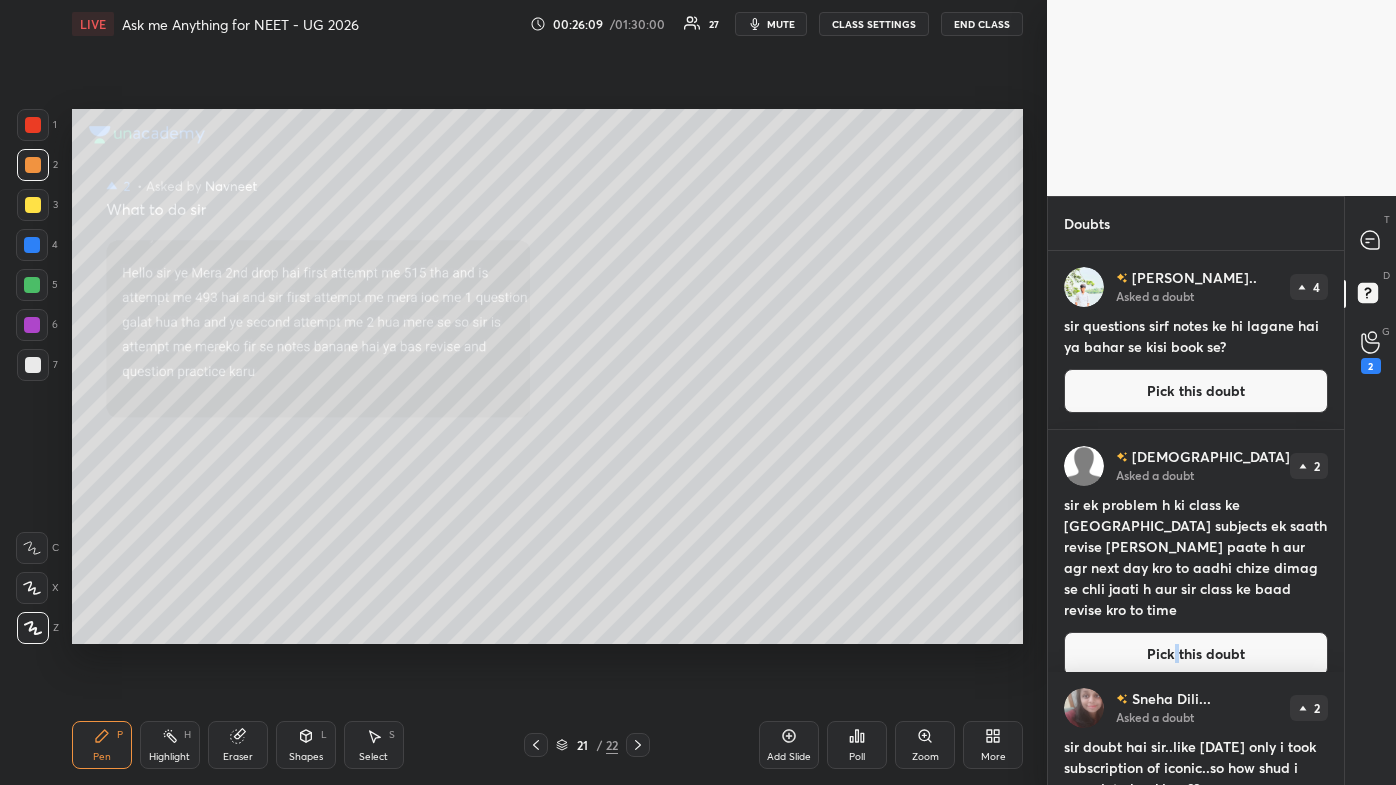 click on "T Messages (T)" at bounding box center (1370, 240) 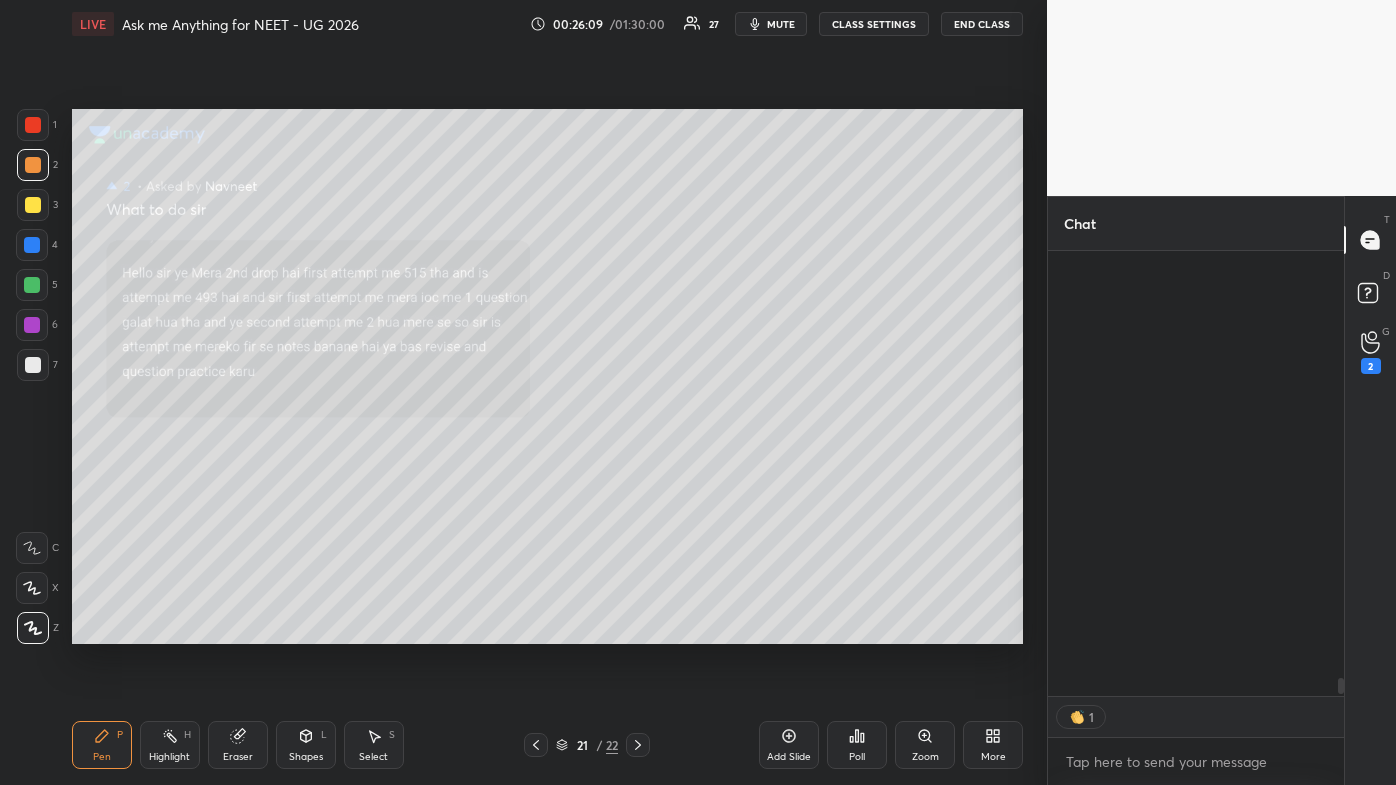 scroll, scrollTop: 10615, scrollLeft: 0, axis: vertical 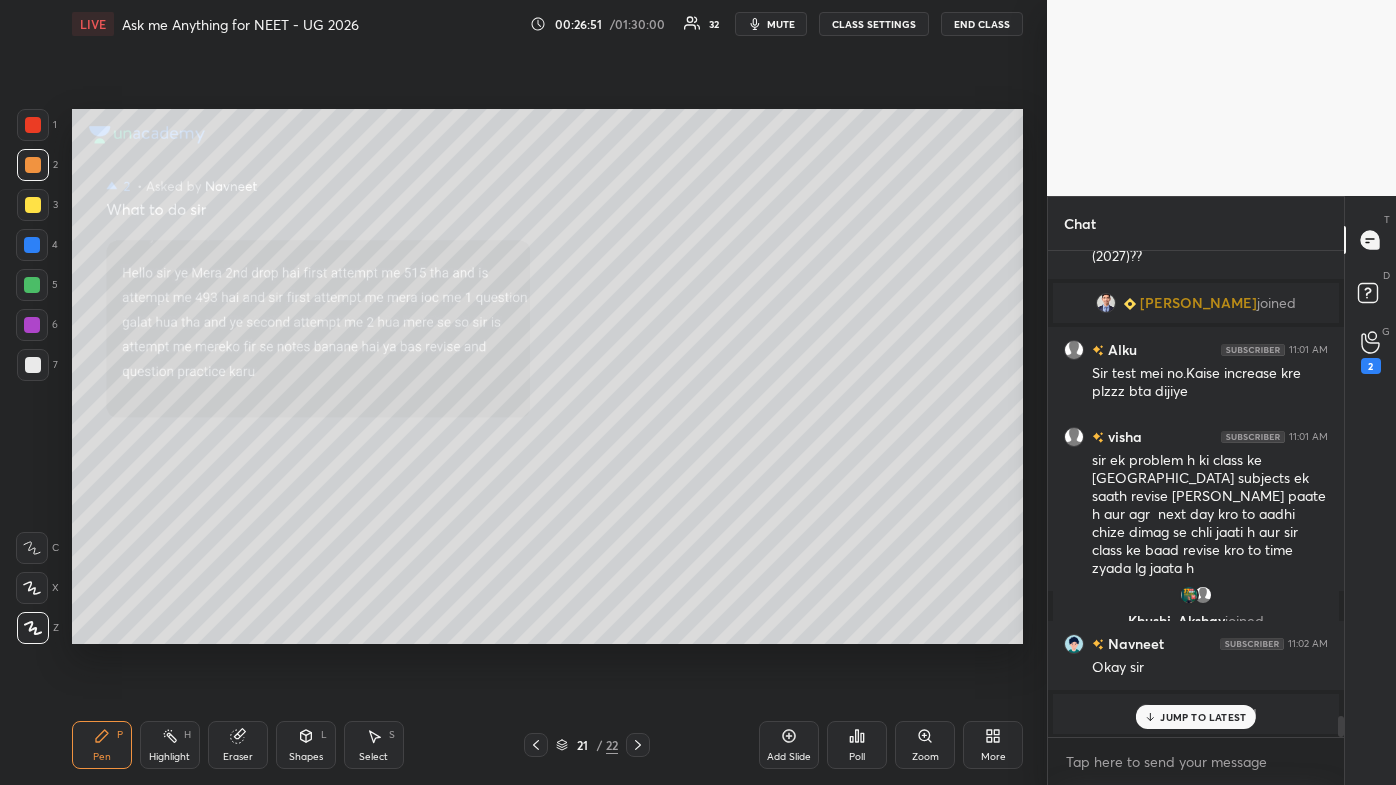 click on "JUMP TO LATEST" at bounding box center [1196, 717] 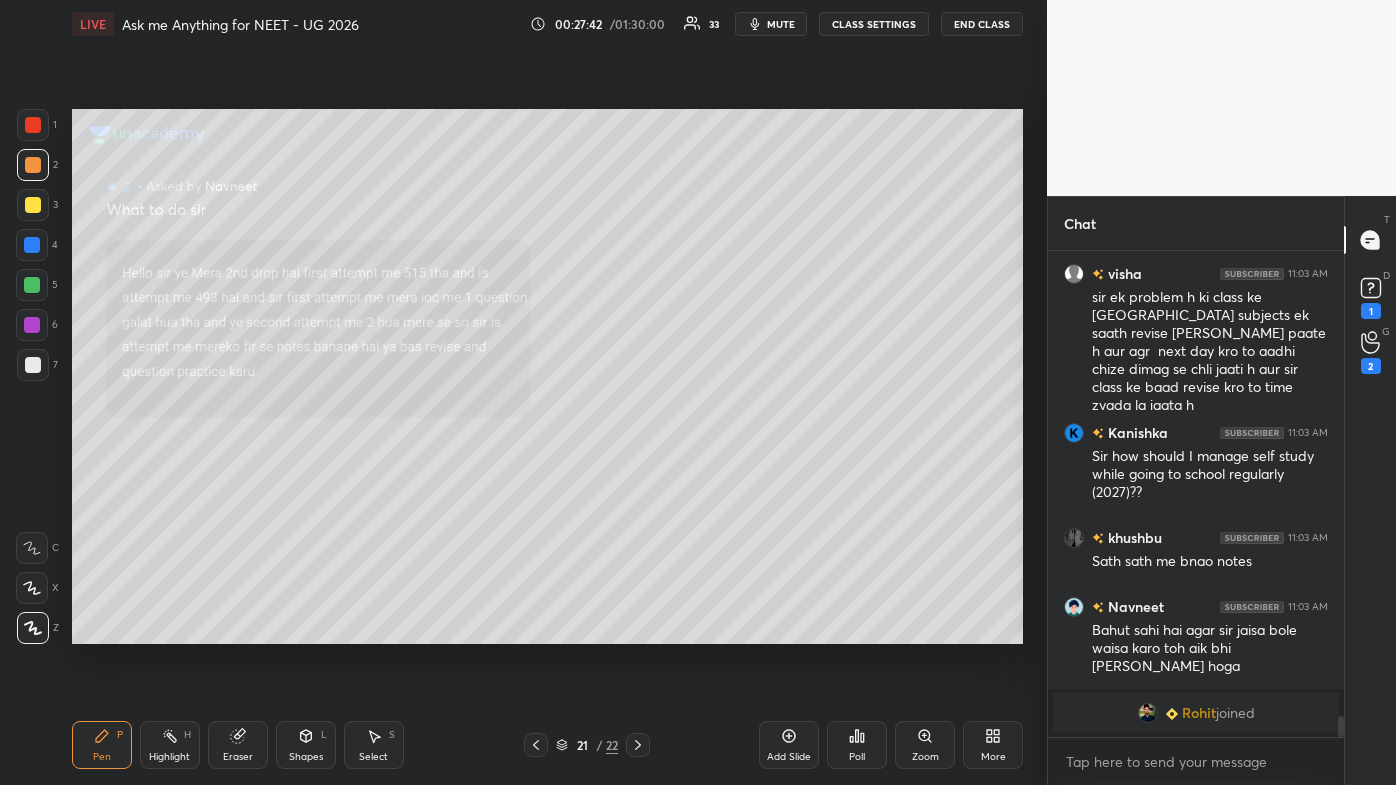 scroll, scrollTop: 10888, scrollLeft: 0, axis: vertical 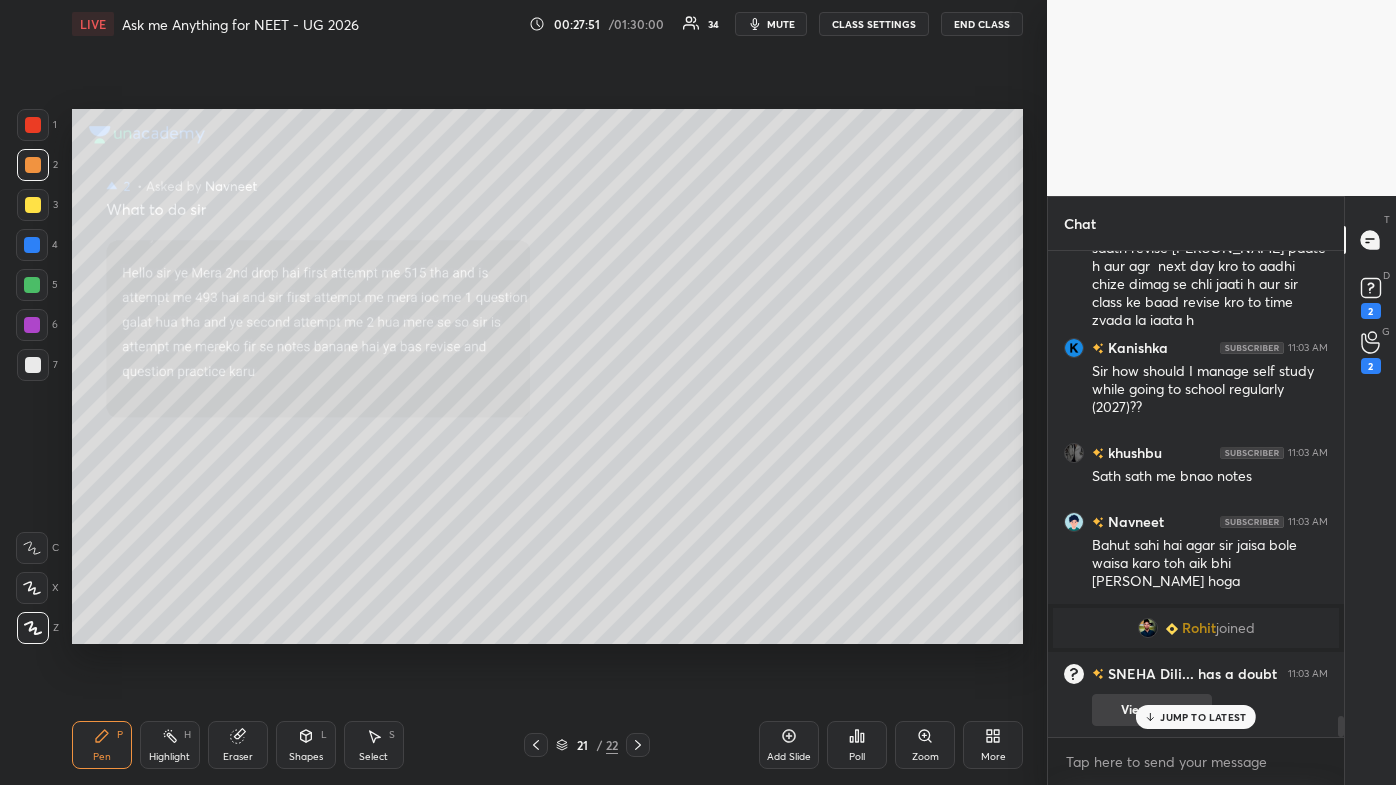 drag, startPoint x: 1187, startPoint y: 716, endPoint x: 1160, endPoint y: 723, distance: 27.89265 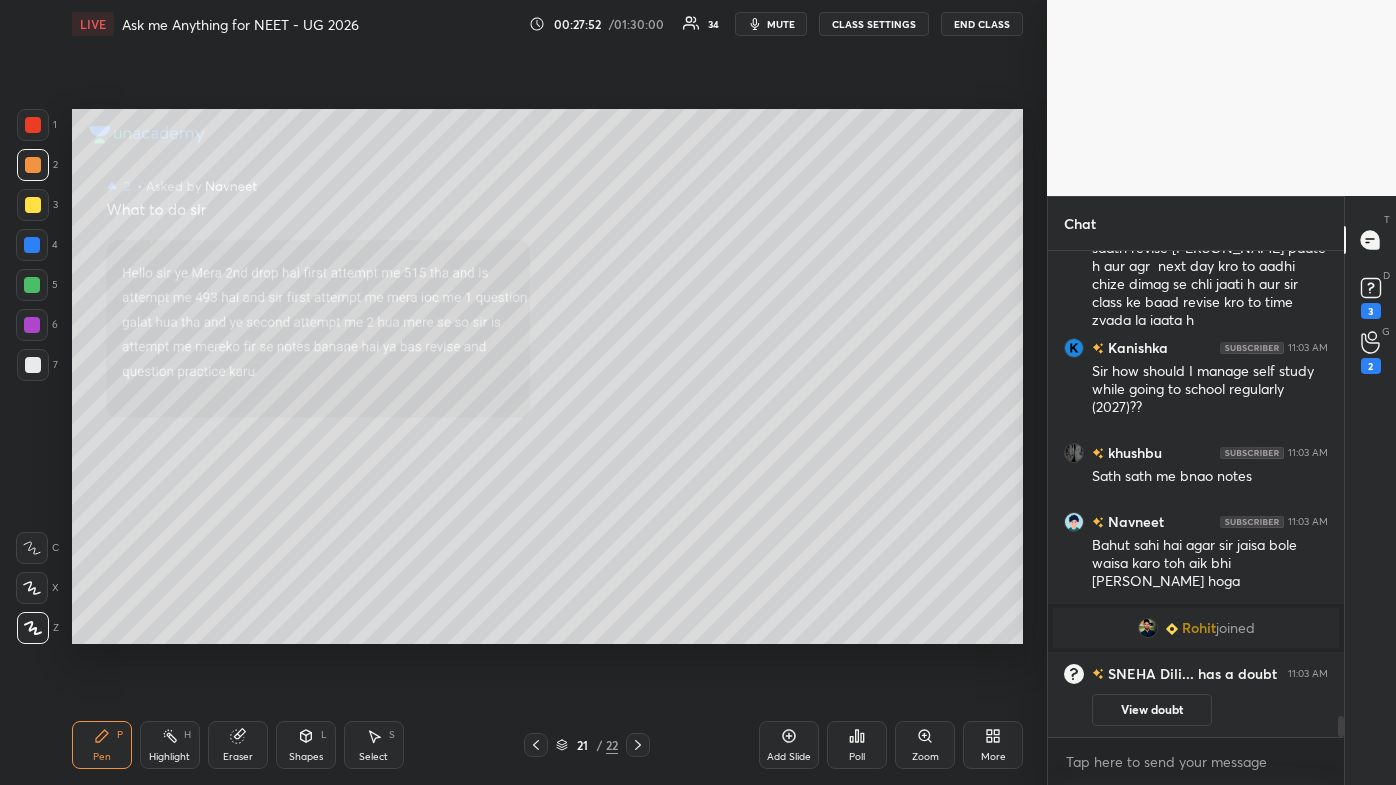scroll, scrollTop: 10975, scrollLeft: 0, axis: vertical 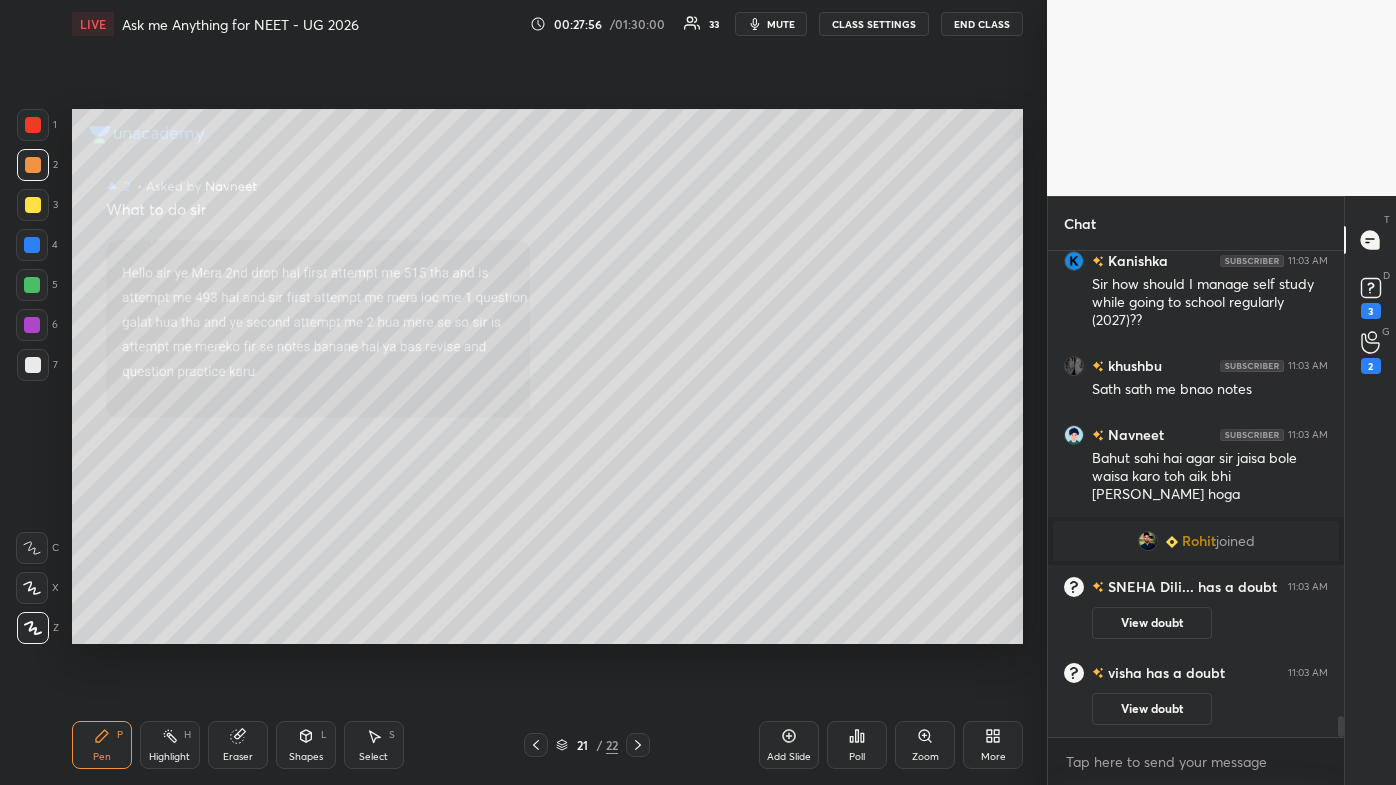 click on "Add Slide" at bounding box center (789, 745) 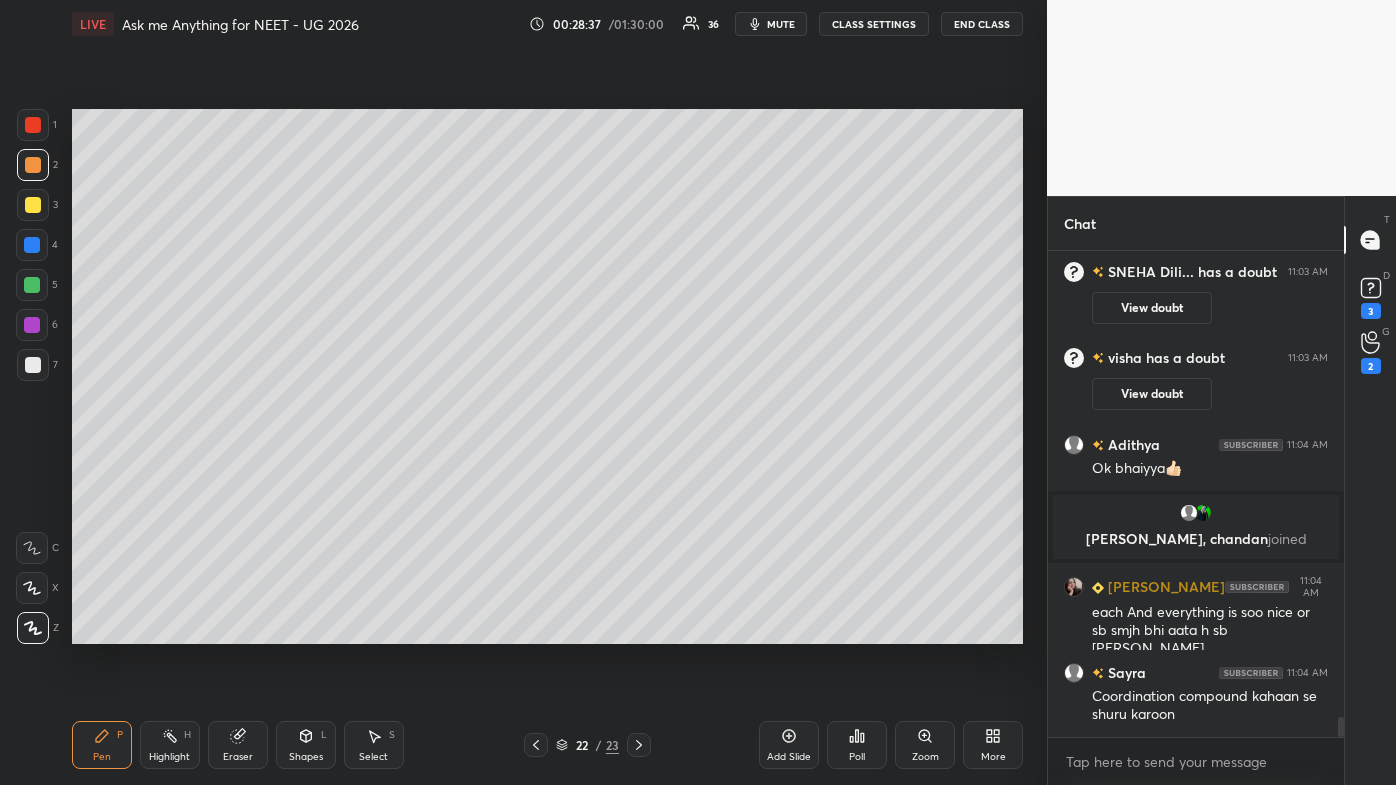 scroll, scrollTop: 11084, scrollLeft: 0, axis: vertical 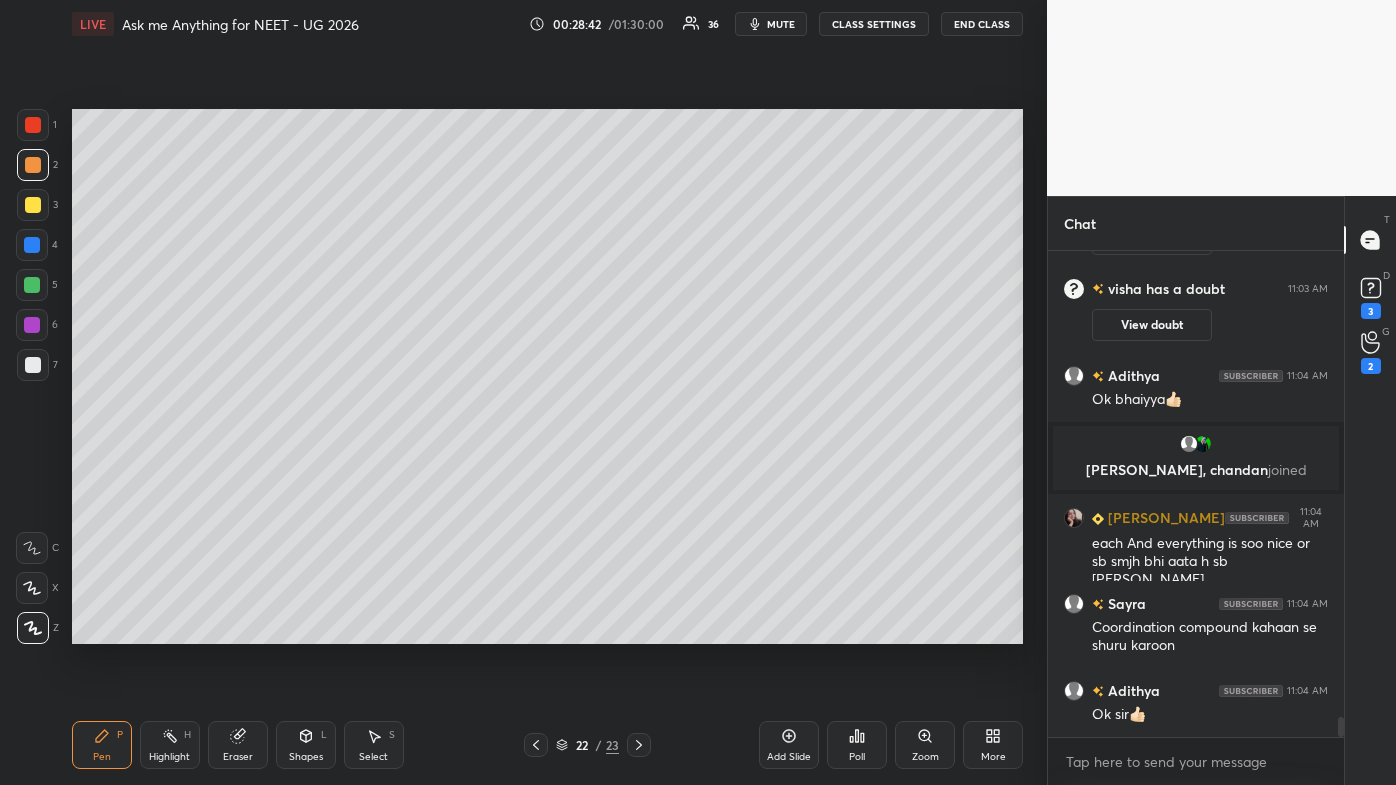 click on "Add Slide" at bounding box center (789, 745) 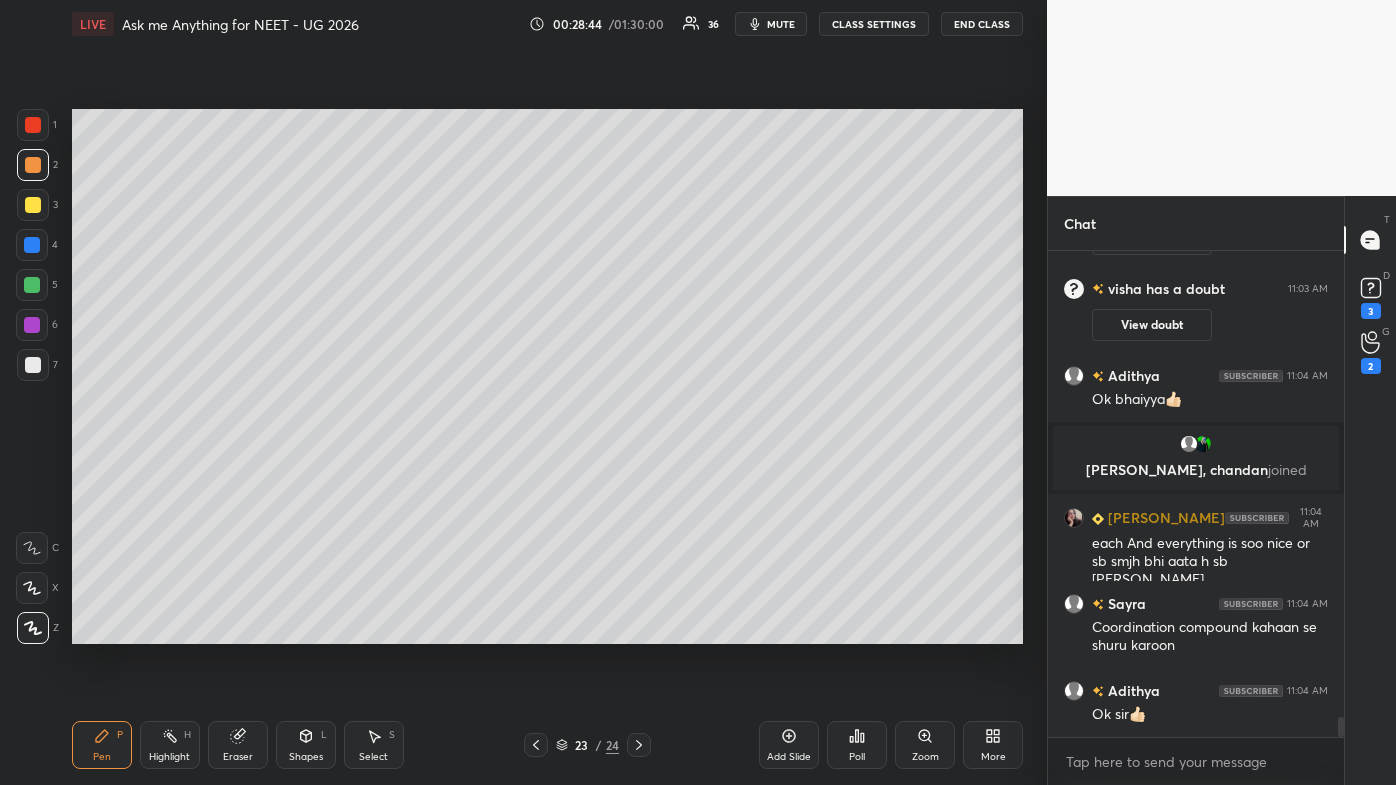 click on "3" at bounding box center [37, 205] 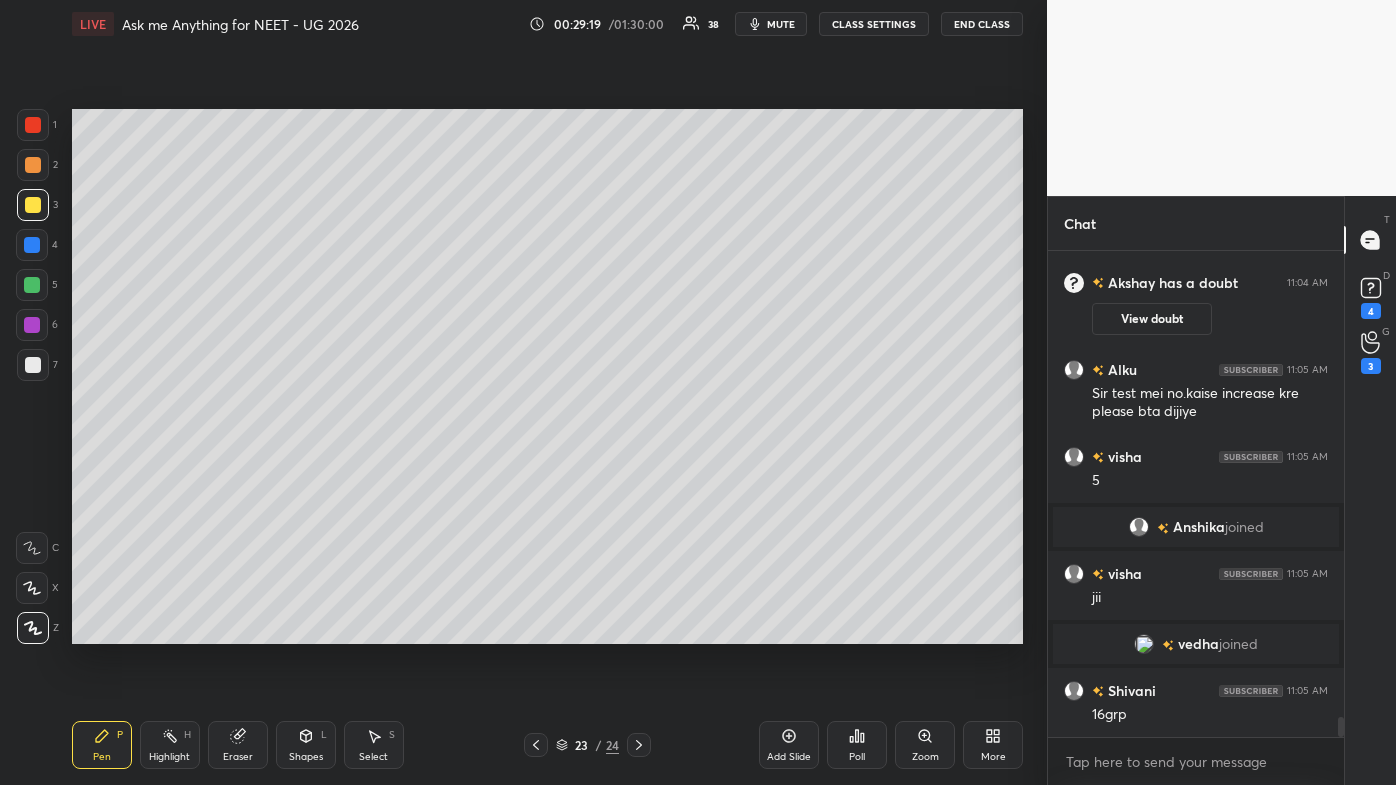 scroll, scrollTop: 11359, scrollLeft: 0, axis: vertical 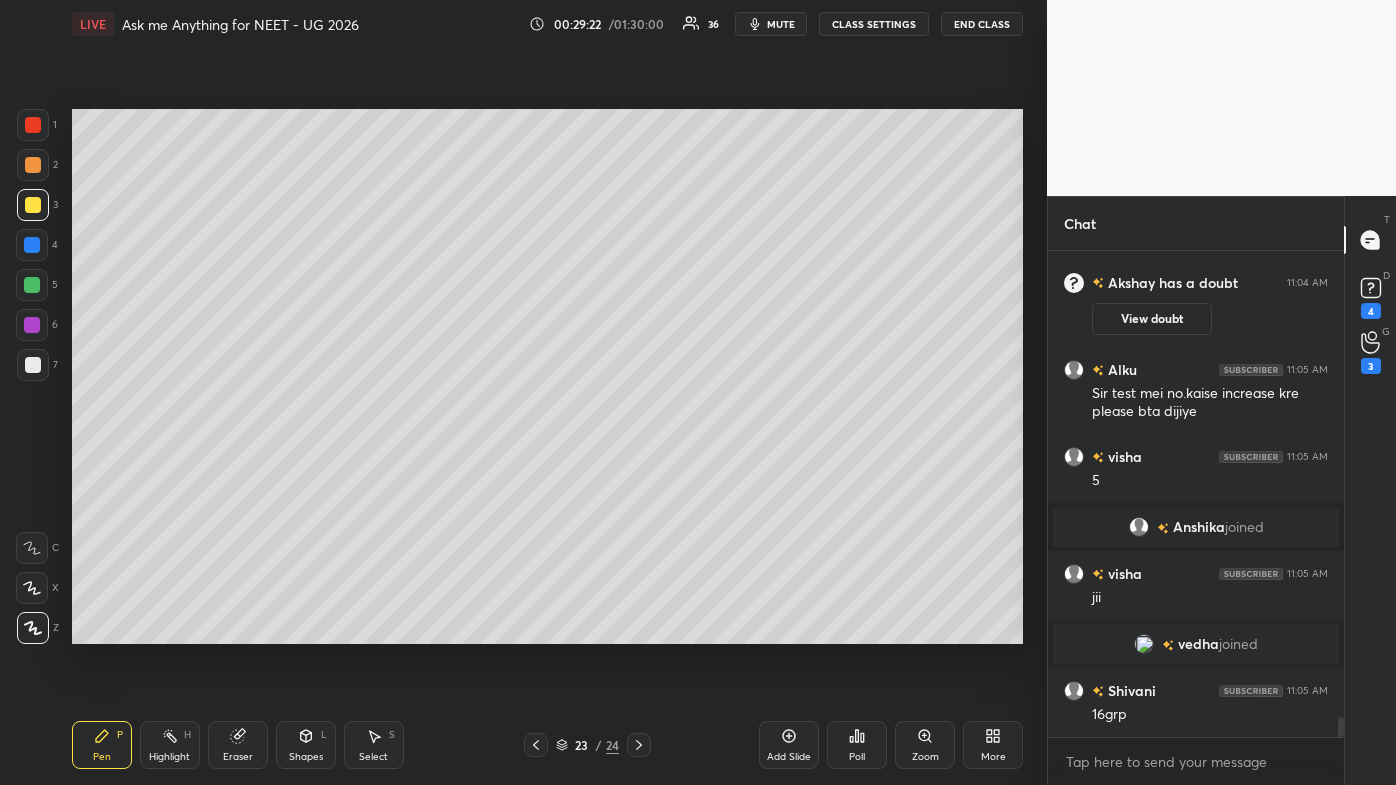 click at bounding box center (33, 365) 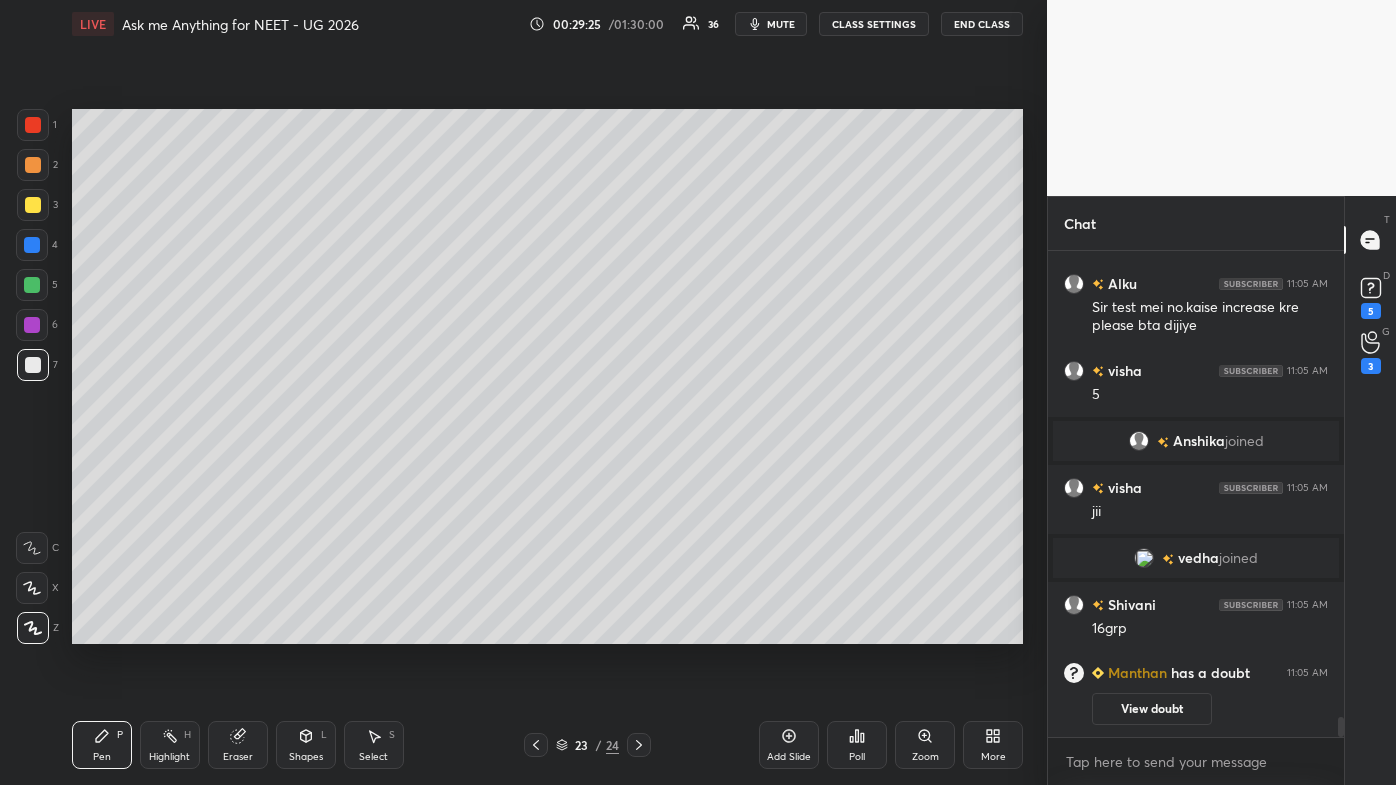 scroll, scrollTop: 11493, scrollLeft: 0, axis: vertical 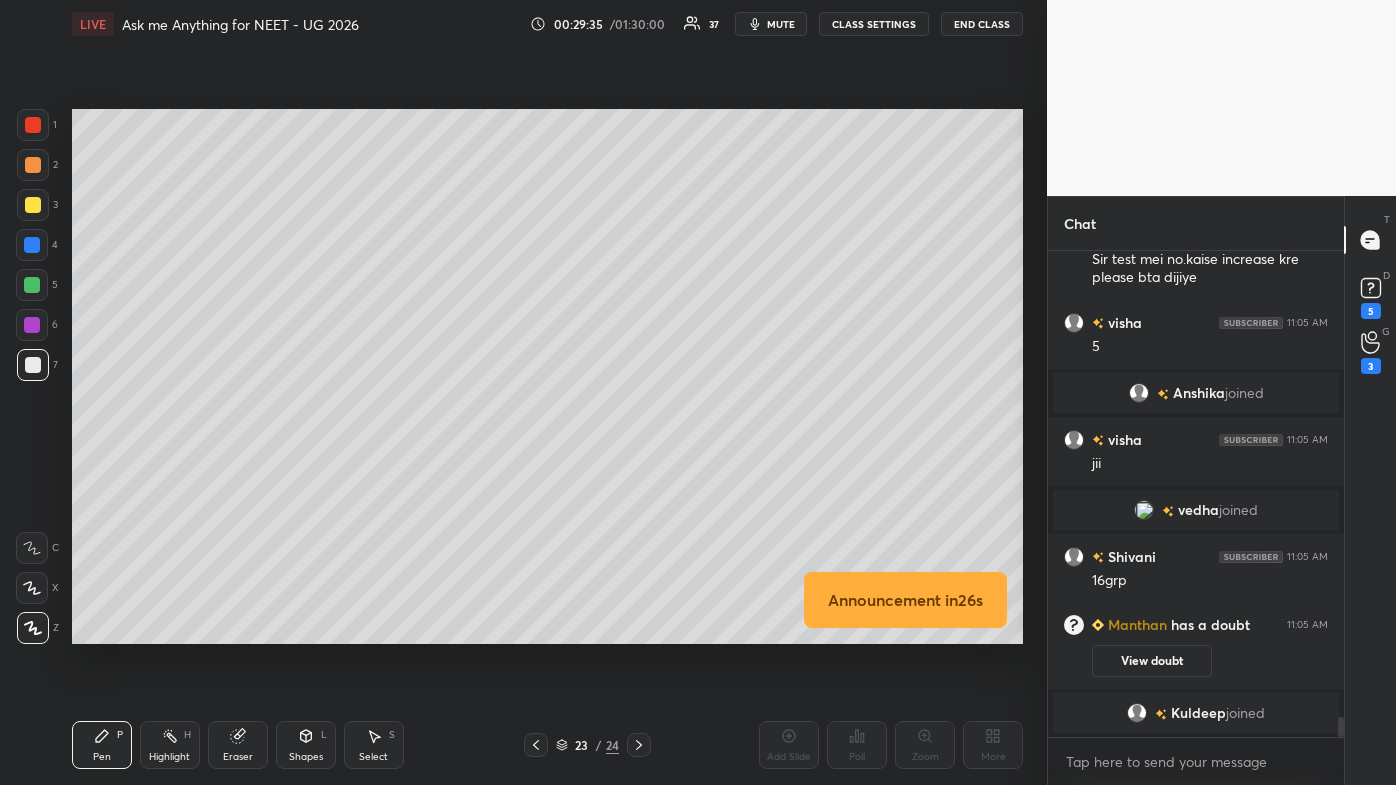 click on "Announcement in  26 s" at bounding box center (547, 376) 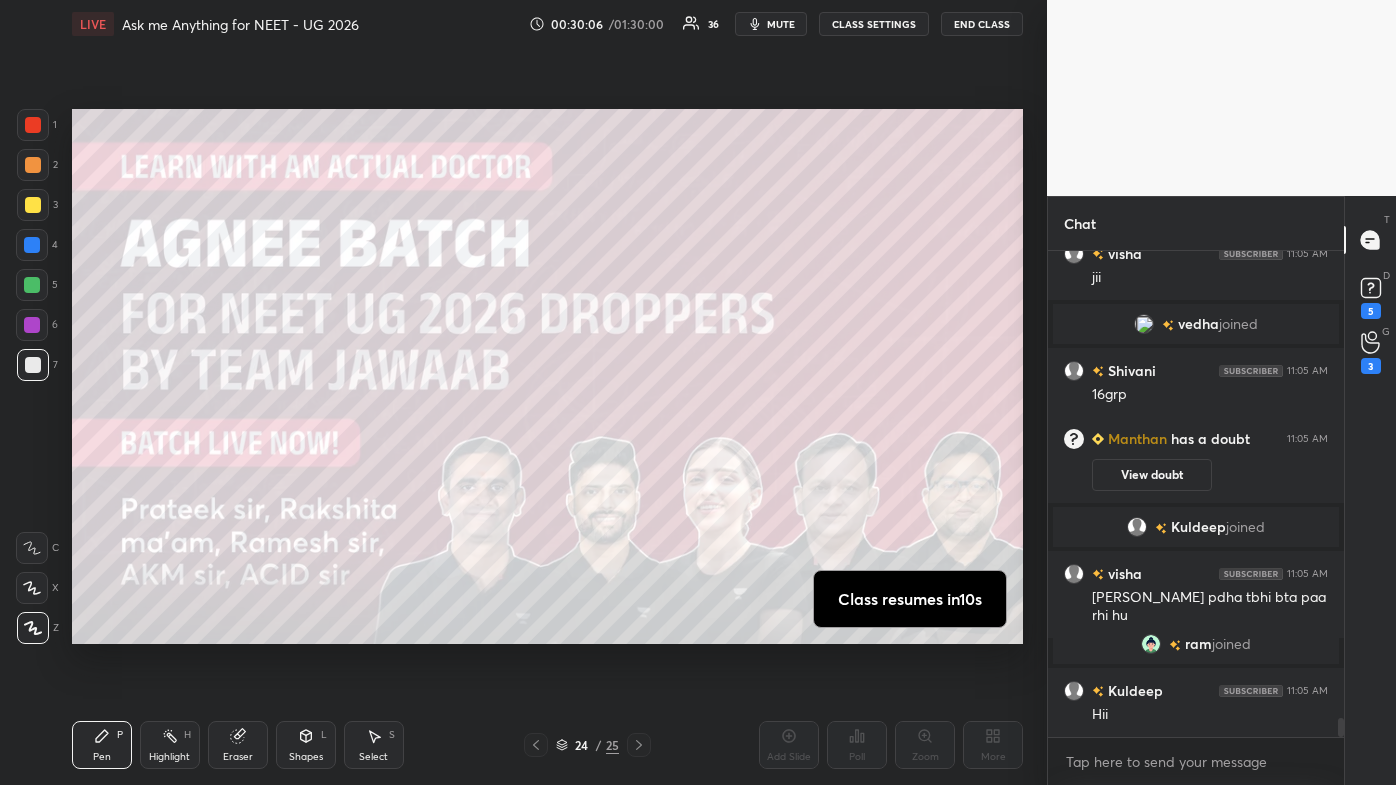 scroll, scrollTop: 11676, scrollLeft: 0, axis: vertical 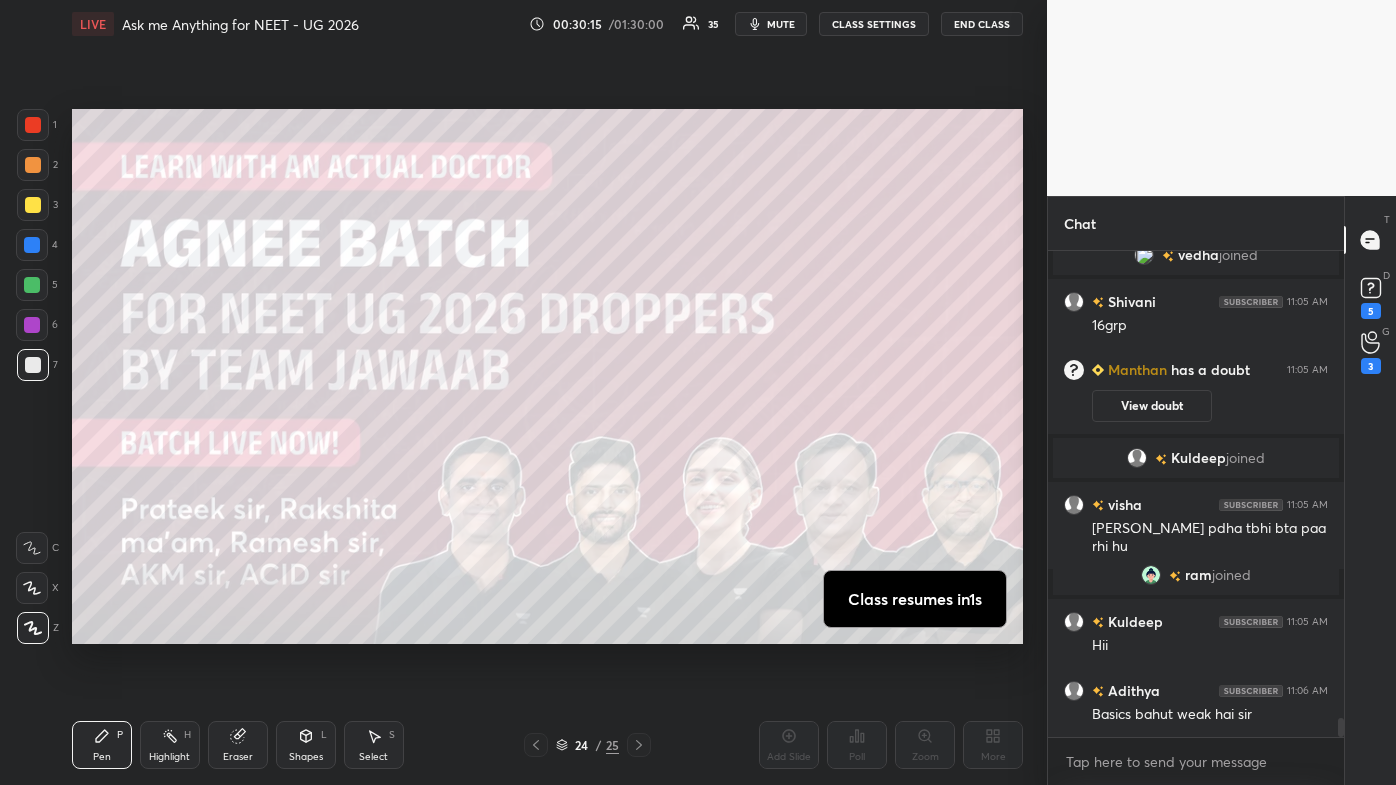 drag, startPoint x: 35, startPoint y: 124, endPoint x: 60, endPoint y: 143, distance: 31.400637 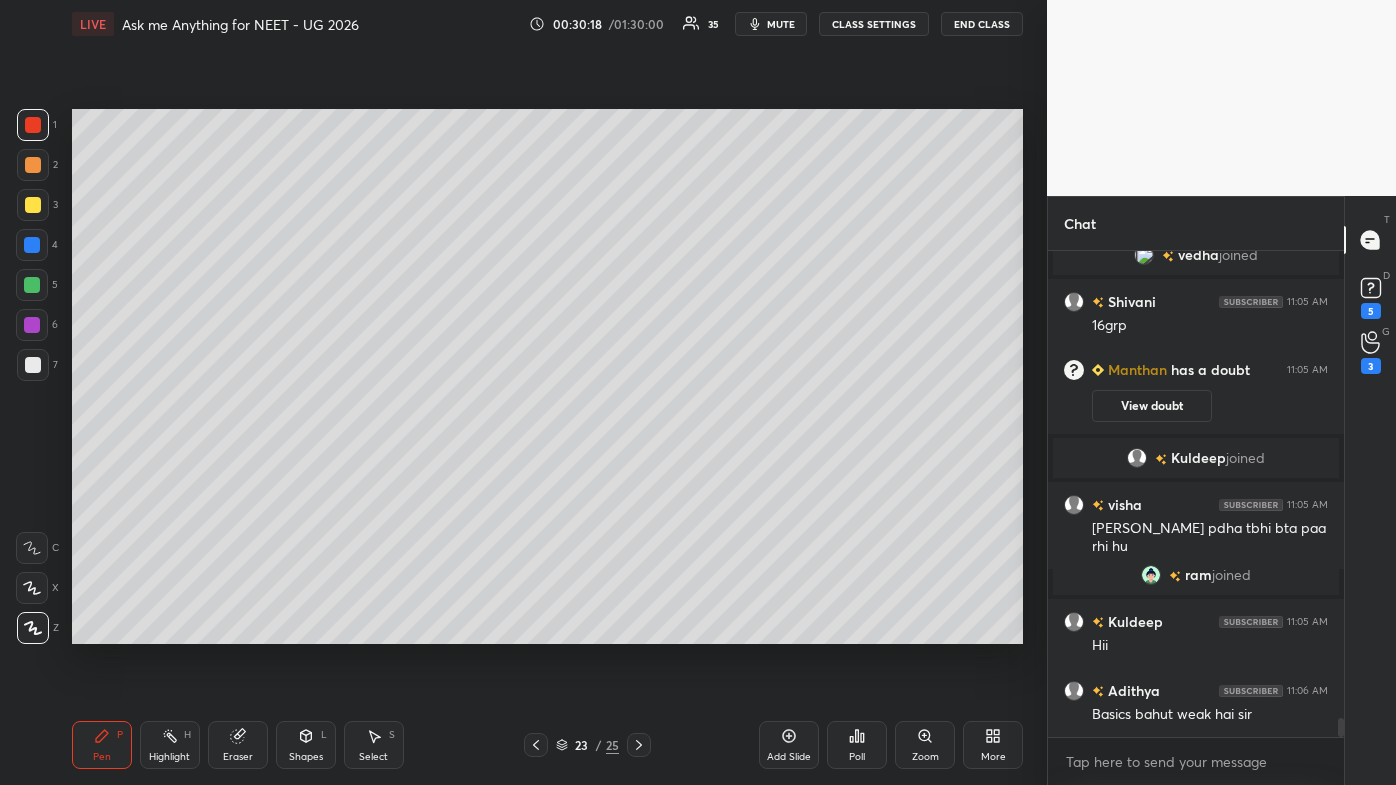 click at bounding box center [639, 745] 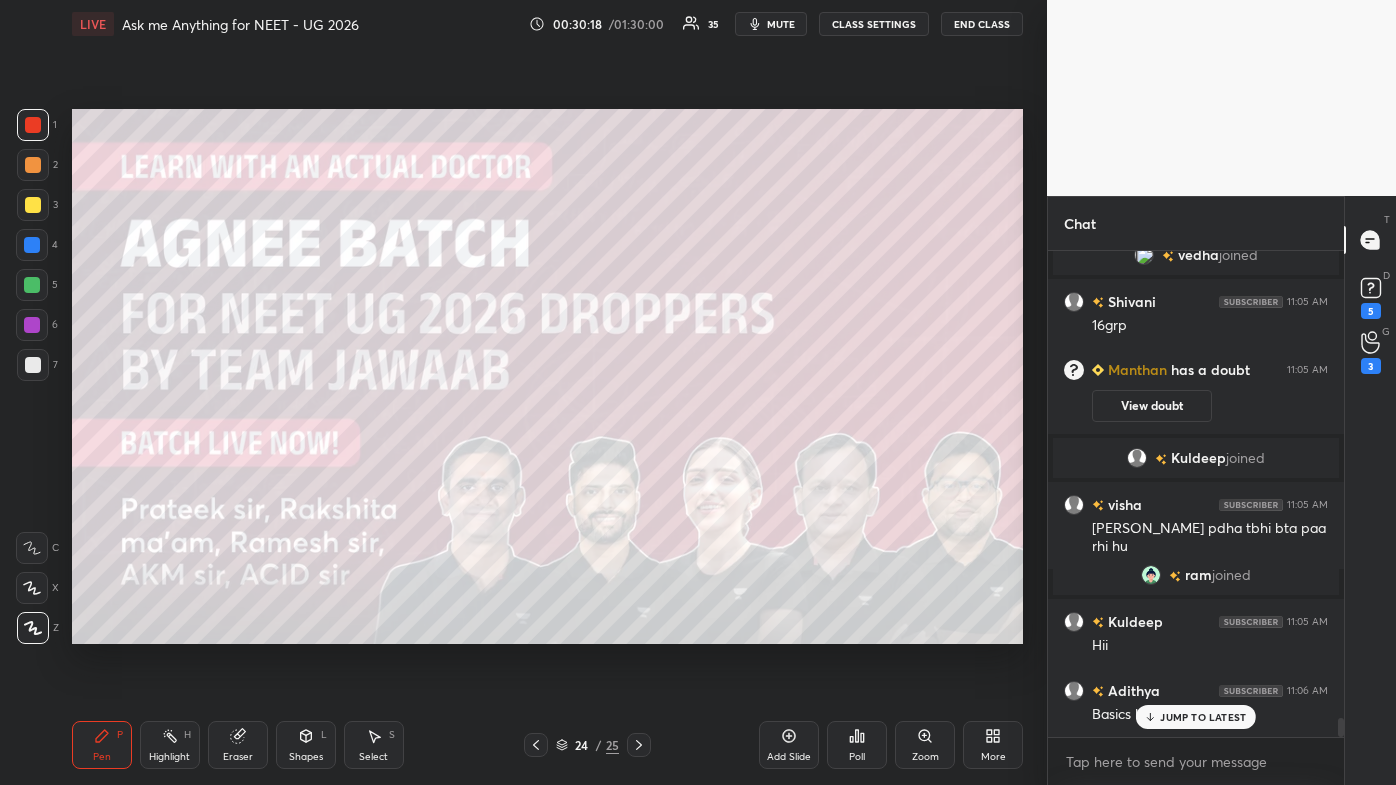 scroll, scrollTop: 11744, scrollLeft: 0, axis: vertical 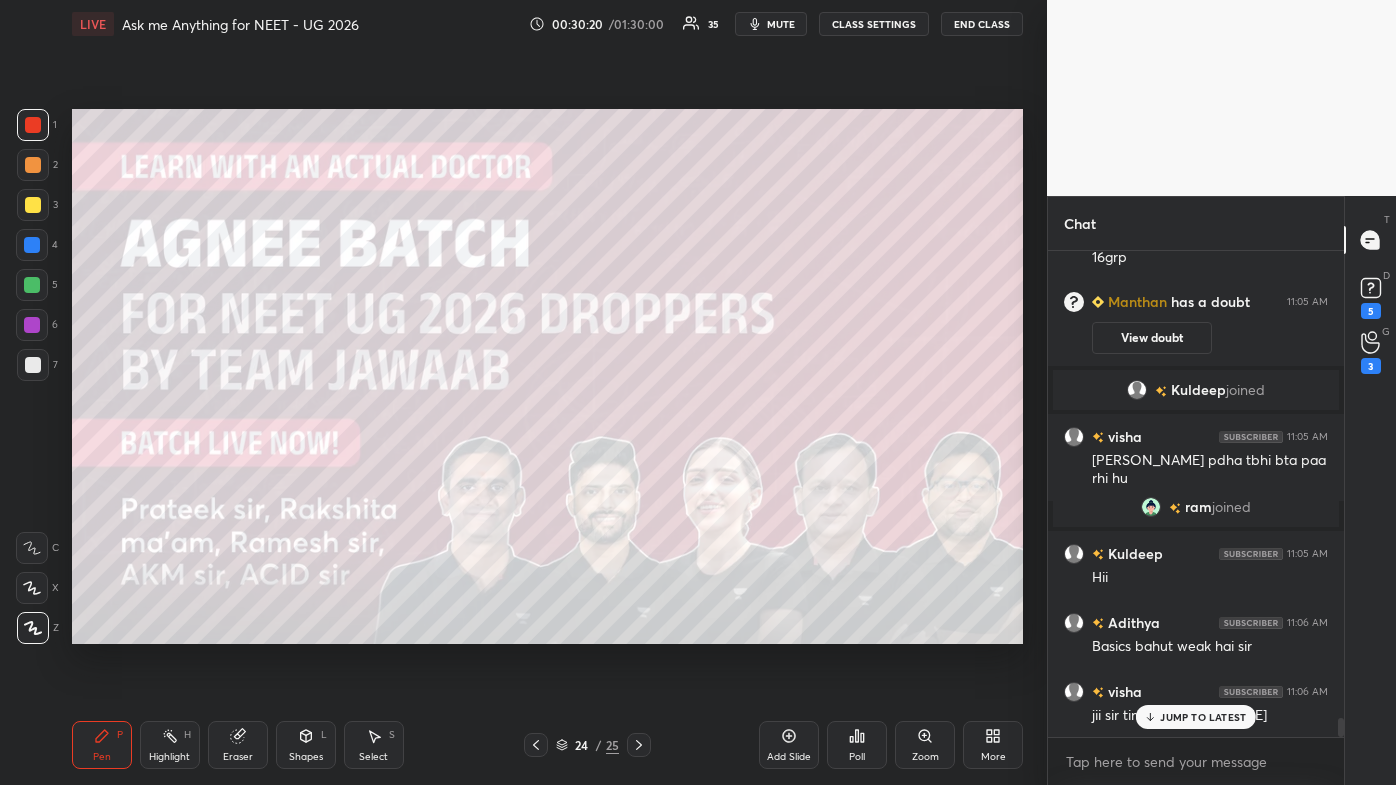 click 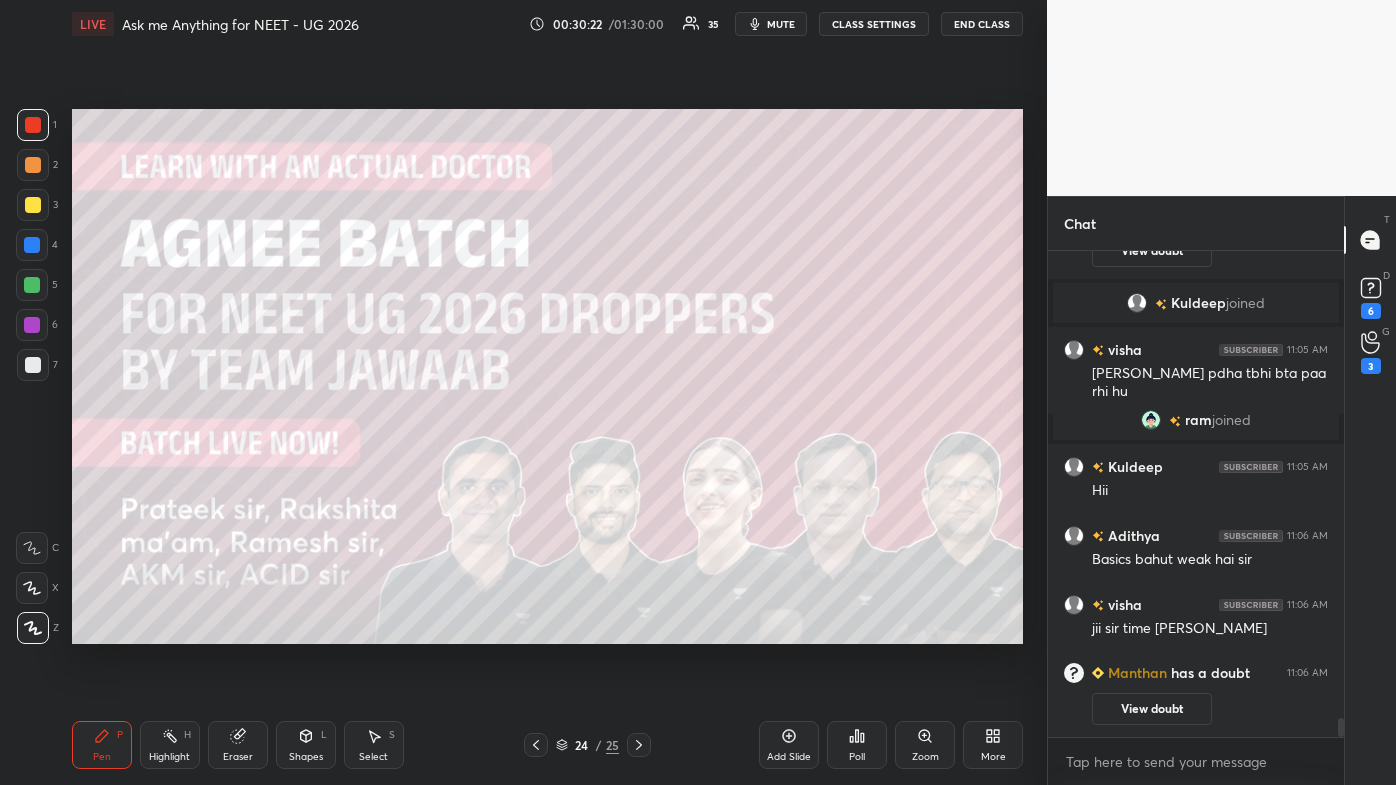 scroll, scrollTop: 11900, scrollLeft: 0, axis: vertical 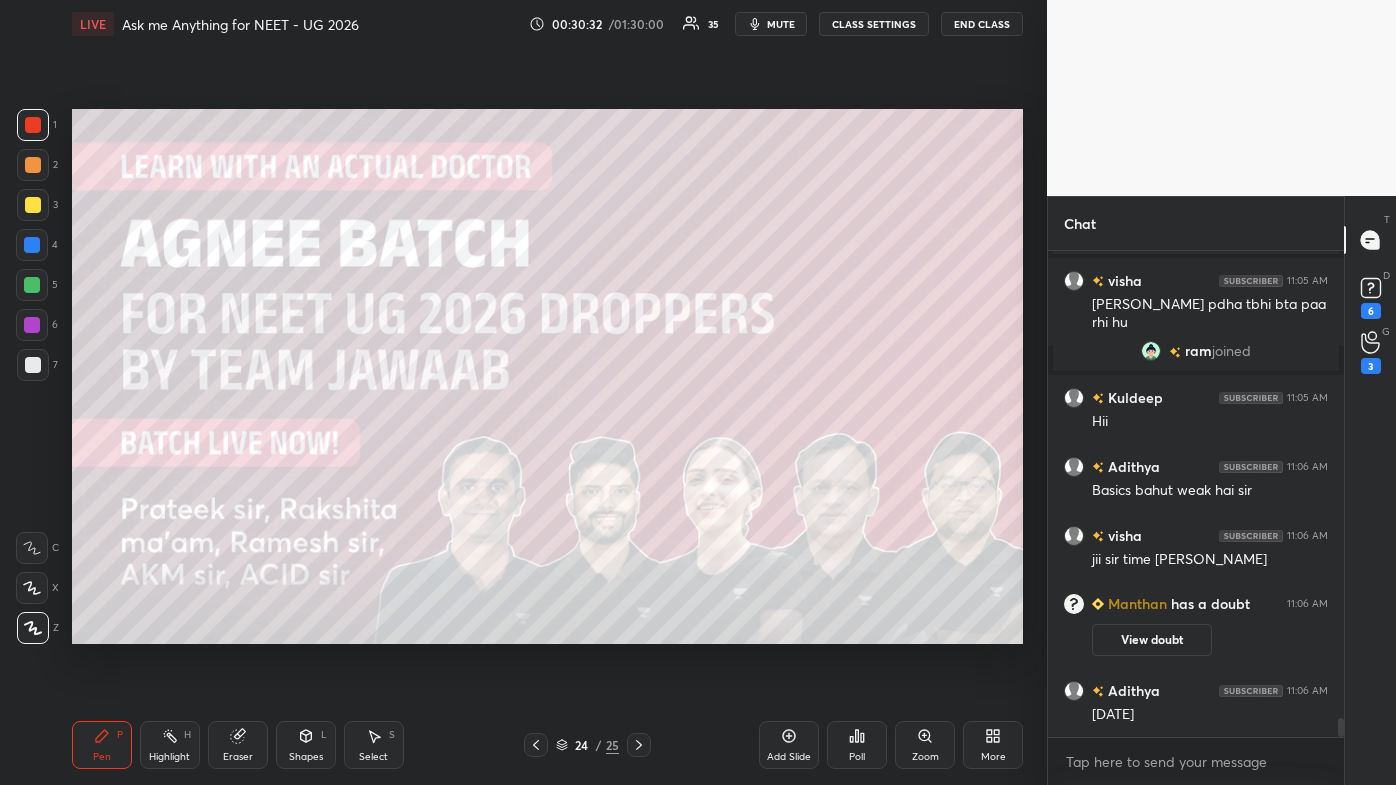 click 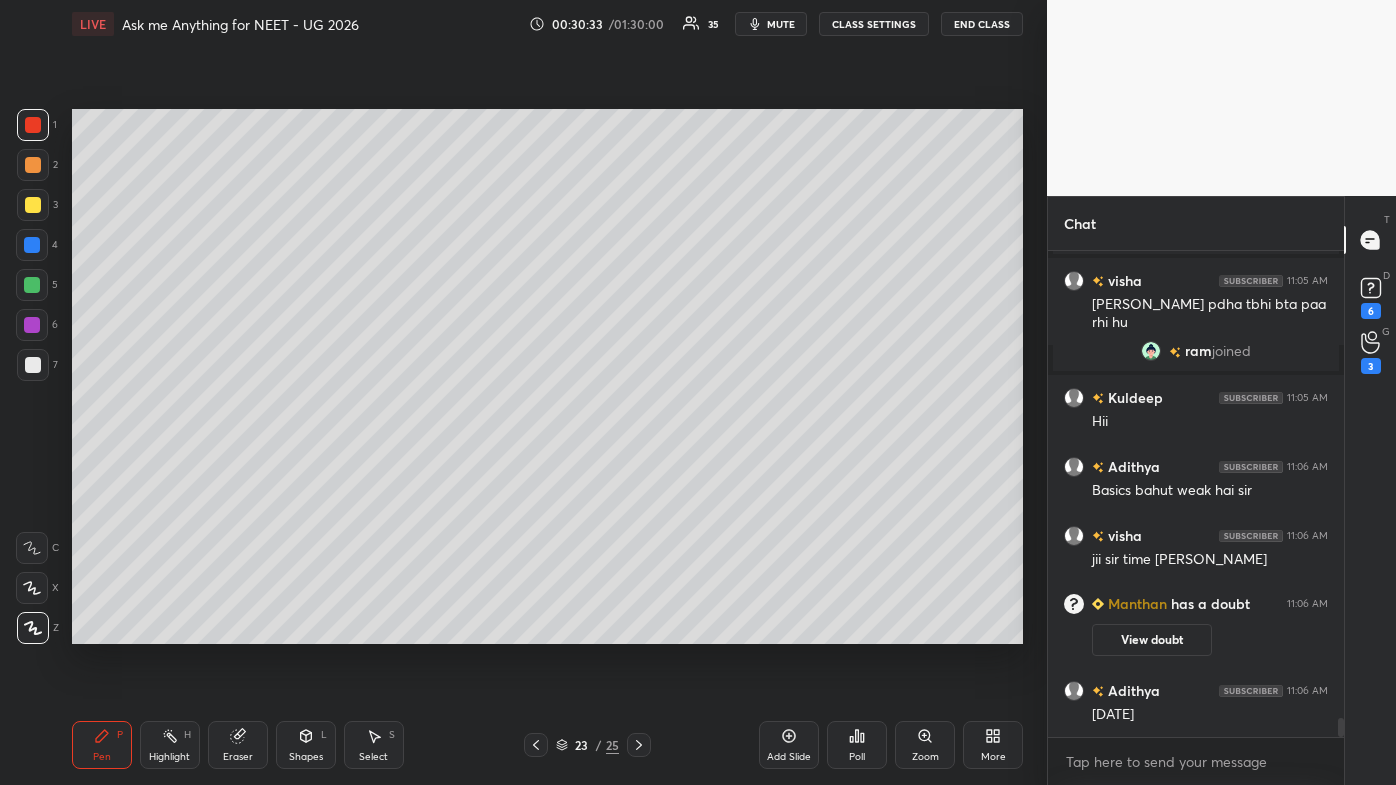 click at bounding box center (33, 205) 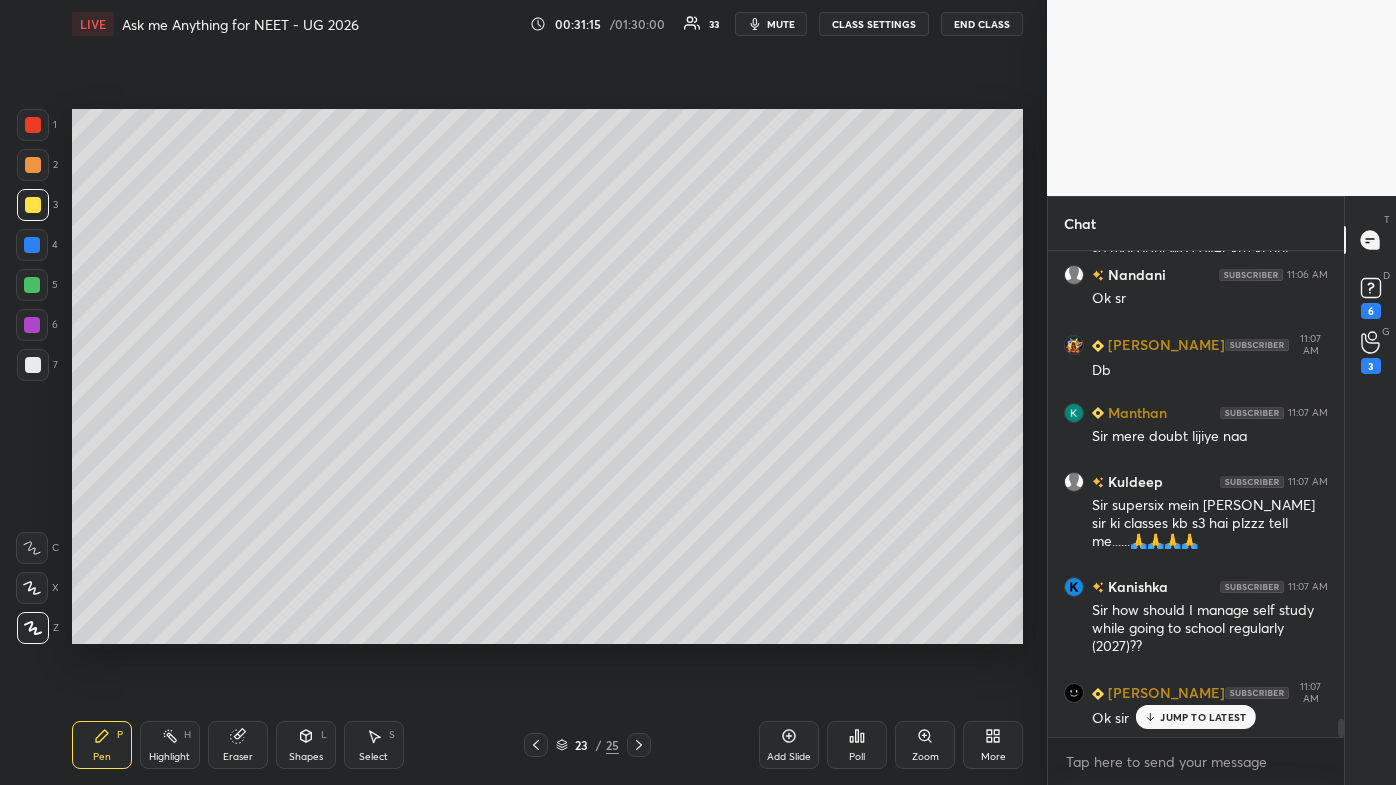 scroll, scrollTop: 12872, scrollLeft: 0, axis: vertical 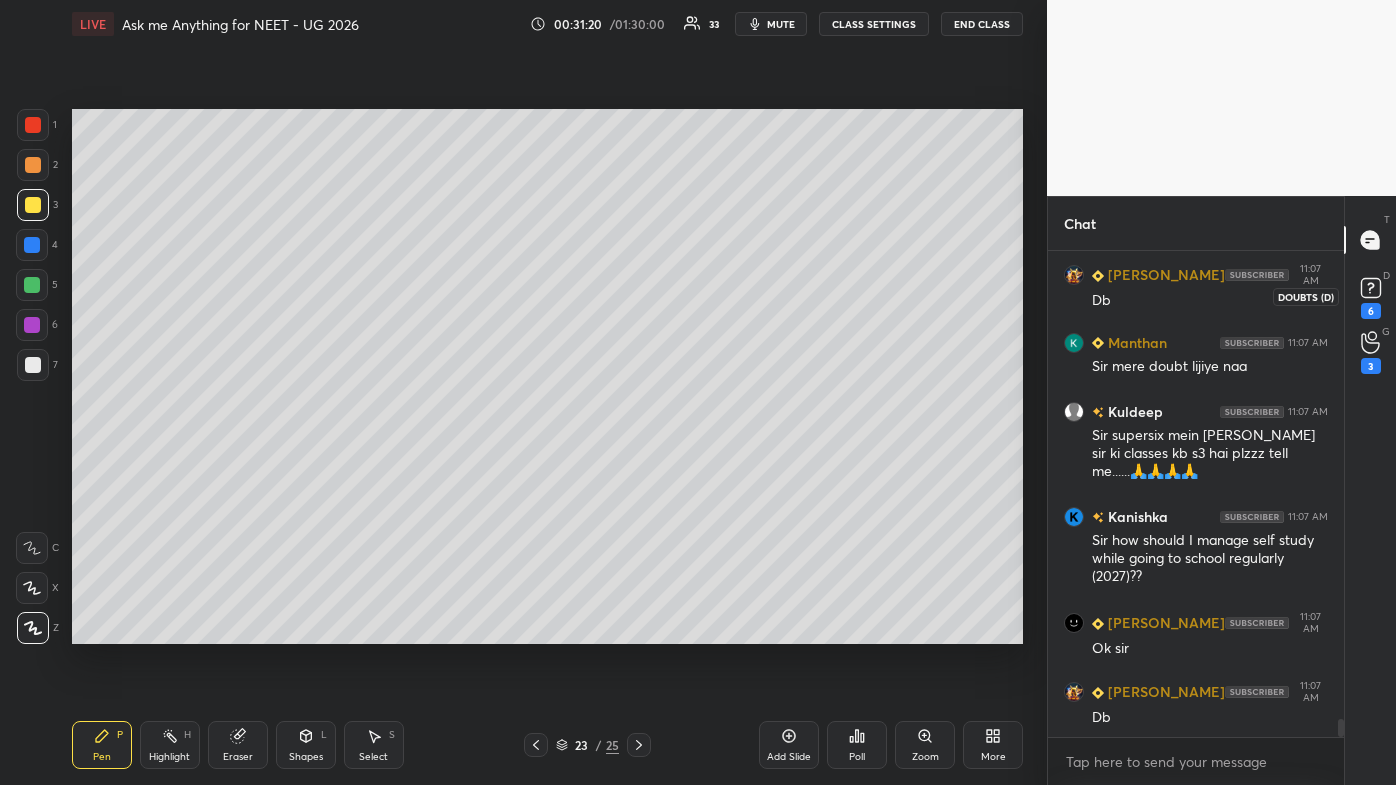 drag, startPoint x: 1377, startPoint y: 308, endPoint x: 1362, endPoint y: 331, distance: 27.45906 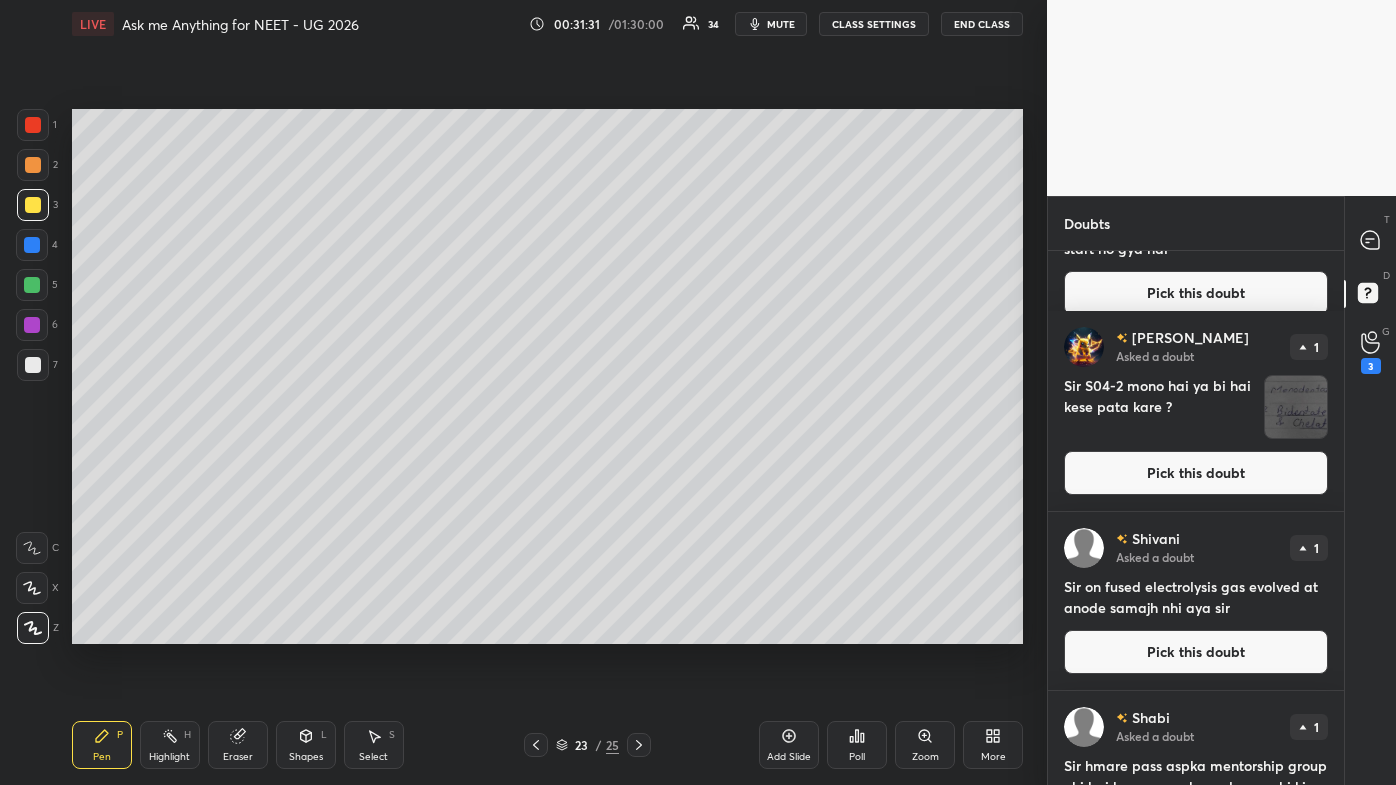 scroll, scrollTop: 2888, scrollLeft: 0, axis: vertical 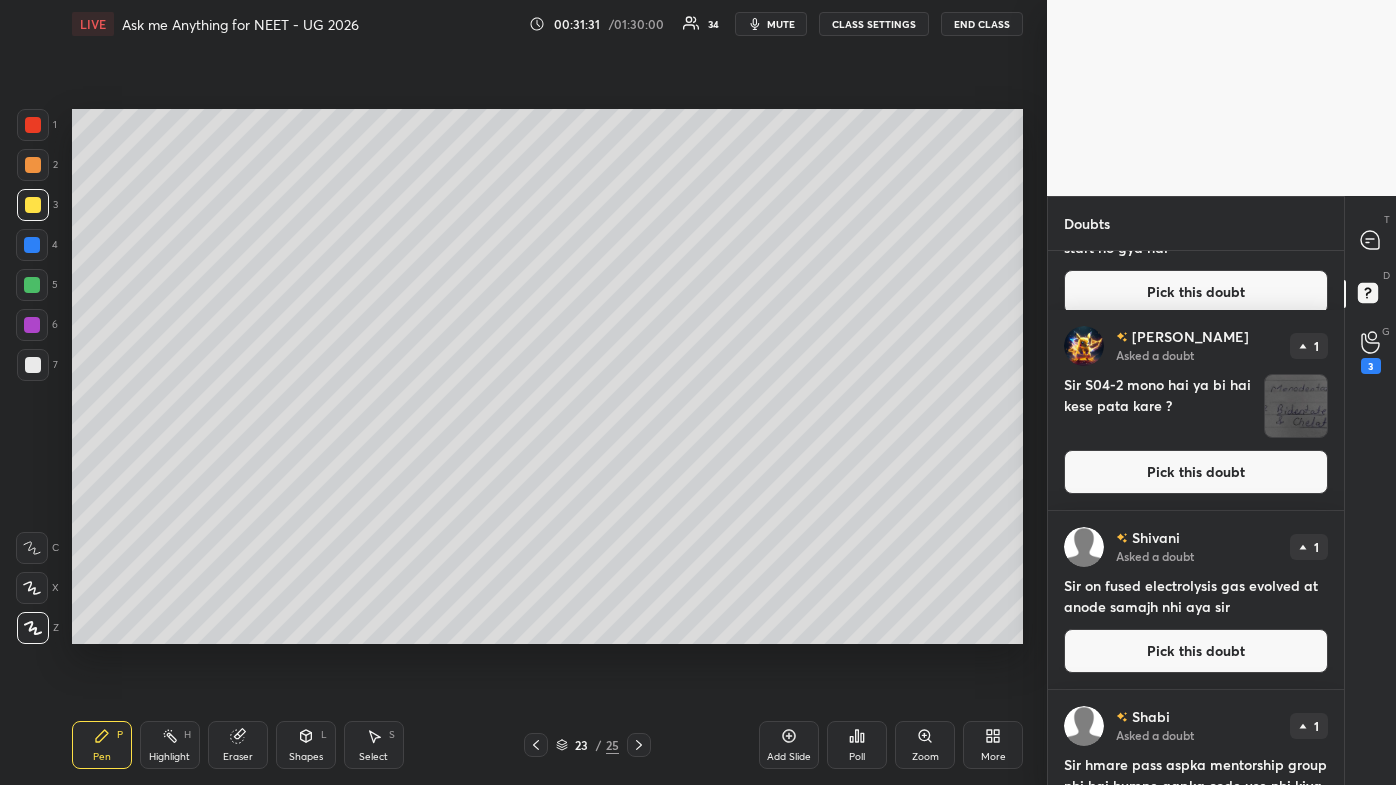 click on "Pick this doubt" at bounding box center [1196, 472] 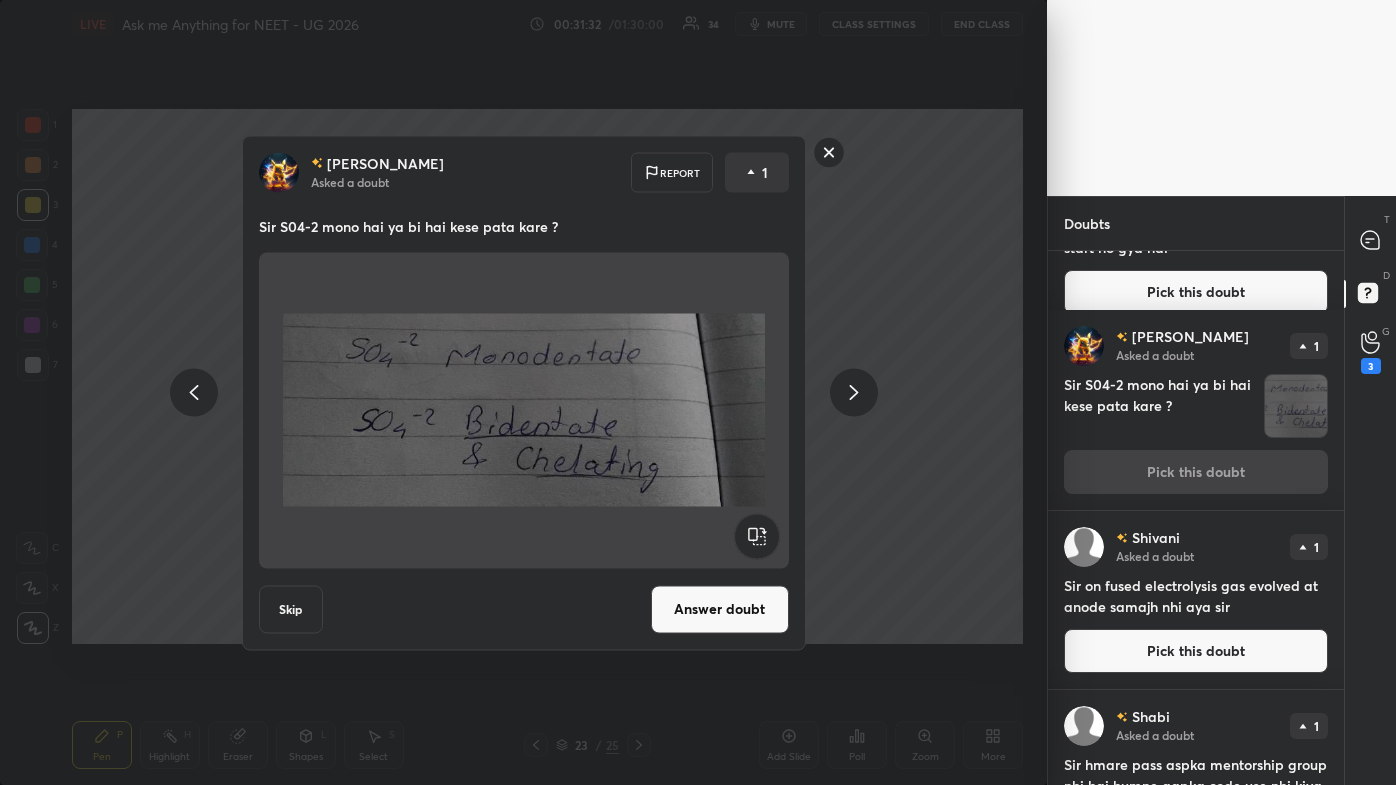 click on "Answer doubt" at bounding box center [720, 609] 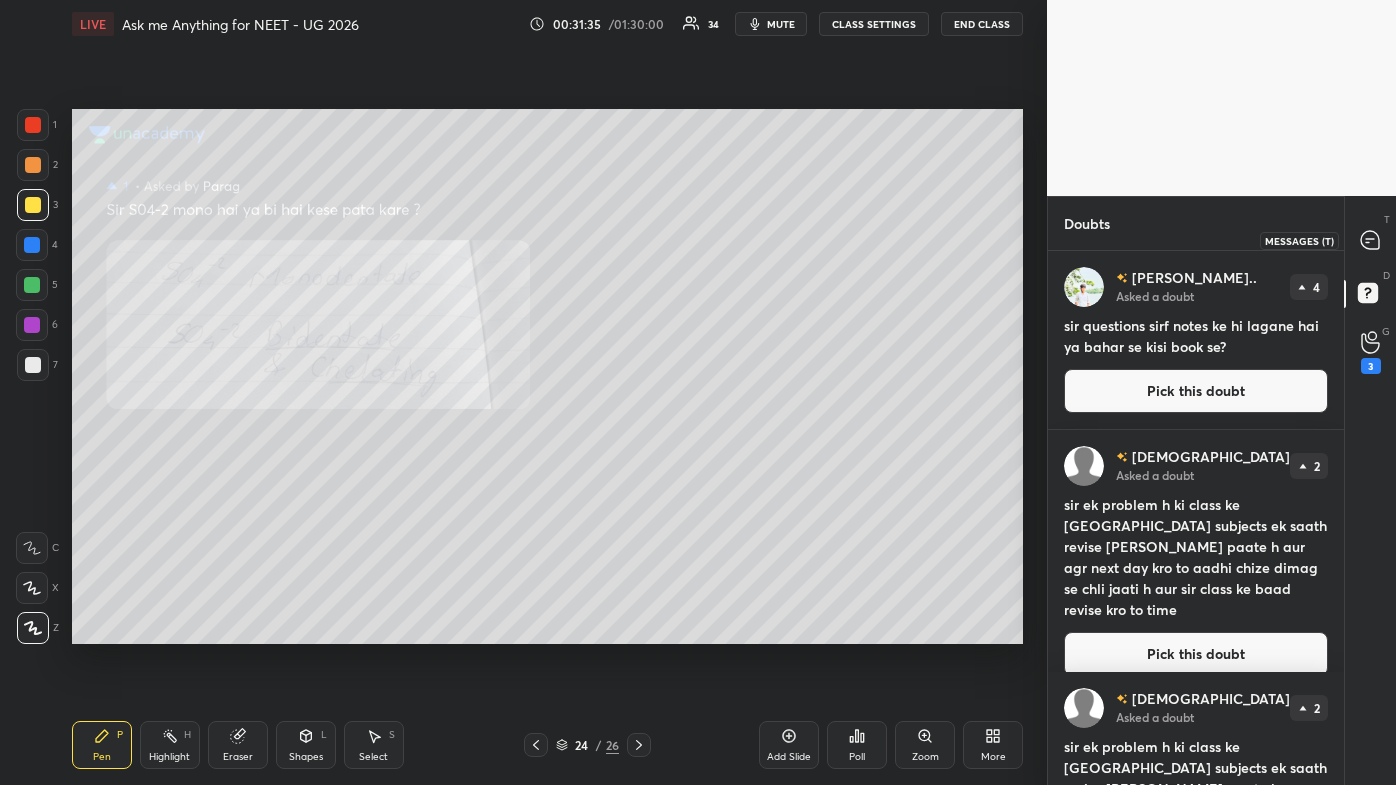 drag, startPoint x: 1369, startPoint y: 237, endPoint x: 1374, endPoint y: 251, distance: 14.866069 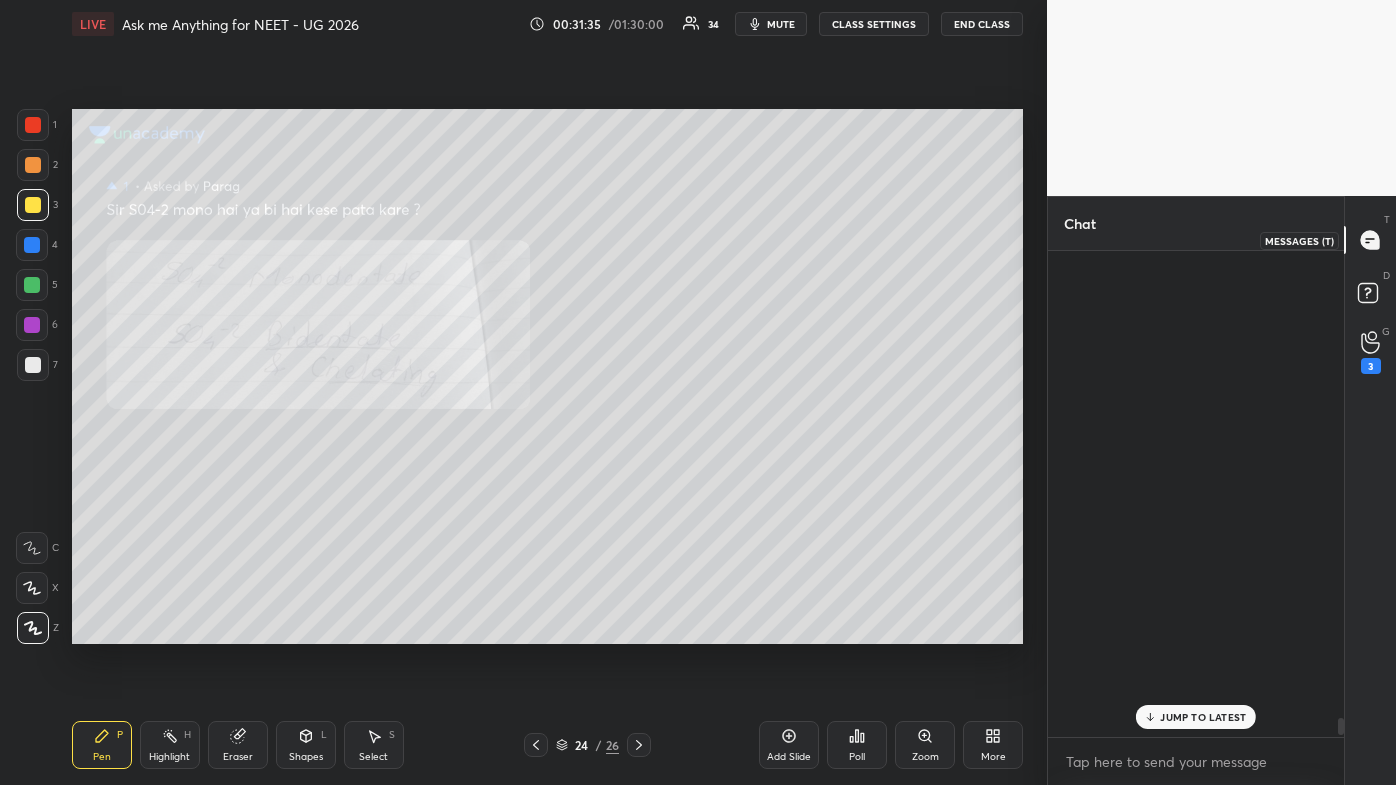 scroll, scrollTop: 13442, scrollLeft: 0, axis: vertical 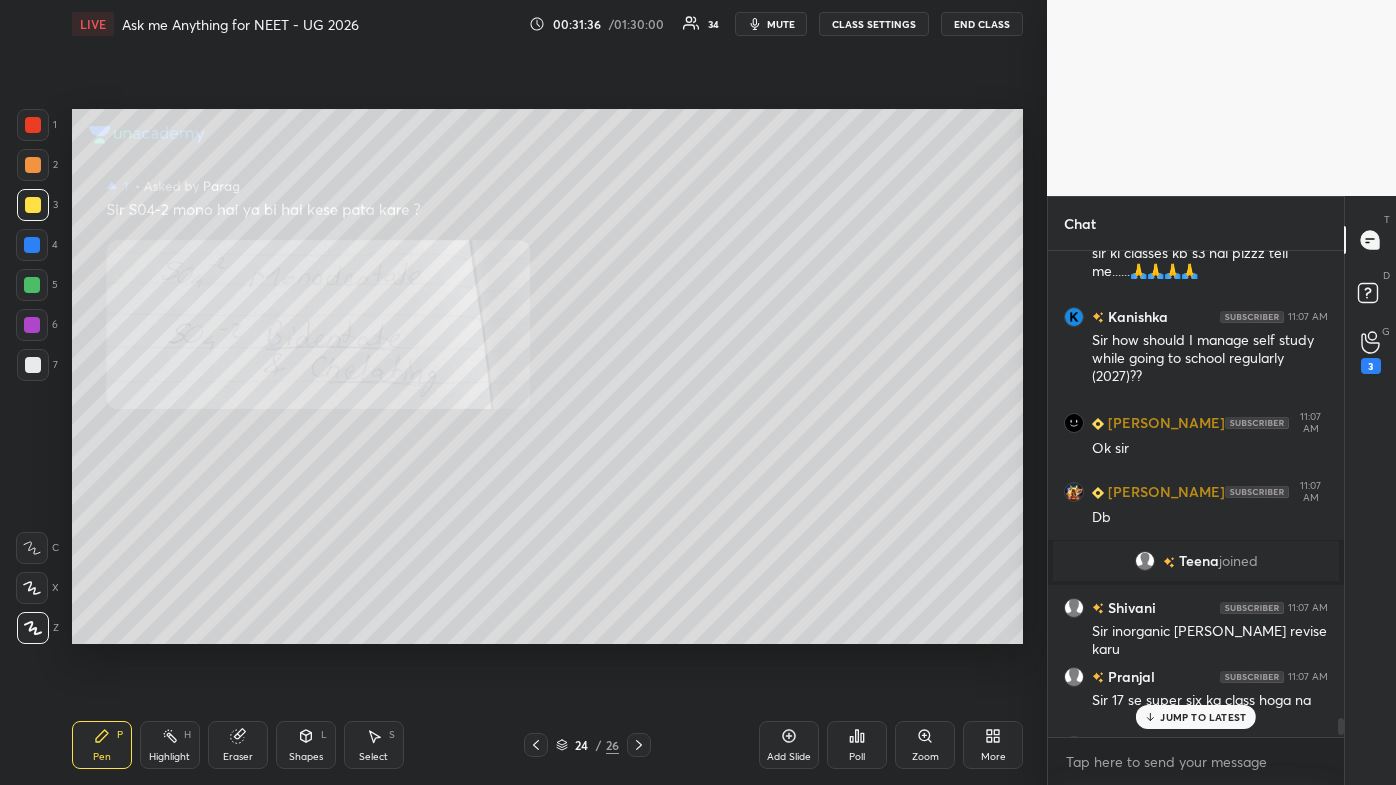 click on "JUMP TO LATEST" at bounding box center [1196, 717] 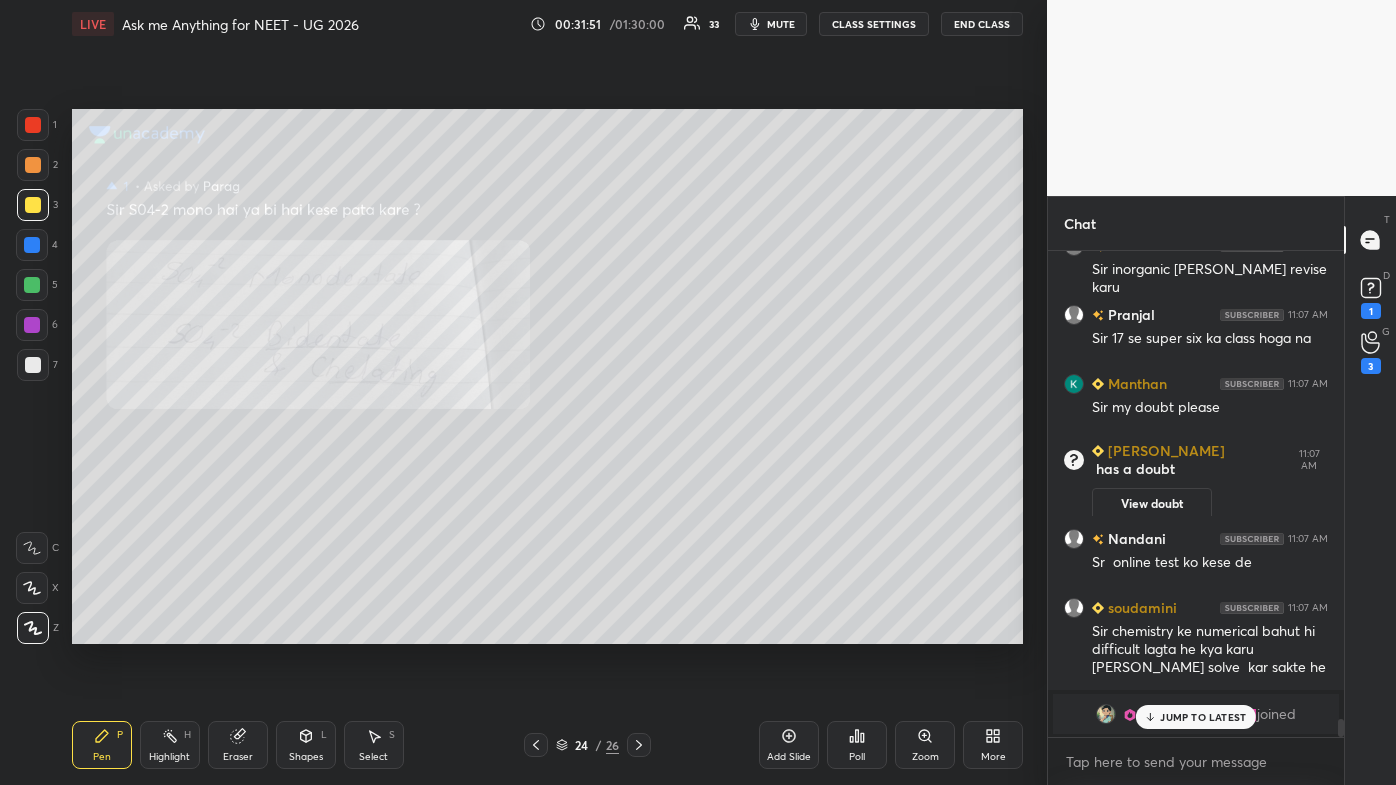 scroll, scrollTop: 12960, scrollLeft: 0, axis: vertical 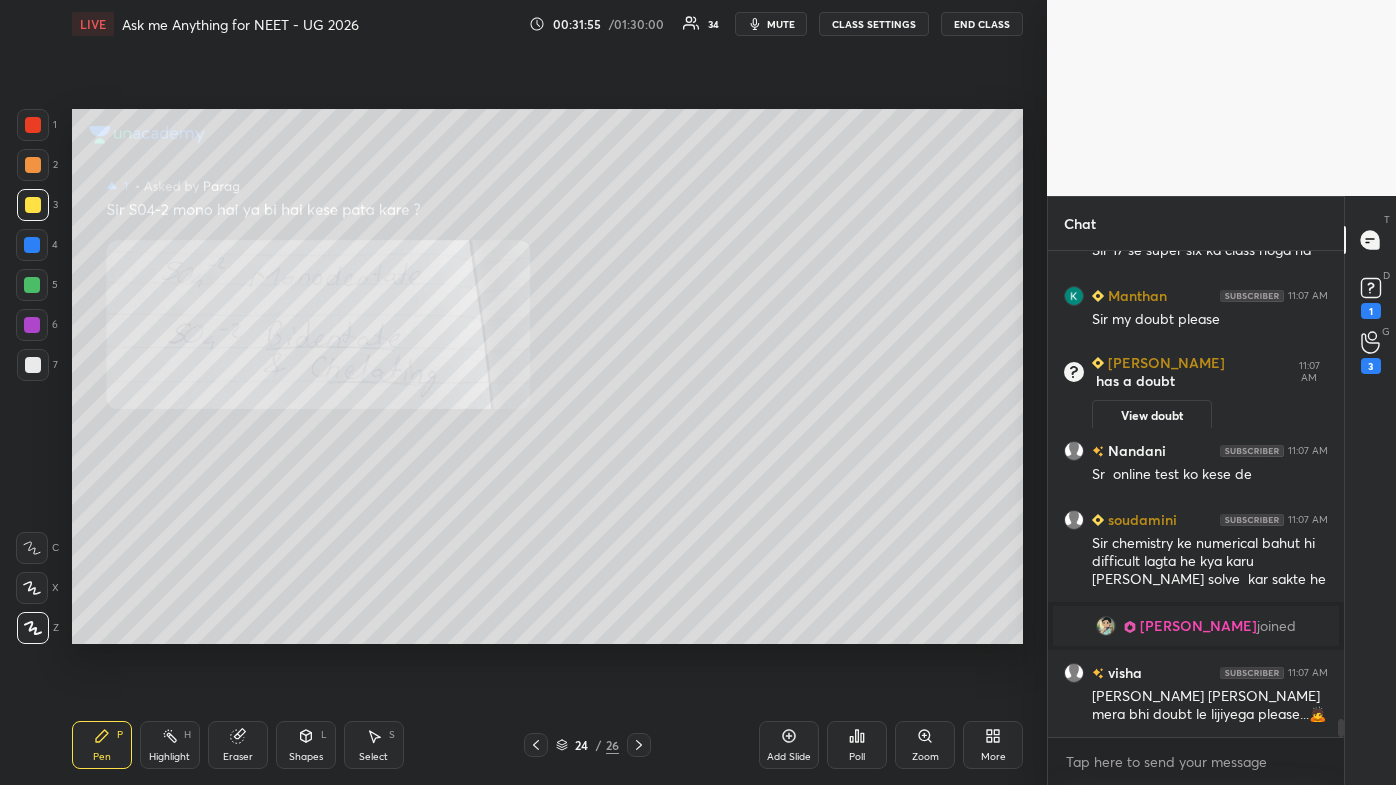 click on "Pen P" at bounding box center (102, 745) 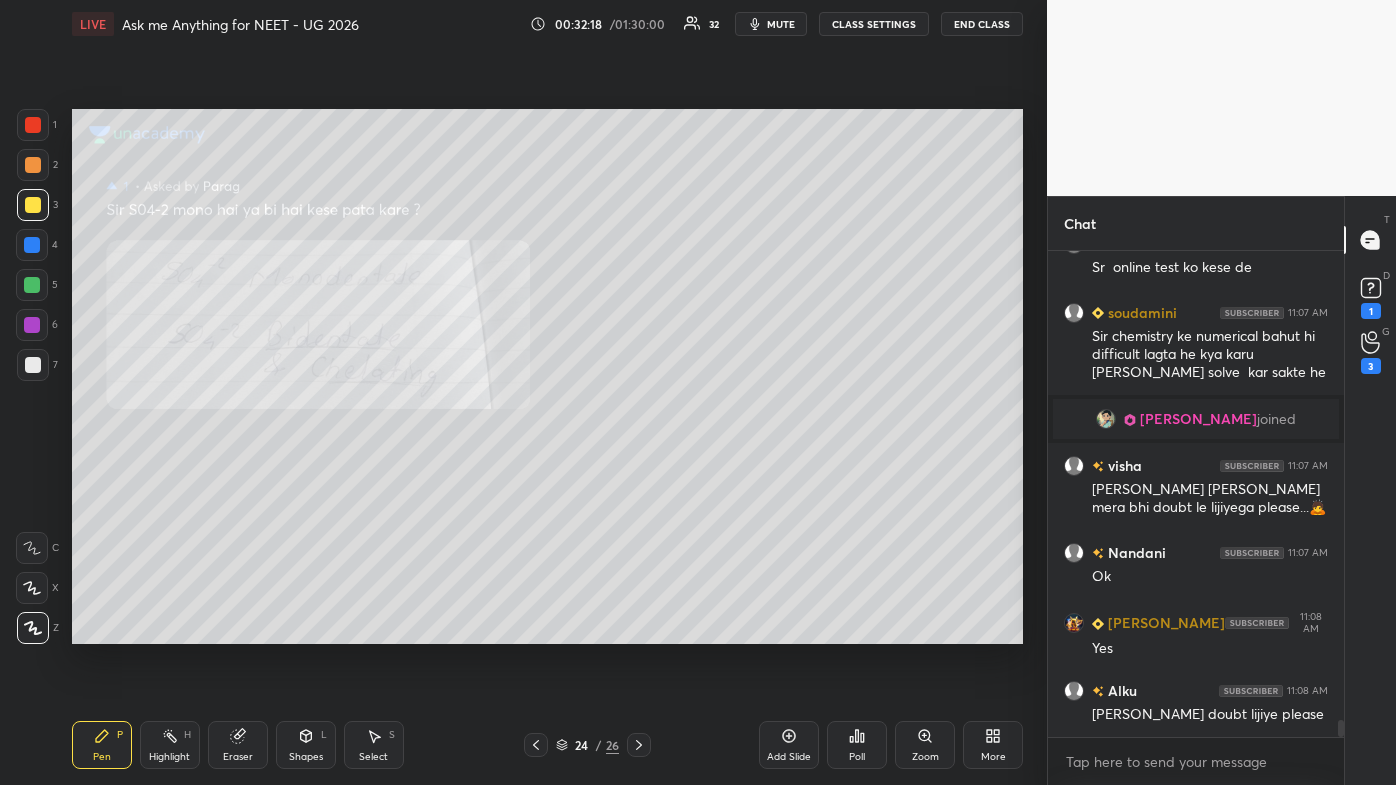 scroll, scrollTop: 13236, scrollLeft: 0, axis: vertical 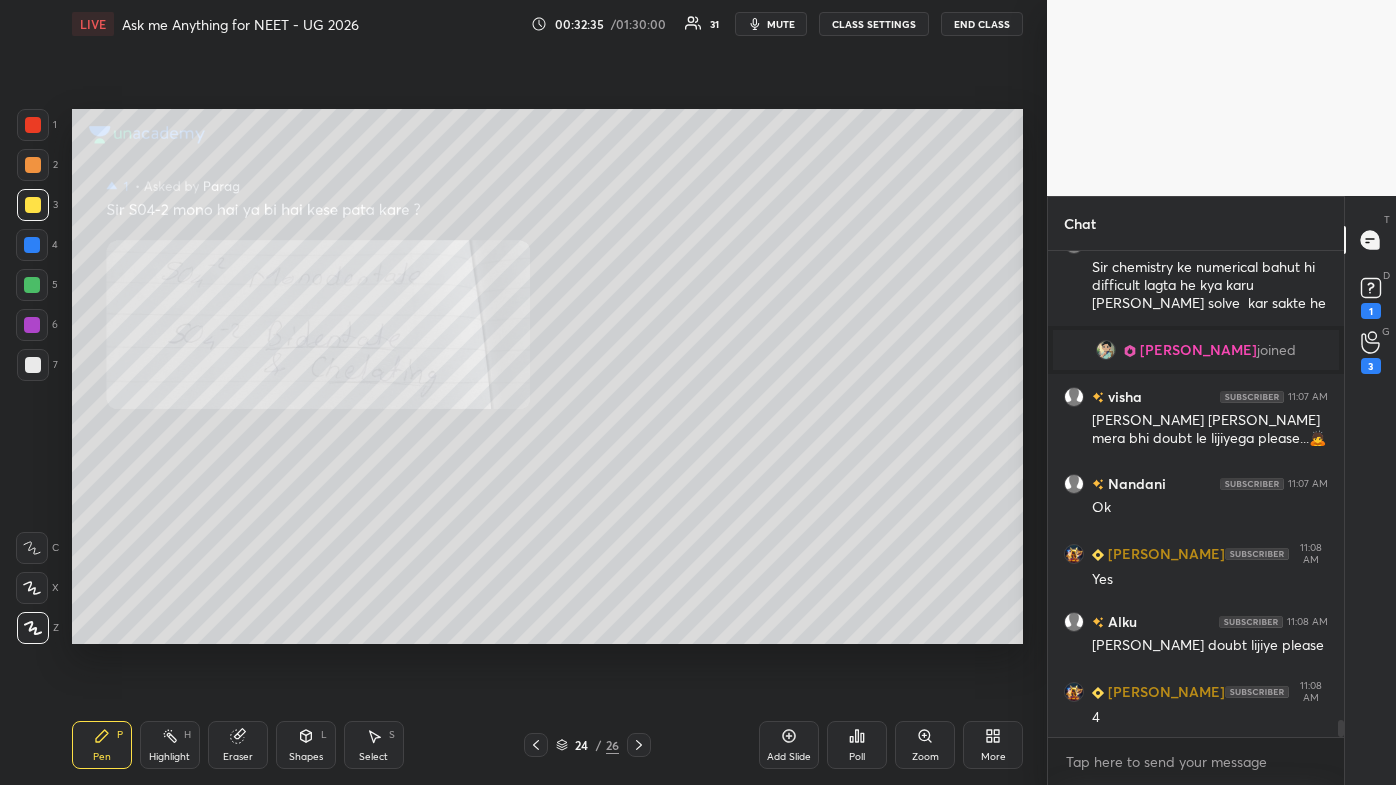 drag, startPoint x: 28, startPoint y: 369, endPoint x: 65, endPoint y: 374, distance: 37.336308 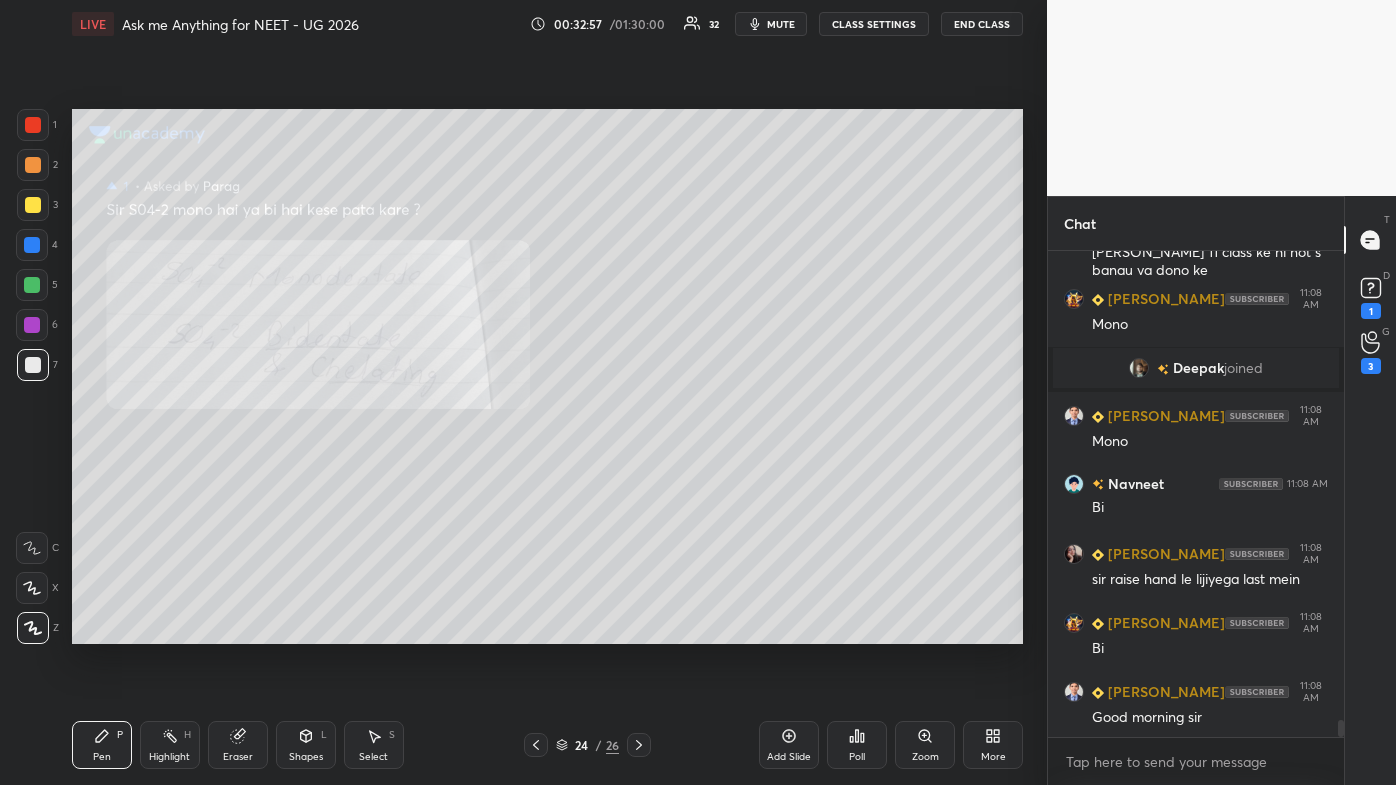 scroll, scrollTop: 13631, scrollLeft: 0, axis: vertical 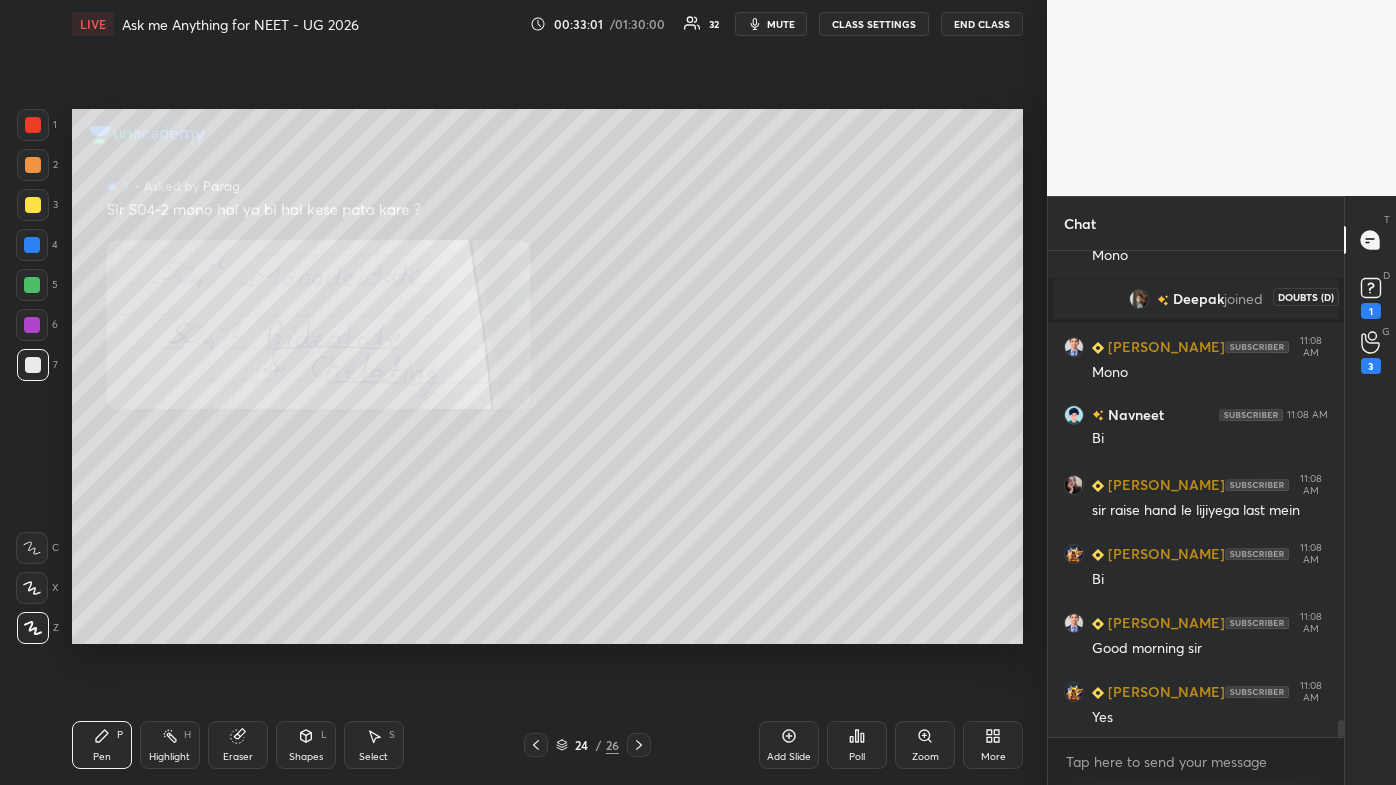 drag, startPoint x: 1377, startPoint y: 310, endPoint x: 1354, endPoint y: 328, distance: 29.206163 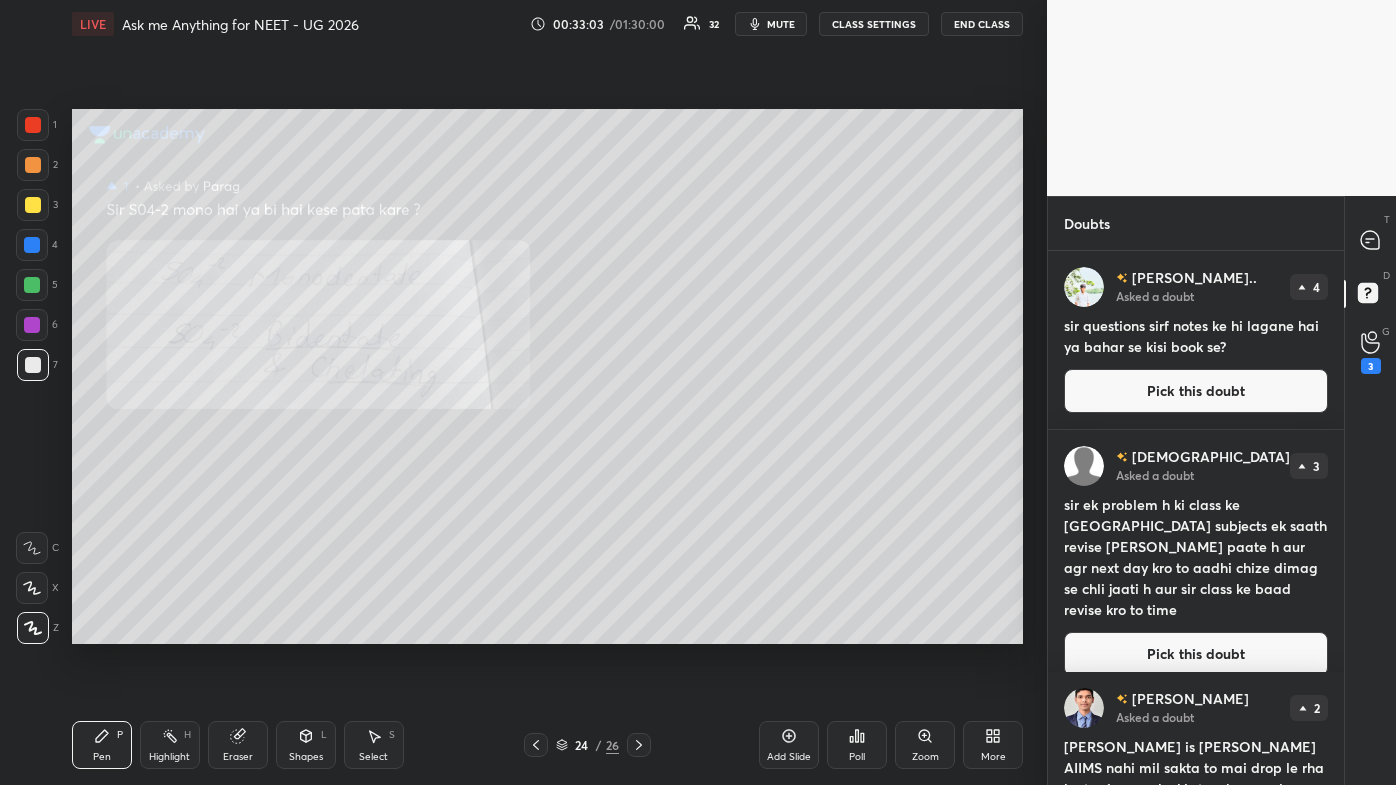 click on "Pick this doubt" at bounding box center (1196, 654) 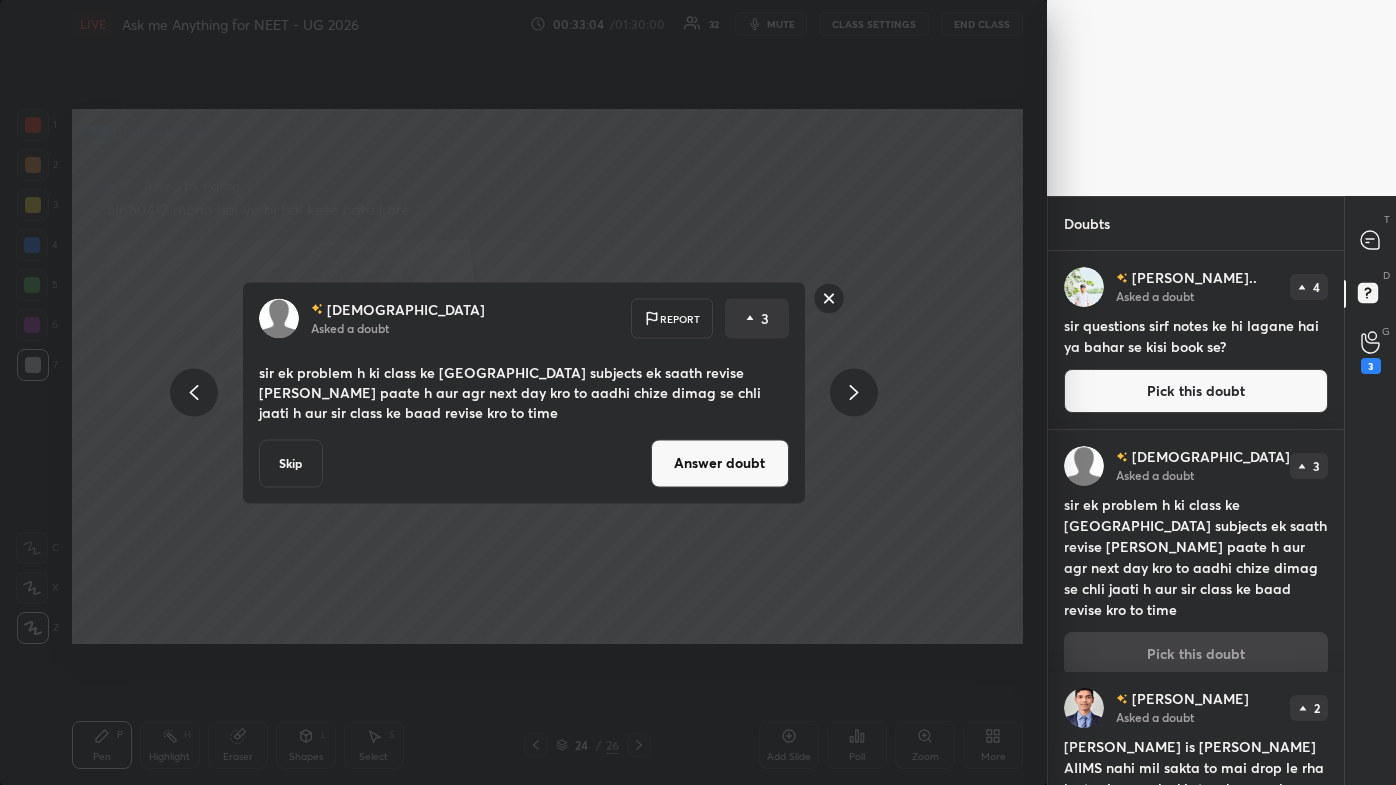 click on "Answer doubt" at bounding box center [720, 463] 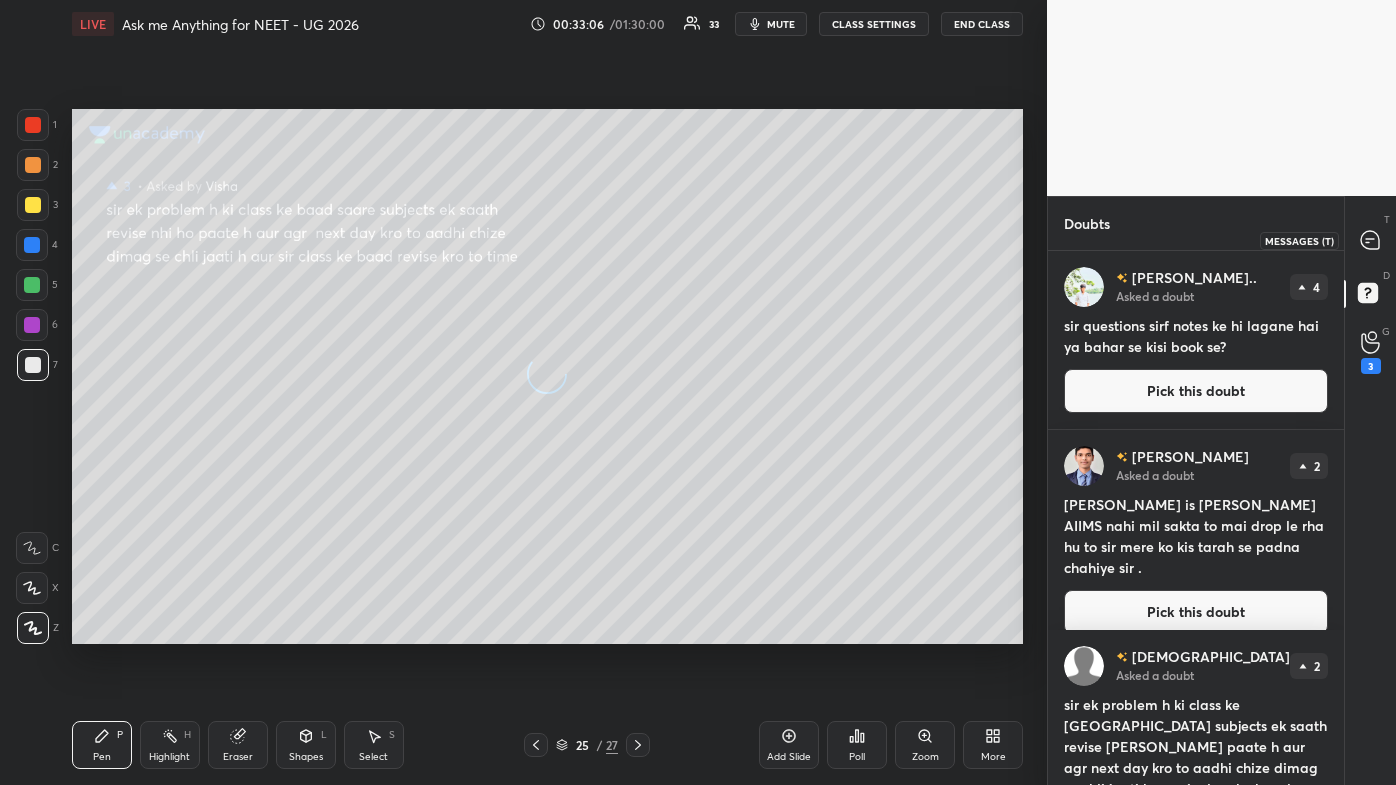 drag, startPoint x: 1364, startPoint y: 241, endPoint x: 1369, endPoint y: 276, distance: 35.35534 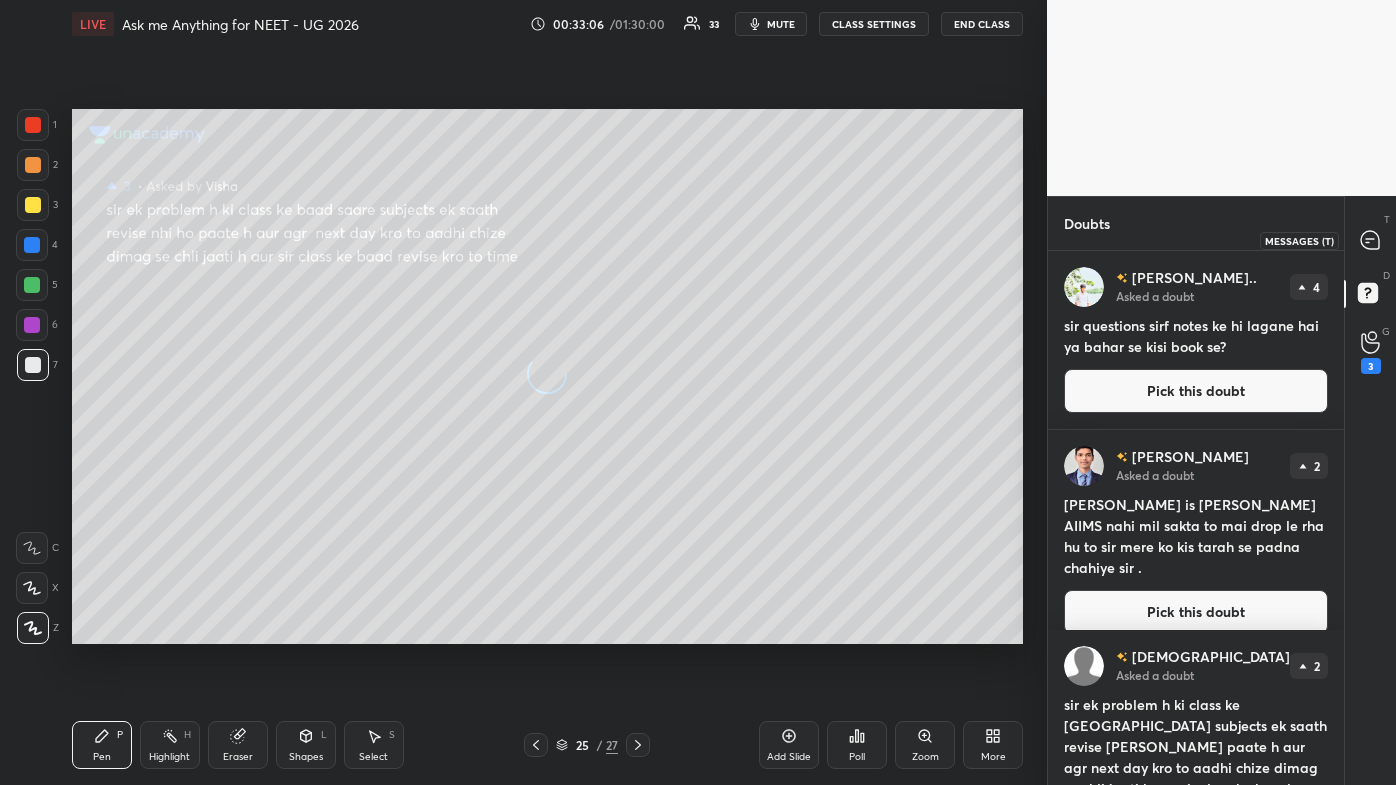 click 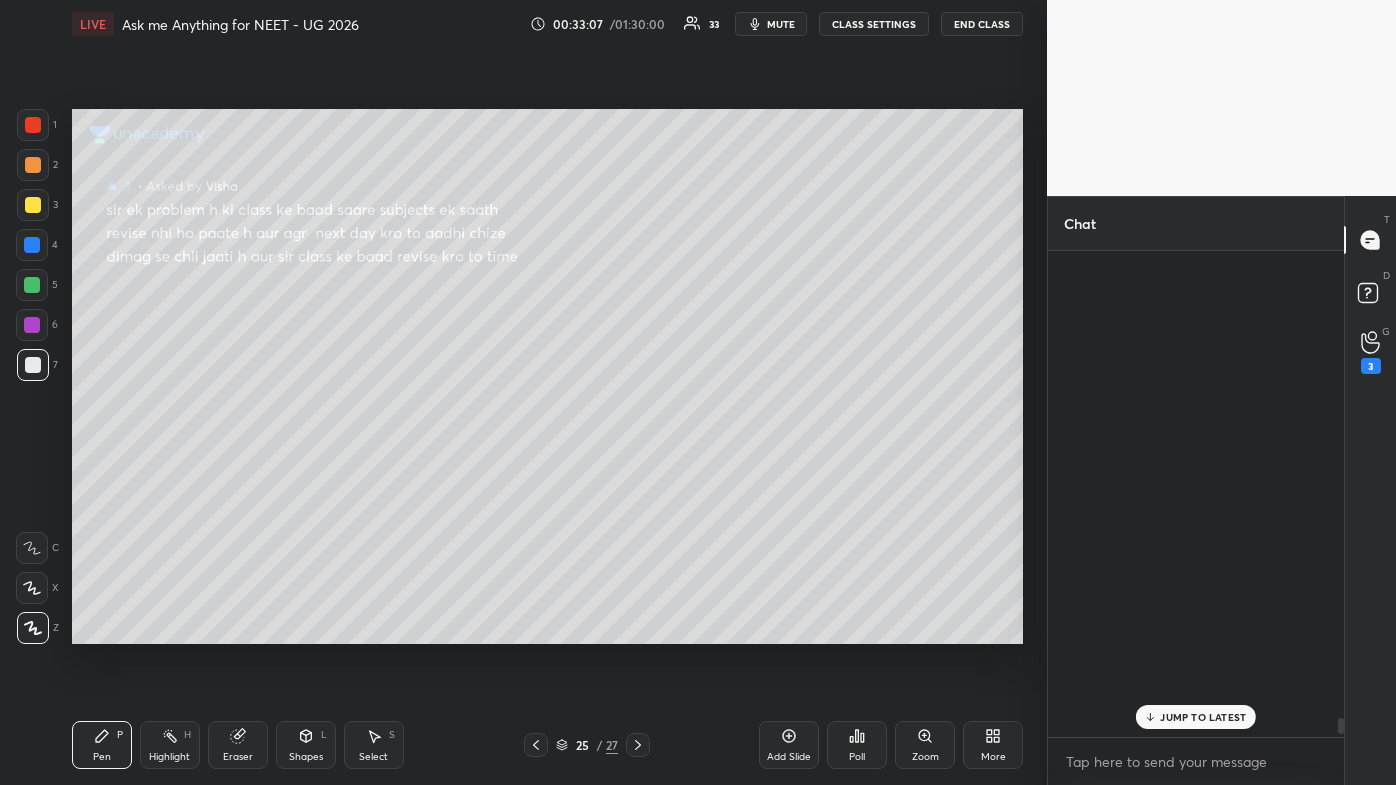 scroll, scrollTop: 14221, scrollLeft: 0, axis: vertical 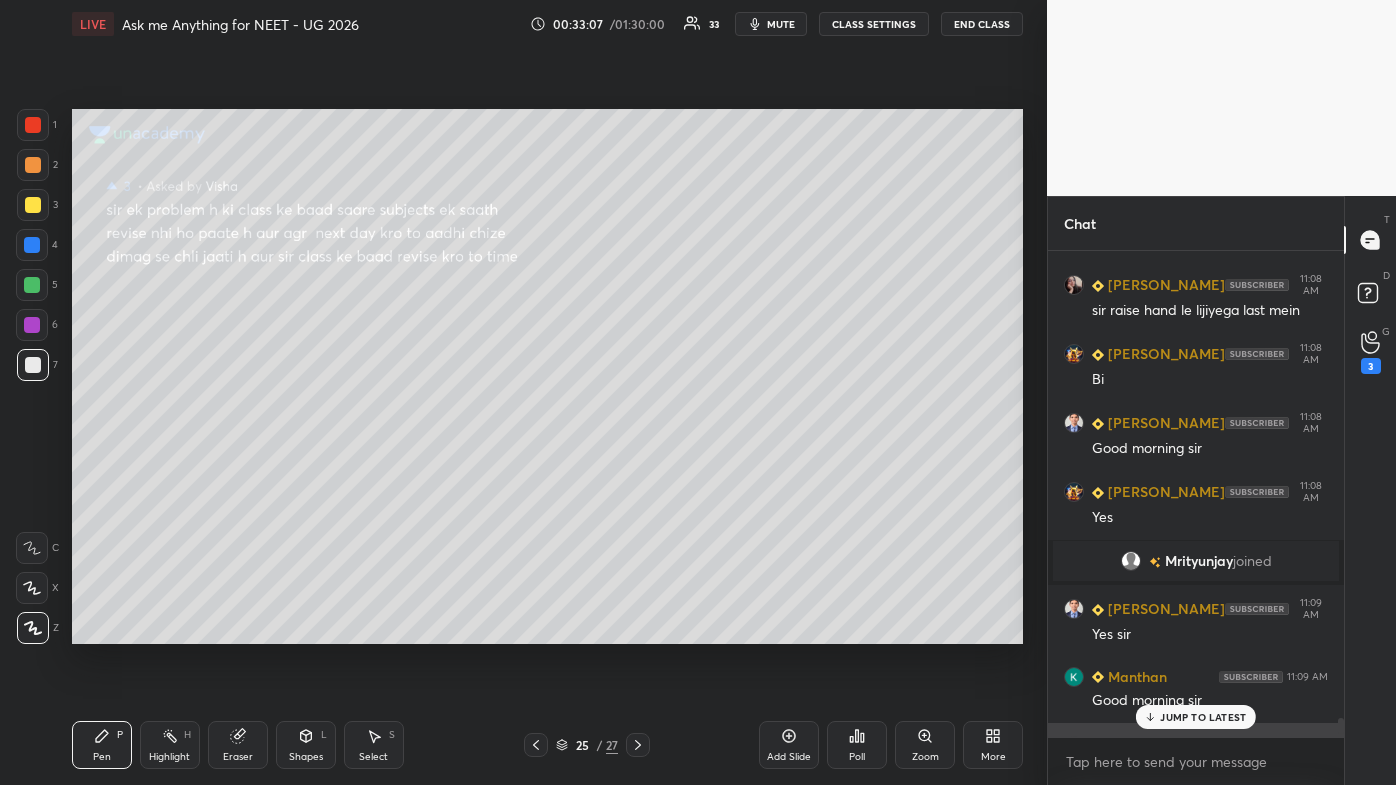 click on "JUMP TO LATEST" at bounding box center (1203, 717) 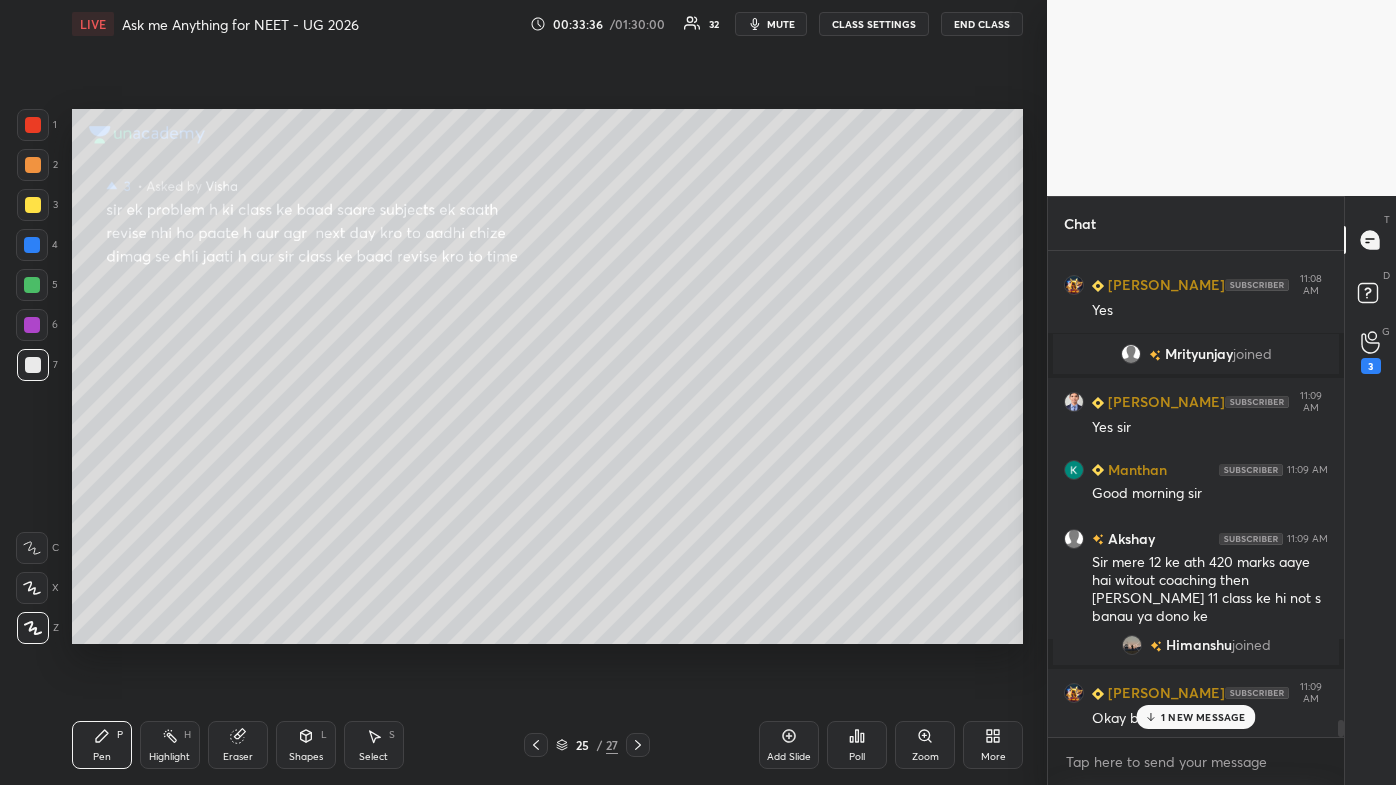 scroll, scrollTop: 13688, scrollLeft: 0, axis: vertical 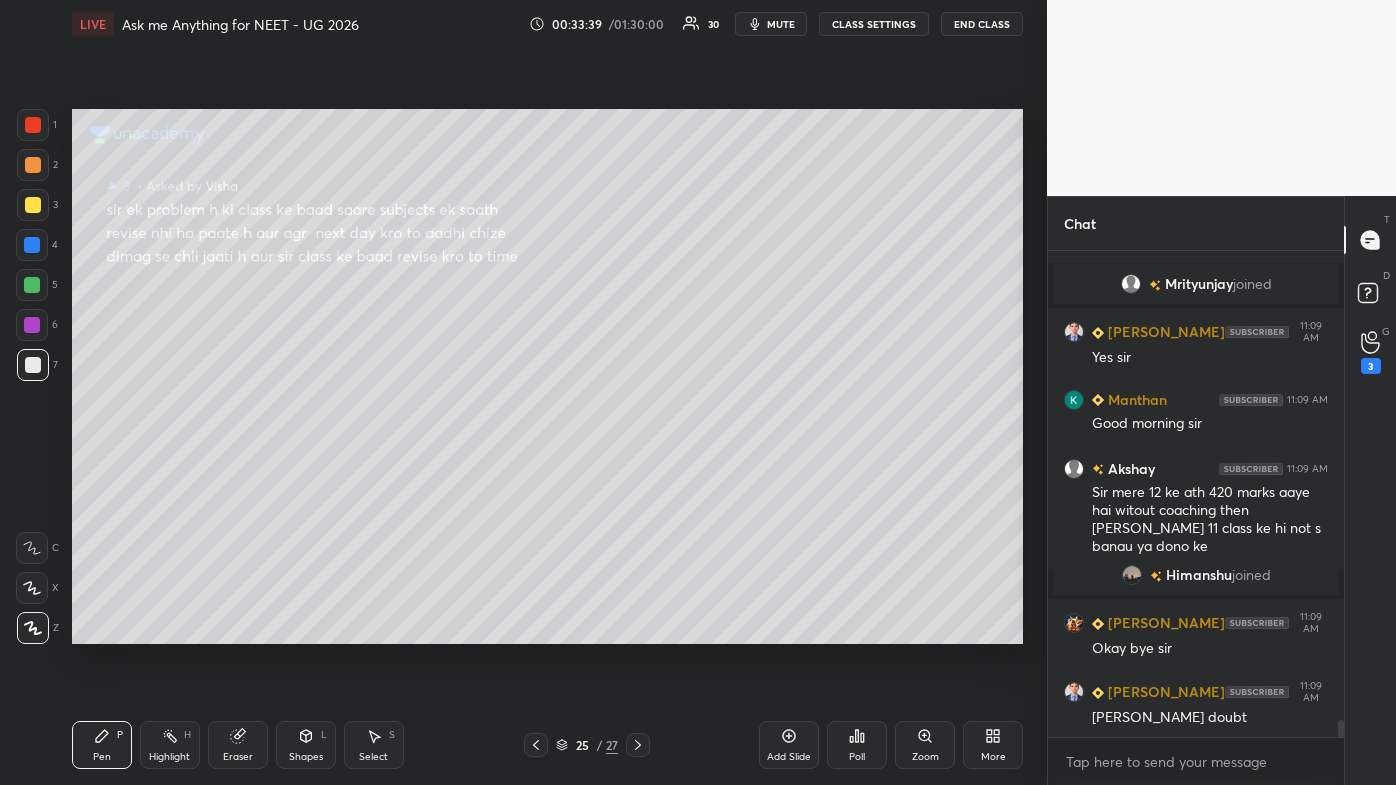 click 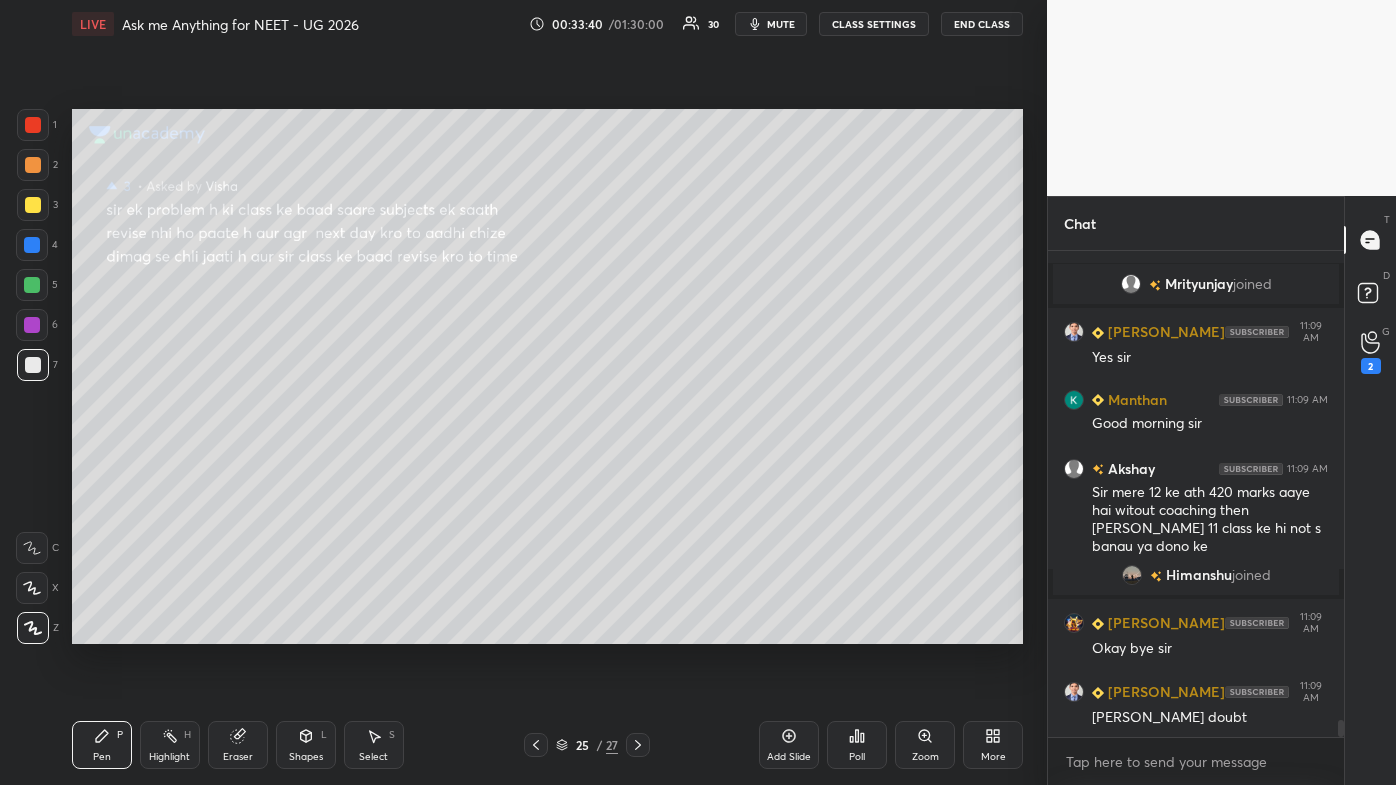 click at bounding box center [33, 165] 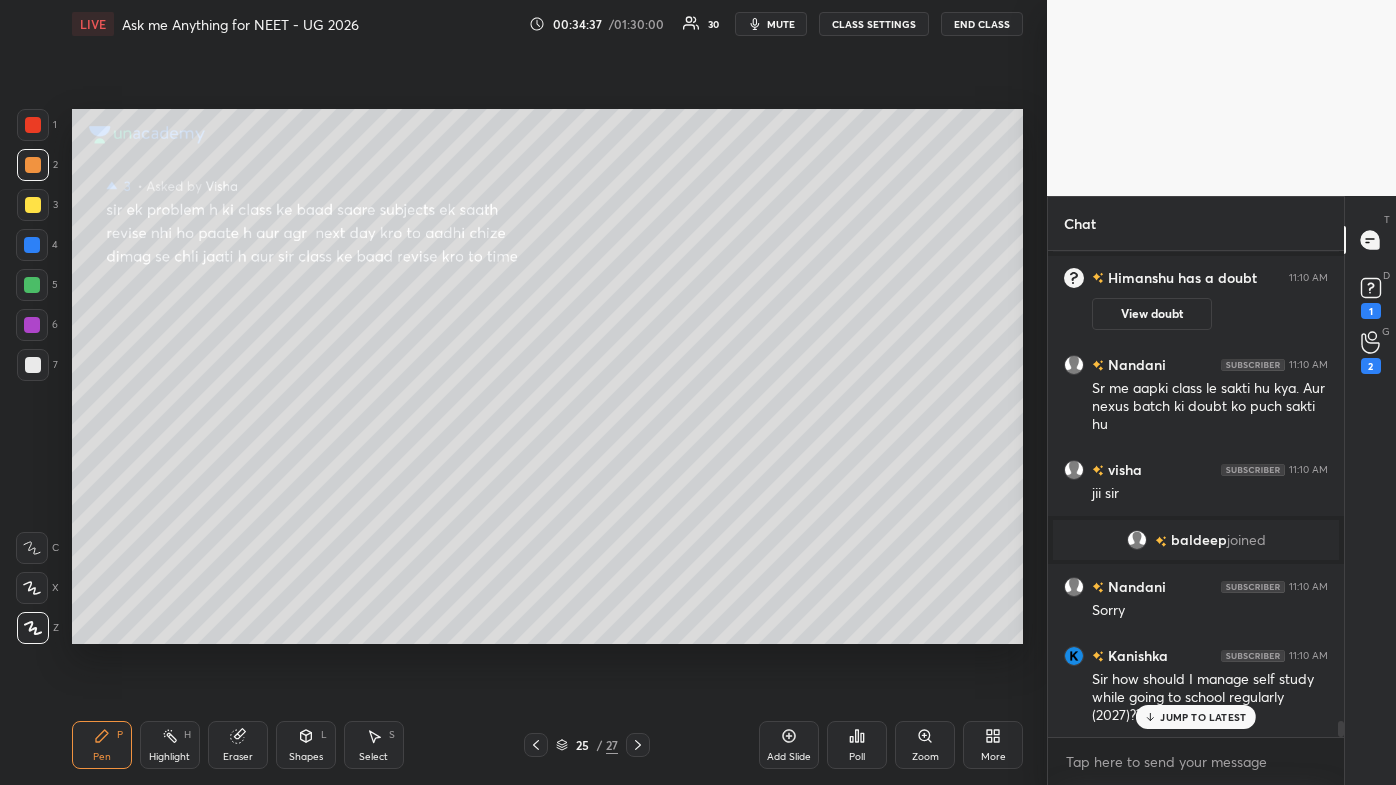 scroll, scrollTop: 14325, scrollLeft: 0, axis: vertical 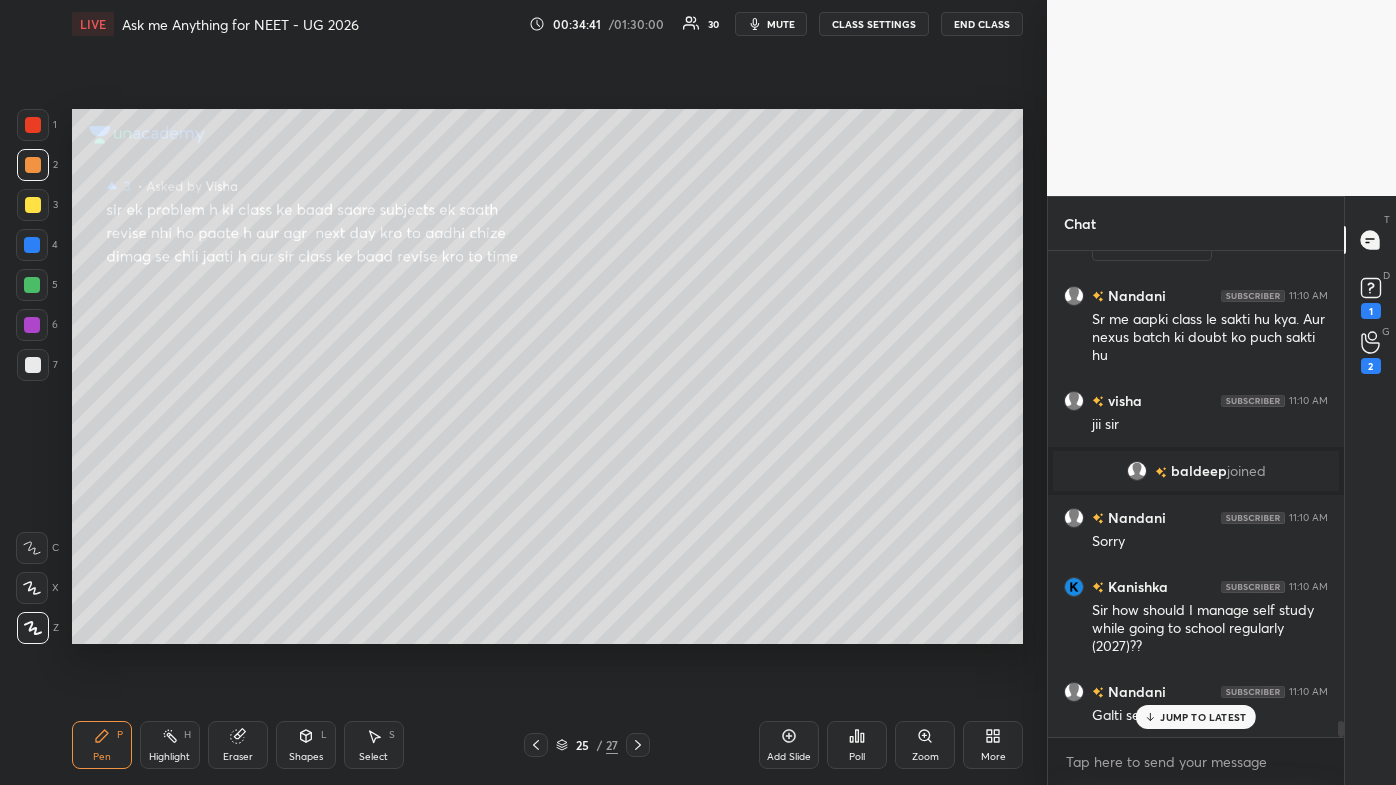 drag, startPoint x: 1176, startPoint y: 717, endPoint x: 1138, endPoint y: 745, distance: 47.201694 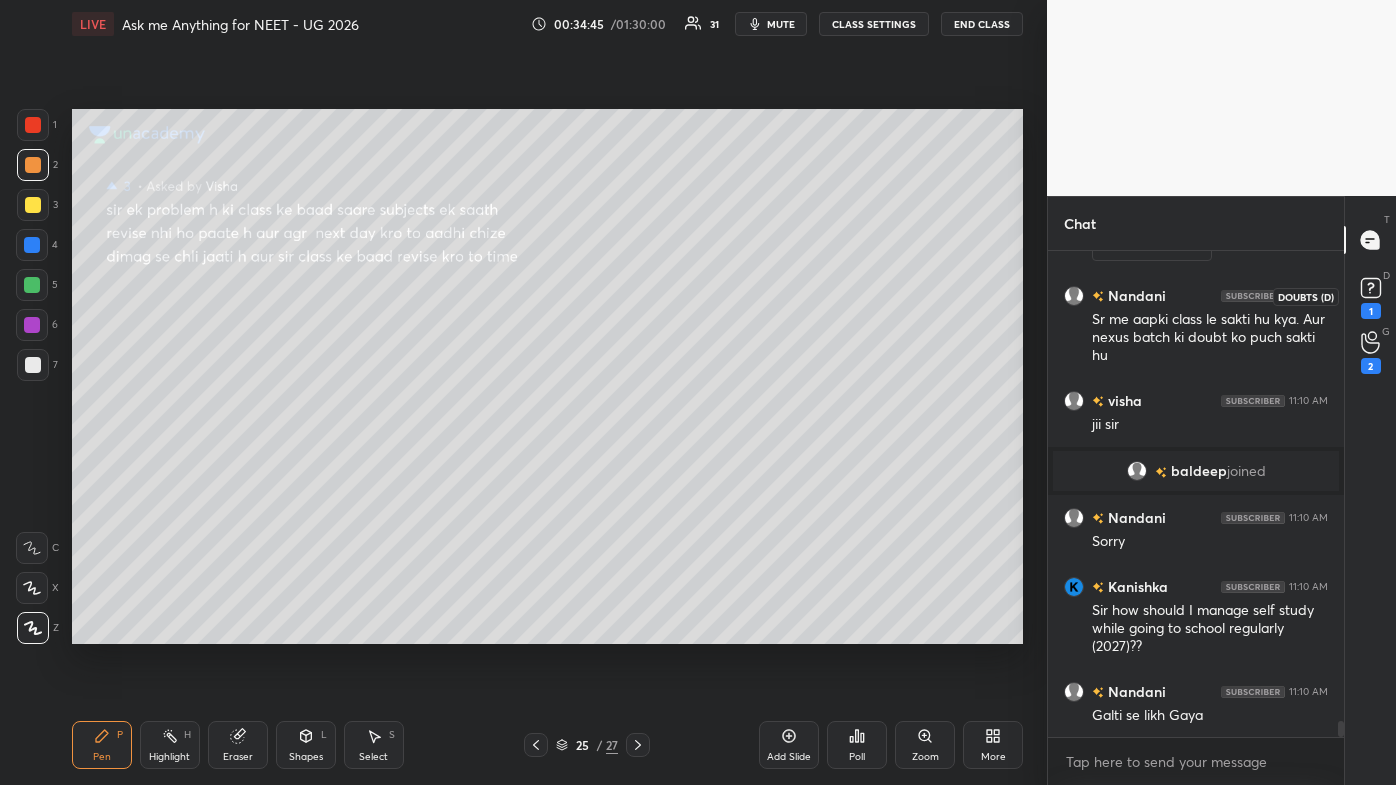 click on "1" at bounding box center (1371, 311) 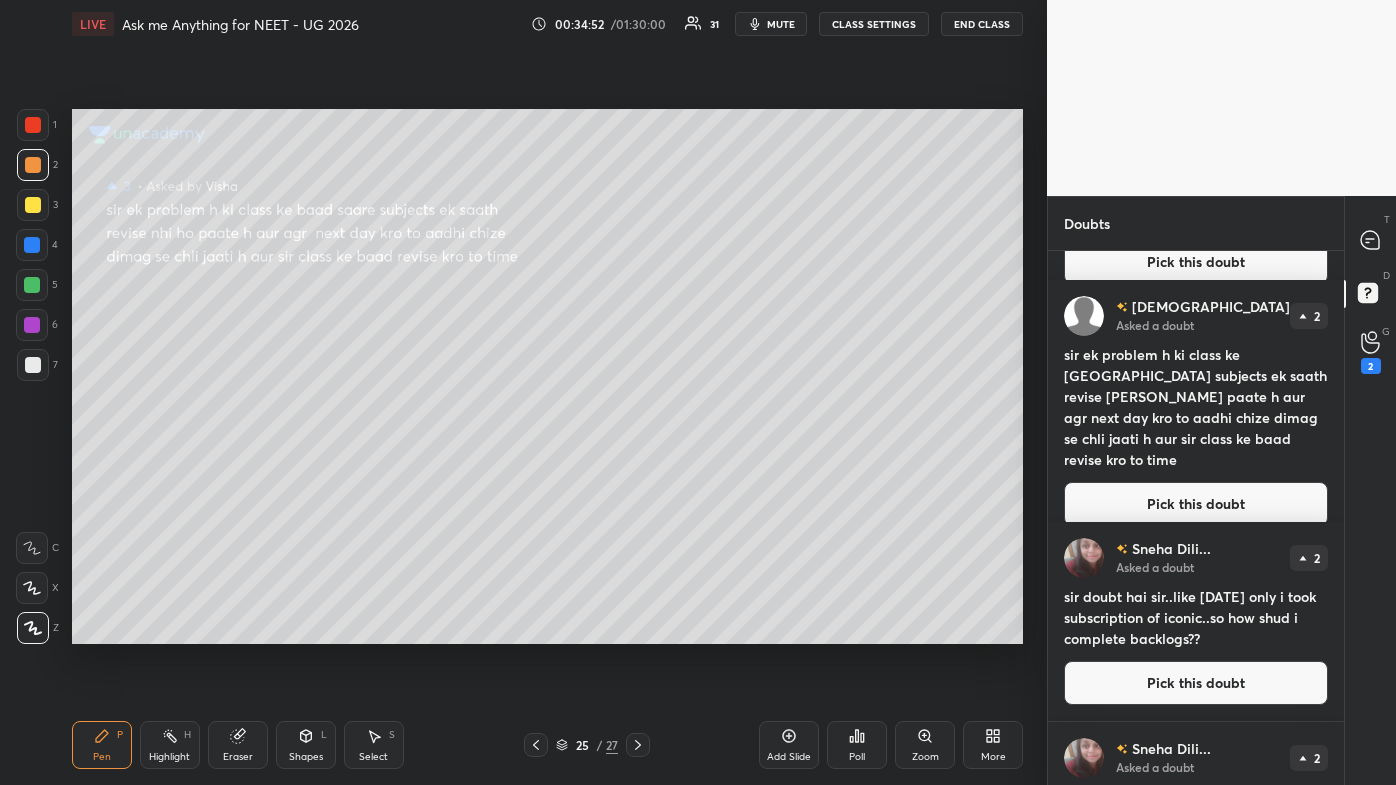 scroll, scrollTop: 354, scrollLeft: 0, axis: vertical 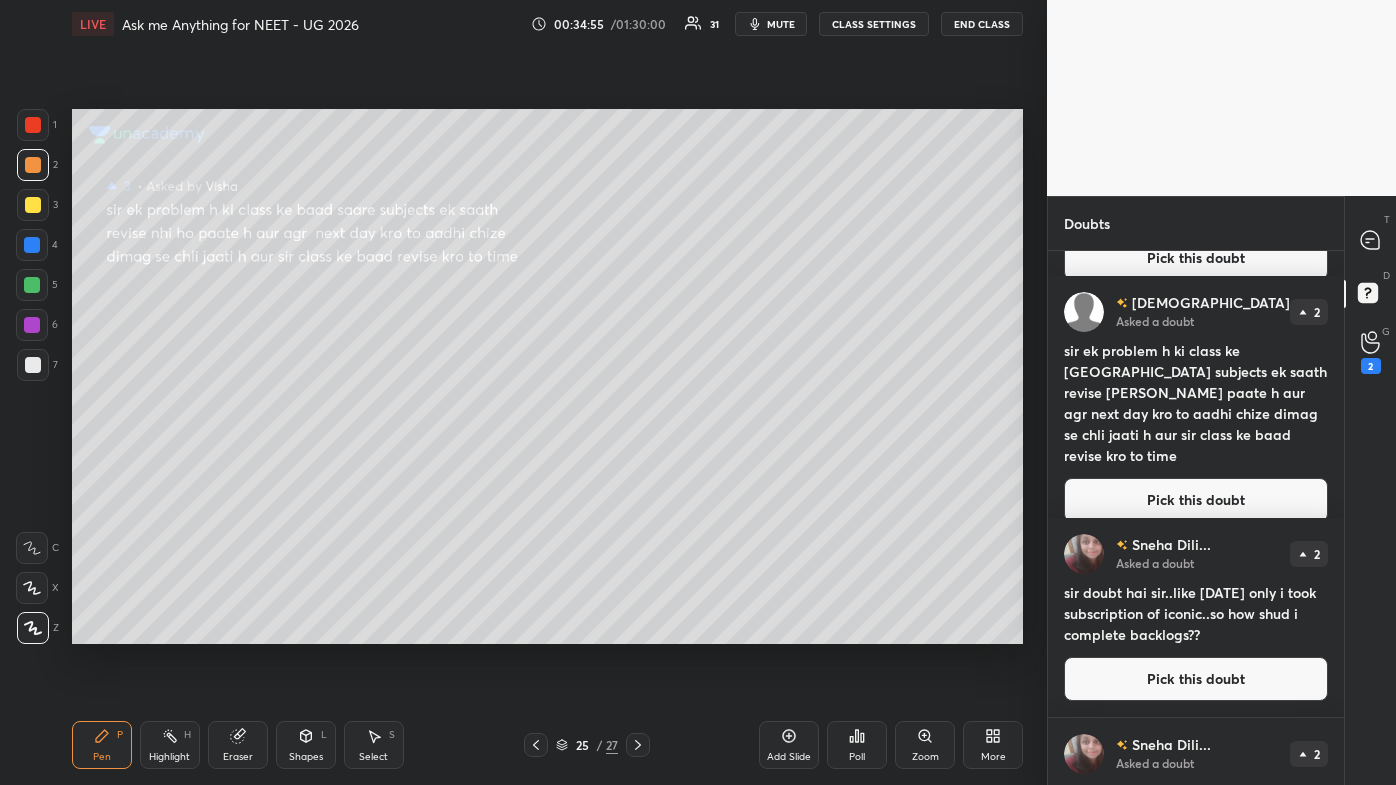 click on "Pick this doubt" at bounding box center [1196, 679] 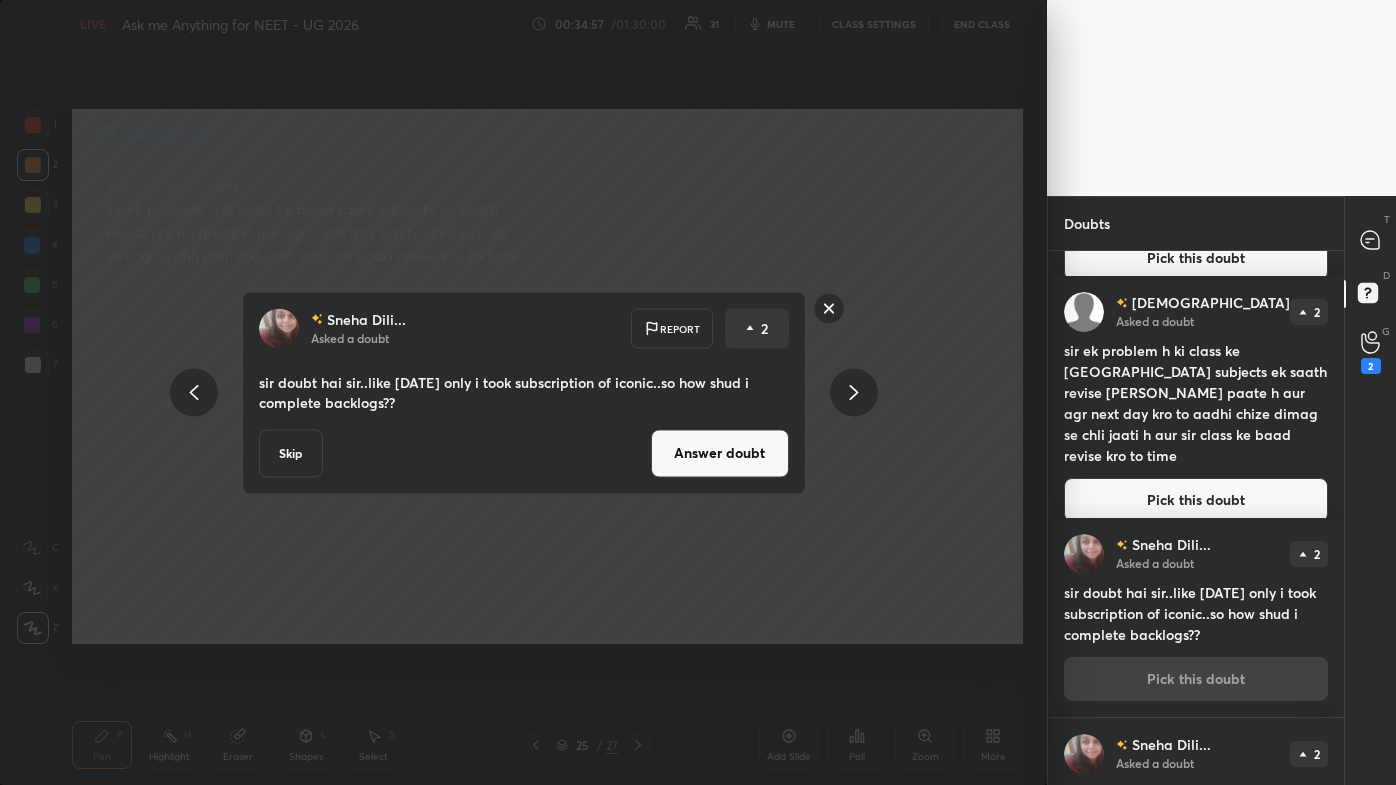 click on "Answer doubt" at bounding box center (720, 453) 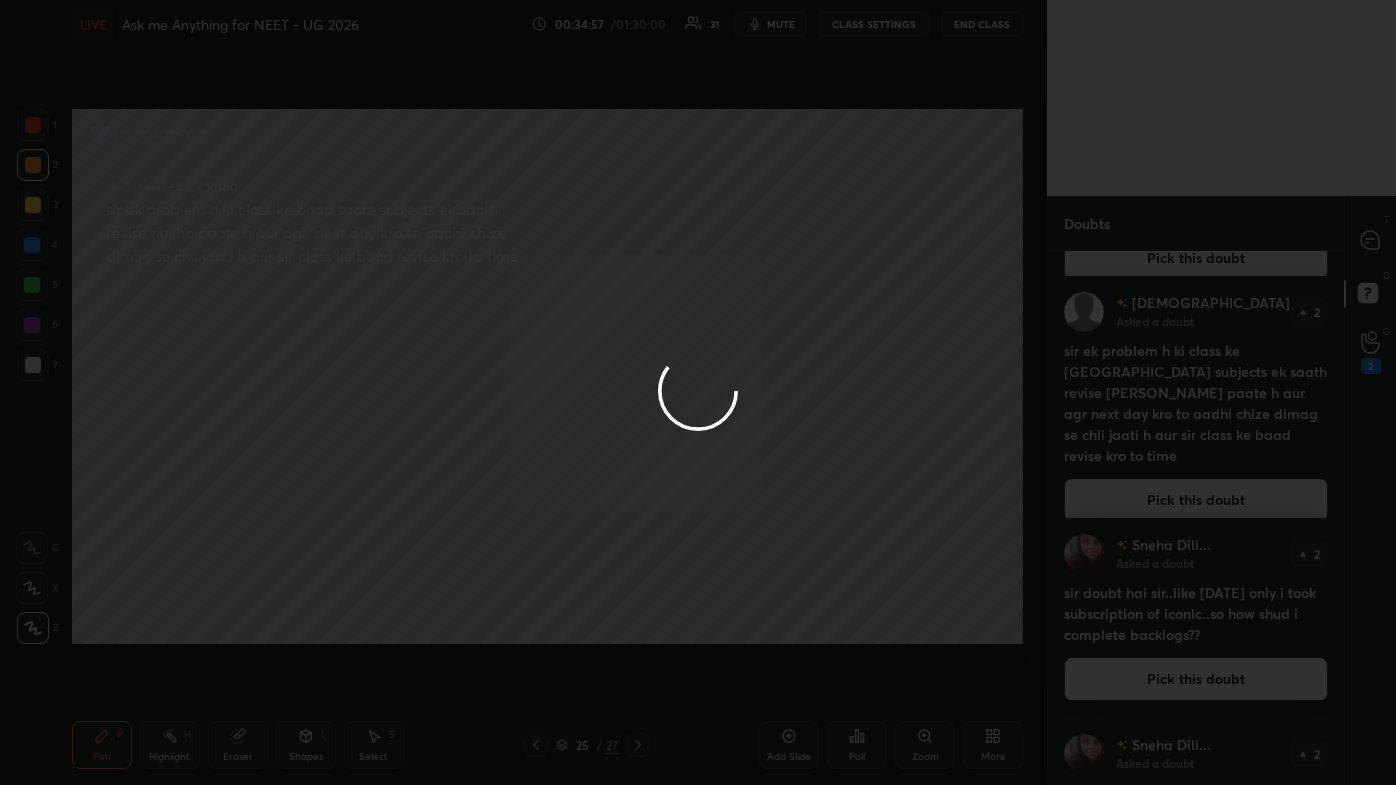 scroll, scrollTop: 0, scrollLeft: 0, axis: both 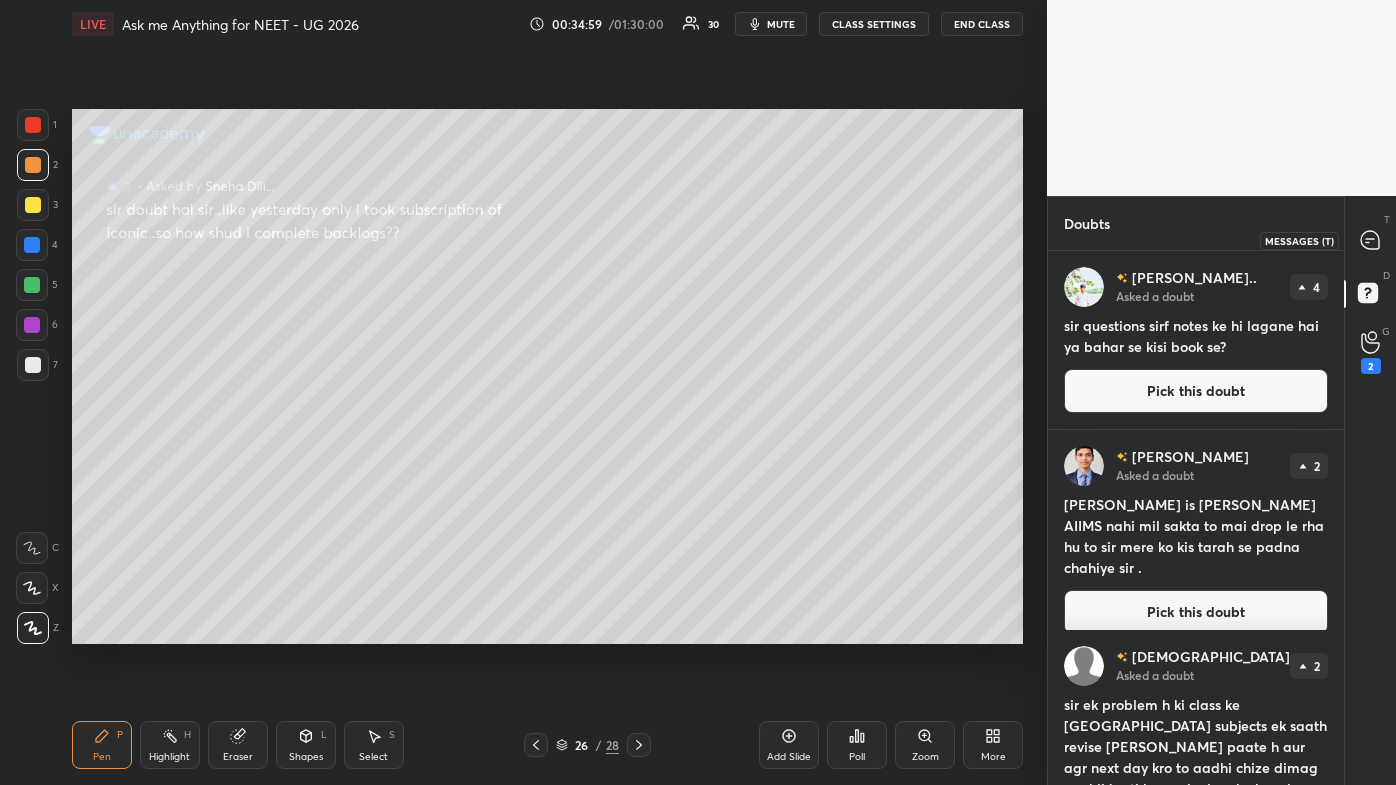 click 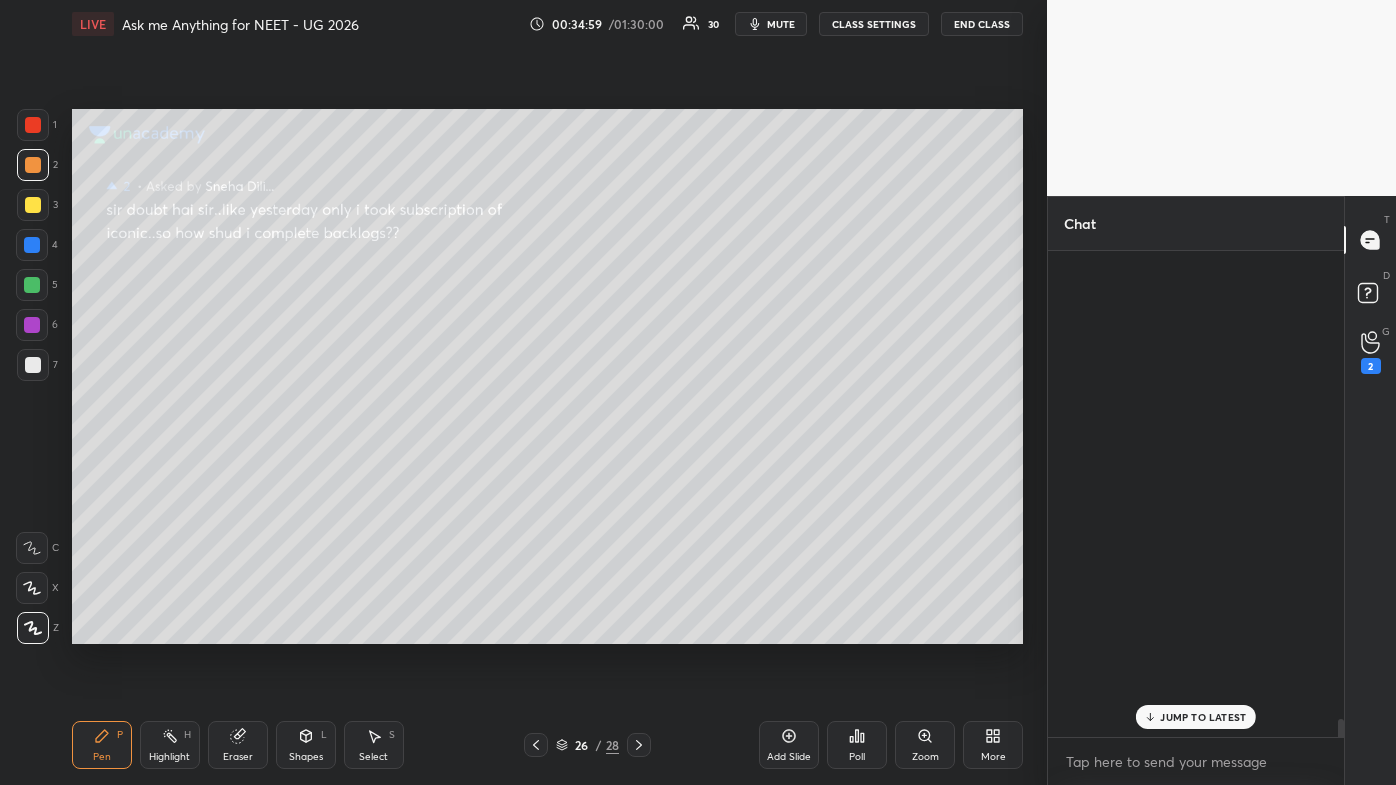 scroll, scrollTop: 14727, scrollLeft: 0, axis: vertical 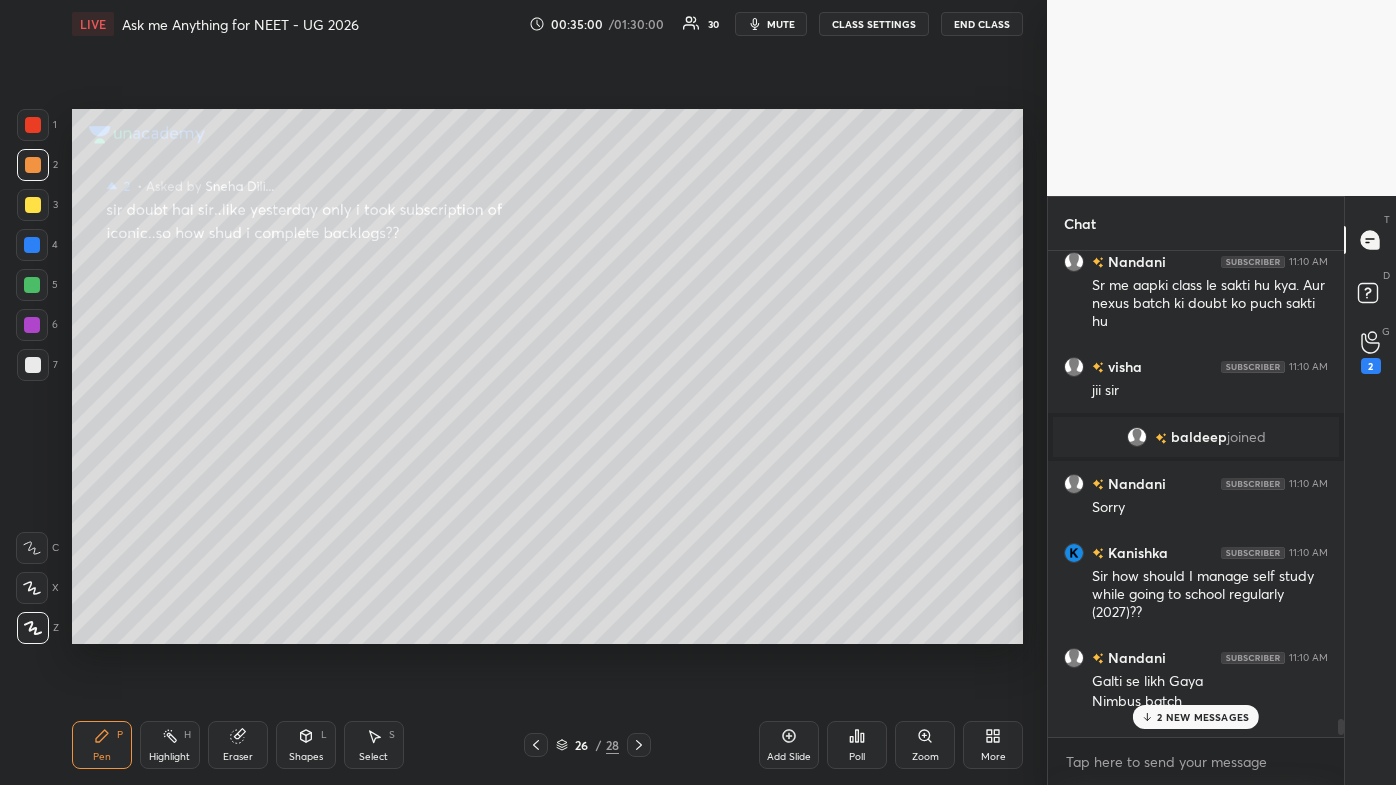 drag, startPoint x: 1184, startPoint y: 720, endPoint x: 1173, endPoint y: 726, distance: 12.529964 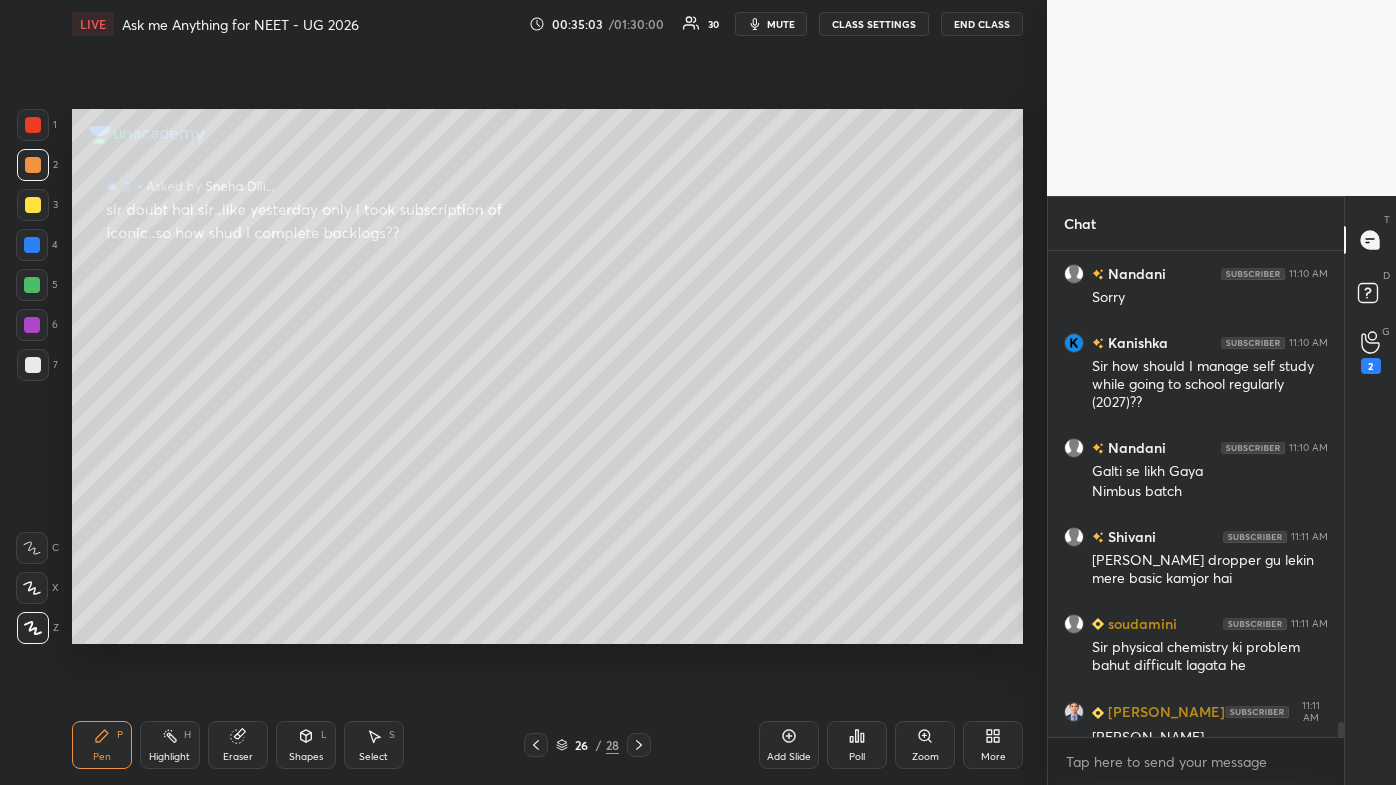 scroll, scrollTop: 15045, scrollLeft: 0, axis: vertical 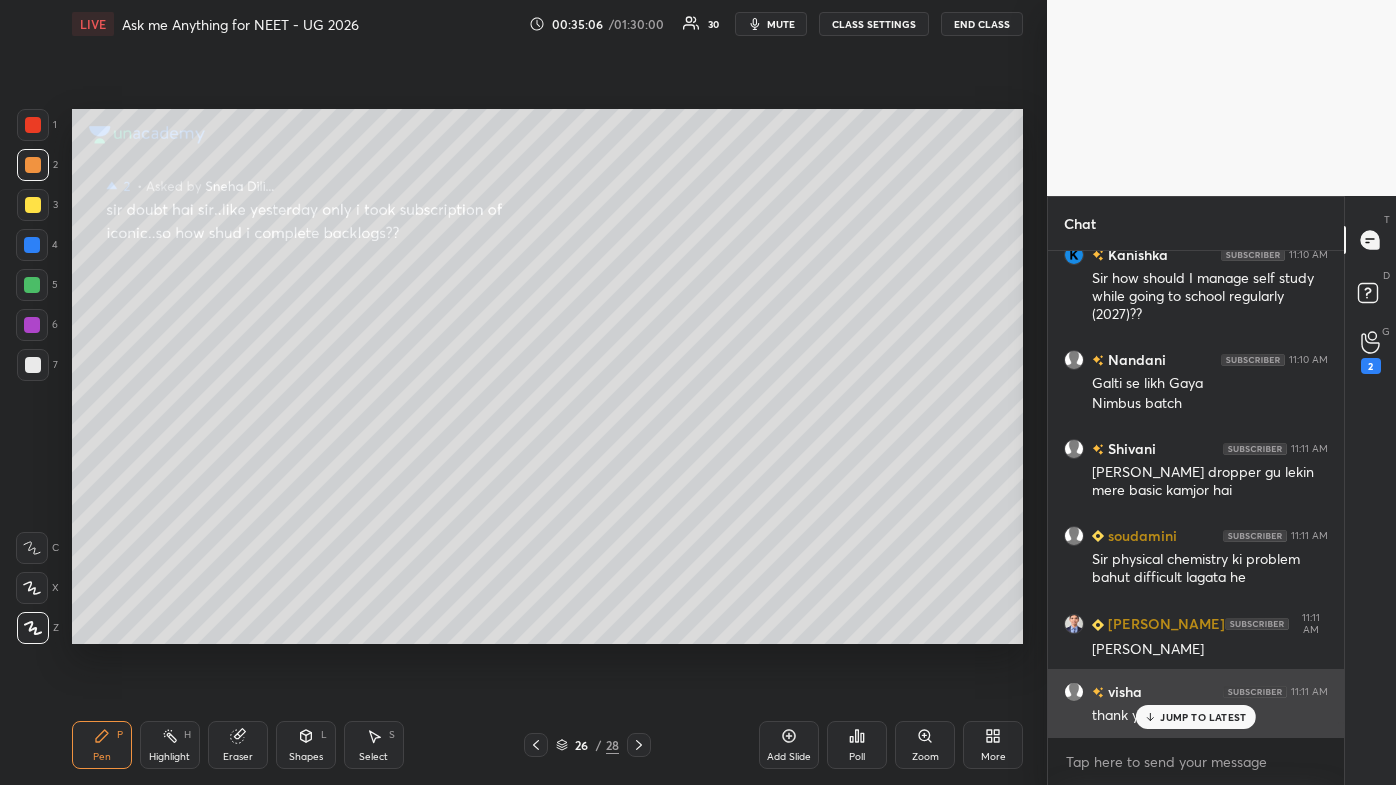 click on "JUMP TO LATEST" at bounding box center [1203, 717] 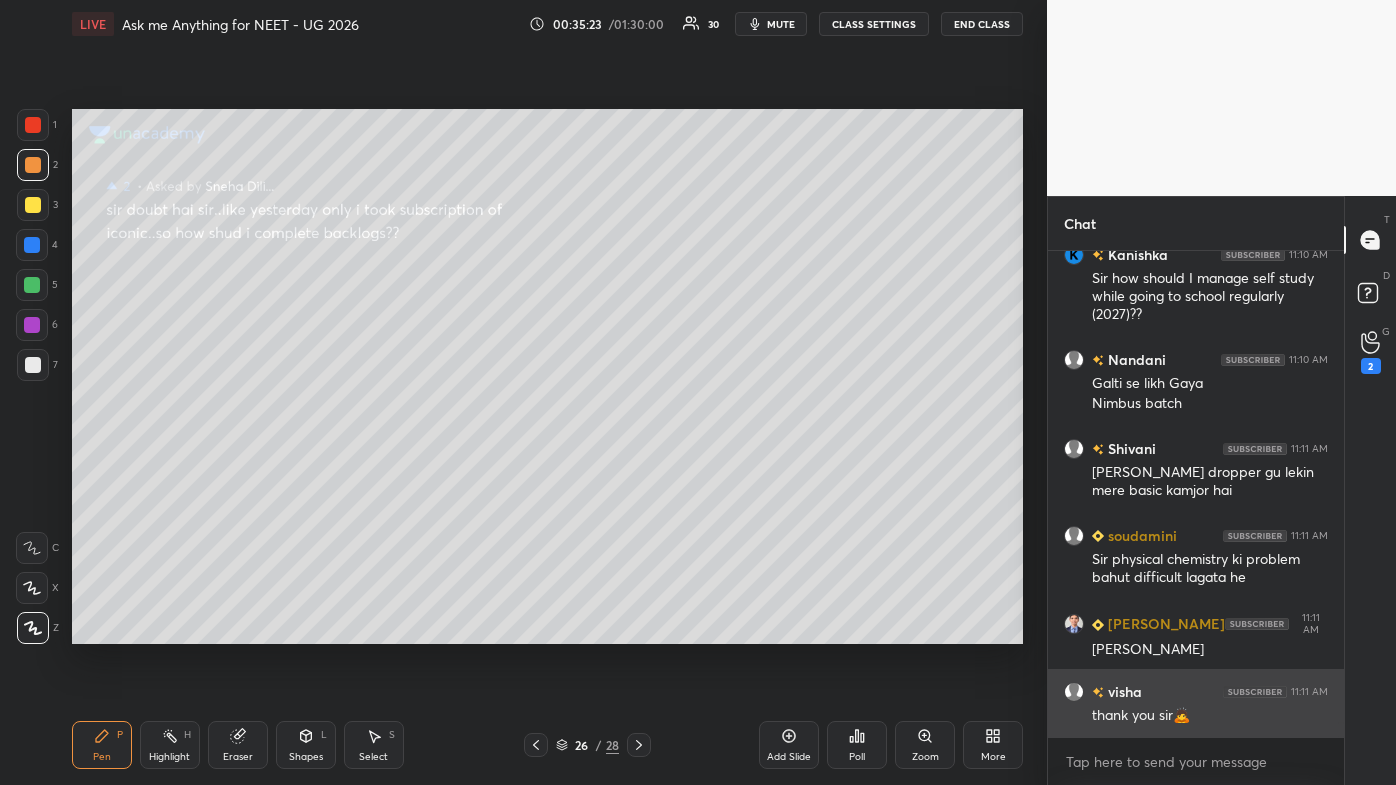 scroll, scrollTop: 15114, scrollLeft: 0, axis: vertical 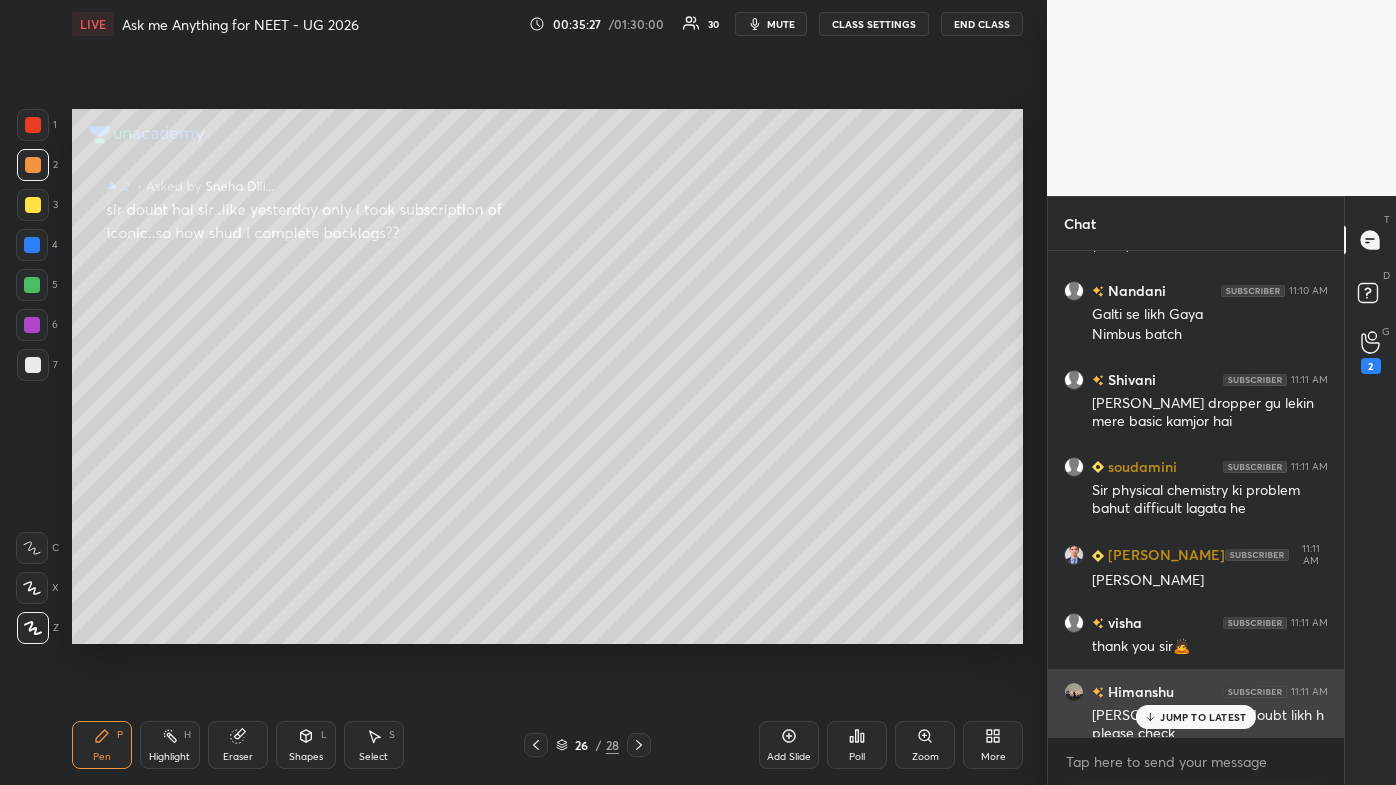 click on "JUMP TO LATEST" at bounding box center (1203, 717) 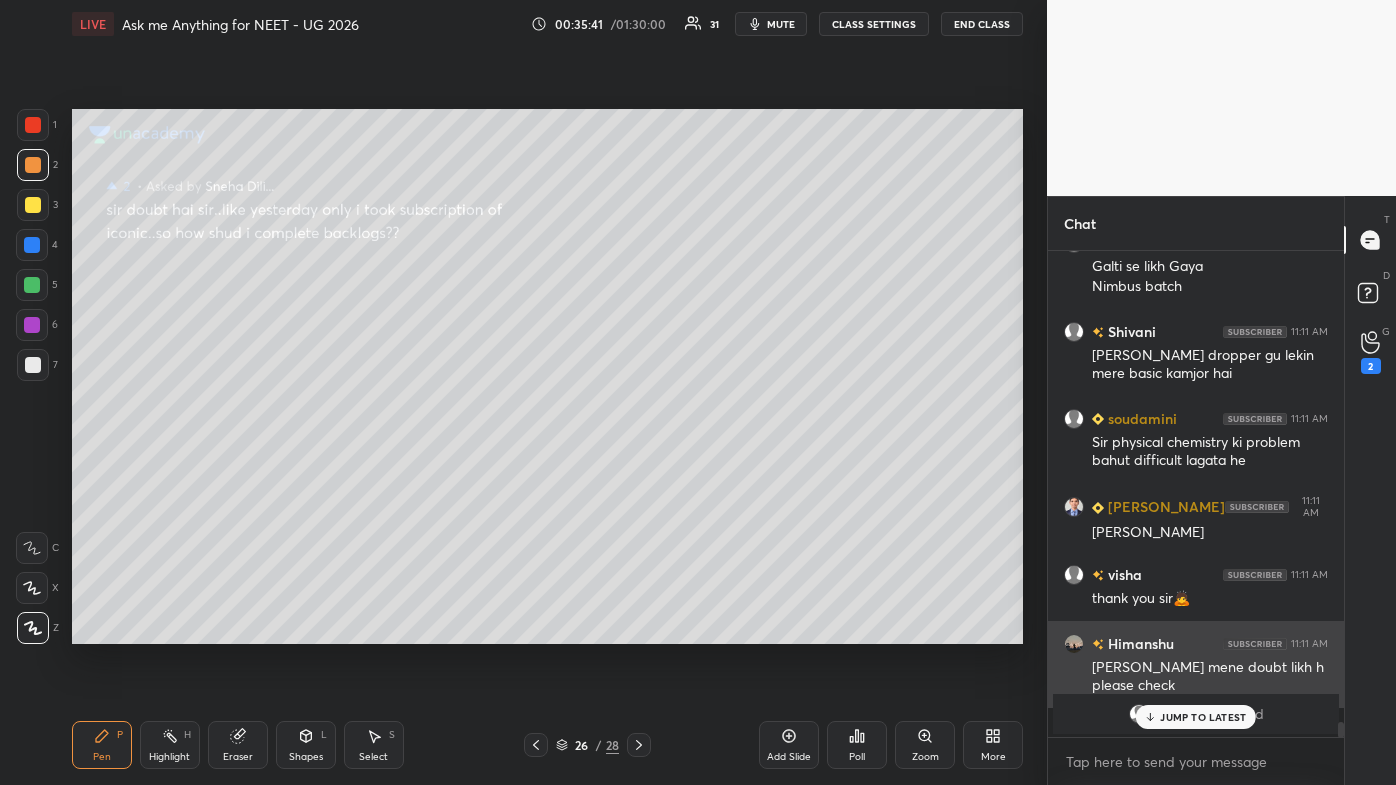 scroll, scrollTop: 14461, scrollLeft: 0, axis: vertical 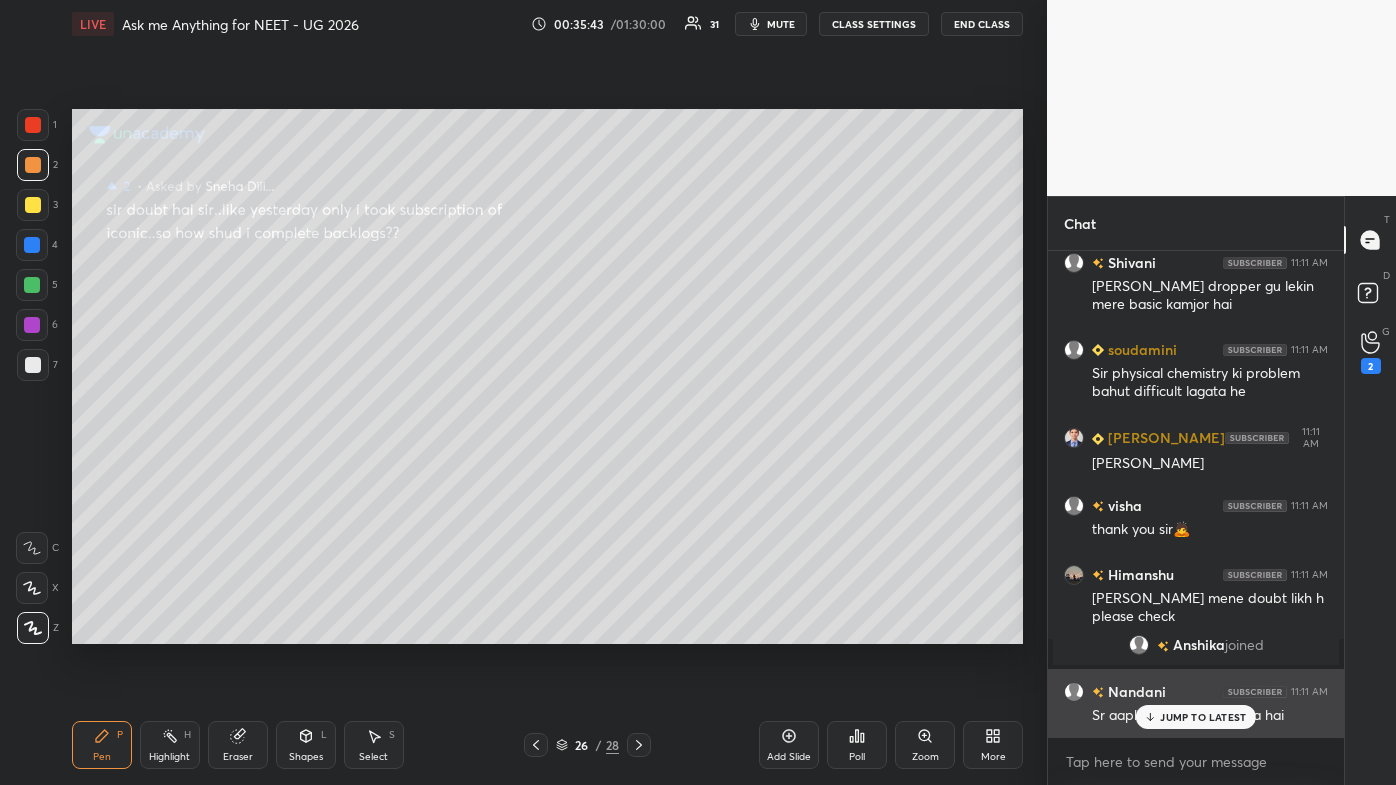 drag, startPoint x: 1165, startPoint y: 717, endPoint x: 1091, endPoint y: 723, distance: 74.24284 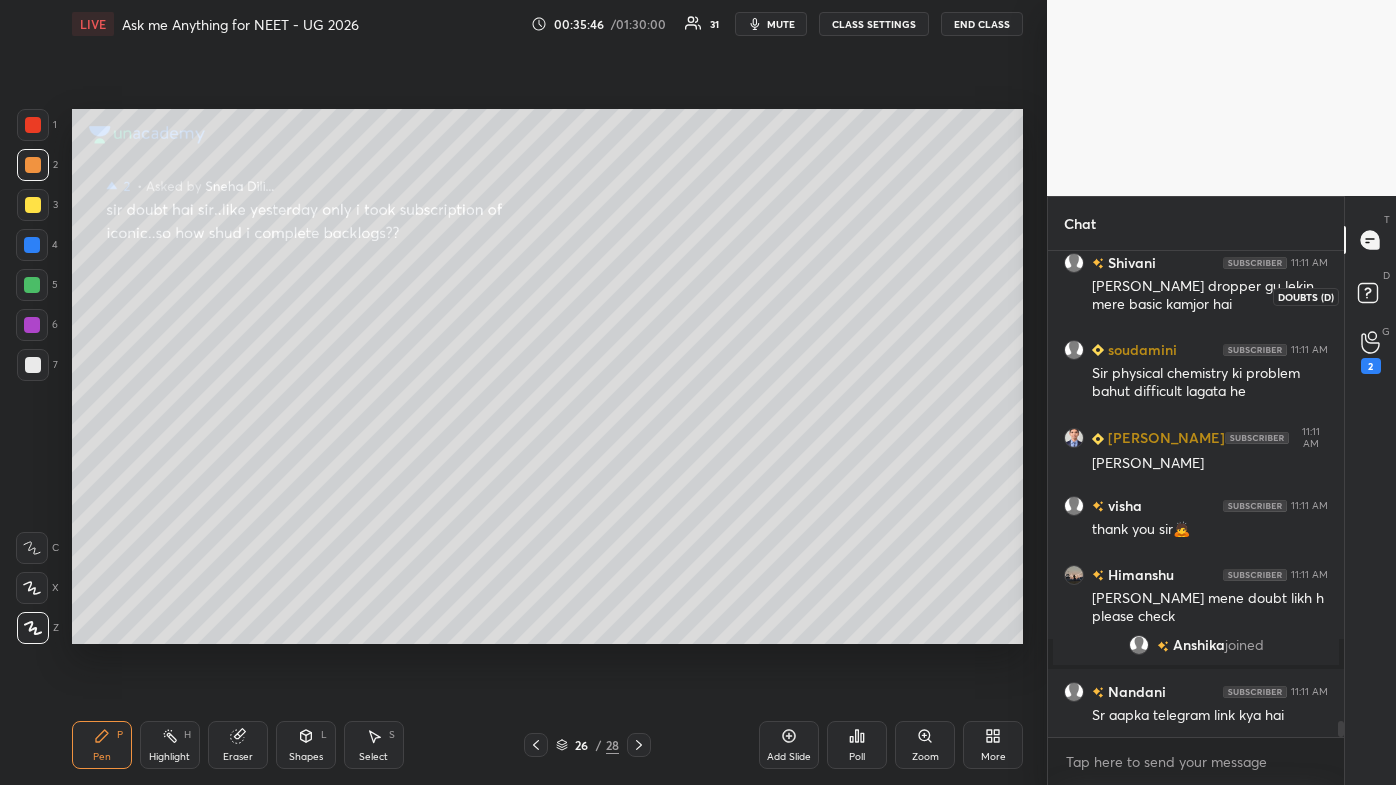 scroll, scrollTop: 14549, scrollLeft: 0, axis: vertical 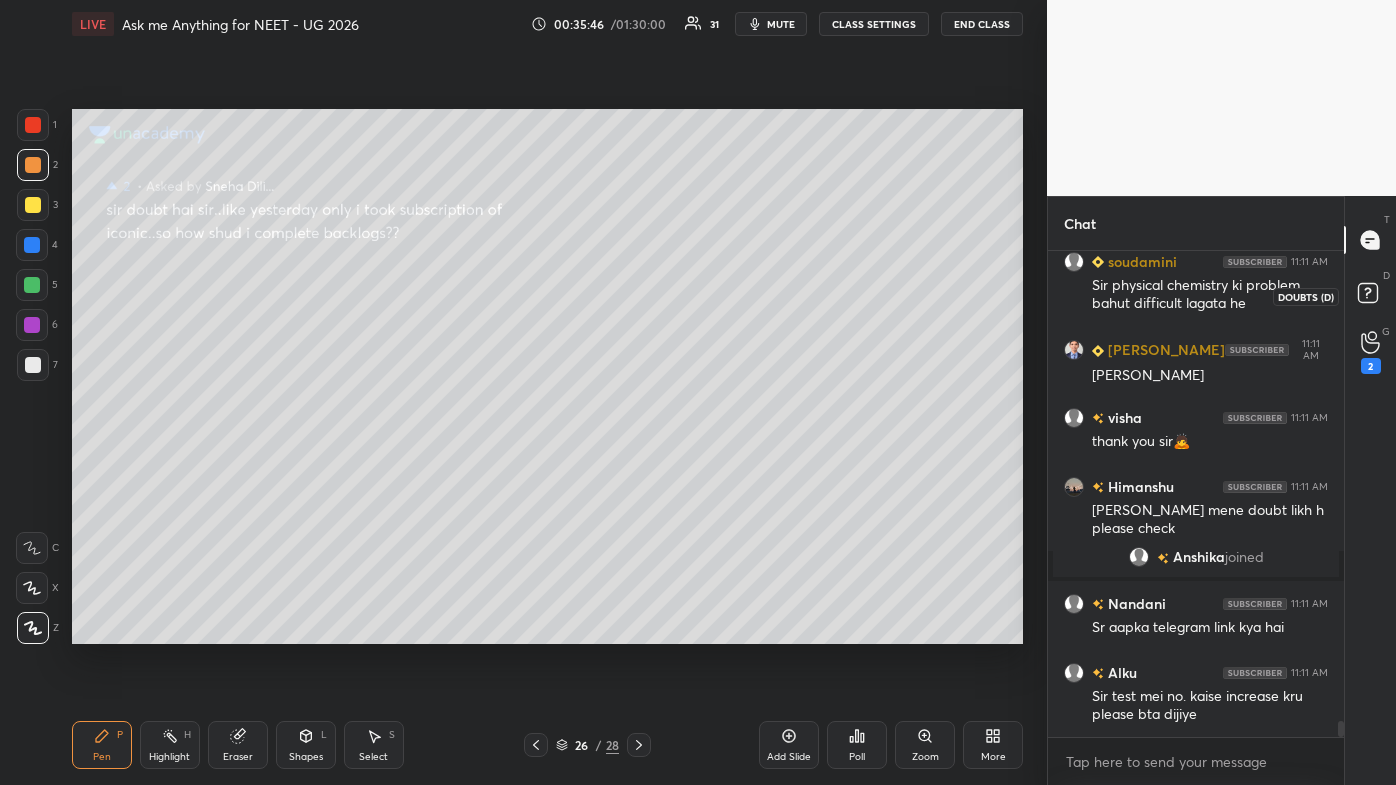 click 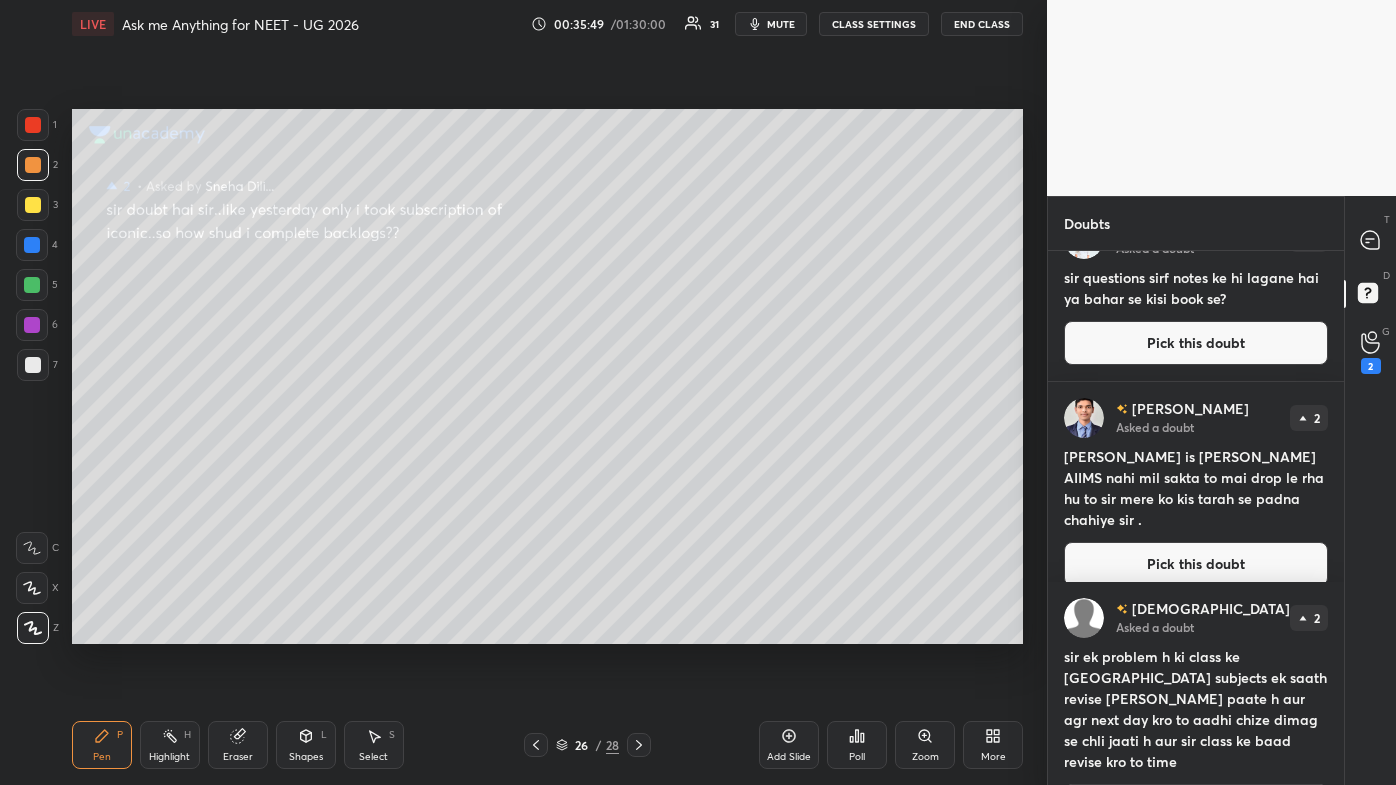 scroll, scrollTop: 48, scrollLeft: 0, axis: vertical 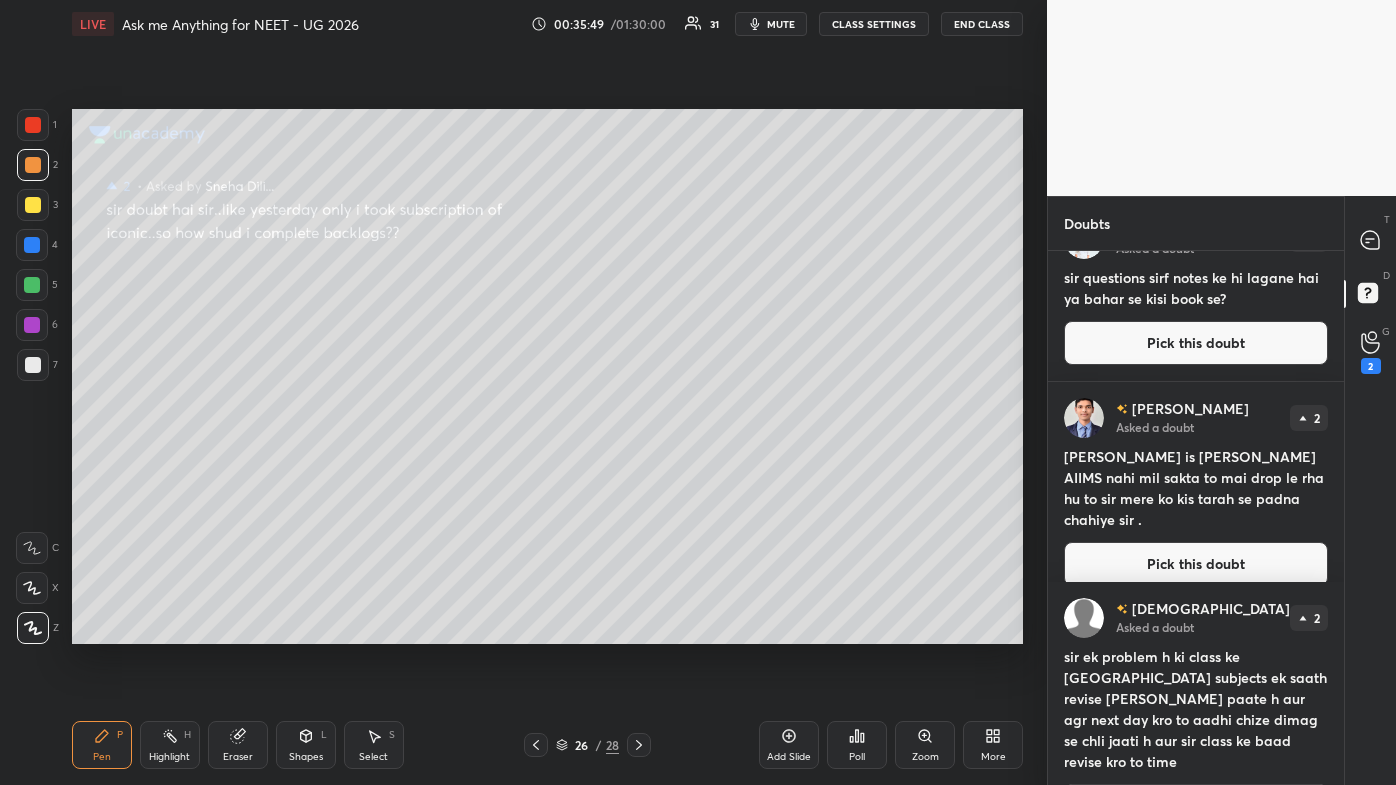 click on "Pick this doubt" at bounding box center [1196, 564] 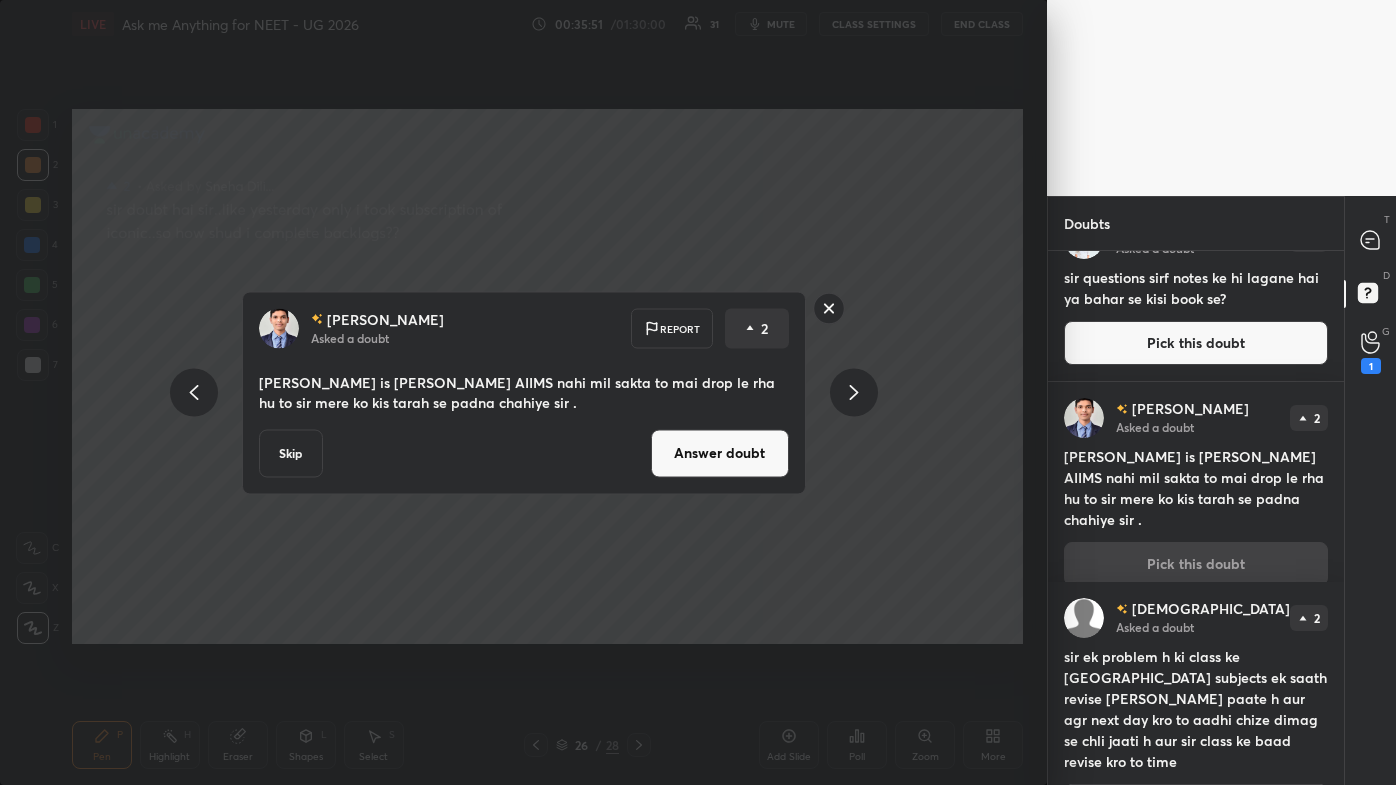 click on "Skip Answer doubt" at bounding box center [524, 453] 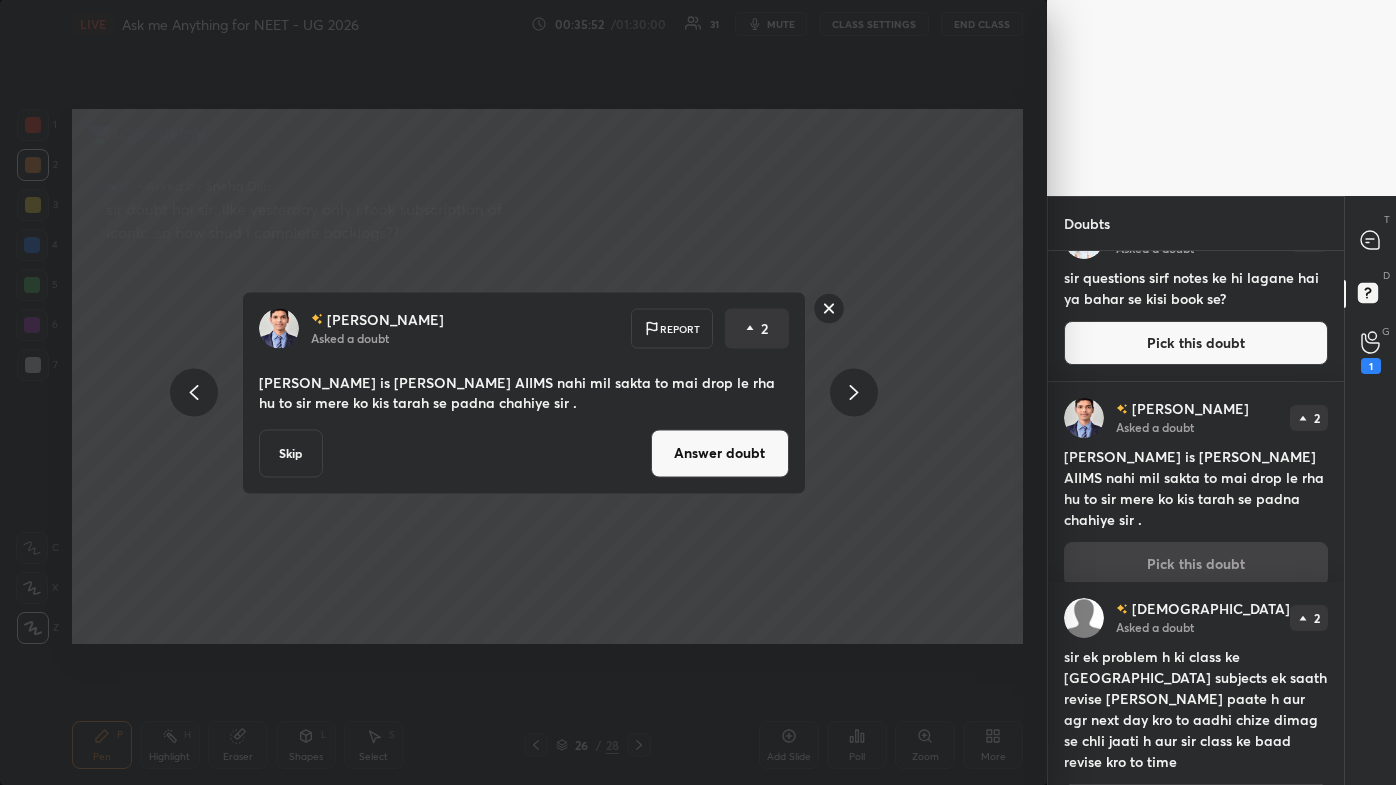 click on "[PERSON_NAME] Asked a doubt Report 2 Sir mera is [PERSON_NAME] AIIMS nahi mil sakta to mai drop le rha hu to sir mere ko kis tarah se padna chahiye sir . Skip Answer doubt" at bounding box center (524, 392) 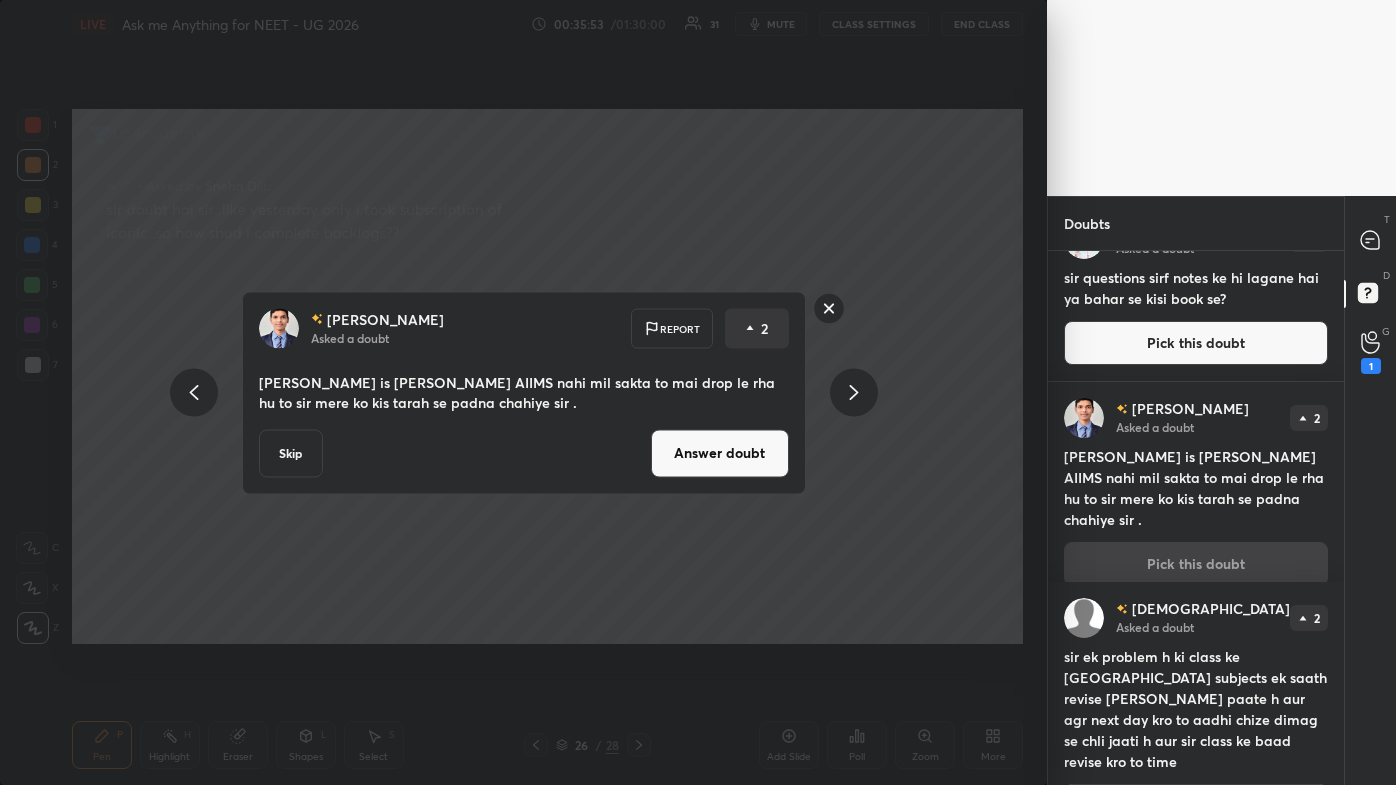 click on "Answer doubt" at bounding box center (720, 453) 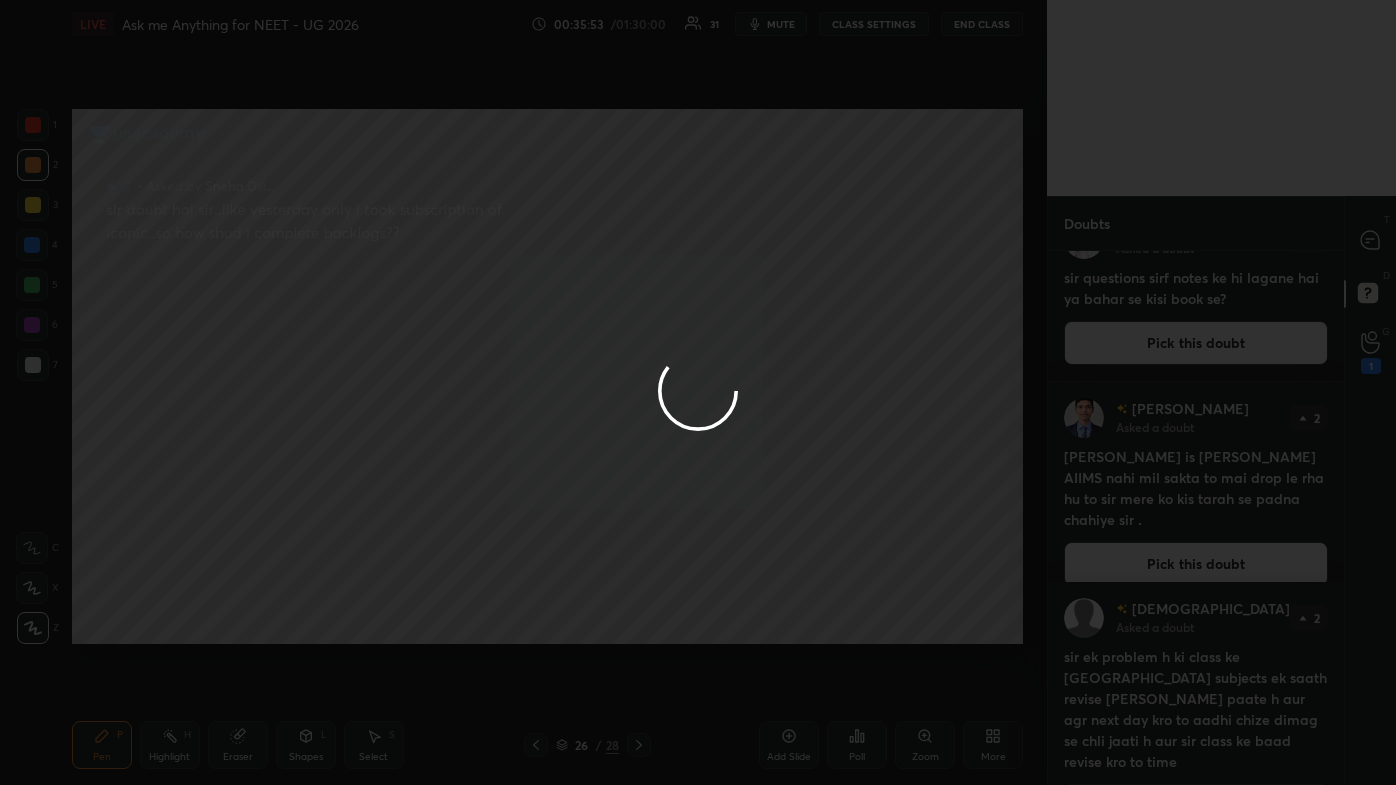 scroll, scrollTop: 0, scrollLeft: 0, axis: both 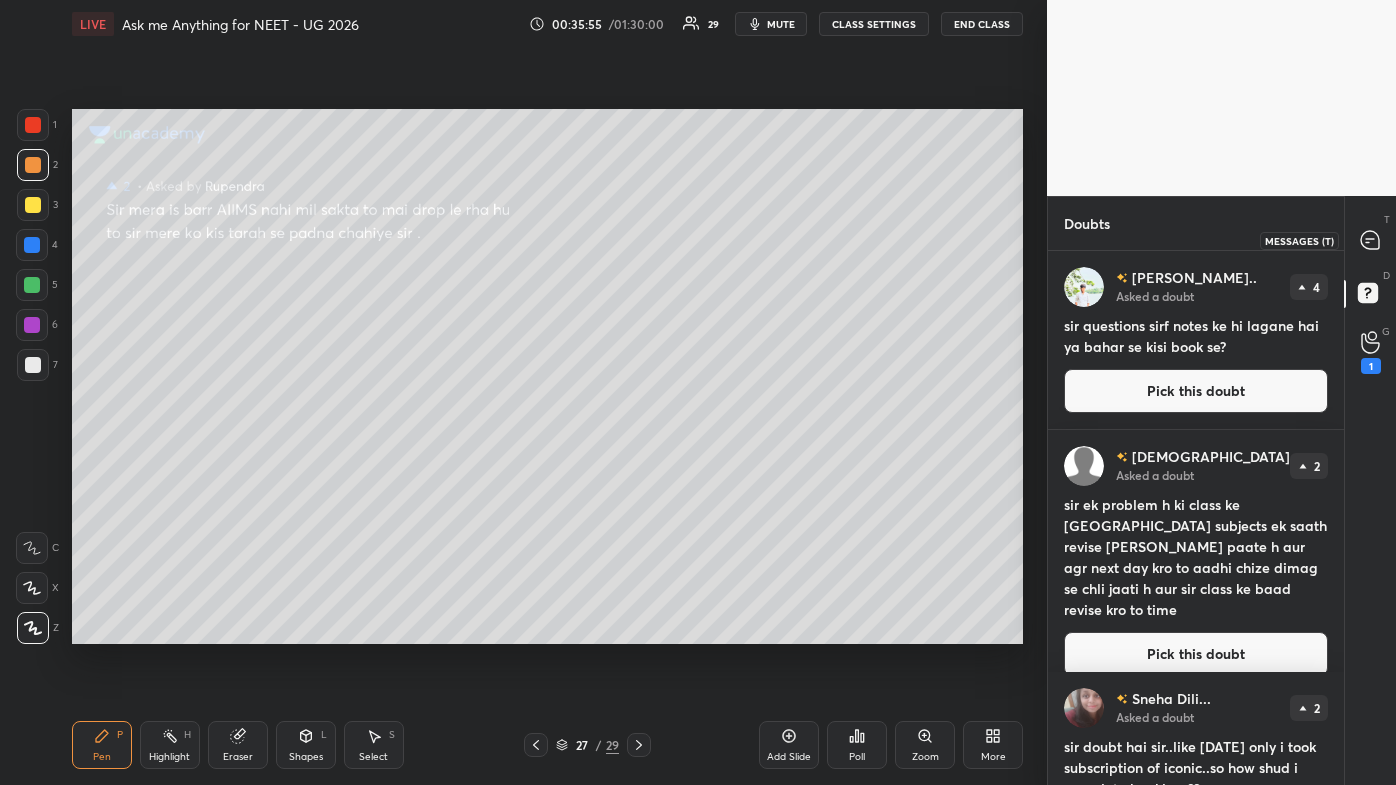 click 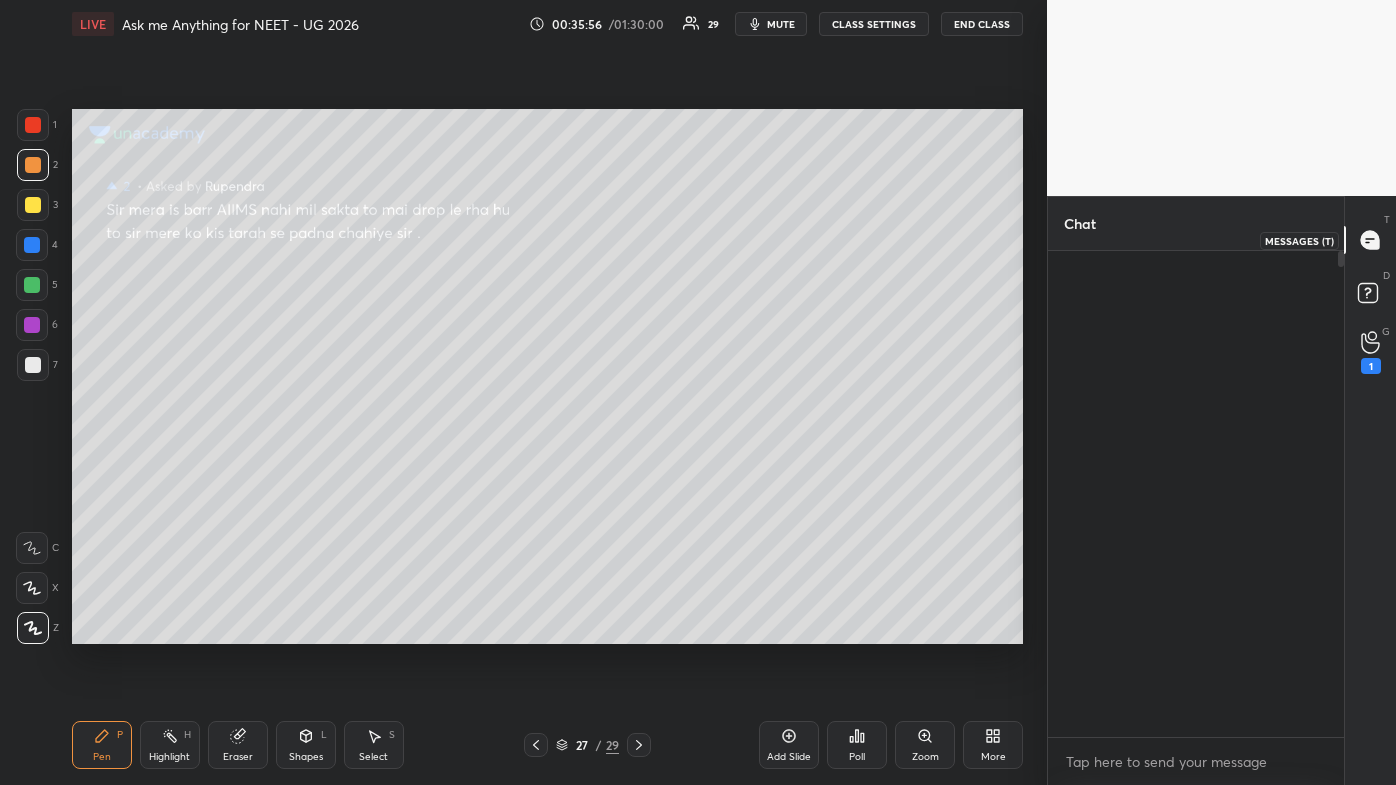 scroll, scrollTop: 14913, scrollLeft: 0, axis: vertical 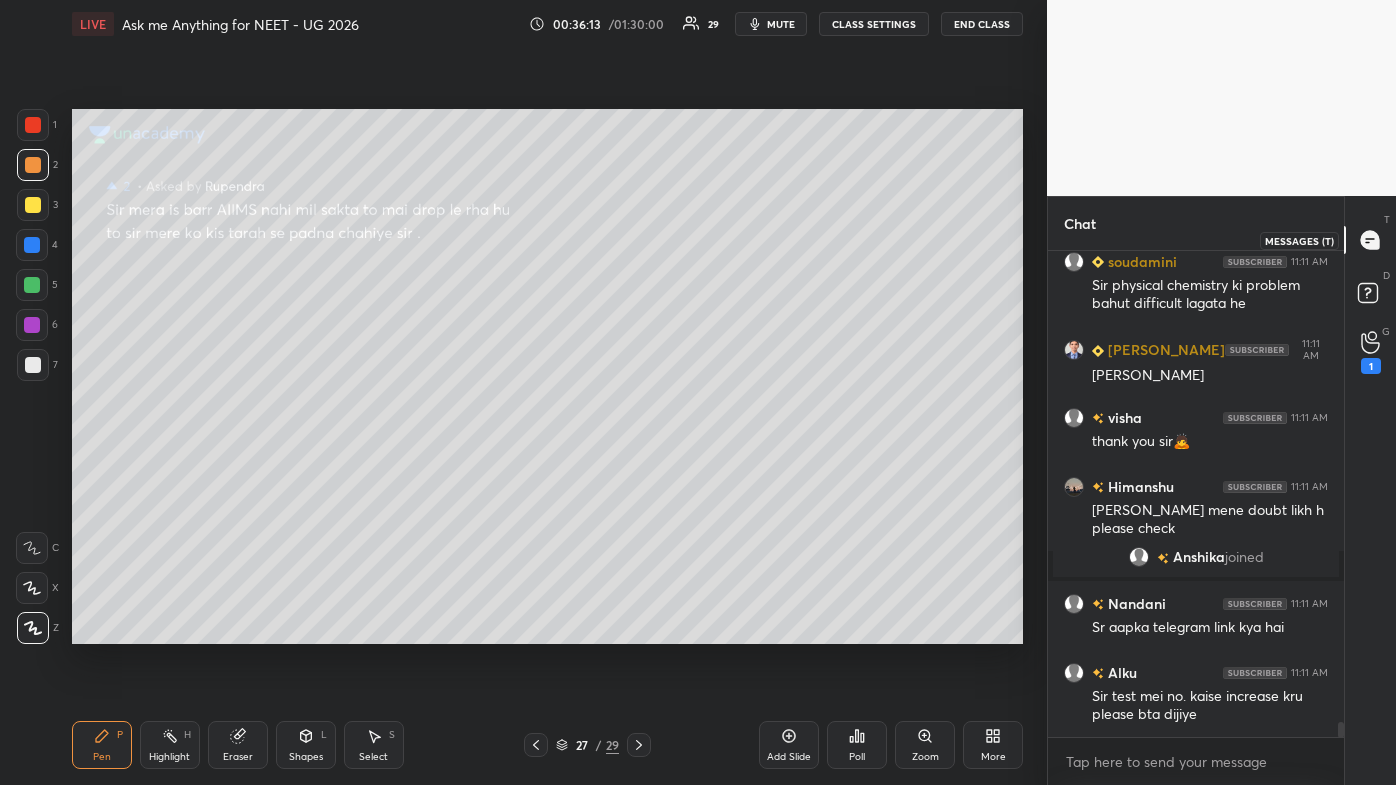 click 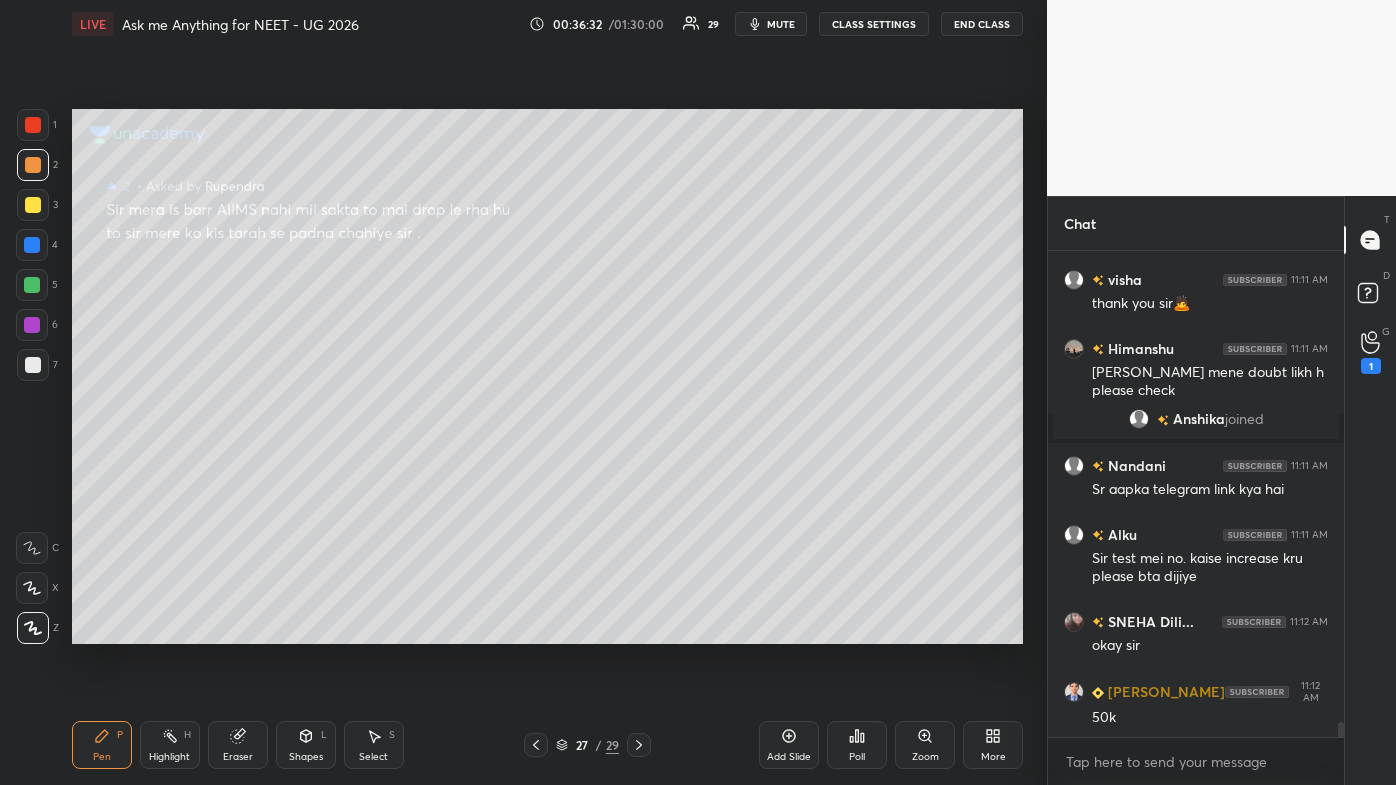 scroll, scrollTop: 15090, scrollLeft: 0, axis: vertical 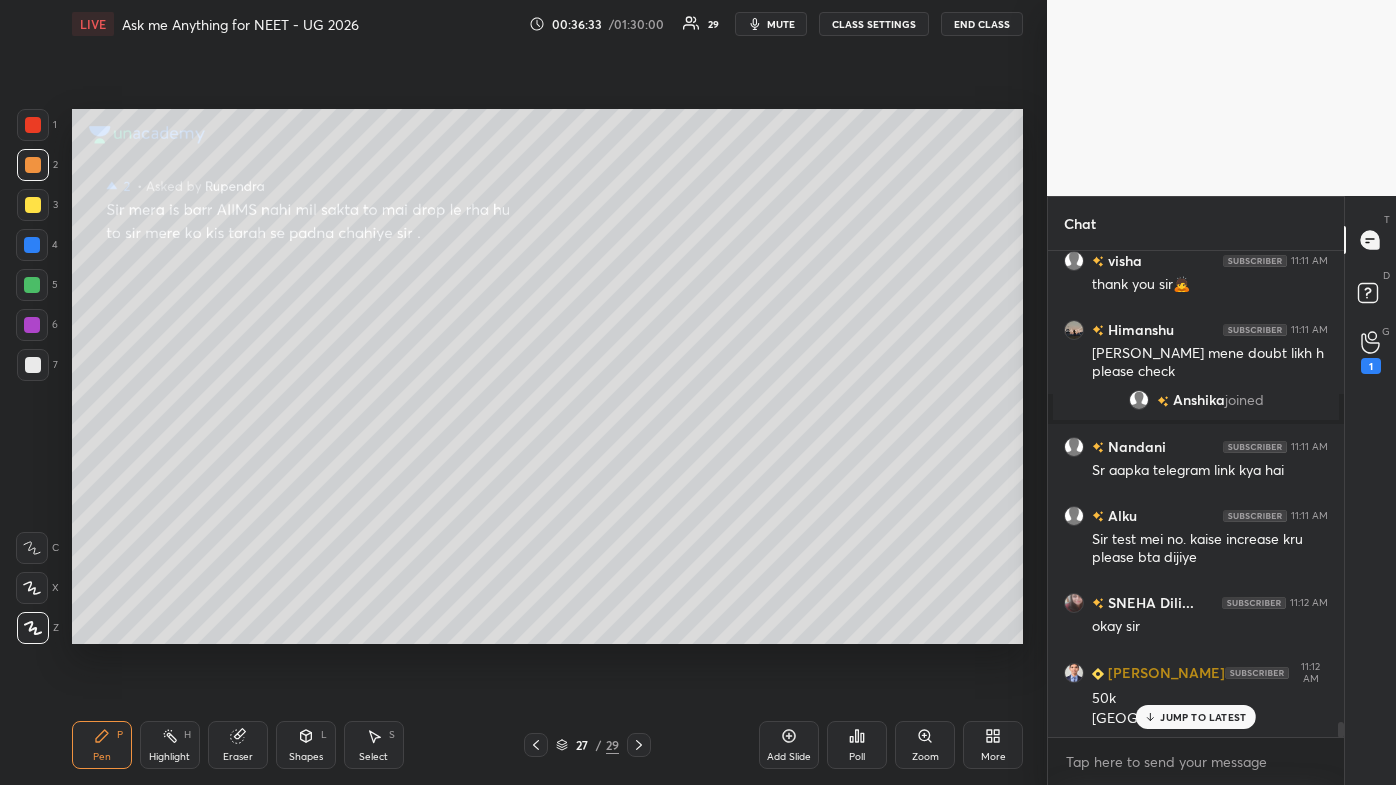 click on "JUMP TO LATEST" at bounding box center [1203, 717] 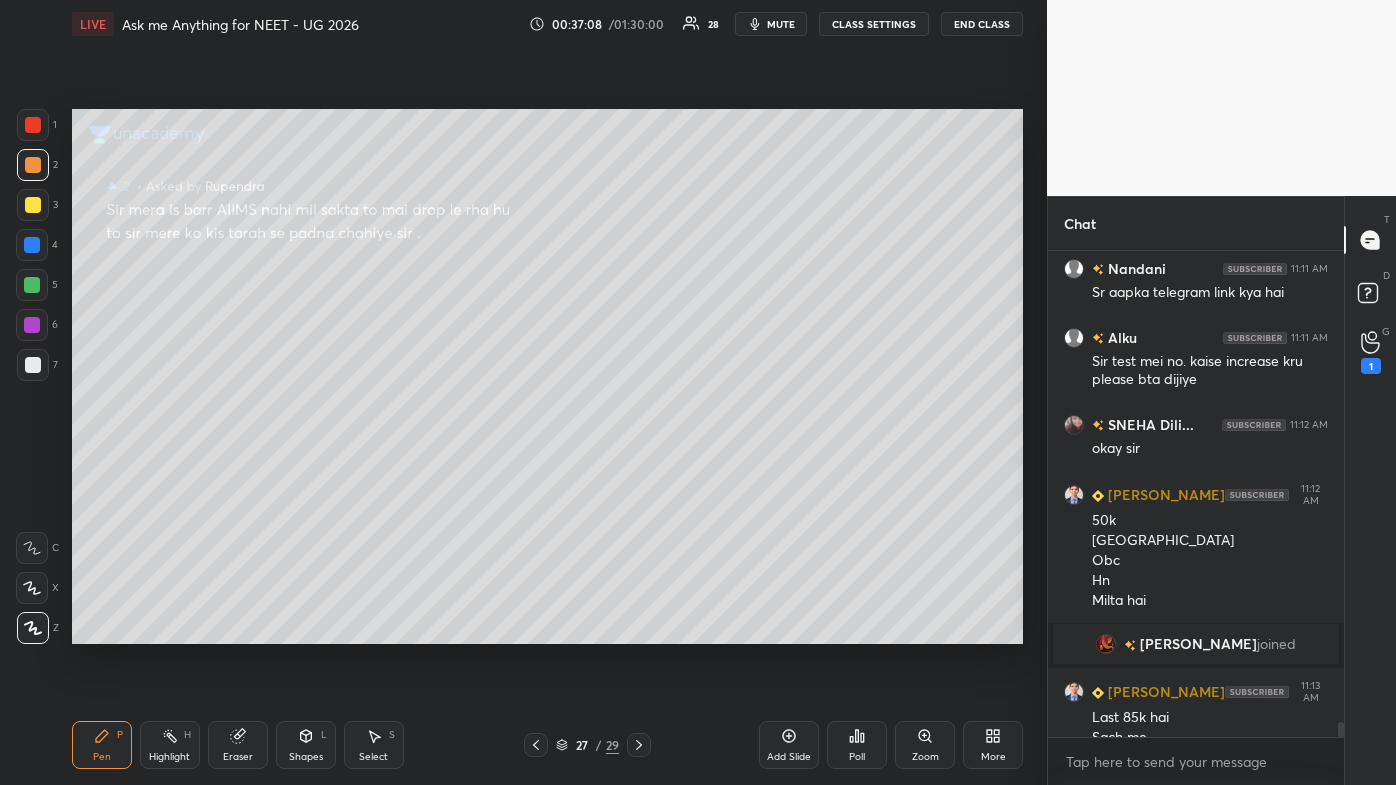 scroll, scrollTop: 14834, scrollLeft: 0, axis: vertical 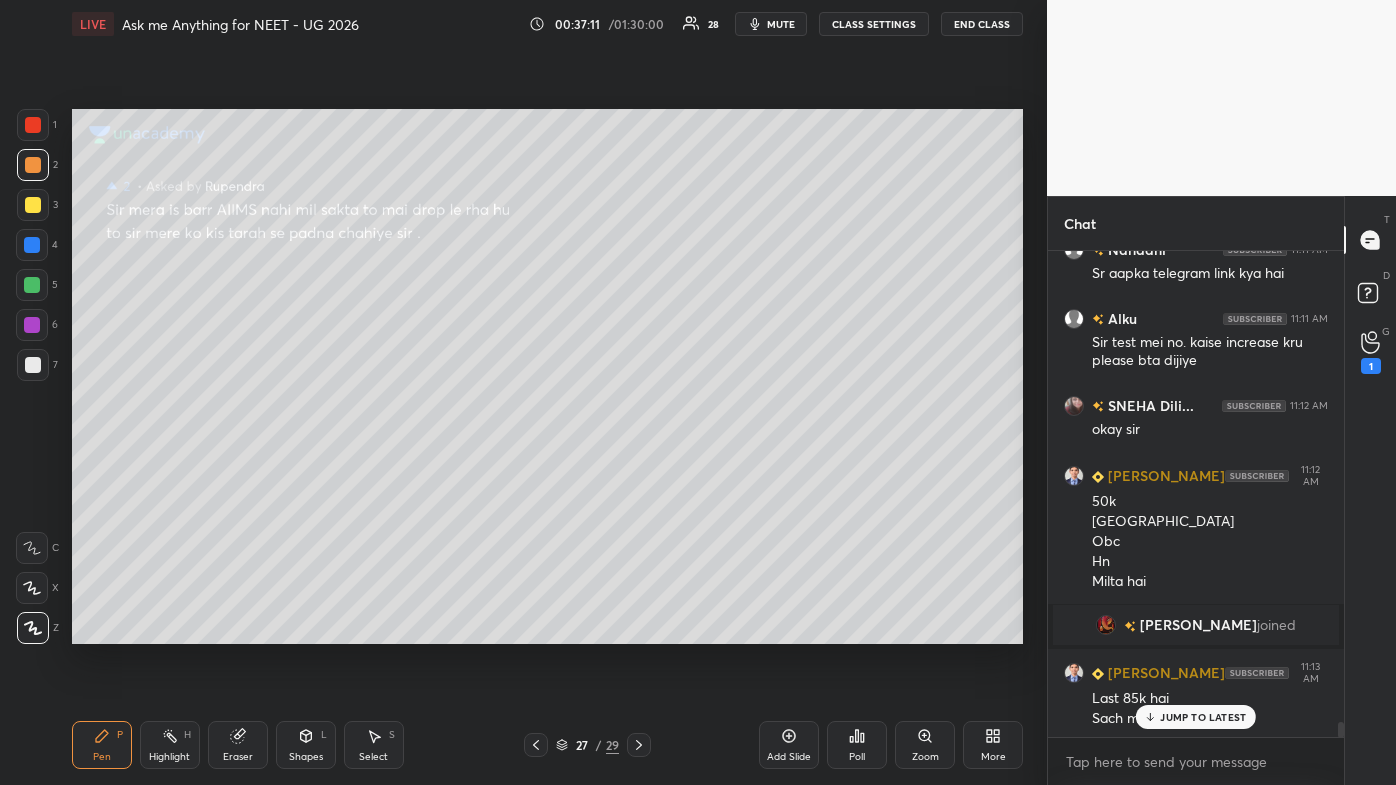 click 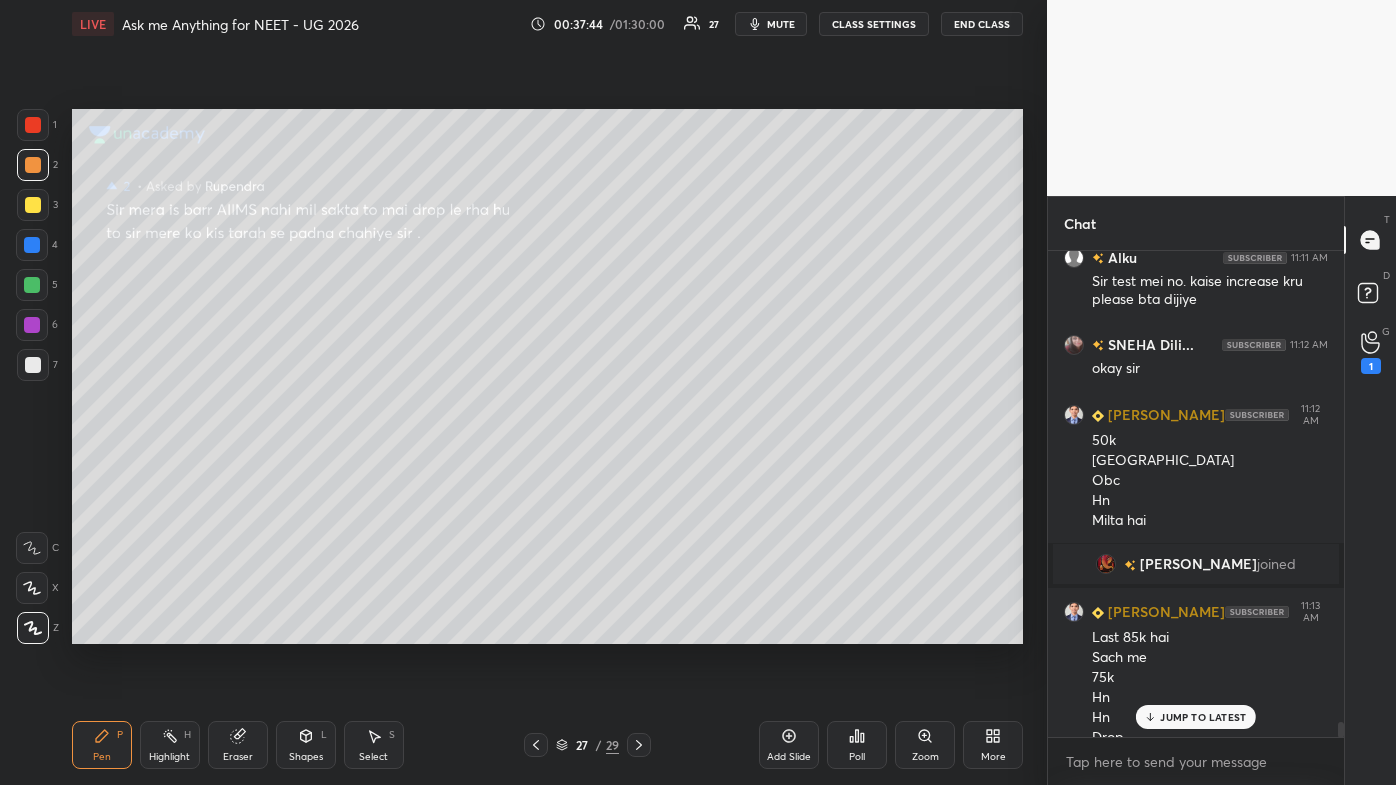 scroll, scrollTop: 14914, scrollLeft: 0, axis: vertical 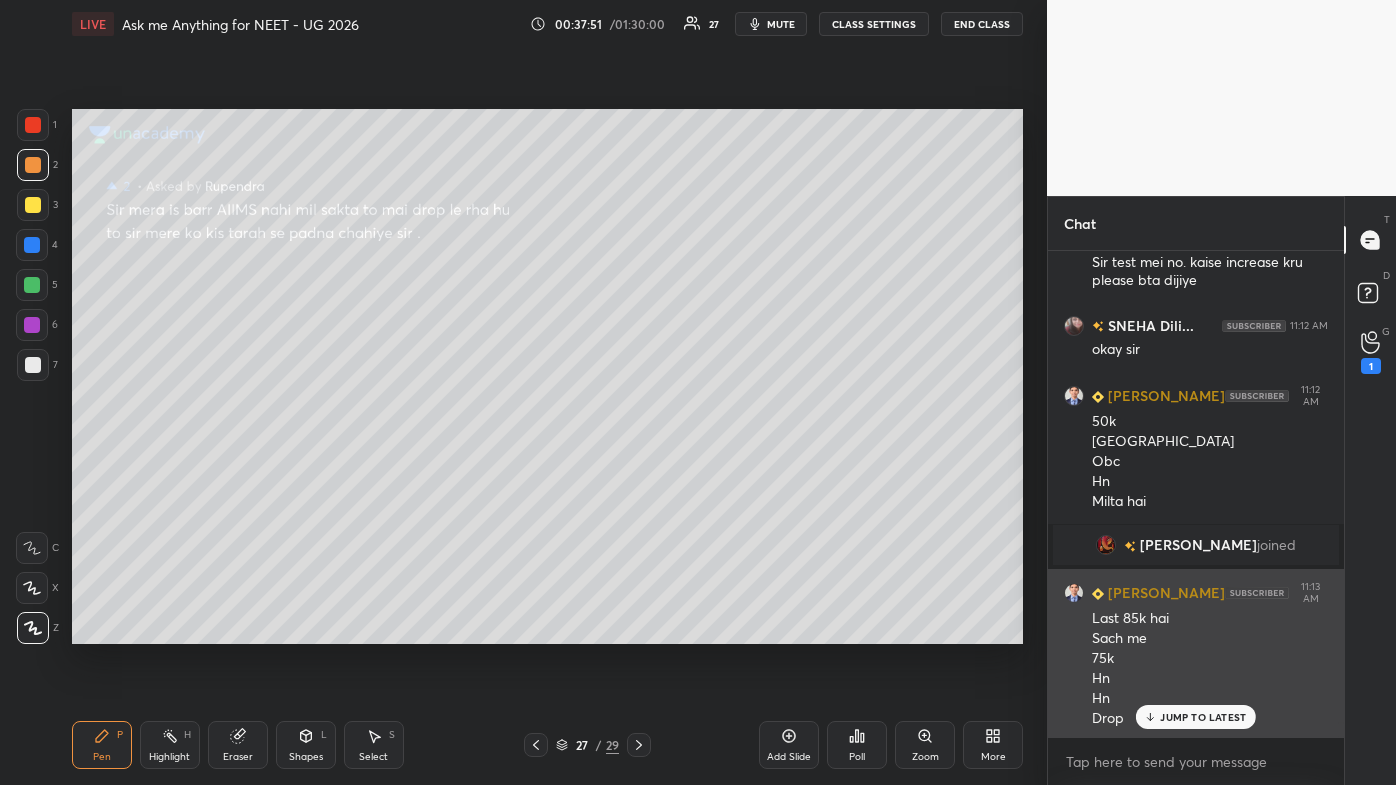 drag, startPoint x: 1178, startPoint y: 721, endPoint x: 1093, endPoint y: 719, distance: 85.02353 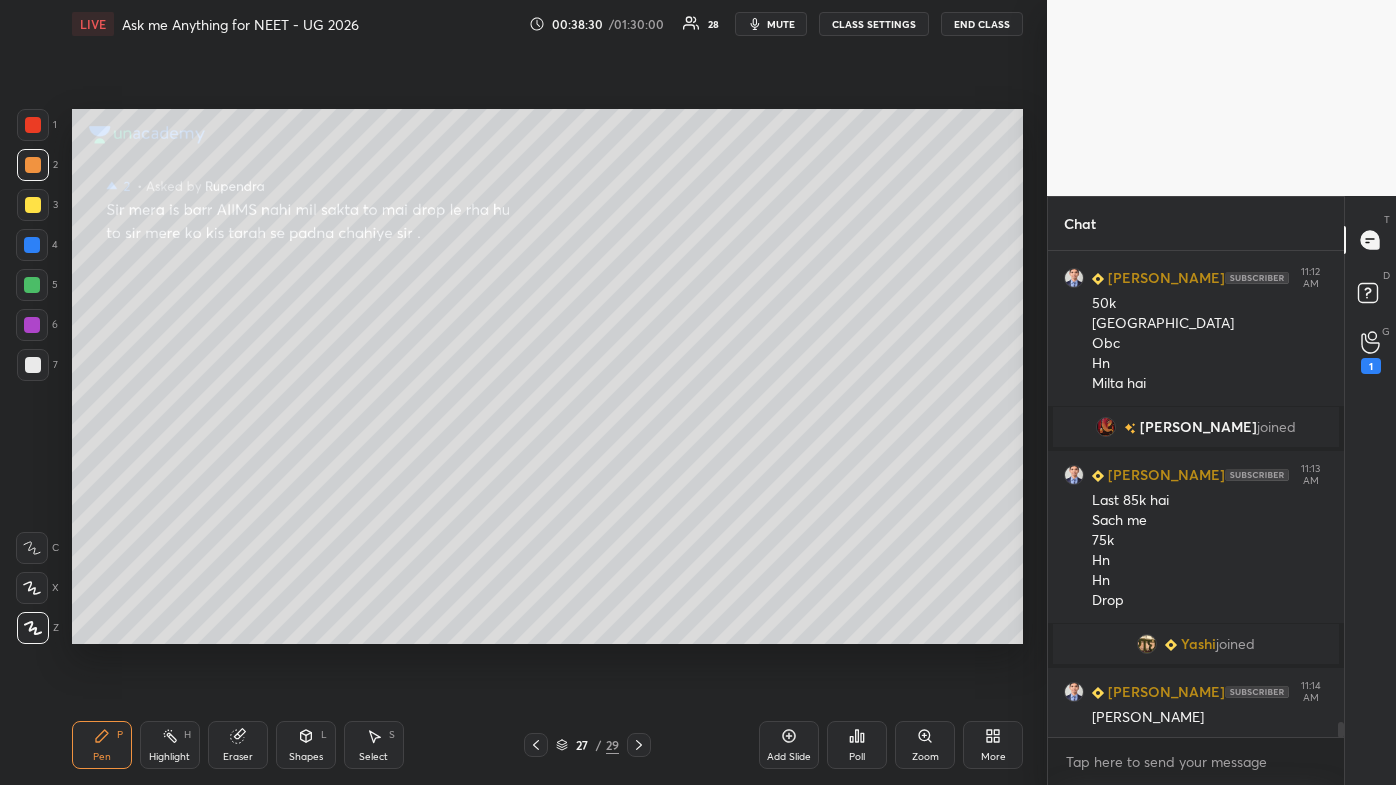scroll, scrollTop: 14884, scrollLeft: 0, axis: vertical 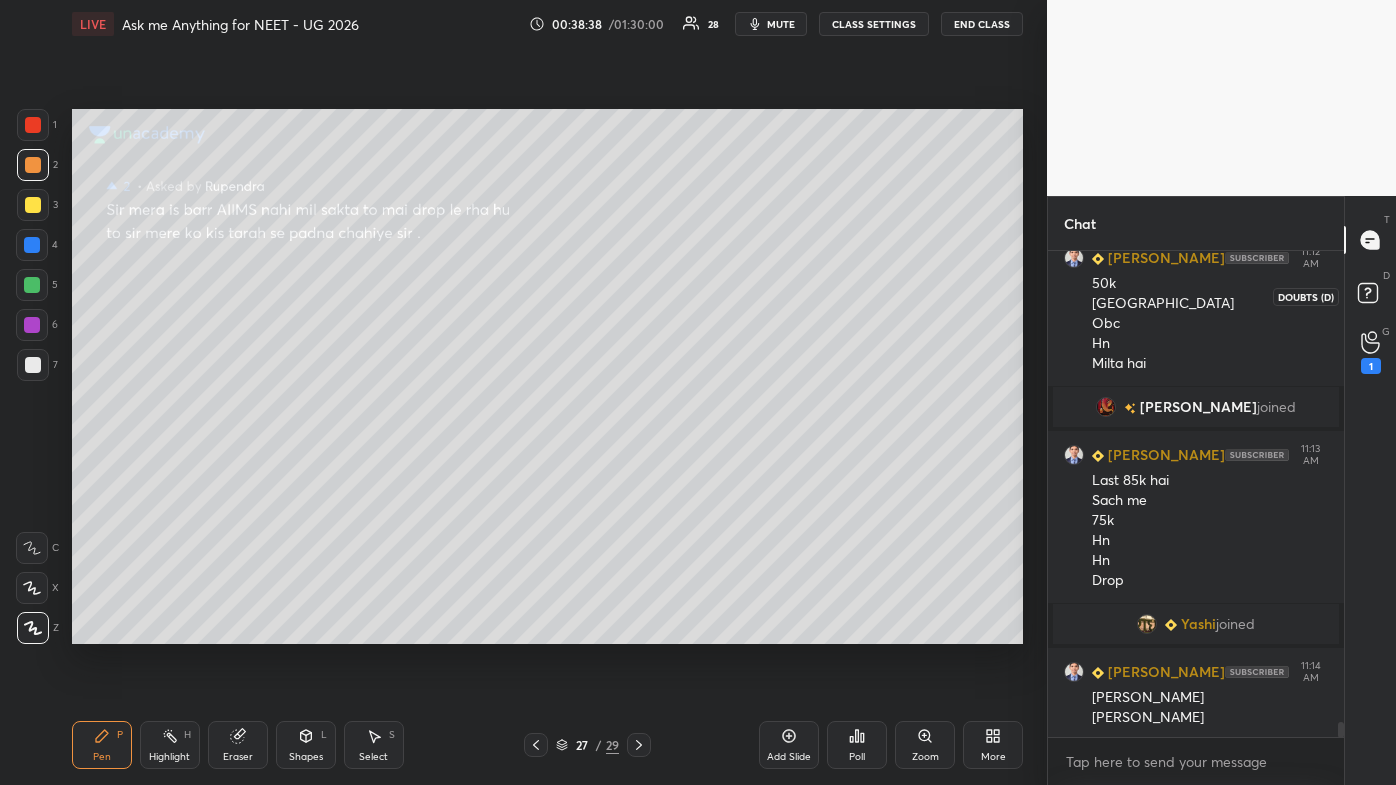 click 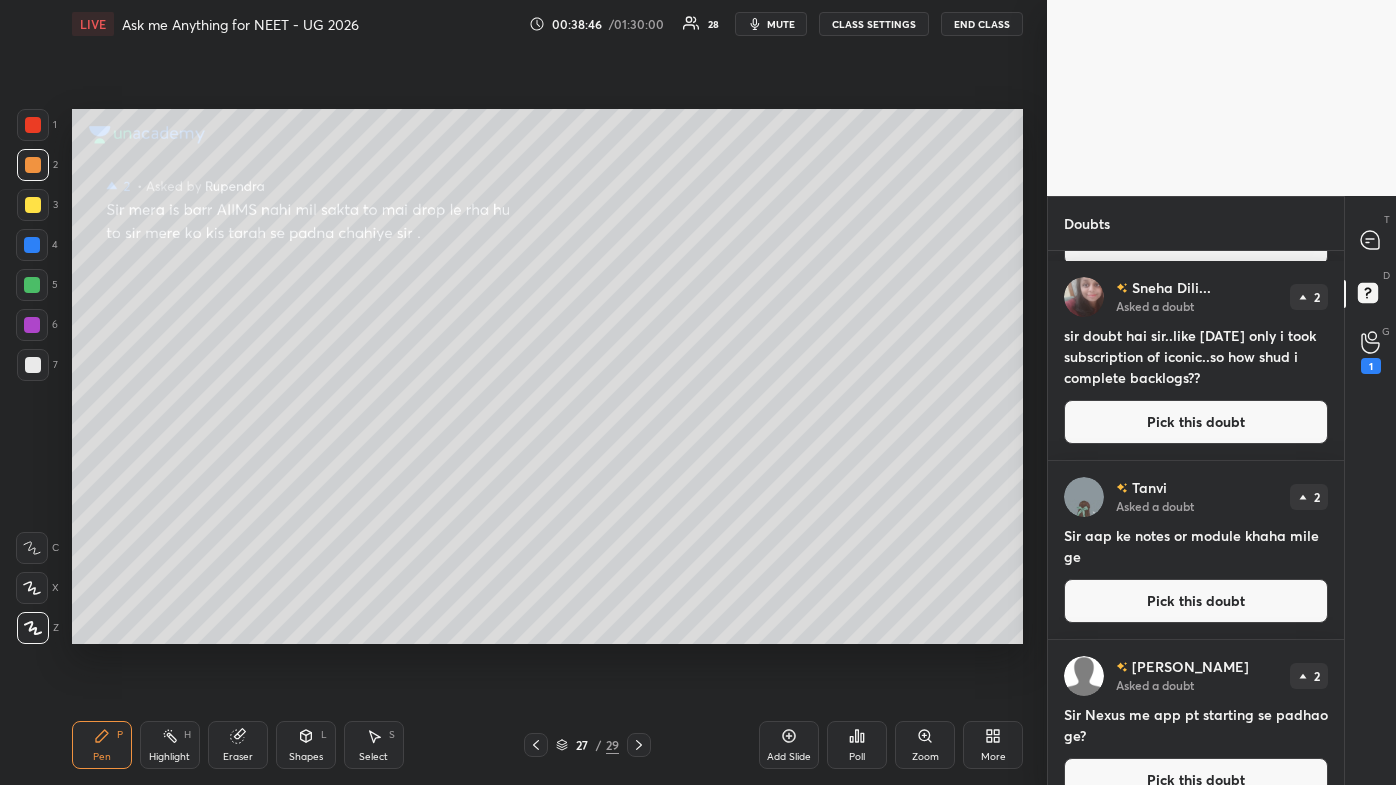scroll, scrollTop: 412, scrollLeft: 0, axis: vertical 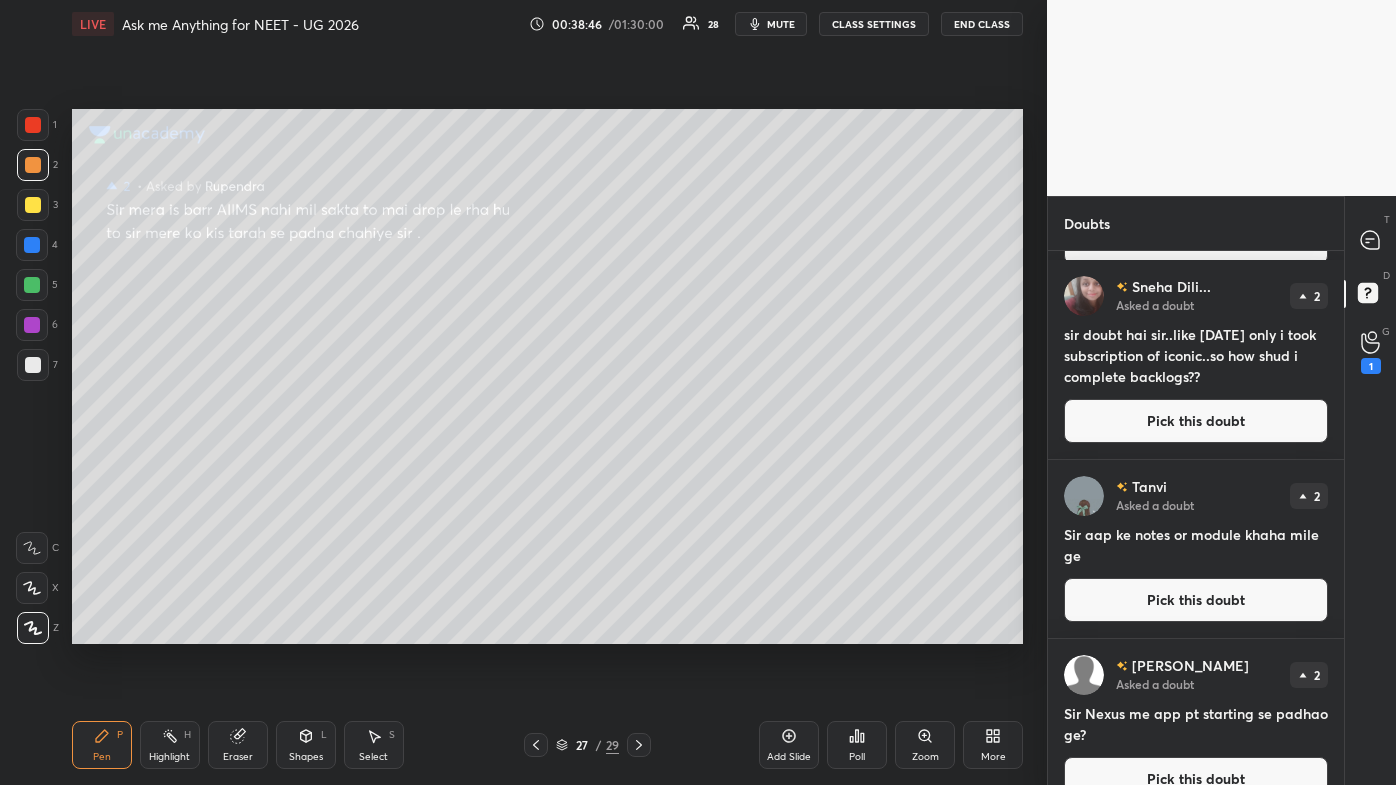 click on "Pick this doubt" at bounding box center [1196, 600] 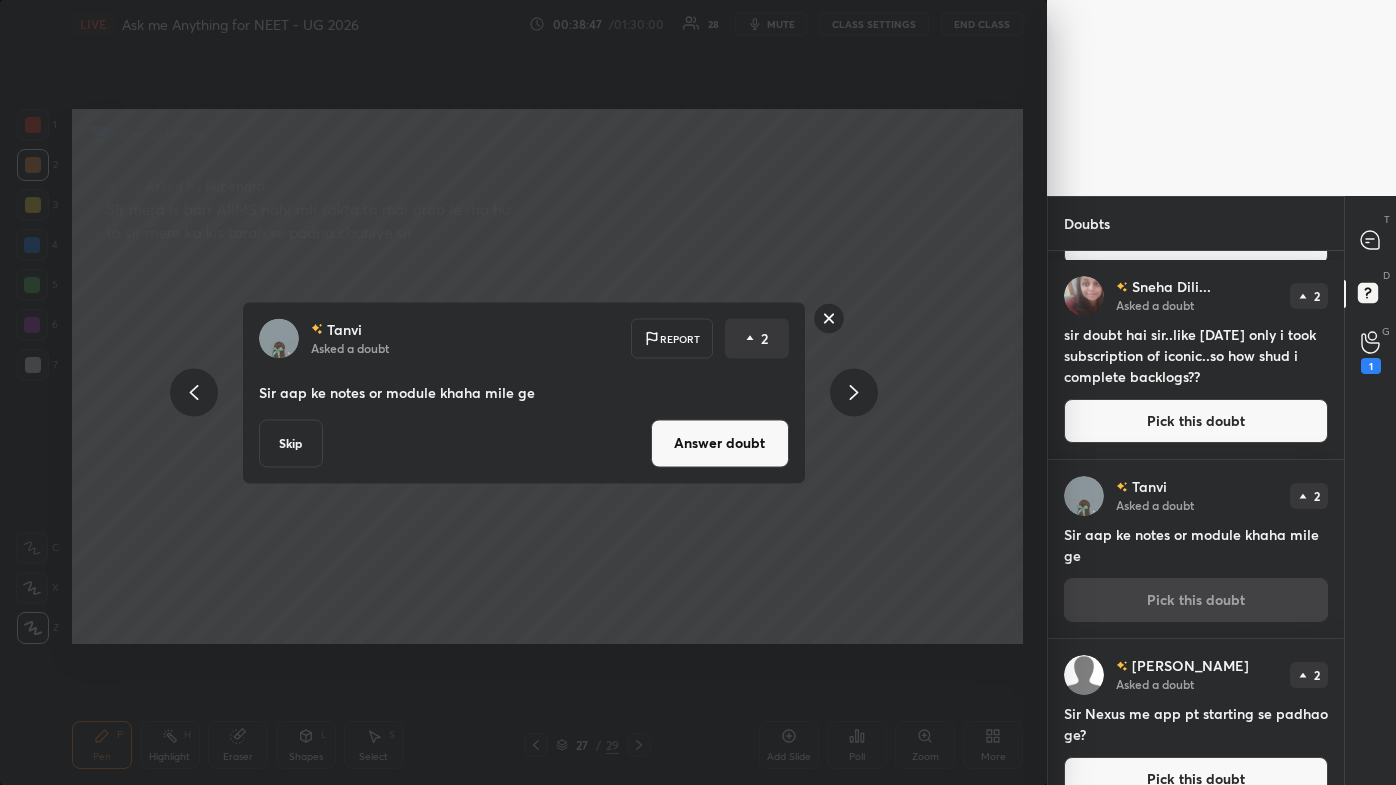 click on "Answer doubt" at bounding box center [720, 443] 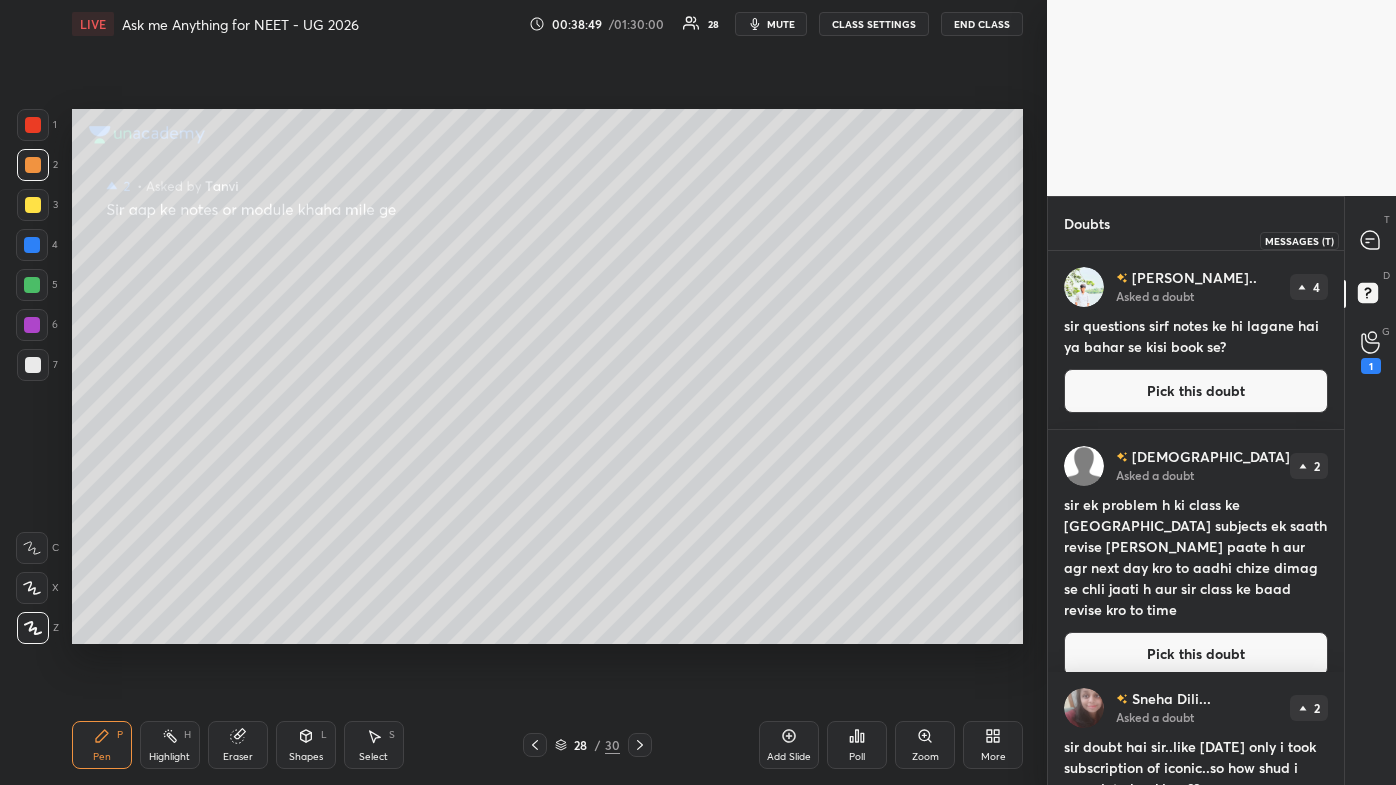 drag, startPoint x: 1366, startPoint y: 230, endPoint x: 1373, endPoint y: 256, distance: 26.925823 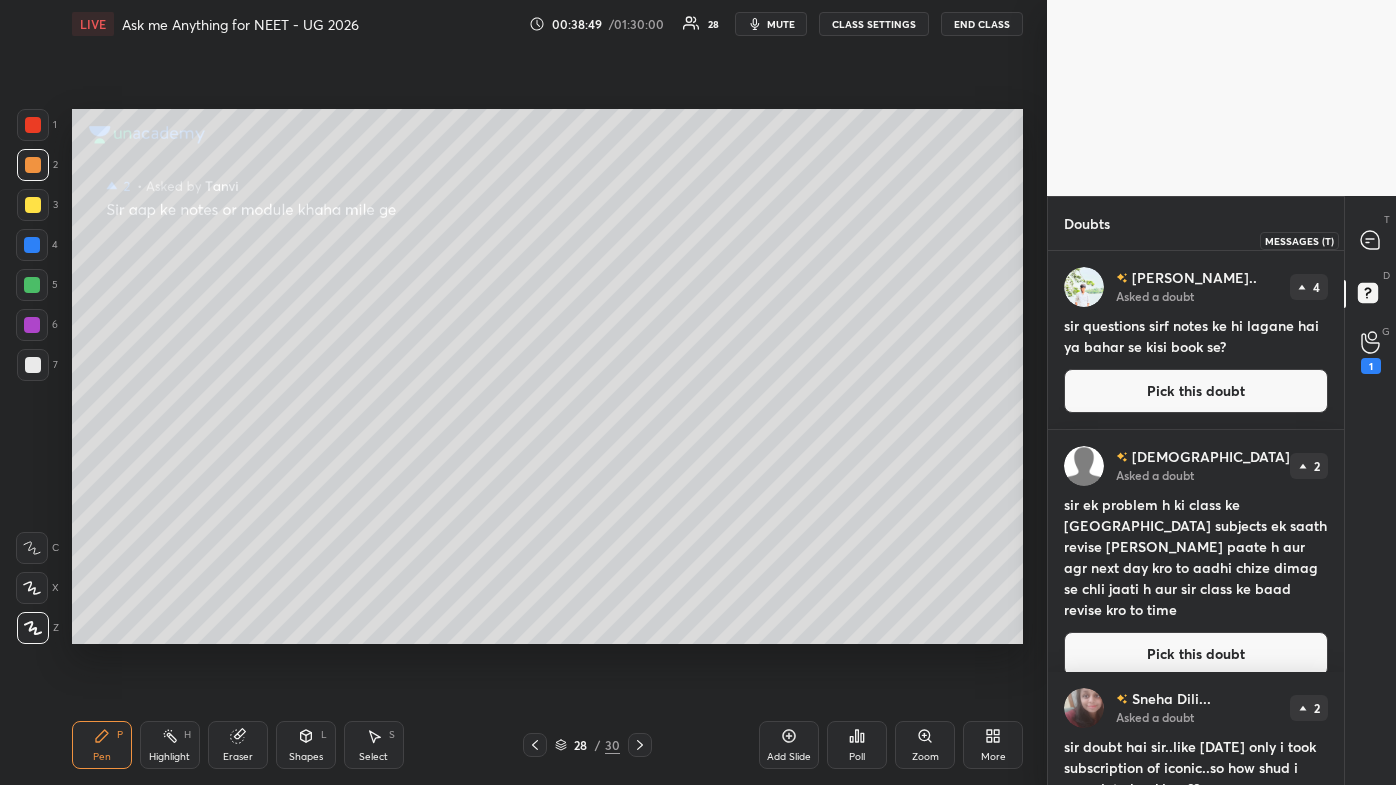 click 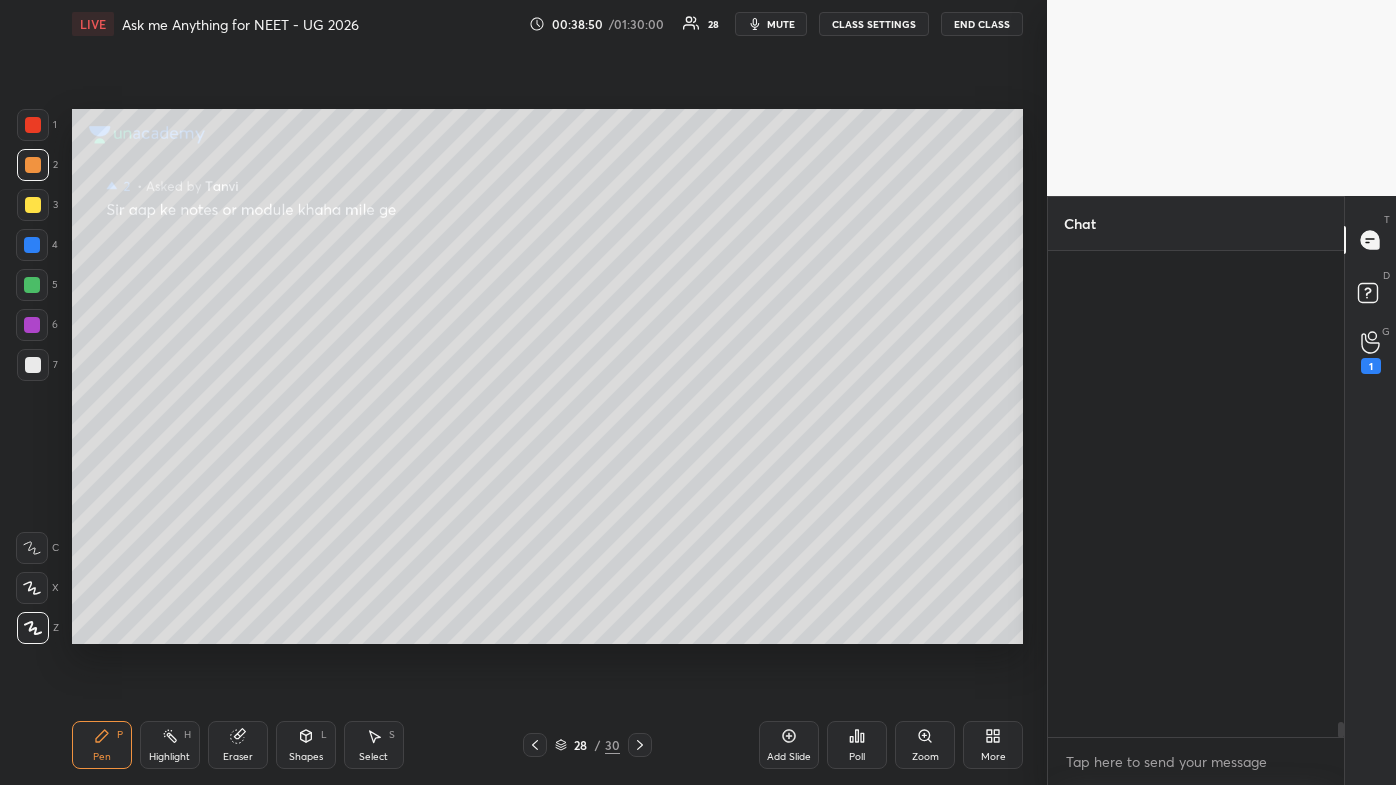 scroll, scrollTop: 15218, scrollLeft: 0, axis: vertical 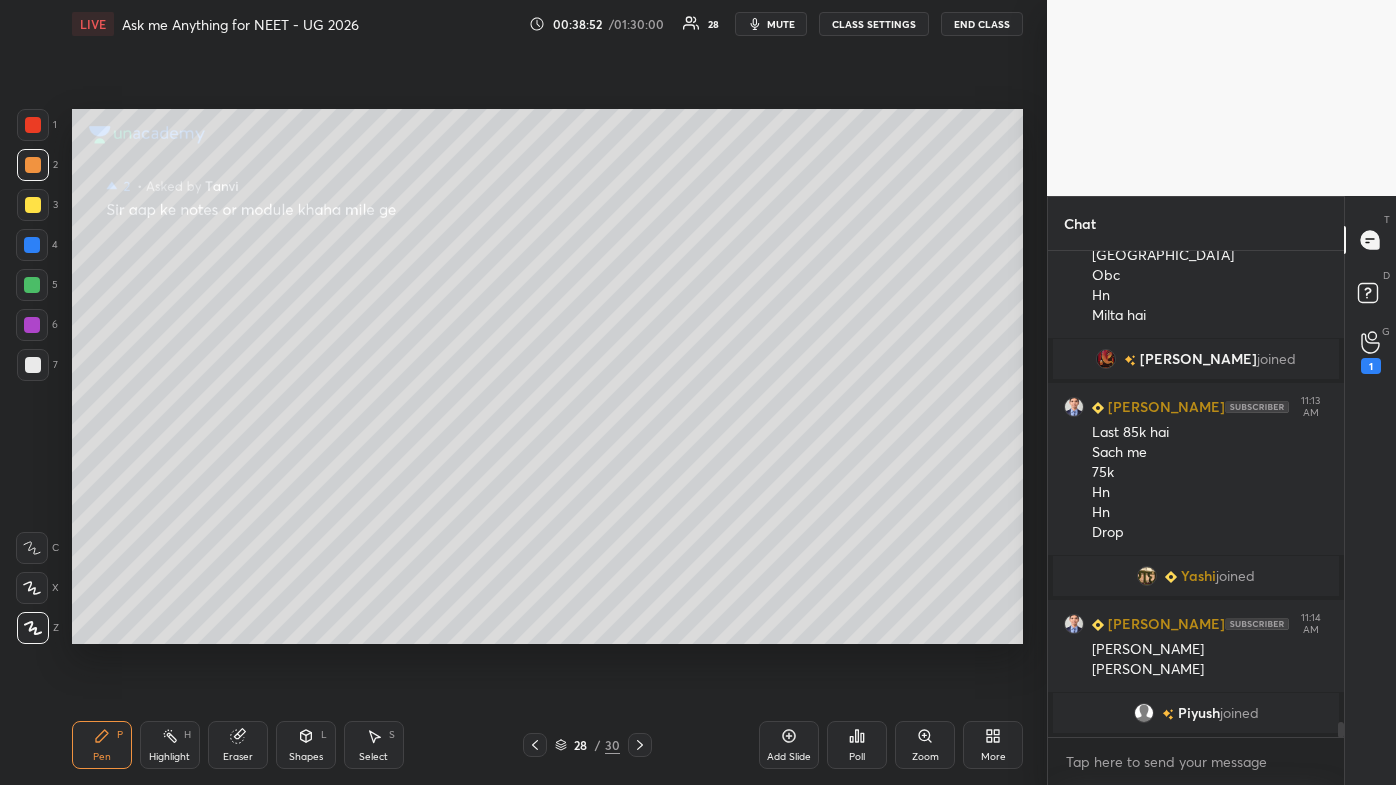drag, startPoint x: 106, startPoint y: 746, endPoint x: 117, endPoint y: 647, distance: 99.60924 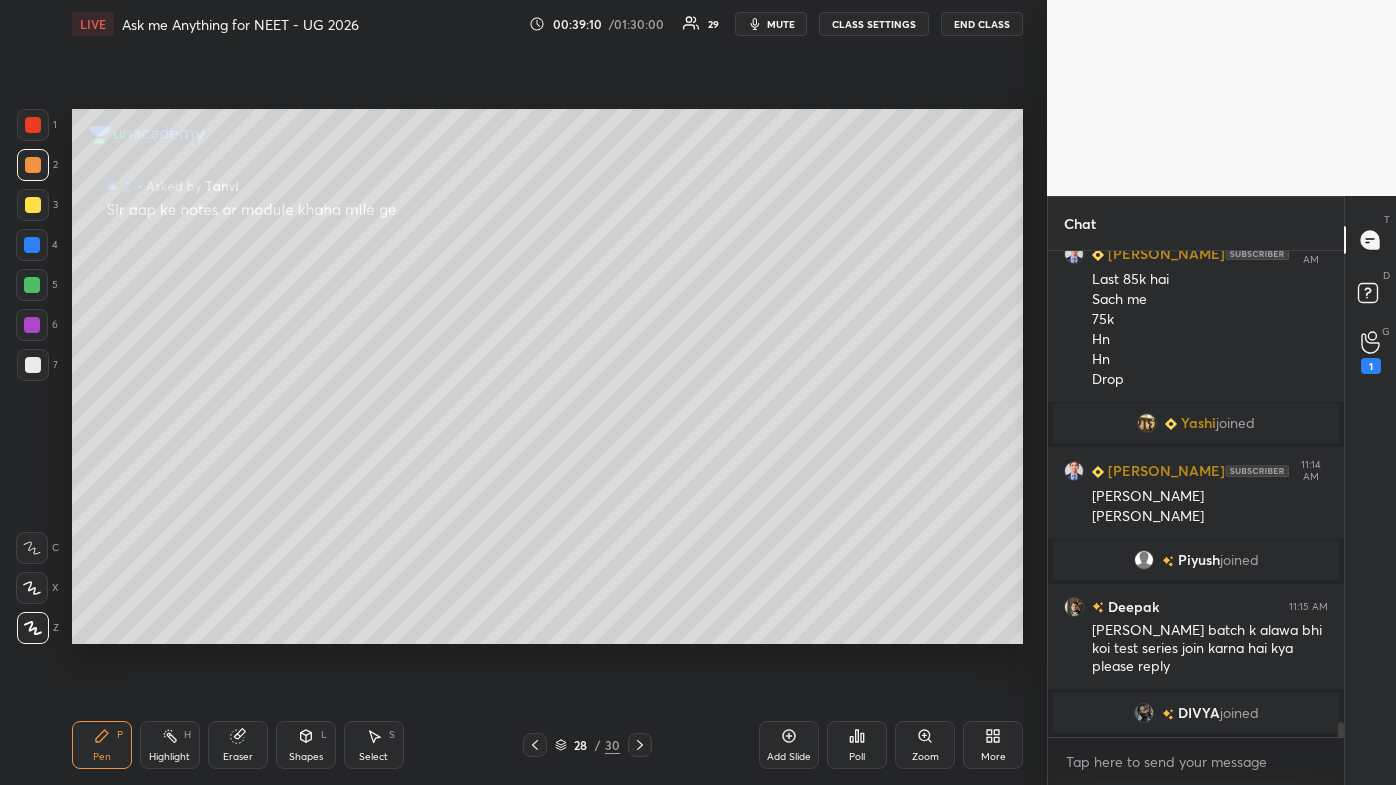 scroll, scrollTop: 14994, scrollLeft: 0, axis: vertical 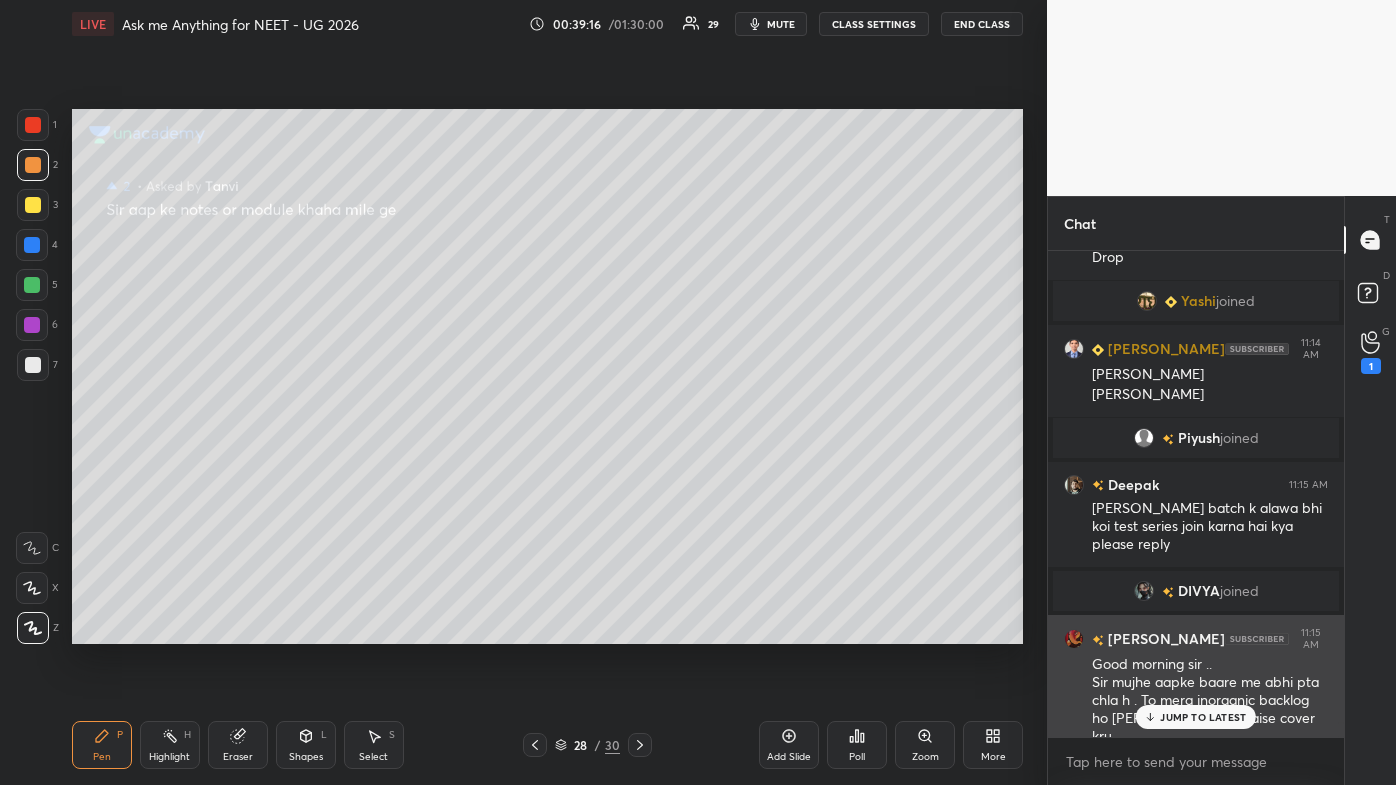 click on "JUMP TO LATEST" at bounding box center (1203, 717) 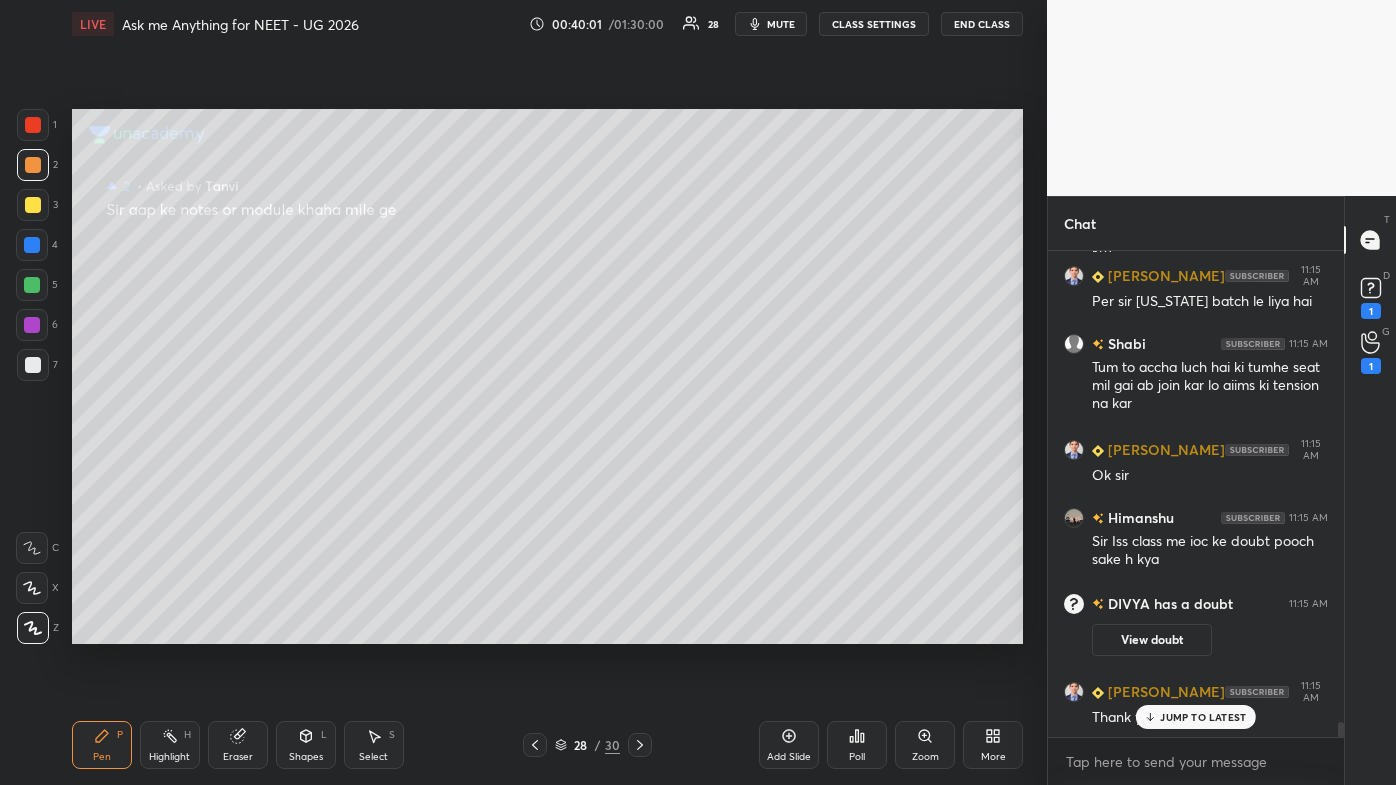 scroll, scrollTop: 15400, scrollLeft: 0, axis: vertical 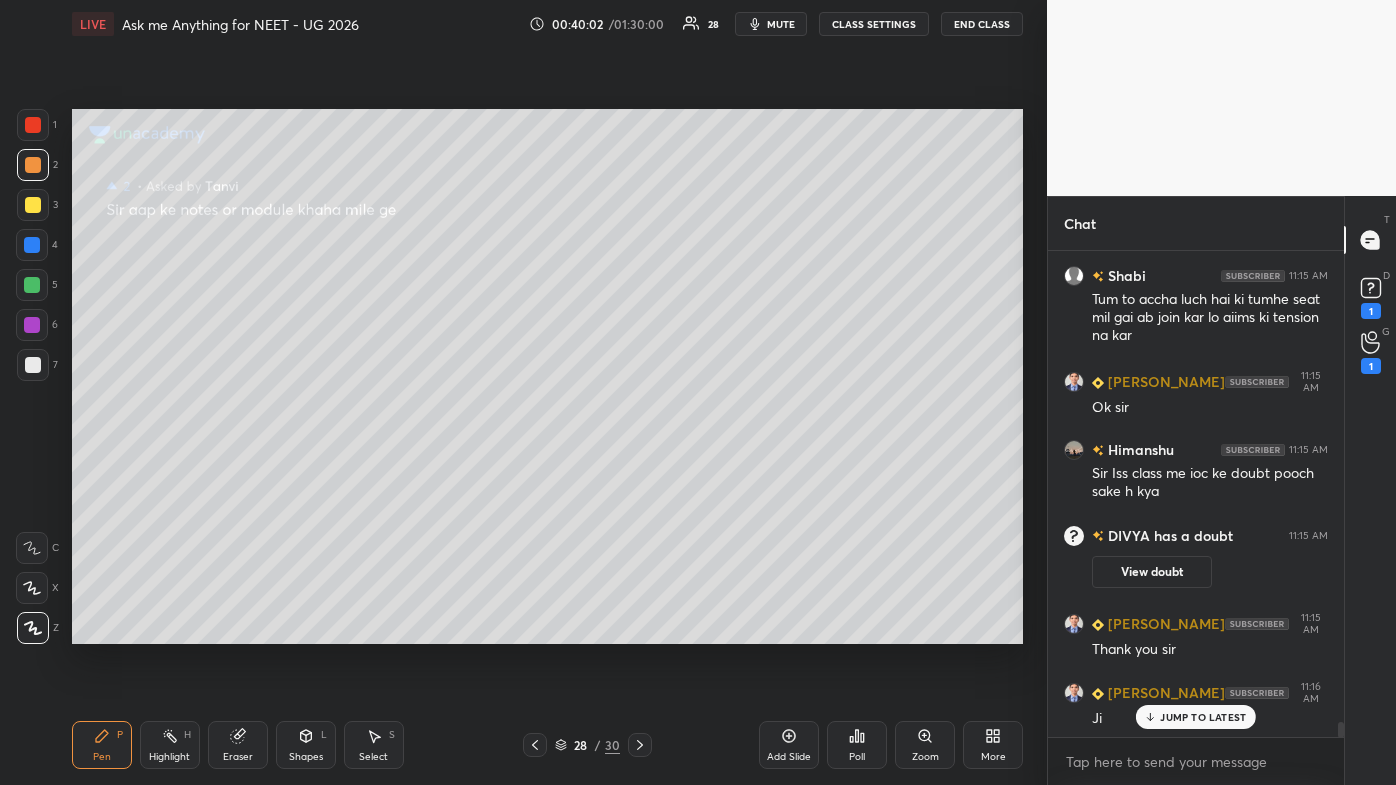 drag, startPoint x: 90, startPoint y: 739, endPoint x: 143, endPoint y: 673, distance: 84.646324 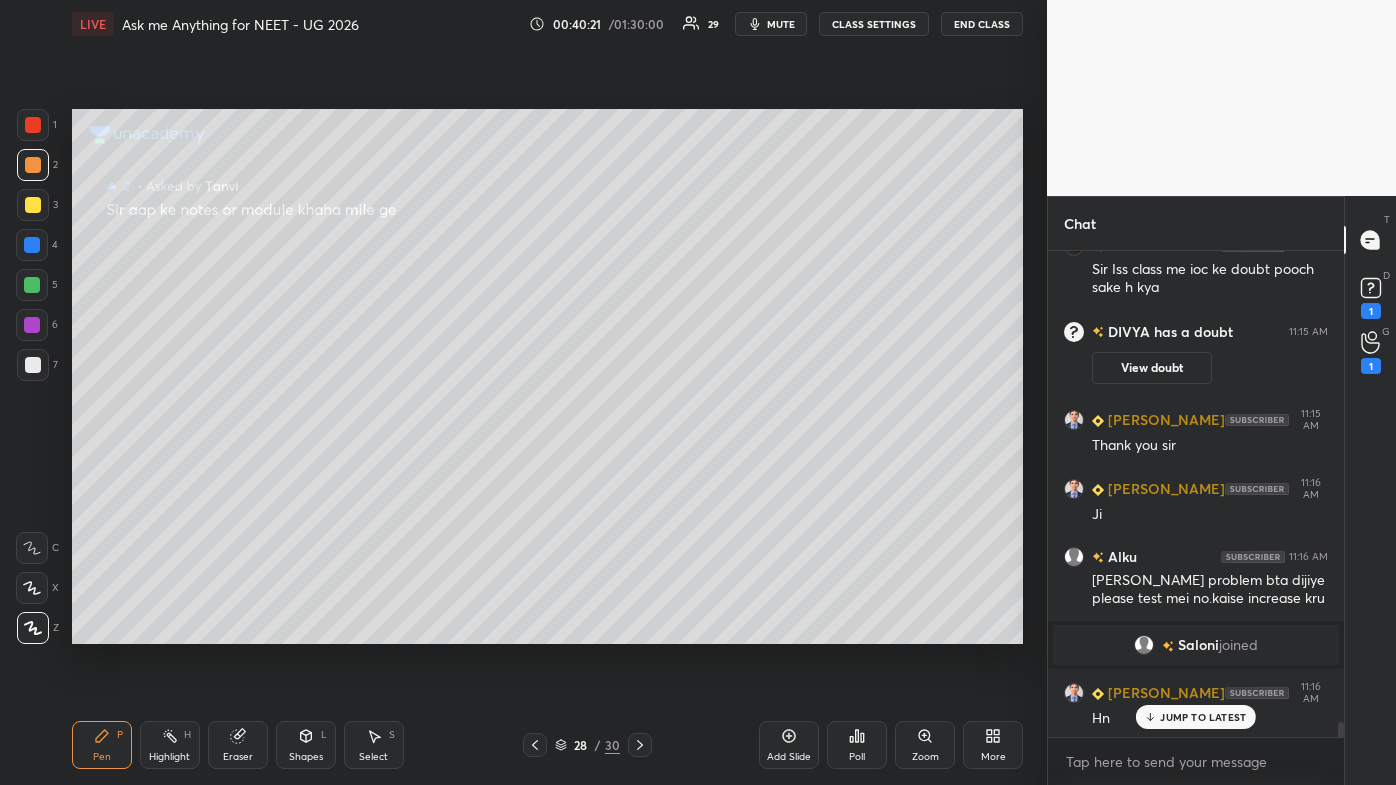 scroll, scrollTop: 15690, scrollLeft: 0, axis: vertical 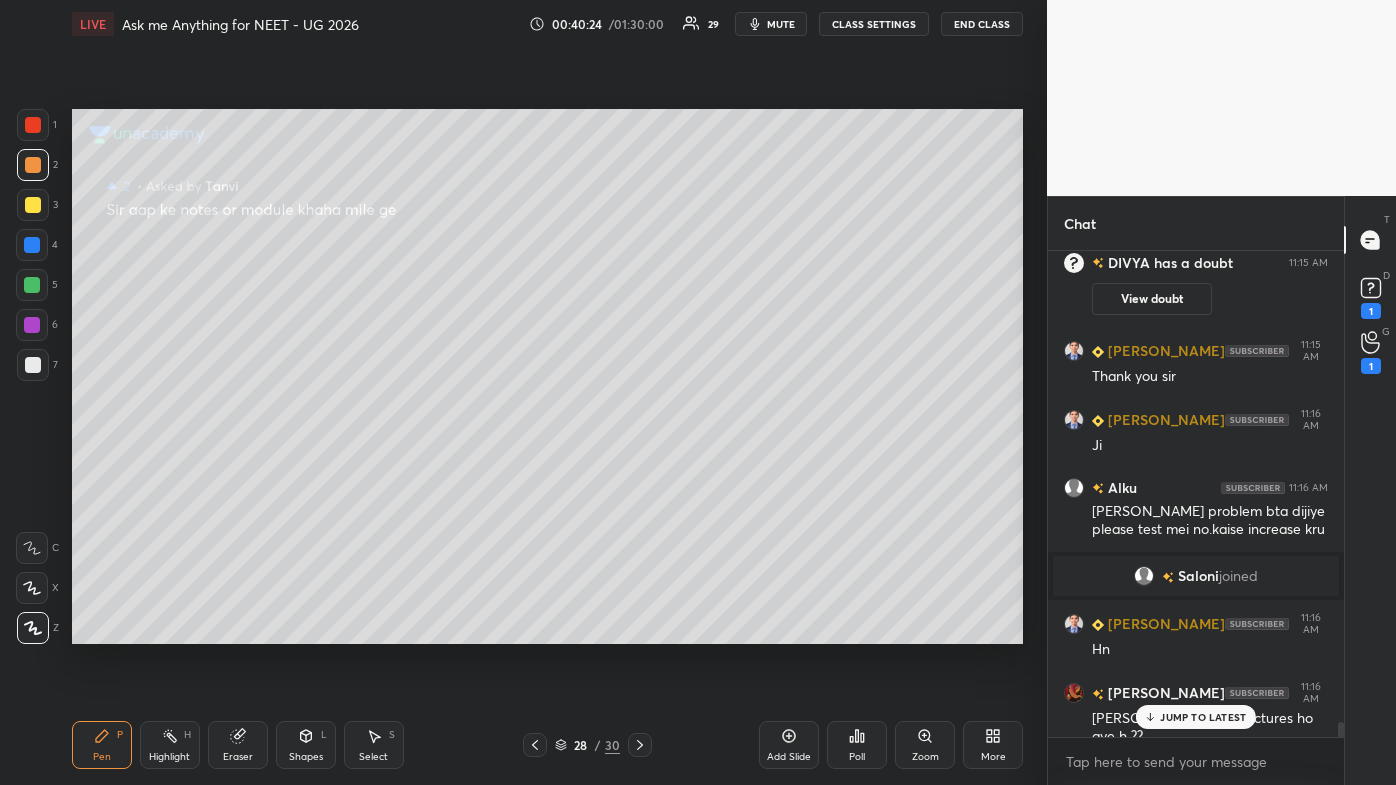 drag, startPoint x: 1211, startPoint y: 708, endPoint x: 1119, endPoint y: 745, distance: 99.16148 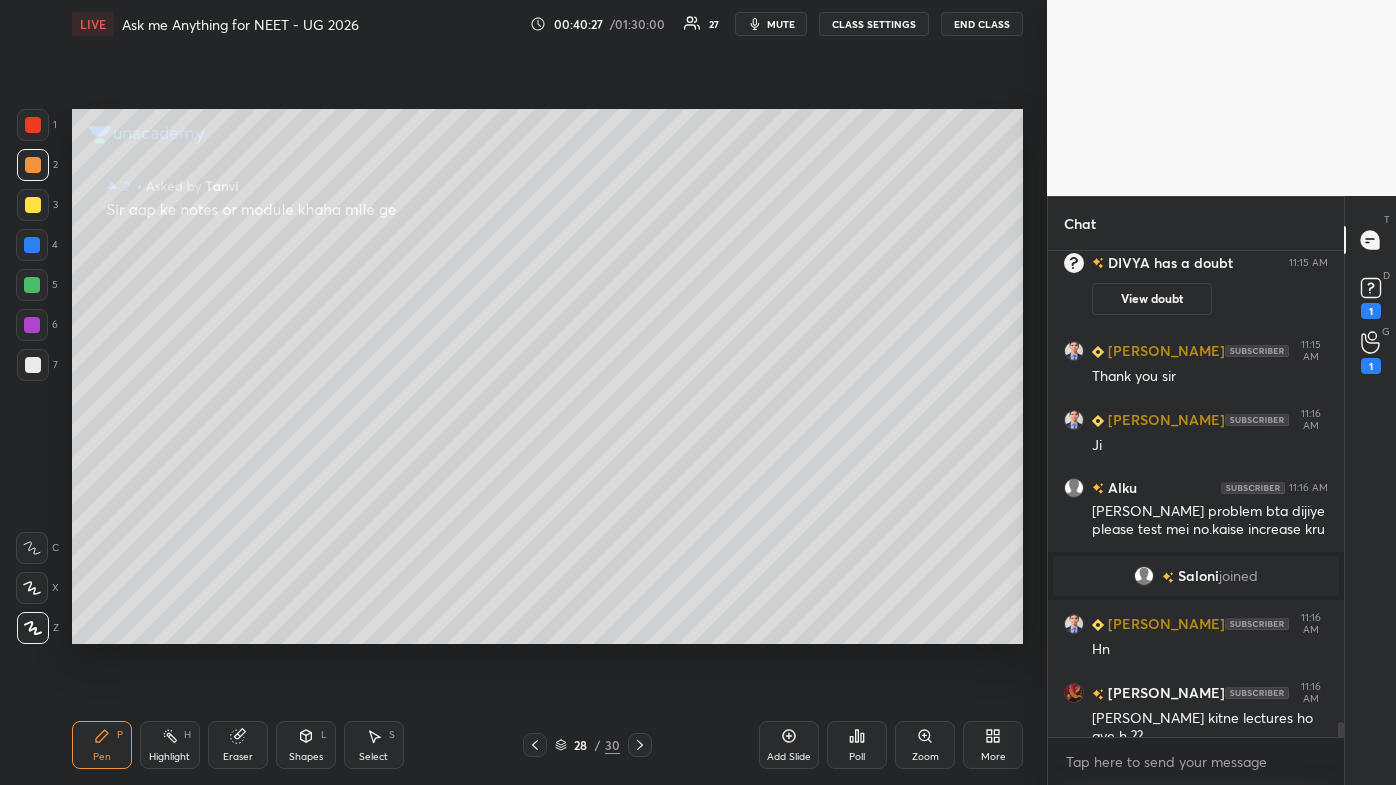 scroll, scrollTop: 15778, scrollLeft: 0, axis: vertical 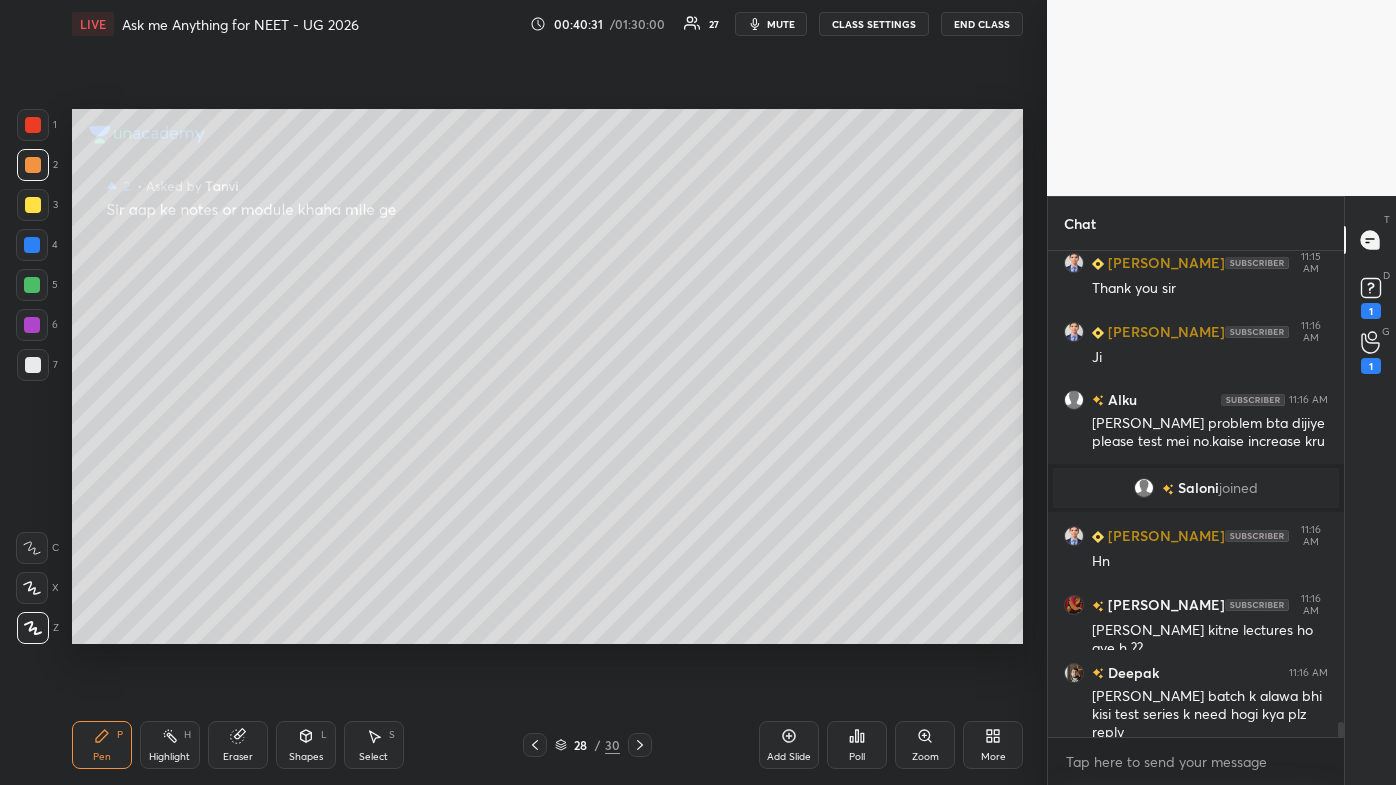 click 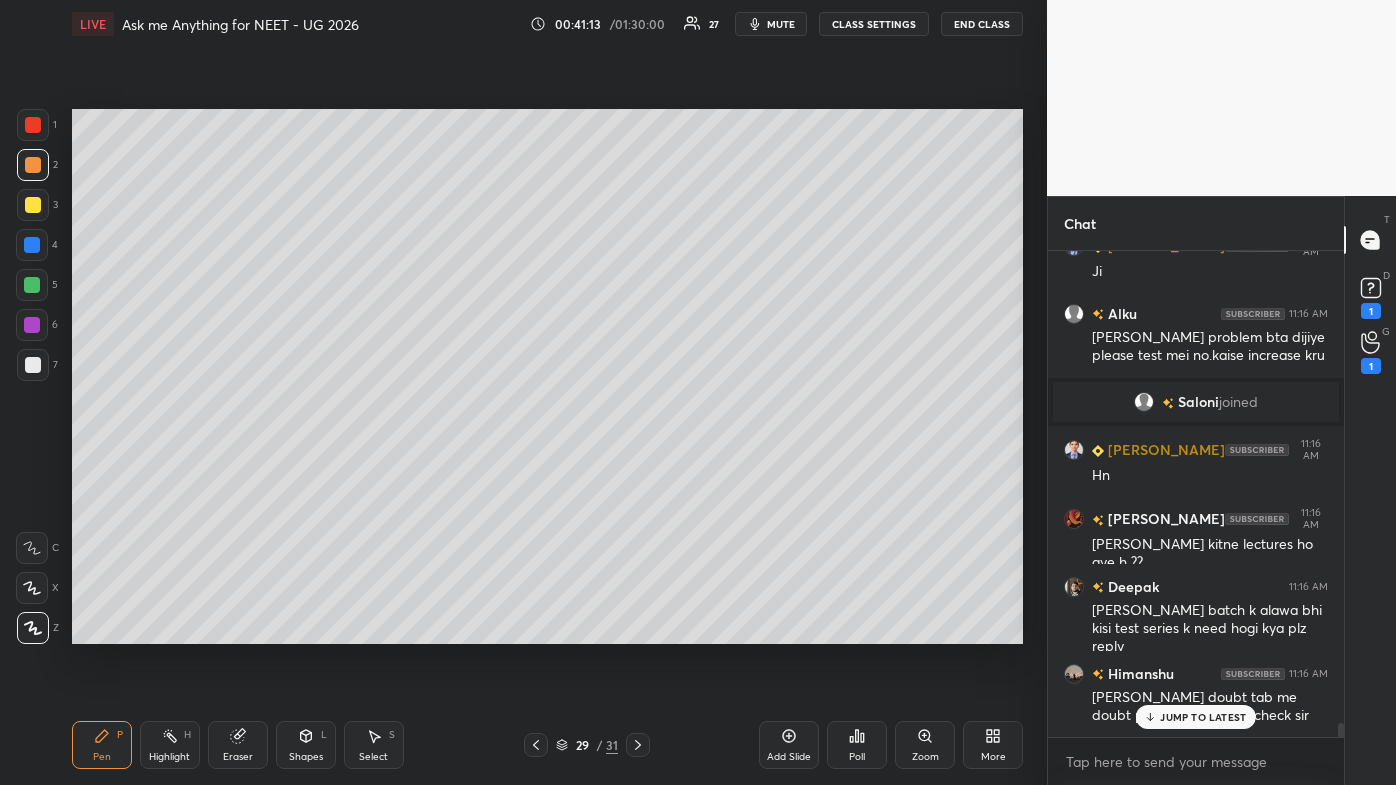scroll, scrollTop: 15933, scrollLeft: 0, axis: vertical 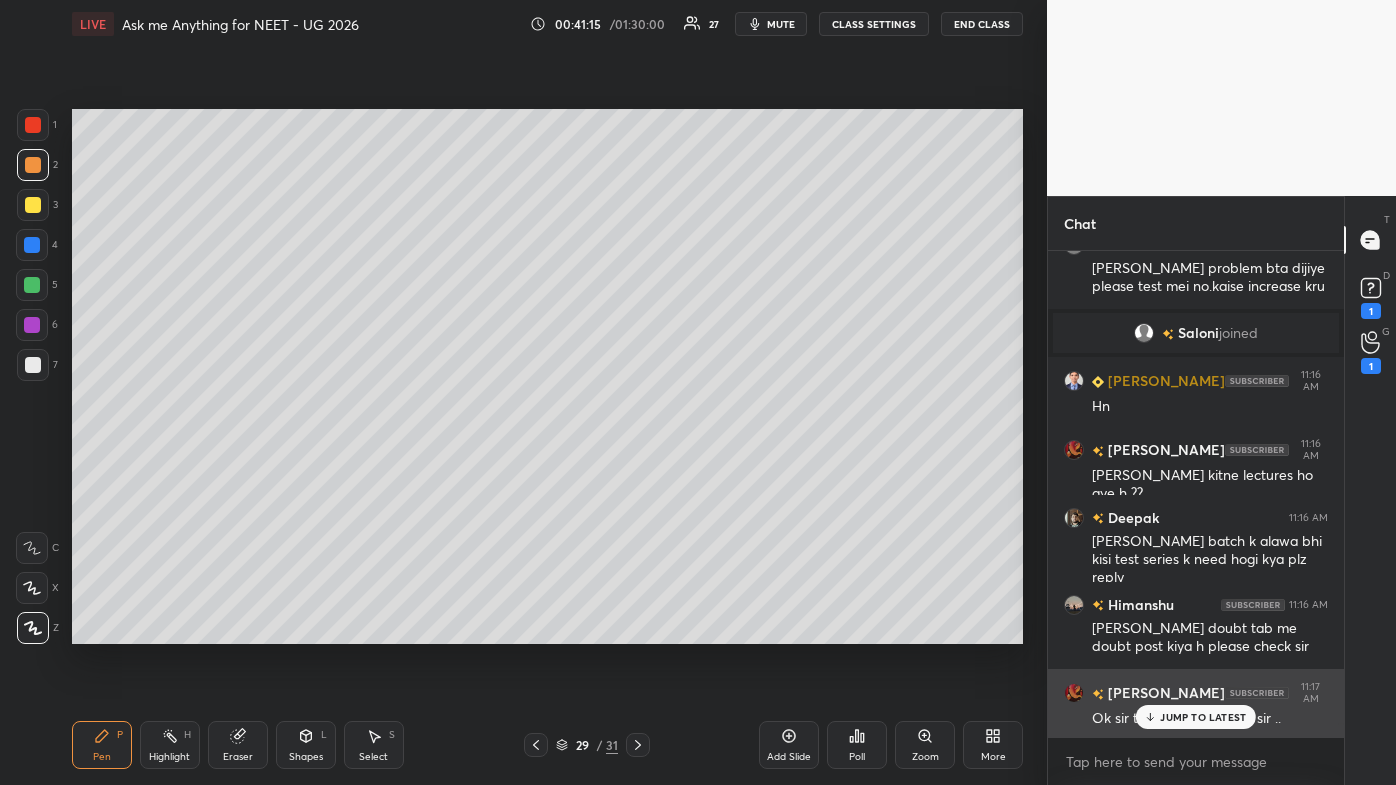 drag, startPoint x: 1175, startPoint y: 715, endPoint x: 1157, endPoint y: 704, distance: 21.095022 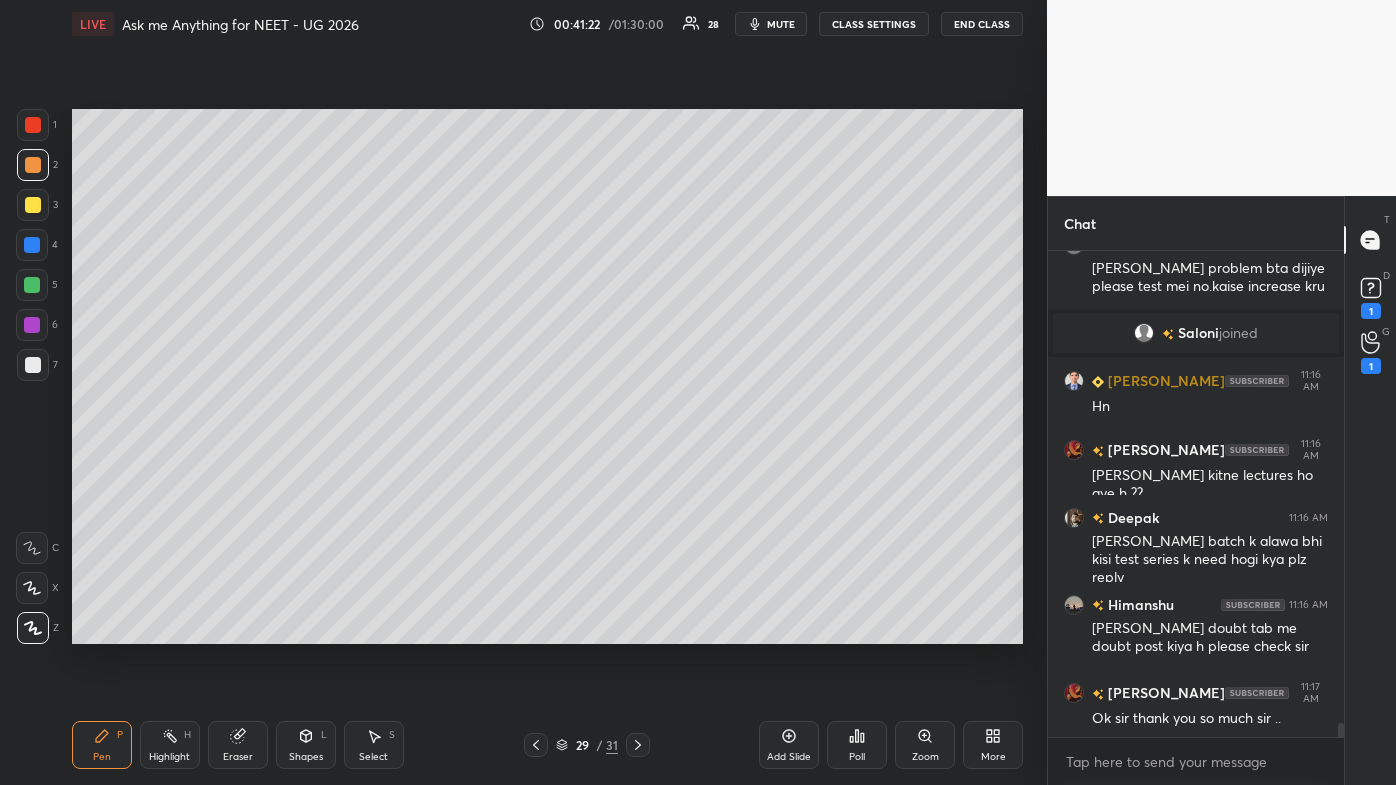 click at bounding box center (33, 205) 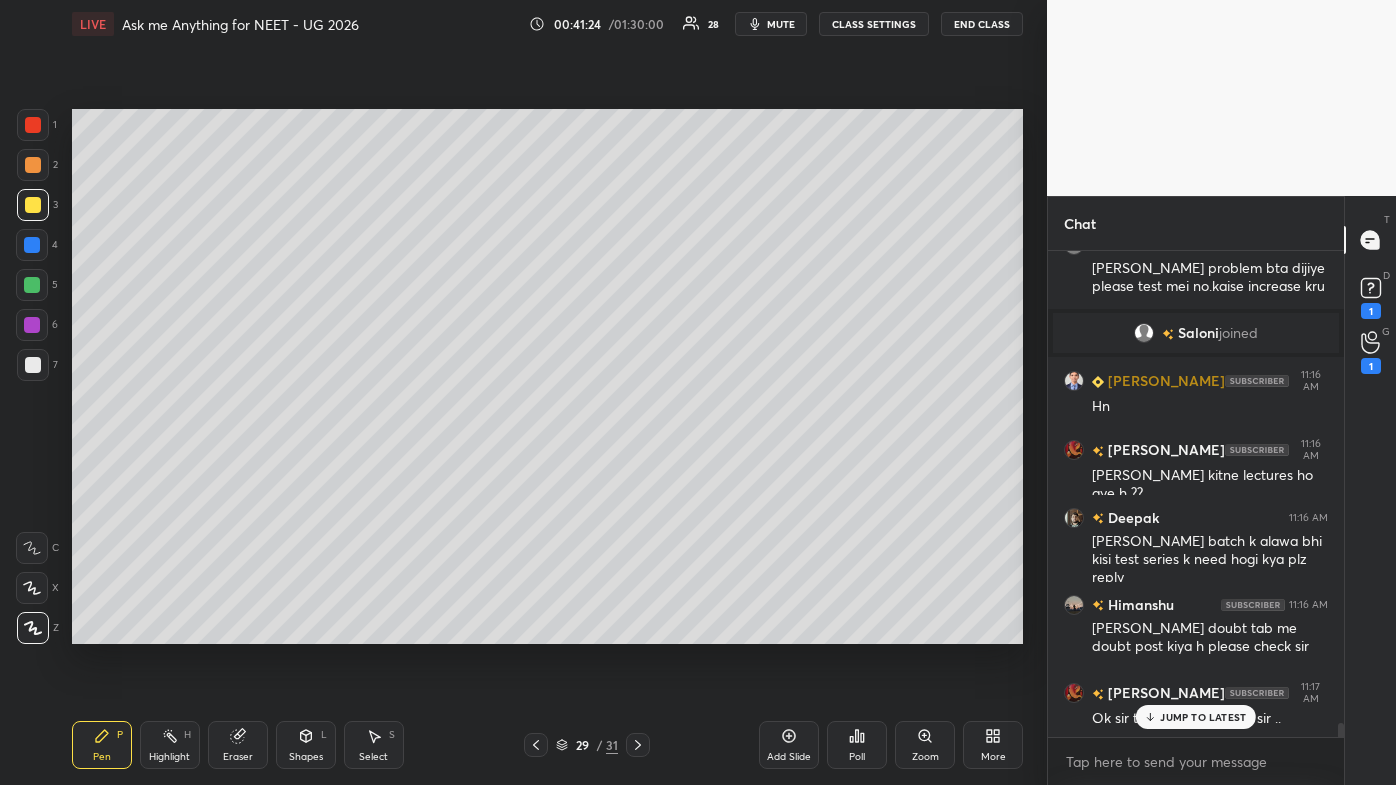 scroll, scrollTop: 15981, scrollLeft: 0, axis: vertical 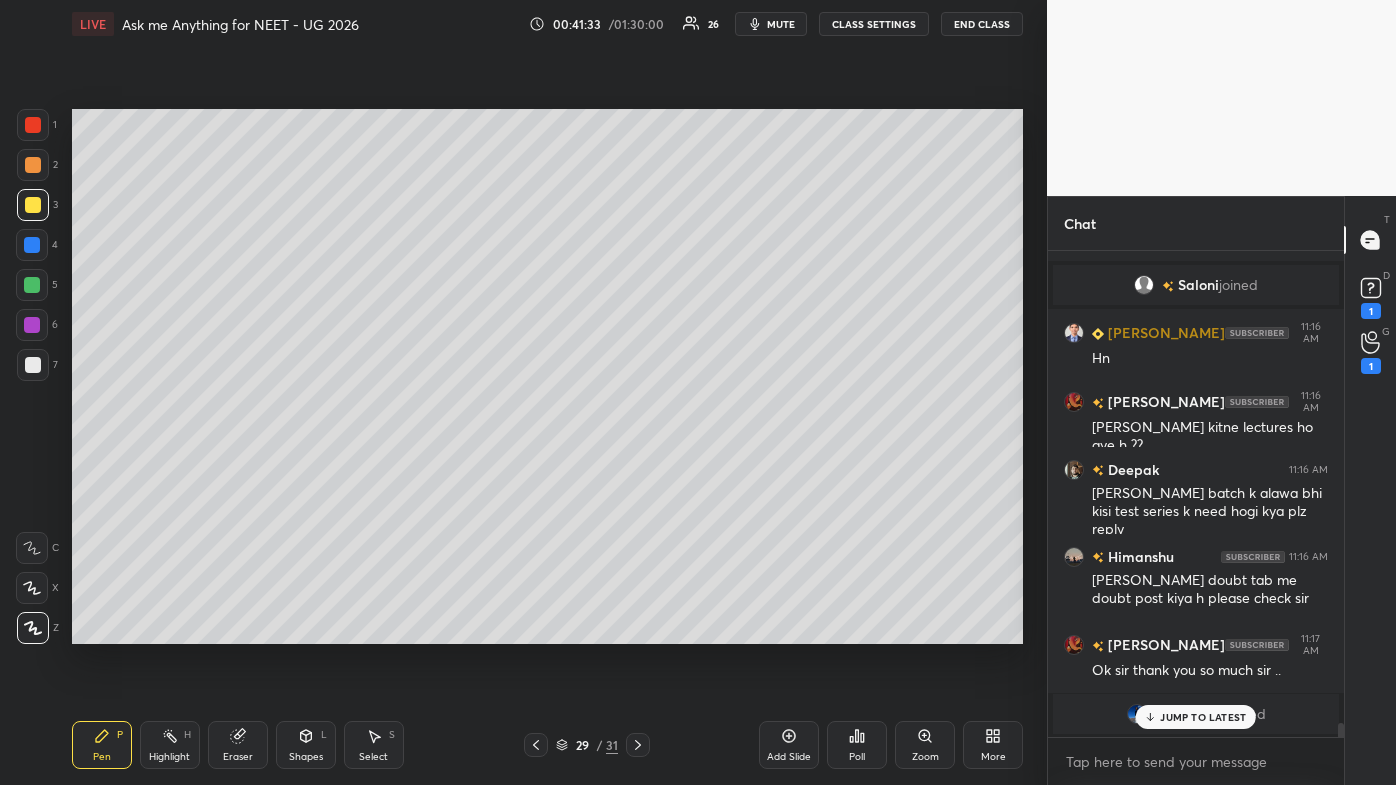 drag, startPoint x: 1202, startPoint y: 720, endPoint x: 1195, endPoint y: 710, distance: 12.206555 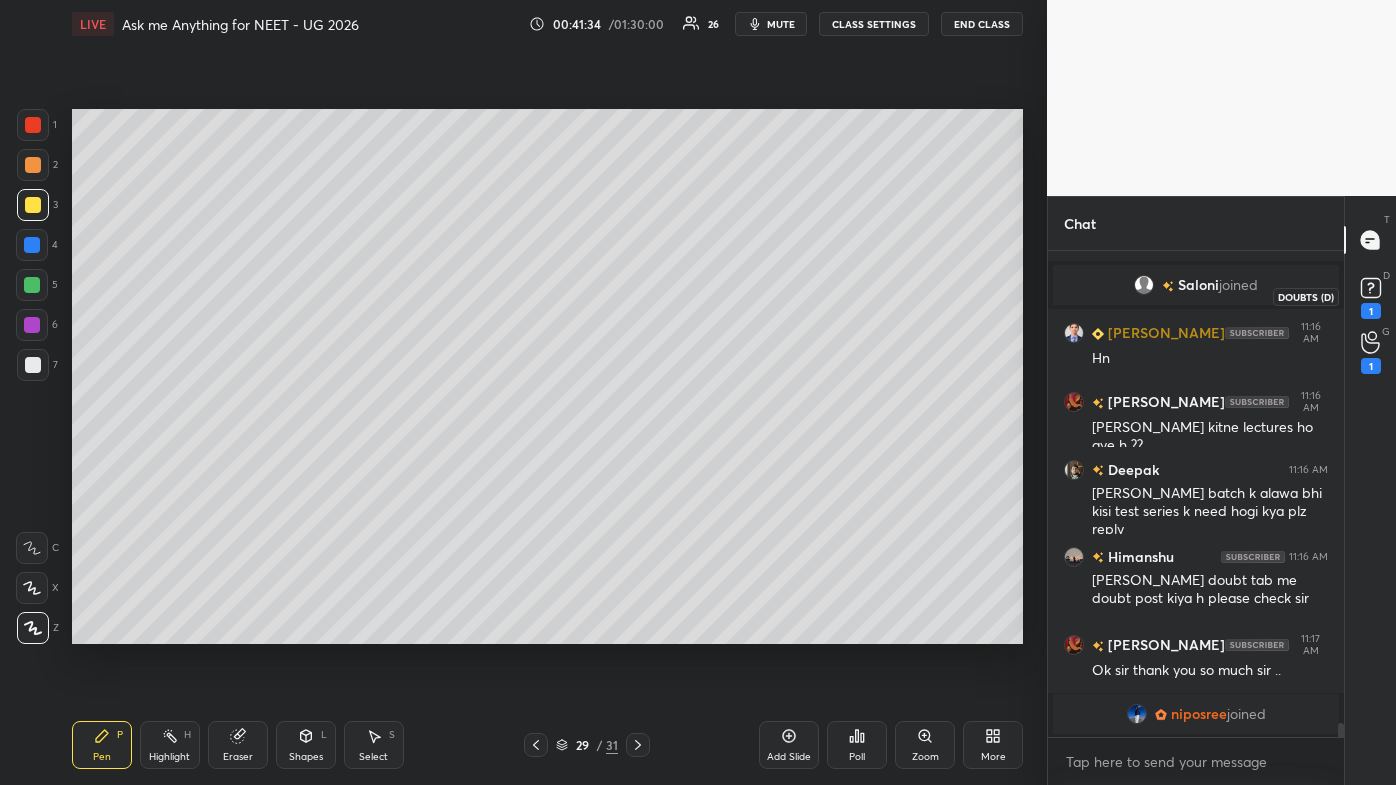 click on "1" at bounding box center [1371, 311] 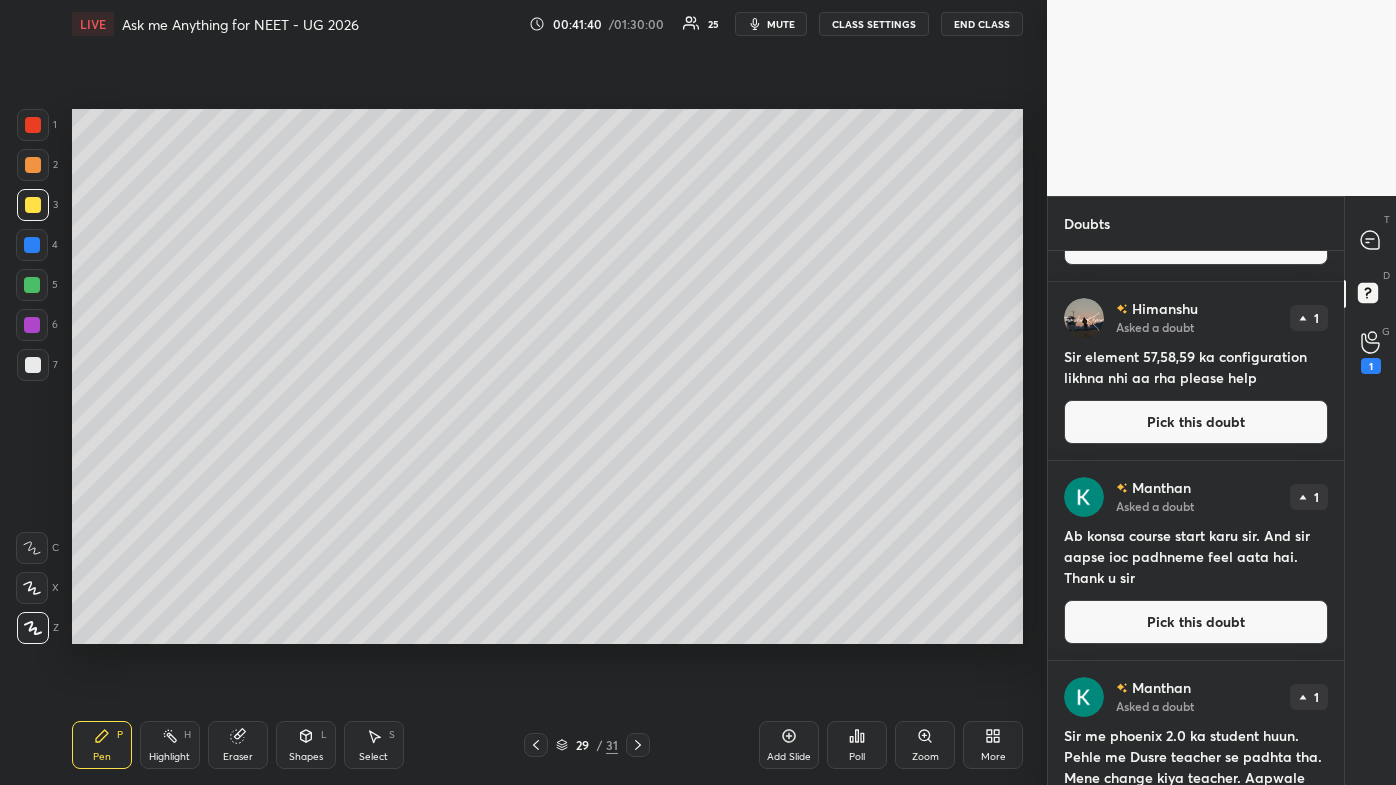 scroll, scrollTop: 1139, scrollLeft: 0, axis: vertical 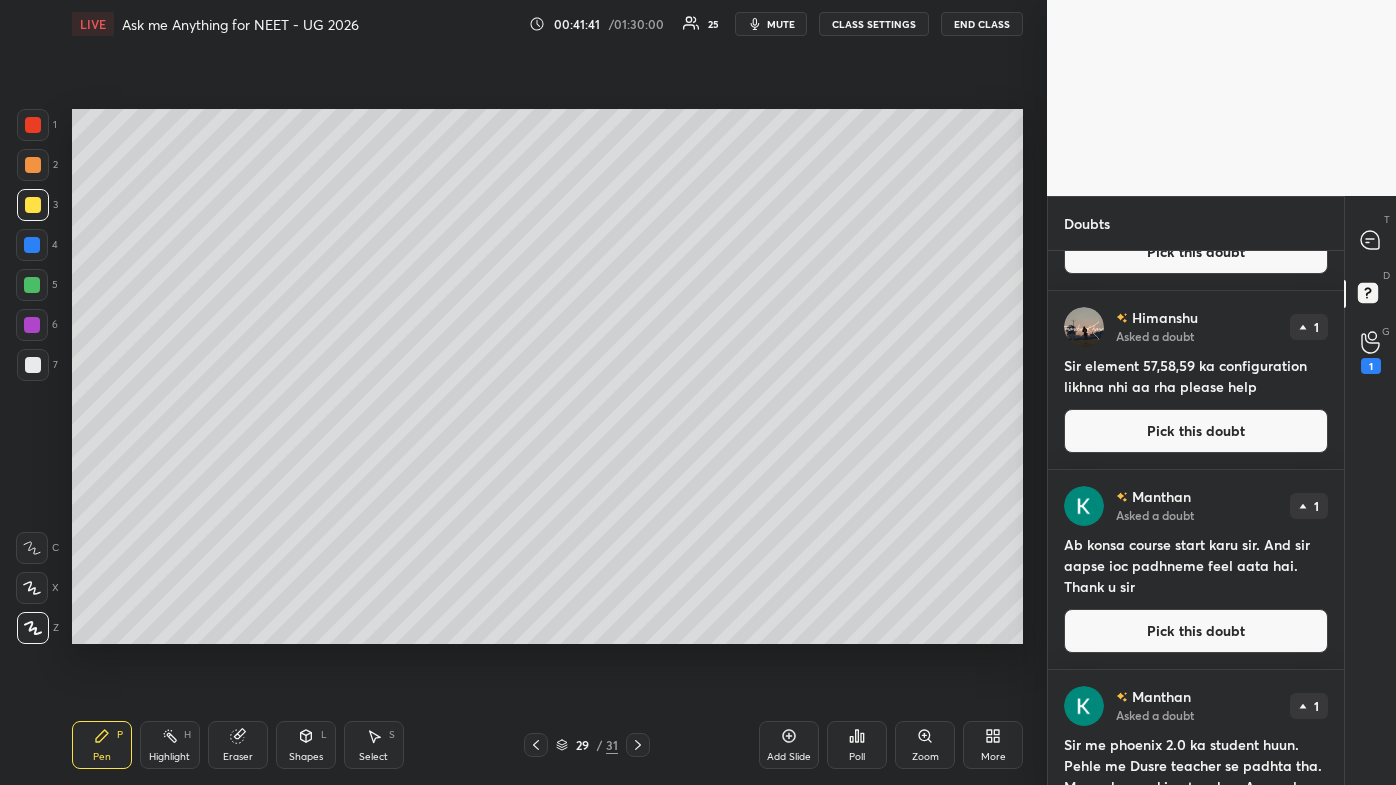 click on "Pick this doubt" at bounding box center [1196, 431] 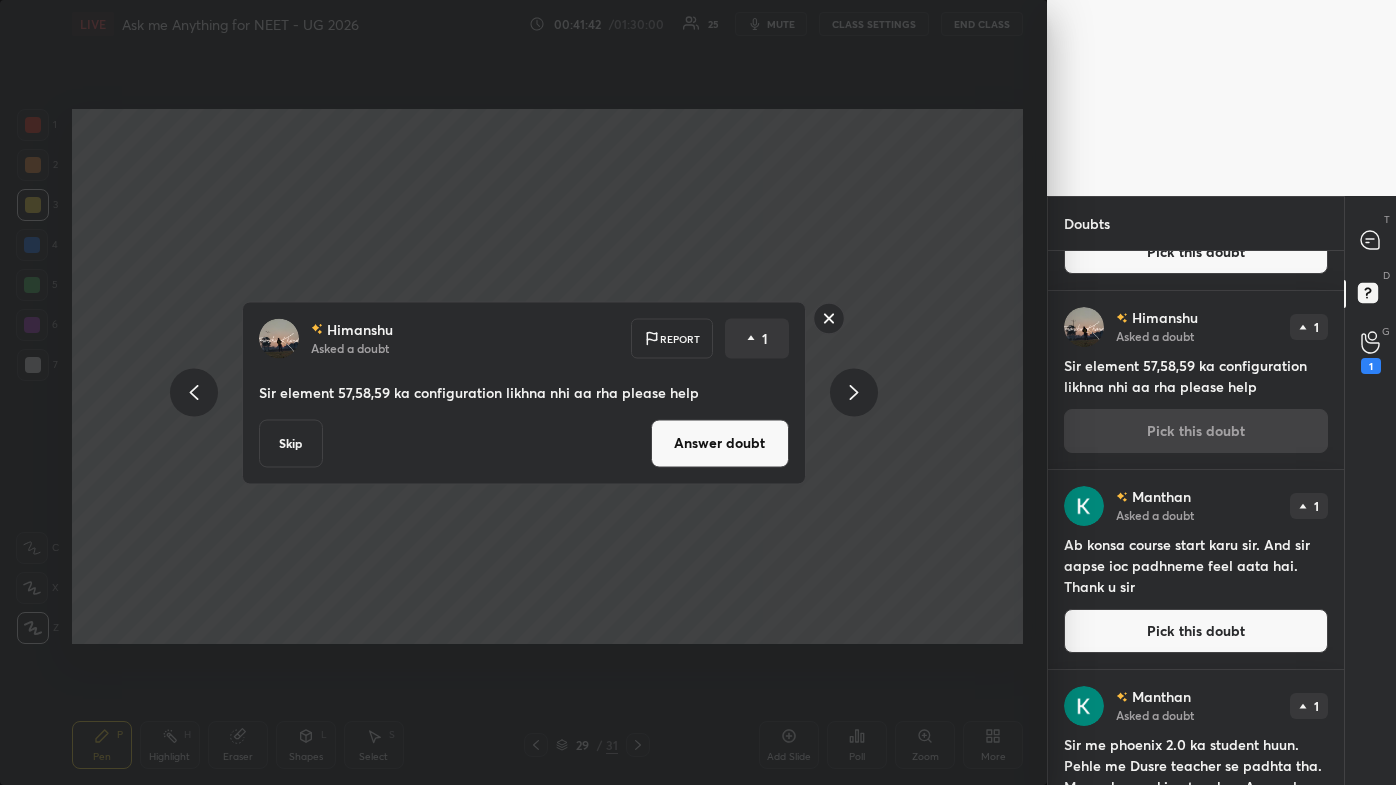 click on "Answer doubt" at bounding box center [720, 443] 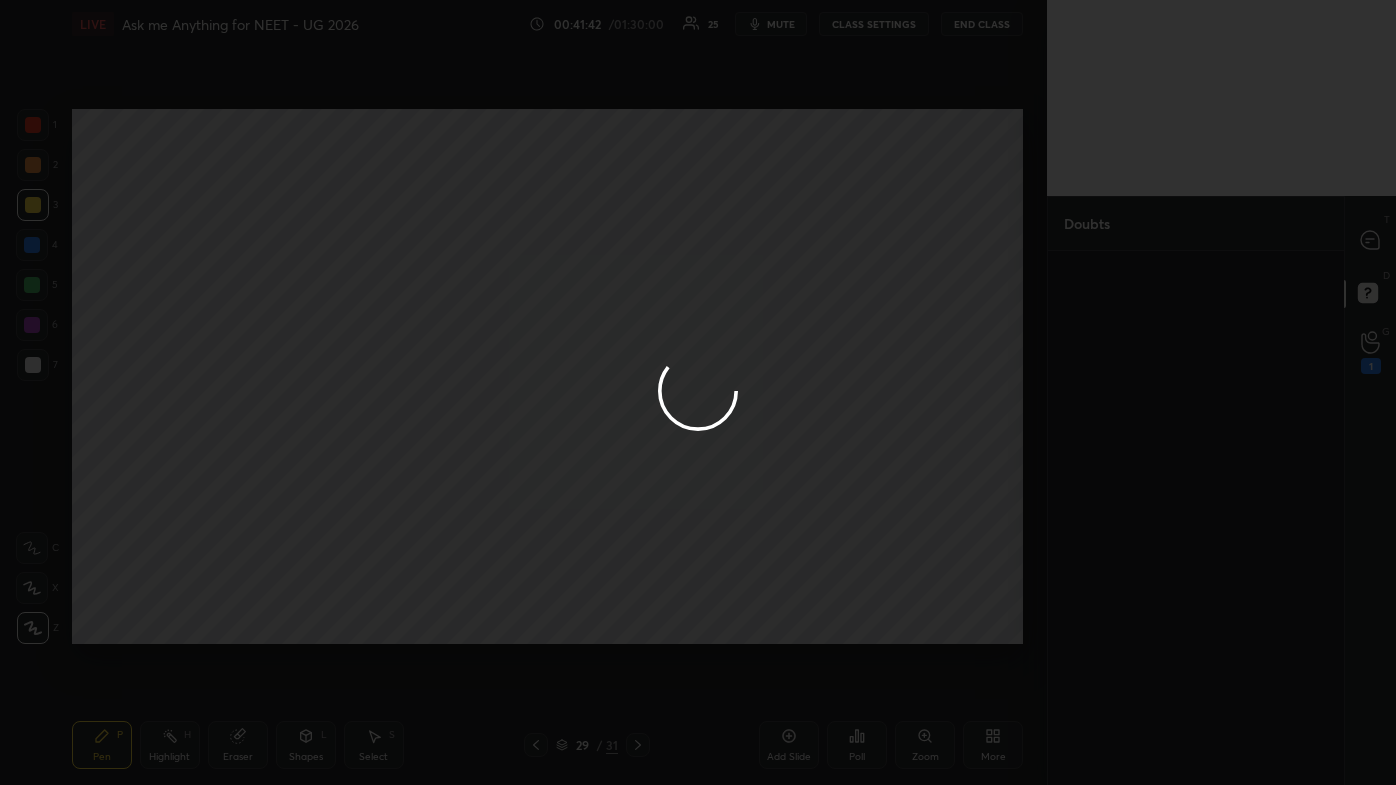 scroll, scrollTop: 0, scrollLeft: 0, axis: both 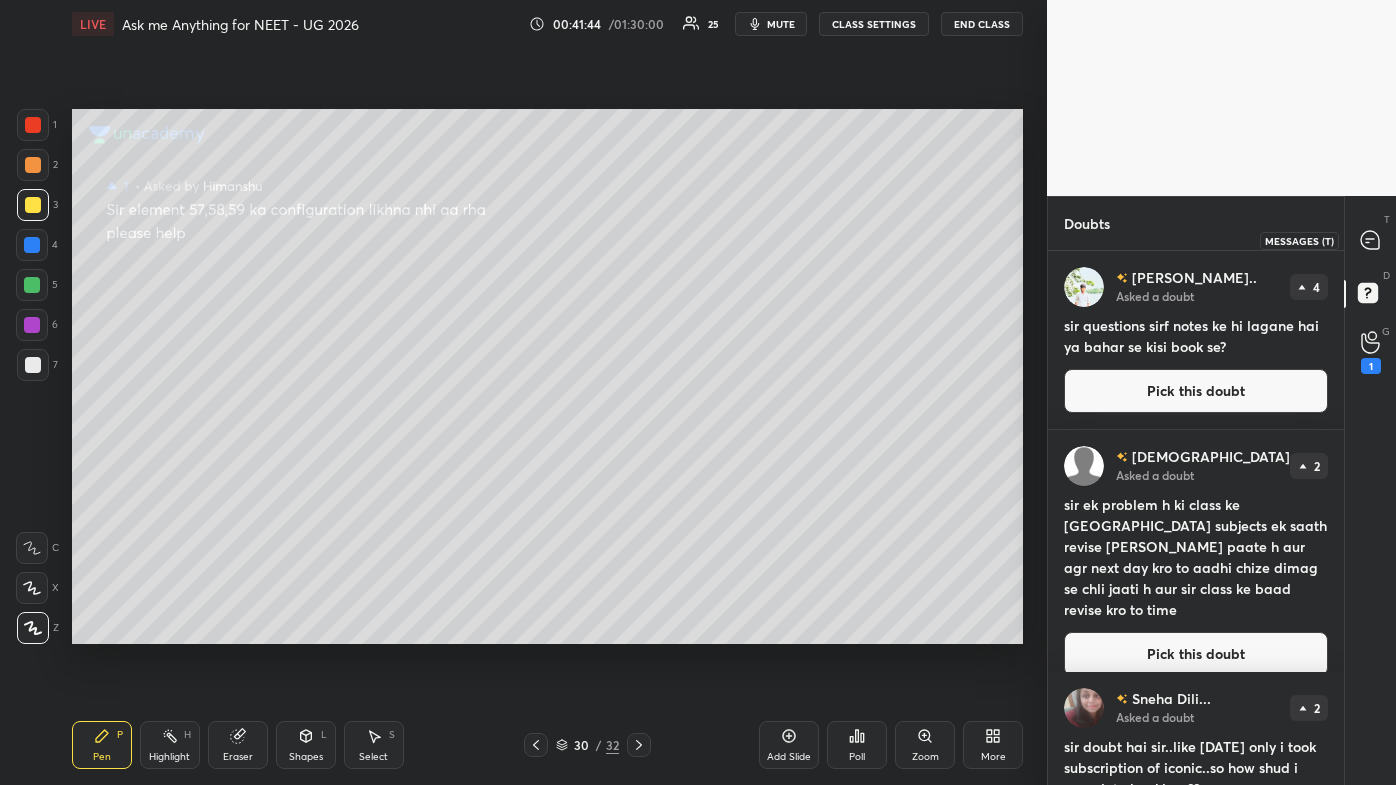 drag, startPoint x: 1370, startPoint y: 237, endPoint x: 1354, endPoint y: 301, distance: 65.96969 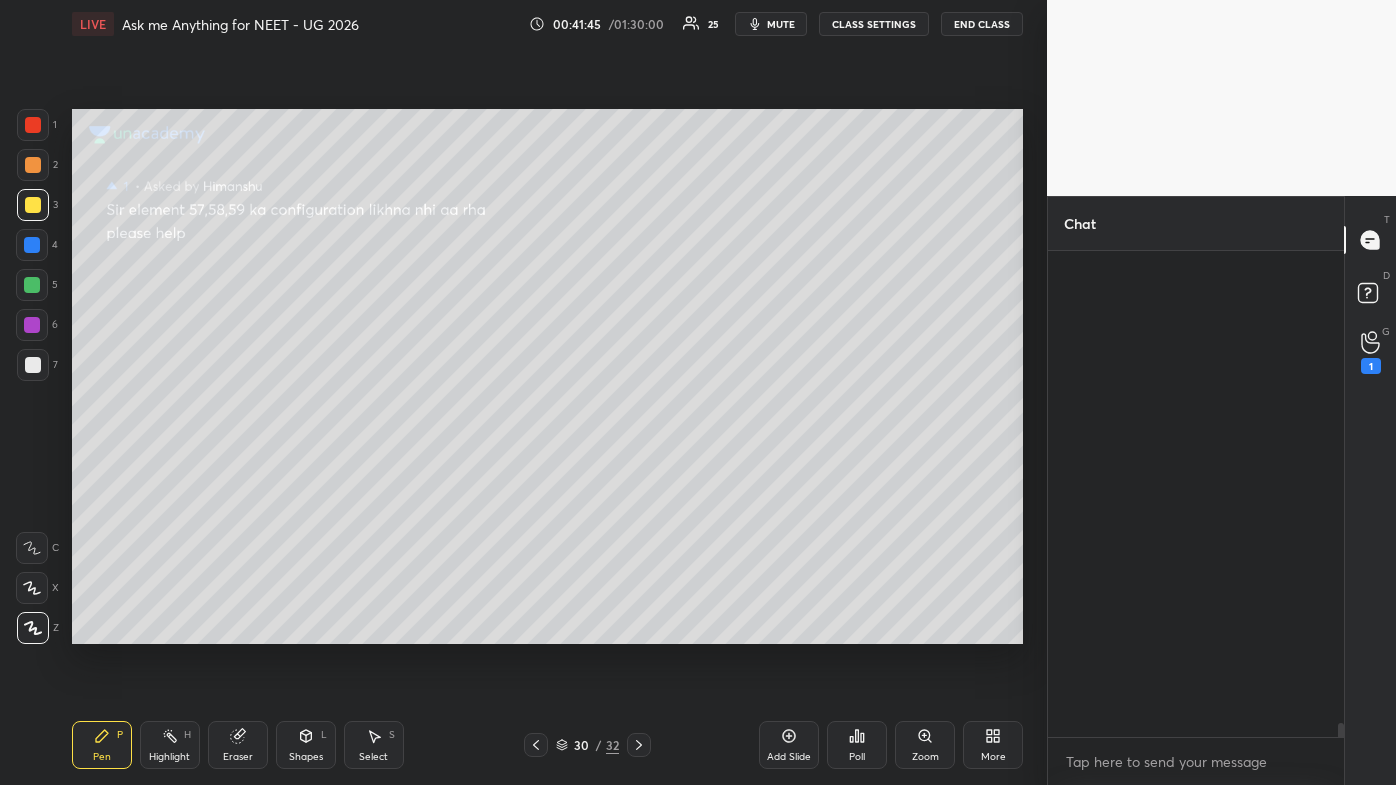 scroll, scrollTop: 16042, scrollLeft: 0, axis: vertical 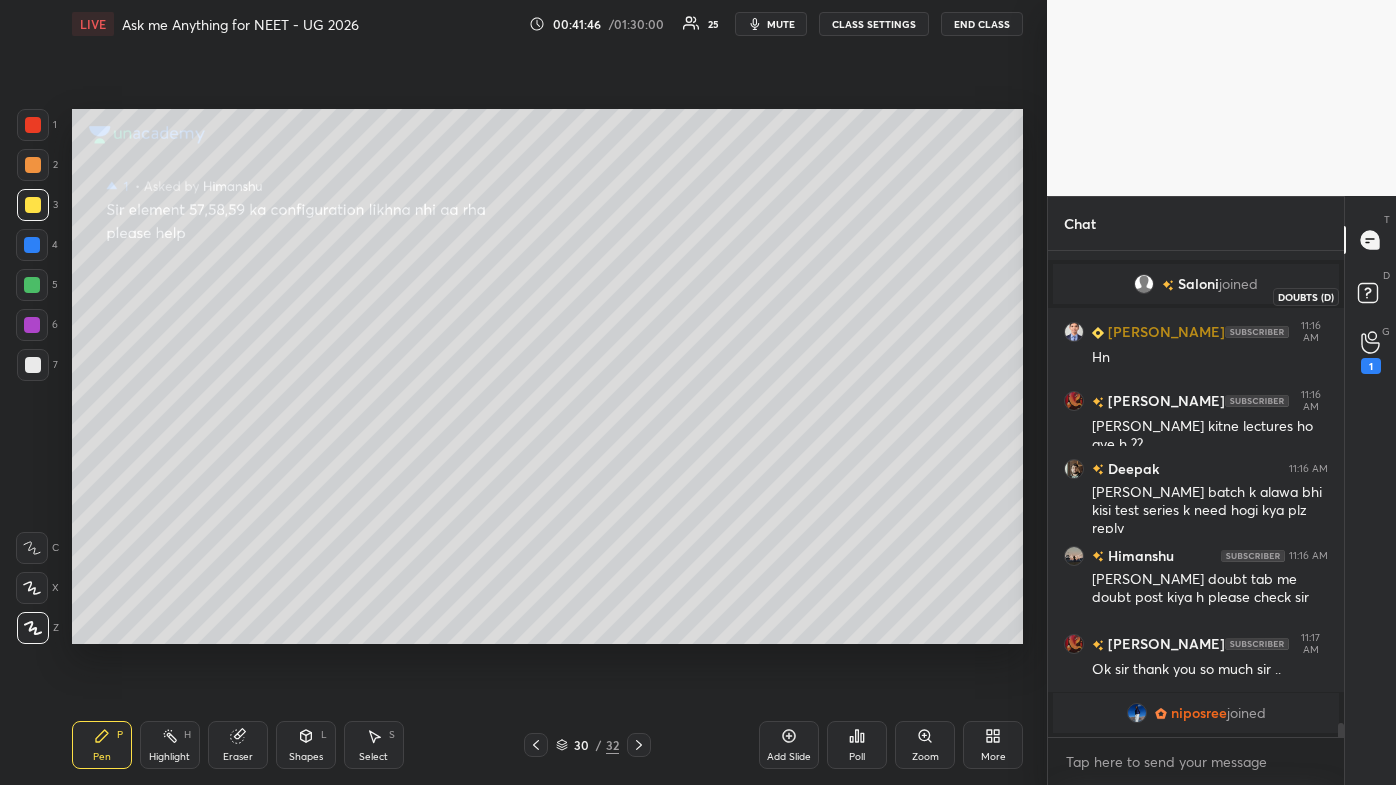 drag, startPoint x: 1369, startPoint y: 291, endPoint x: 1382, endPoint y: 256, distance: 37.336308 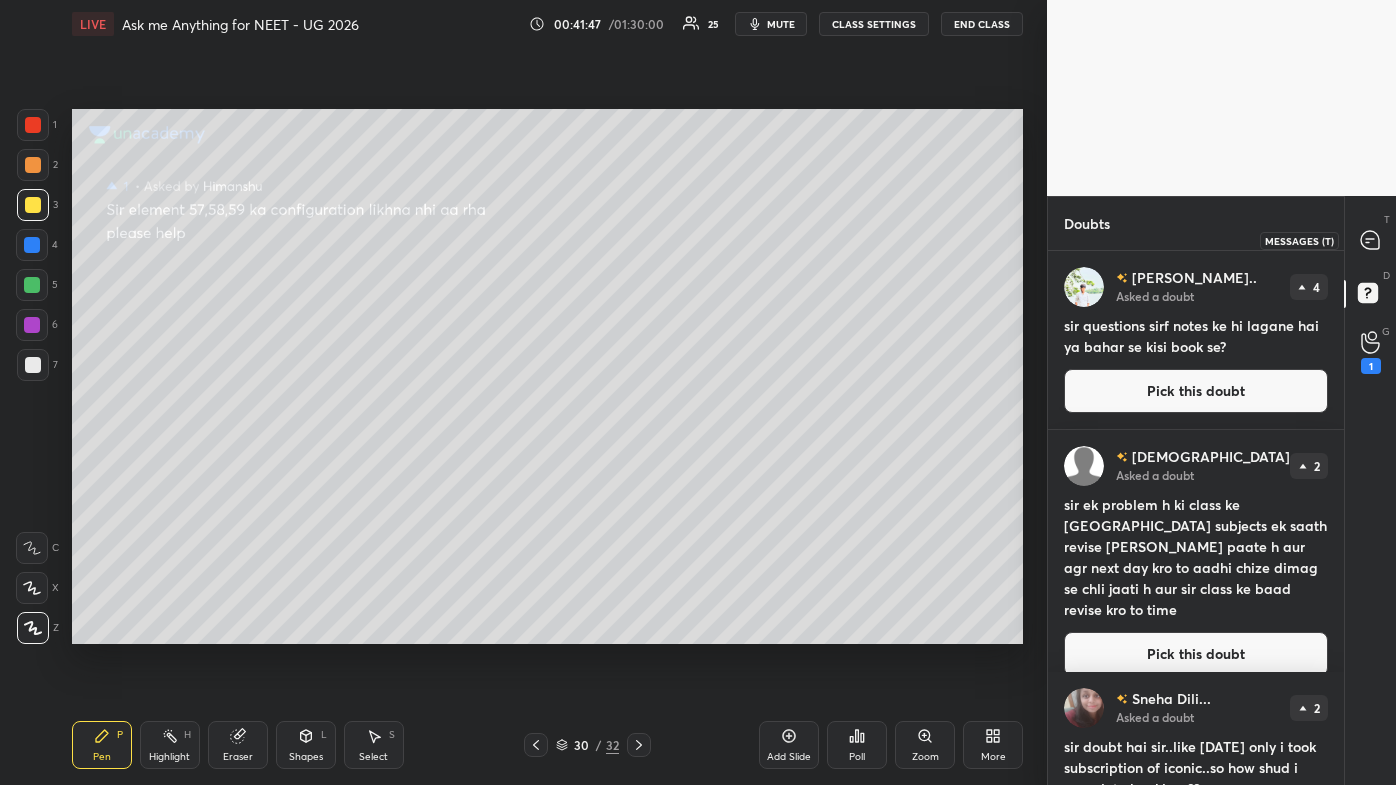 drag, startPoint x: 1369, startPoint y: 246, endPoint x: 1349, endPoint y: 307, distance: 64.195015 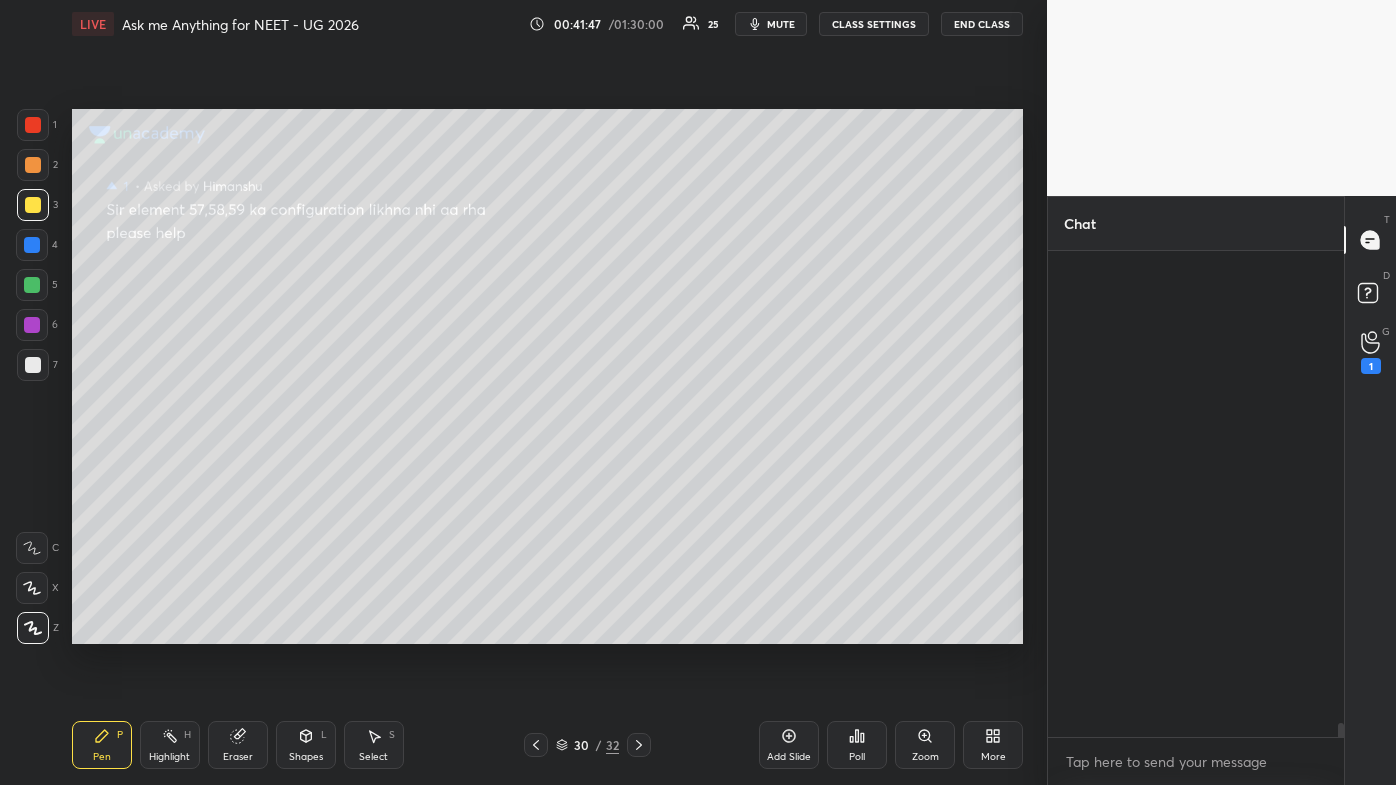 scroll, scrollTop: 16042, scrollLeft: 0, axis: vertical 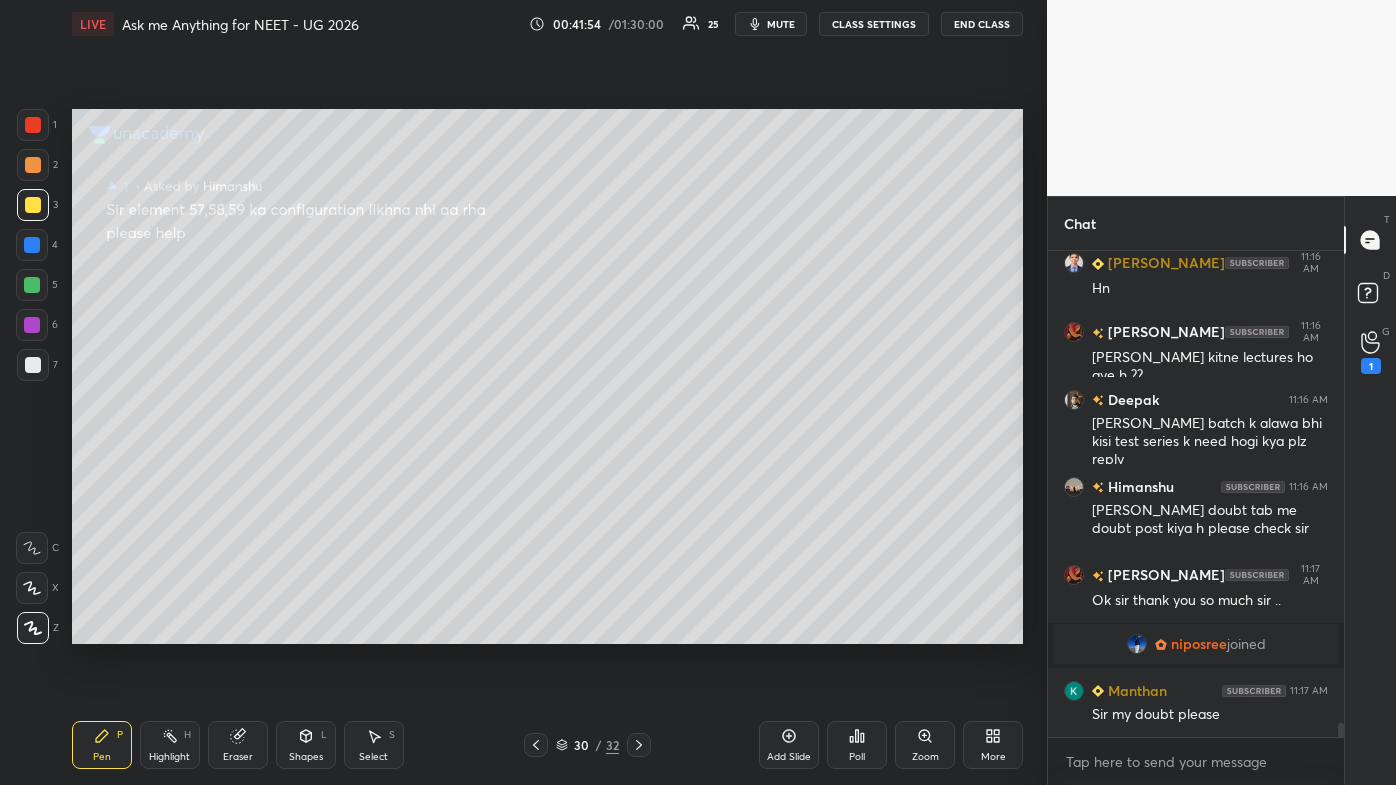 drag, startPoint x: 106, startPoint y: 738, endPoint x: 101, endPoint y: 720, distance: 18.681541 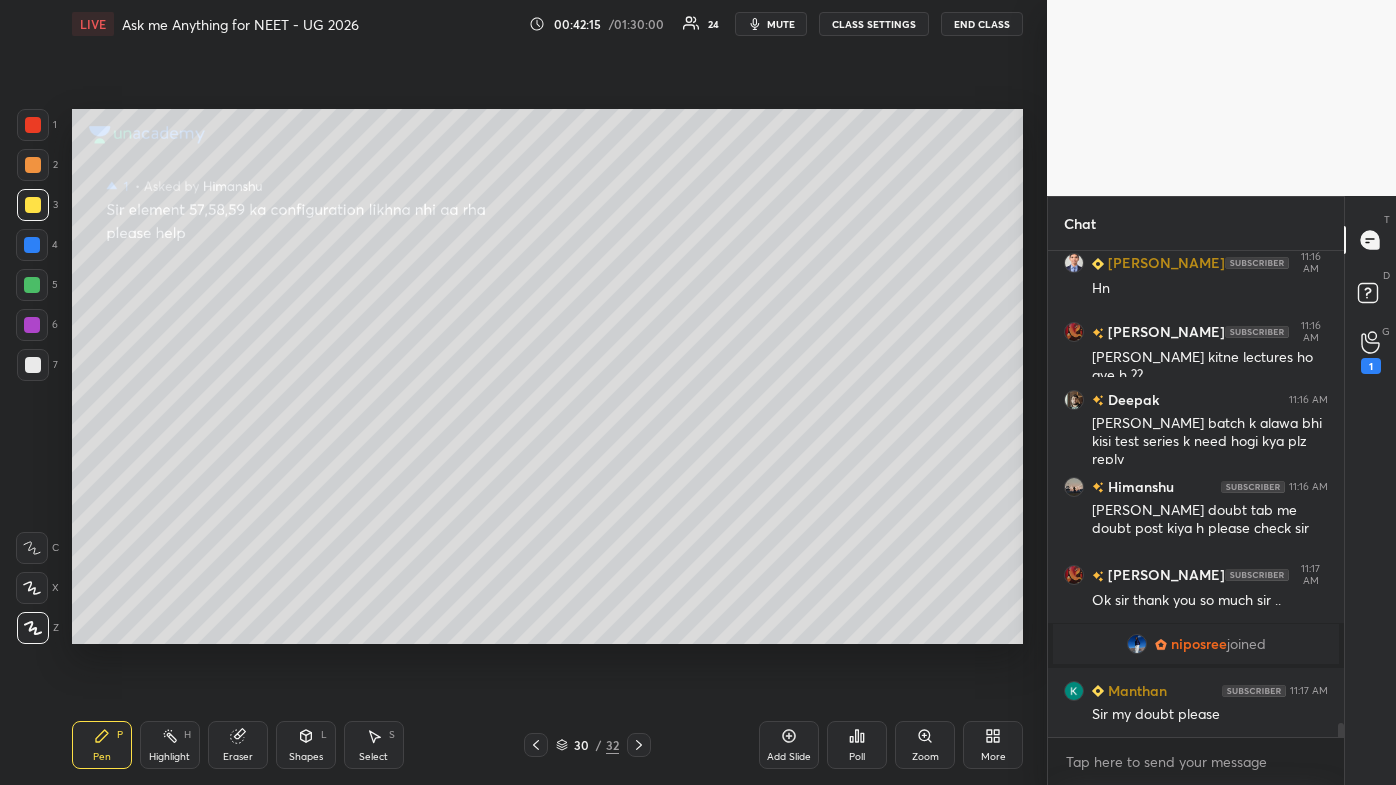 scroll, scrollTop: 440, scrollLeft: 290, axis: both 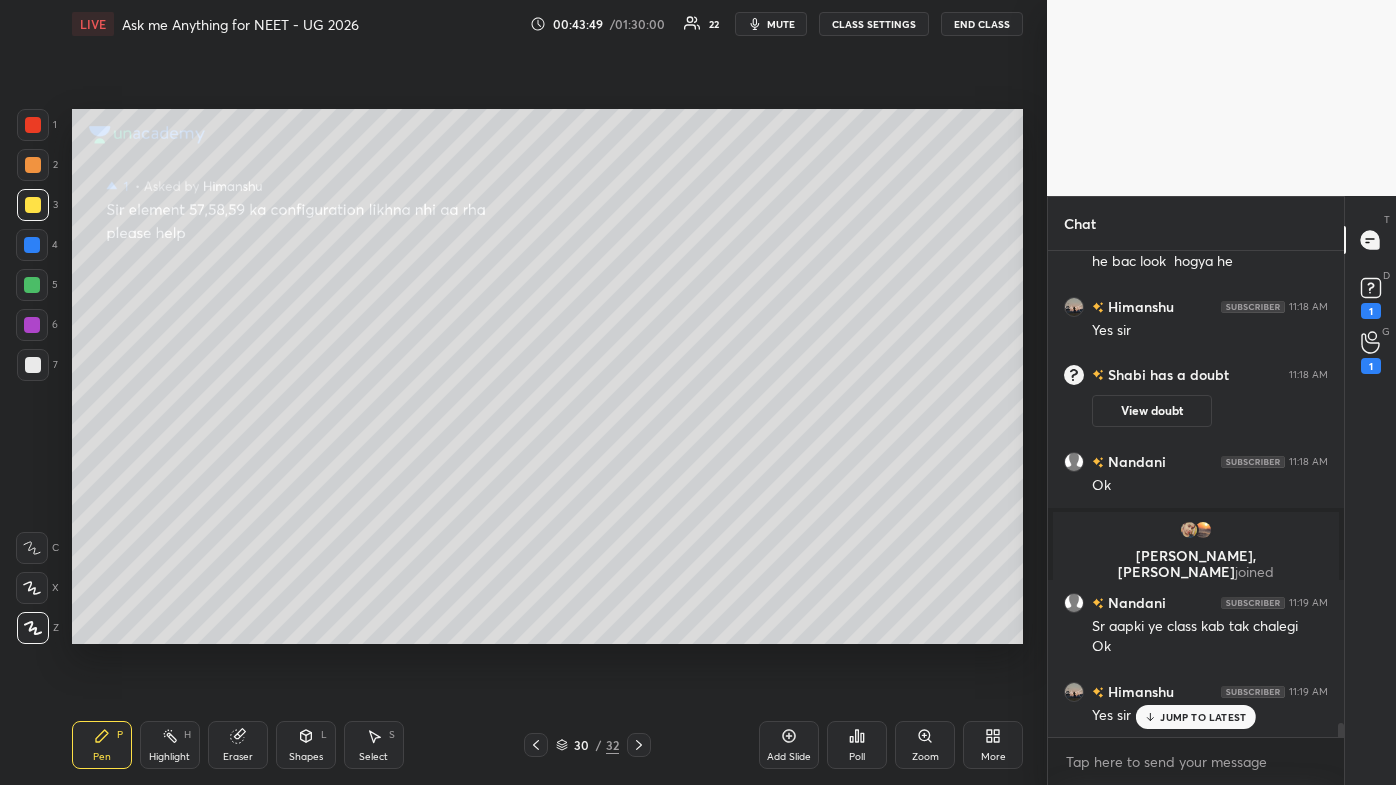 click 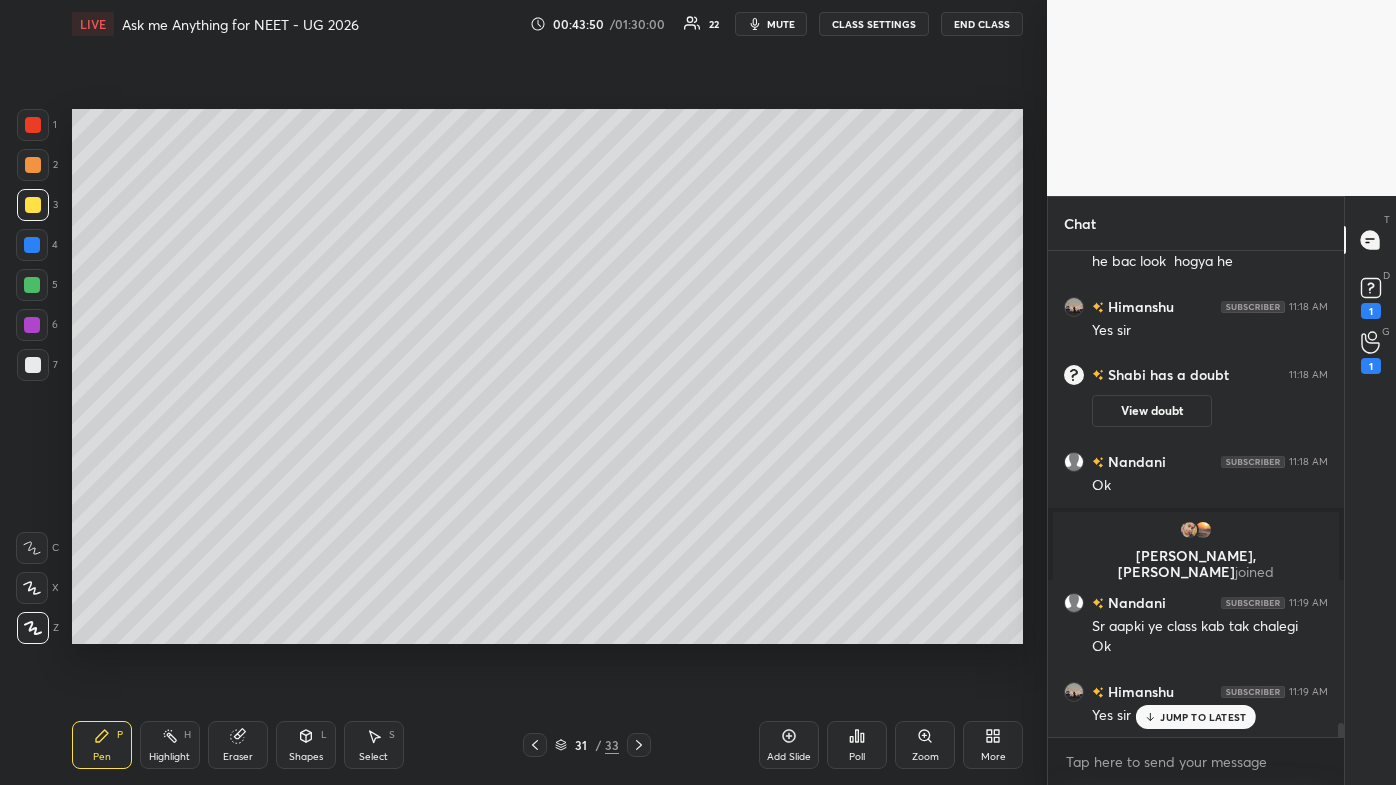 click at bounding box center (33, 165) 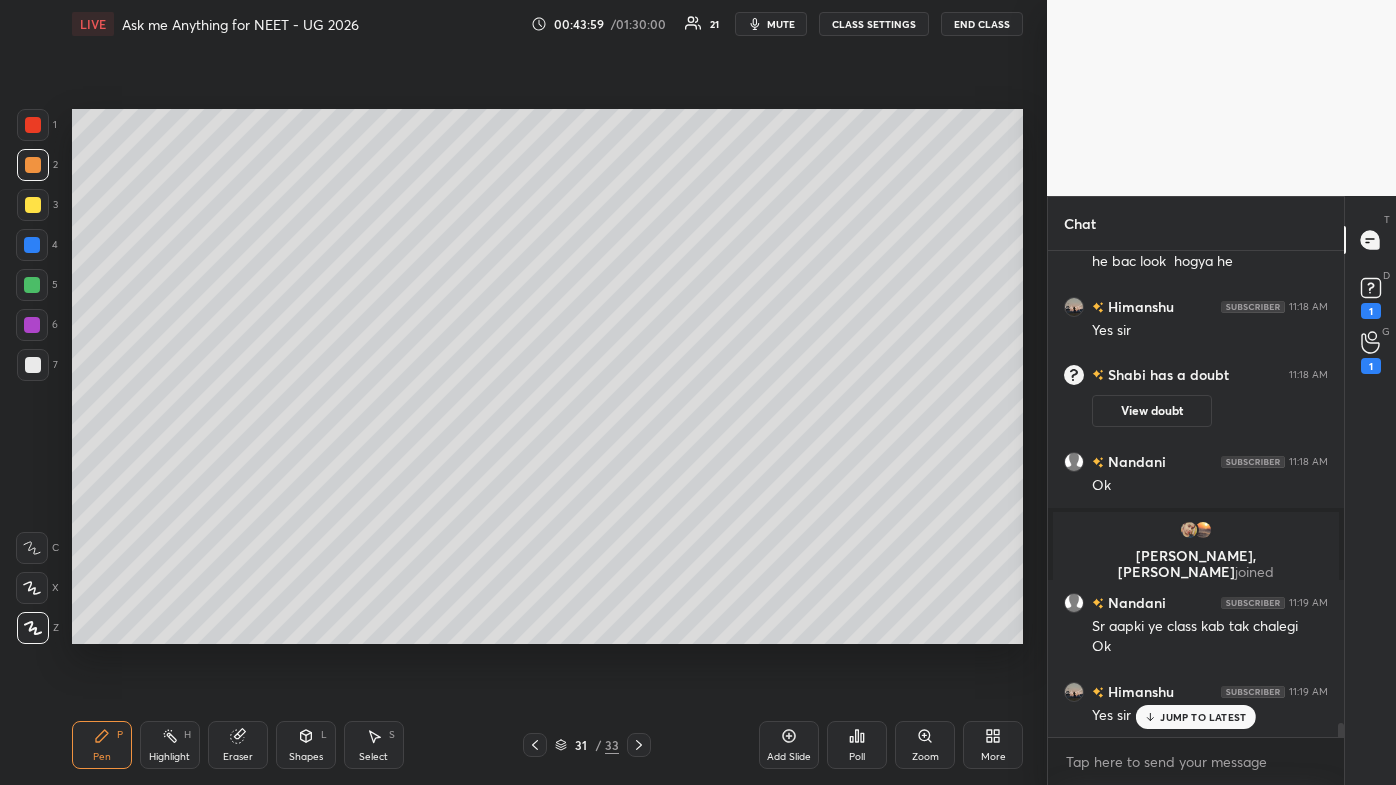 click on "JUMP TO LATEST" at bounding box center (1203, 717) 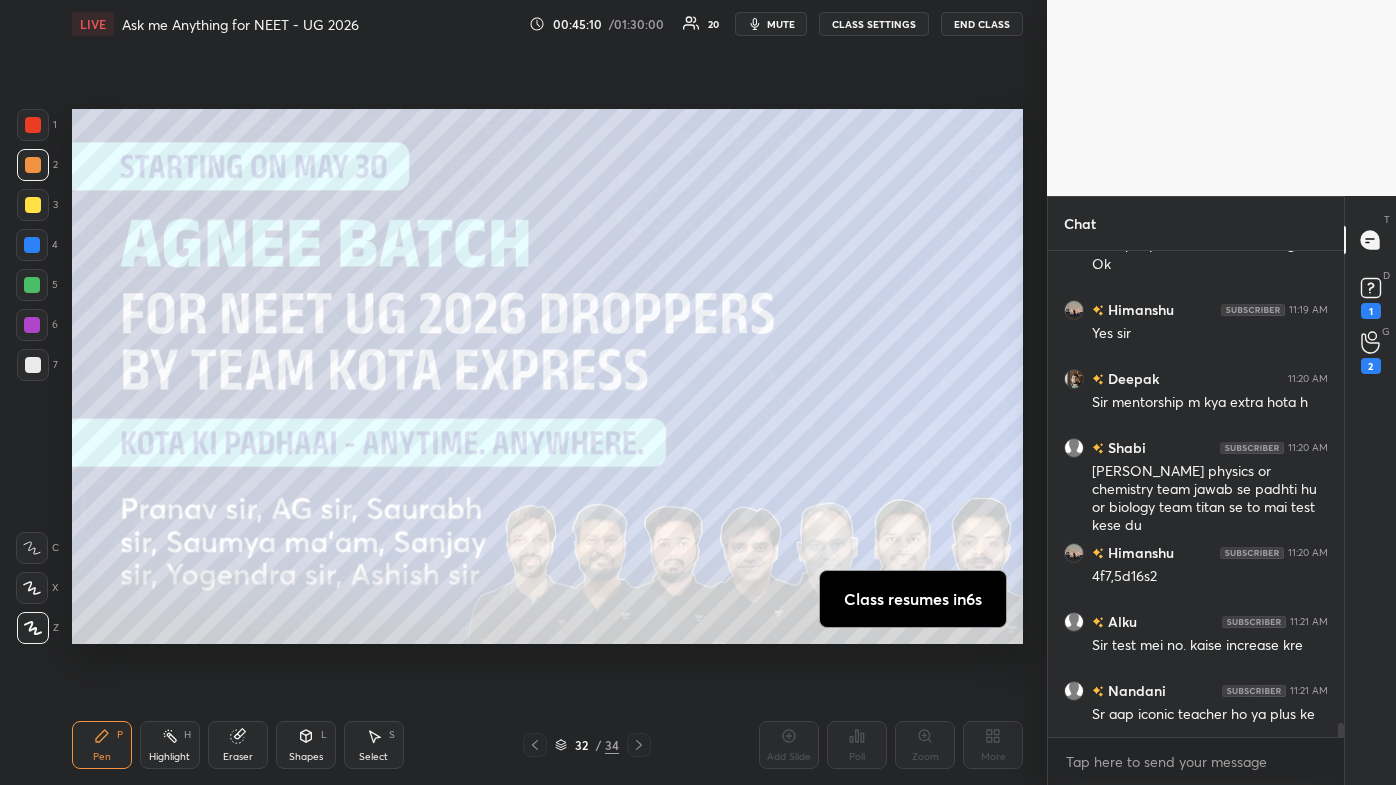 scroll, scrollTop: 16424, scrollLeft: 0, axis: vertical 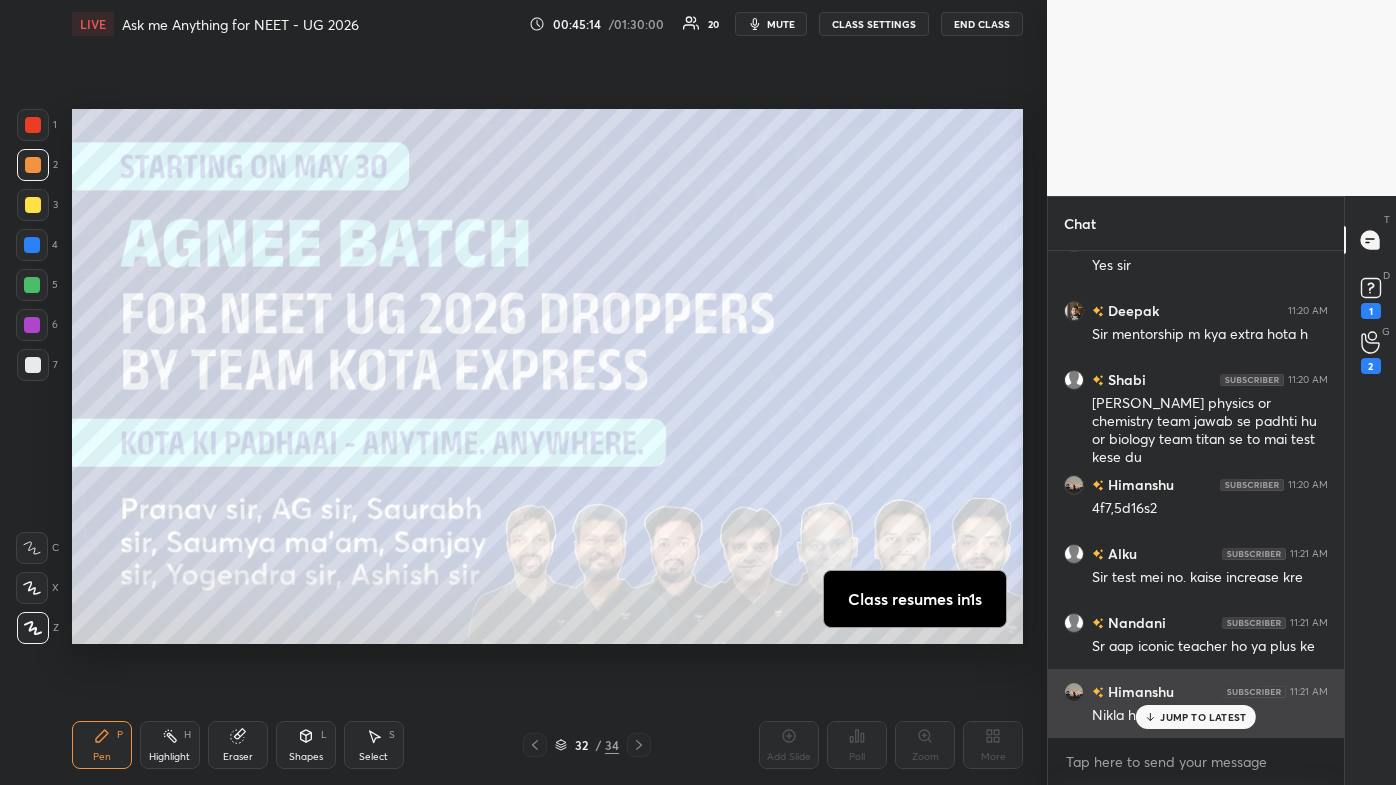 click on "JUMP TO LATEST" at bounding box center (1203, 717) 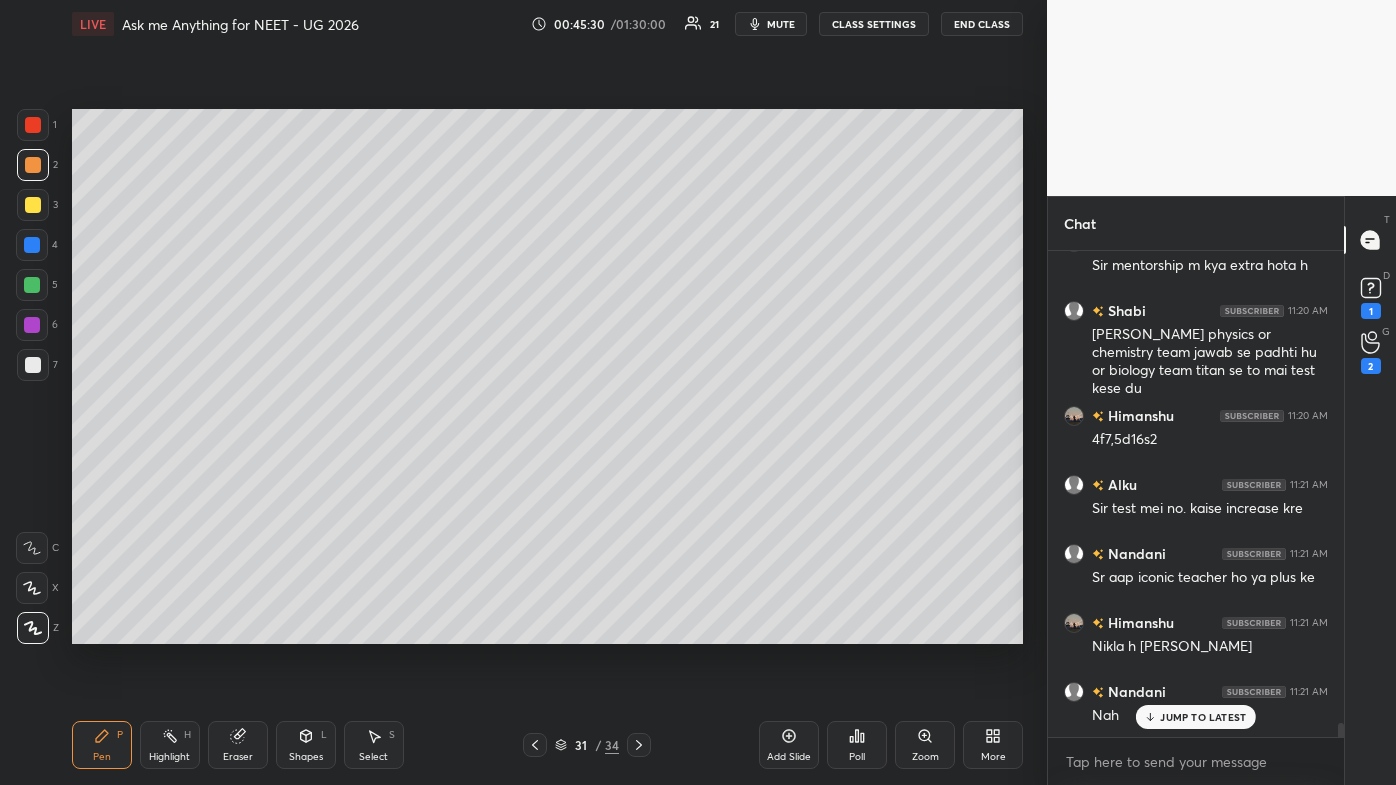 scroll, scrollTop: 16541, scrollLeft: 0, axis: vertical 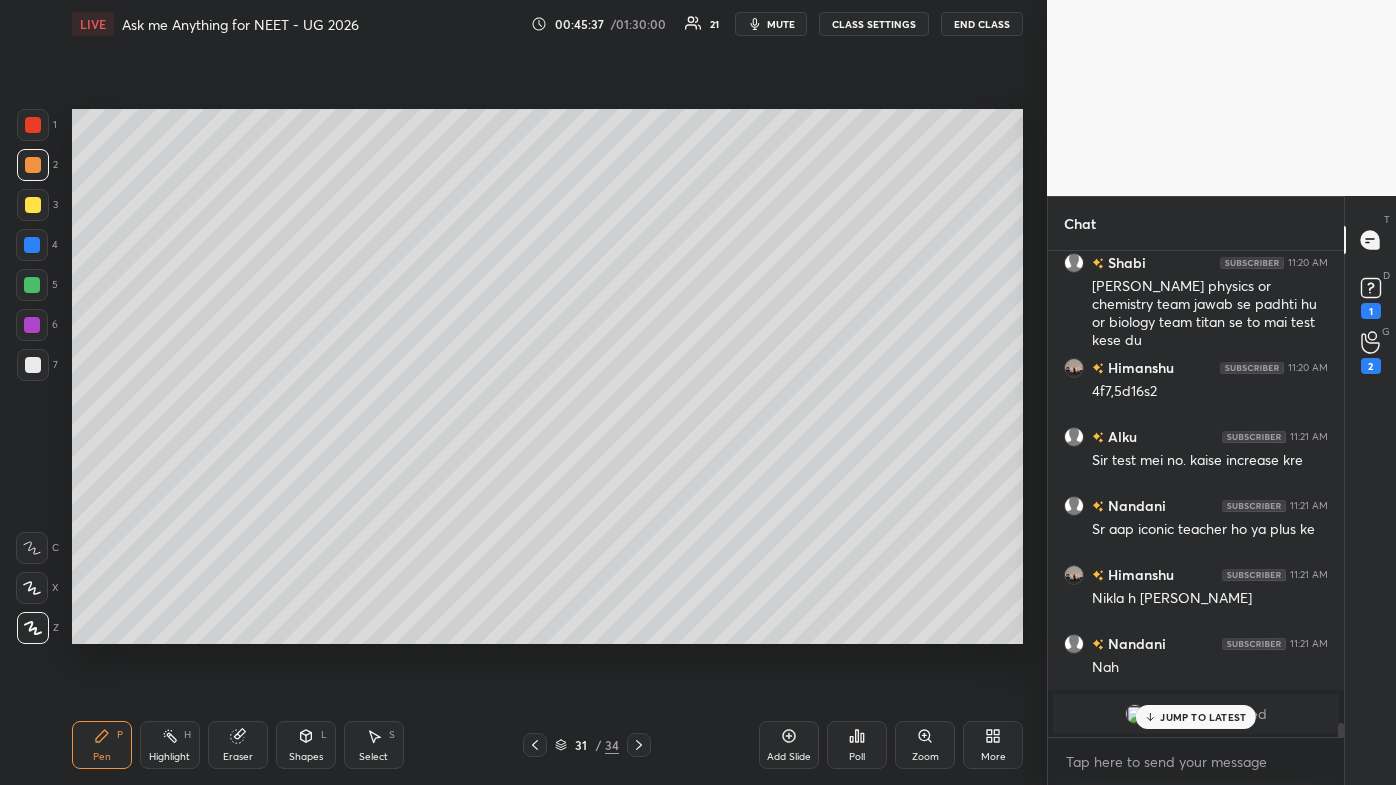 click on "JUMP TO LATEST" at bounding box center [1203, 717] 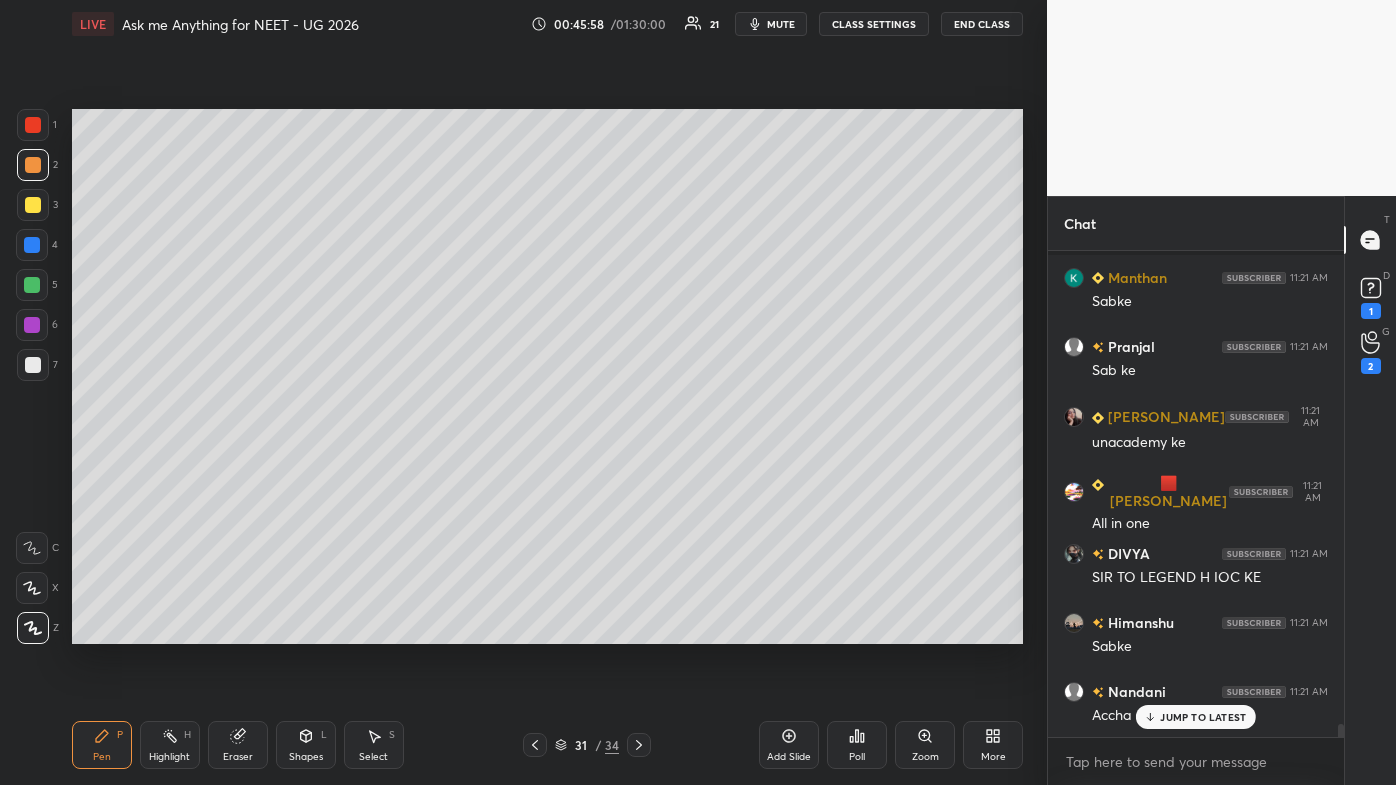 scroll, scrollTop: 17093, scrollLeft: 0, axis: vertical 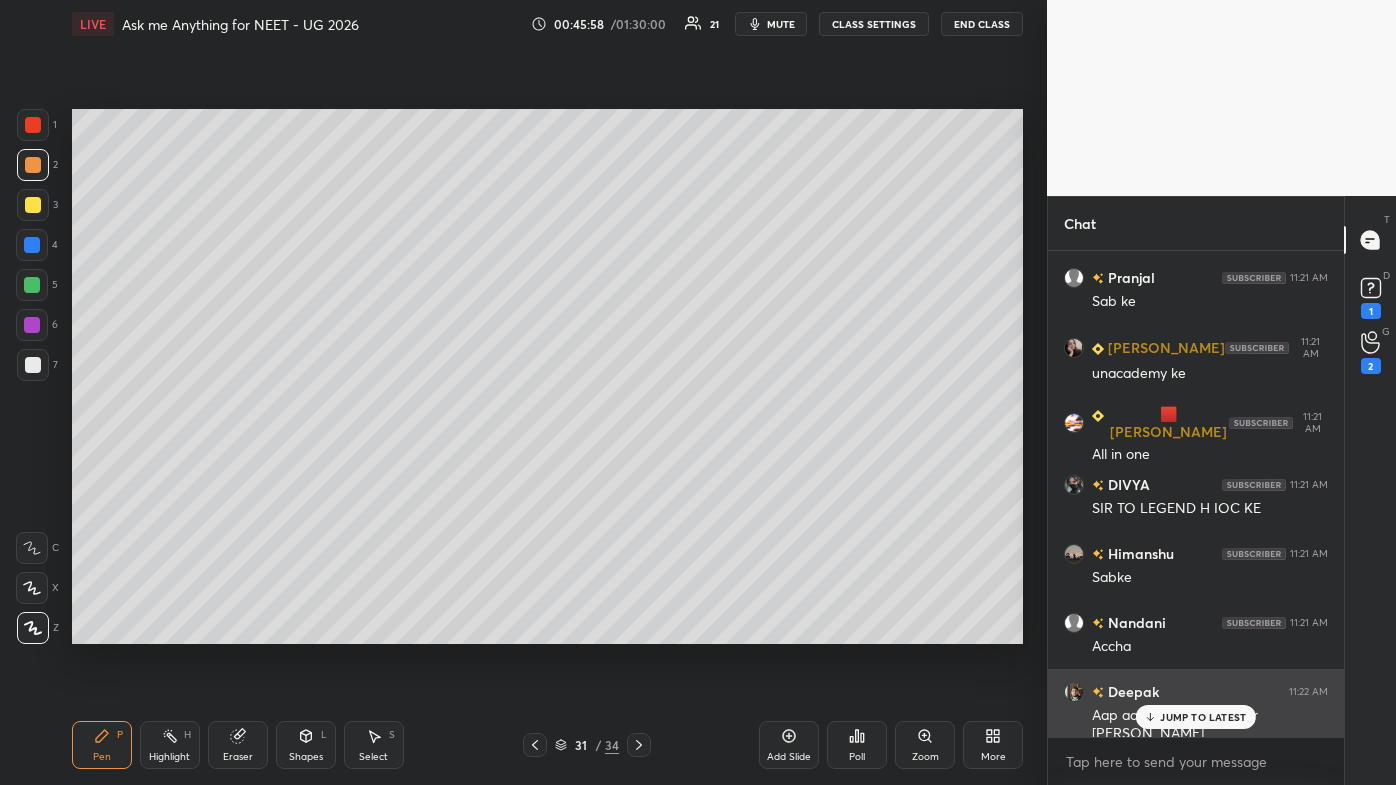 click on "JUMP TO LATEST" at bounding box center [1203, 717] 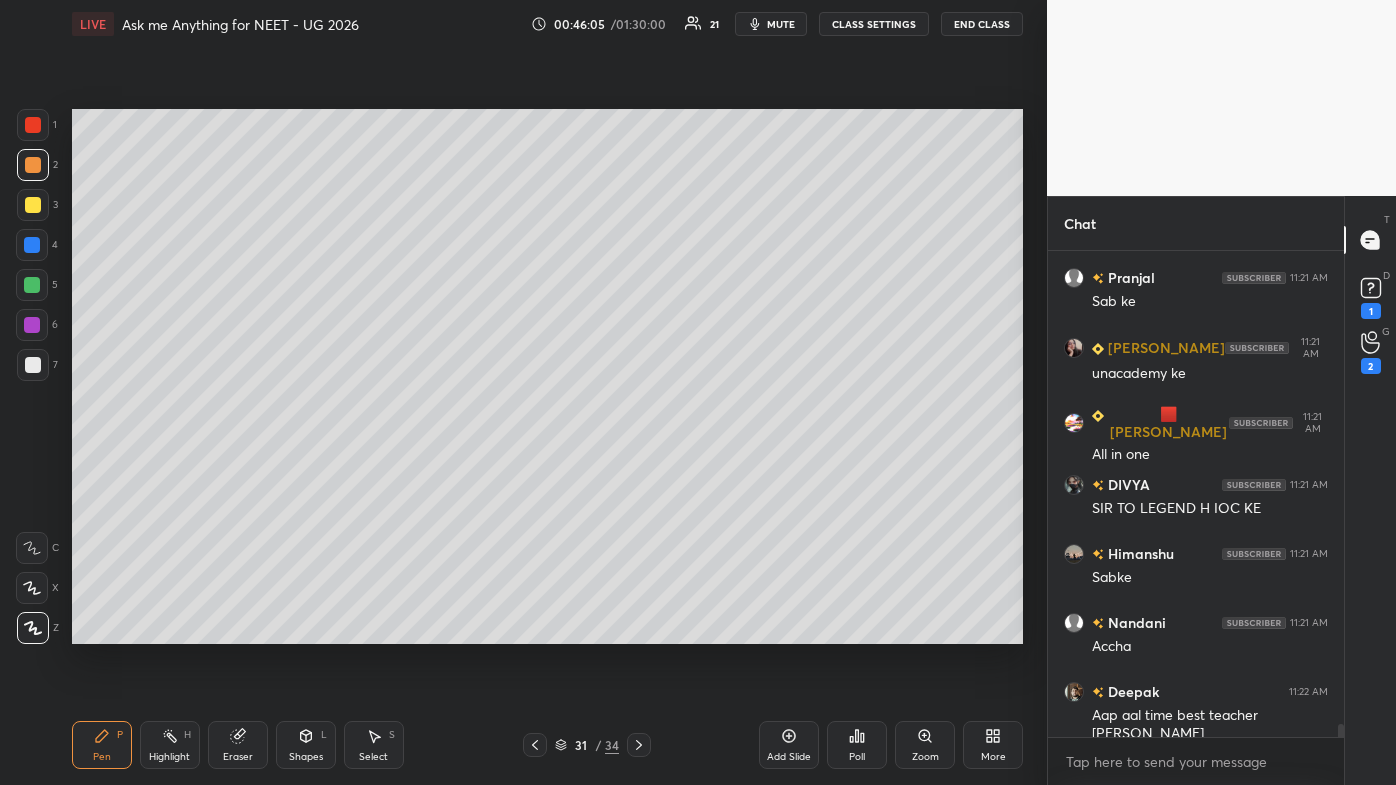 scroll, scrollTop: 17141, scrollLeft: 0, axis: vertical 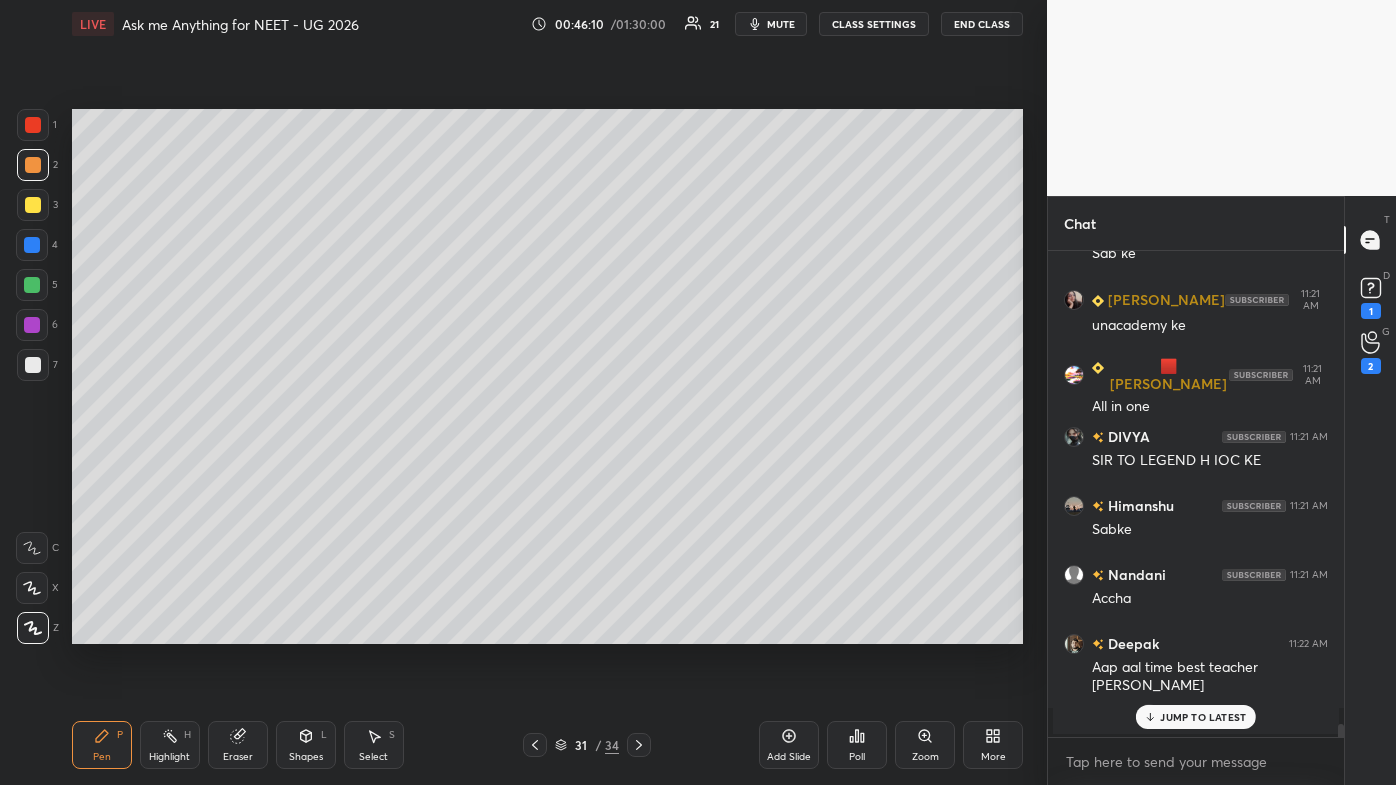 click on "JUMP TO LATEST" at bounding box center (1203, 717) 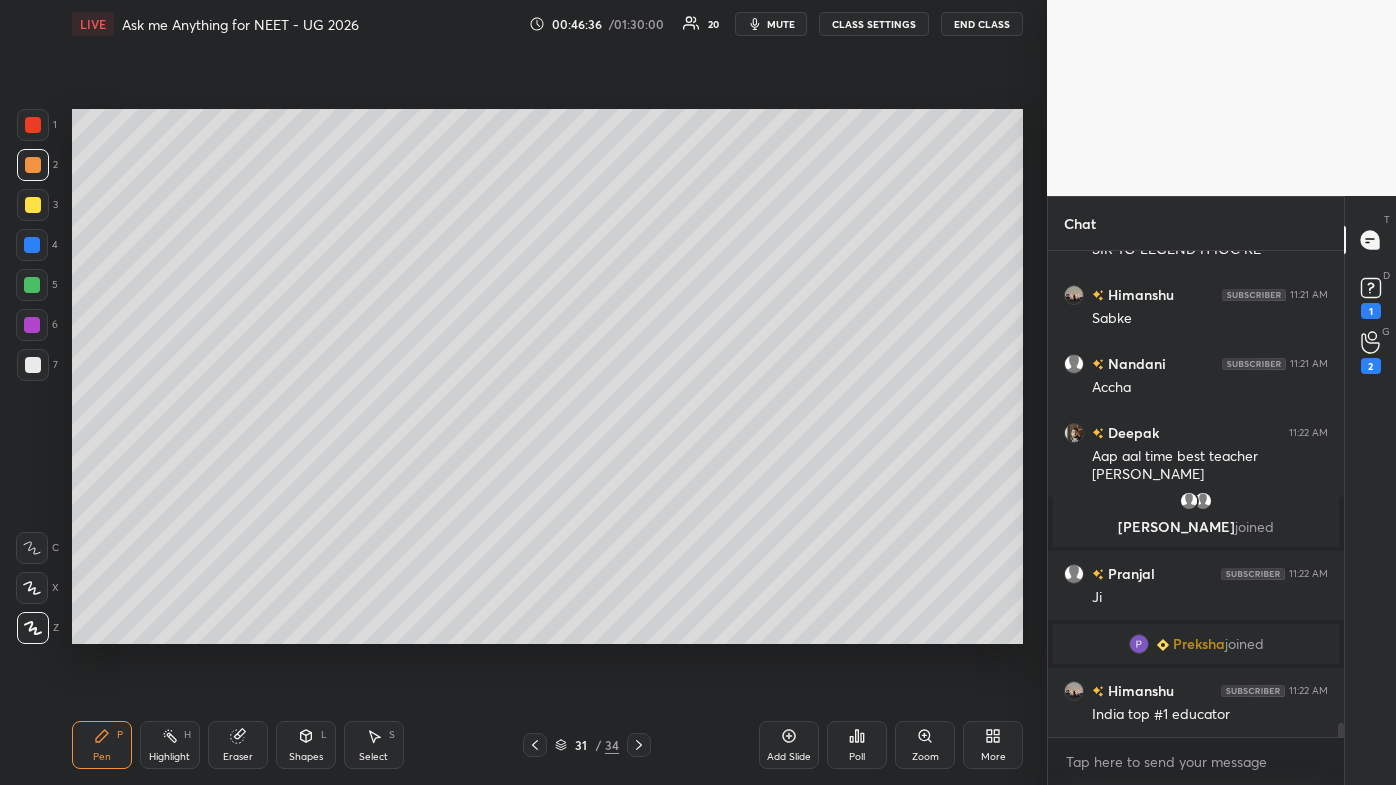 scroll, scrollTop: 16991, scrollLeft: 0, axis: vertical 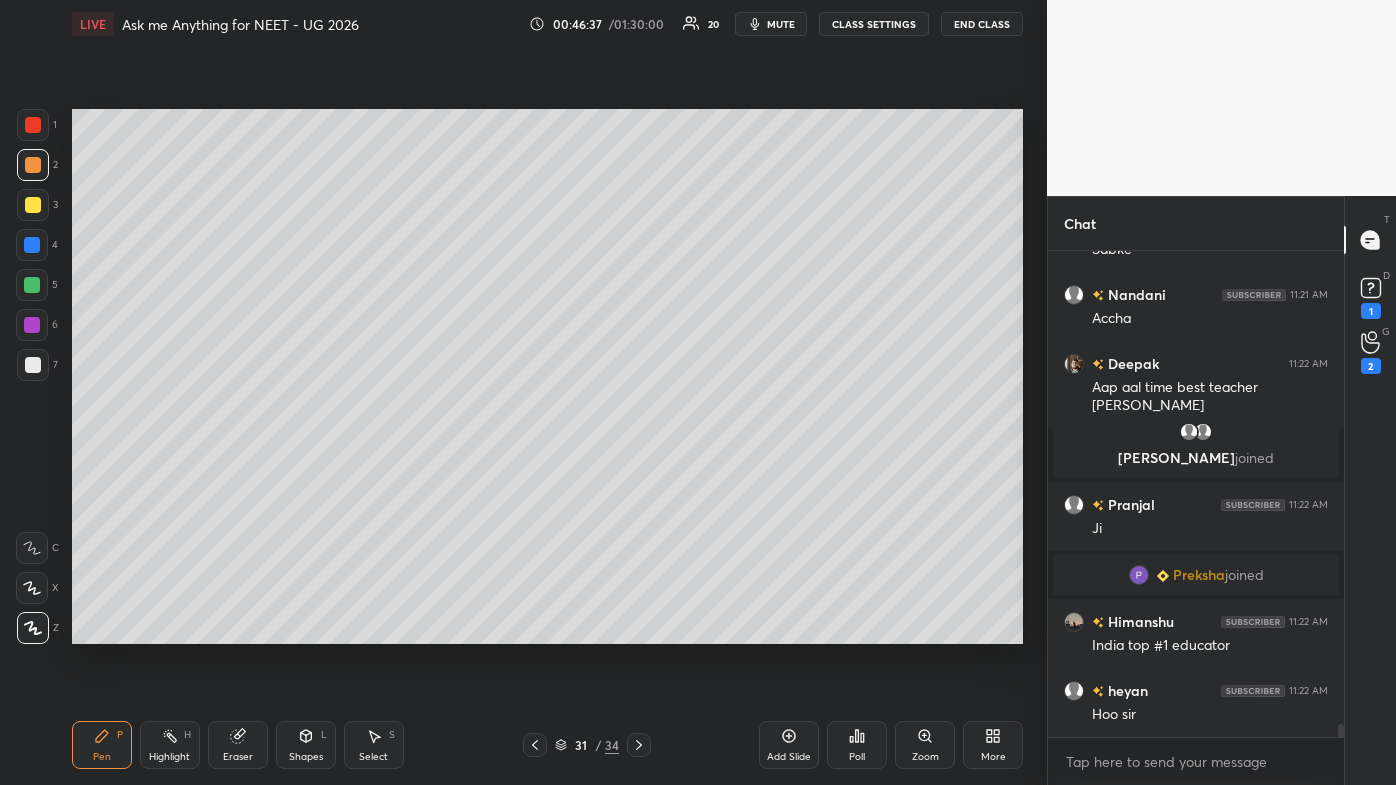 click at bounding box center (33, 365) 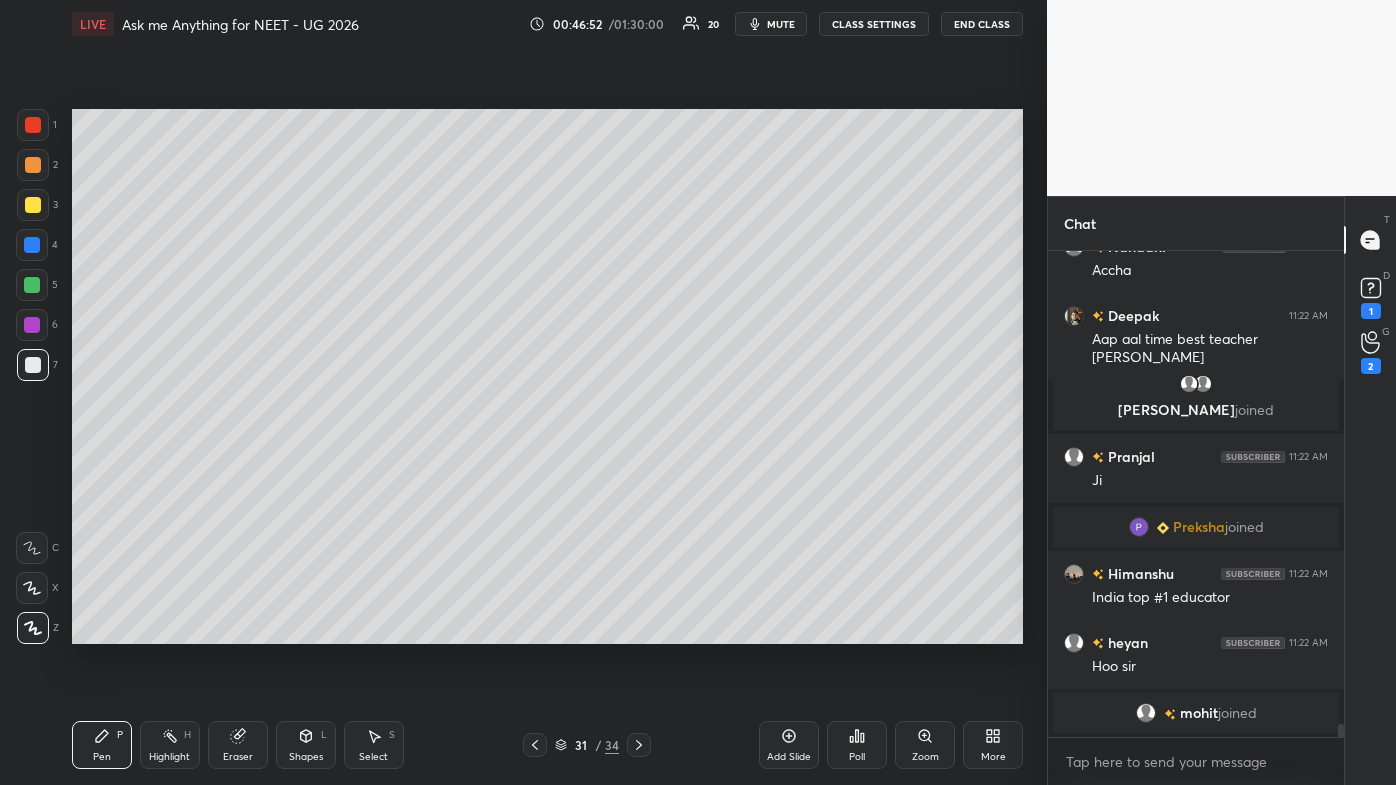 scroll, scrollTop: 17063, scrollLeft: 0, axis: vertical 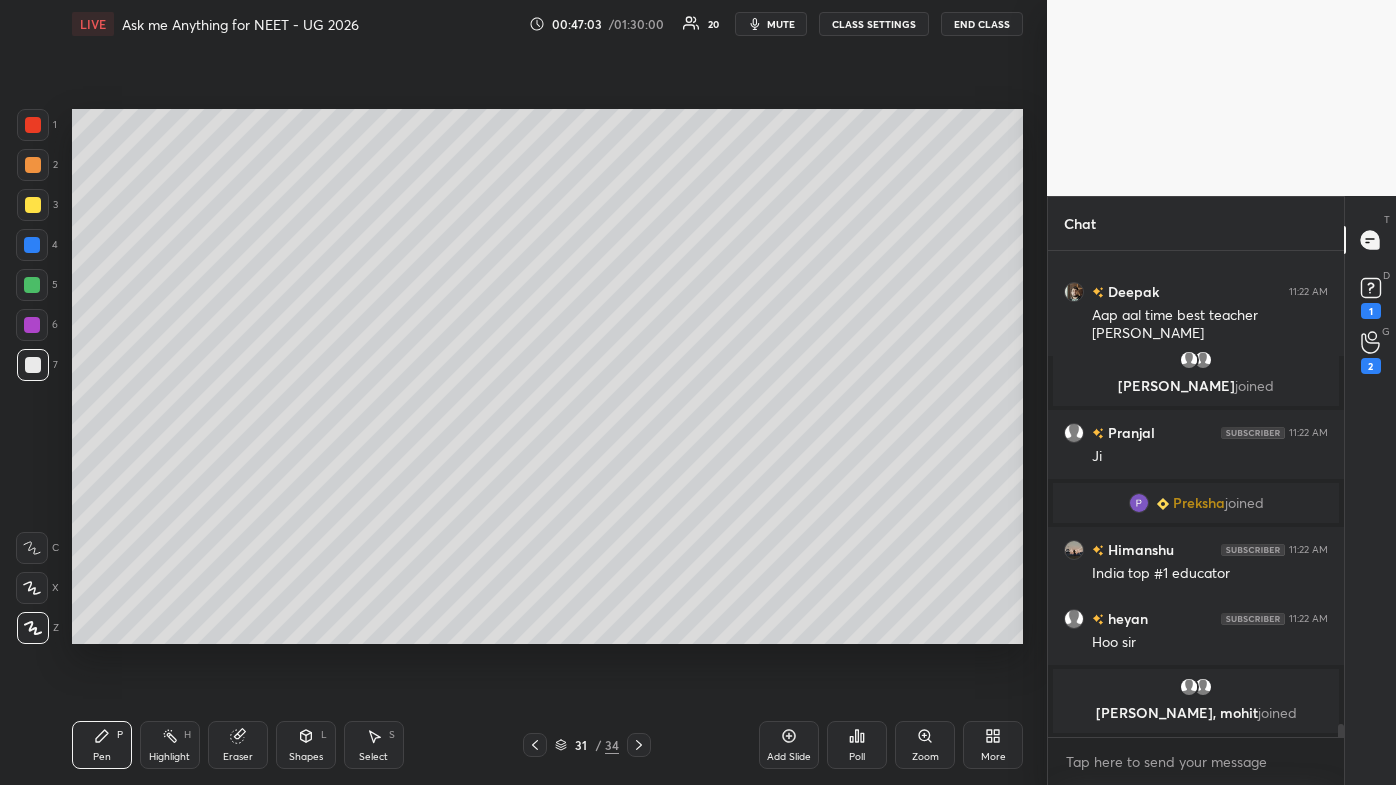 click 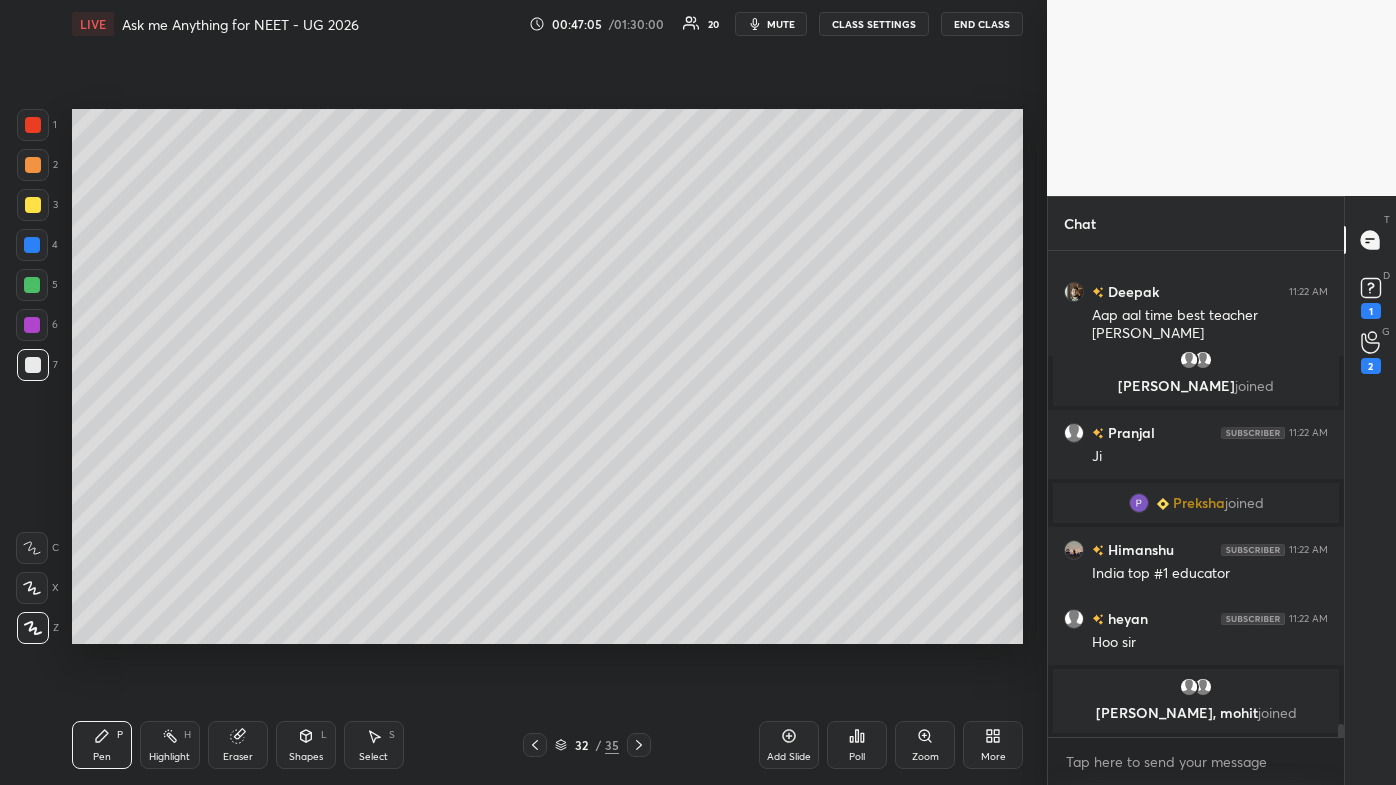 drag, startPoint x: 26, startPoint y: 160, endPoint x: 60, endPoint y: 163, distance: 34.132095 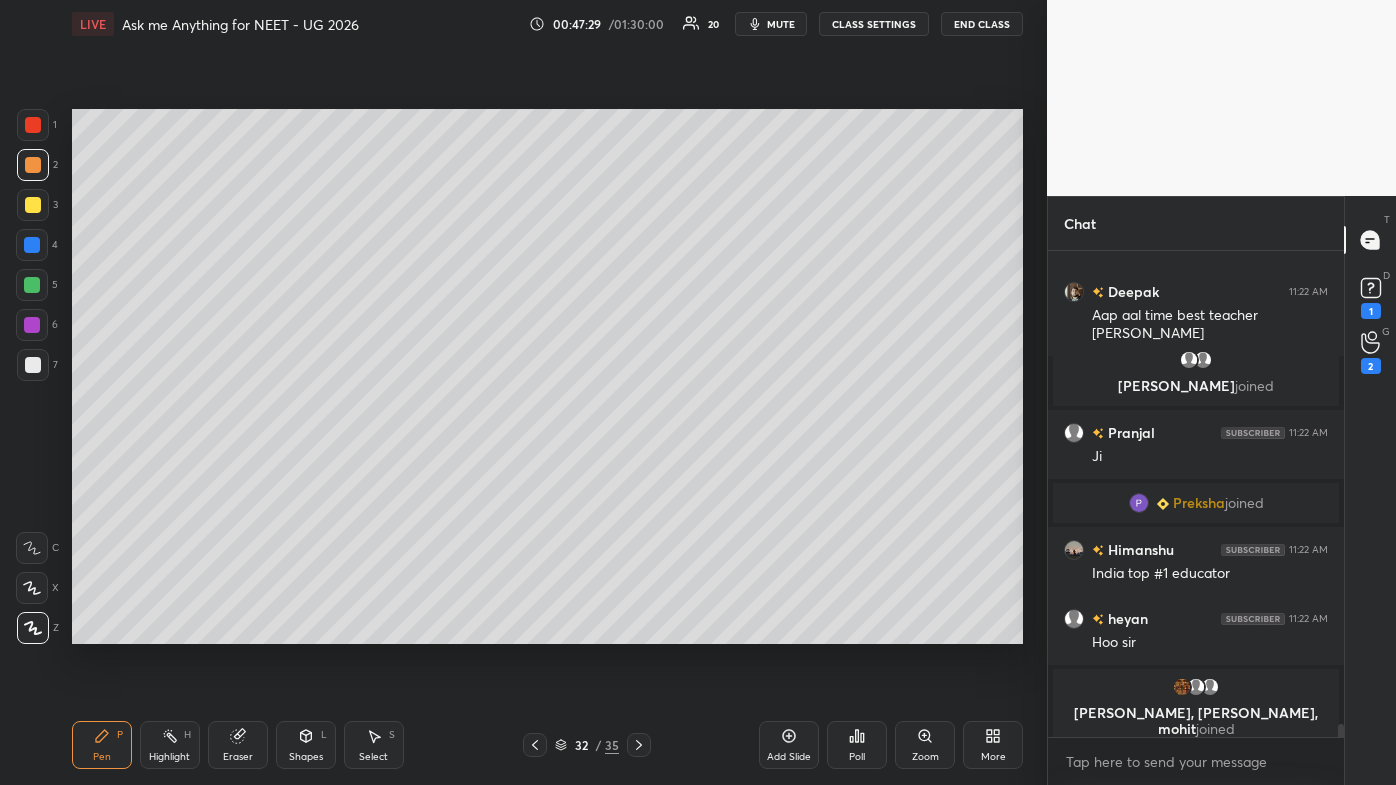 scroll, scrollTop: 17058, scrollLeft: 0, axis: vertical 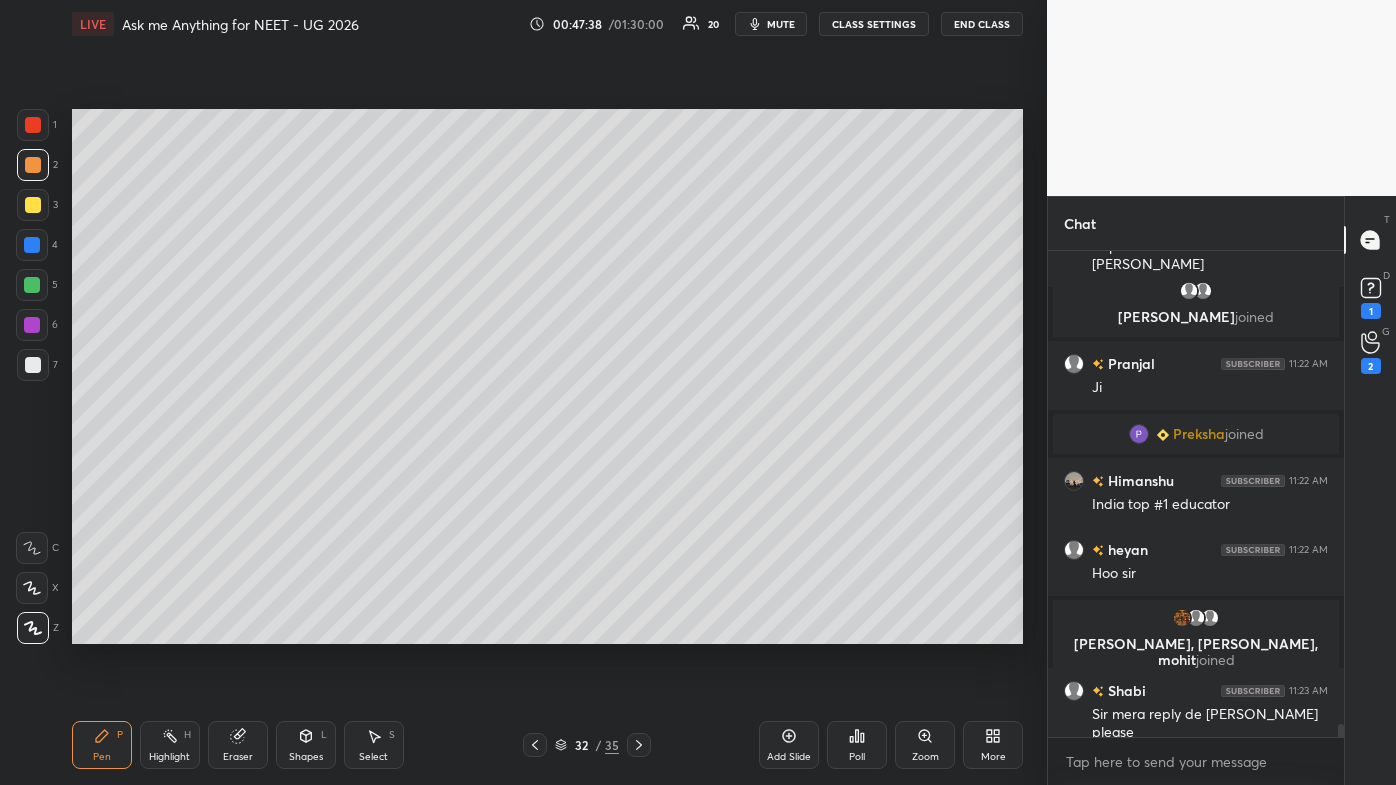click on "mute" at bounding box center (771, 24) 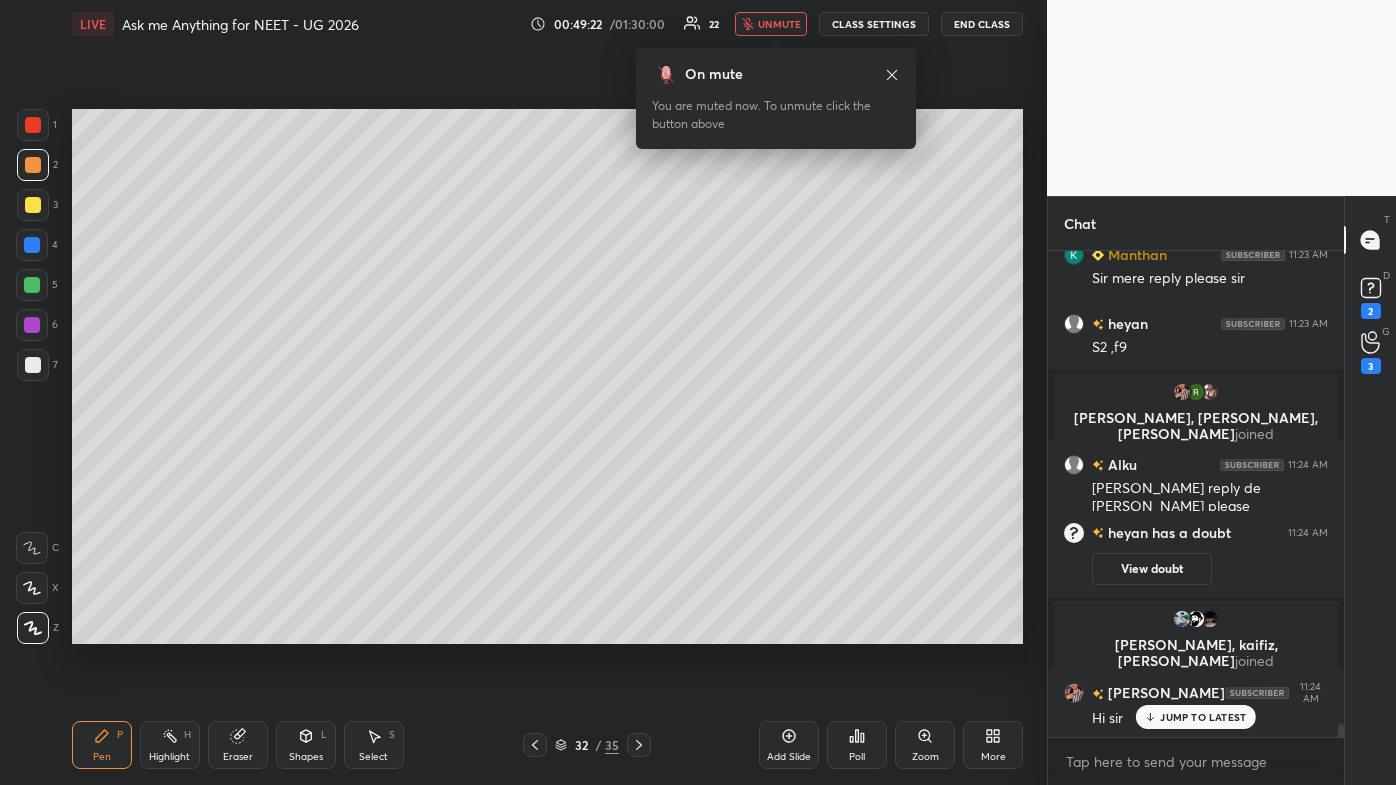 scroll, scrollTop: 17480, scrollLeft: 0, axis: vertical 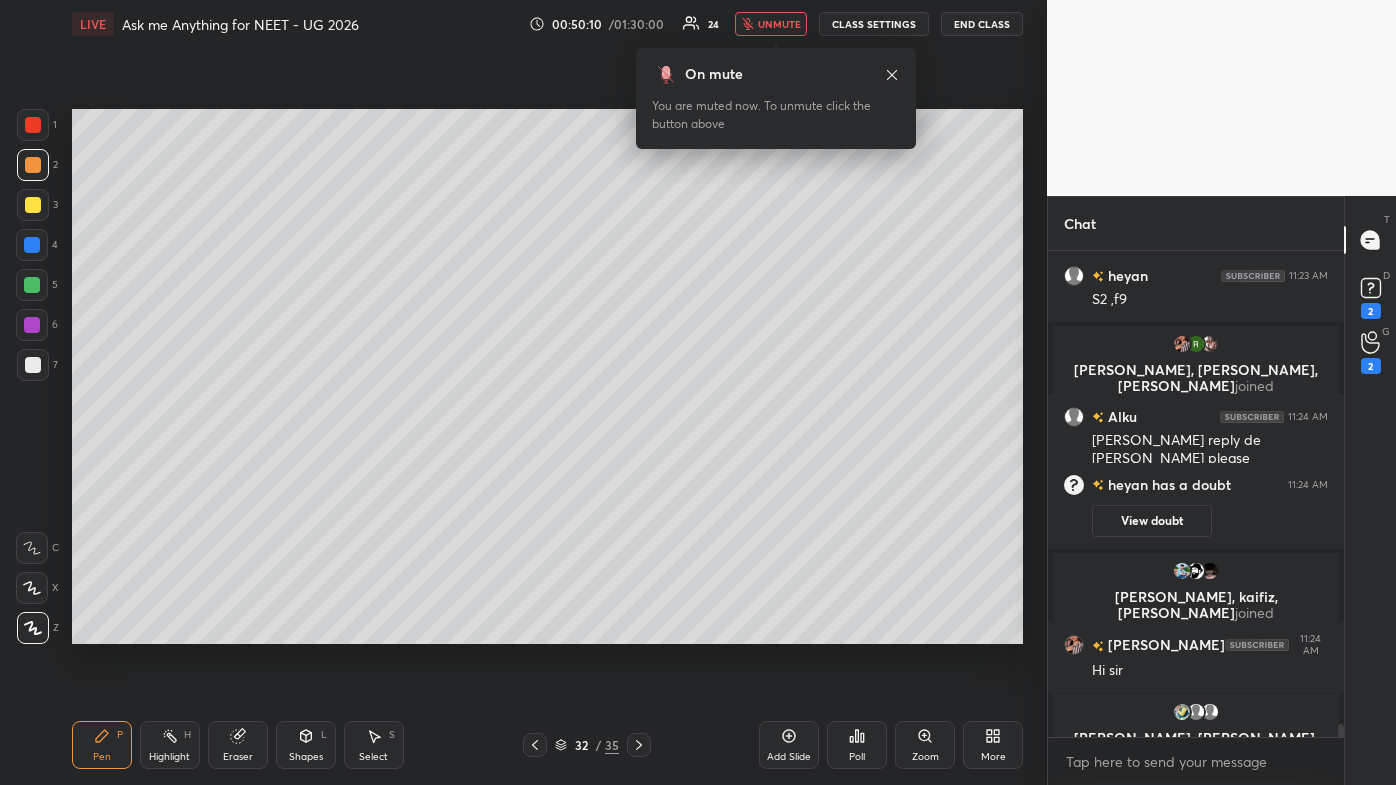 click on "On mute You are muted now. To unmute click the
button above" at bounding box center [776, 92] 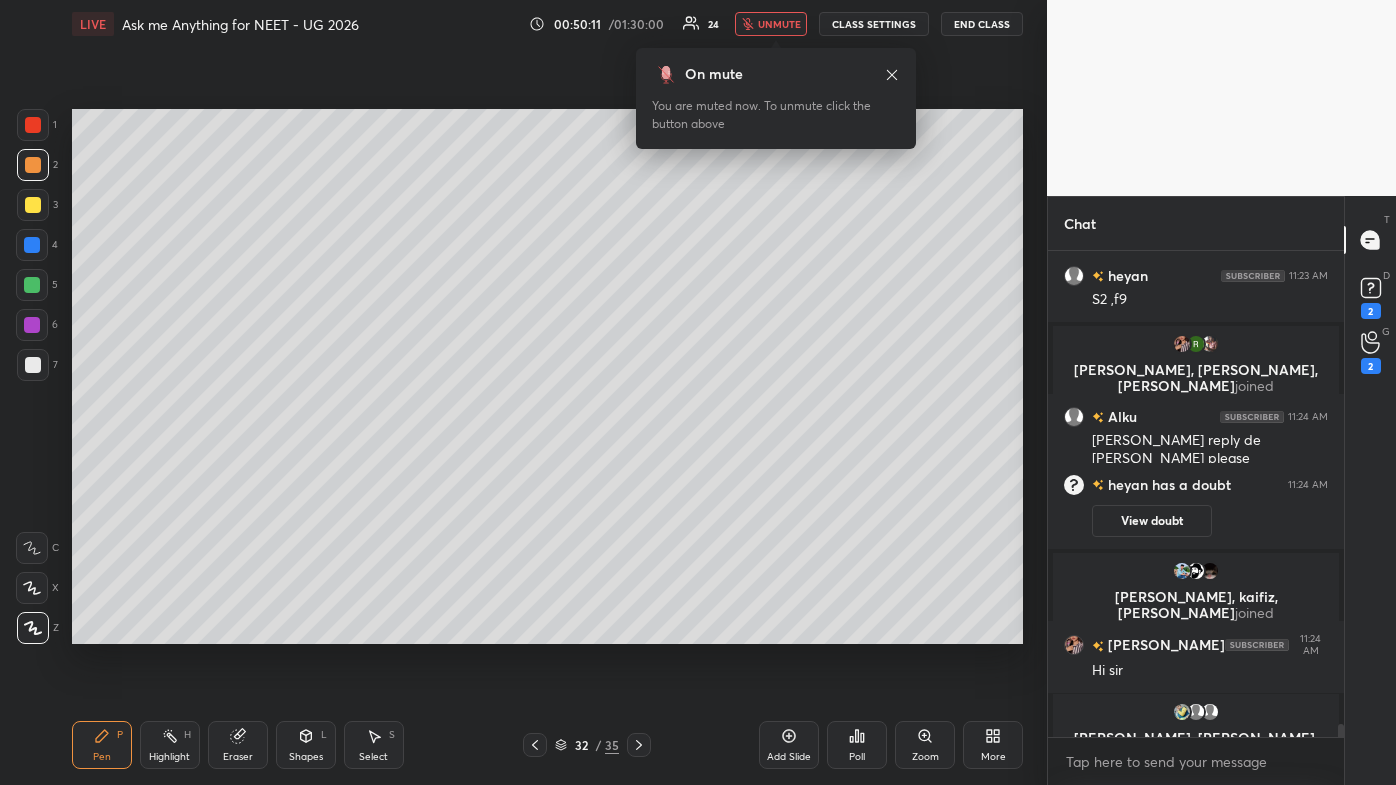 click on "unmute" at bounding box center (779, 24) 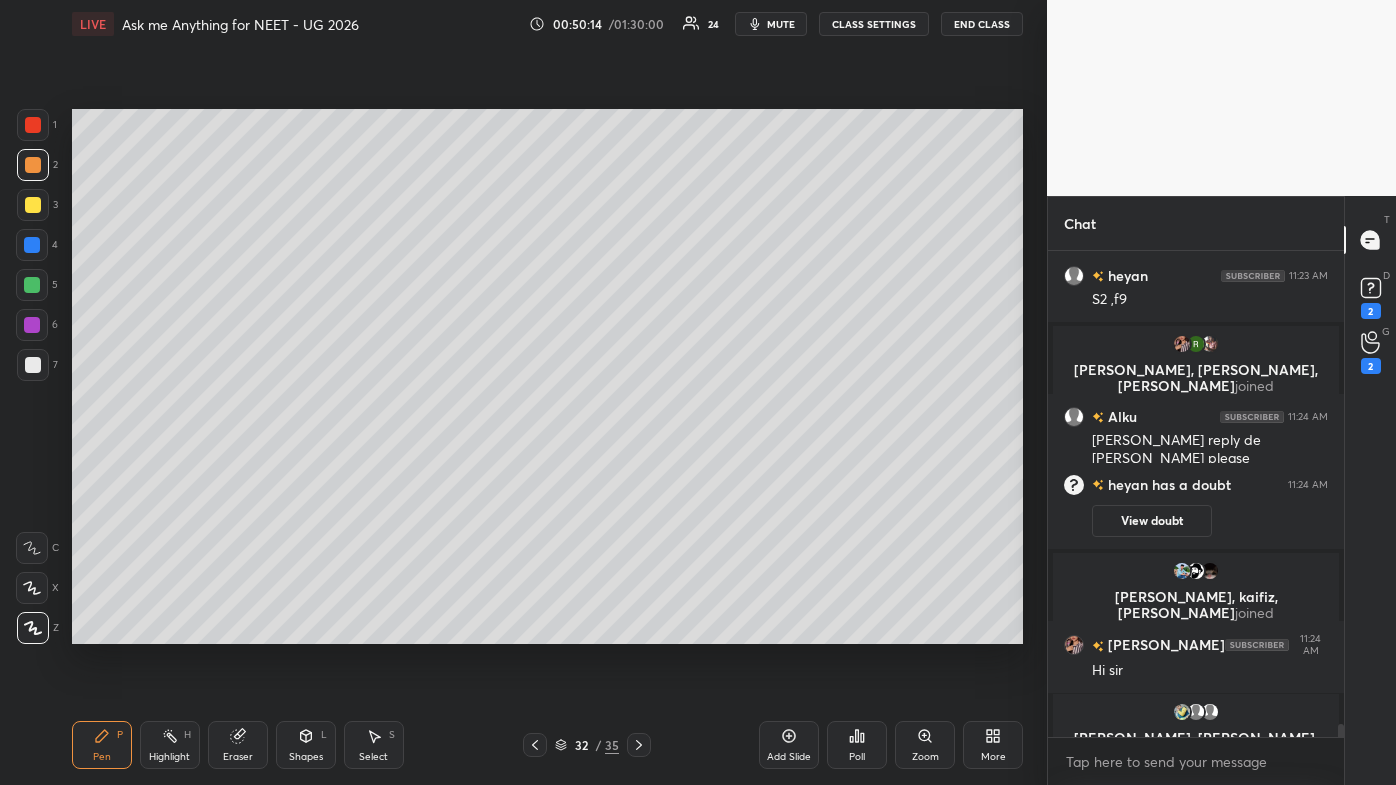 scroll, scrollTop: 17549, scrollLeft: 0, axis: vertical 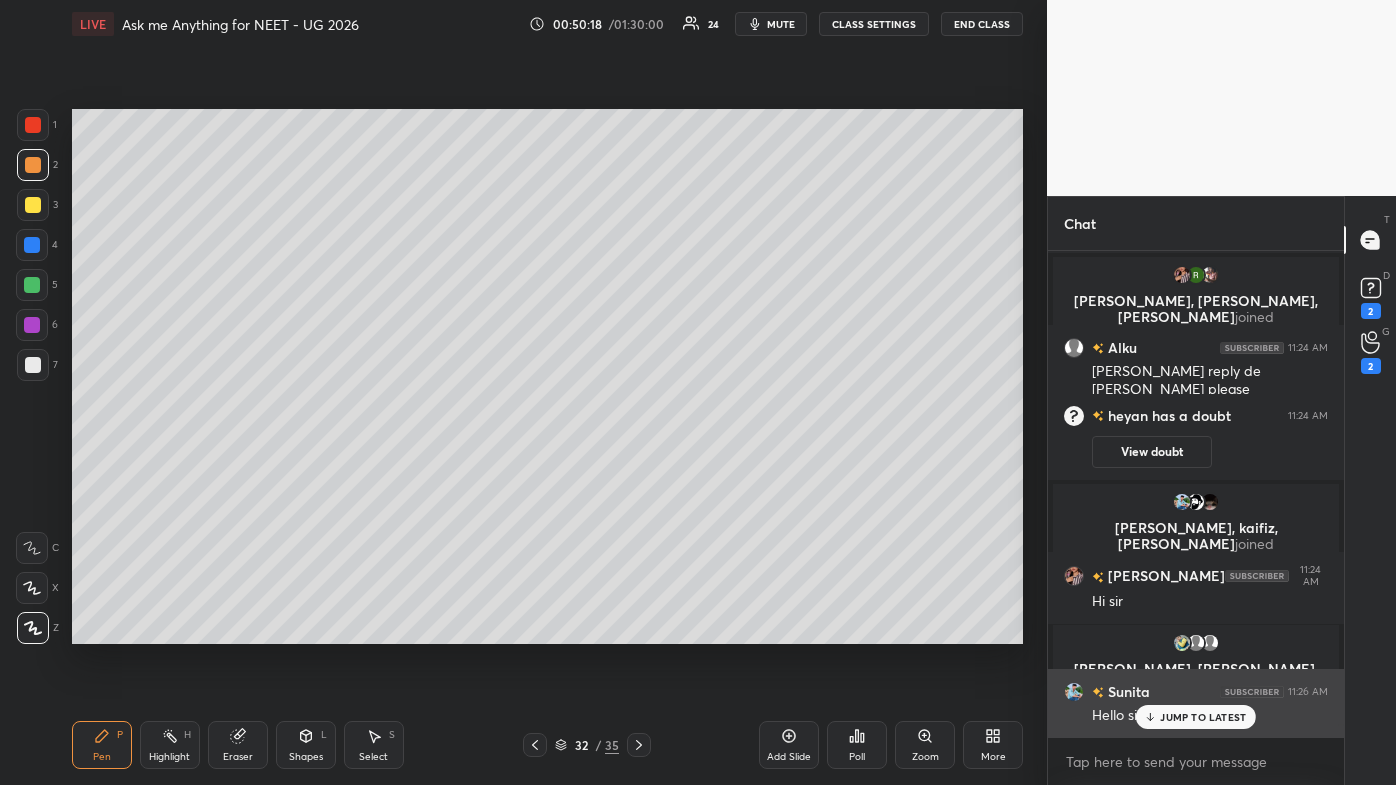drag, startPoint x: 1192, startPoint y: 722, endPoint x: 1106, endPoint y: 736, distance: 87.13208 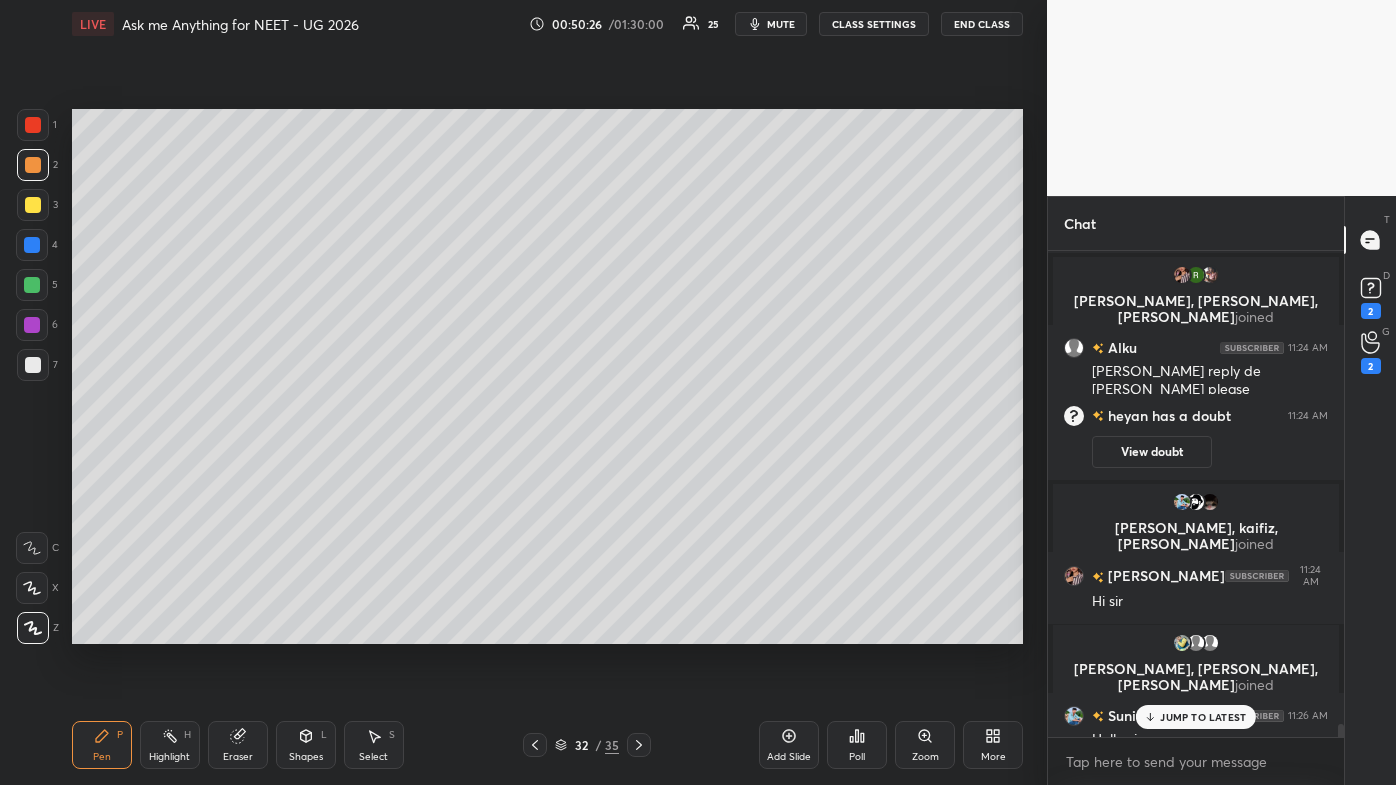 scroll, scrollTop: 17621, scrollLeft: 0, axis: vertical 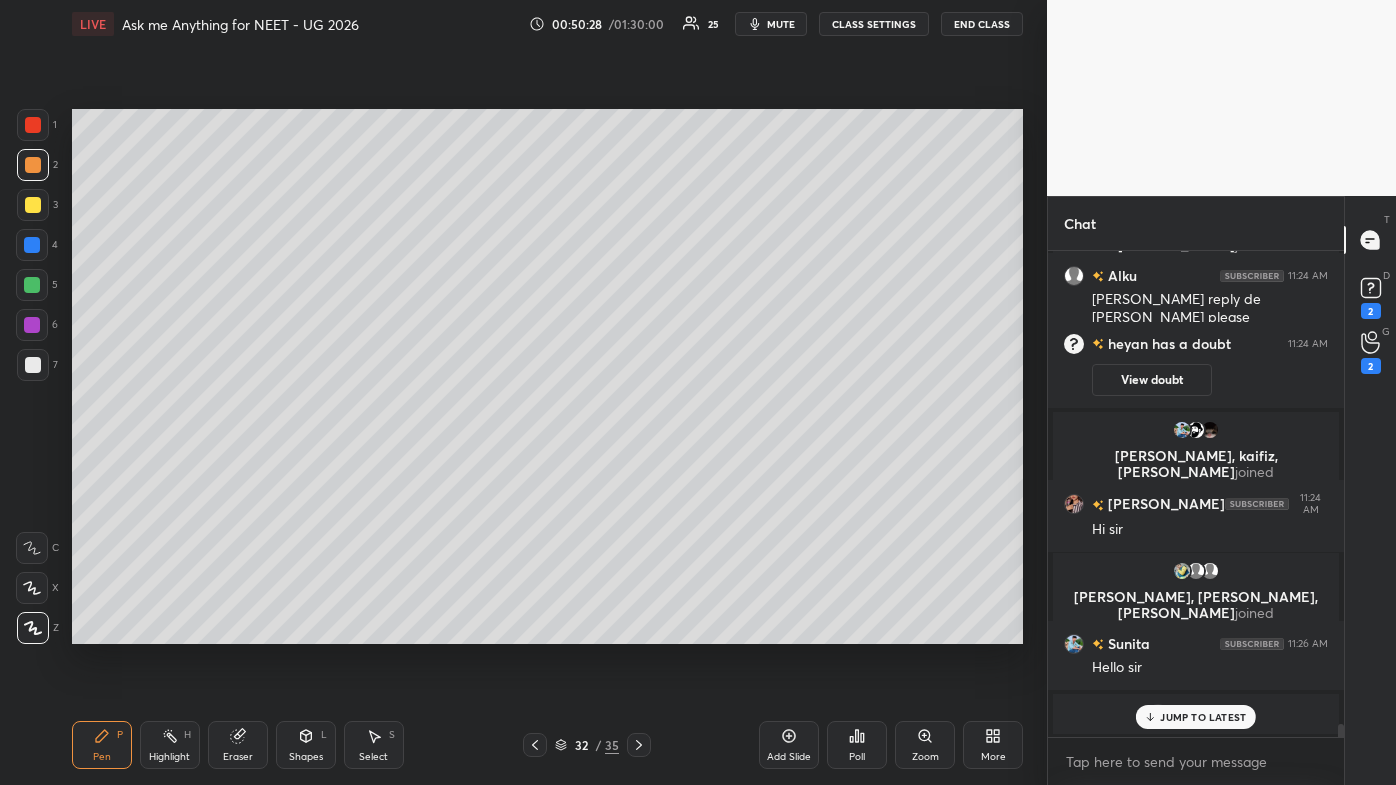 click on "JUMP TO LATEST" at bounding box center (1203, 717) 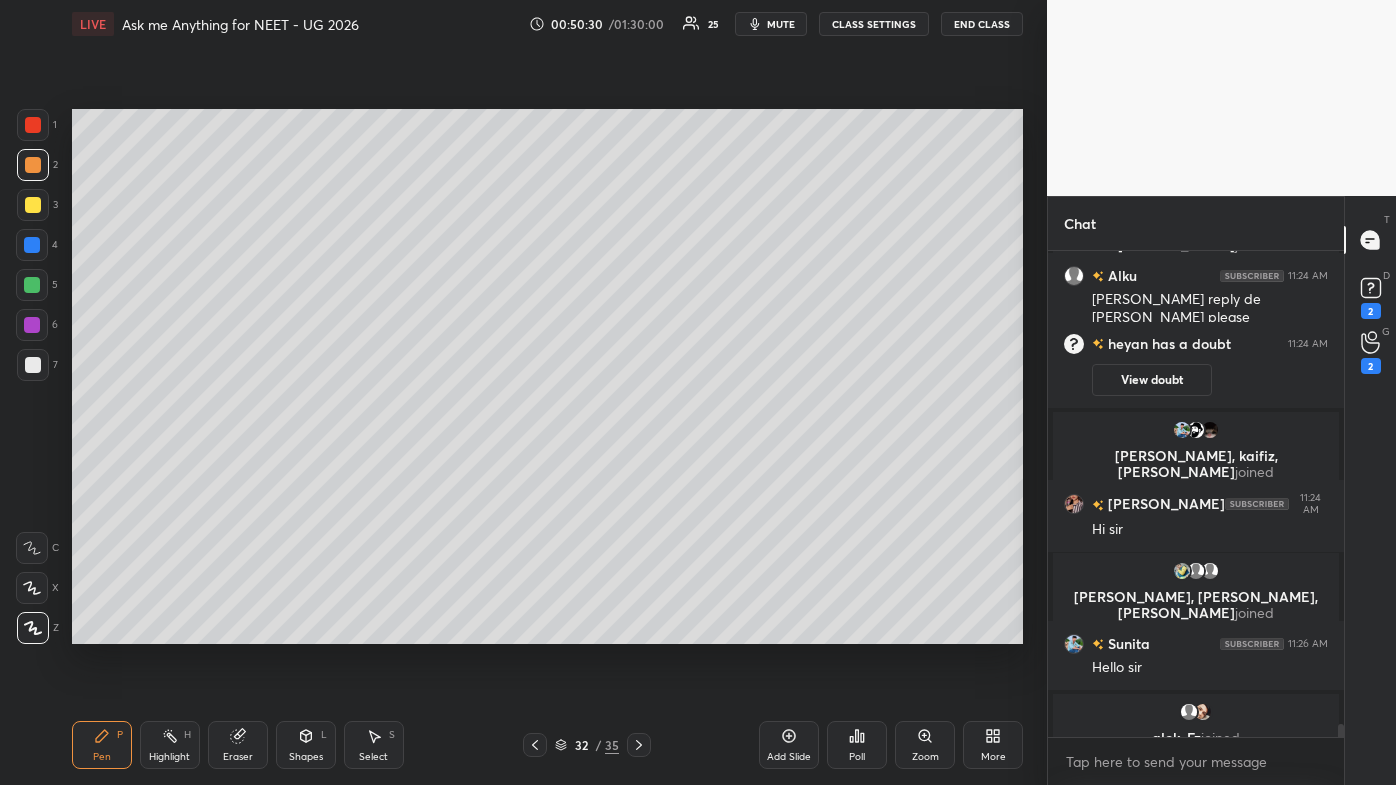 scroll, scrollTop: 17645, scrollLeft: 0, axis: vertical 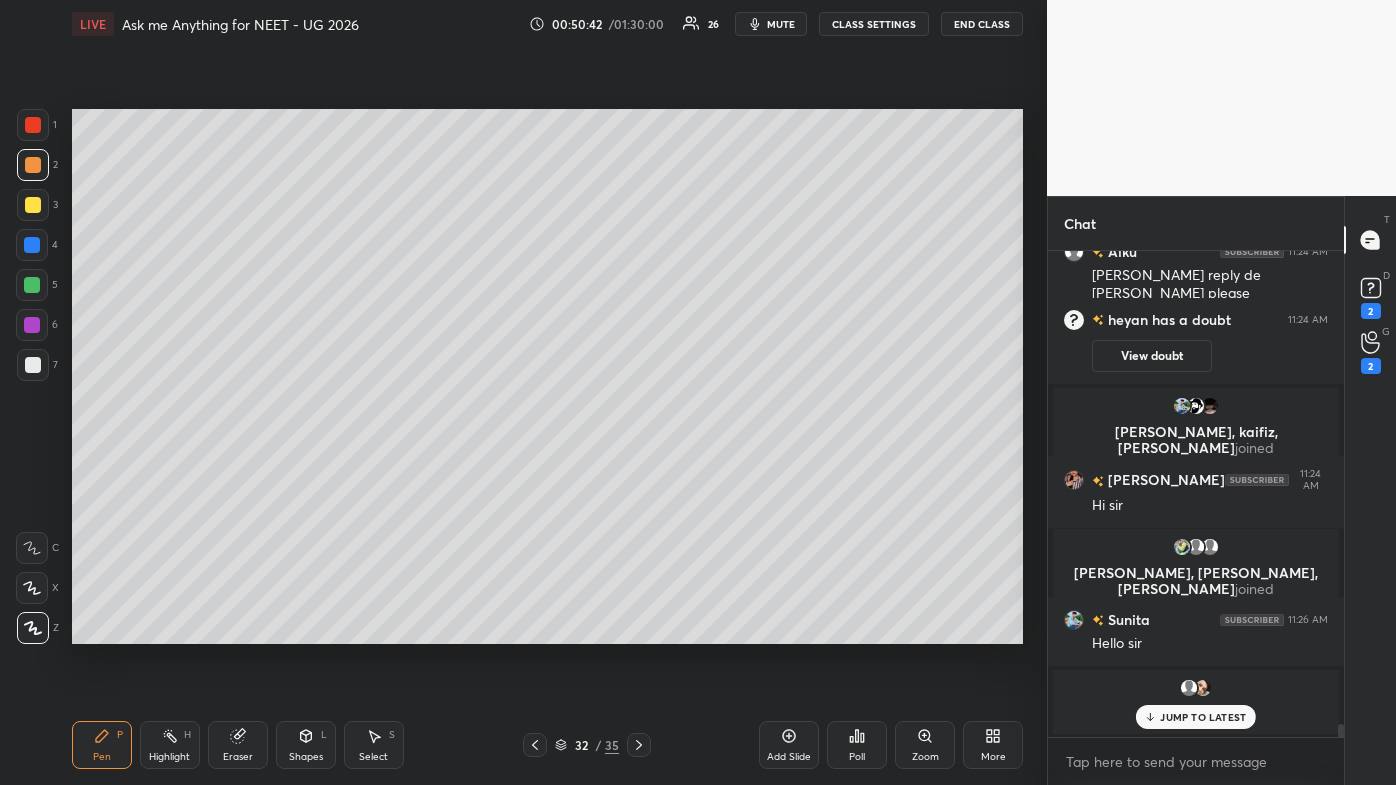 click on "JUMP TO LATEST" at bounding box center [1196, 717] 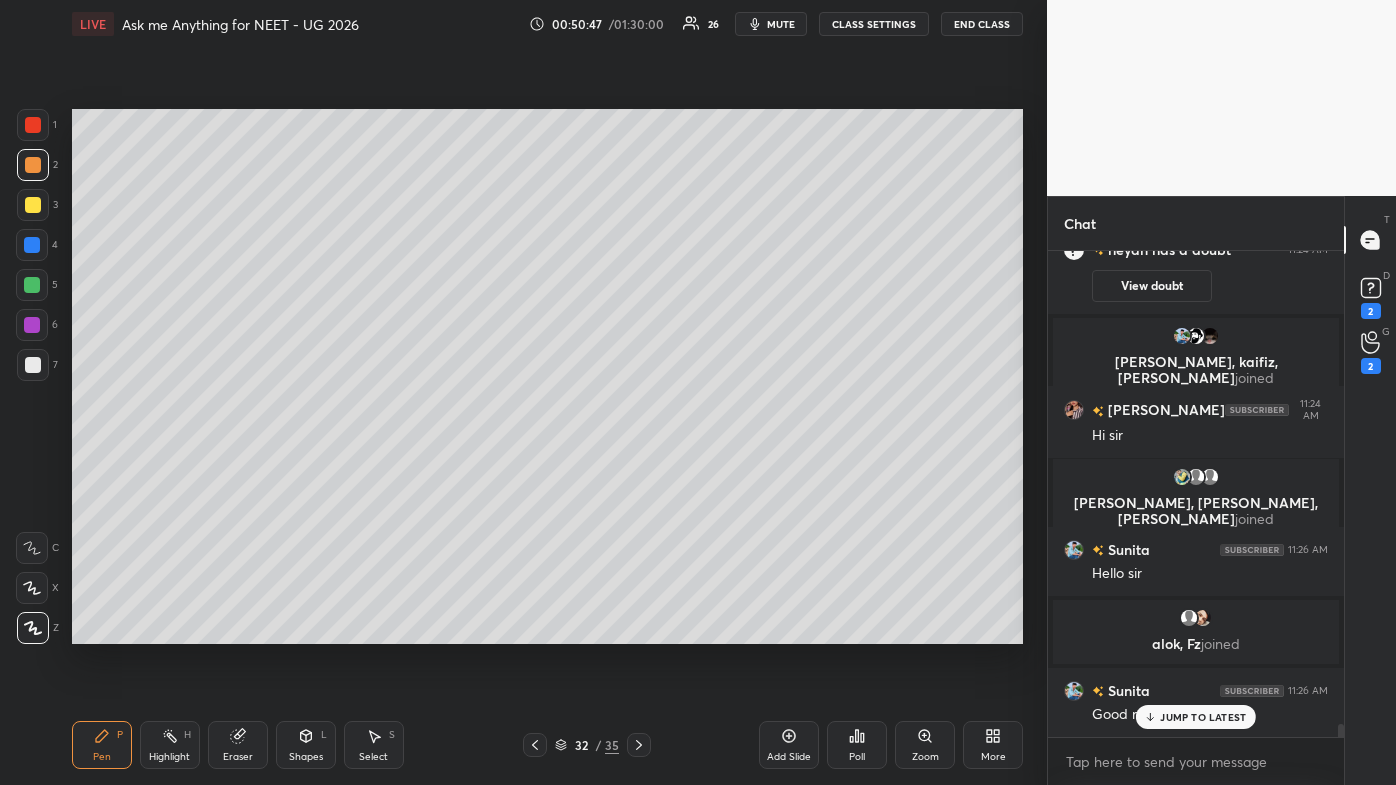 scroll, scrollTop: 17688, scrollLeft: 0, axis: vertical 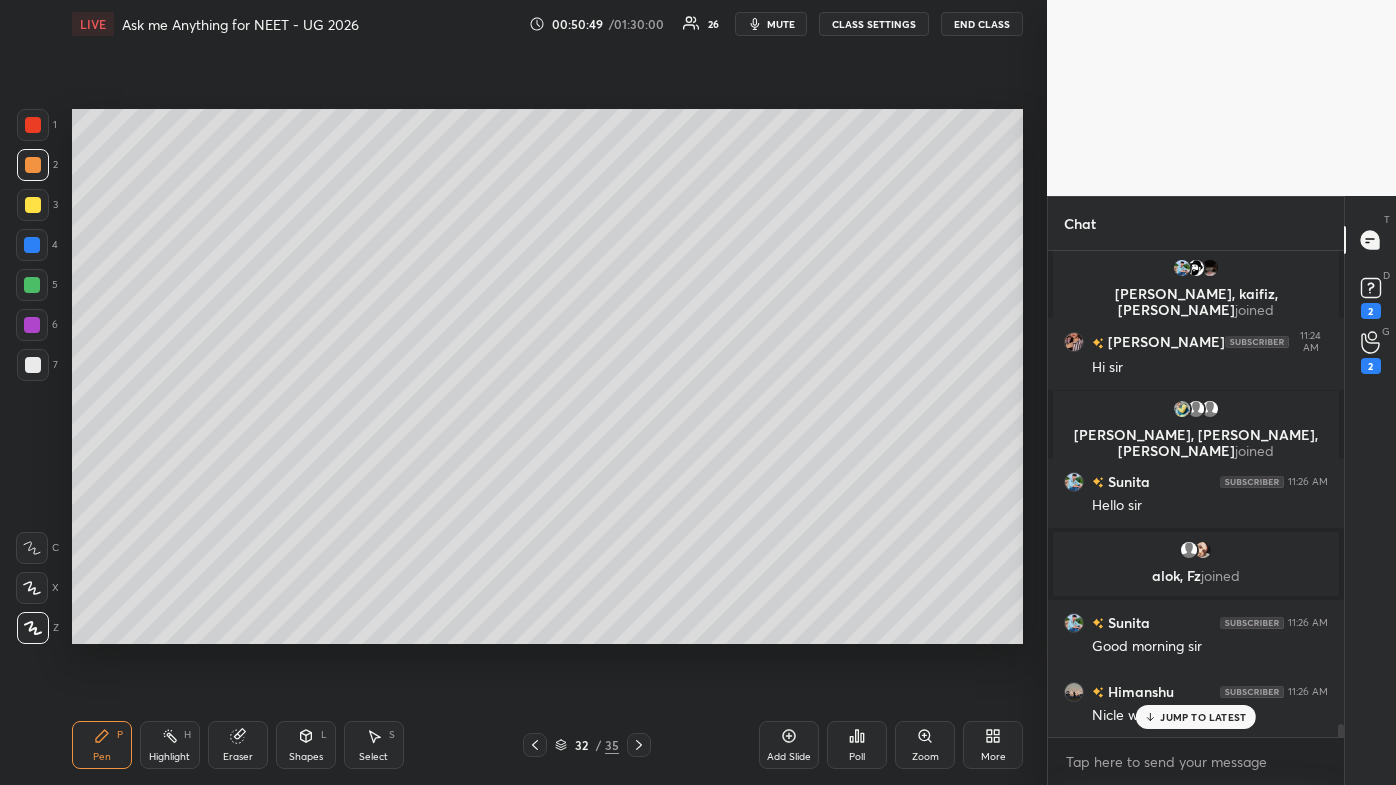 drag, startPoint x: 1163, startPoint y: 713, endPoint x: 1126, endPoint y: 738, distance: 44.65423 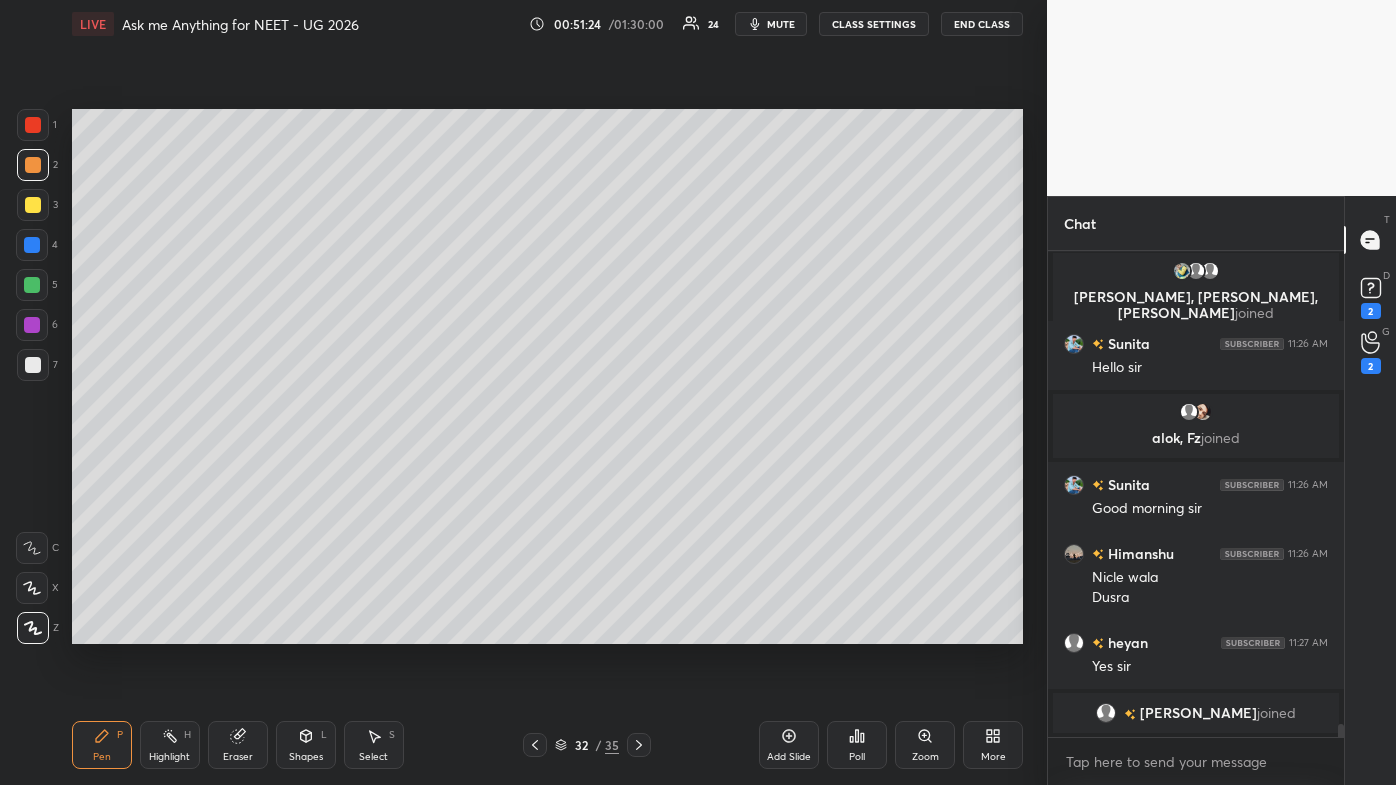scroll, scrollTop: 17853, scrollLeft: 0, axis: vertical 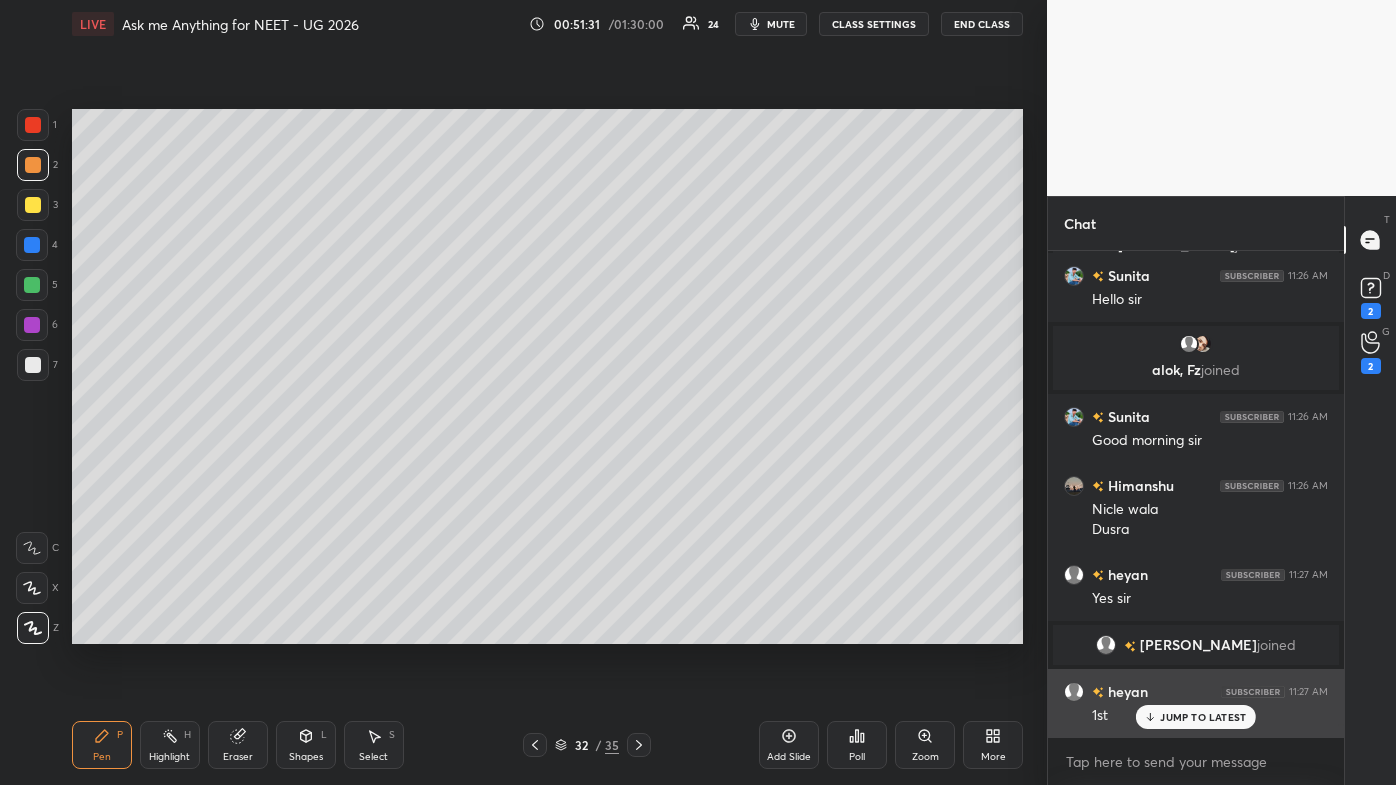click on "JUMP TO LATEST" at bounding box center (1203, 717) 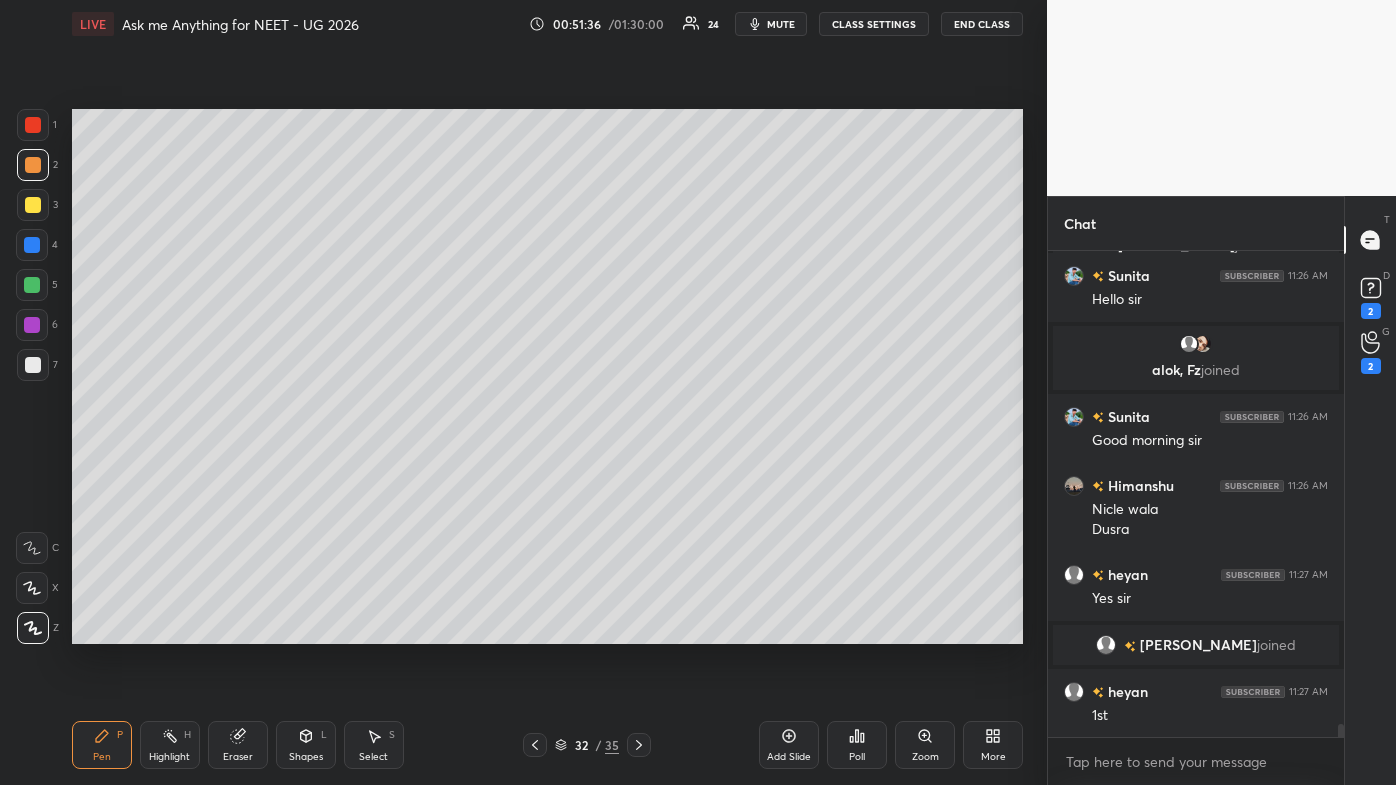 scroll, scrollTop: 17922, scrollLeft: 0, axis: vertical 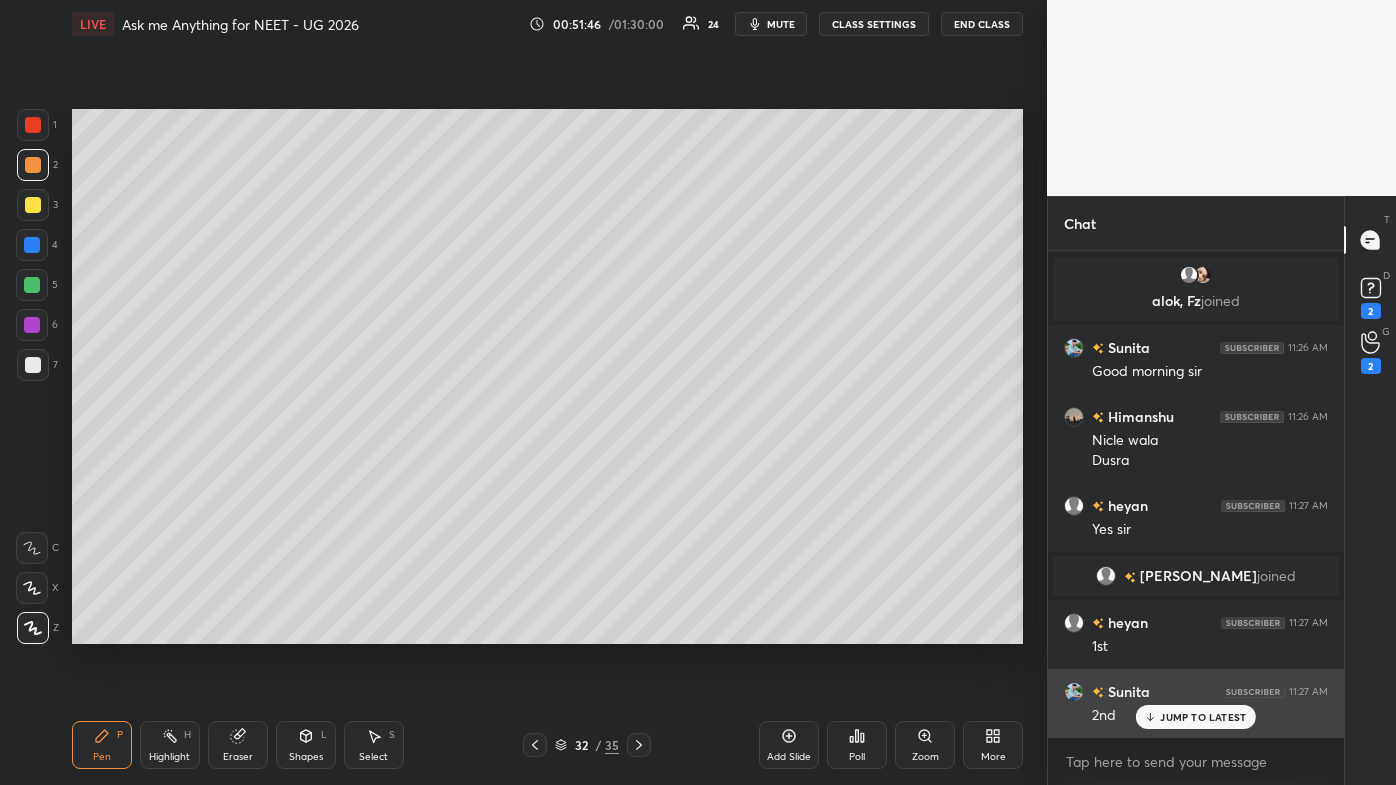click on "JUMP TO LATEST" at bounding box center (1203, 717) 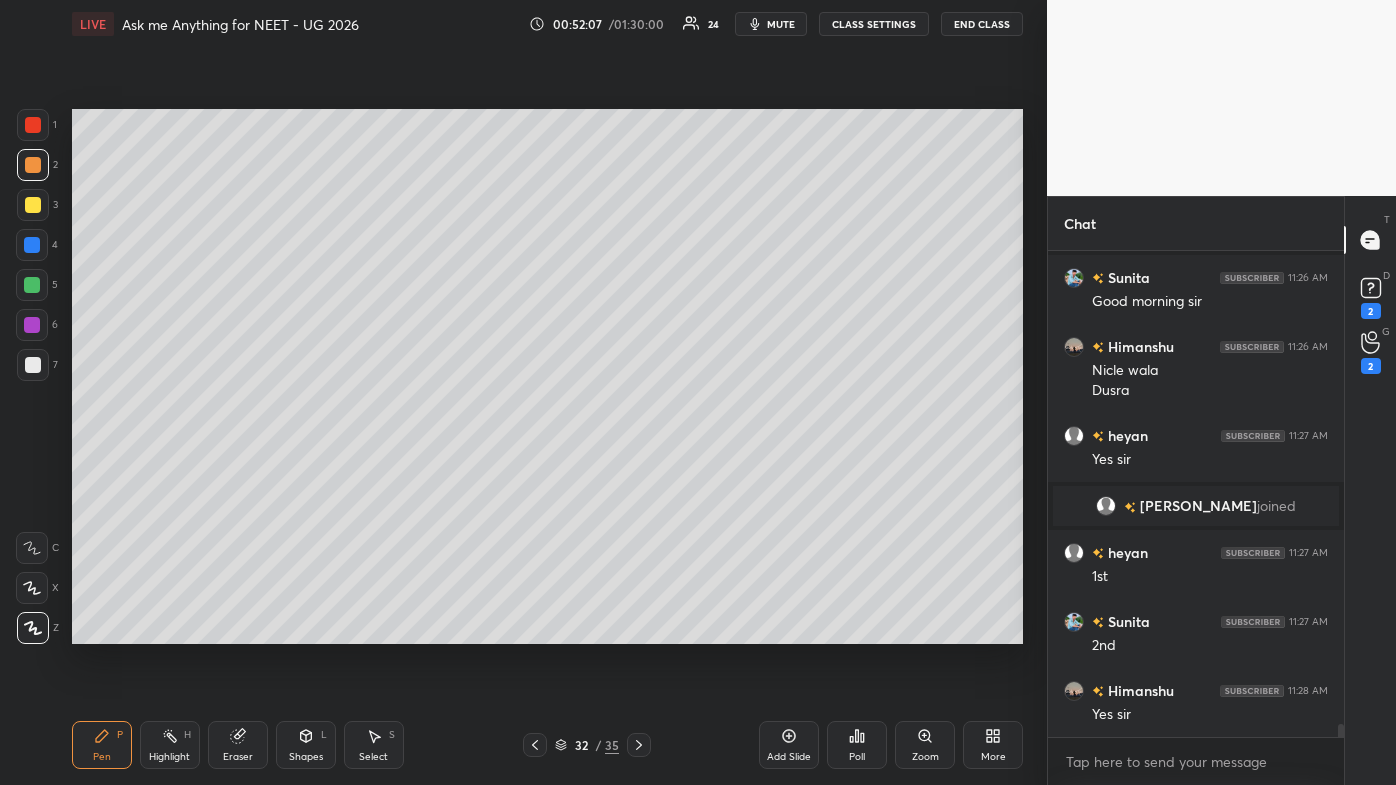 scroll, scrollTop: 18040, scrollLeft: 0, axis: vertical 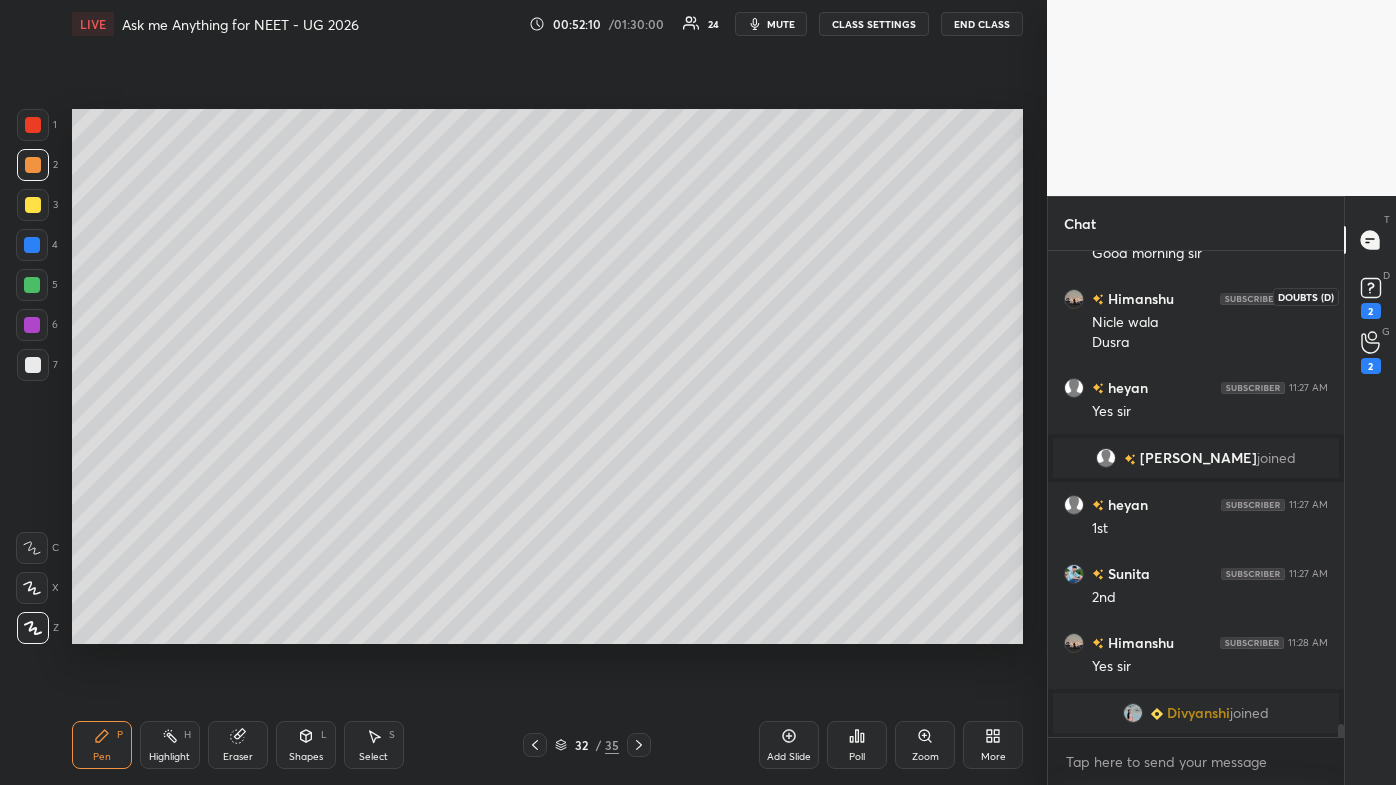 click on "2" at bounding box center (1371, 311) 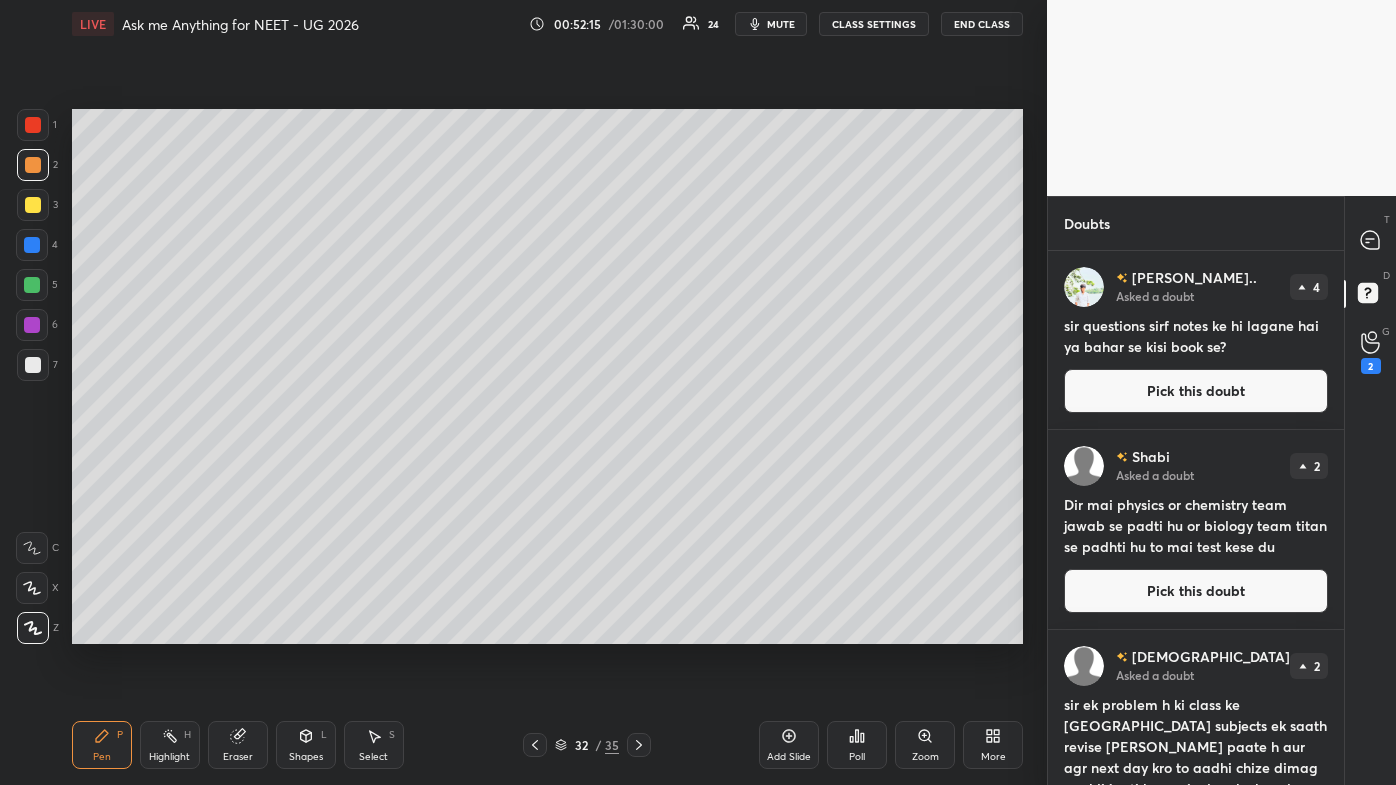 click on "Pick this doubt" at bounding box center [1196, 391] 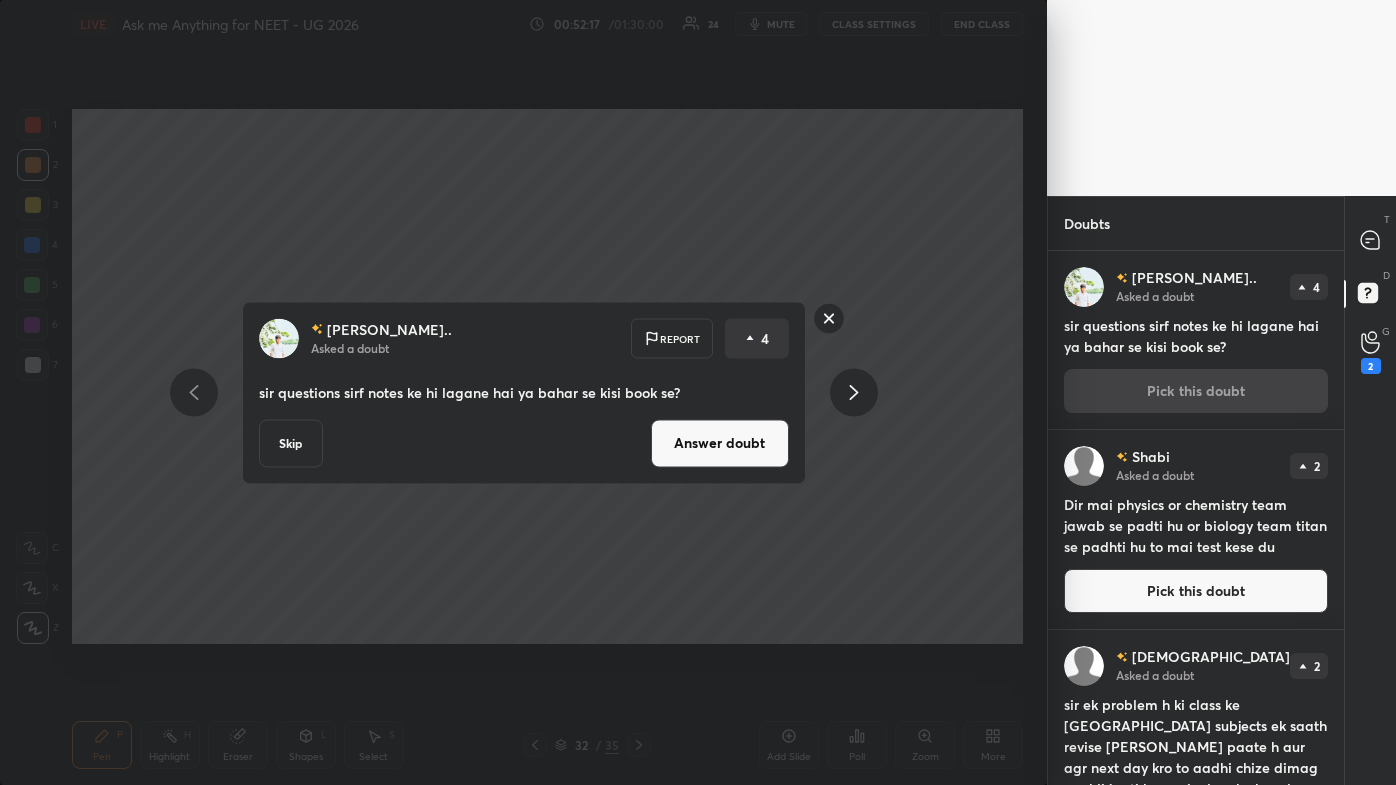 click on "Answer doubt" at bounding box center (720, 443) 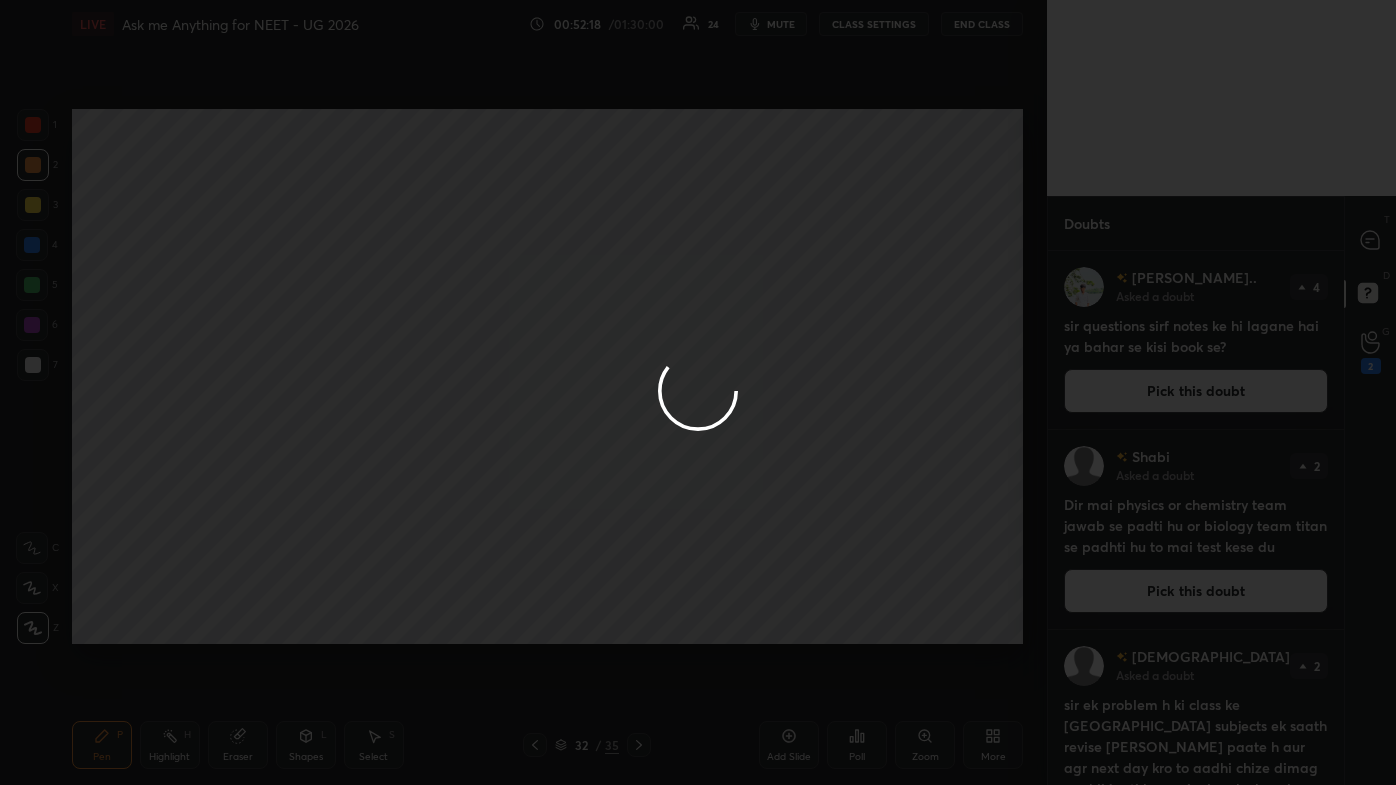 click at bounding box center [698, 392] 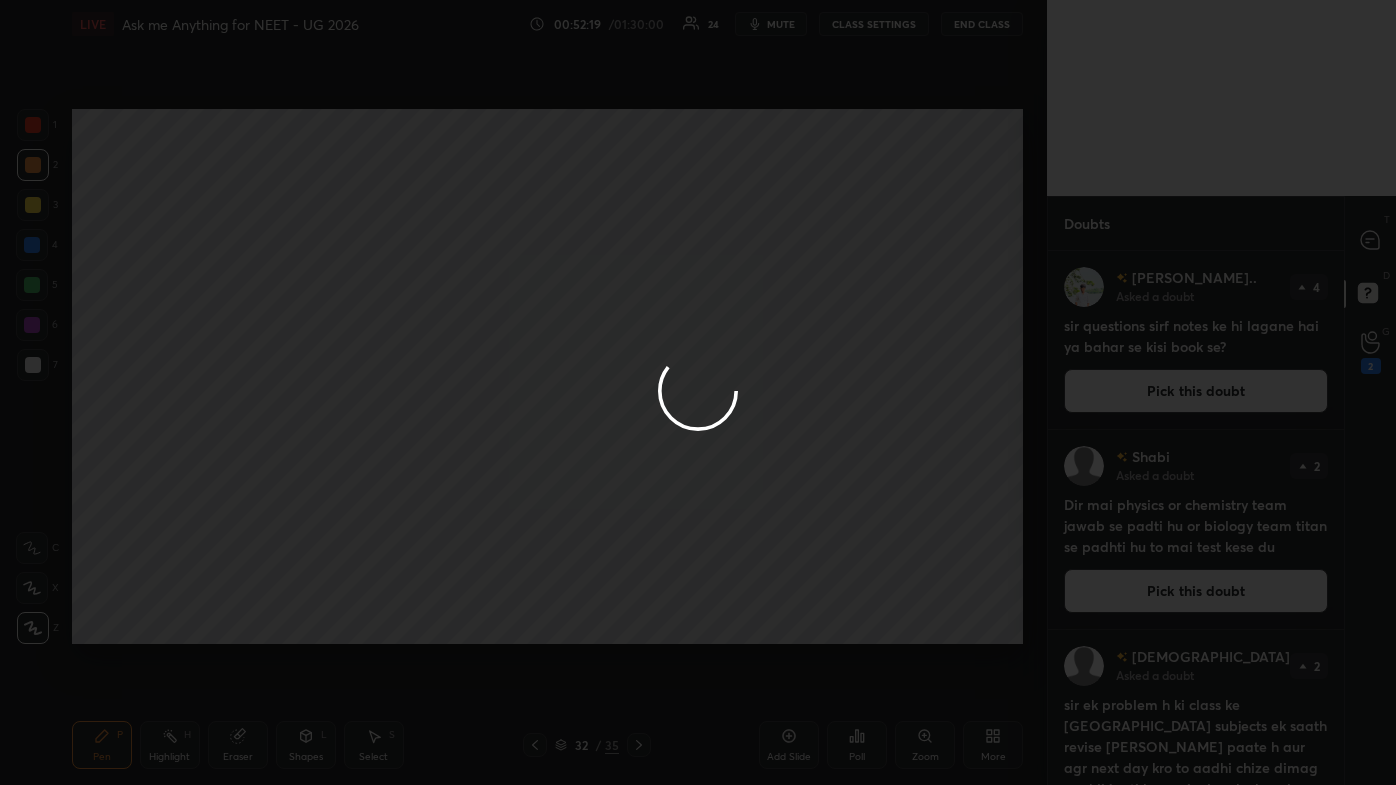 drag, startPoint x: 1368, startPoint y: 237, endPoint x: 1368, endPoint y: 252, distance: 15 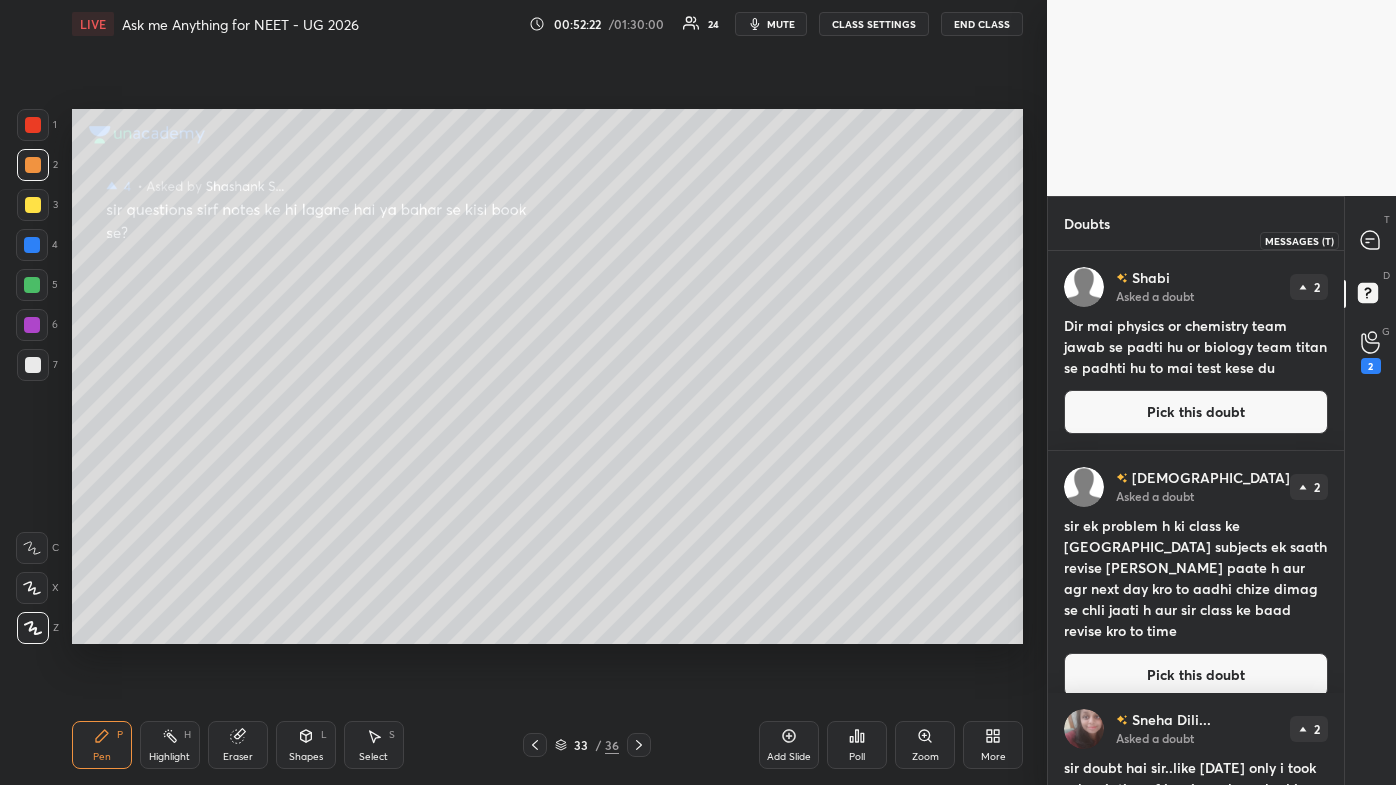 drag, startPoint x: 1373, startPoint y: 240, endPoint x: 1354, endPoint y: 329, distance: 91.00549 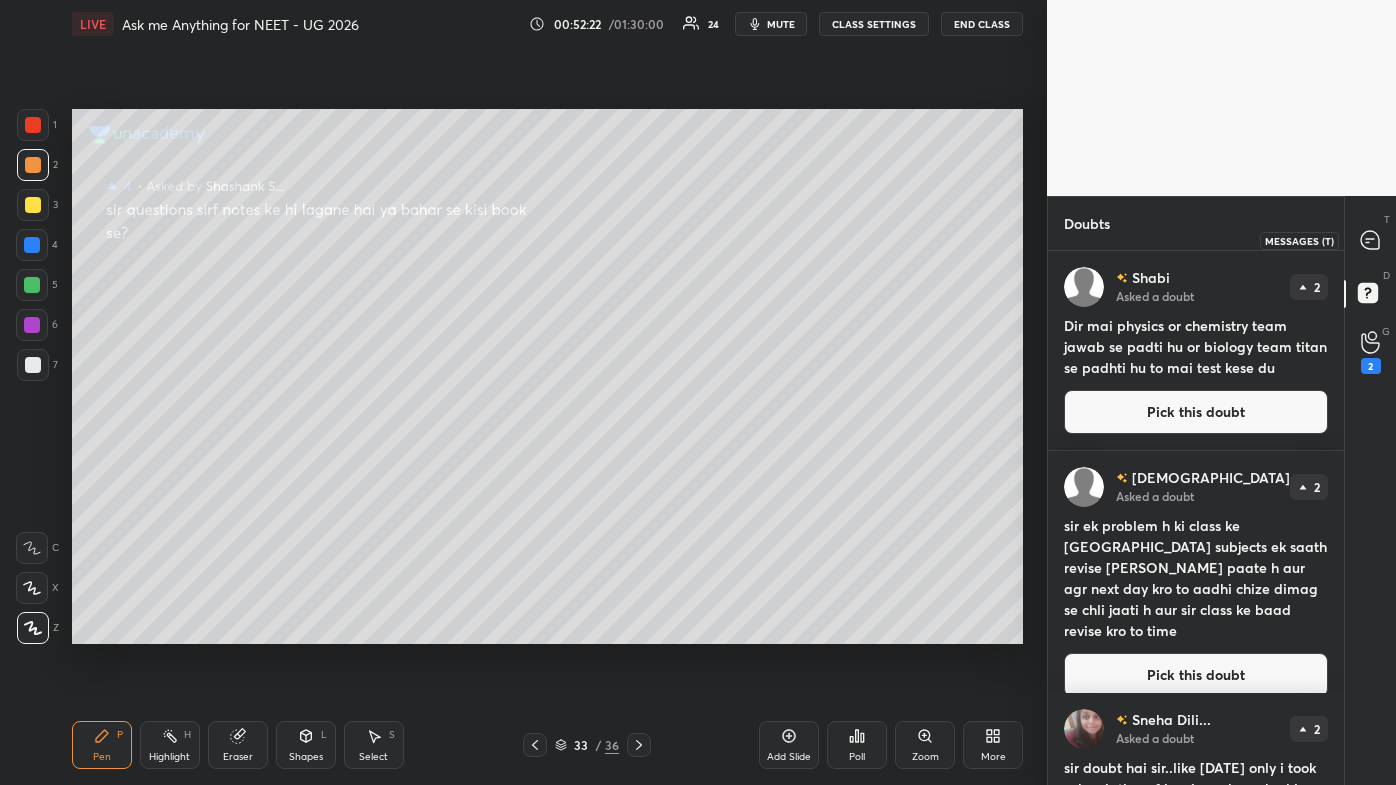 click 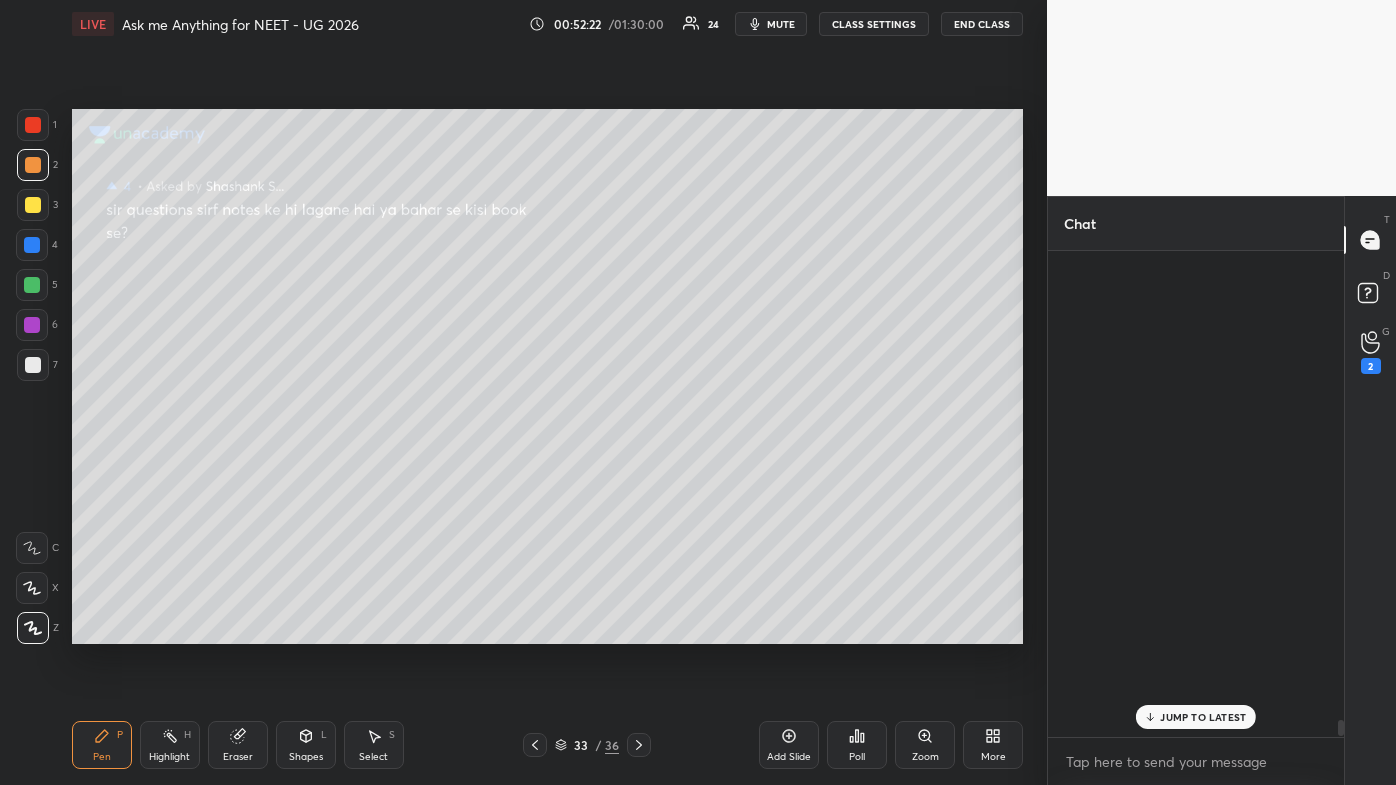 scroll, scrollTop: 18200, scrollLeft: 0, axis: vertical 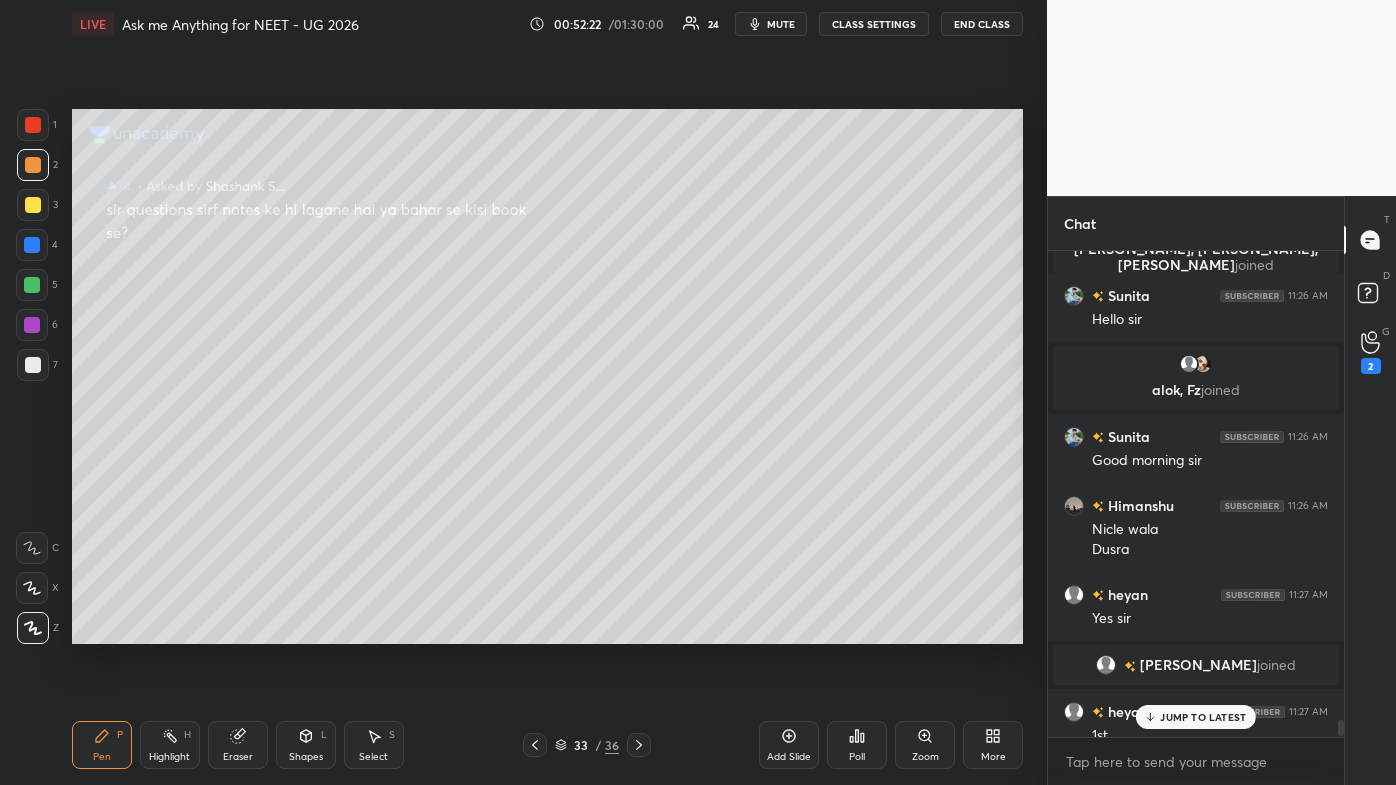 click on "JUMP TO LATEST" at bounding box center (1203, 717) 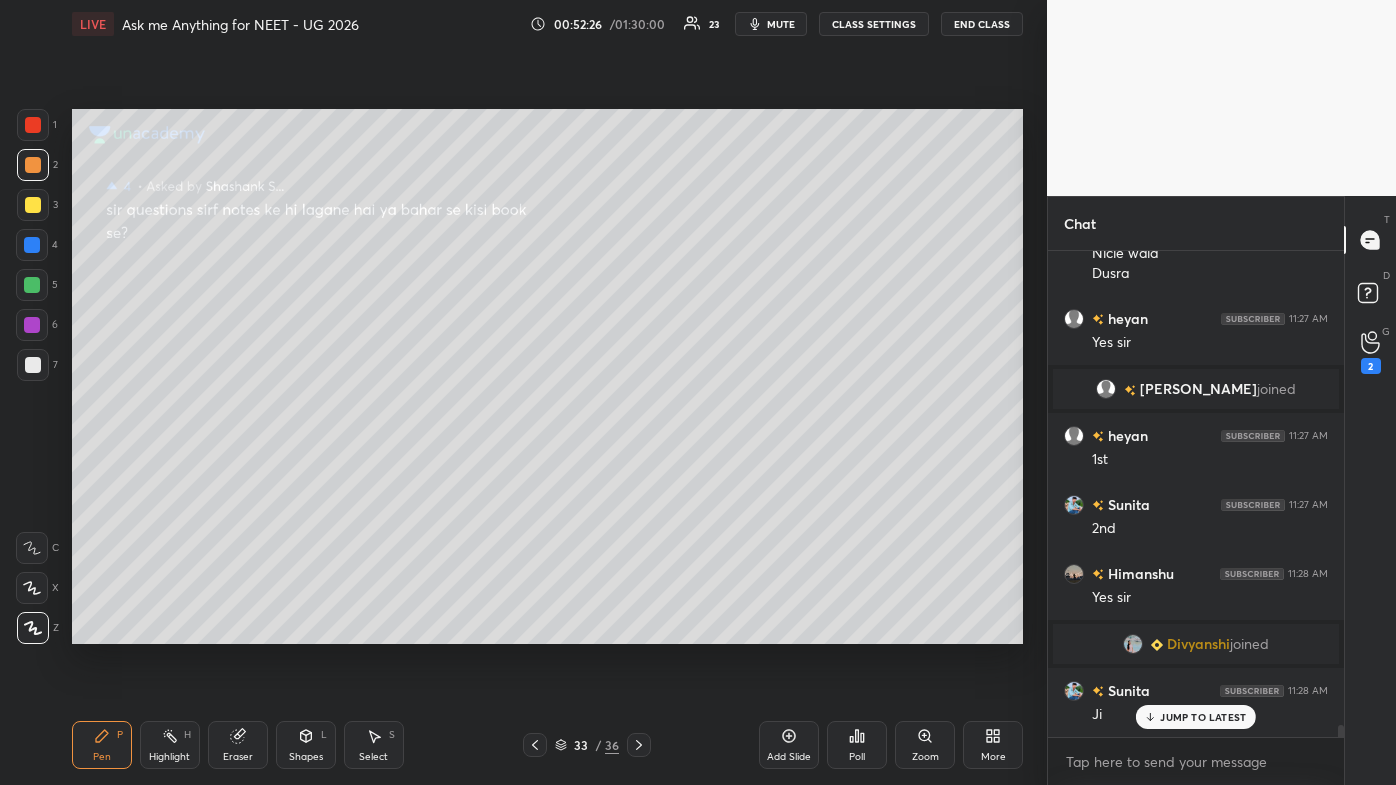 scroll, scrollTop: 18544, scrollLeft: 0, axis: vertical 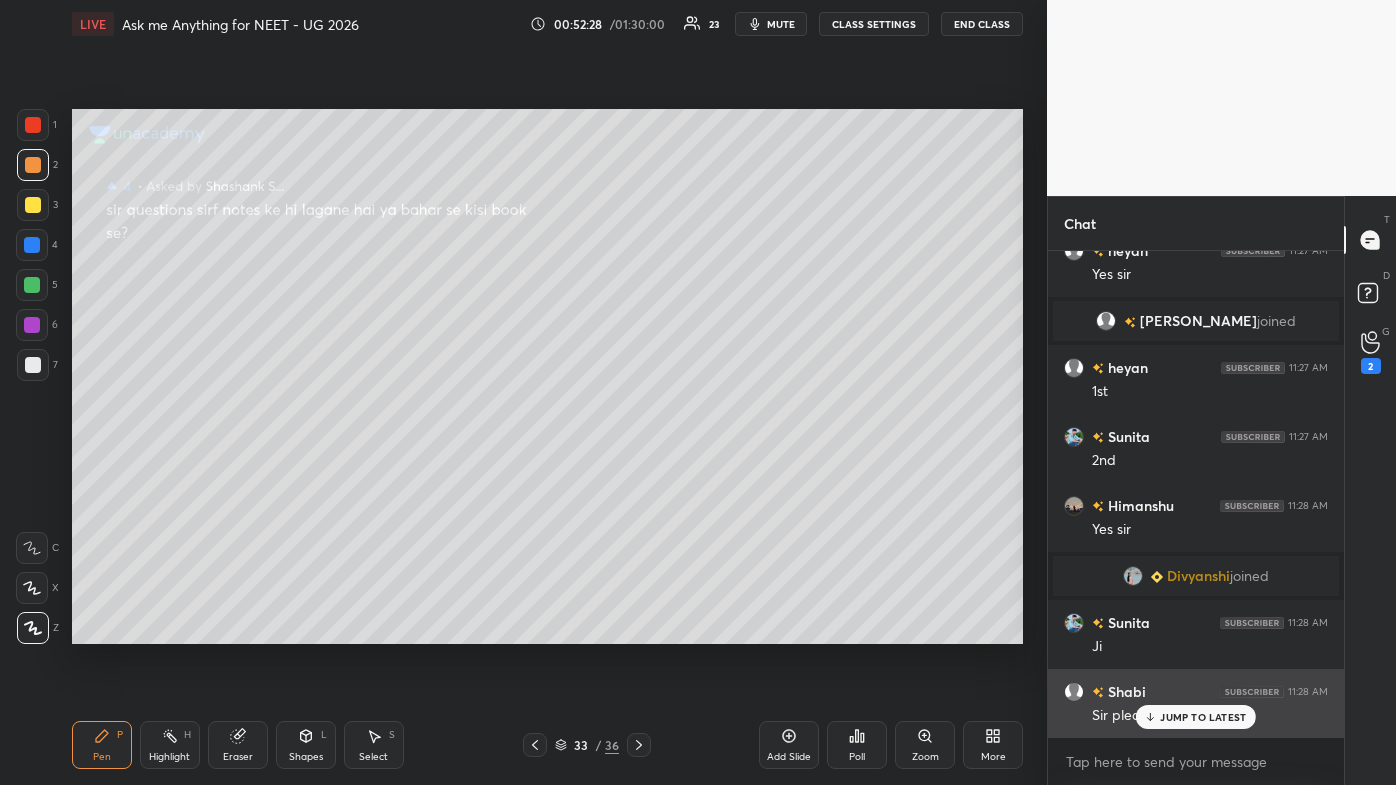 drag, startPoint x: 1177, startPoint y: 718, endPoint x: 1149, endPoint y: 721, distance: 28.160255 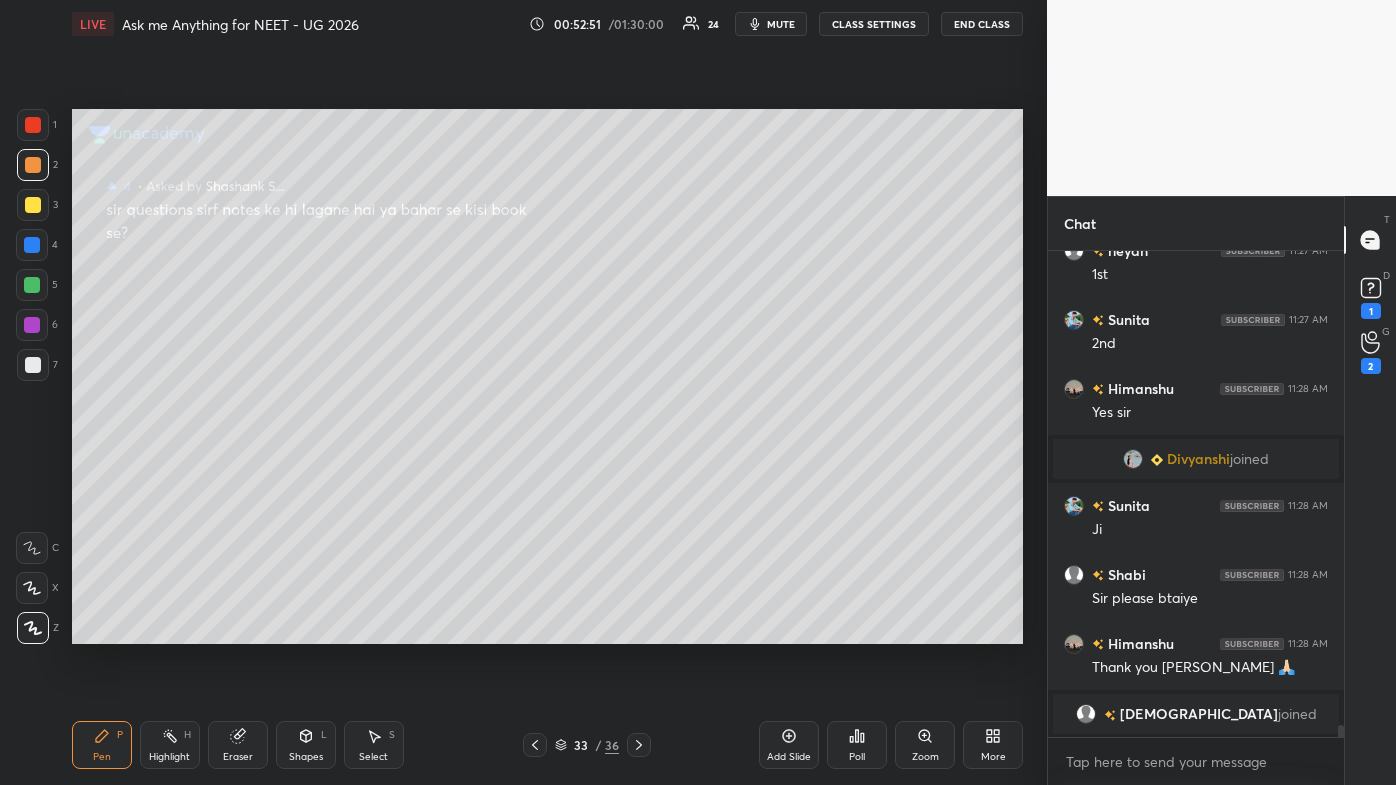 scroll, scrollTop: 18730, scrollLeft: 0, axis: vertical 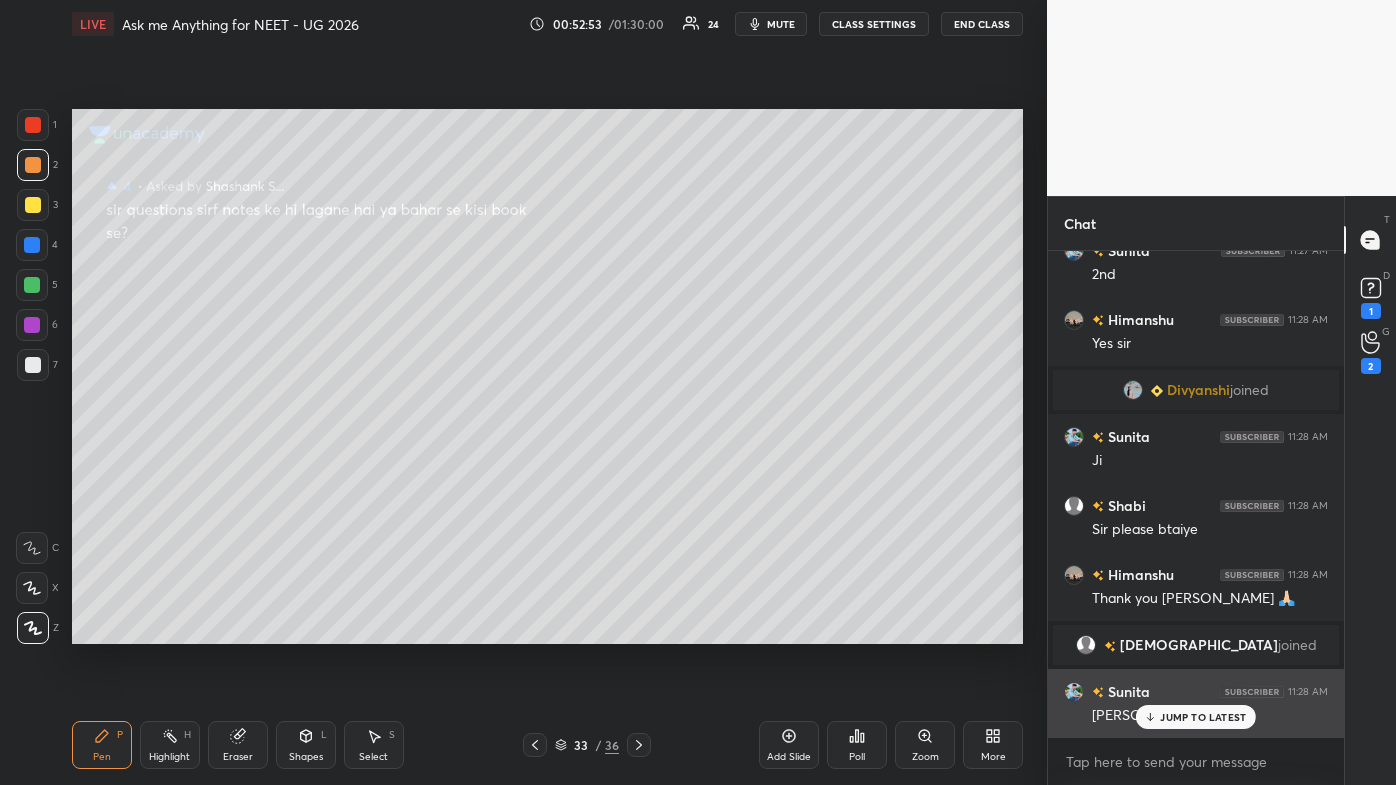 click on "JUMP TO LATEST" at bounding box center [1203, 717] 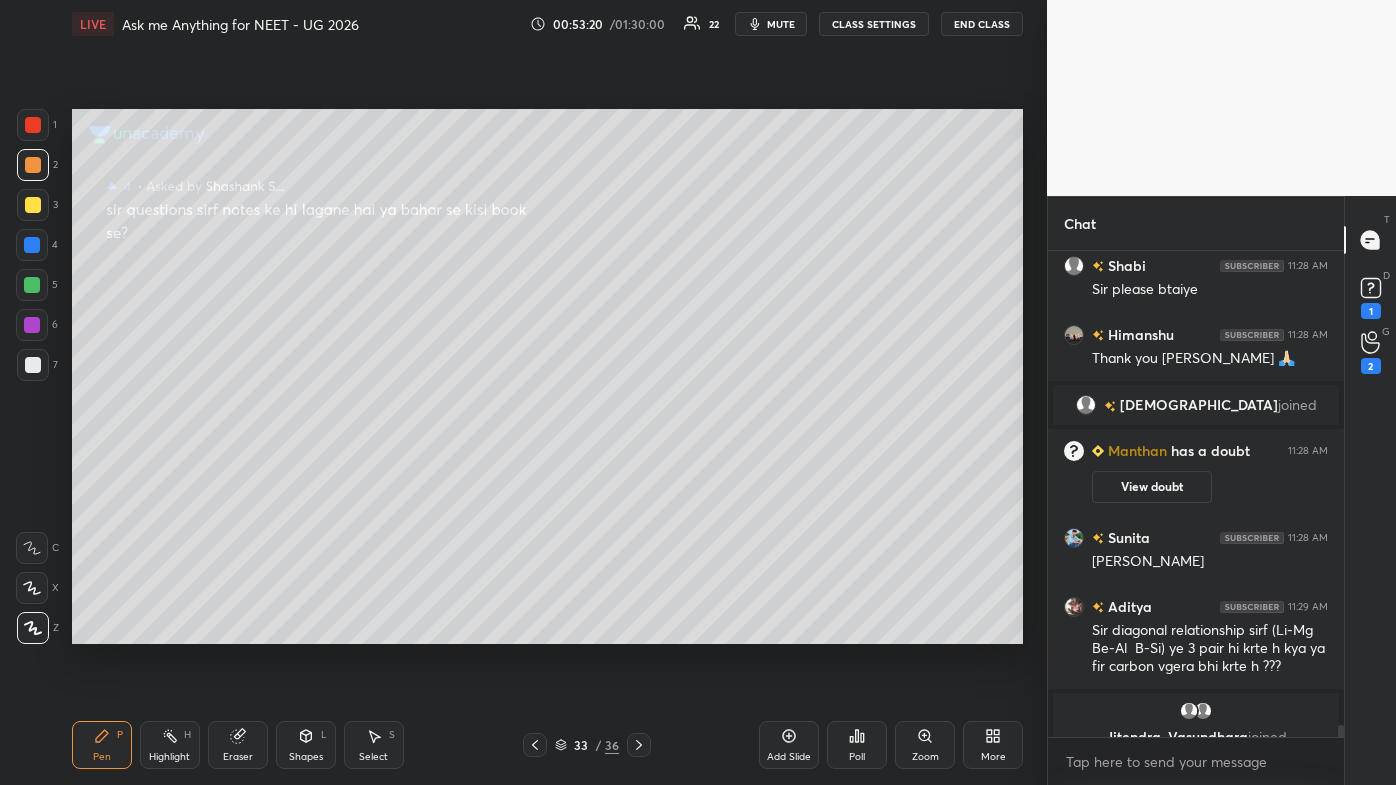 scroll, scrollTop: 18994, scrollLeft: 0, axis: vertical 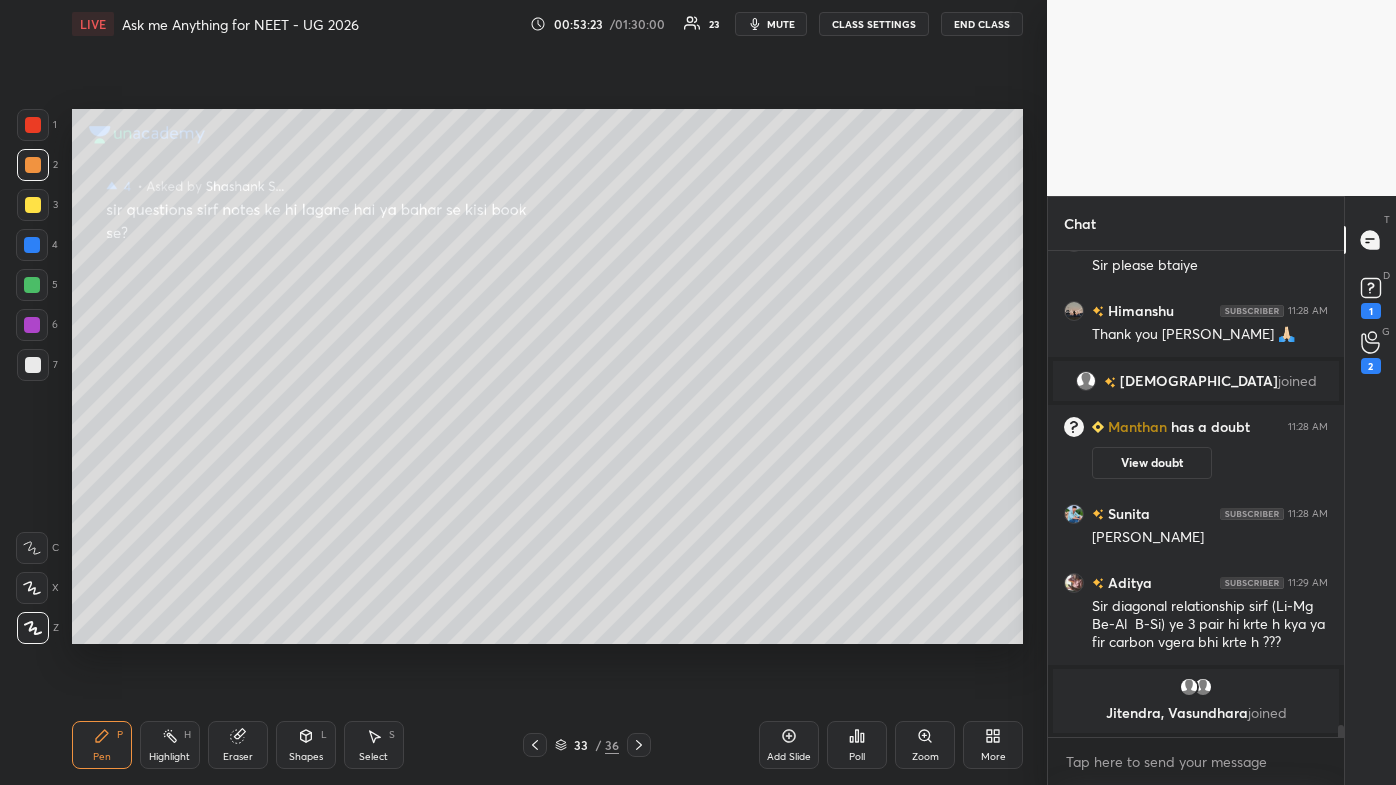 click 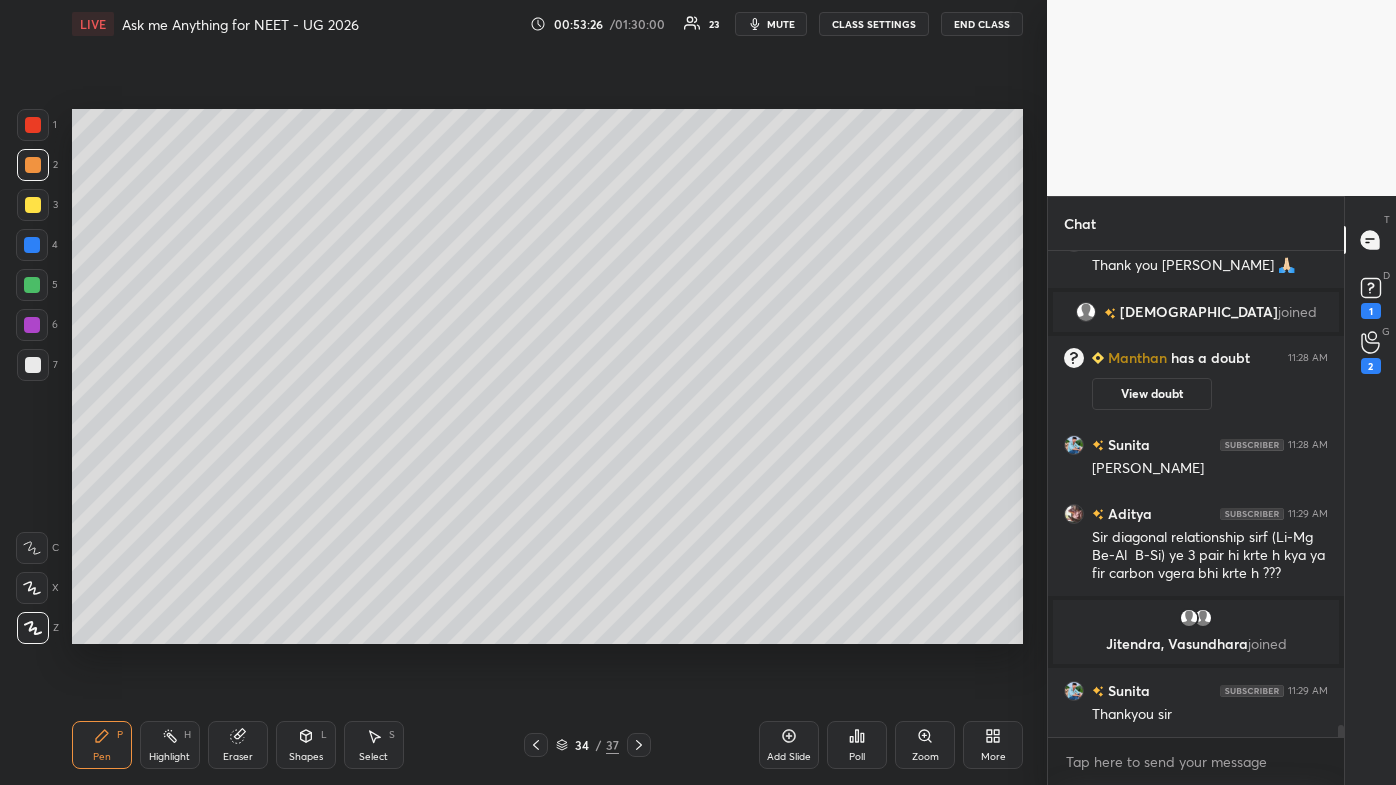 scroll, scrollTop: 18461, scrollLeft: 0, axis: vertical 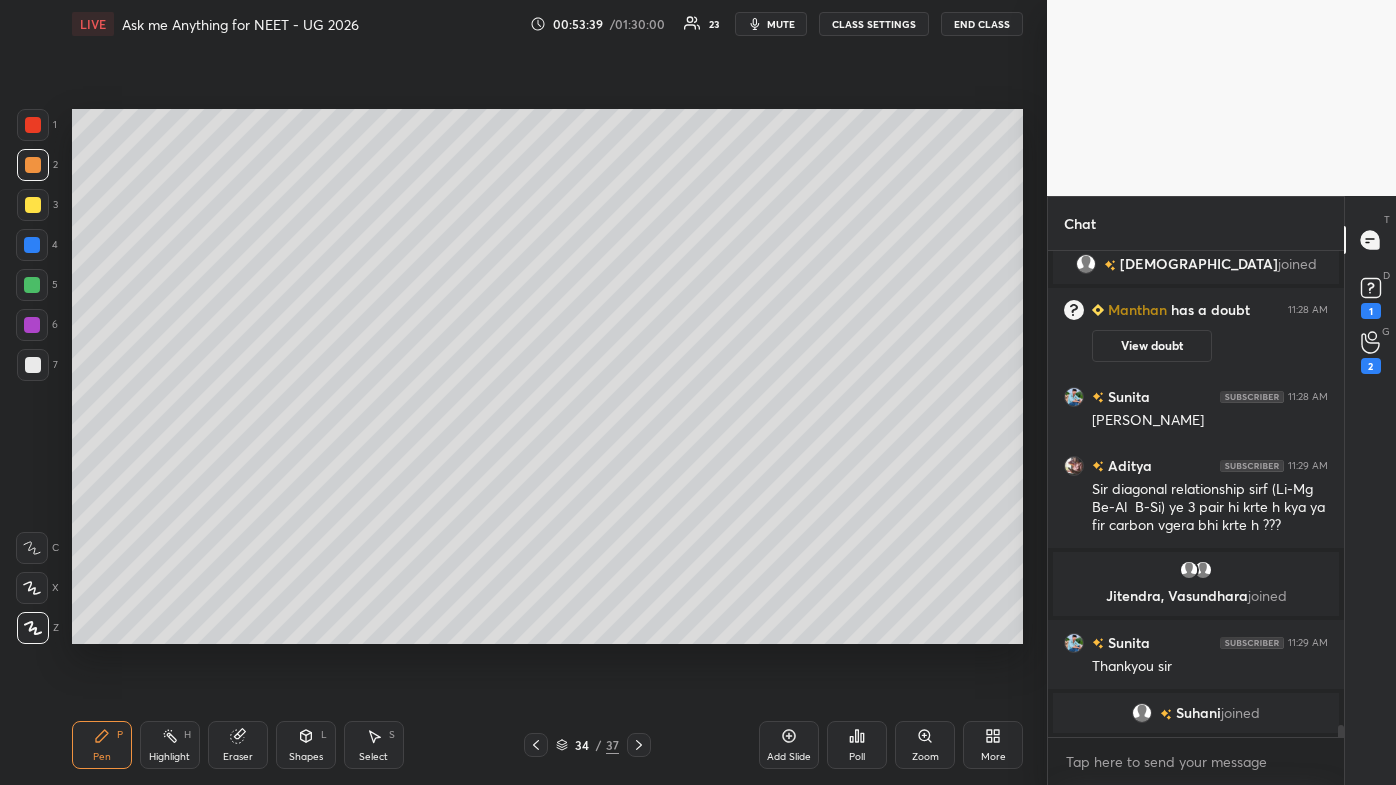 drag, startPoint x: 172, startPoint y: 734, endPoint x: 167, endPoint y: 720, distance: 14.866069 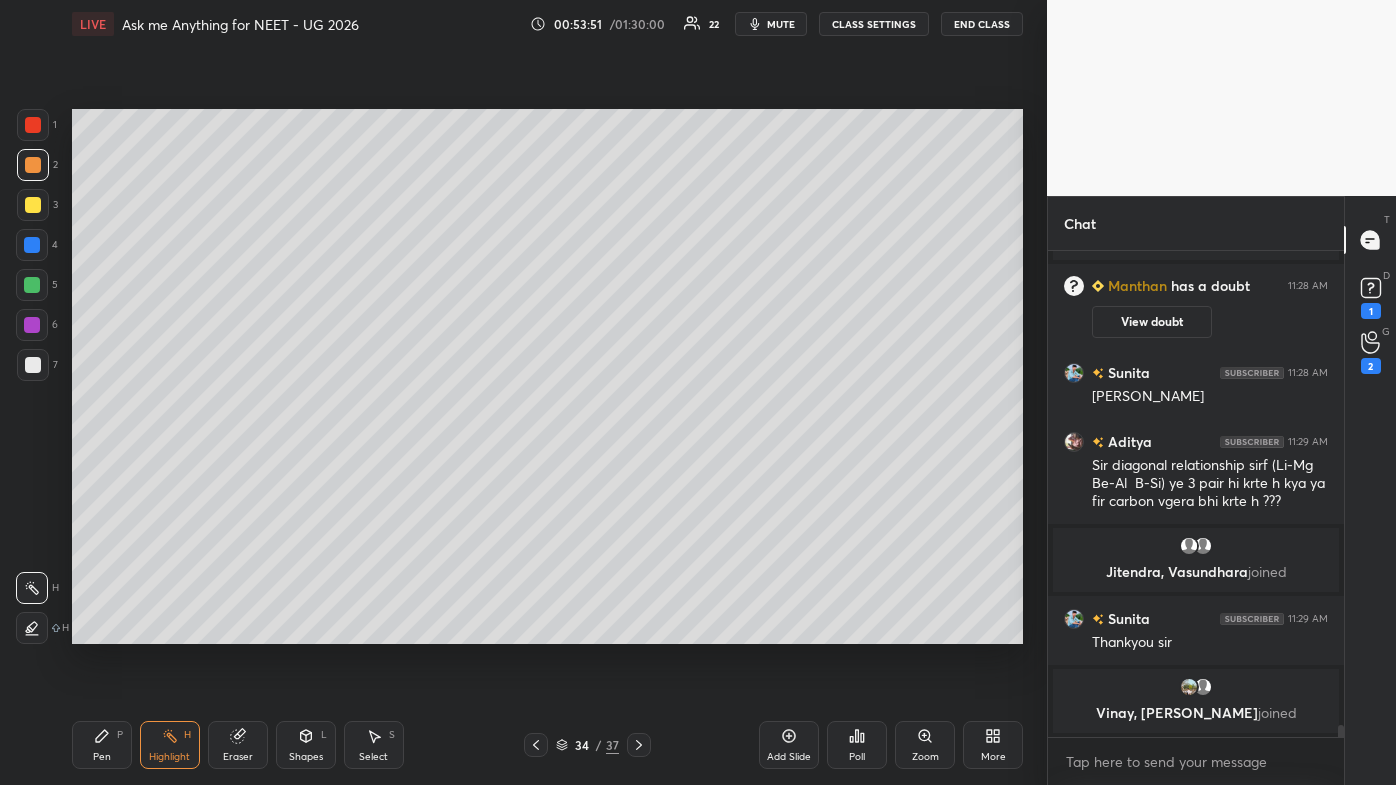 drag, startPoint x: 100, startPoint y: 740, endPoint x: 50, endPoint y: 720, distance: 53.851646 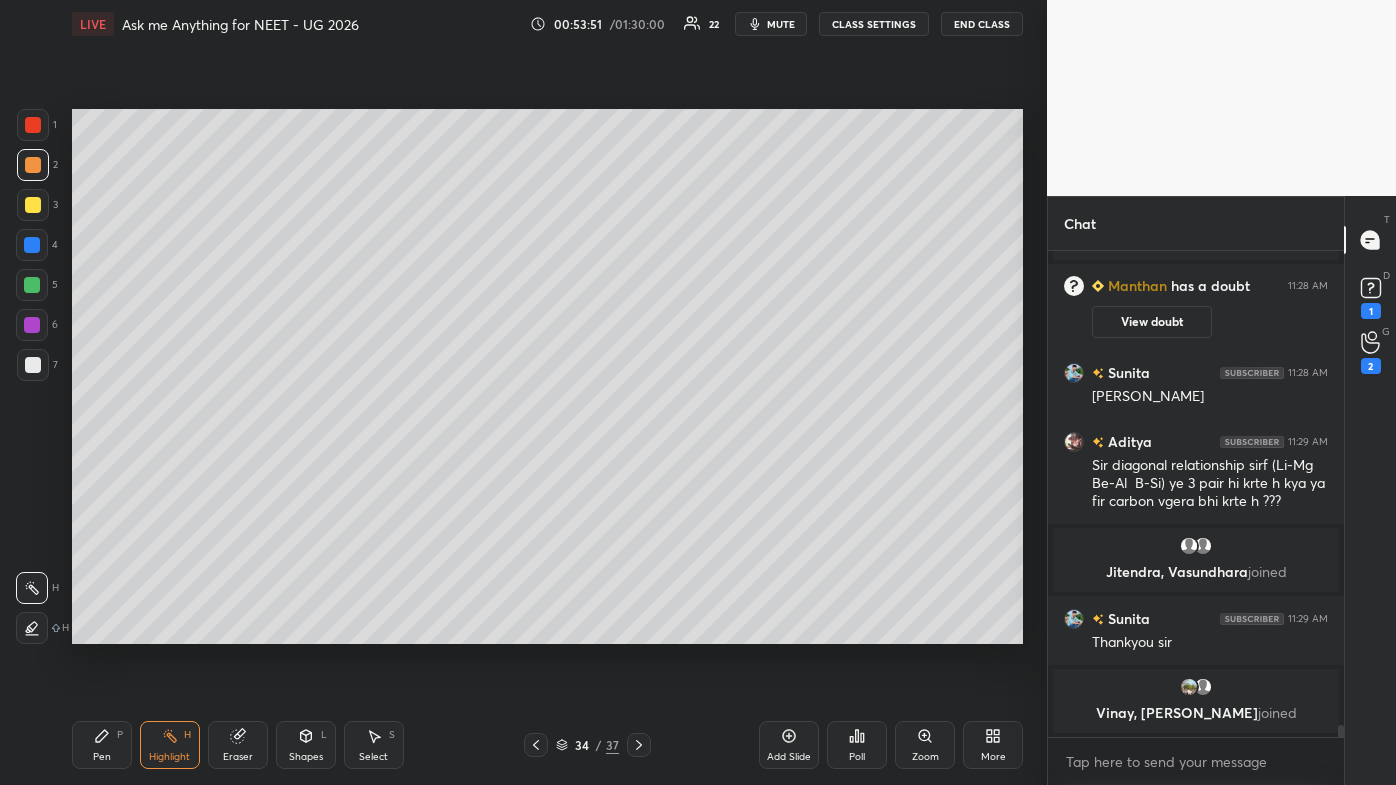 click 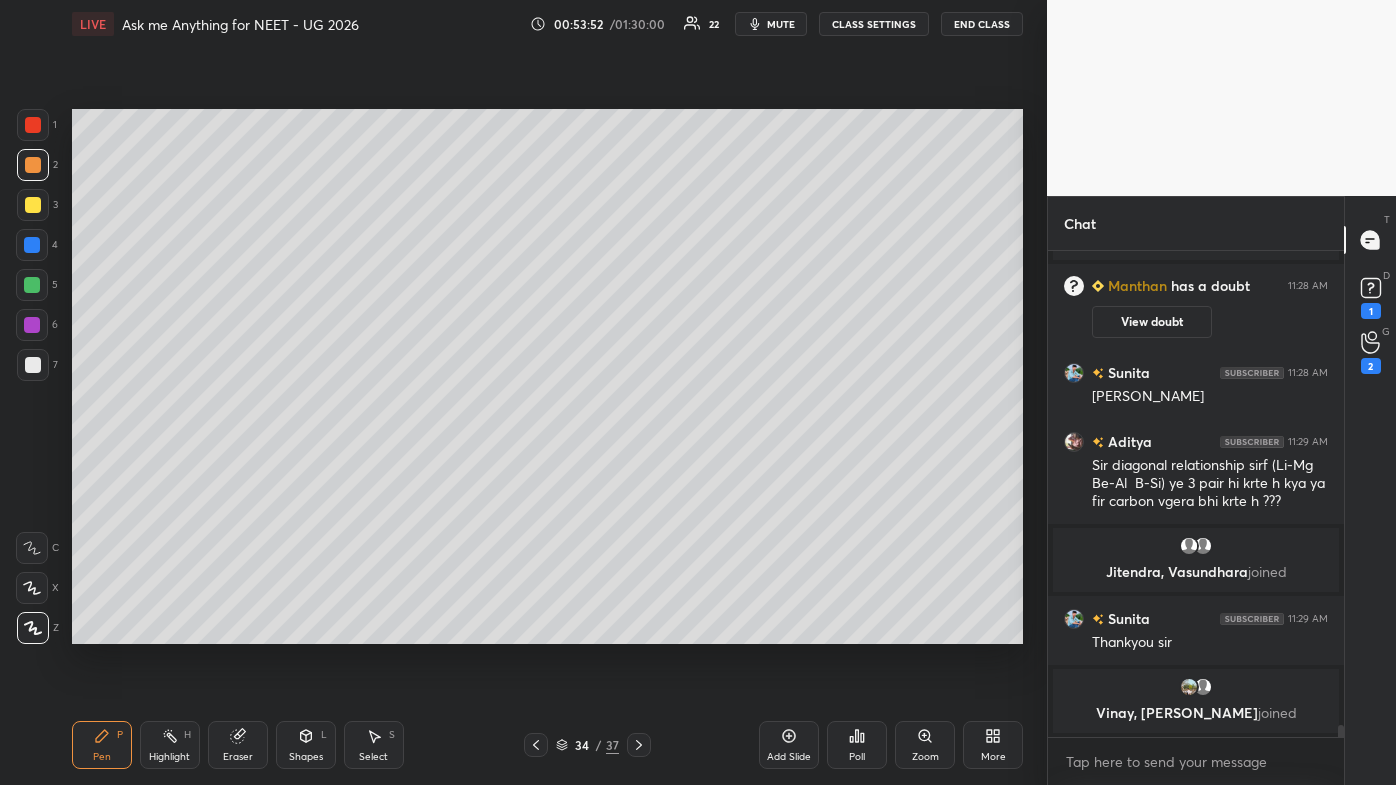 click at bounding box center (33, 365) 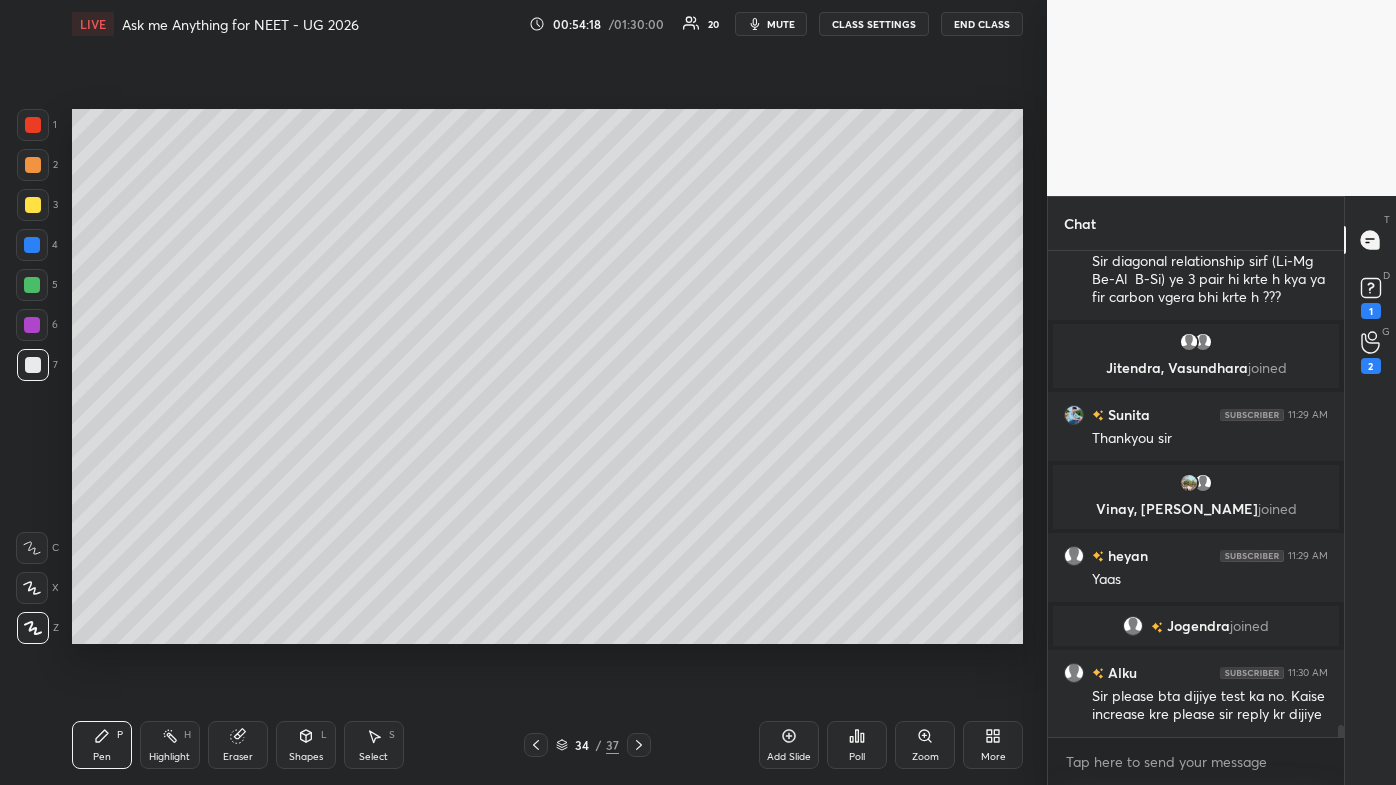 scroll, scrollTop: 18618, scrollLeft: 0, axis: vertical 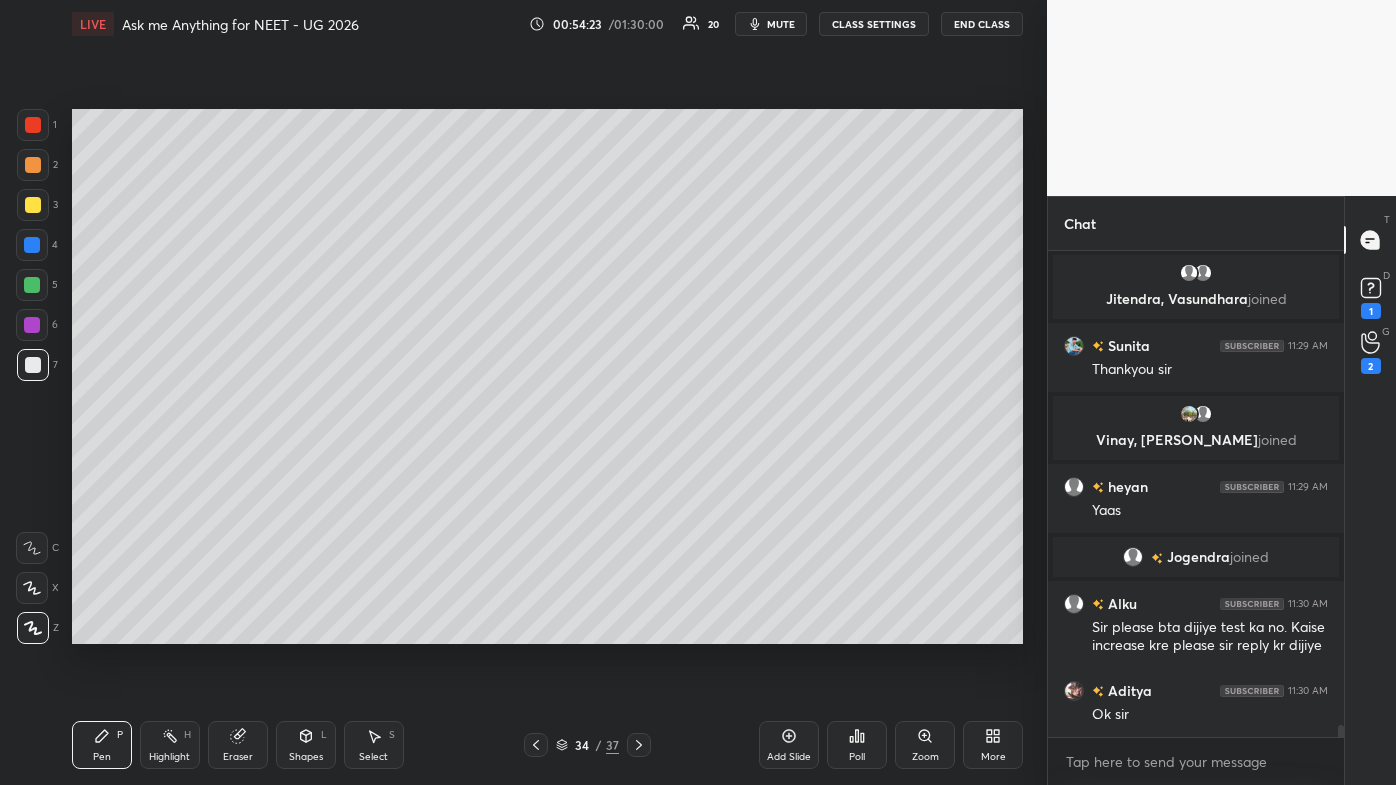 click 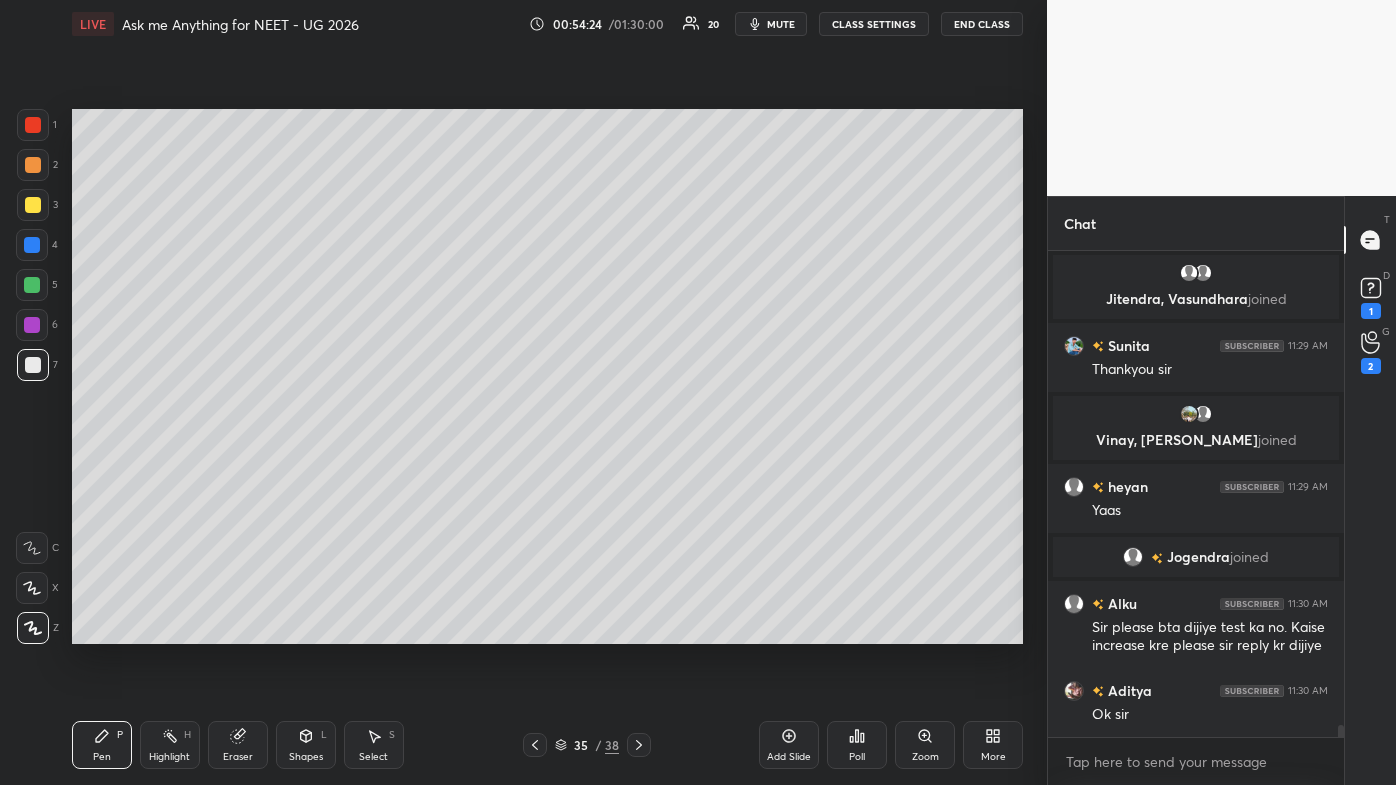 drag, startPoint x: 45, startPoint y: 162, endPoint x: 58, endPoint y: 161, distance: 13.038404 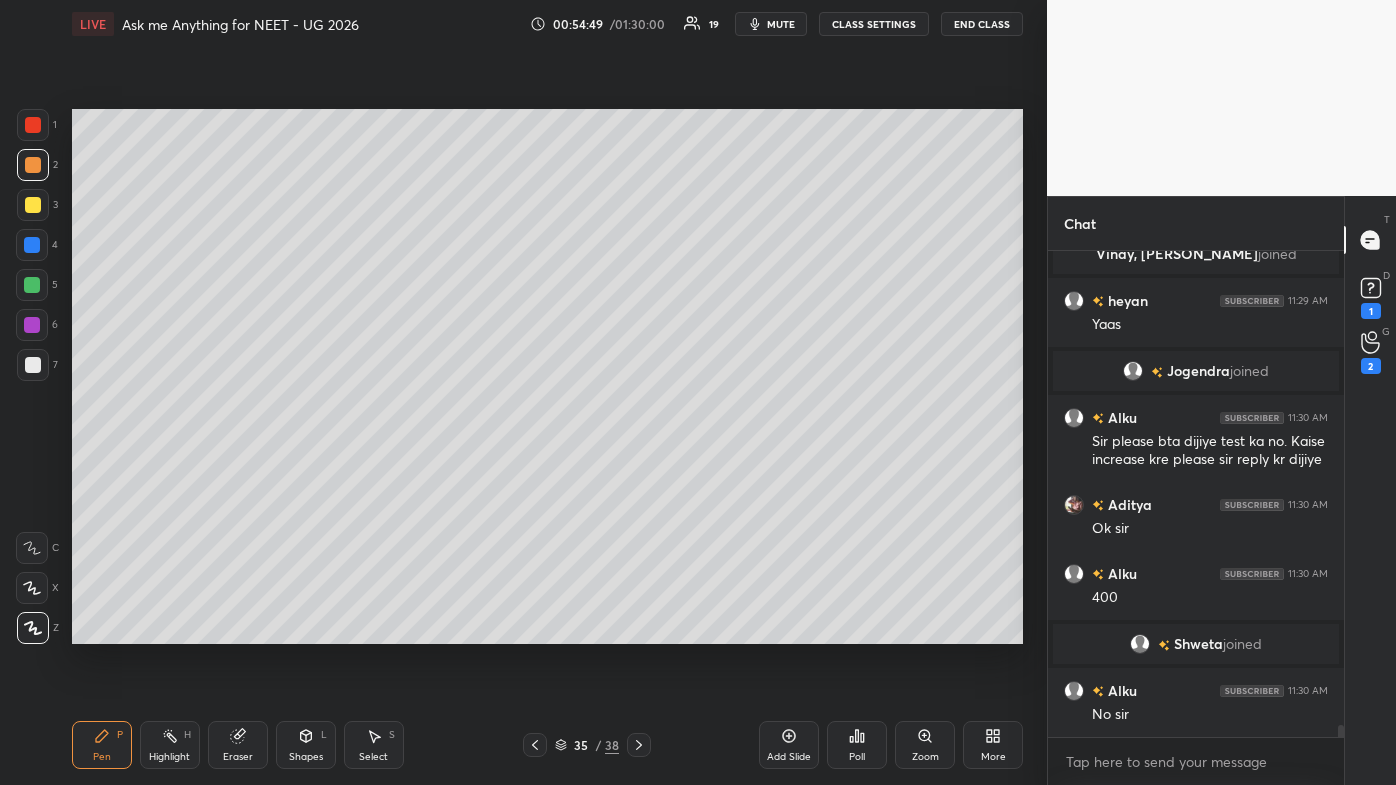 scroll, scrollTop: 18786, scrollLeft: 0, axis: vertical 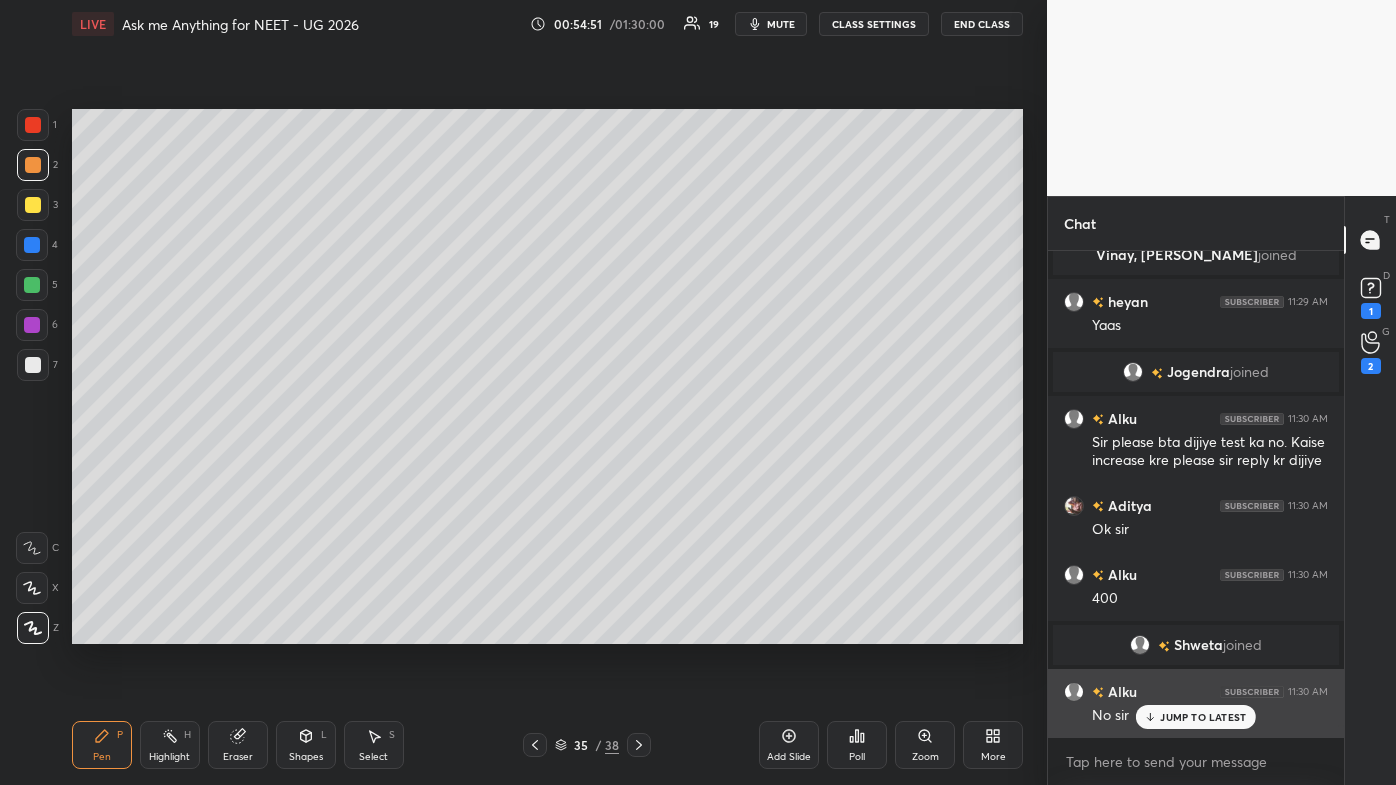 drag, startPoint x: 1197, startPoint y: 707, endPoint x: 1168, endPoint y: 726, distance: 34.669872 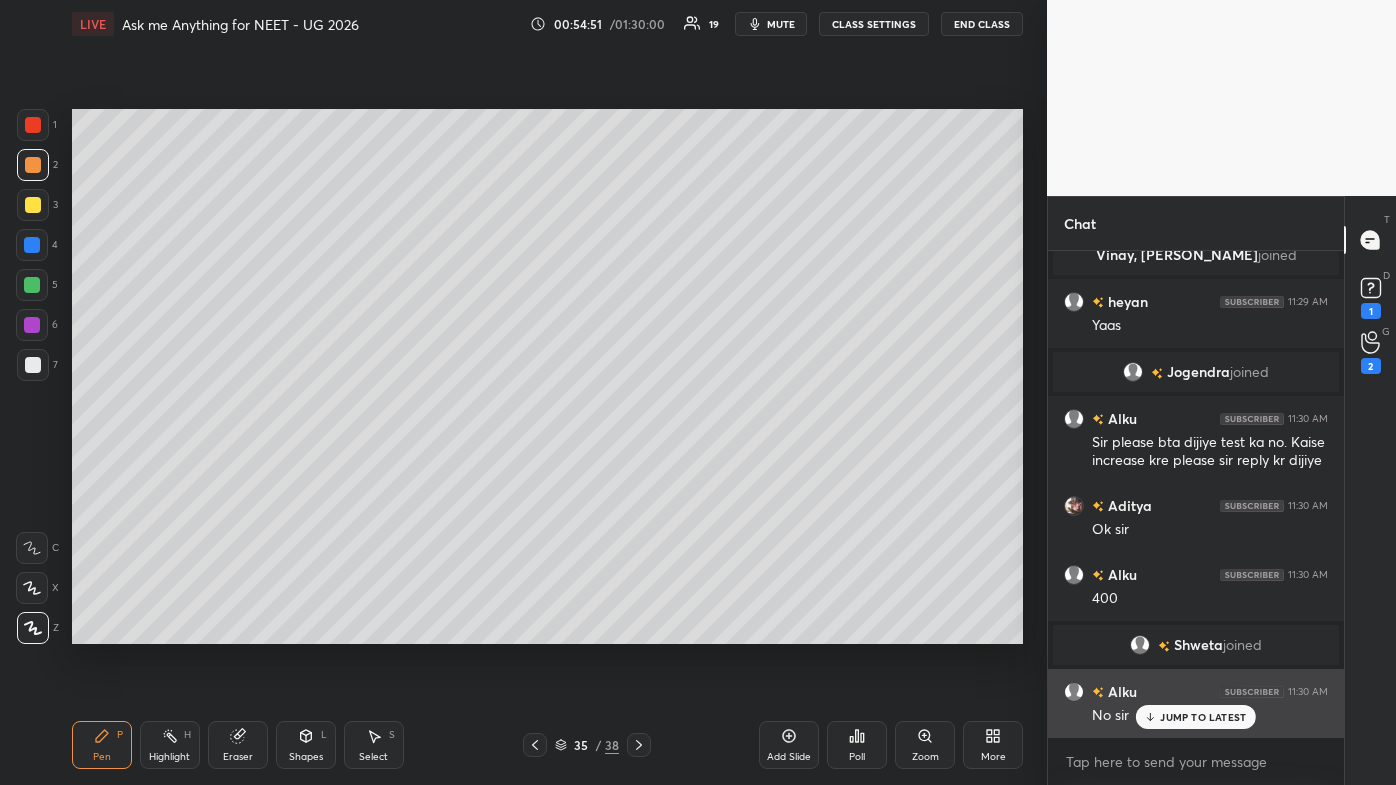 click on "JUMP TO LATEST" at bounding box center (1196, 717) 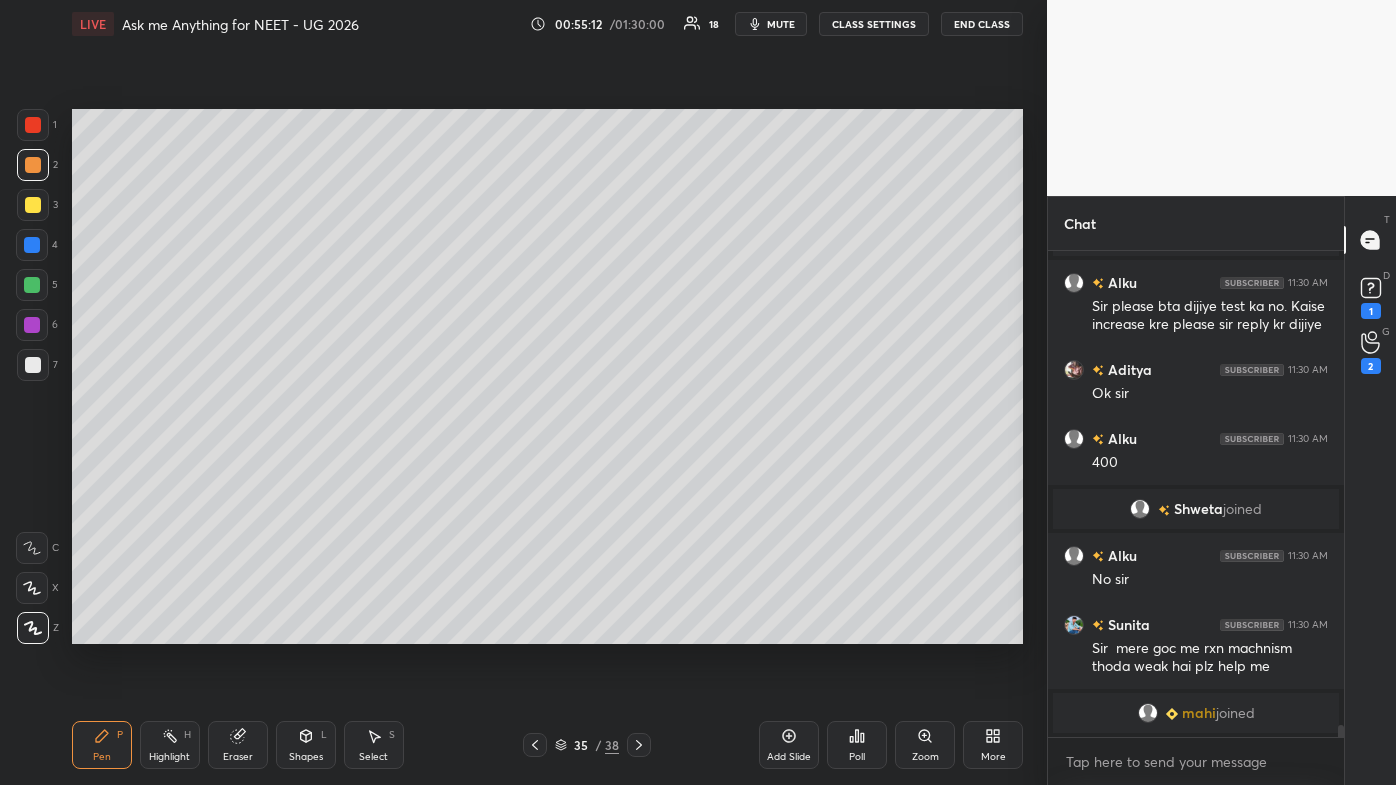 scroll, scrollTop: 18952, scrollLeft: 0, axis: vertical 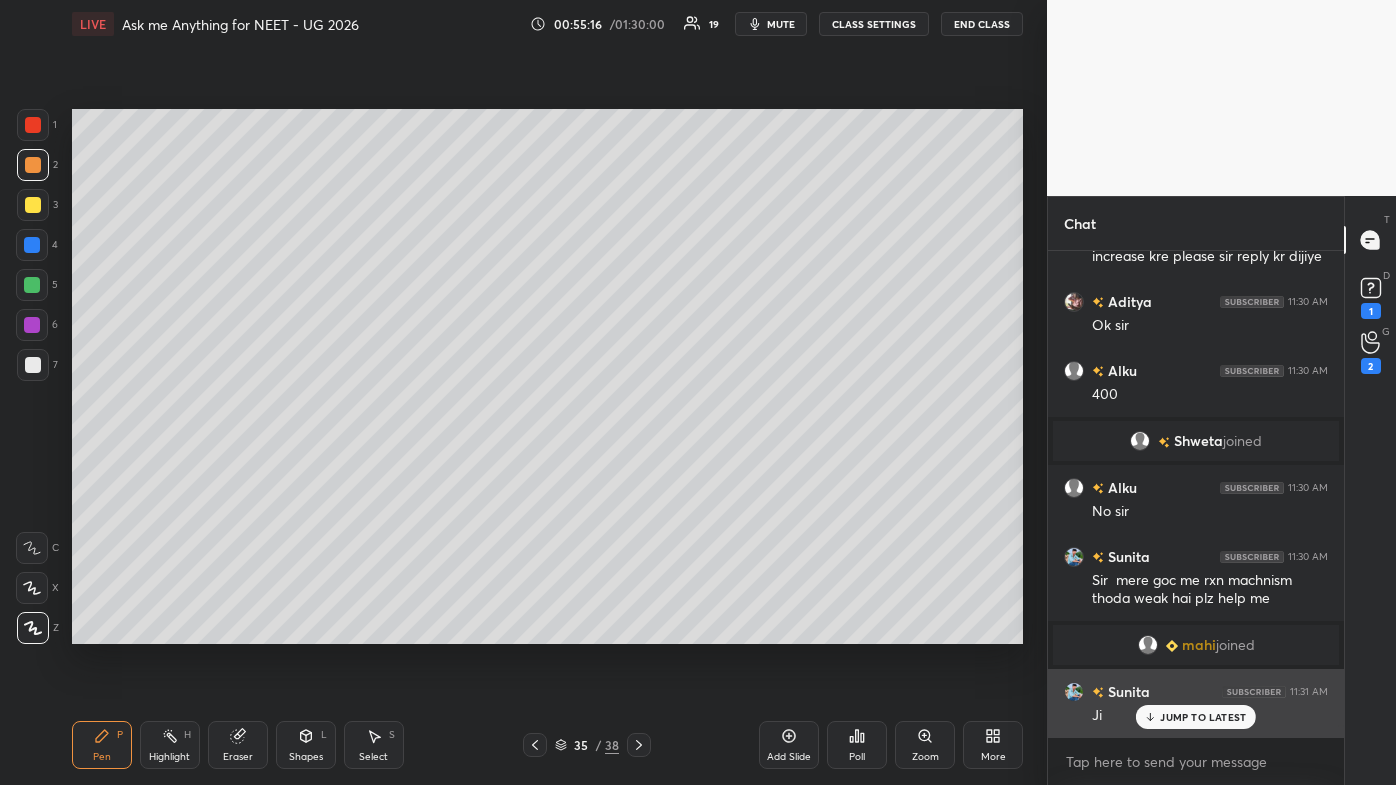 click on "JUMP TO LATEST" at bounding box center [1203, 717] 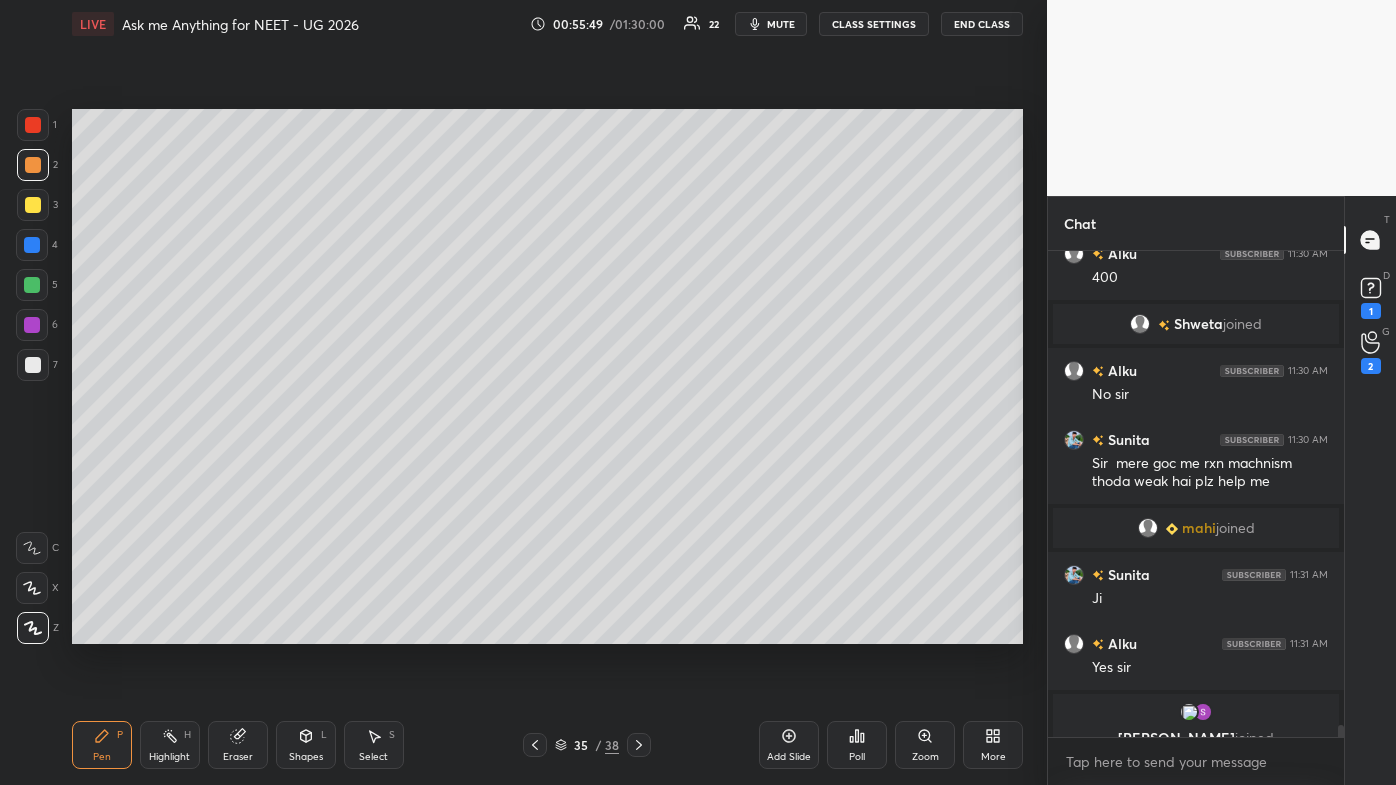 scroll, scrollTop: 19138, scrollLeft: 0, axis: vertical 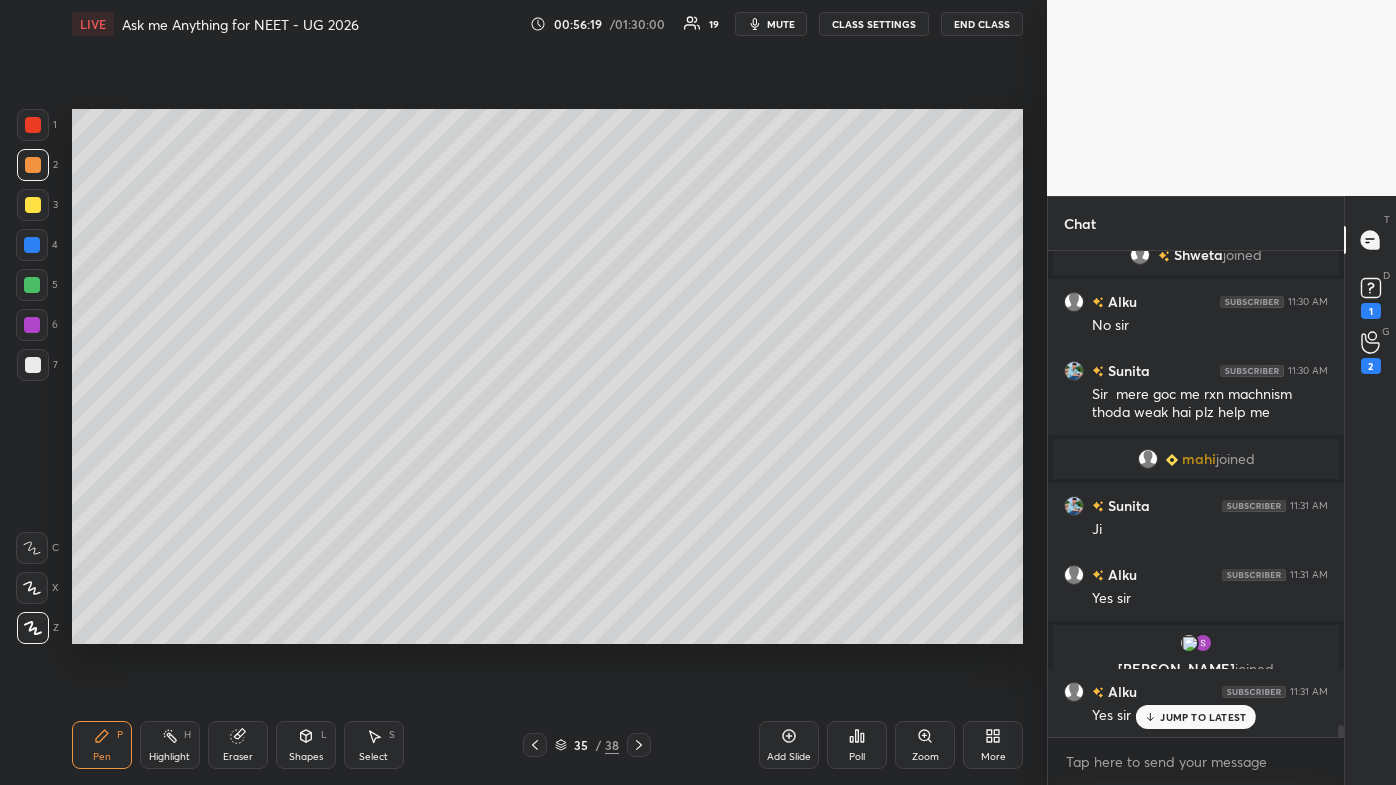 click 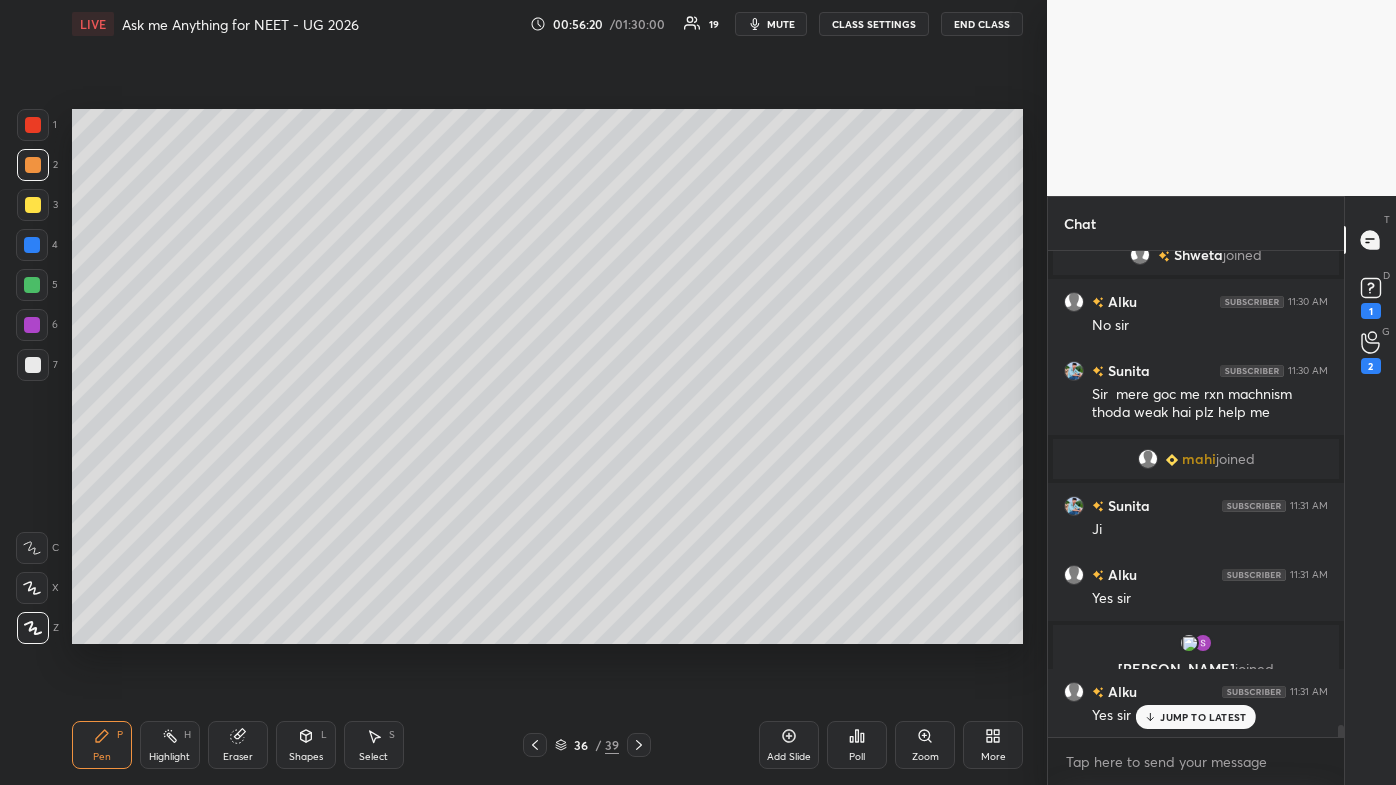 click at bounding box center [33, 205] 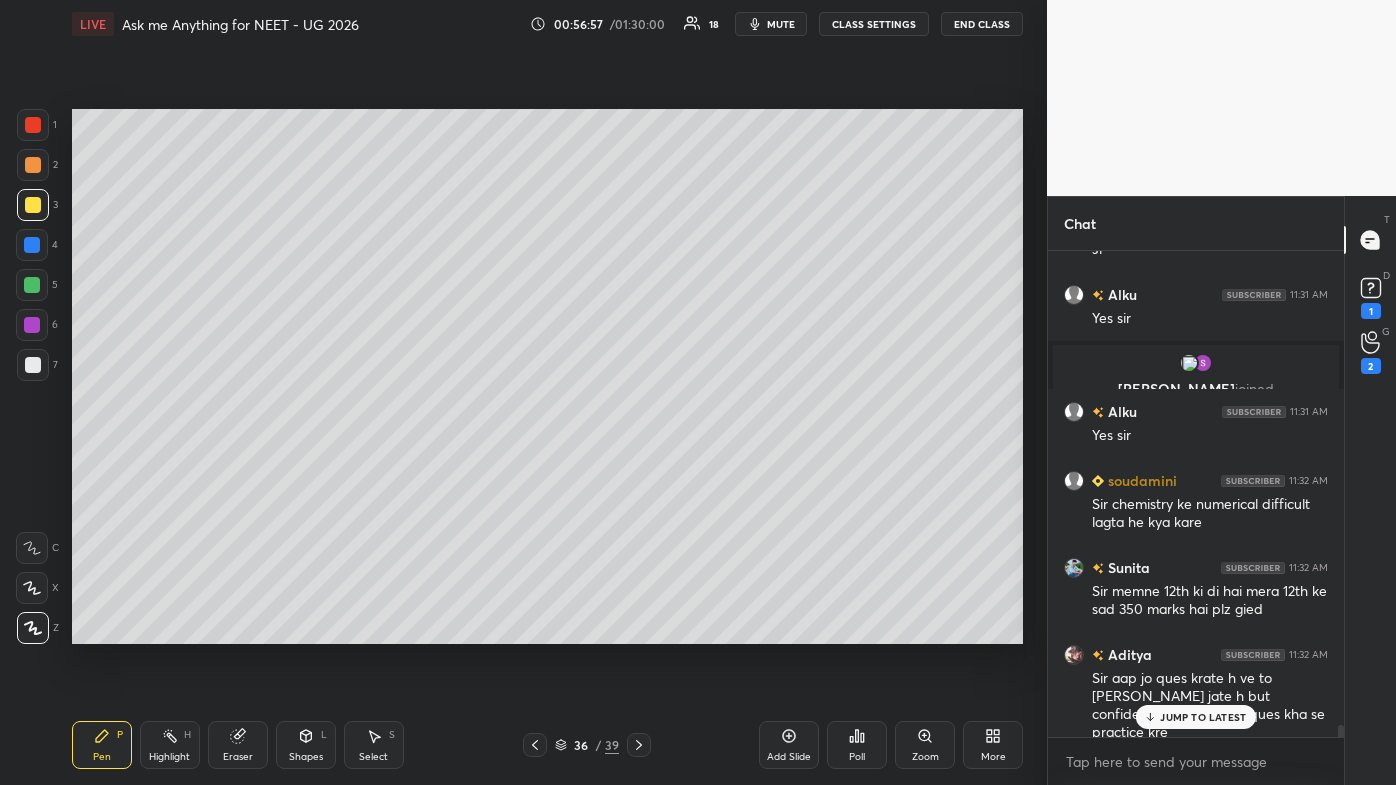 scroll, scrollTop: 19504, scrollLeft: 0, axis: vertical 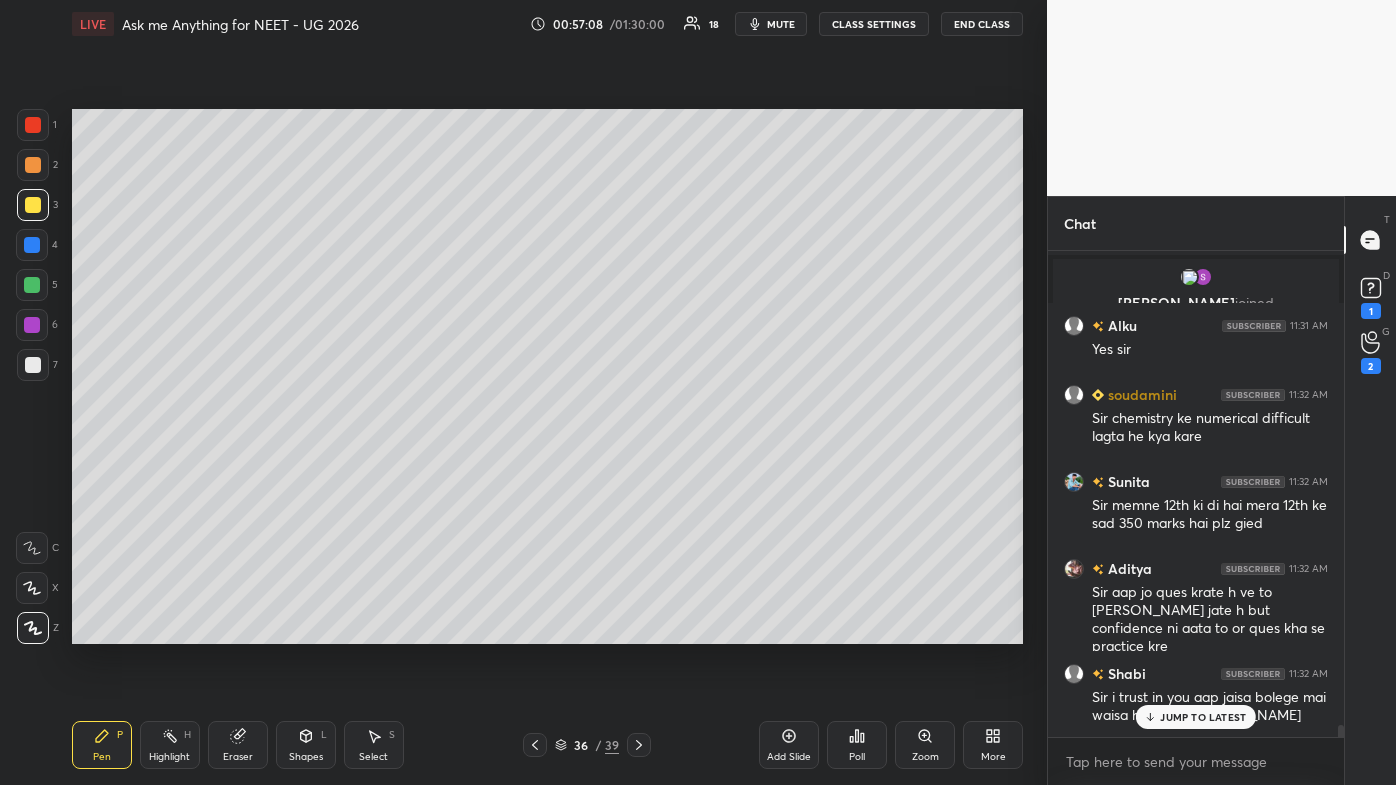 drag, startPoint x: 1173, startPoint y: 723, endPoint x: 1134, endPoint y: 742, distance: 43.382023 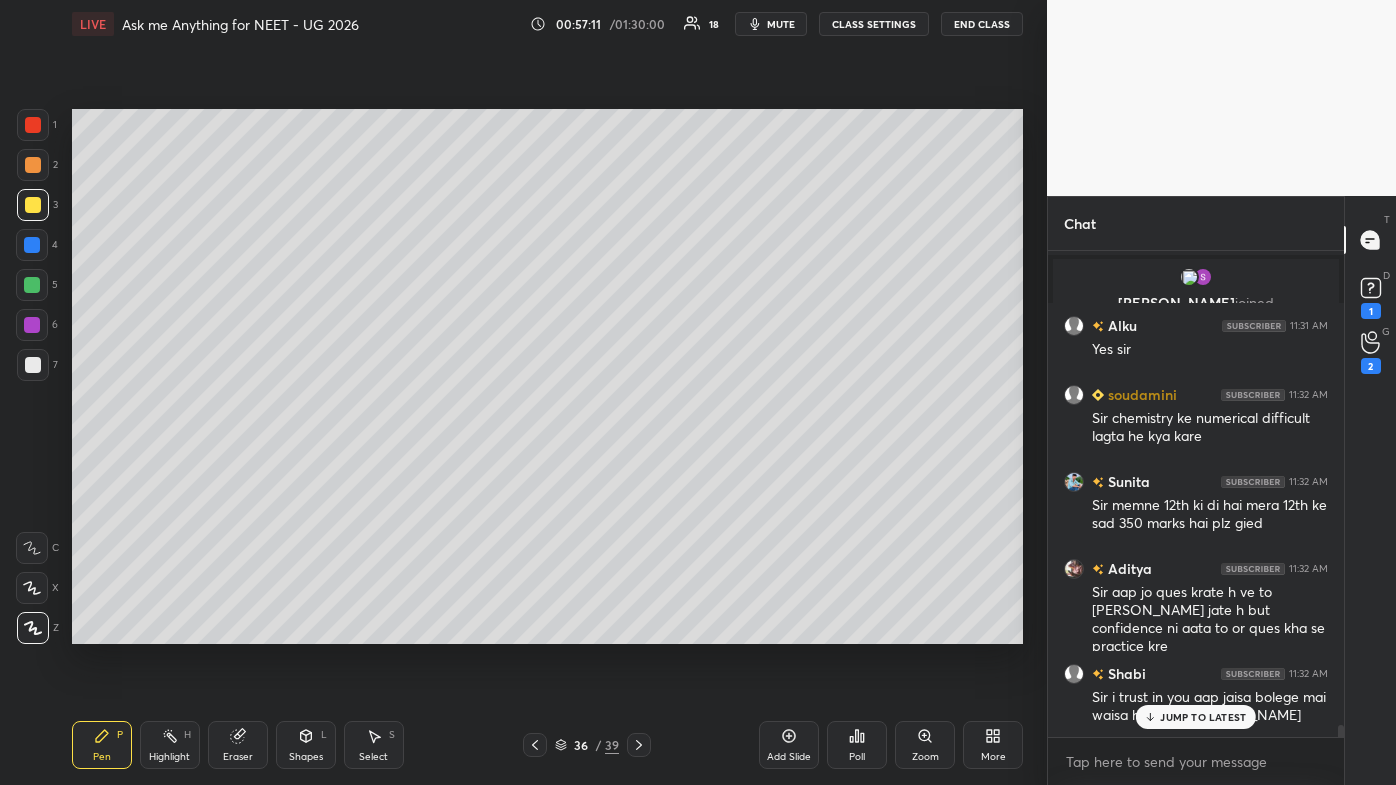 scroll, scrollTop: 19573, scrollLeft: 0, axis: vertical 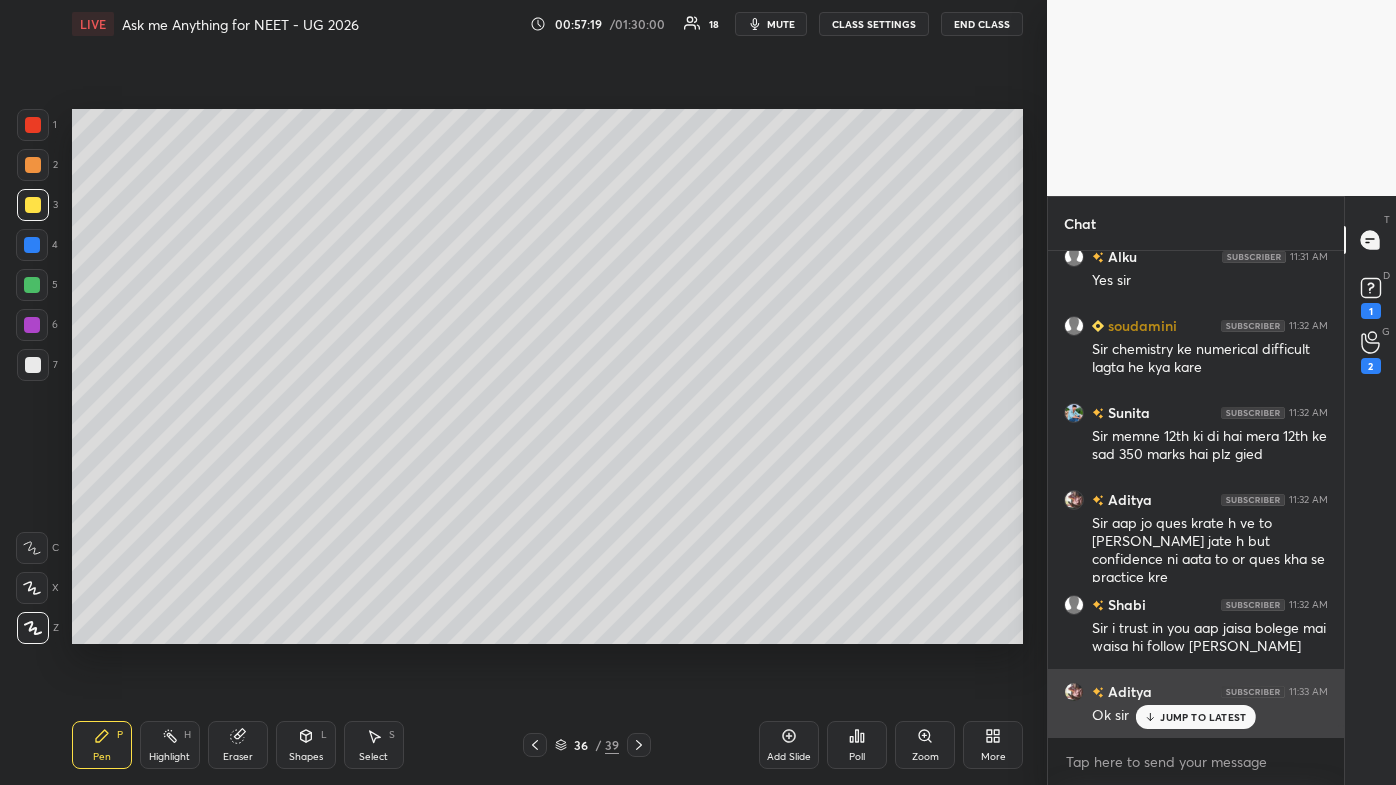click on "JUMP TO LATEST" at bounding box center (1203, 717) 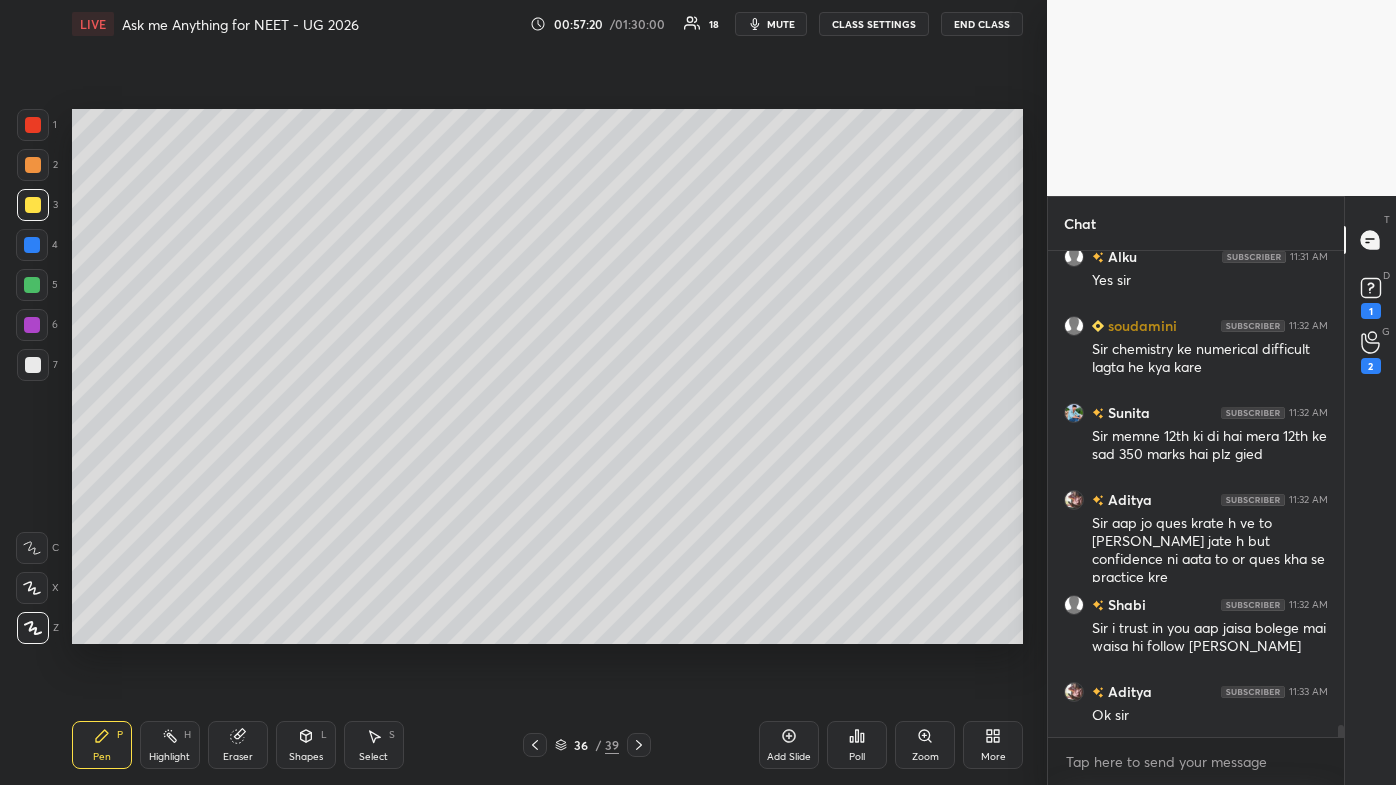 click 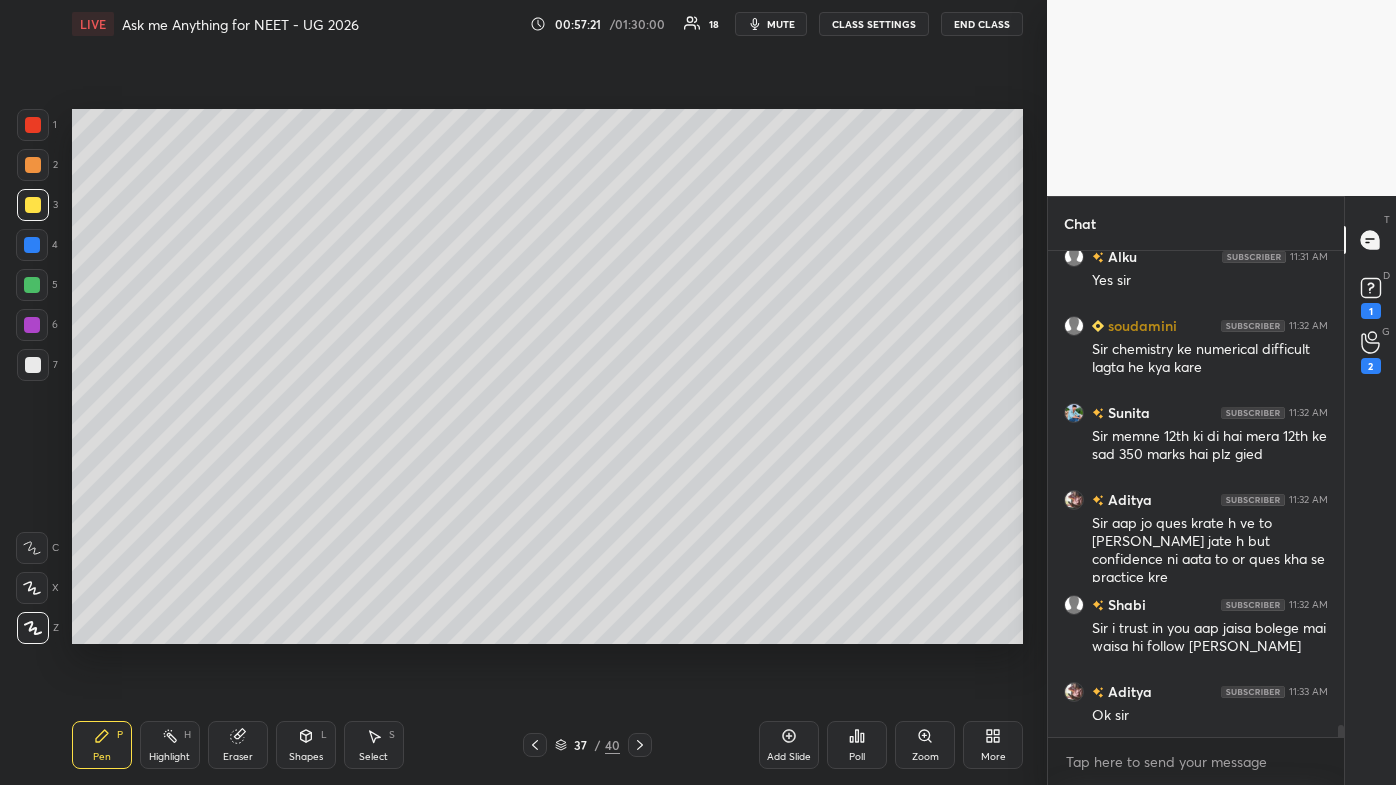 drag, startPoint x: 93, startPoint y: 743, endPoint x: 55, endPoint y: 754, distance: 39.56008 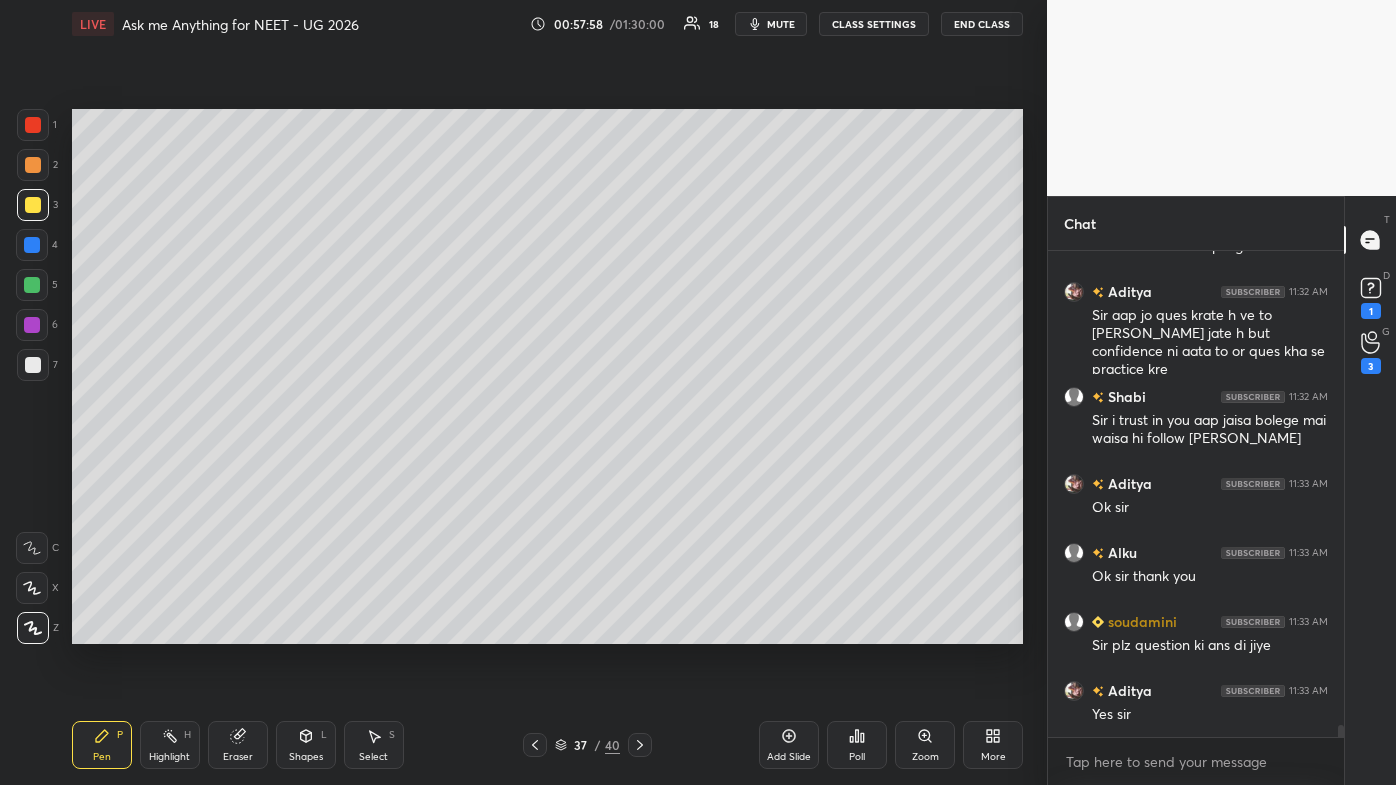 scroll, scrollTop: 19850, scrollLeft: 0, axis: vertical 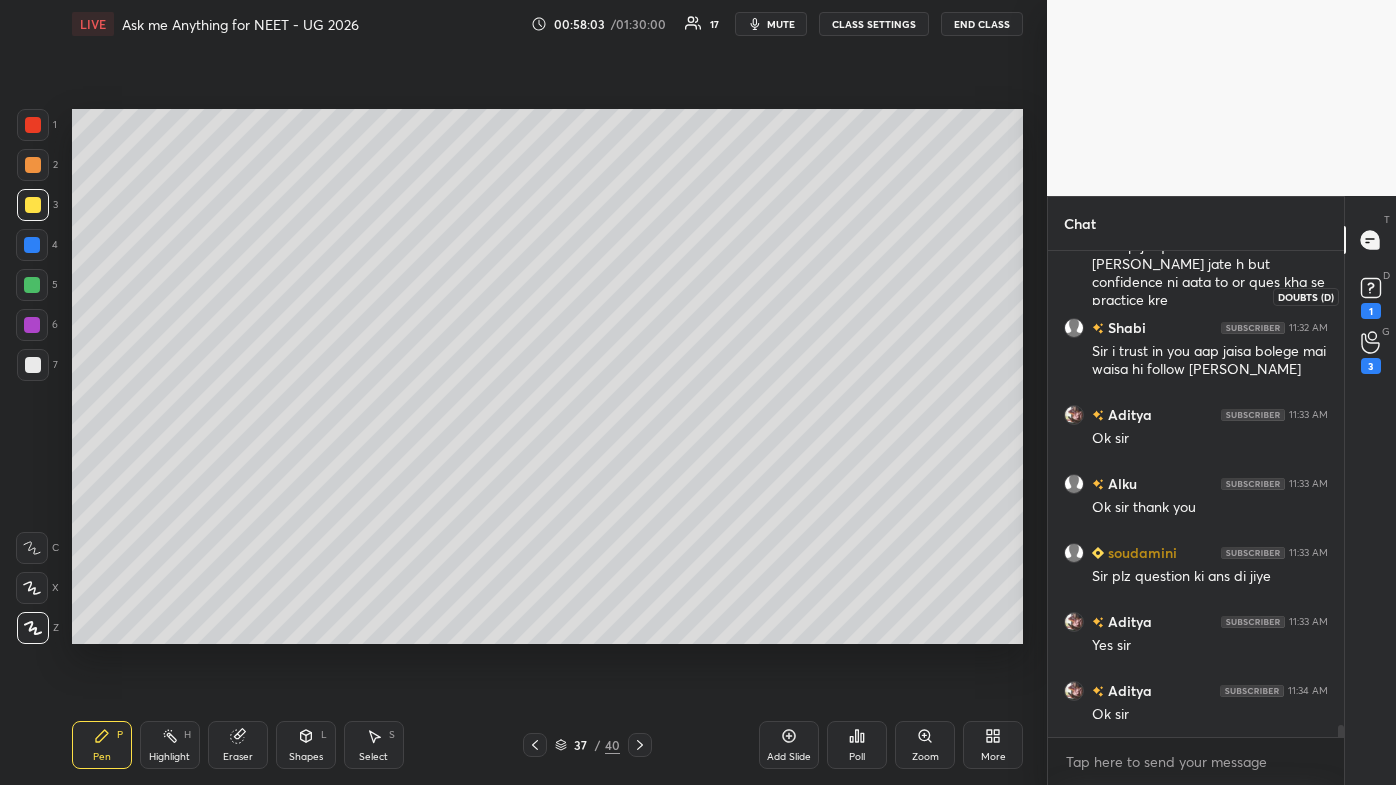 click 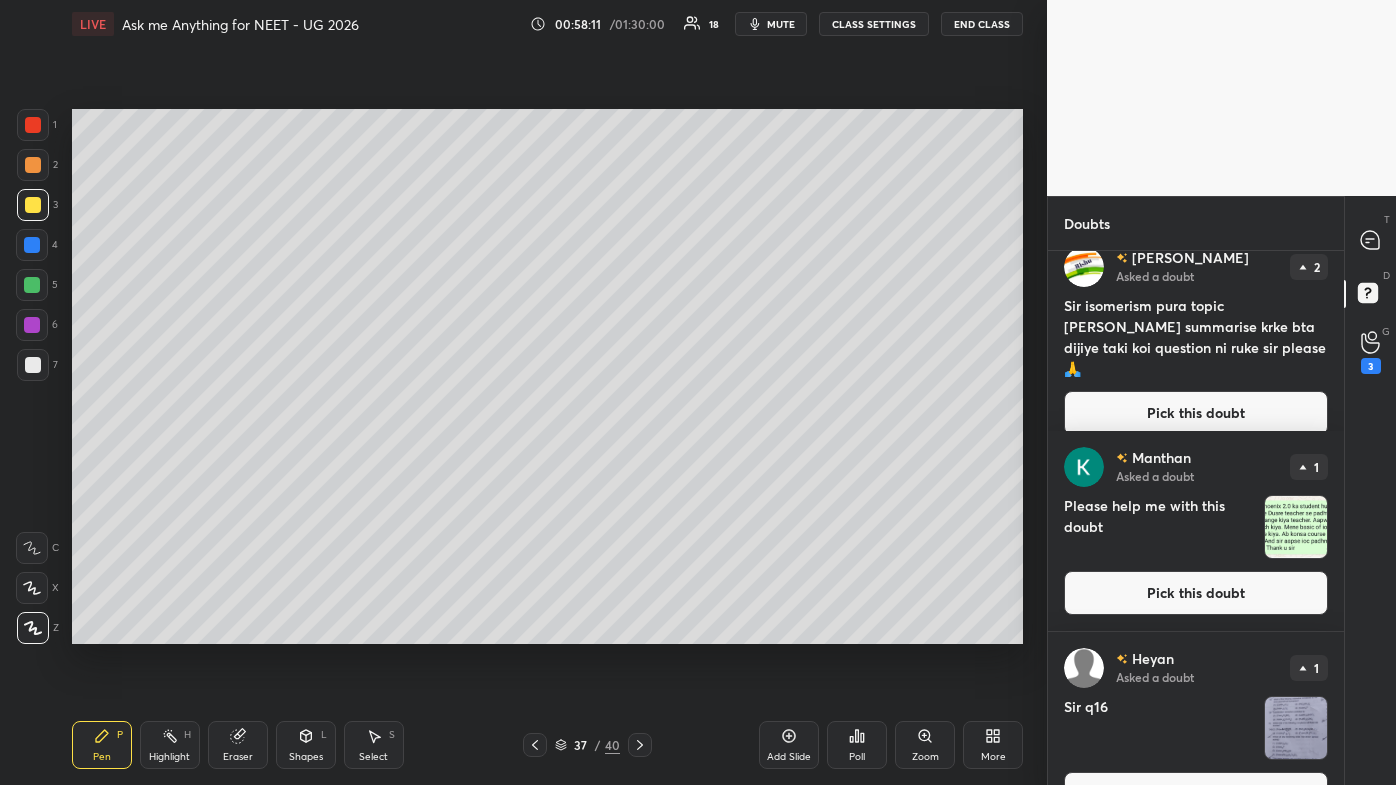 scroll, scrollTop: 856, scrollLeft: 0, axis: vertical 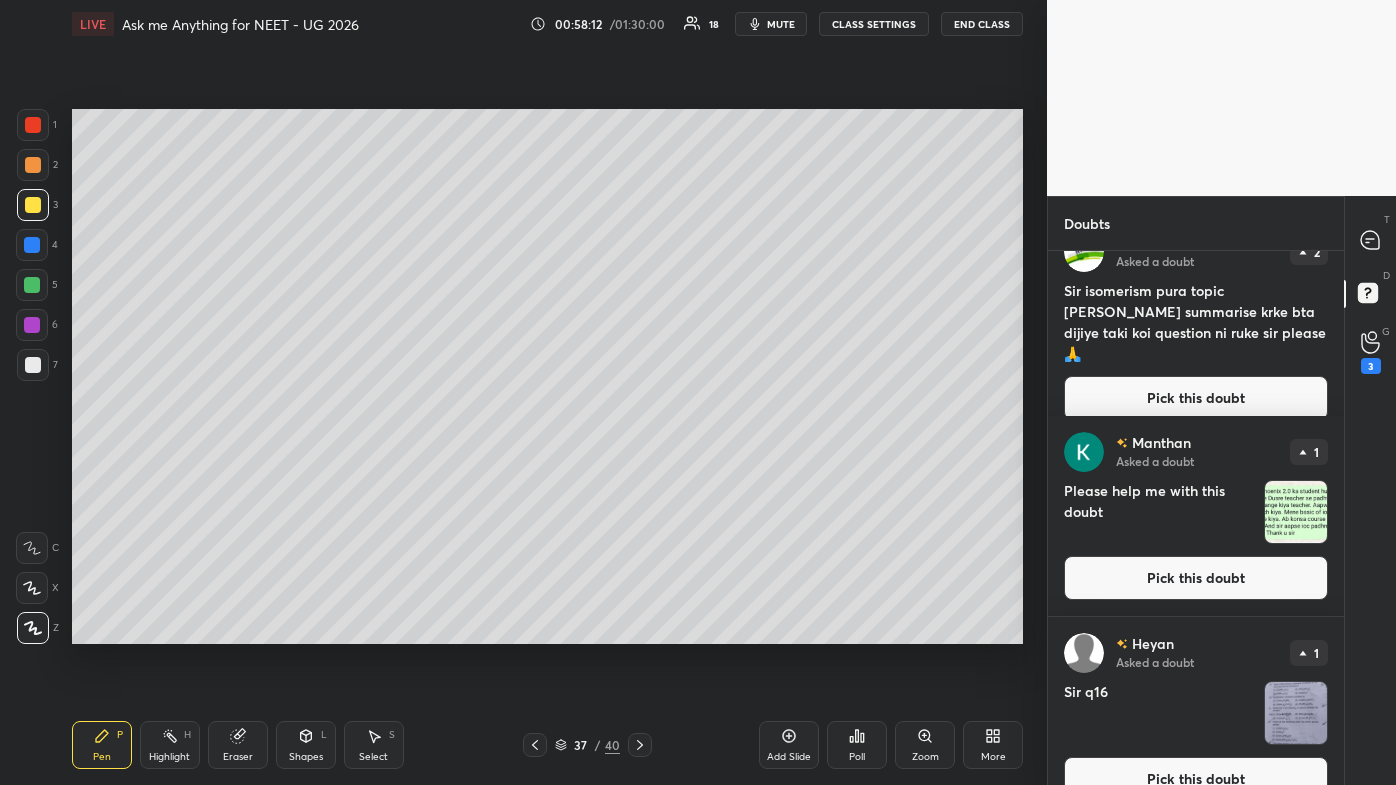click on "Pick this doubt" at bounding box center (1196, 578) 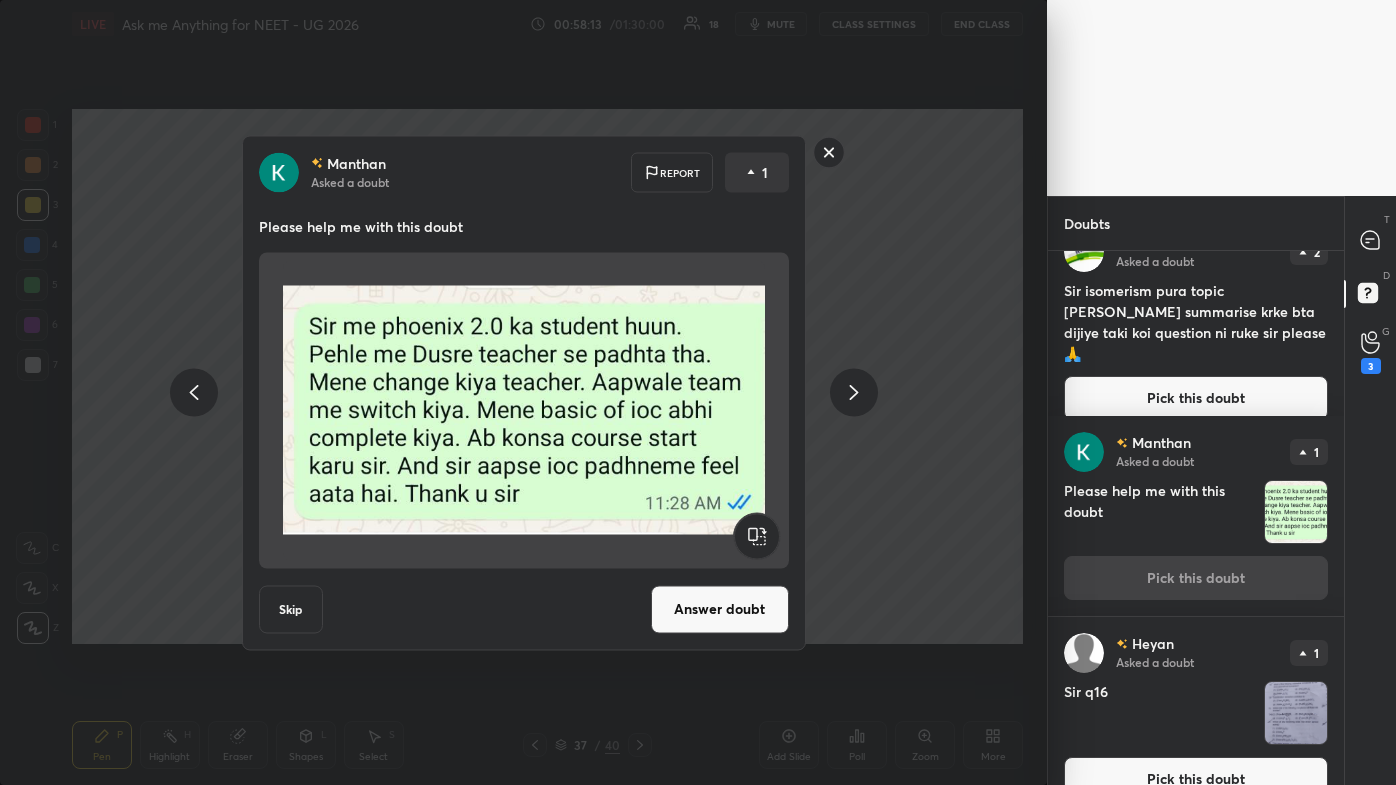 click on "Answer doubt" at bounding box center (720, 609) 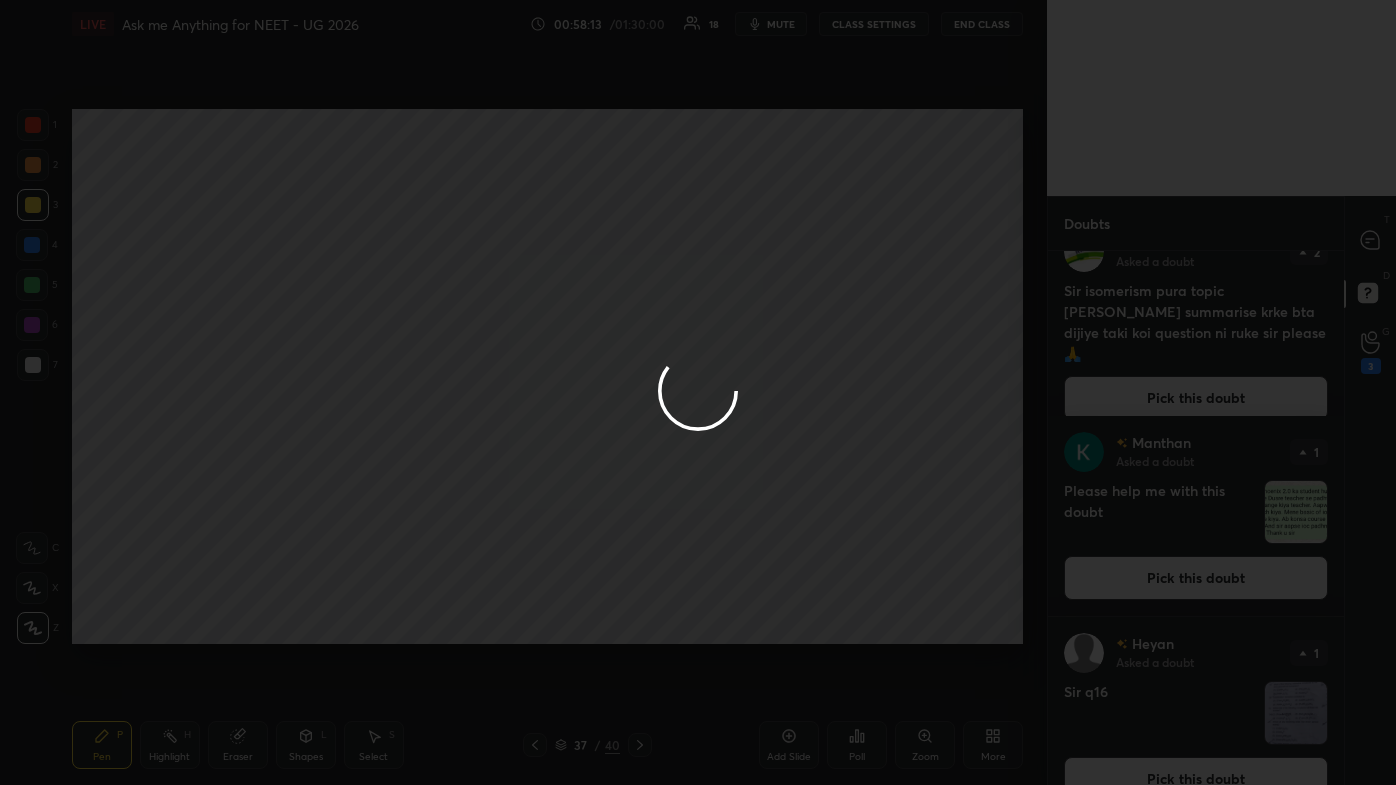 scroll, scrollTop: 0, scrollLeft: 0, axis: both 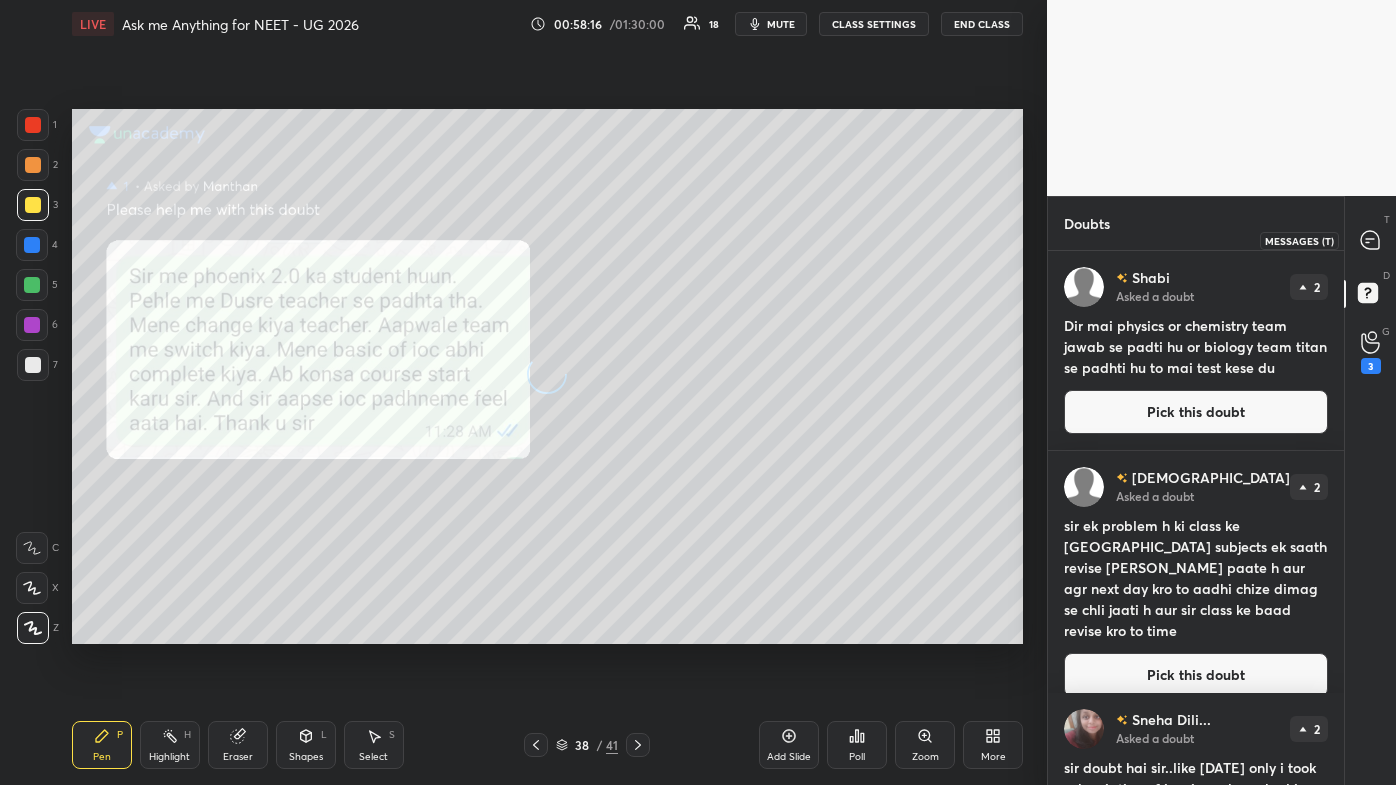 drag, startPoint x: 1371, startPoint y: 243, endPoint x: 1364, endPoint y: 259, distance: 17.464249 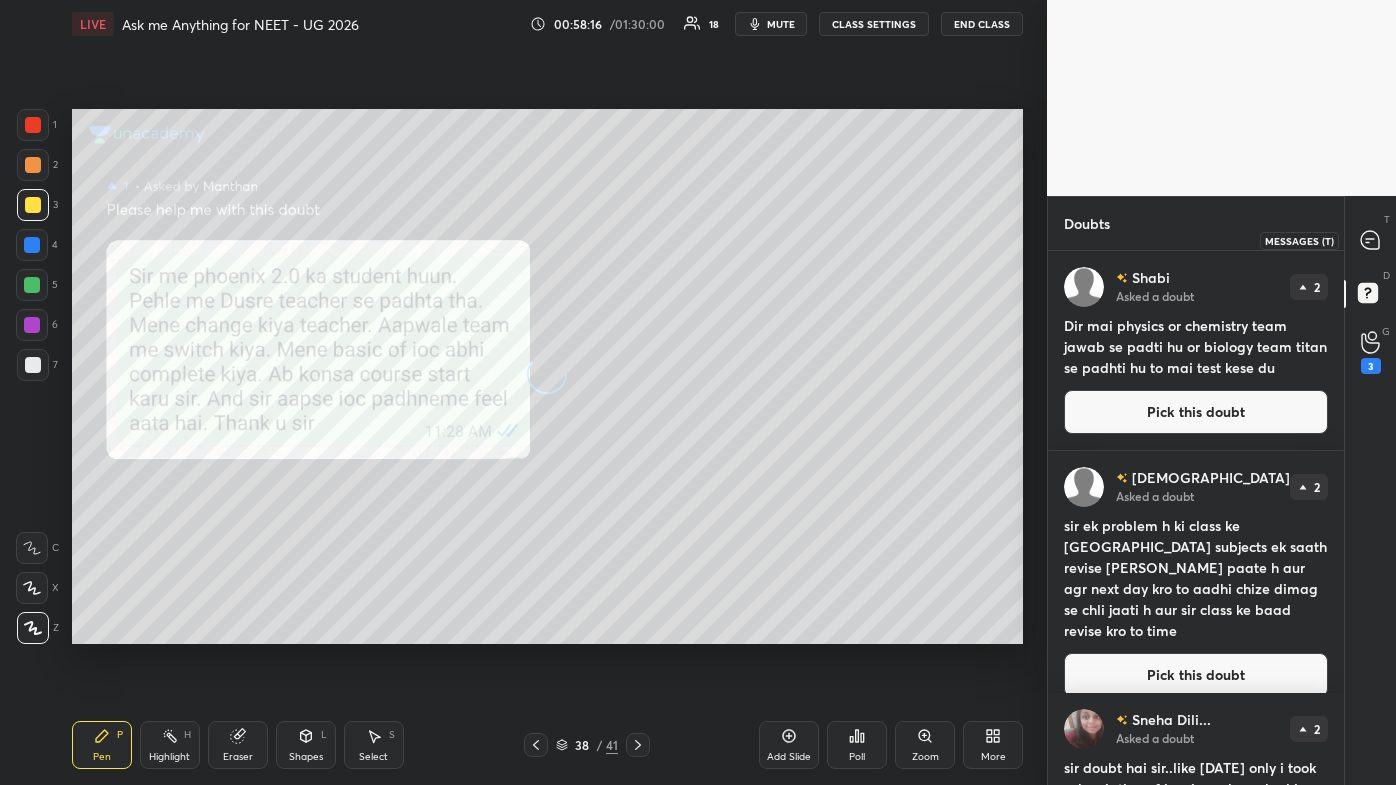click 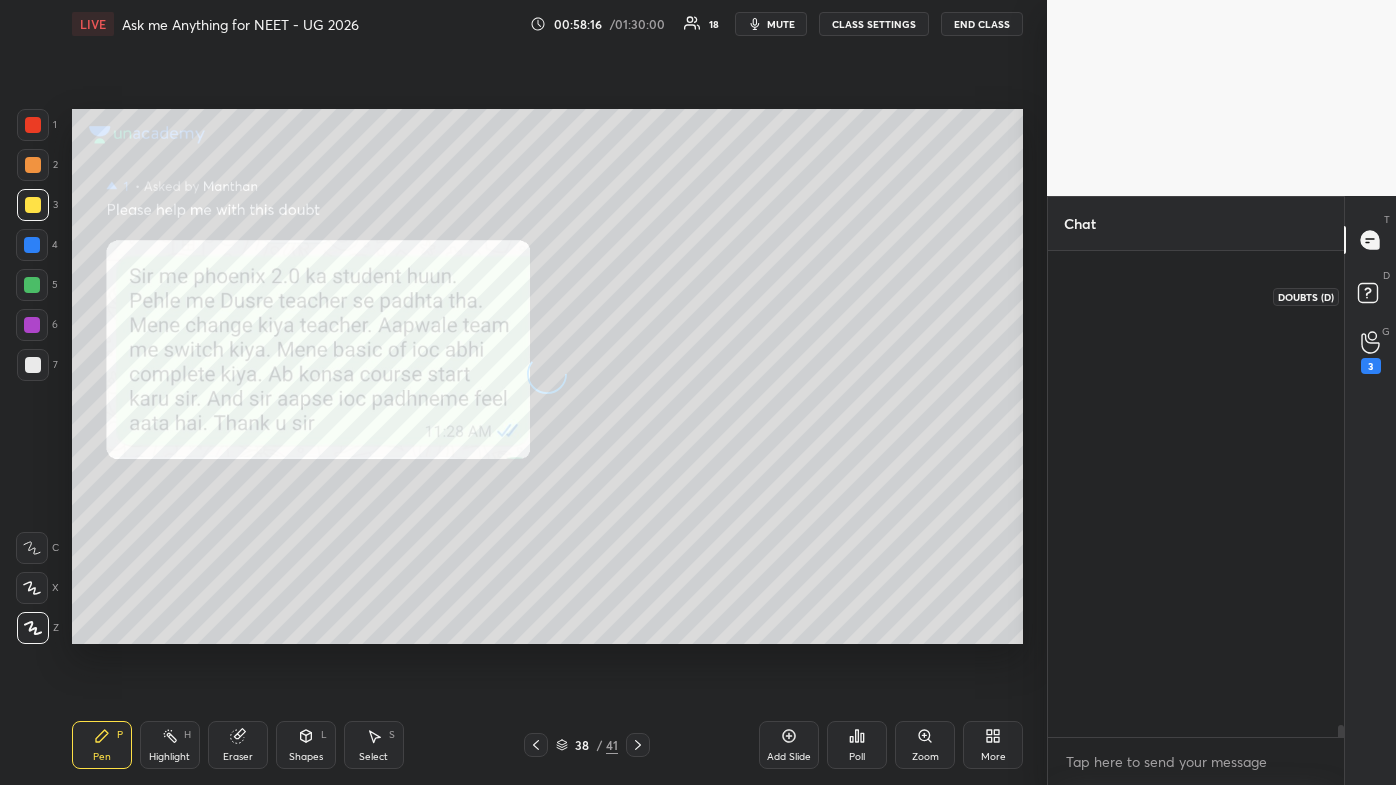 scroll, scrollTop: 20210, scrollLeft: 0, axis: vertical 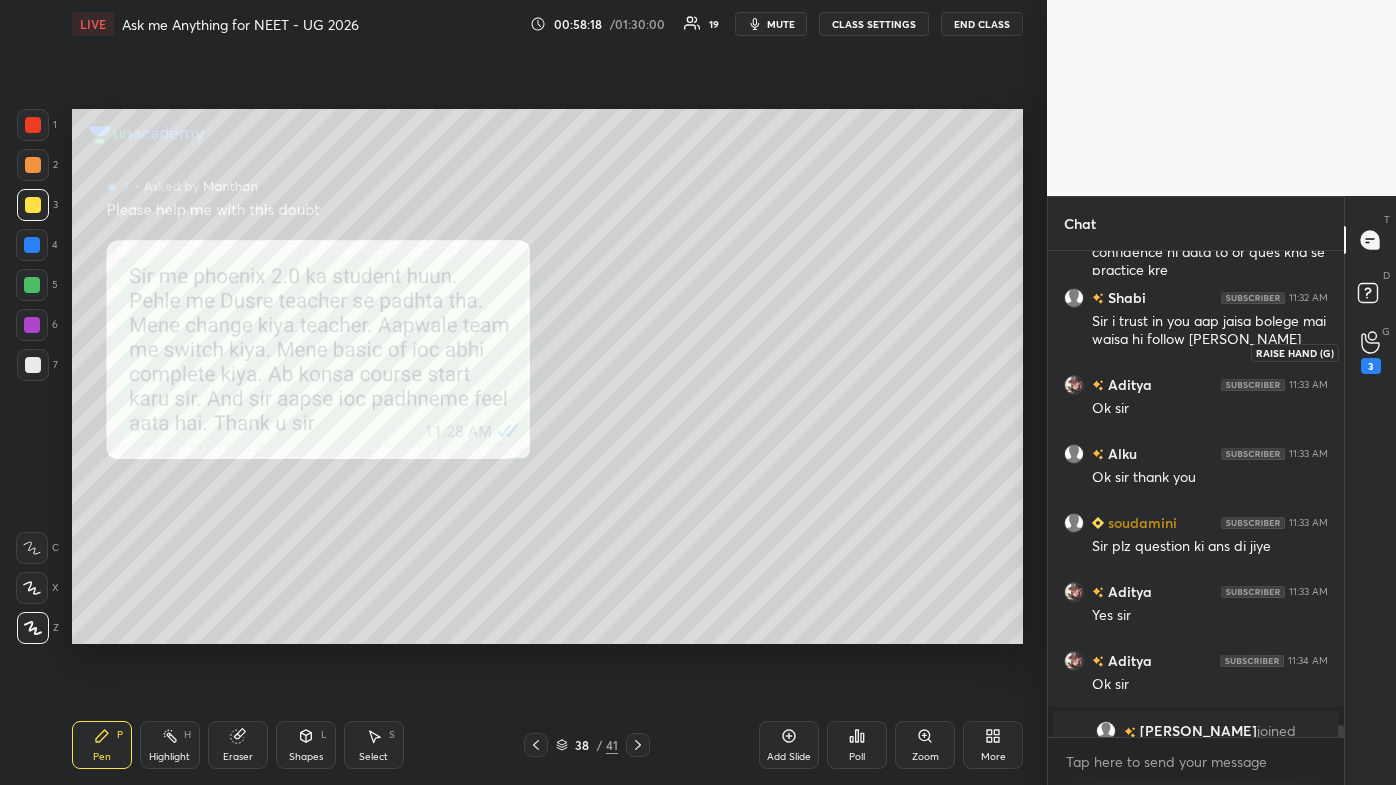 click on "3" at bounding box center [1371, 366] 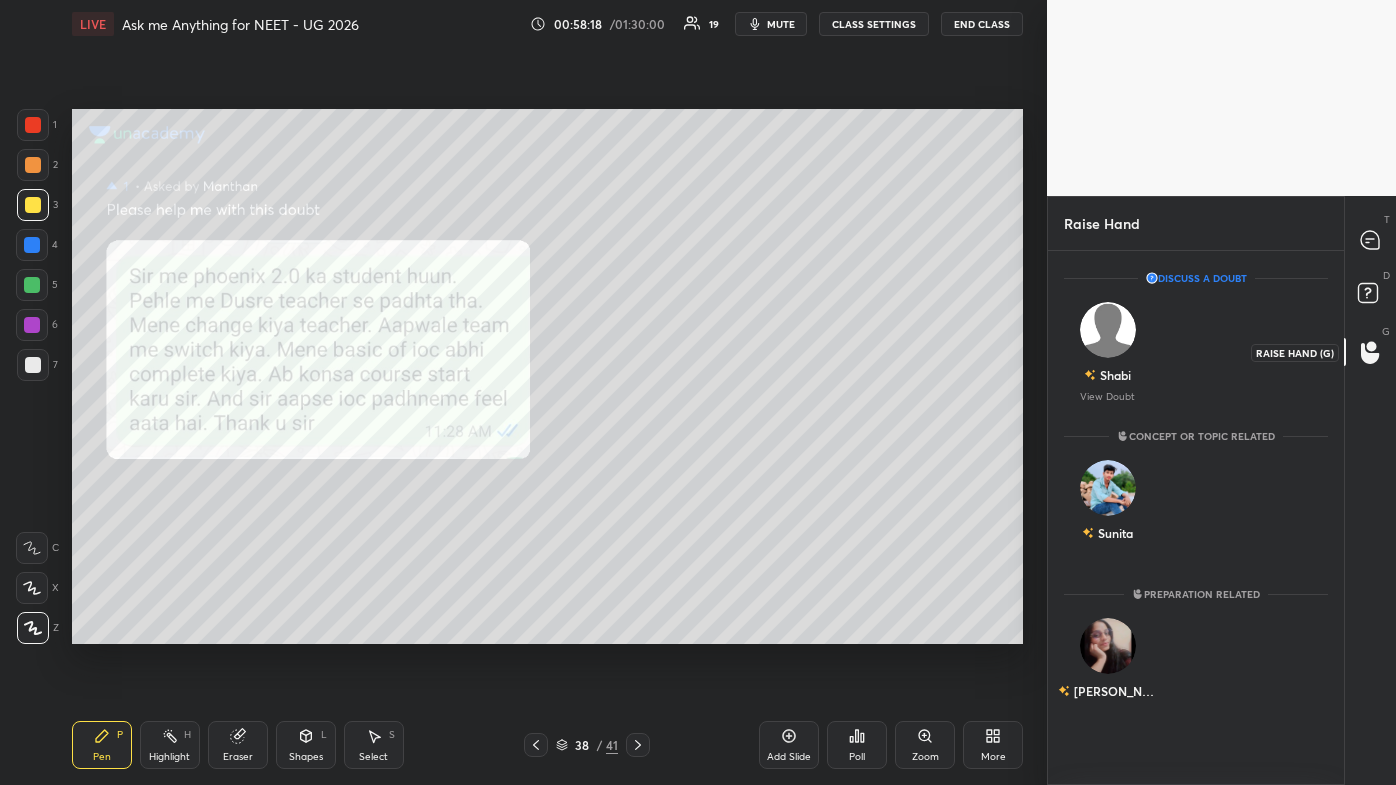 scroll, scrollTop: 528, scrollLeft: 290, axis: both 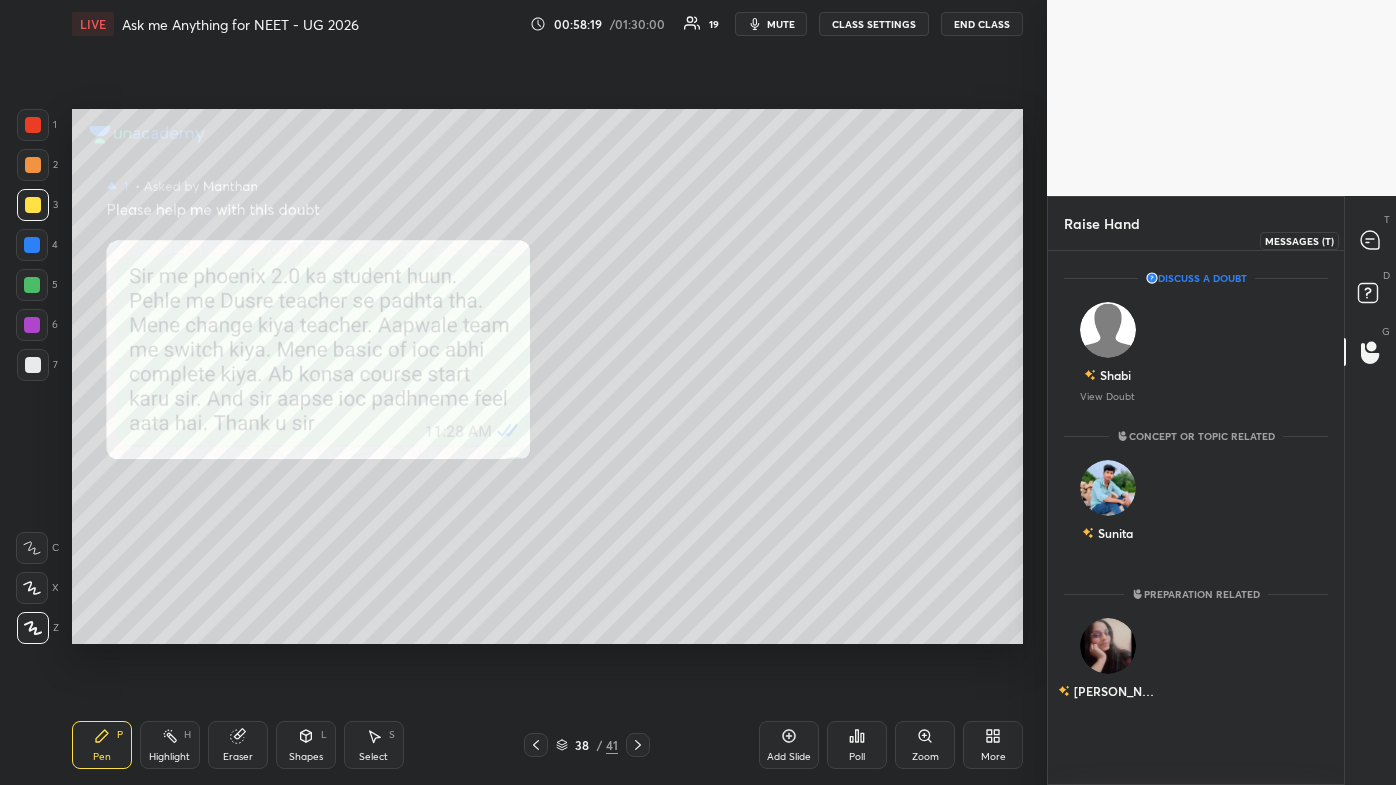 click at bounding box center (1371, 240) 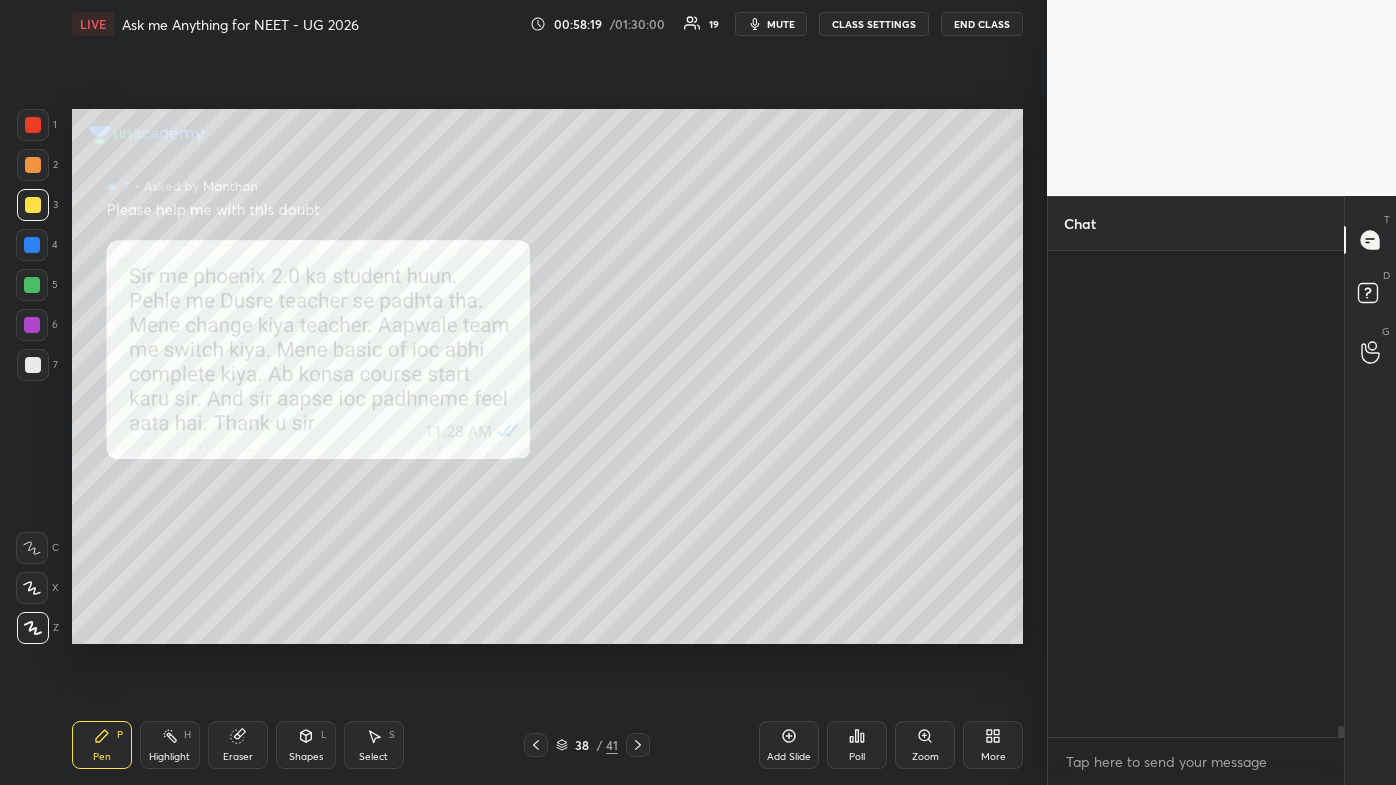 scroll, scrollTop: 20228, scrollLeft: 0, axis: vertical 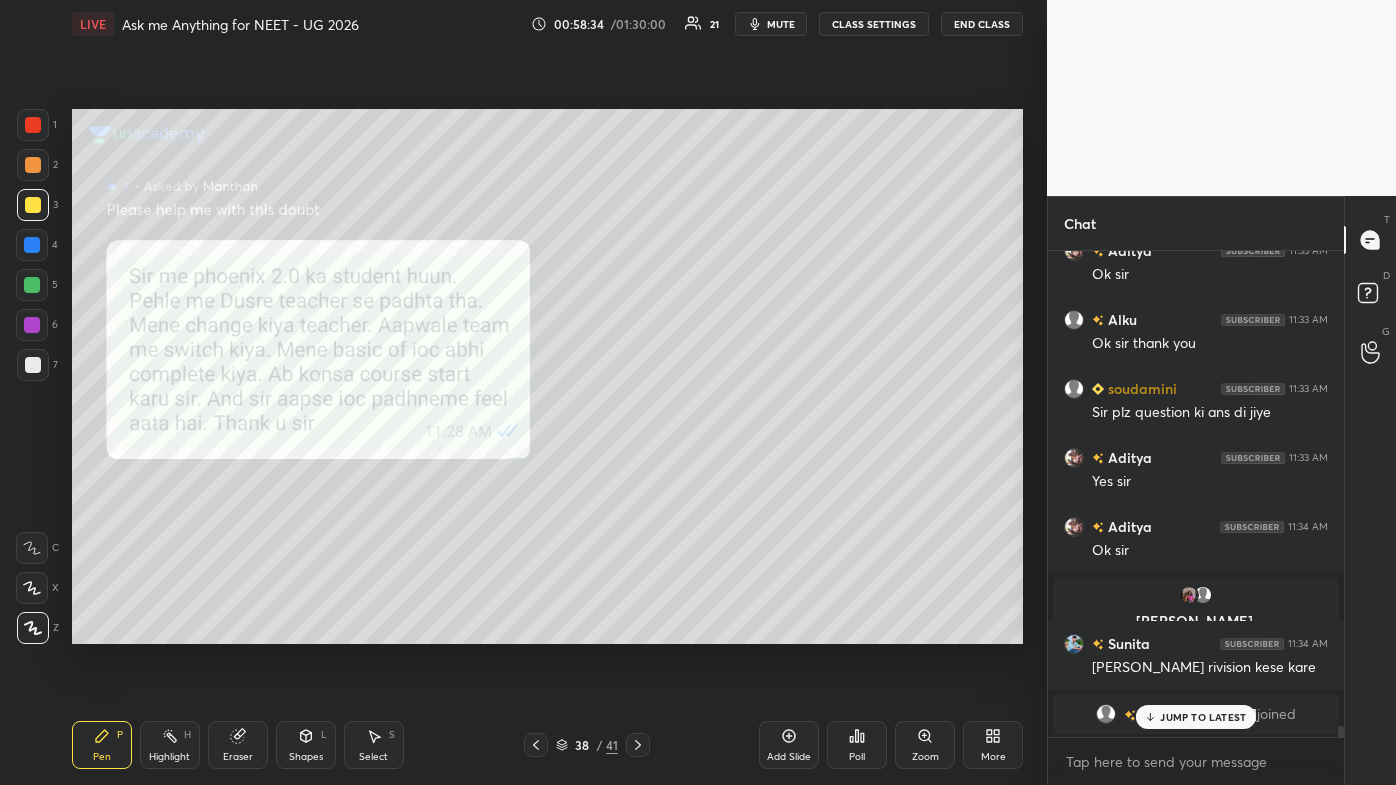 click on "JUMP TO LATEST" at bounding box center [1203, 717] 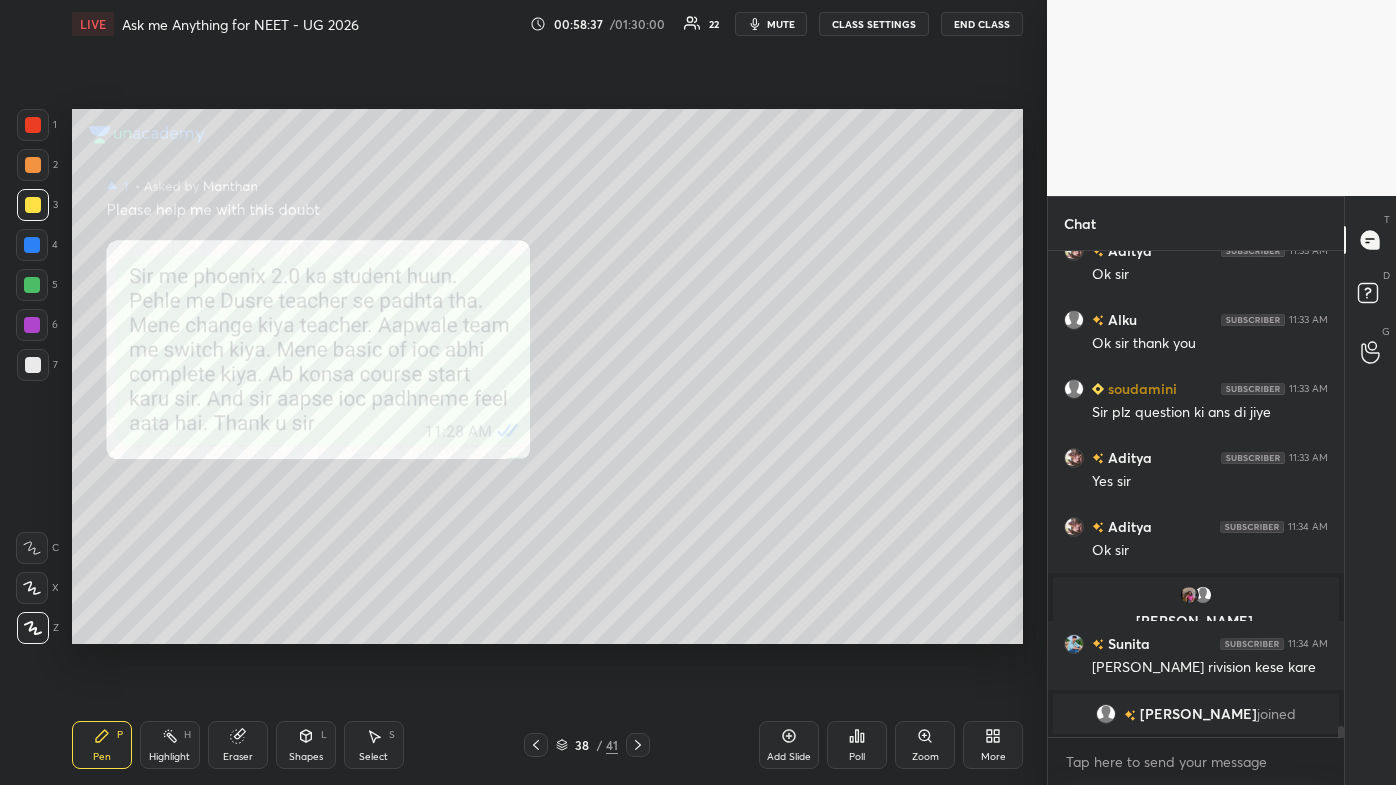 scroll, scrollTop: 20413, scrollLeft: 0, axis: vertical 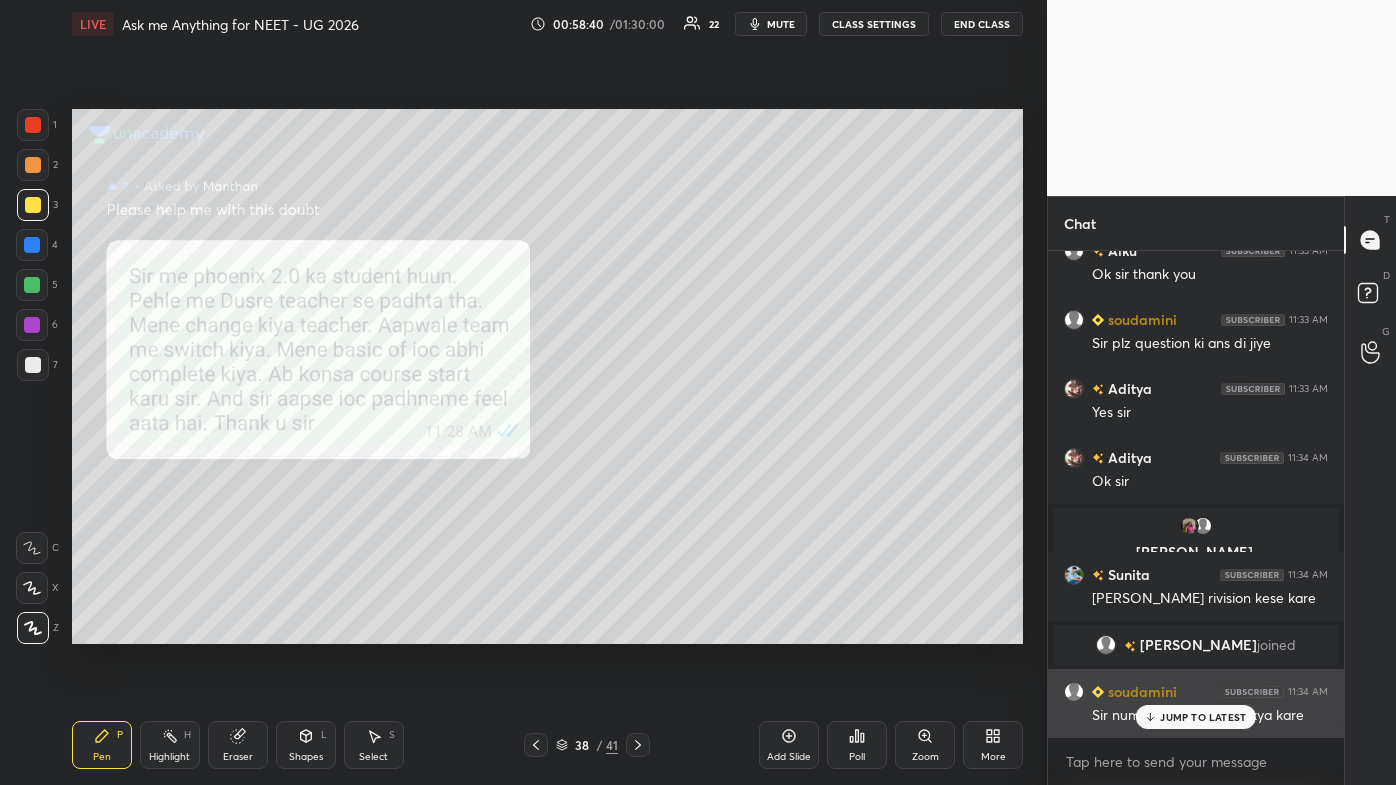 click on "JUMP TO LATEST" at bounding box center (1196, 717) 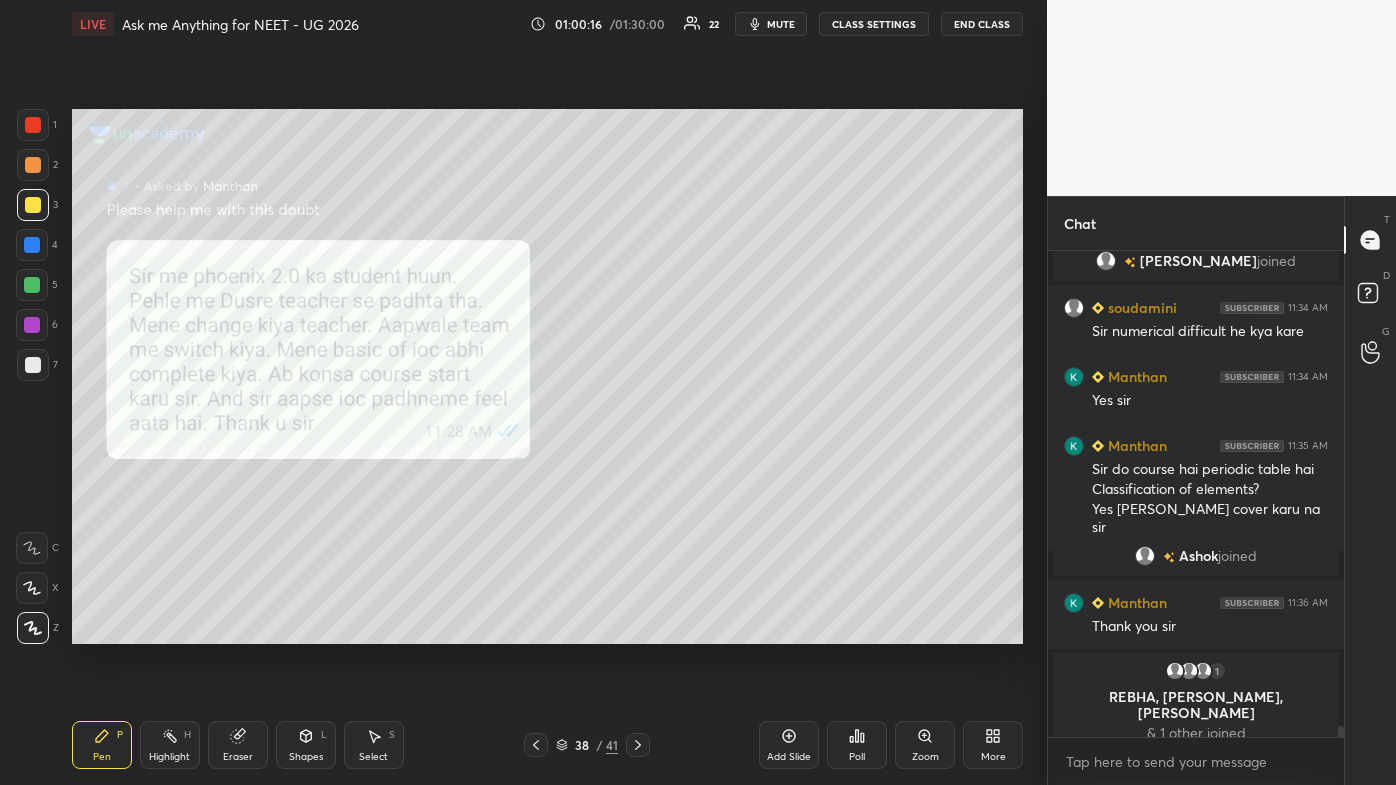 scroll, scrollTop: 20144, scrollLeft: 0, axis: vertical 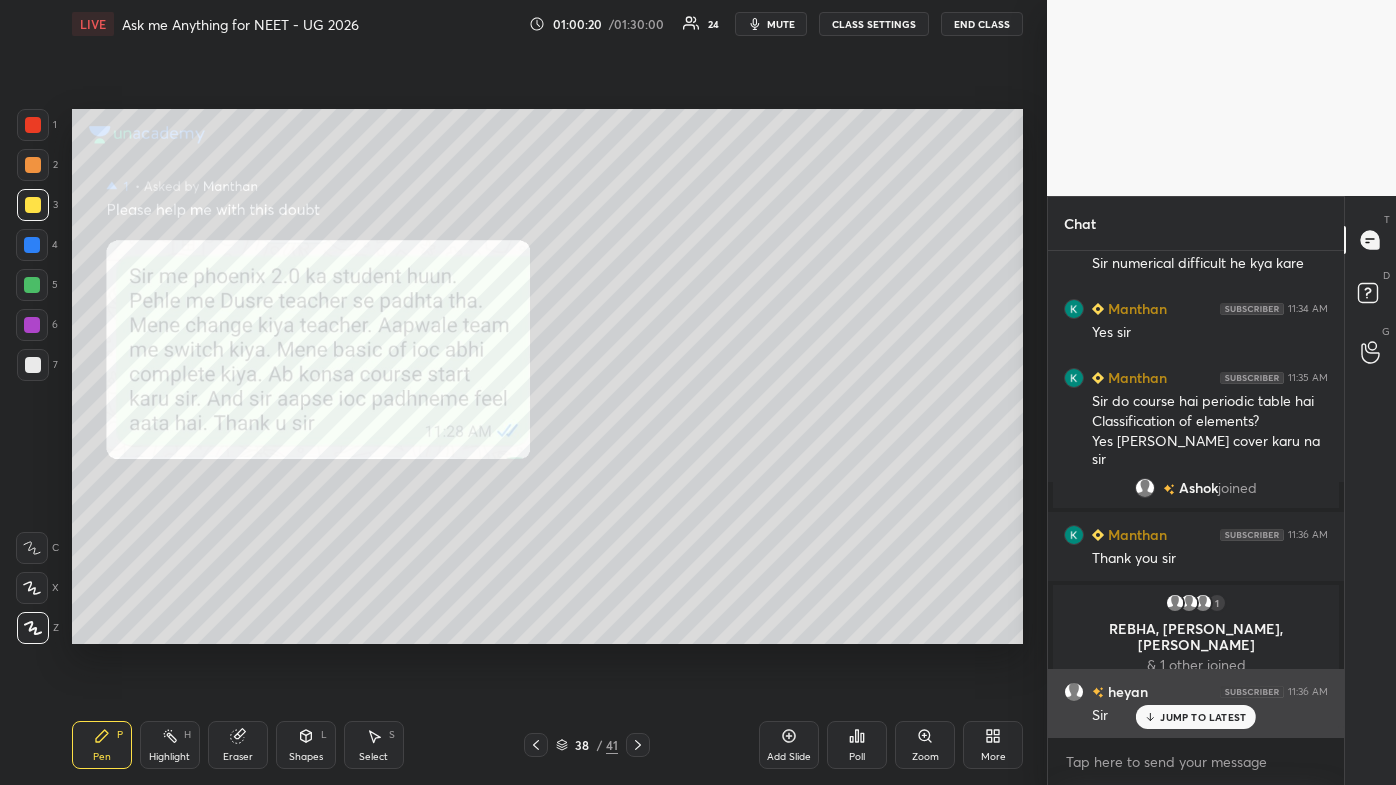 click on "JUMP TO LATEST" at bounding box center (1203, 717) 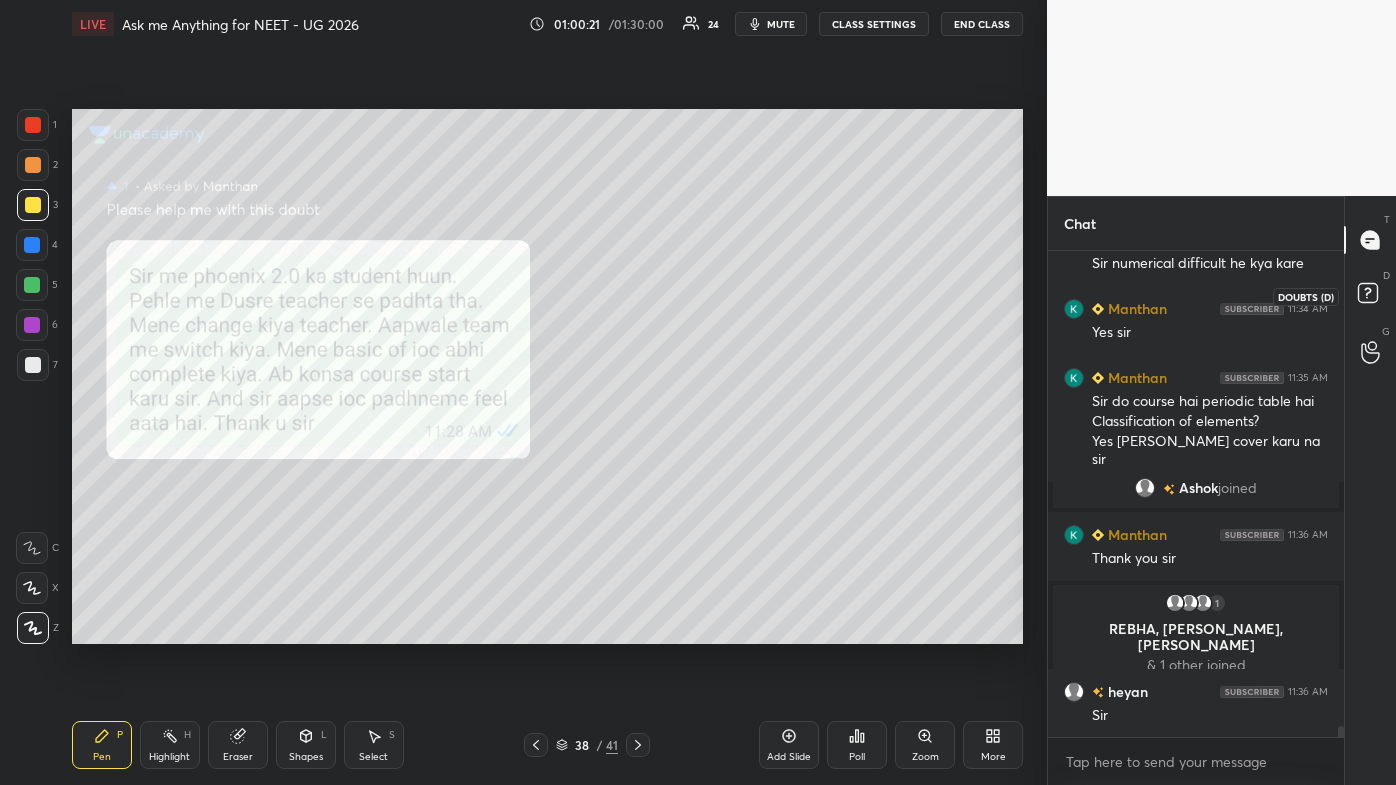 click 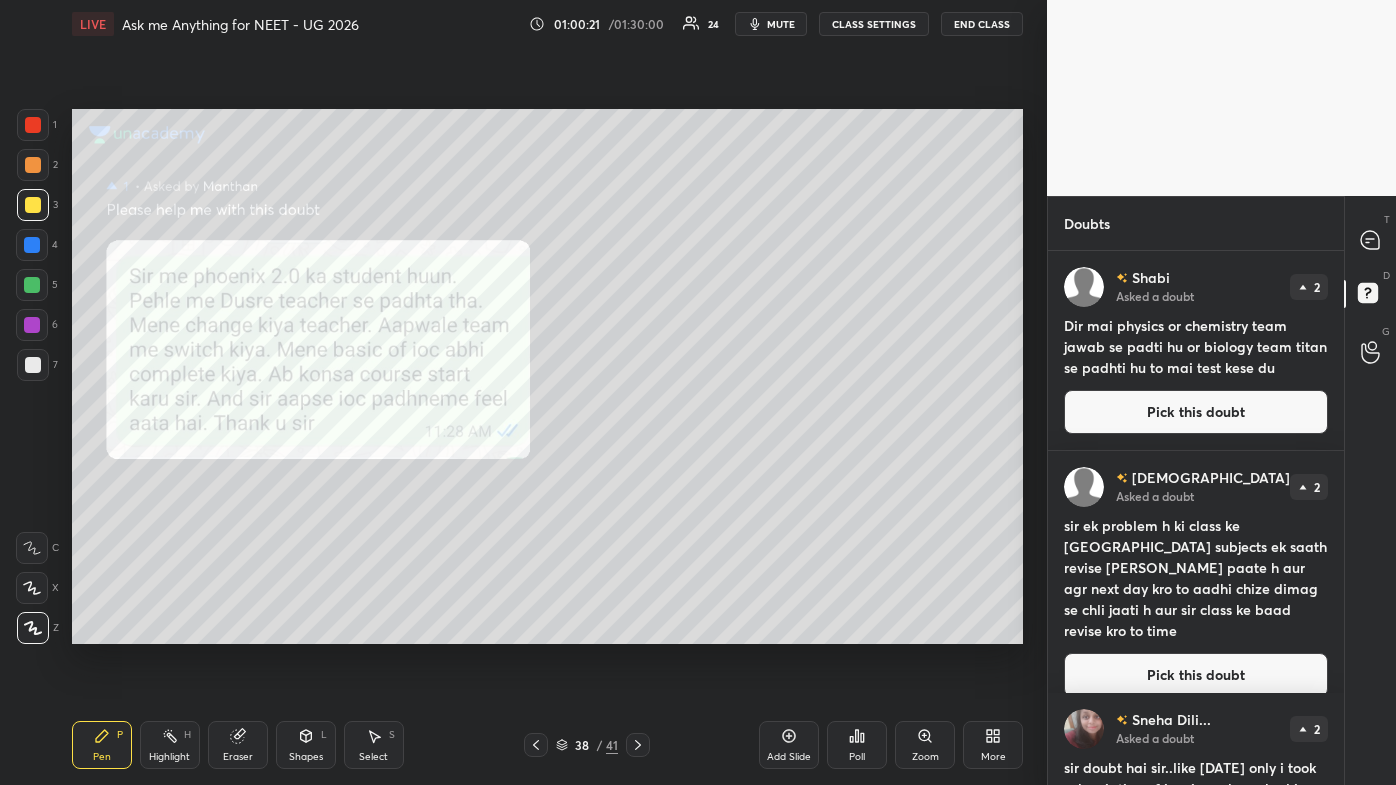 scroll, scrollTop: 0, scrollLeft: 0, axis: both 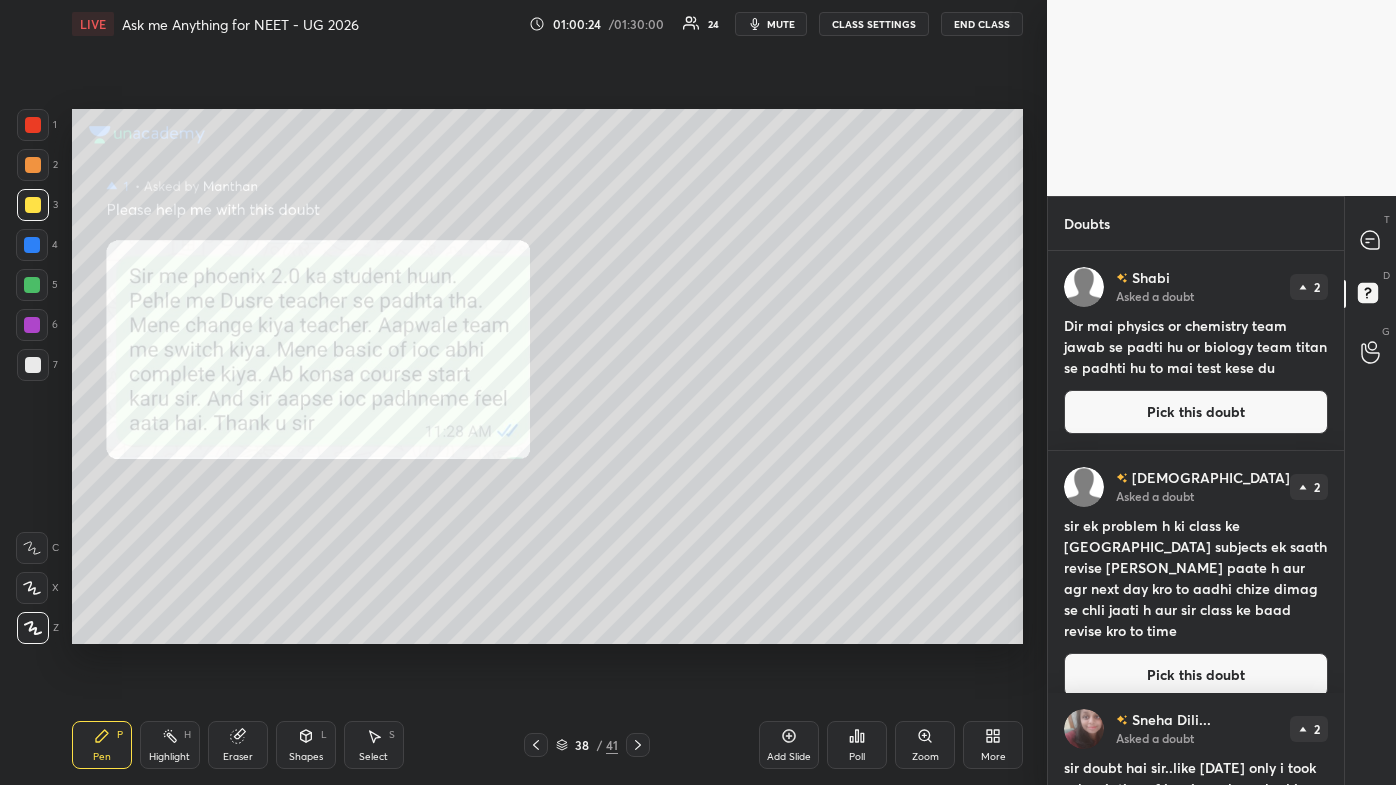 click on "Pick this doubt" at bounding box center (1196, 412) 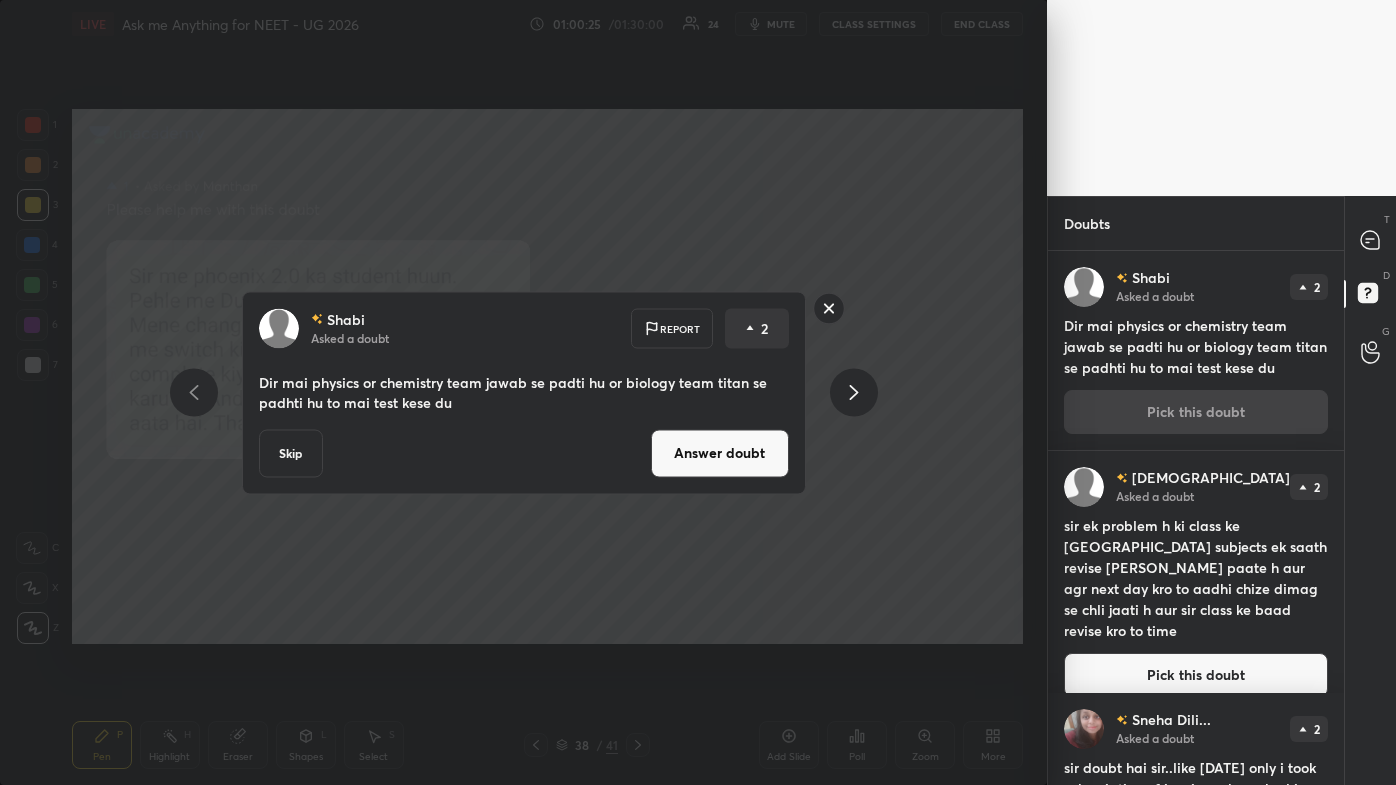 click on "[PERSON_NAME] Asked a doubt Report 2 Dir mai physics or chemistry team jawab se padti hu or biology team titan se padhti hu to mai test kese du Skip Answer doubt" at bounding box center [524, 392] 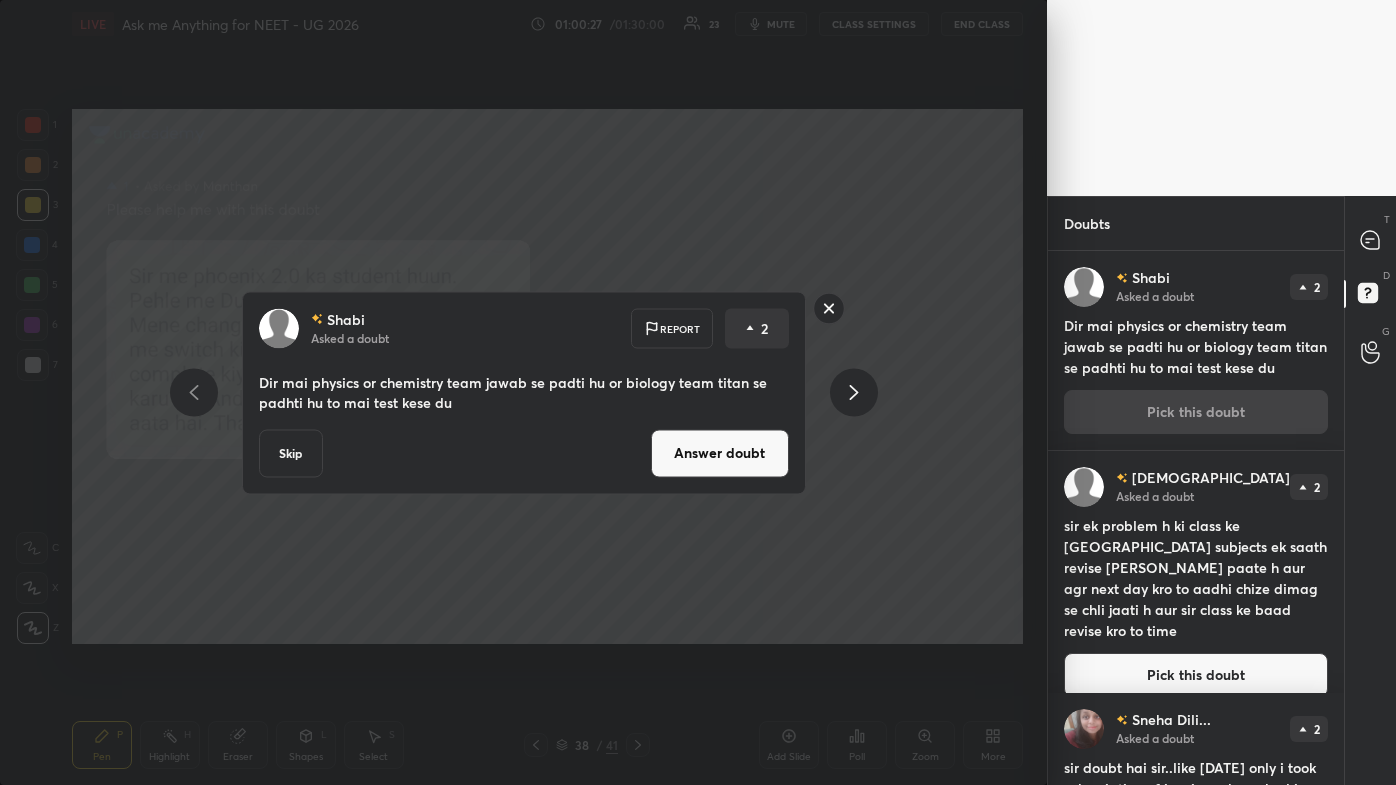 click 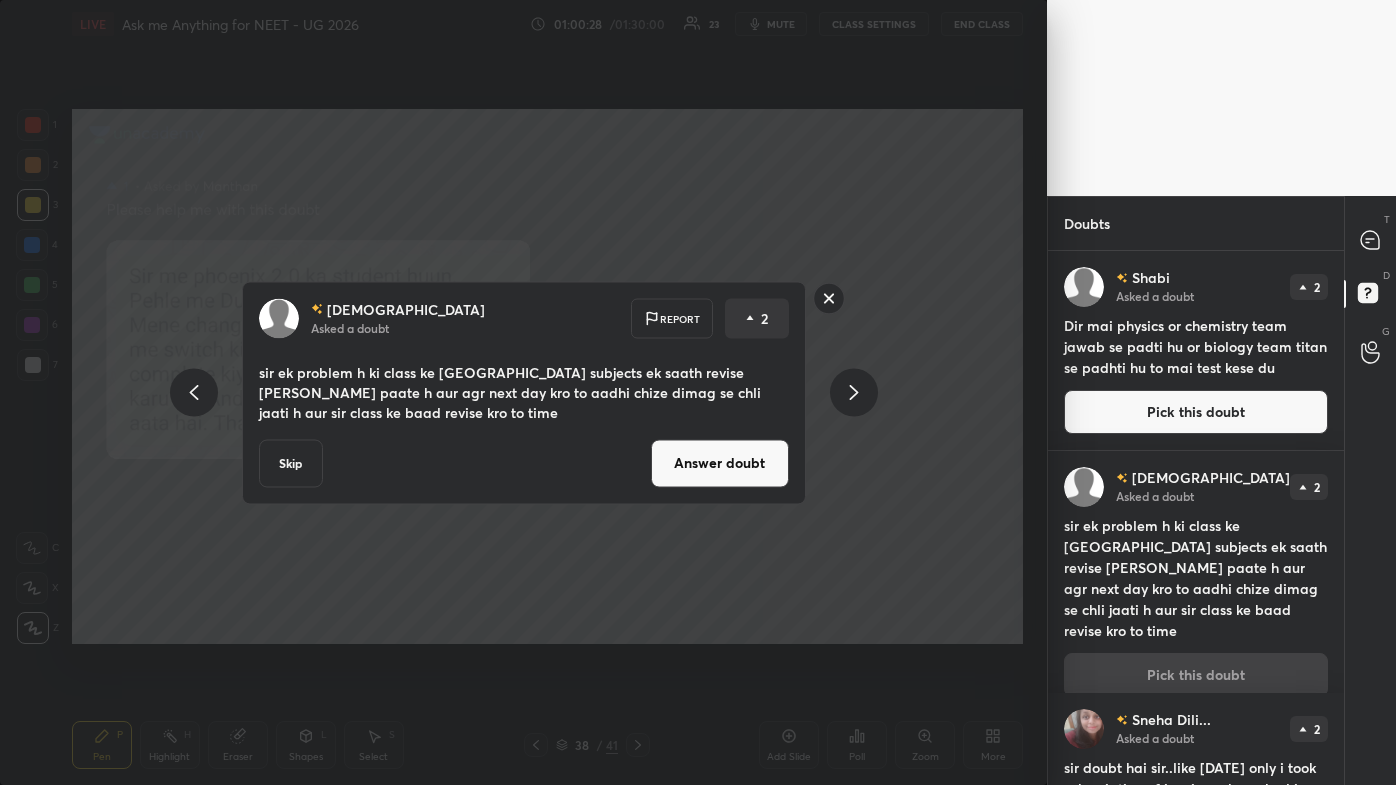 click at bounding box center [854, 393] 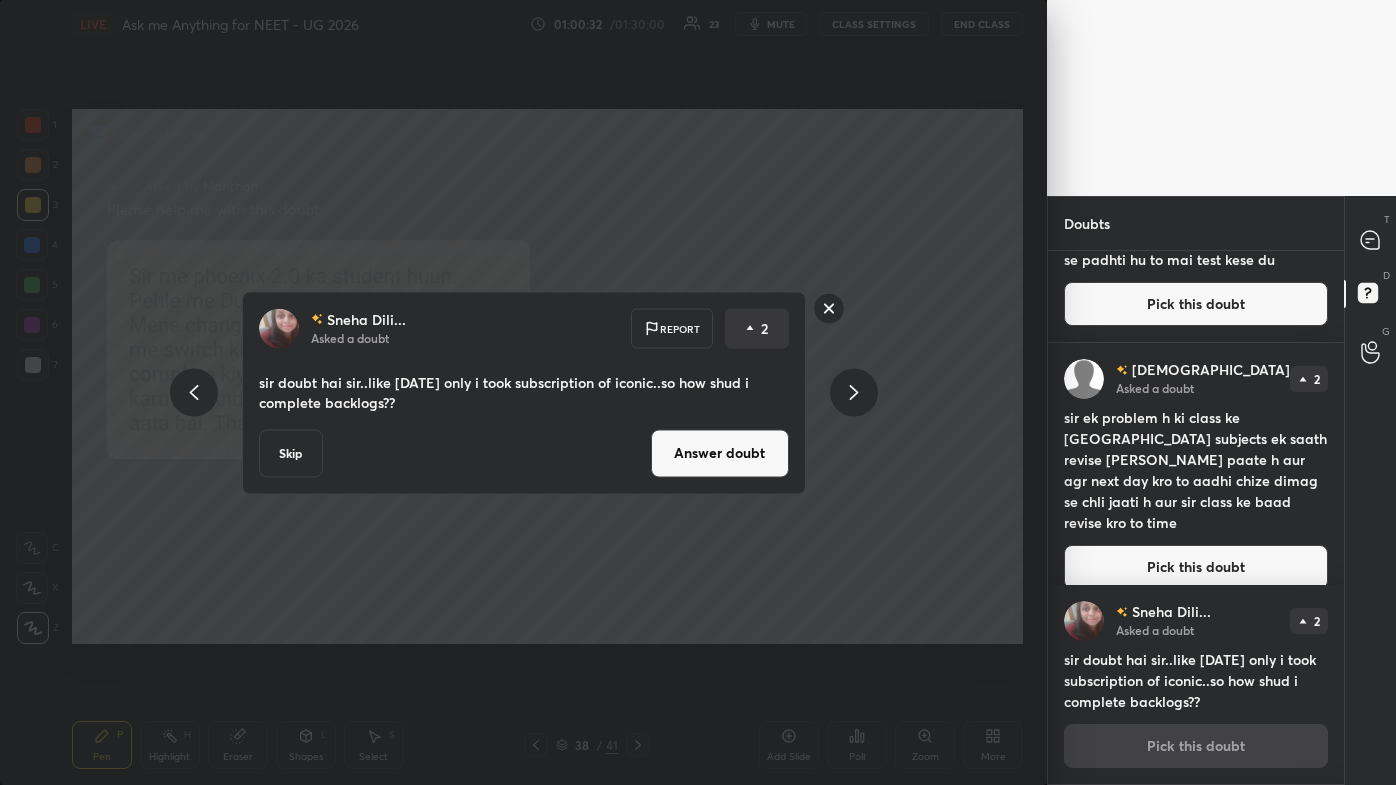 click 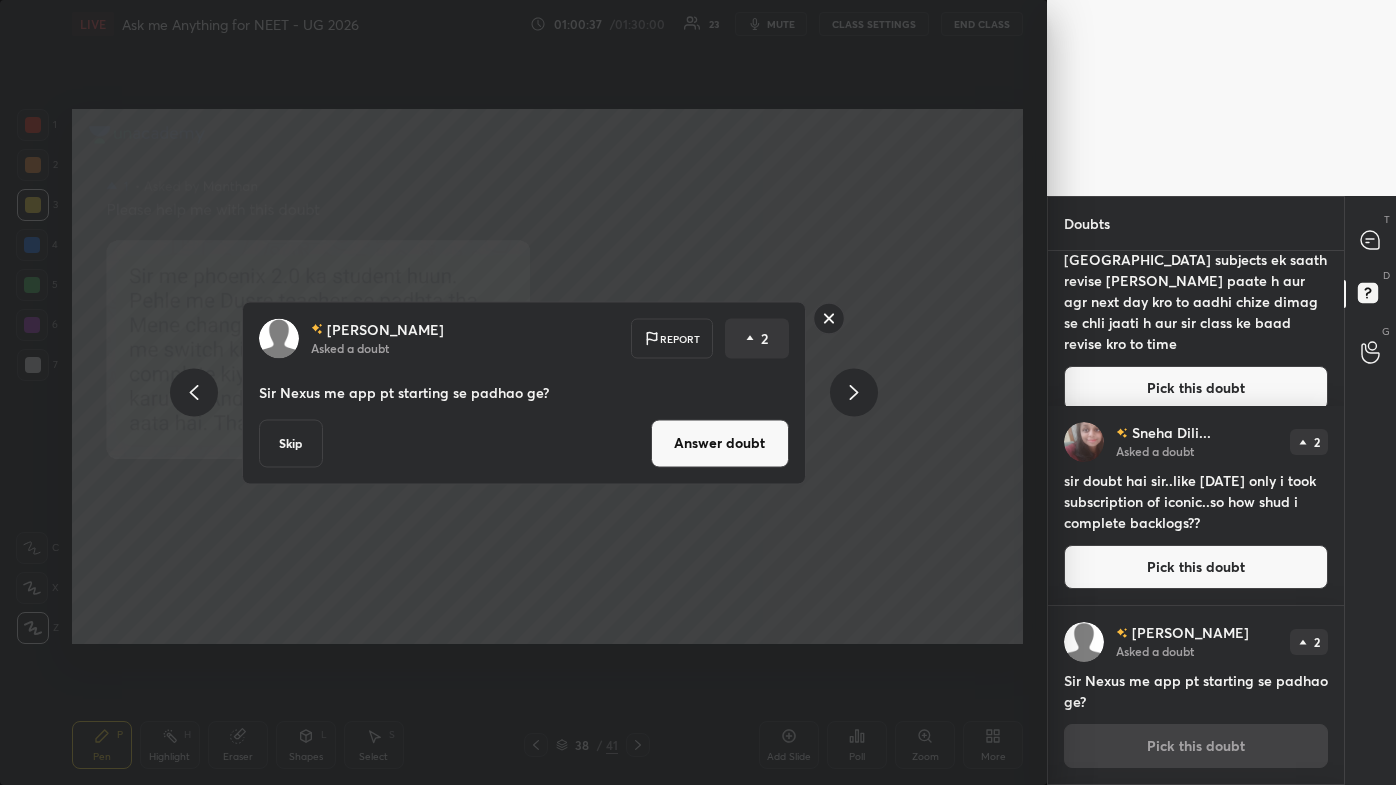 click on "Answer doubt" at bounding box center [720, 443] 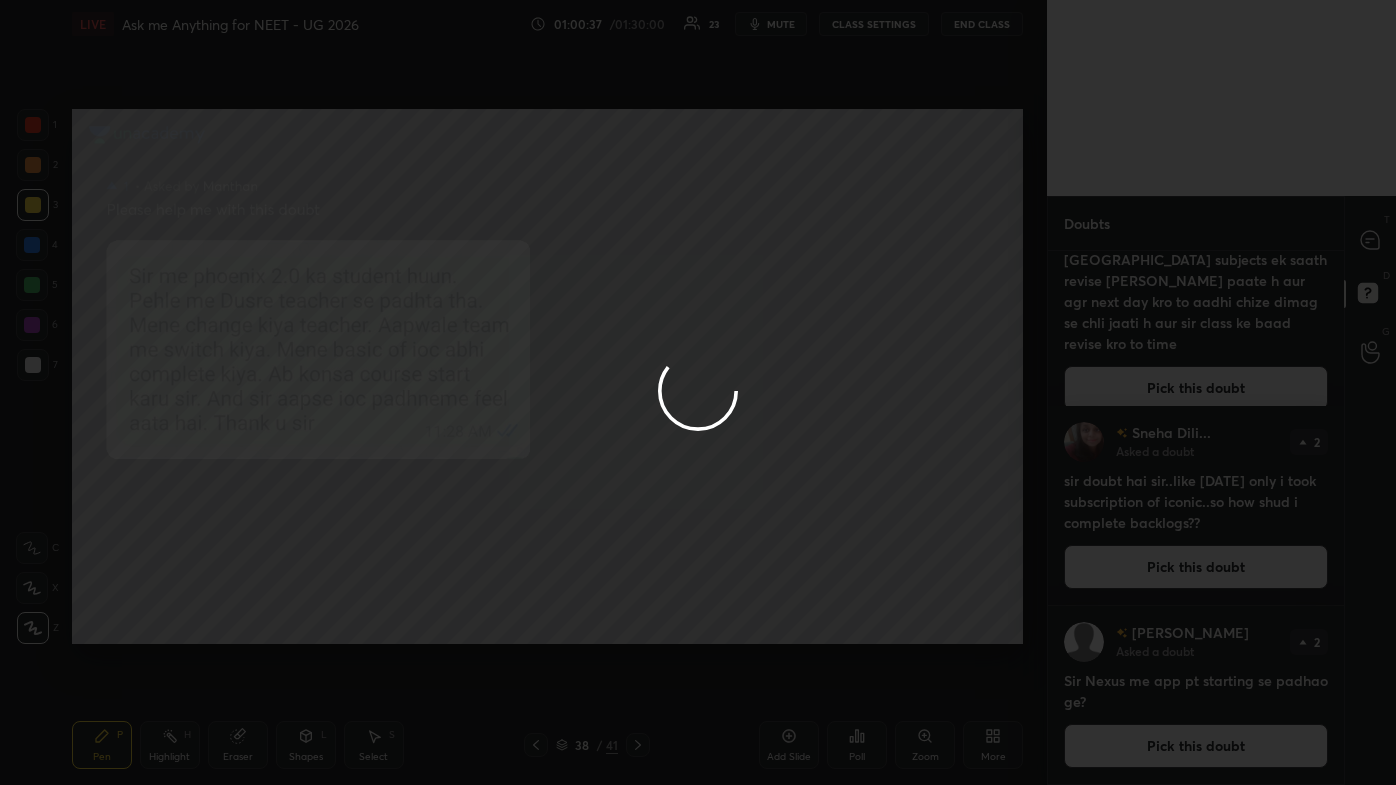 scroll, scrollTop: 0, scrollLeft: 0, axis: both 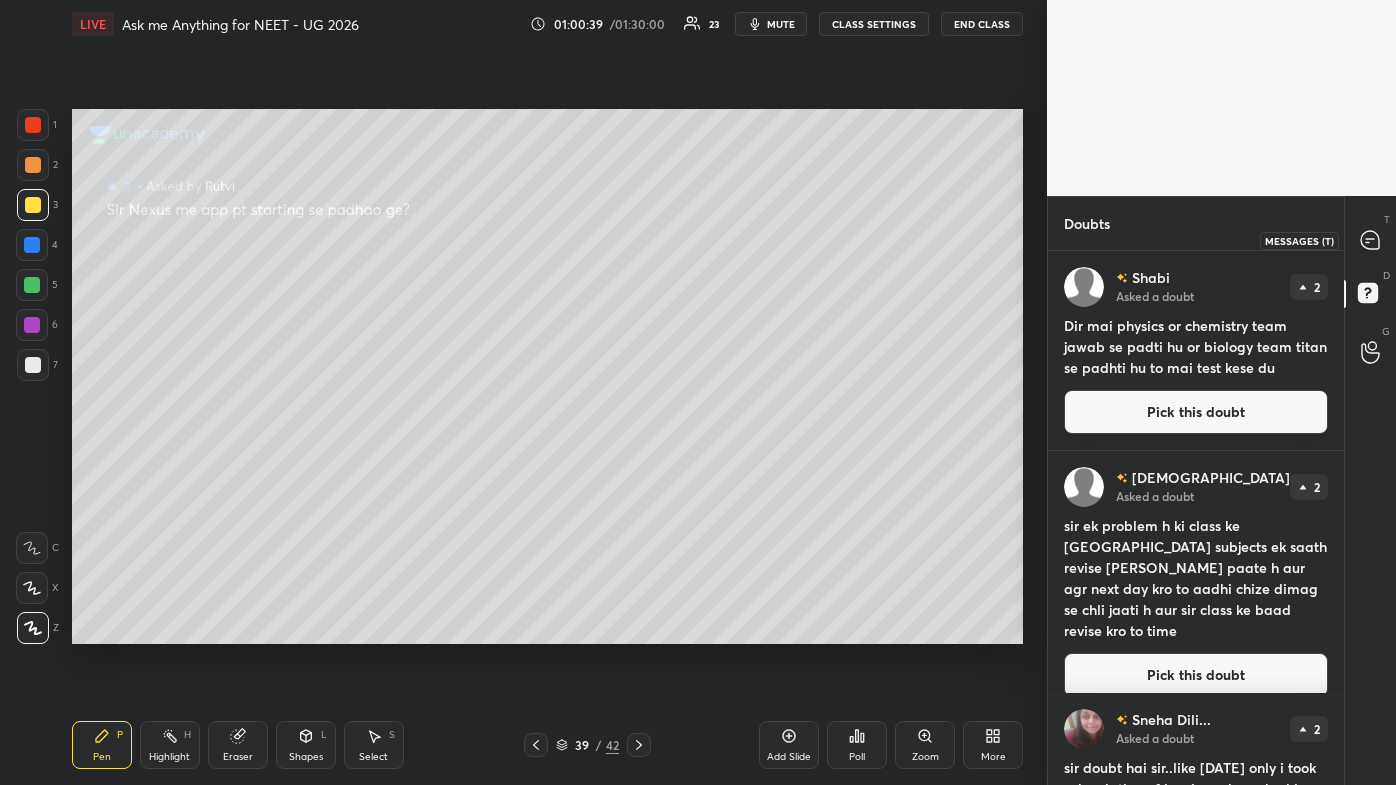 drag, startPoint x: 1368, startPoint y: 240, endPoint x: 1353, endPoint y: 261, distance: 25.806976 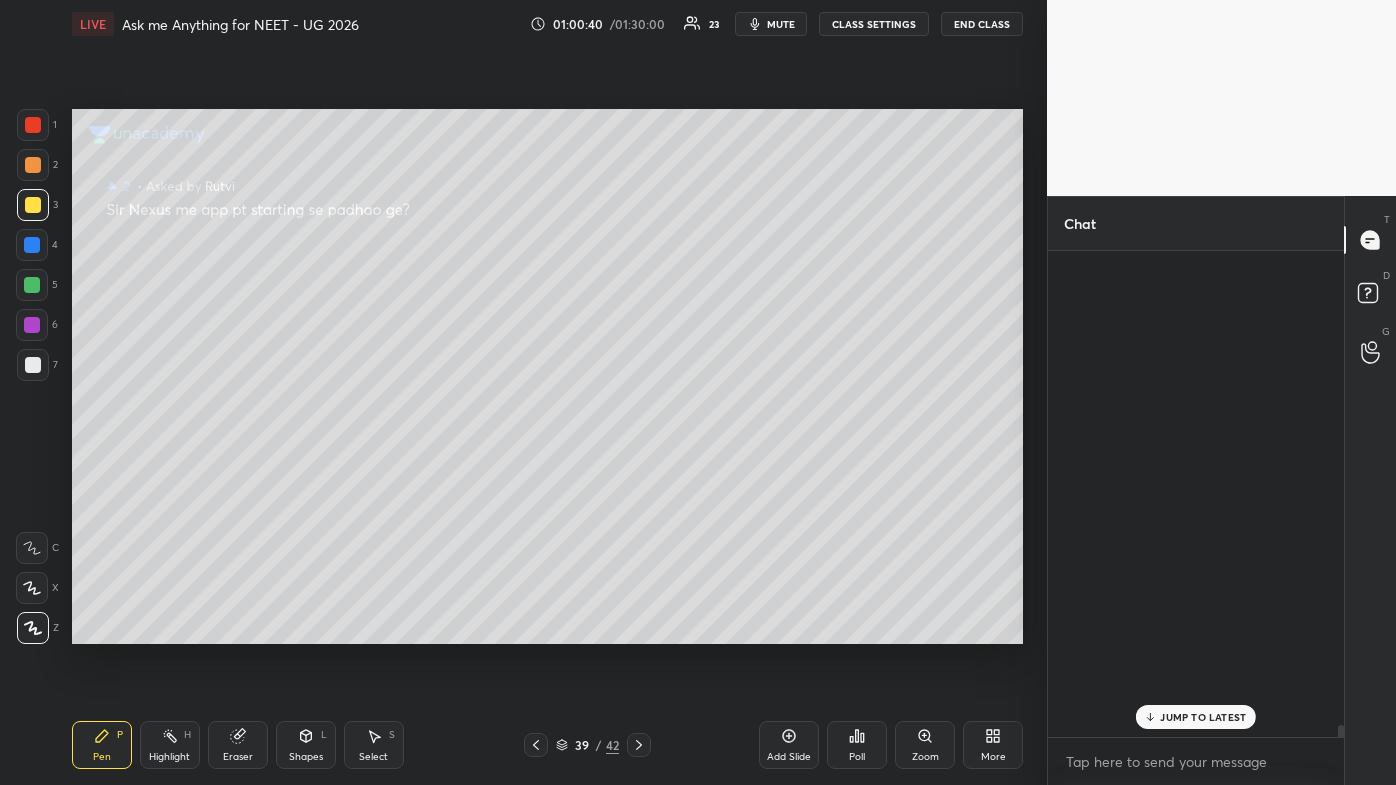 scroll, scrollTop: 20551, scrollLeft: 0, axis: vertical 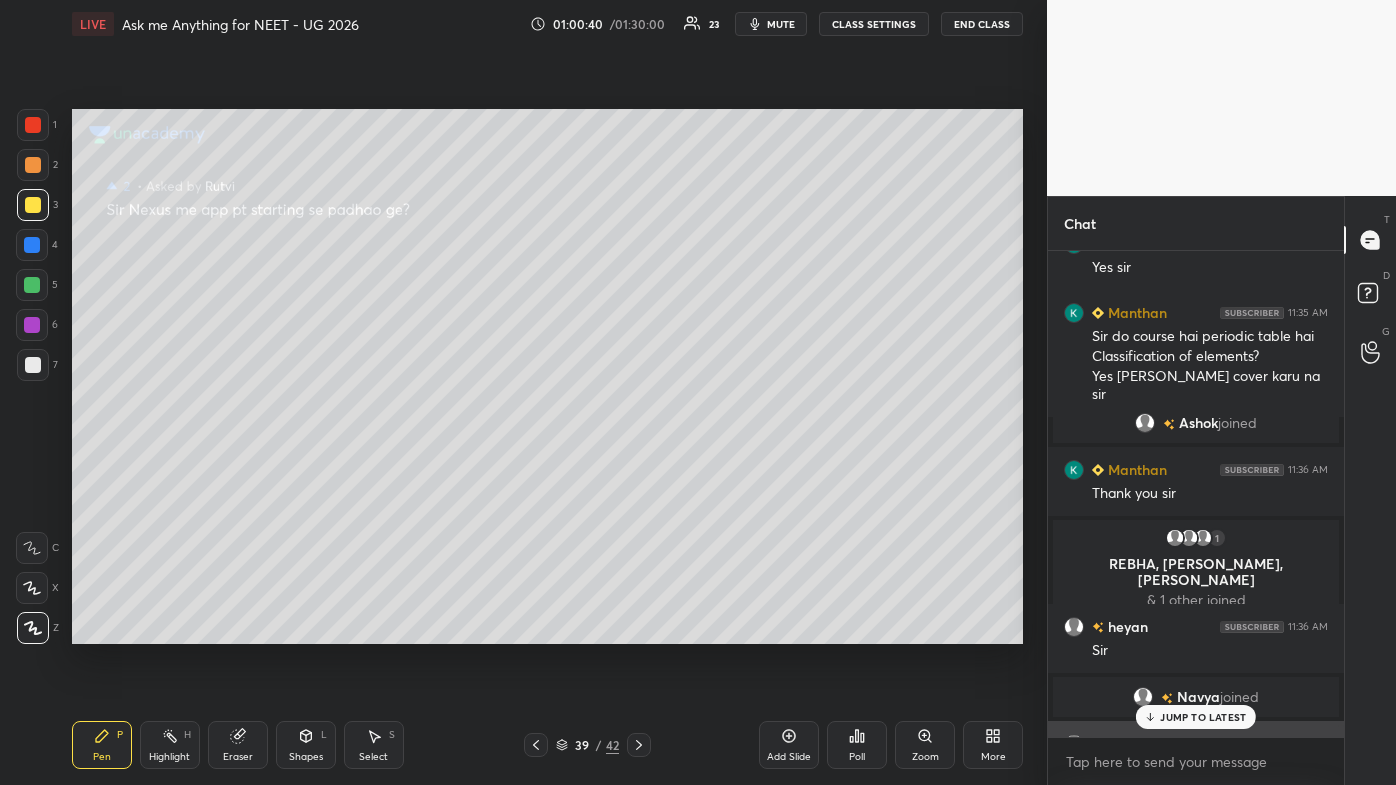 click on "heyan 11:36 AM [PERSON_NAME] dala" at bounding box center [1196, 755] 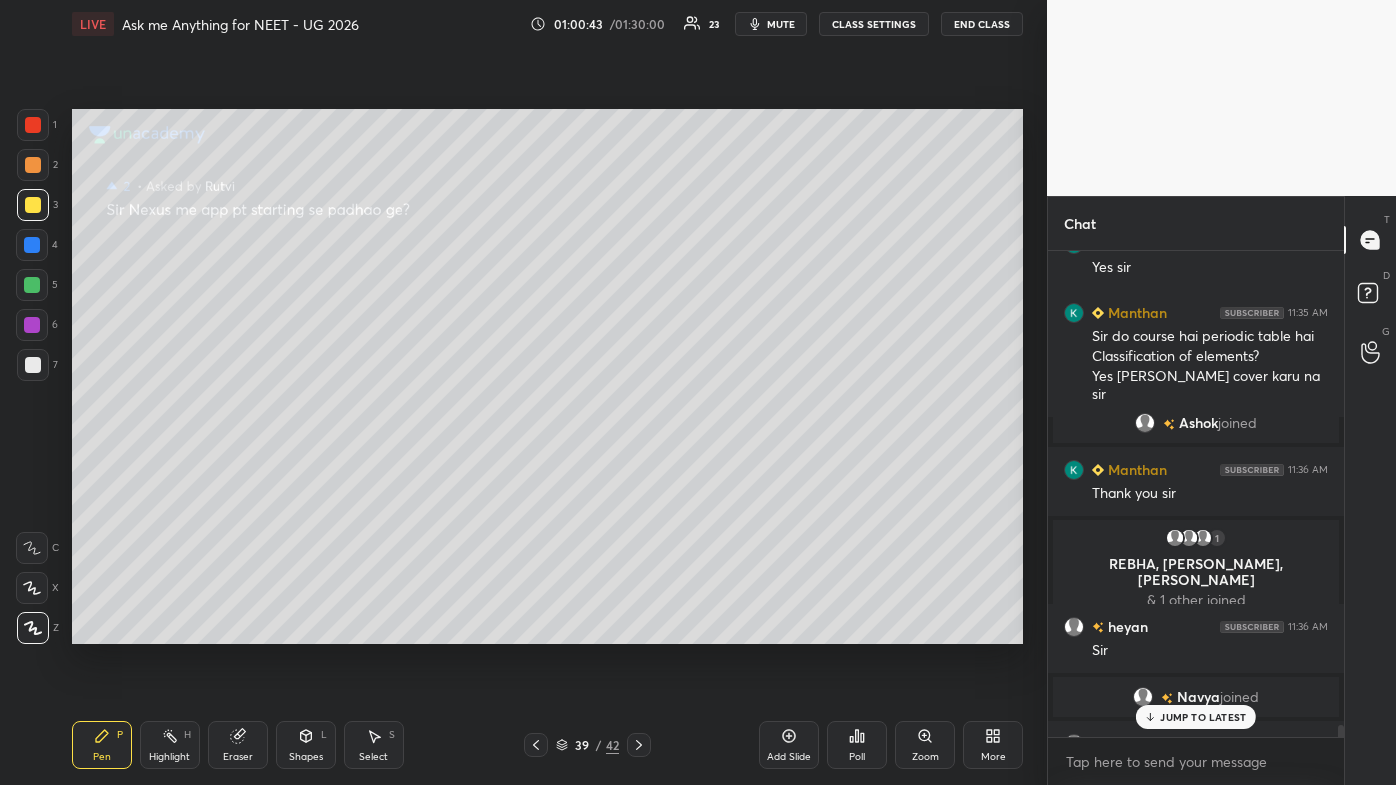 click on "Pen P" at bounding box center [102, 745] 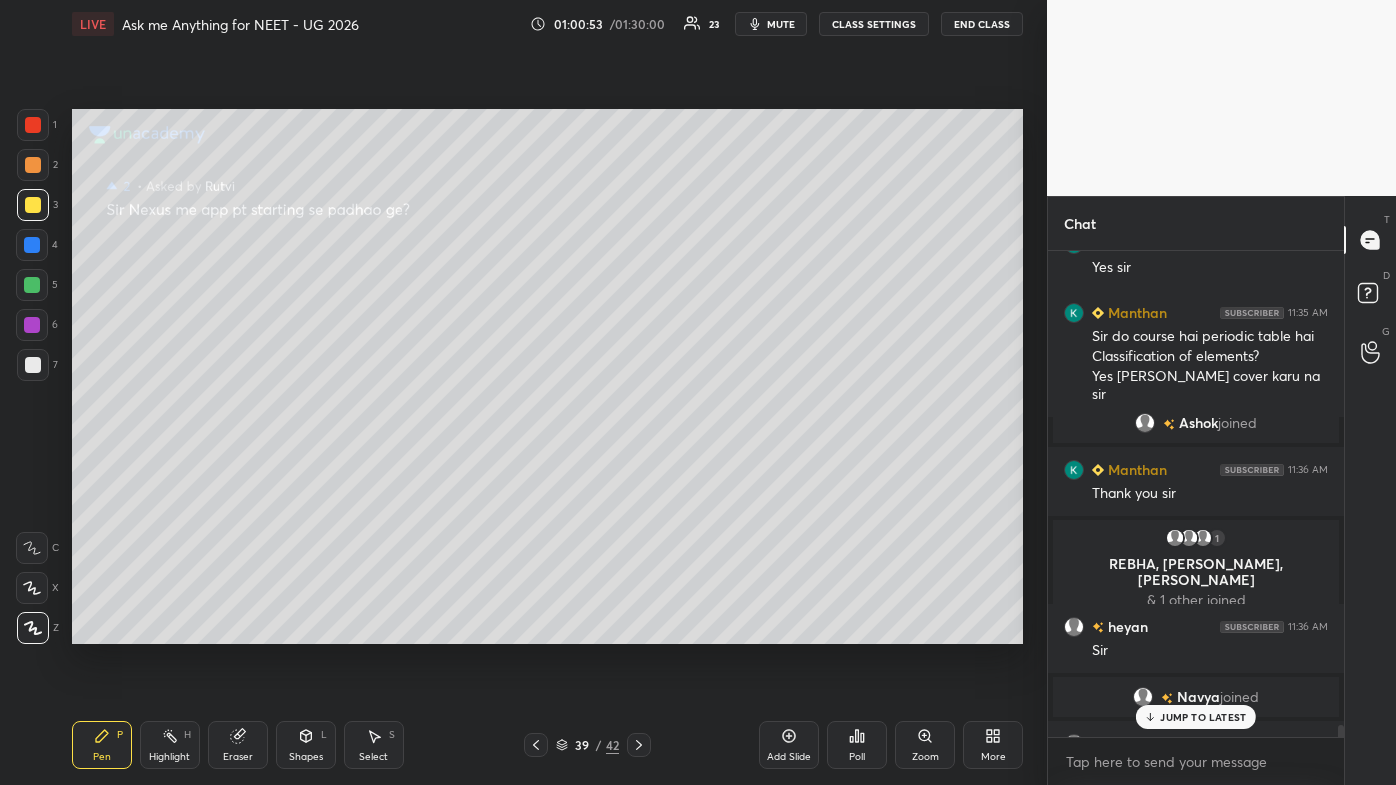 click on "JUMP TO LATEST" at bounding box center [1203, 717] 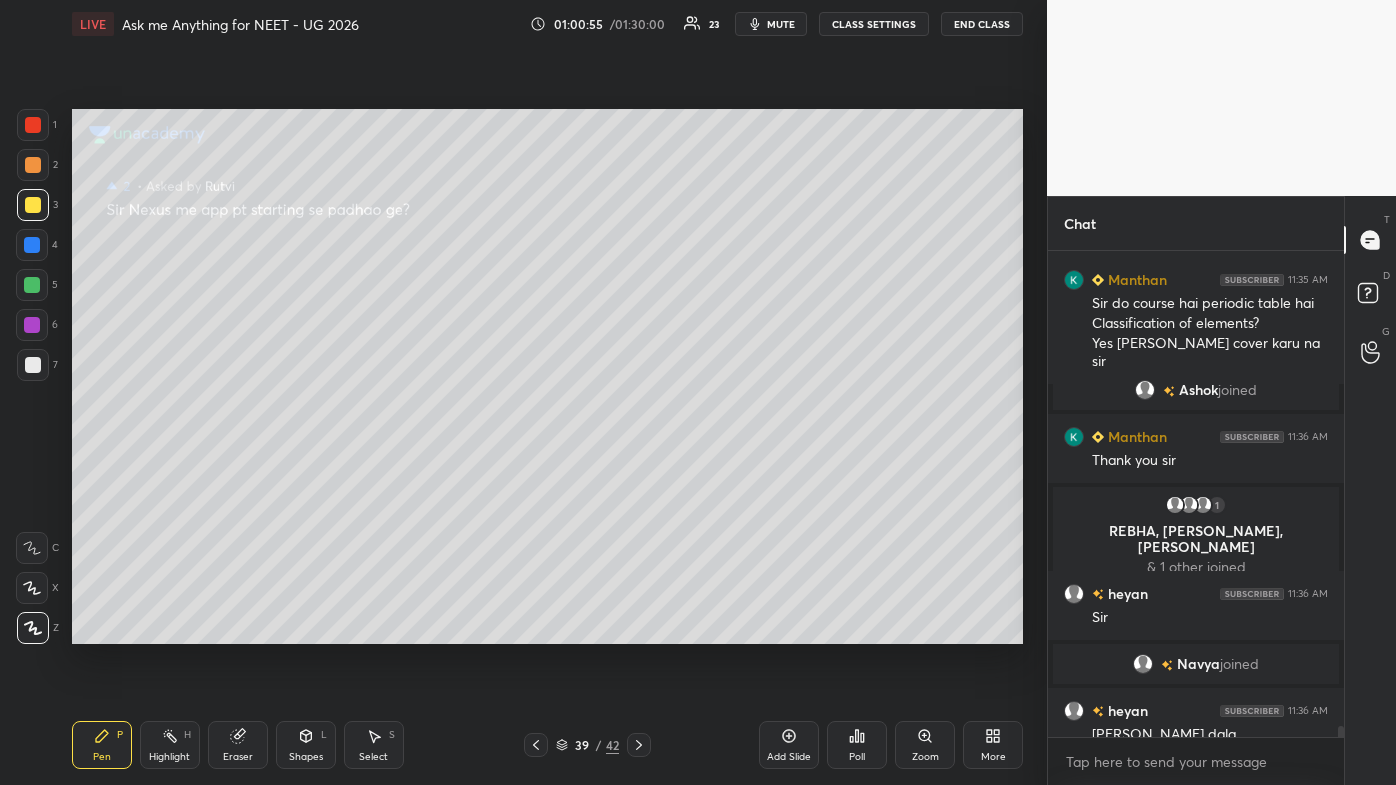 scroll, scrollTop: 20624, scrollLeft: 0, axis: vertical 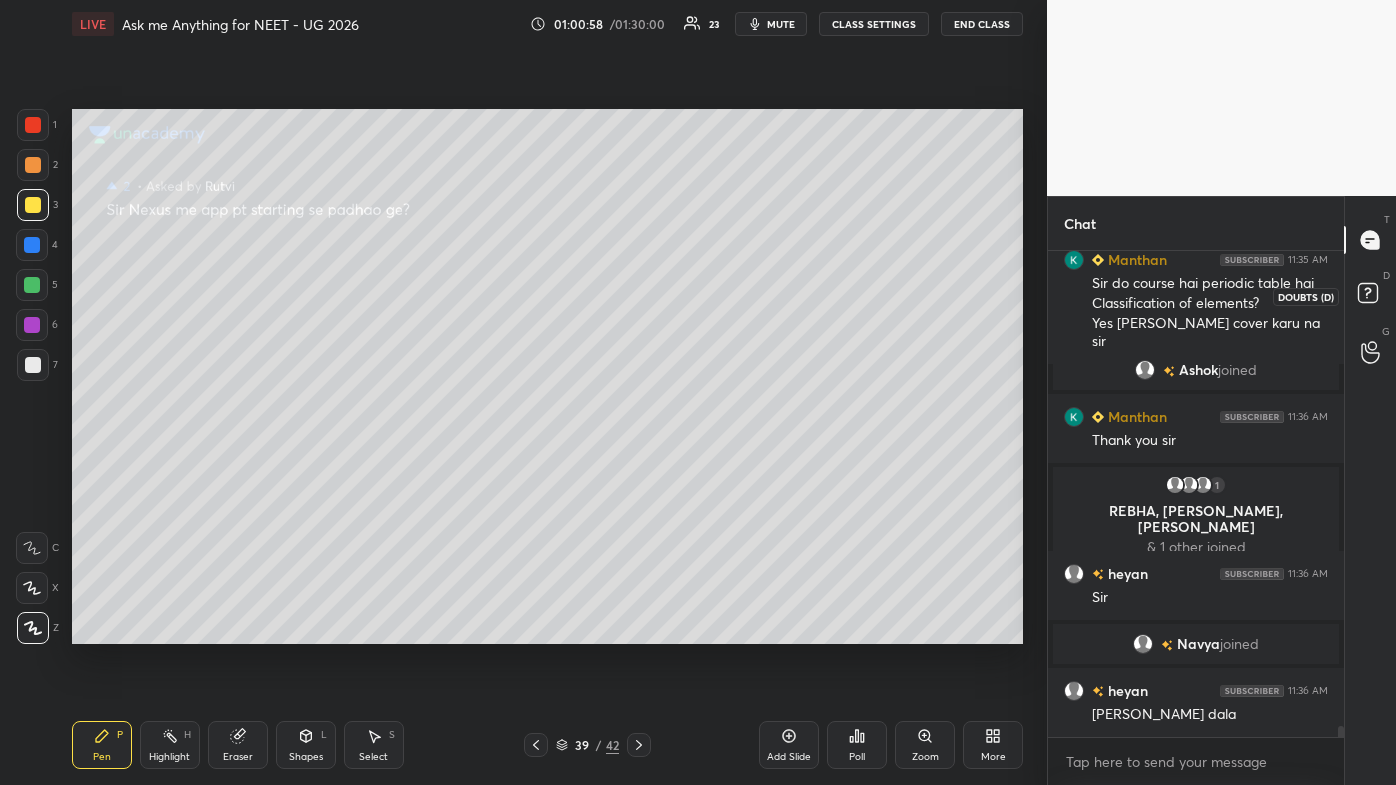 click 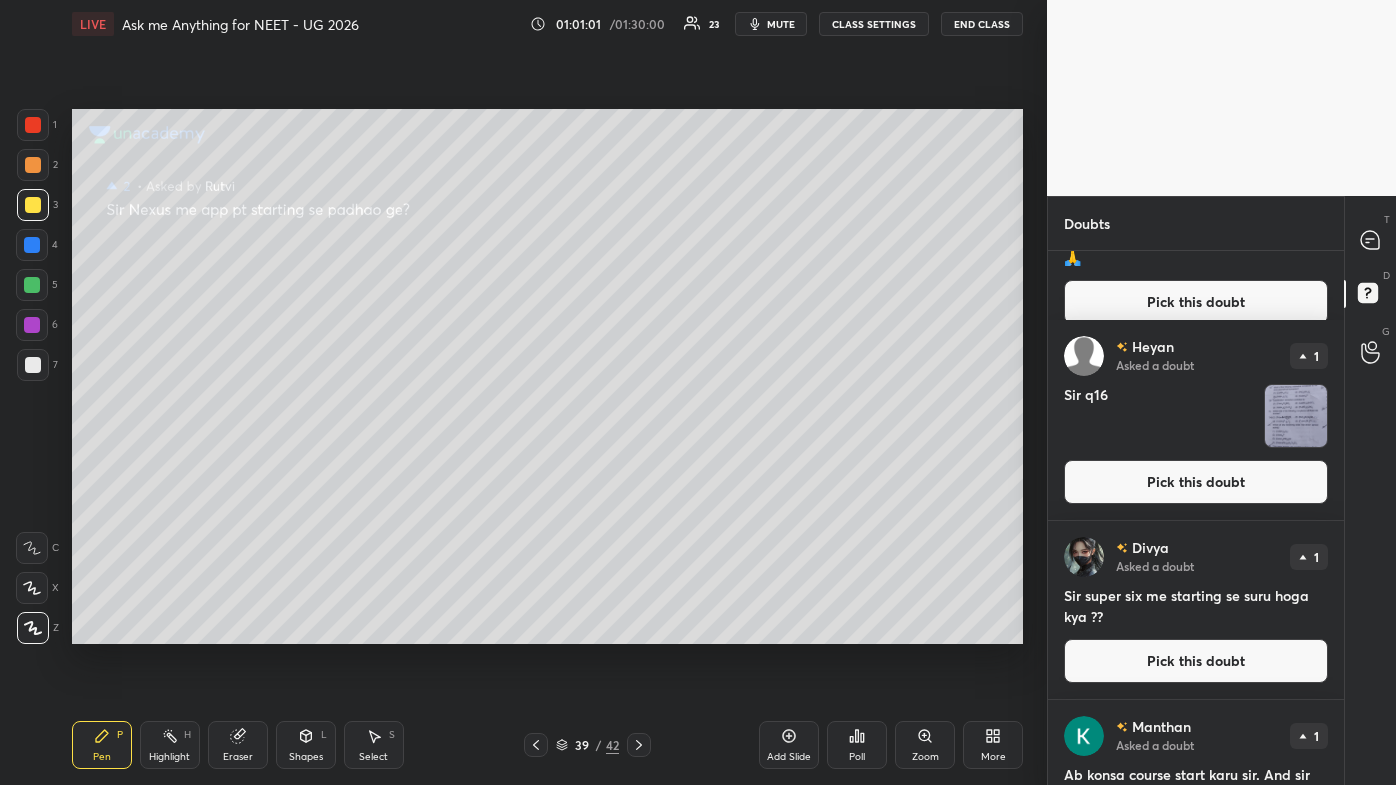 scroll, scrollTop: 770, scrollLeft: 0, axis: vertical 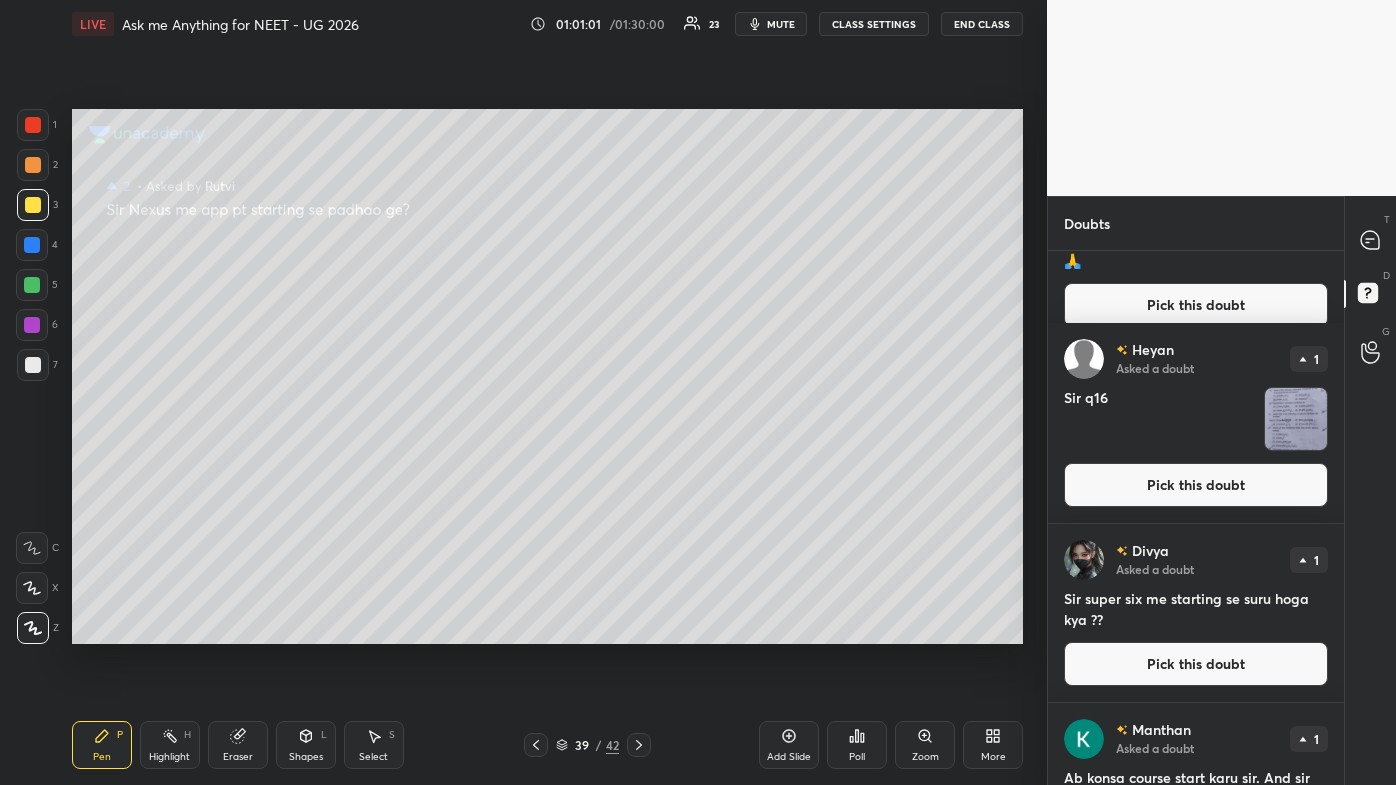 click on "Pick this doubt" at bounding box center [1196, 485] 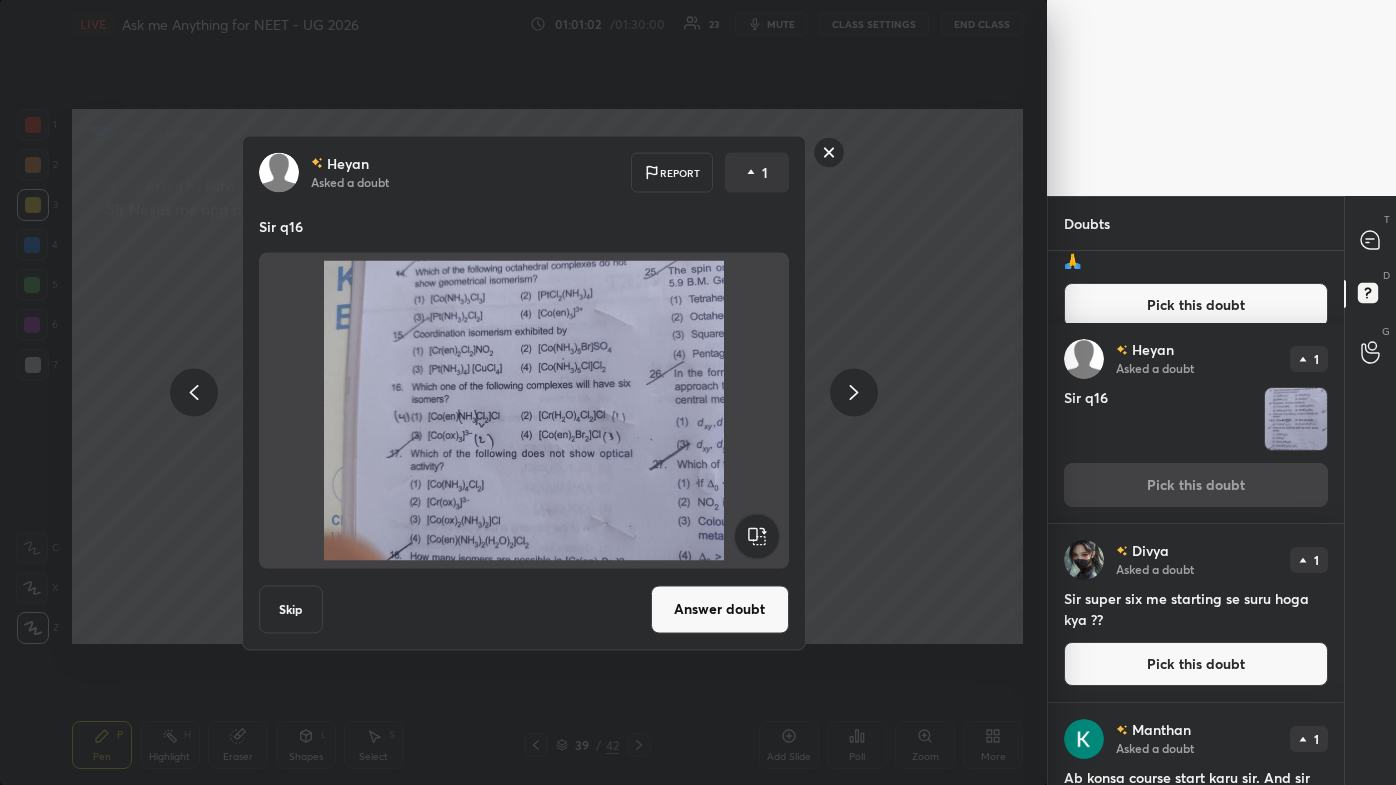 click on "Answer doubt" at bounding box center [720, 609] 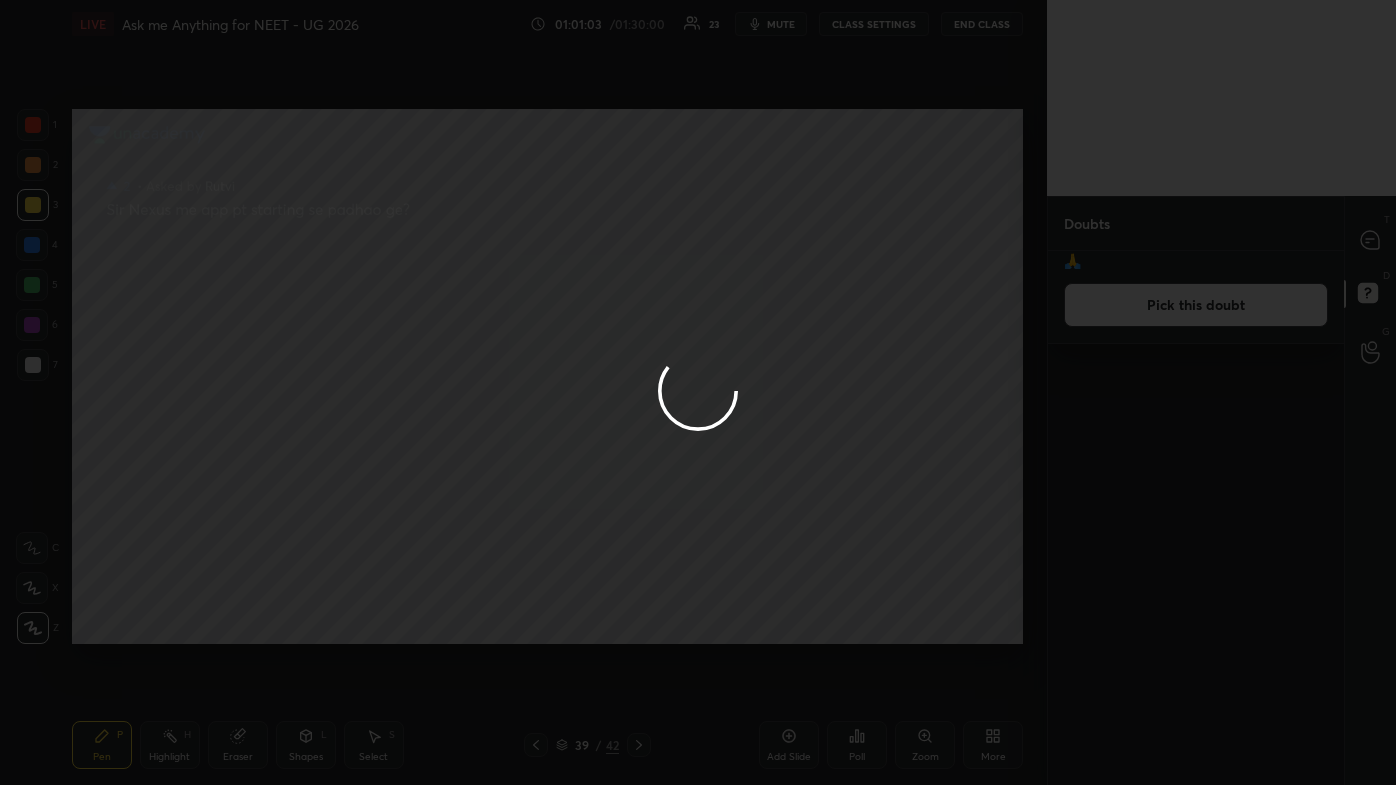 scroll, scrollTop: 0, scrollLeft: 0, axis: both 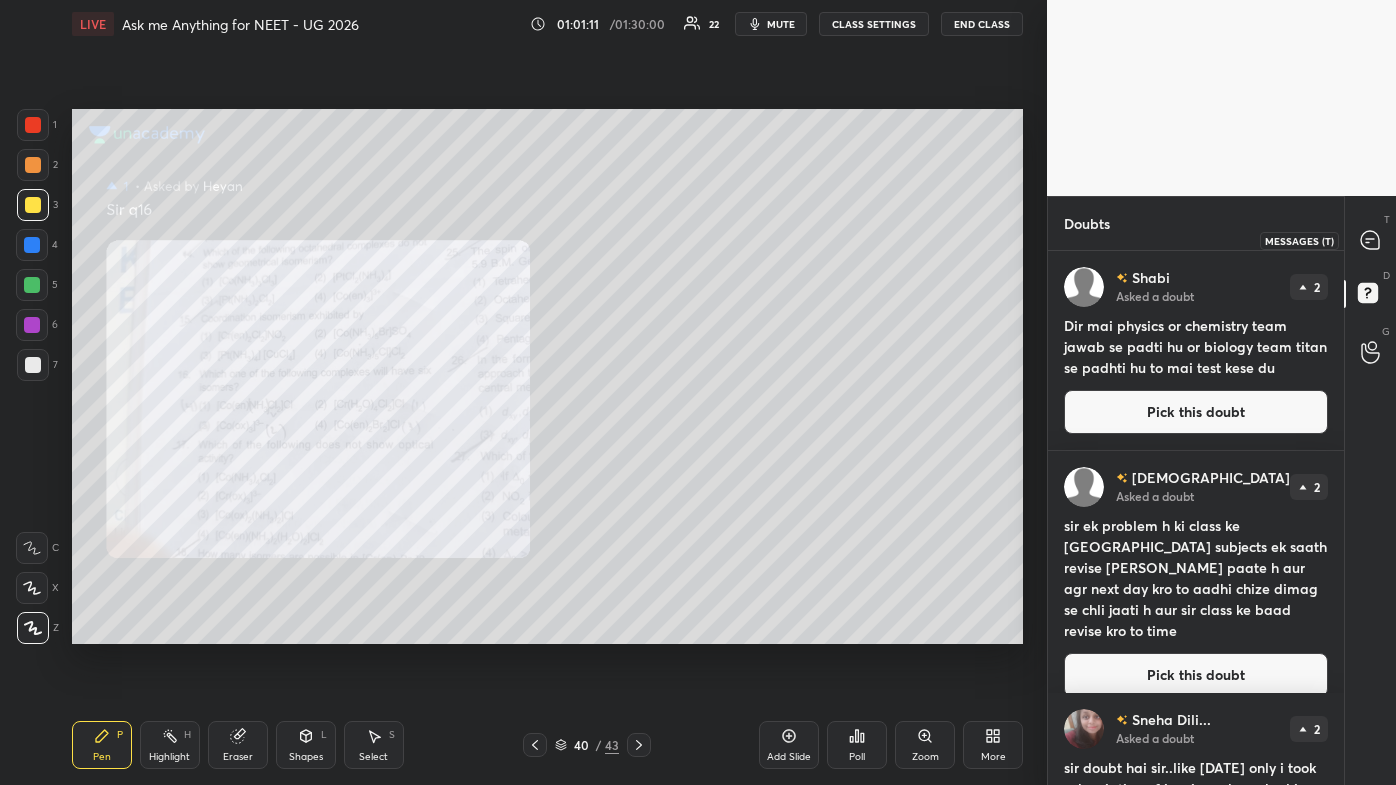 drag, startPoint x: 1367, startPoint y: 246, endPoint x: 1357, endPoint y: 266, distance: 22.36068 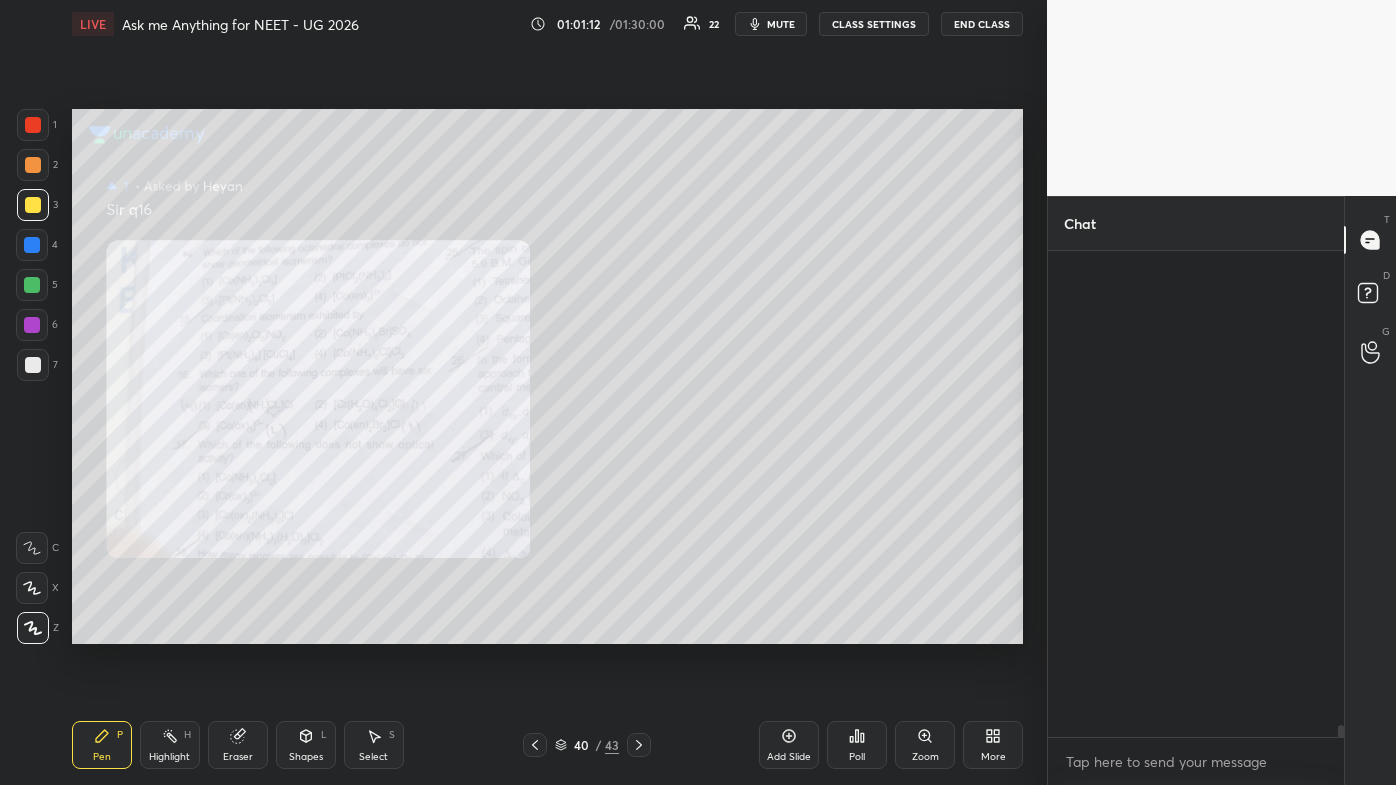 scroll, scrollTop: 20624, scrollLeft: 0, axis: vertical 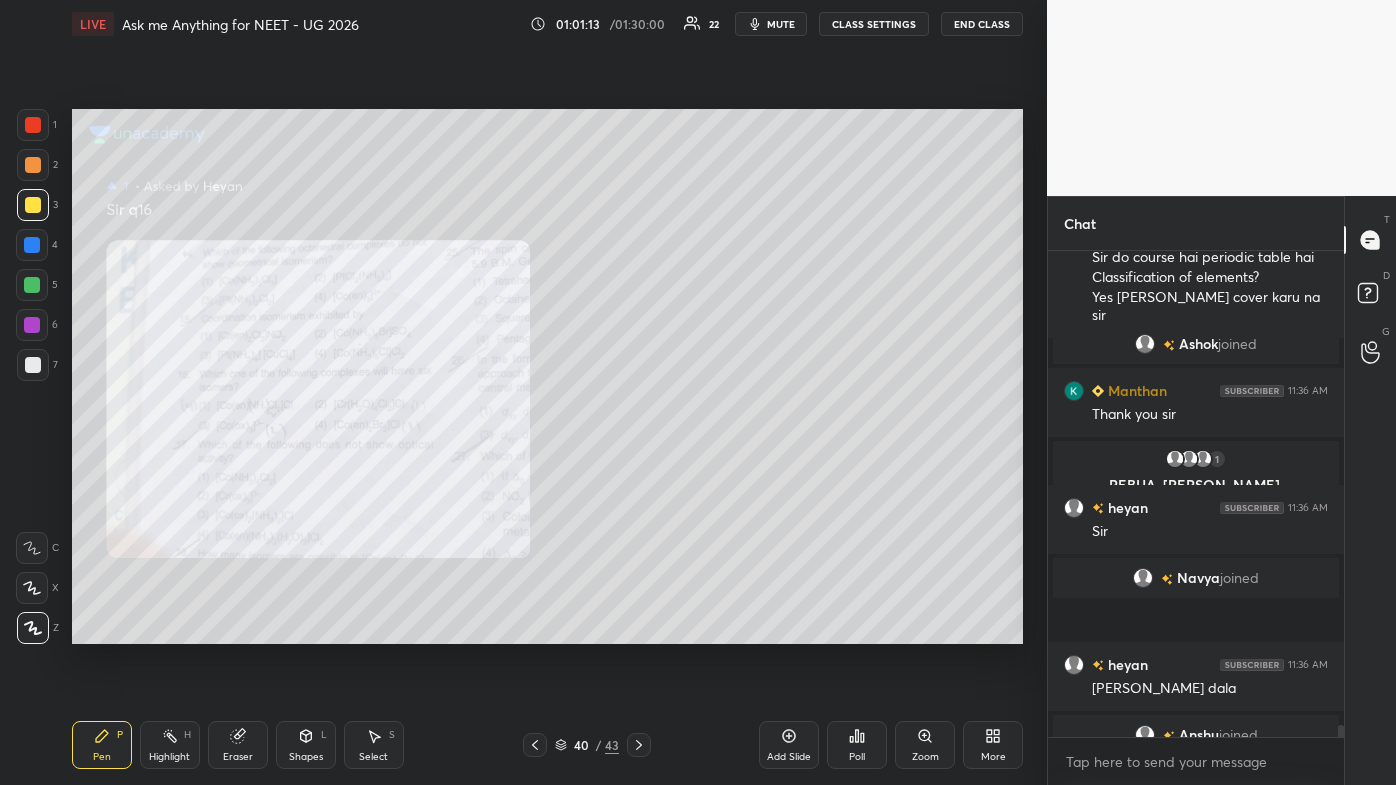 click 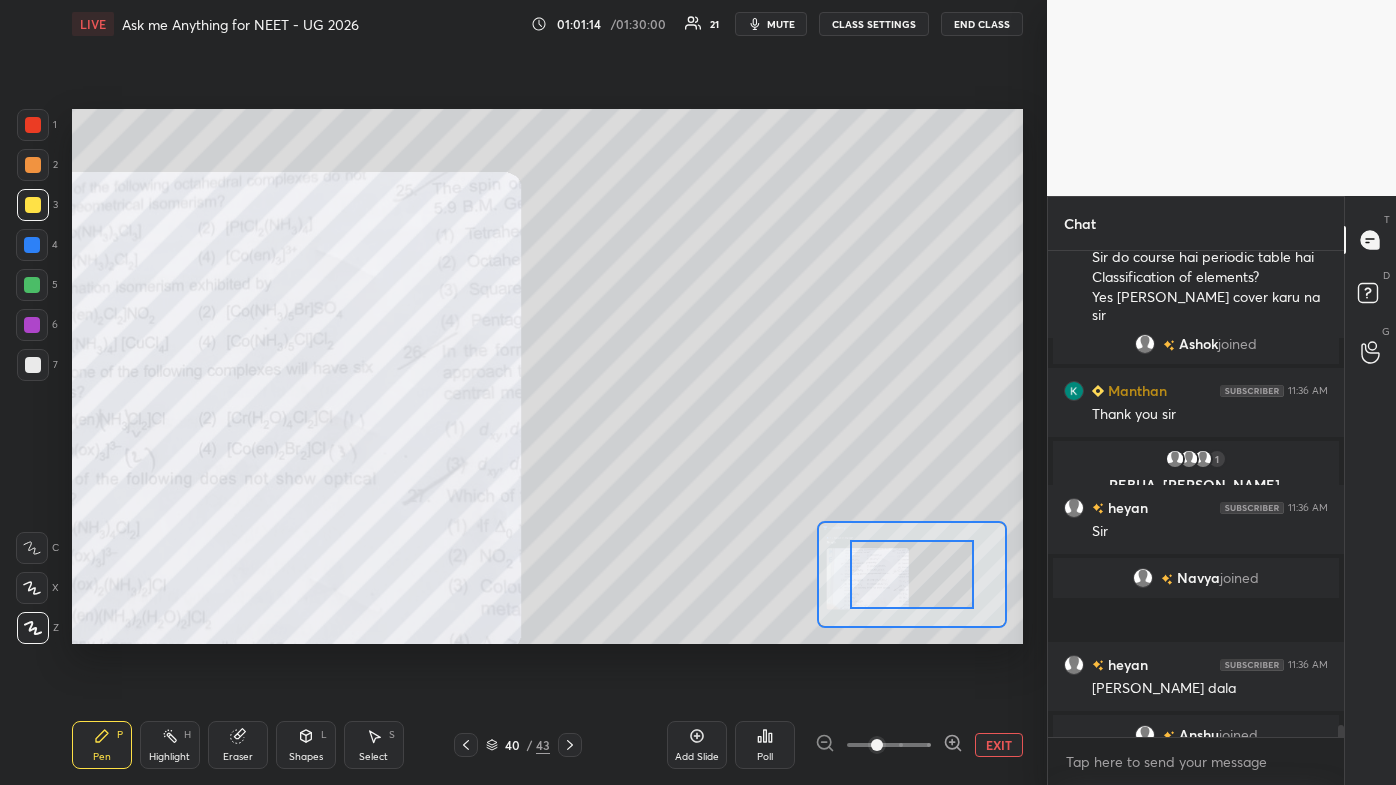 click at bounding box center (889, 745) 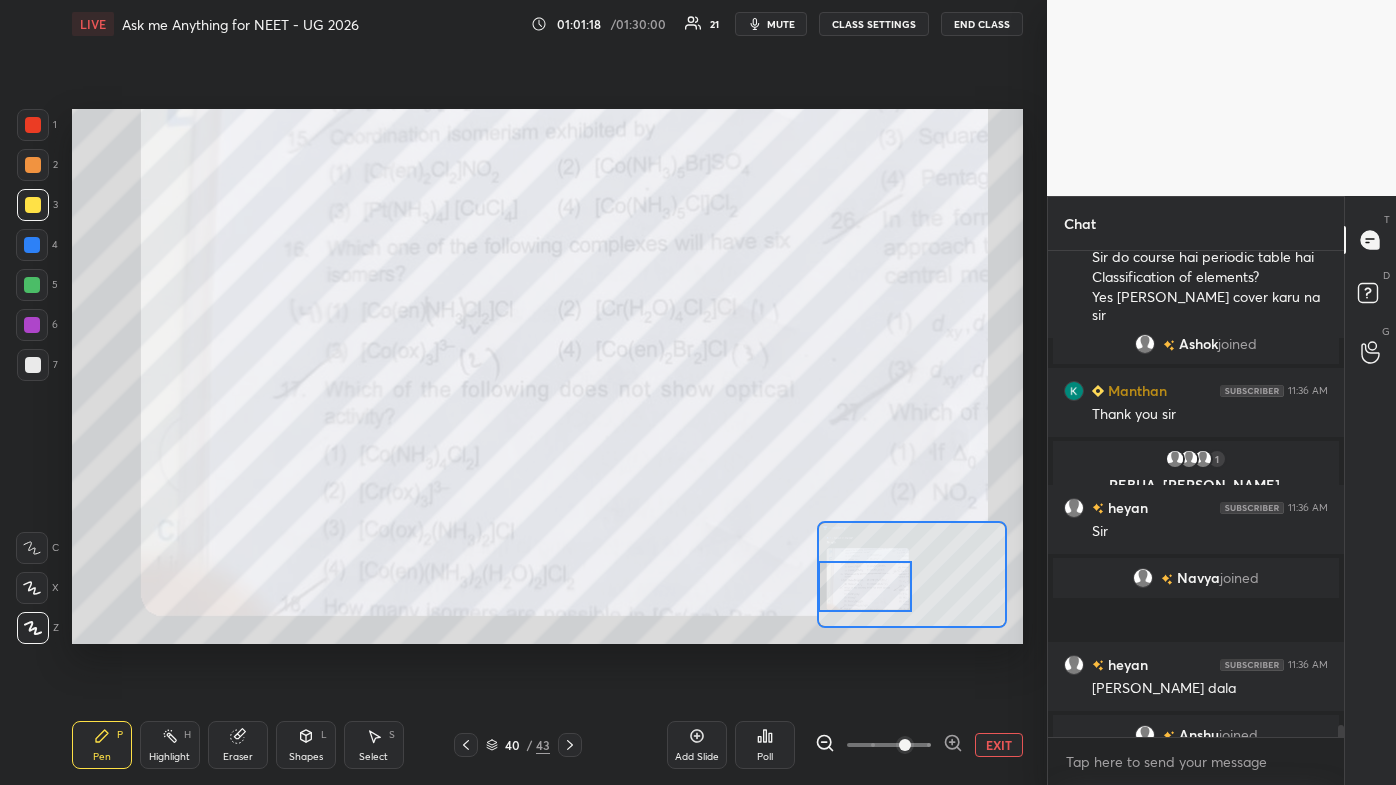 drag, startPoint x: 891, startPoint y: 572, endPoint x: 821, endPoint y: 584, distance: 71.021126 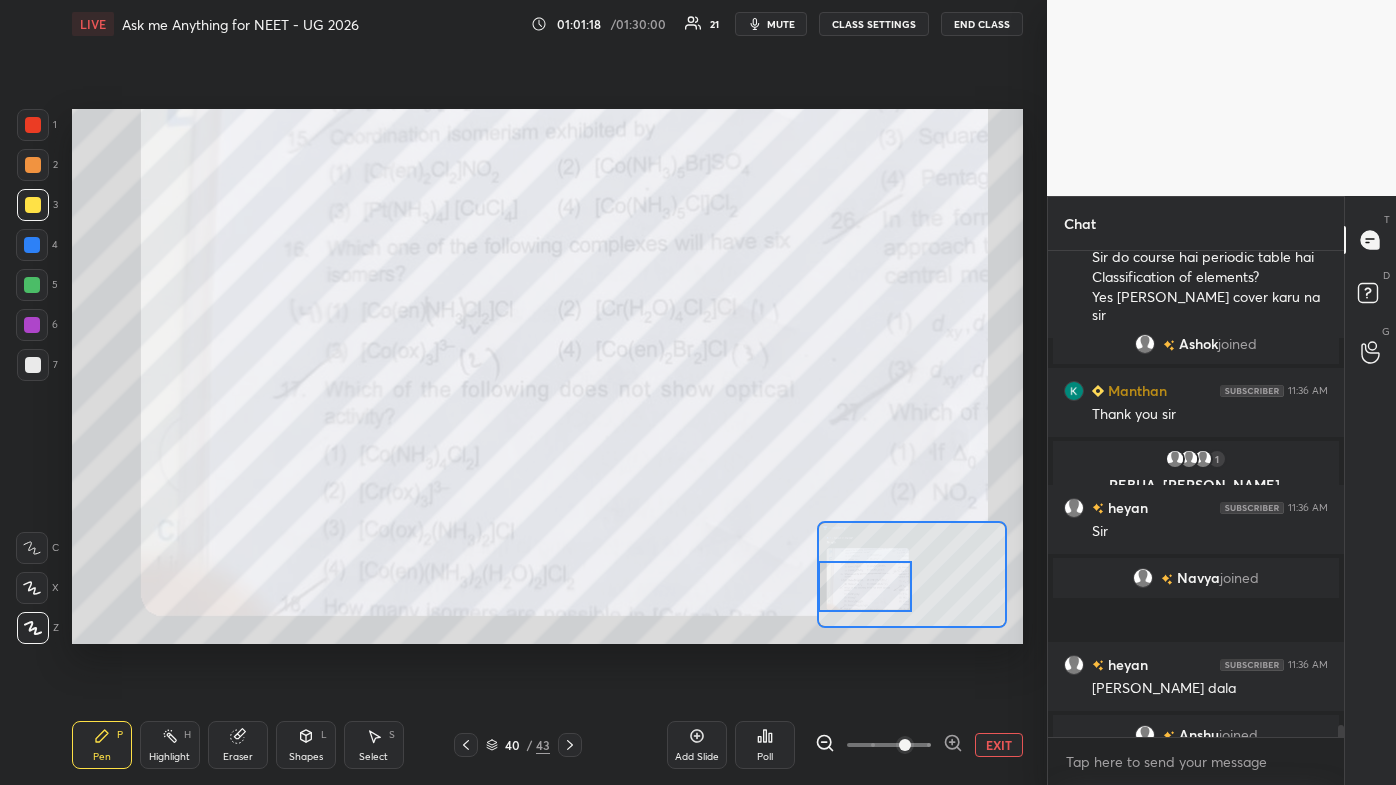 click at bounding box center (864, 587) 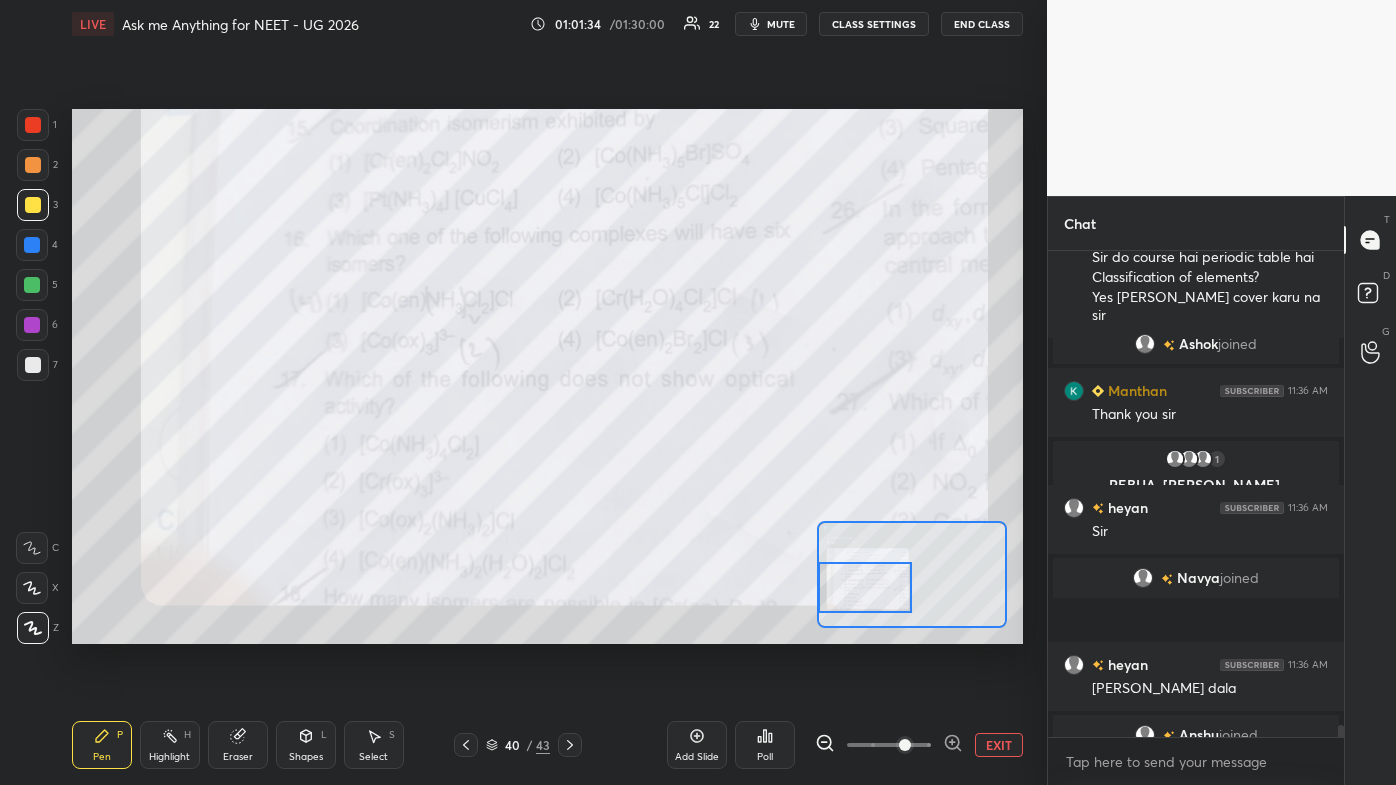 scroll, scrollTop: 20645, scrollLeft: 0, axis: vertical 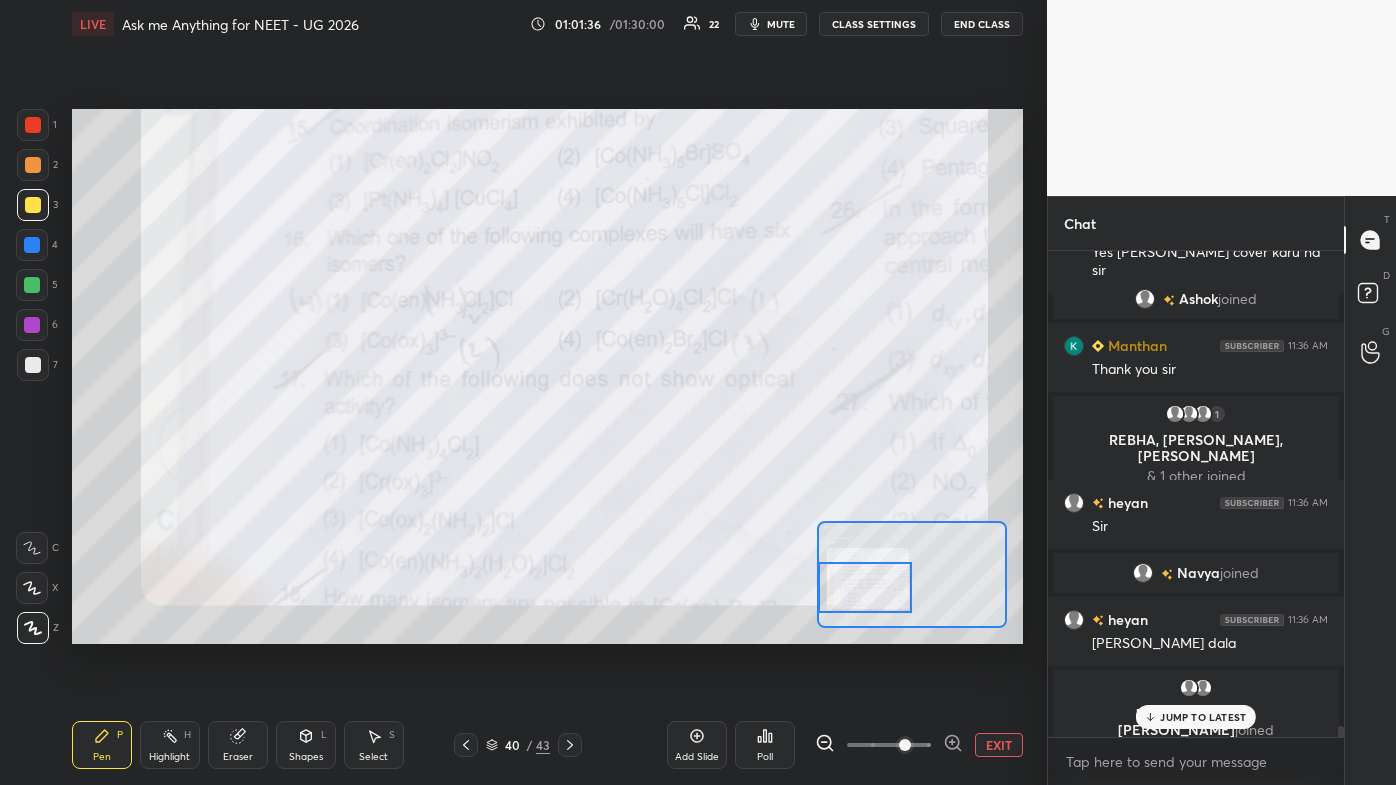 click on "JUMP TO LATEST" at bounding box center [1203, 717] 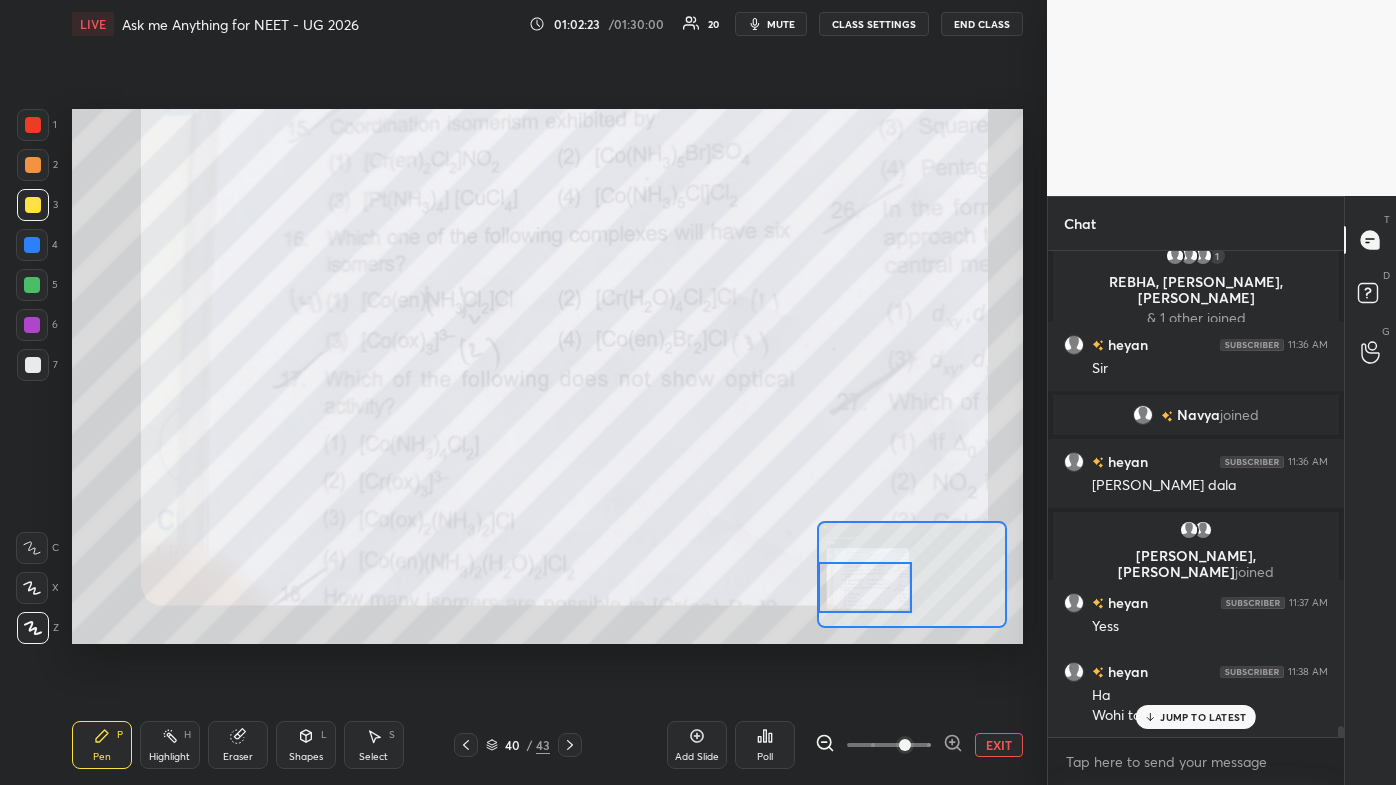 scroll, scrollTop: 20213, scrollLeft: 0, axis: vertical 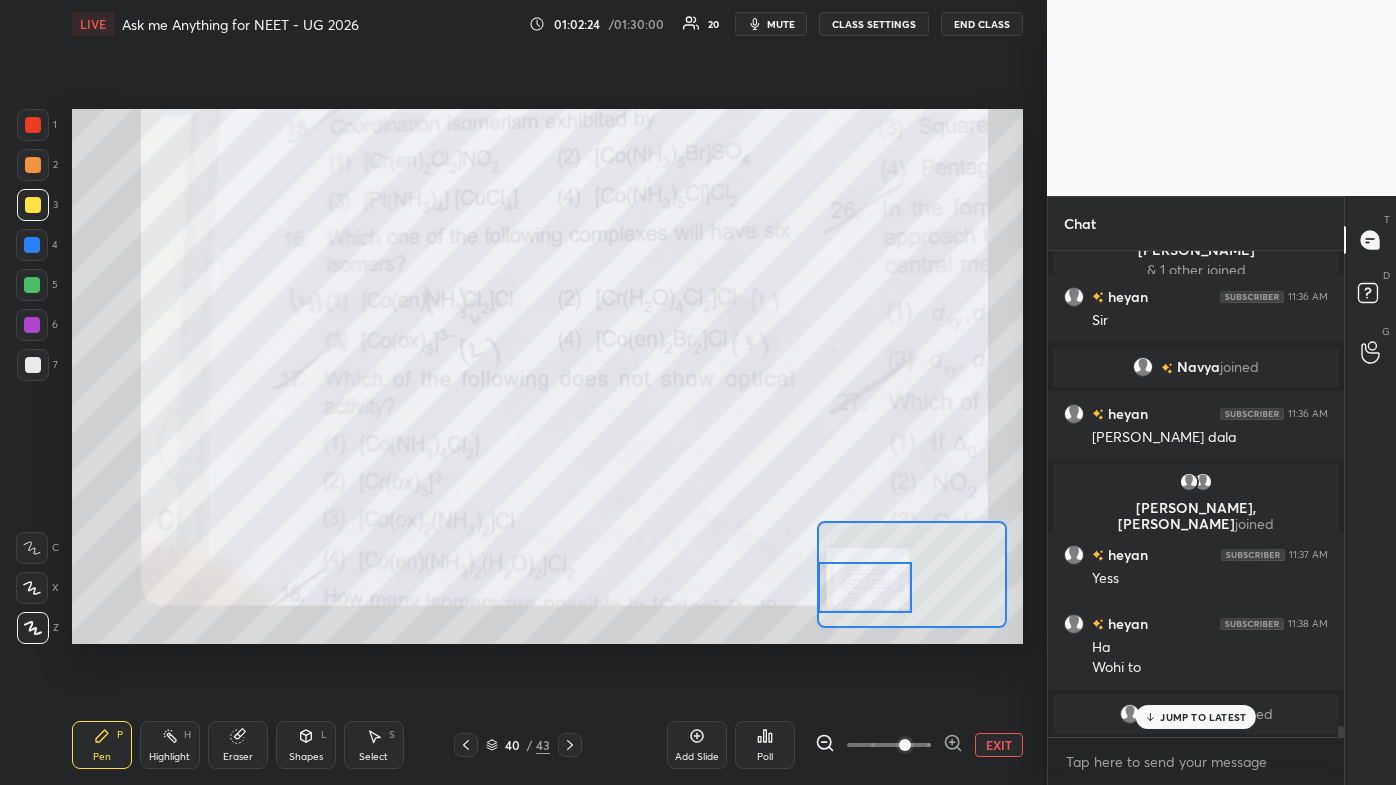 drag, startPoint x: 1178, startPoint y: 720, endPoint x: 1145, endPoint y: 746, distance: 42.0119 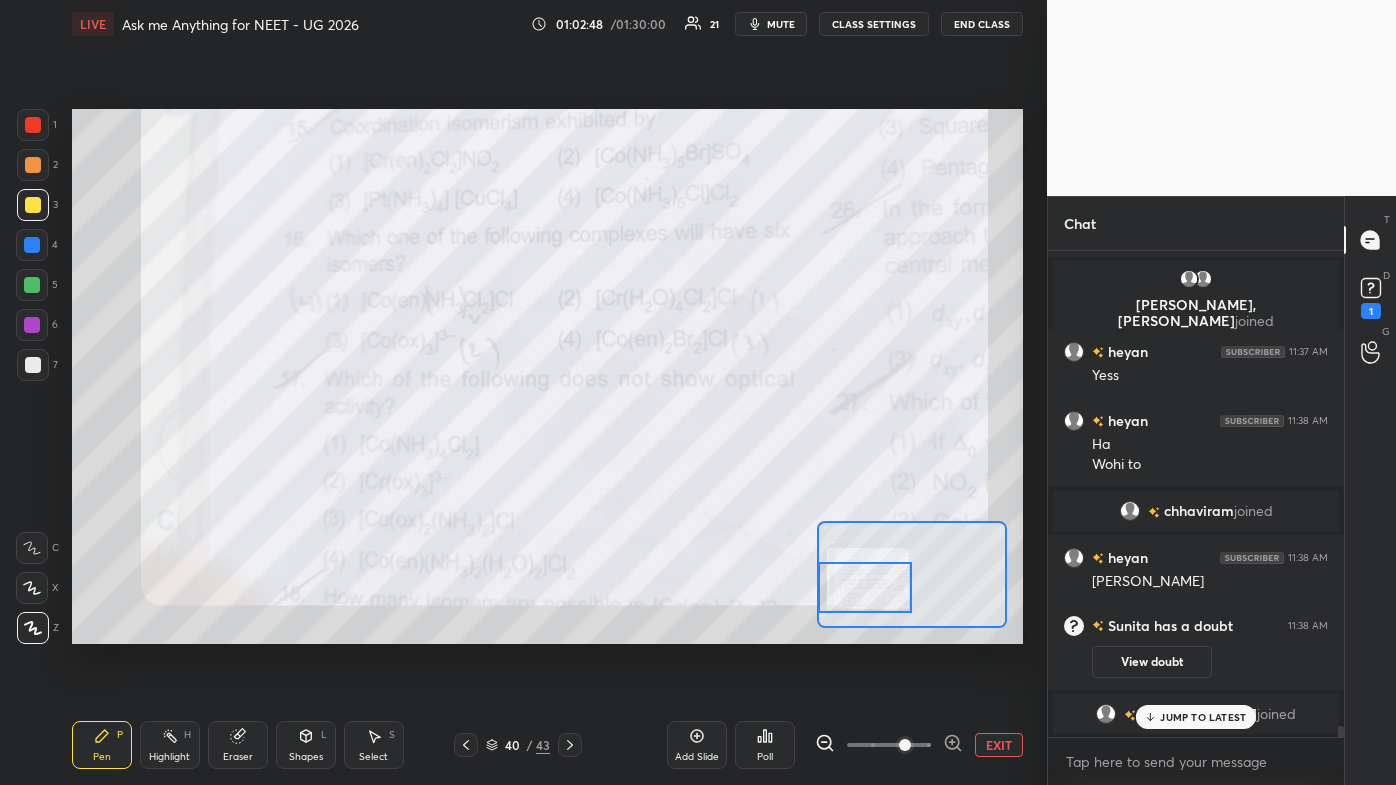 scroll, scrollTop: 20368, scrollLeft: 0, axis: vertical 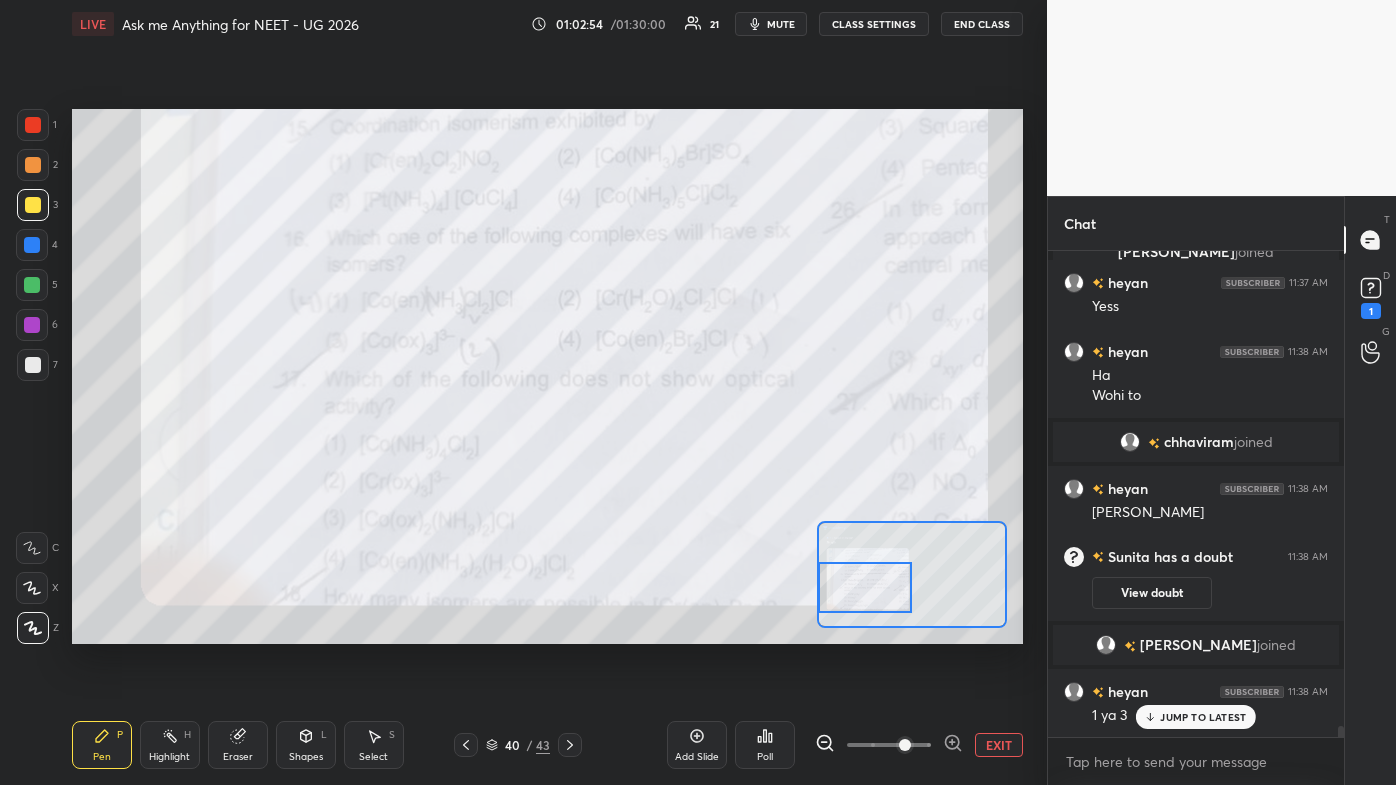drag, startPoint x: 165, startPoint y: 730, endPoint x: 199, endPoint y: 670, distance: 68.96376 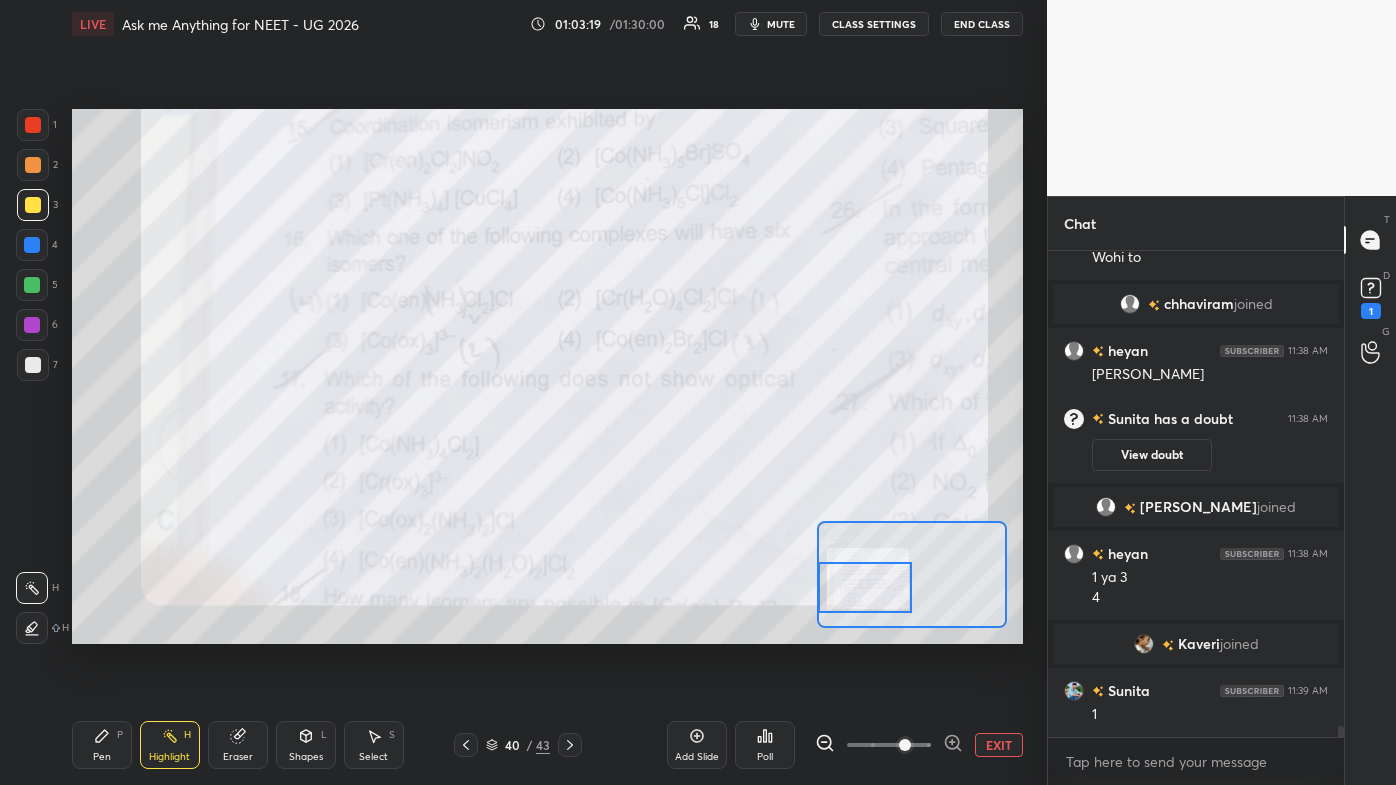 scroll, scrollTop: 20575, scrollLeft: 0, axis: vertical 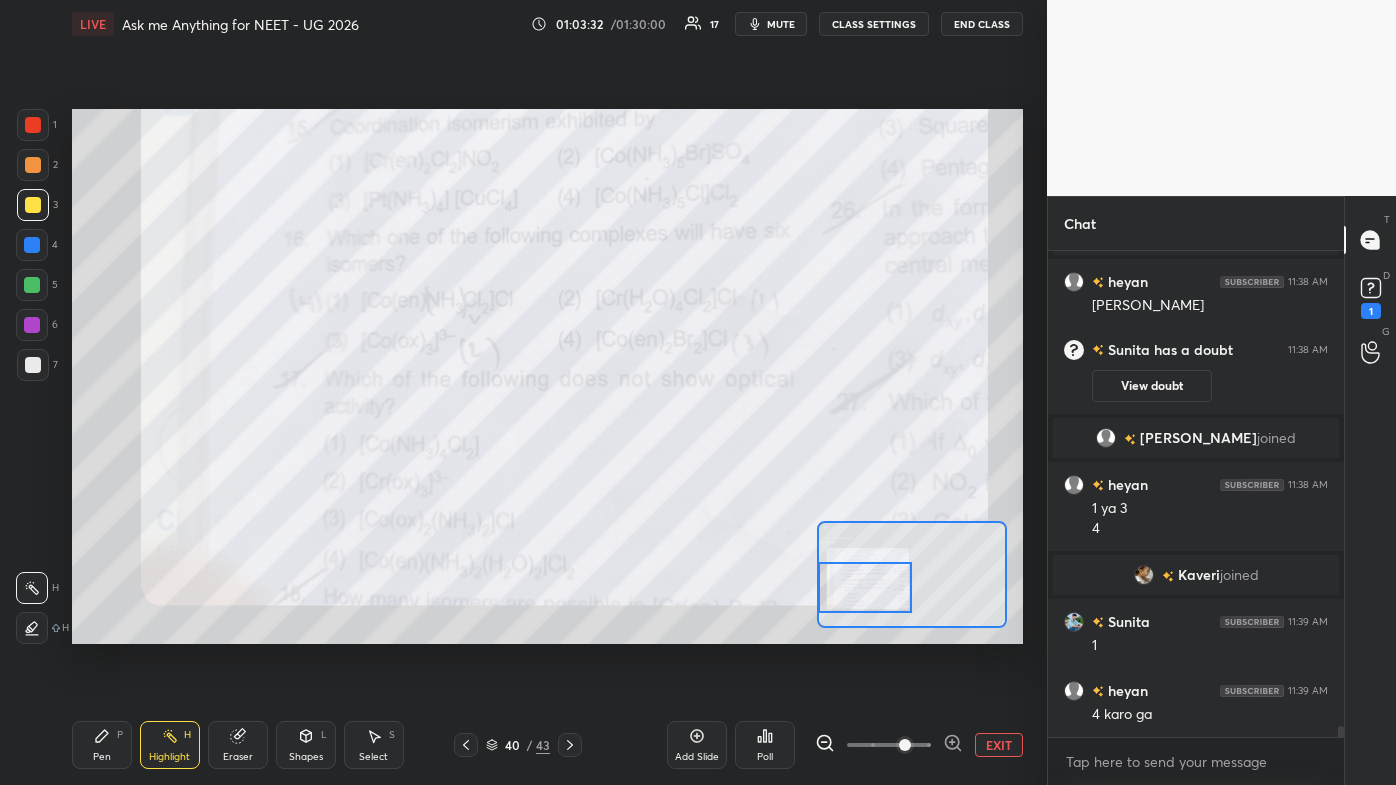 drag, startPoint x: 106, startPoint y: 744, endPoint x: 88, endPoint y: 752, distance: 19.697716 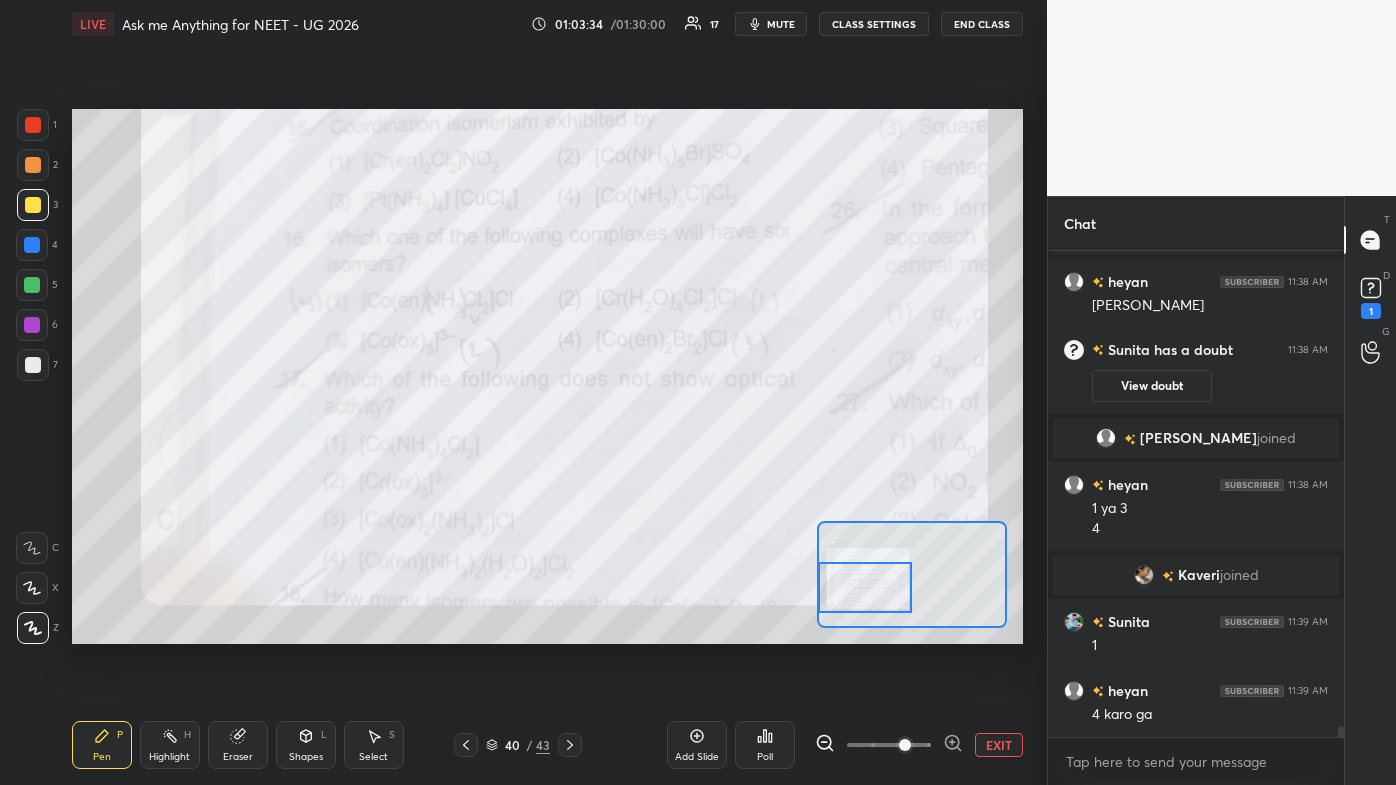 scroll, scrollTop: 20594, scrollLeft: 0, axis: vertical 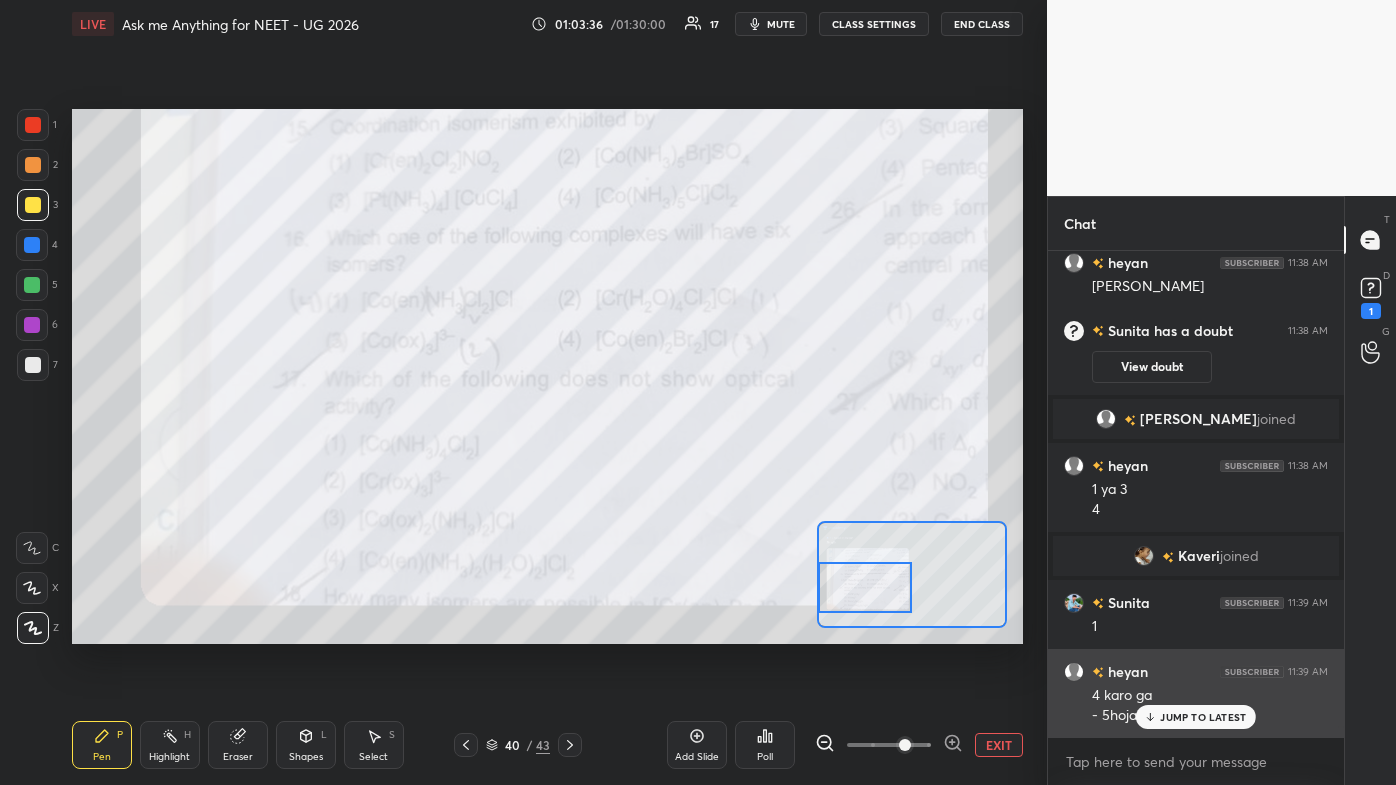 click on "JUMP TO LATEST" at bounding box center [1203, 717] 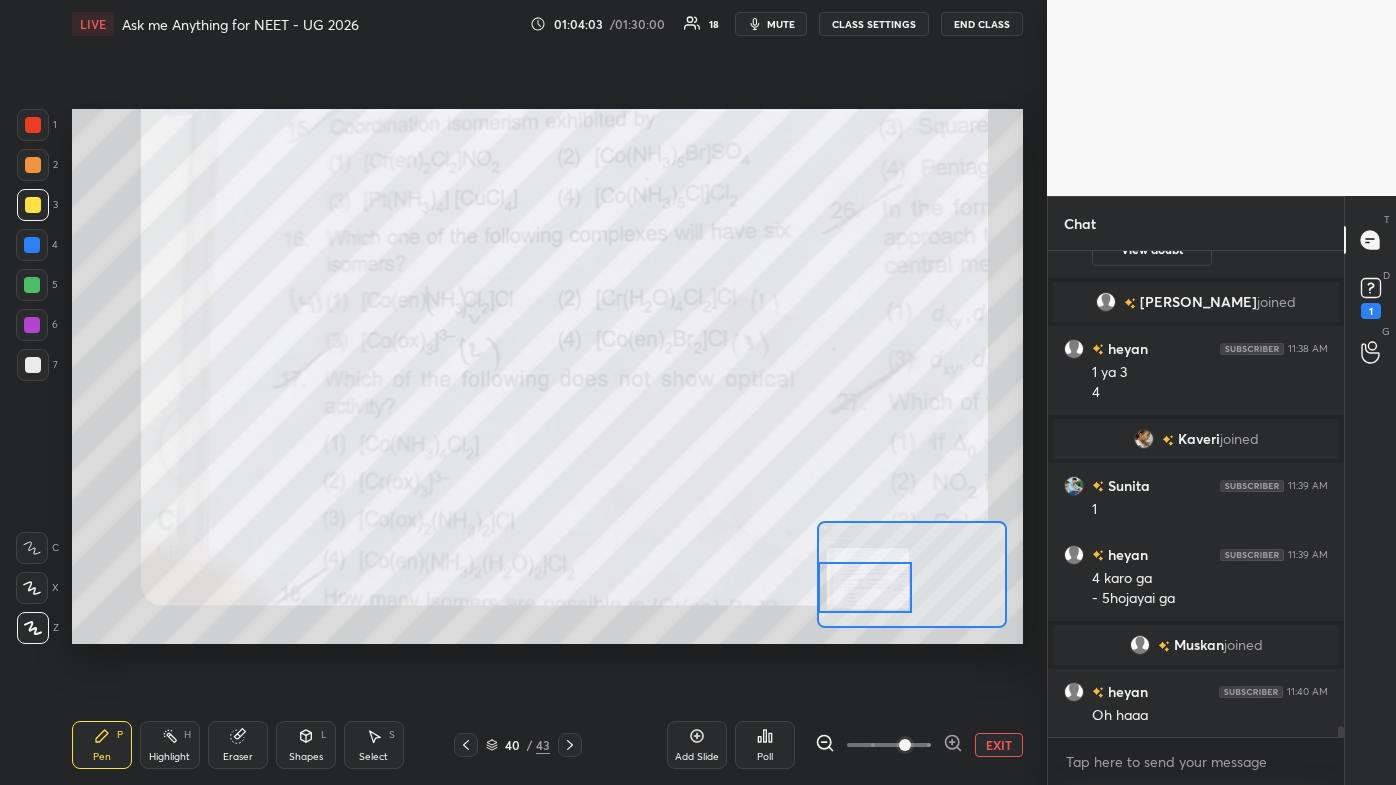 scroll, scrollTop: 20666, scrollLeft: 0, axis: vertical 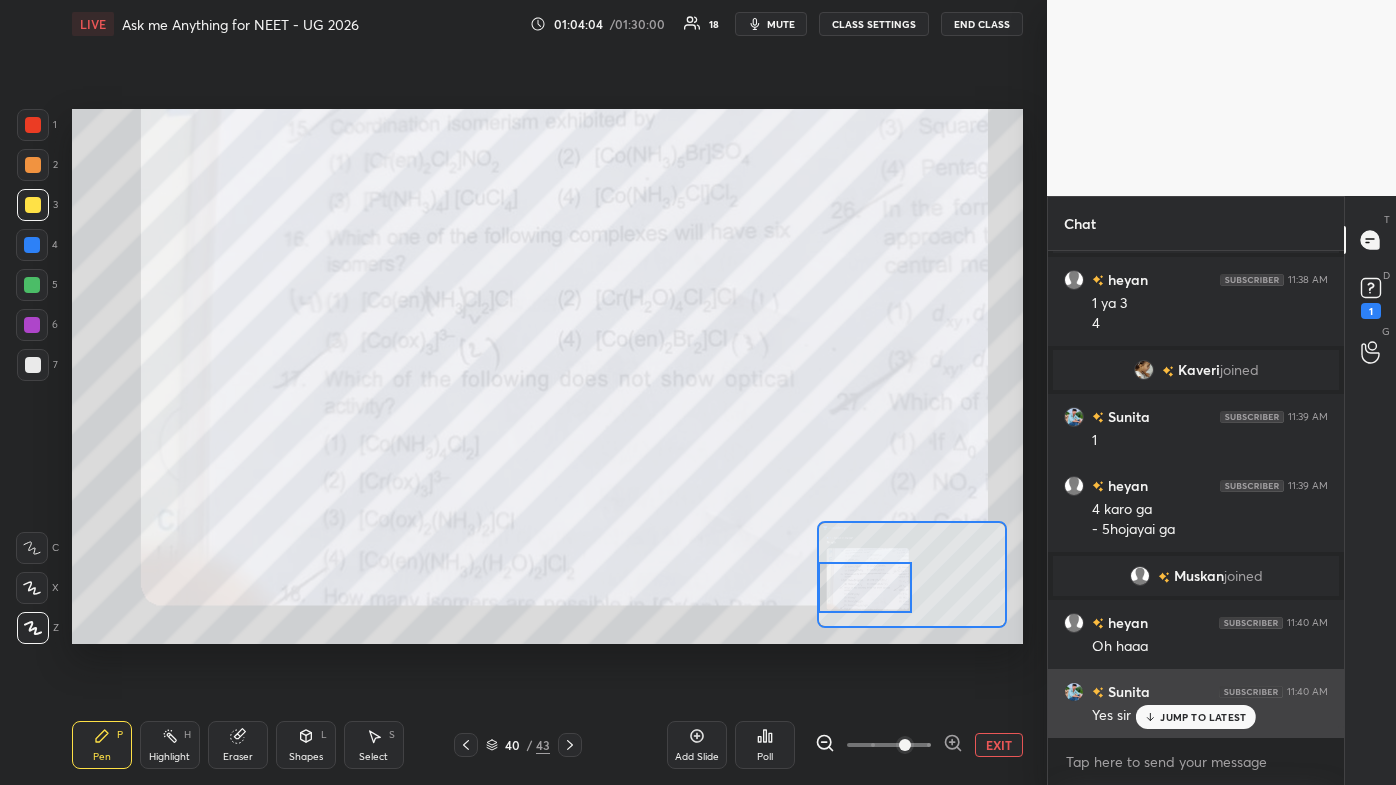click 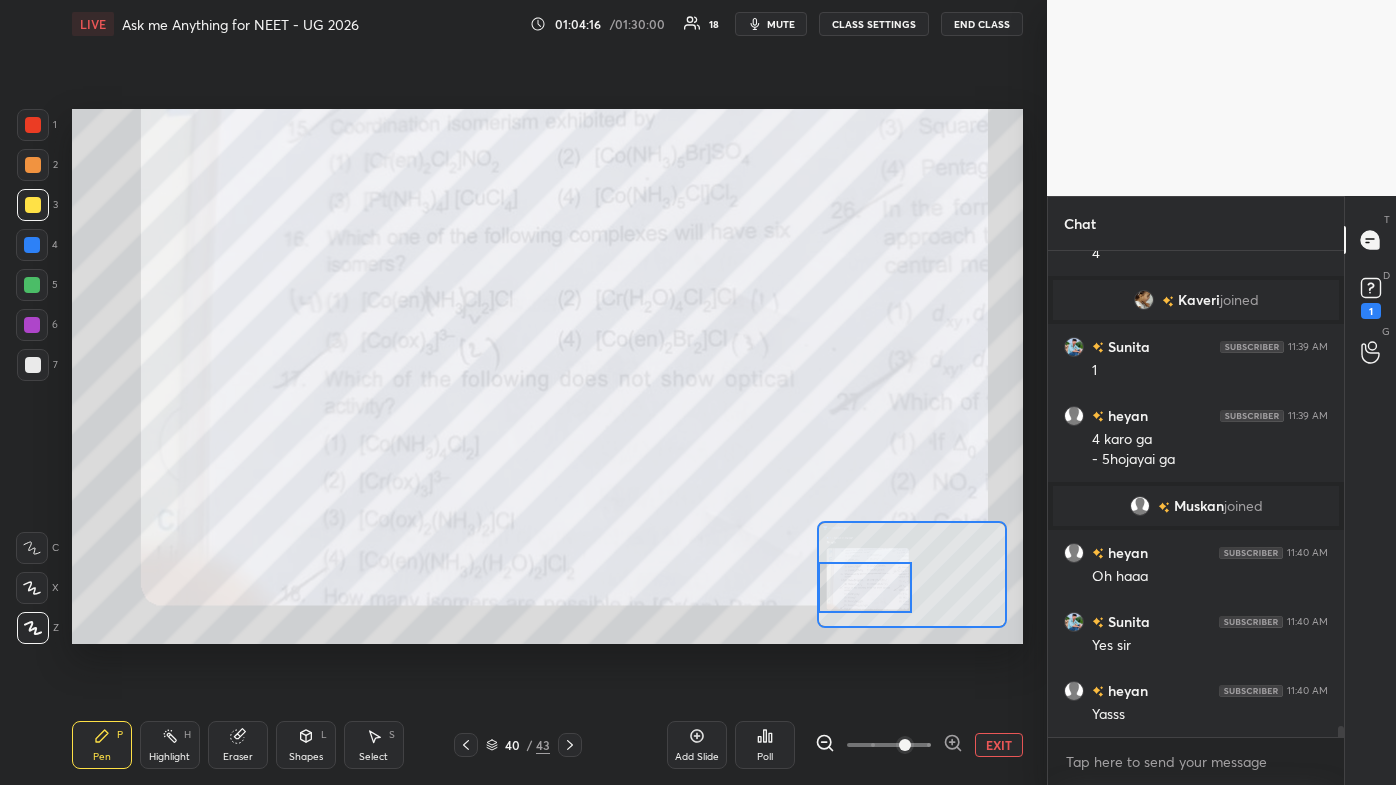 scroll, scrollTop: 20756, scrollLeft: 0, axis: vertical 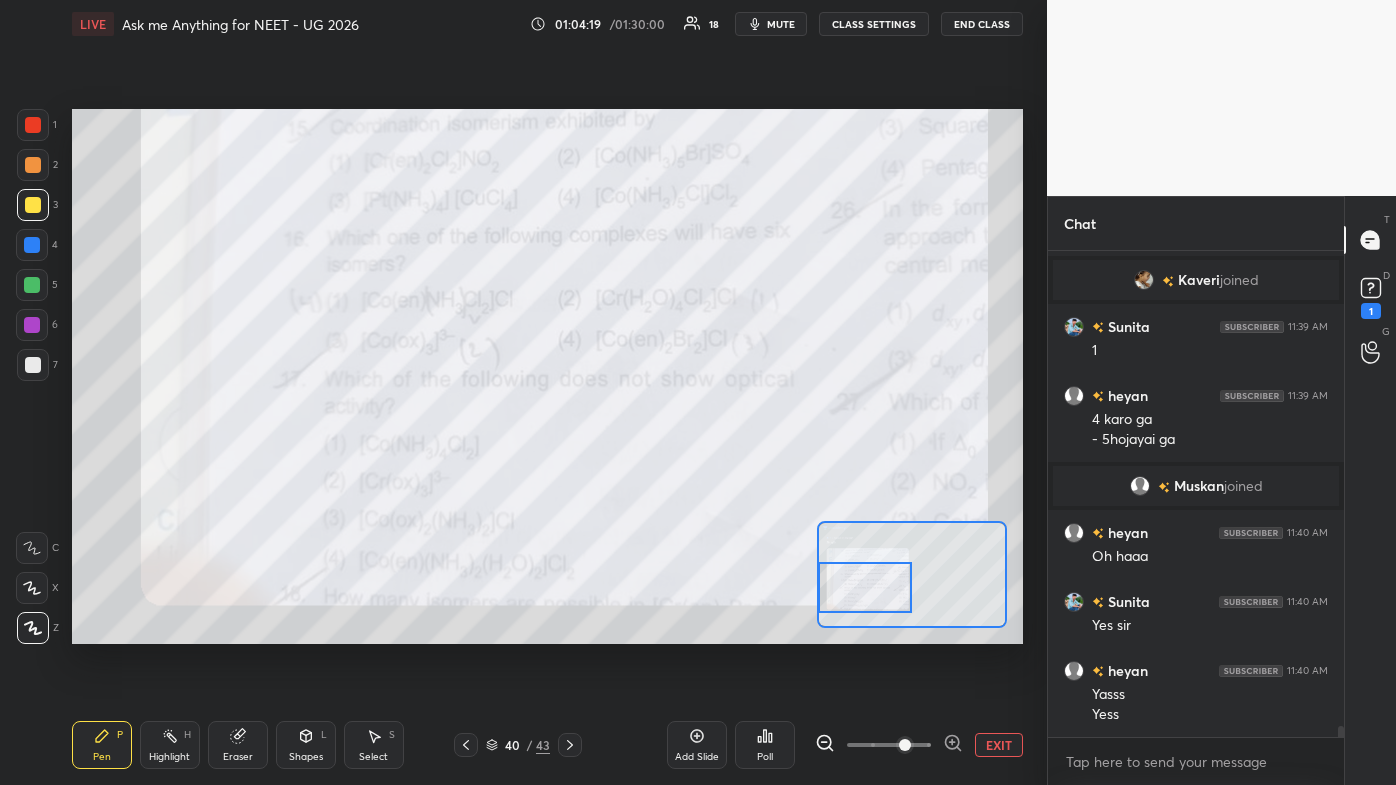 drag, startPoint x: 173, startPoint y: 729, endPoint x: 190, endPoint y: 691, distance: 41.62932 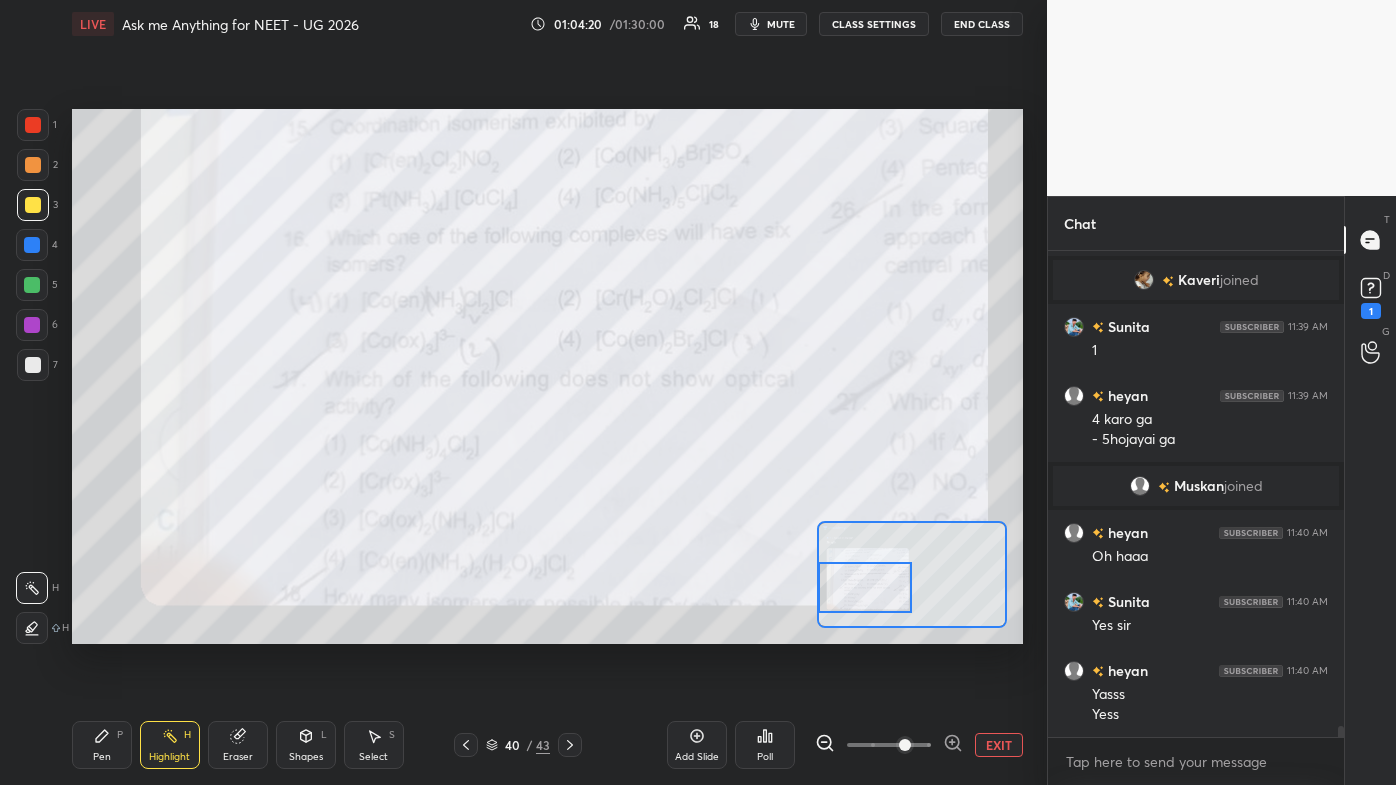 scroll, scrollTop: 20824, scrollLeft: 0, axis: vertical 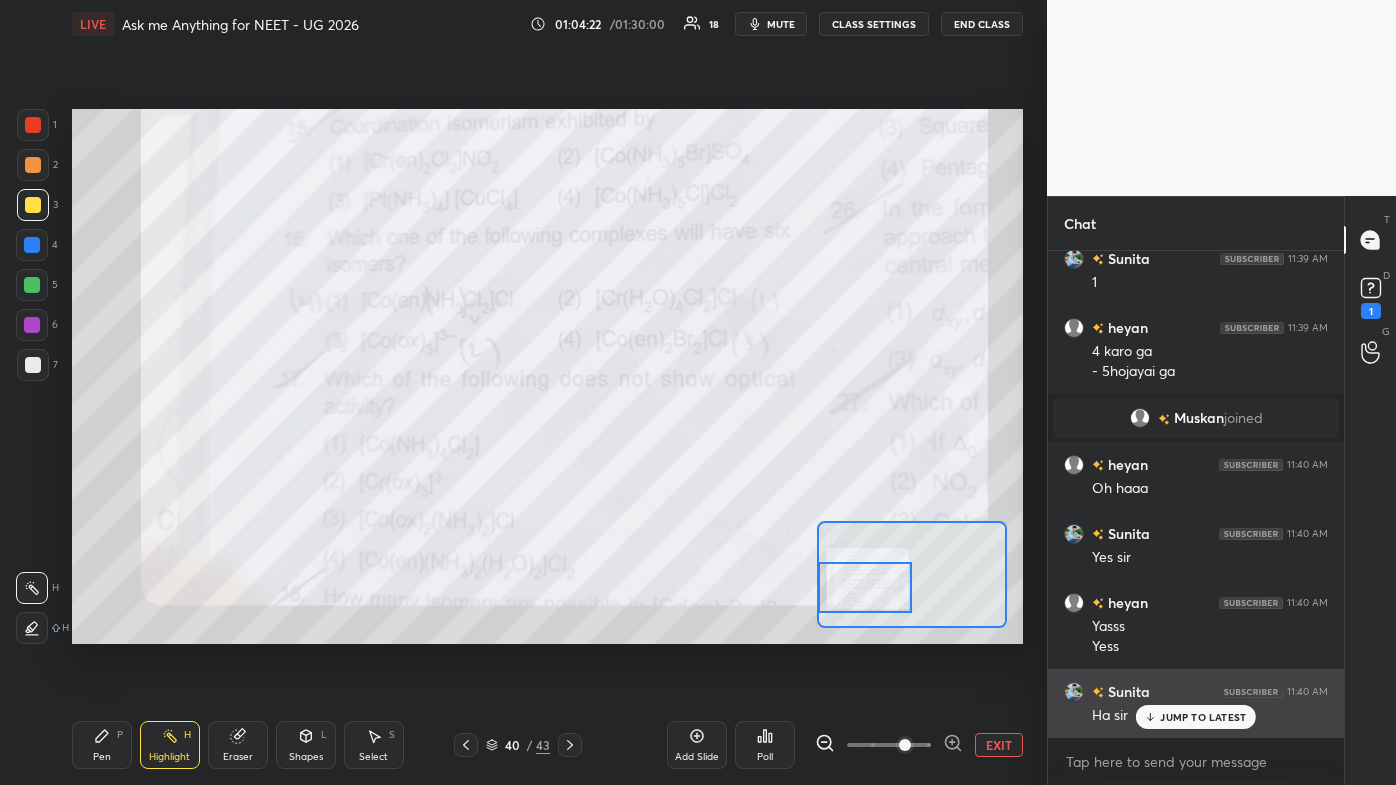 click on "JUMP TO LATEST" at bounding box center (1203, 717) 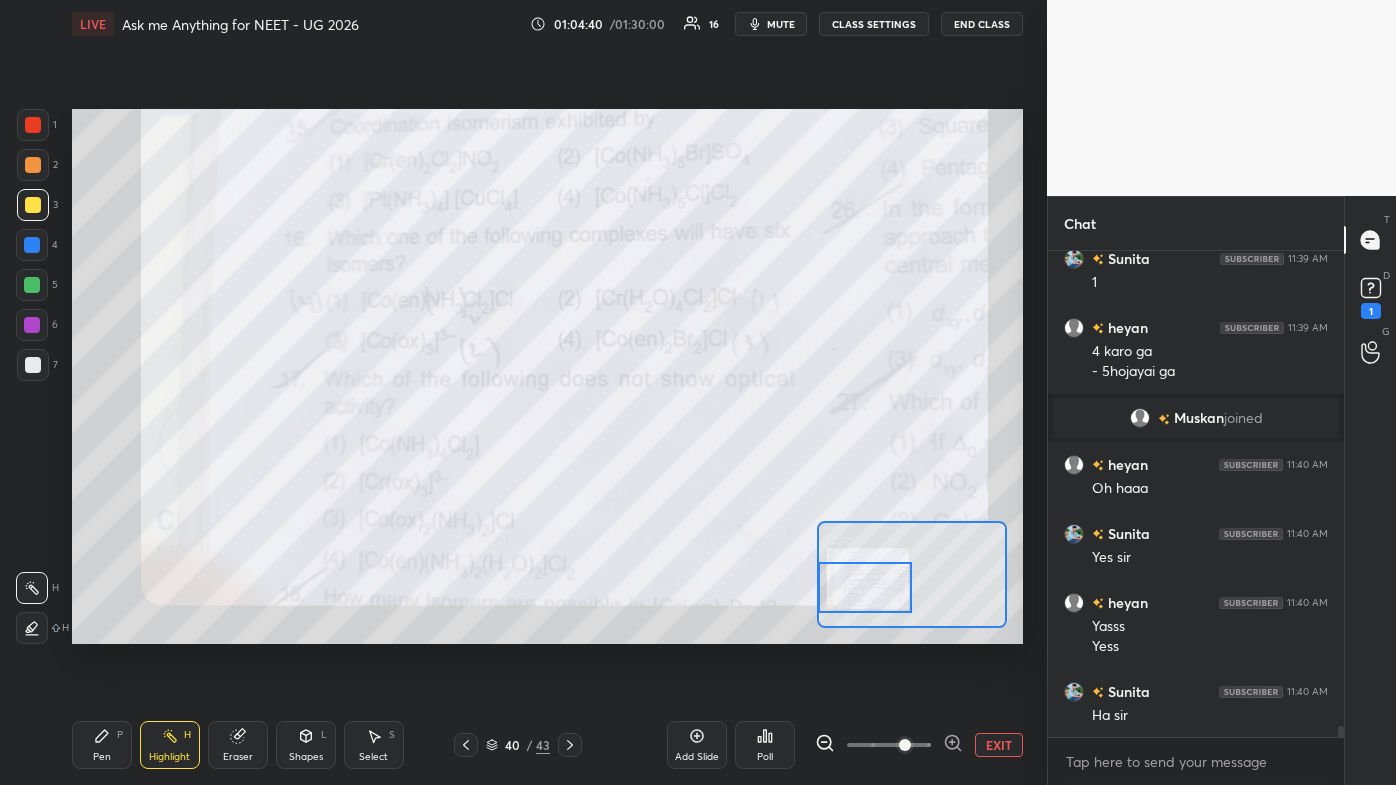 scroll, scrollTop: 20893, scrollLeft: 0, axis: vertical 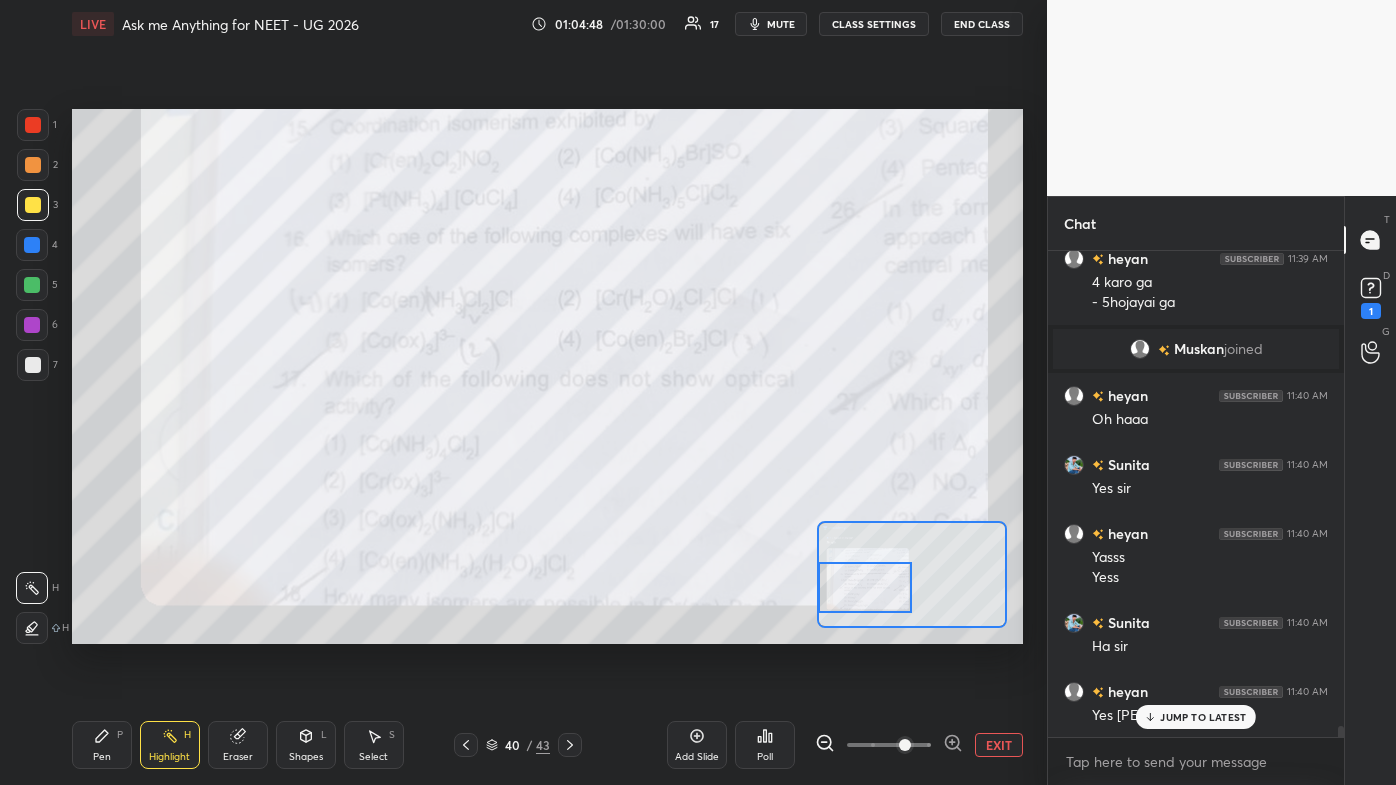 drag, startPoint x: 125, startPoint y: 733, endPoint x: 106, endPoint y: 691, distance: 46.09772 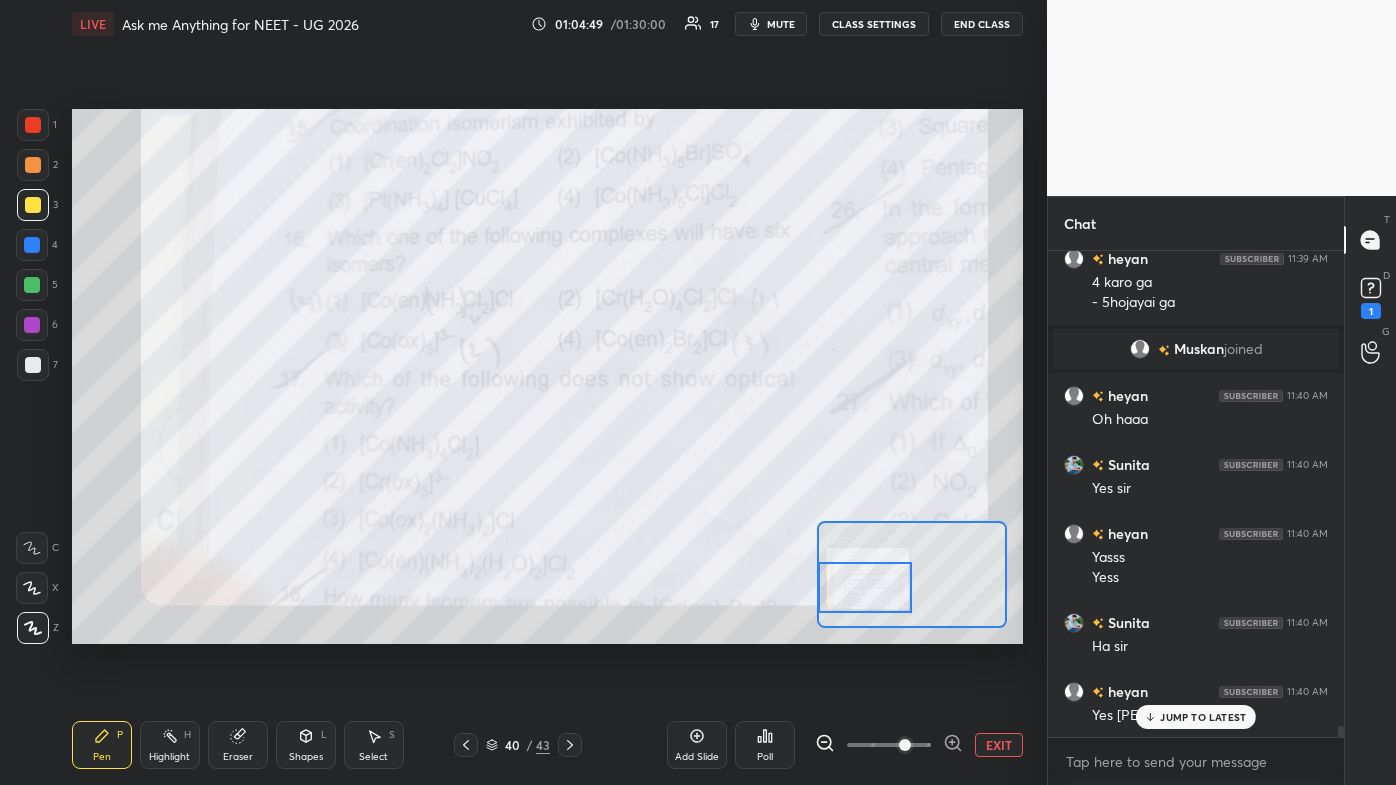 drag, startPoint x: 28, startPoint y: 125, endPoint x: 56, endPoint y: 121, distance: 28.284271 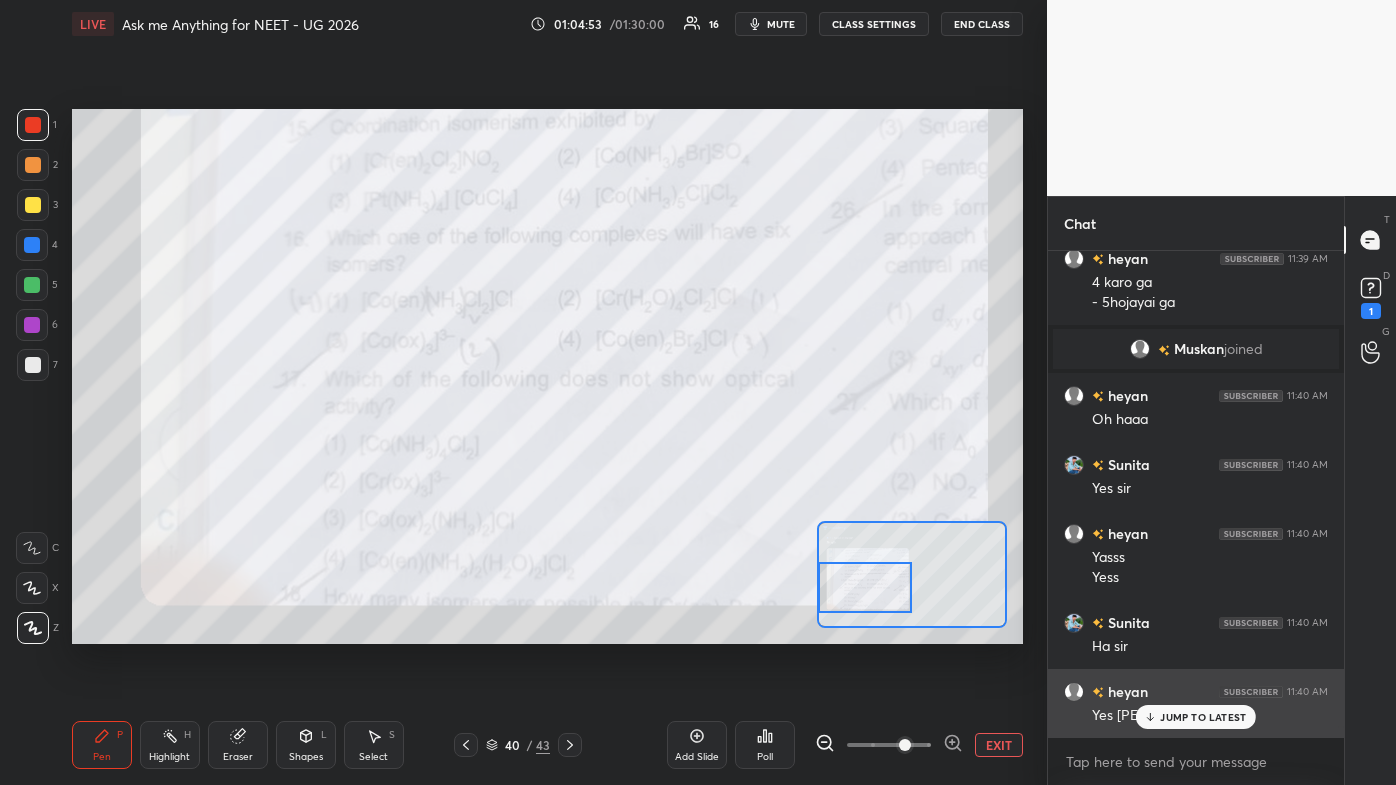 click on "JUMP TO LATEST" at bounding box center (1203, 717) 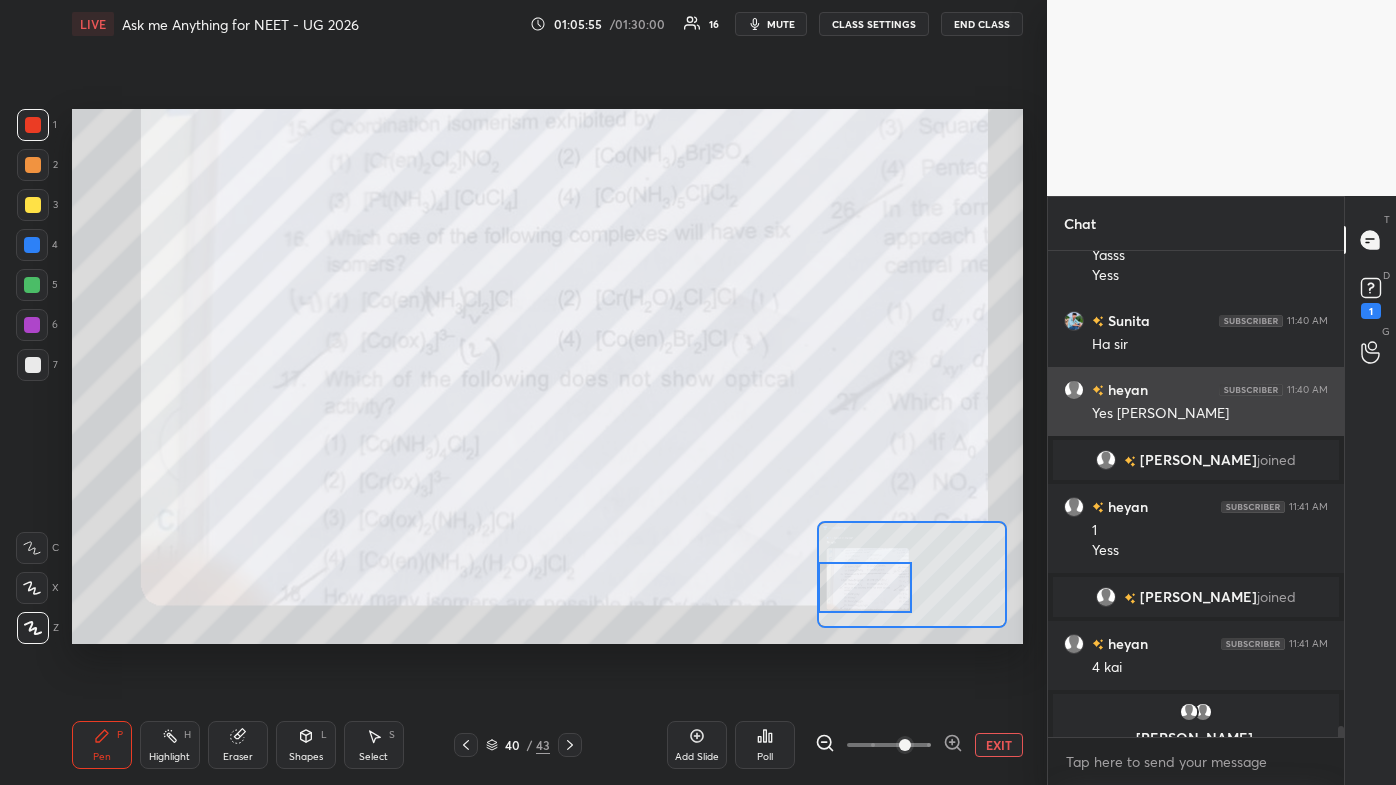 scroll, scrollTop: 21173, scrollLeft: 0, axis: vertical 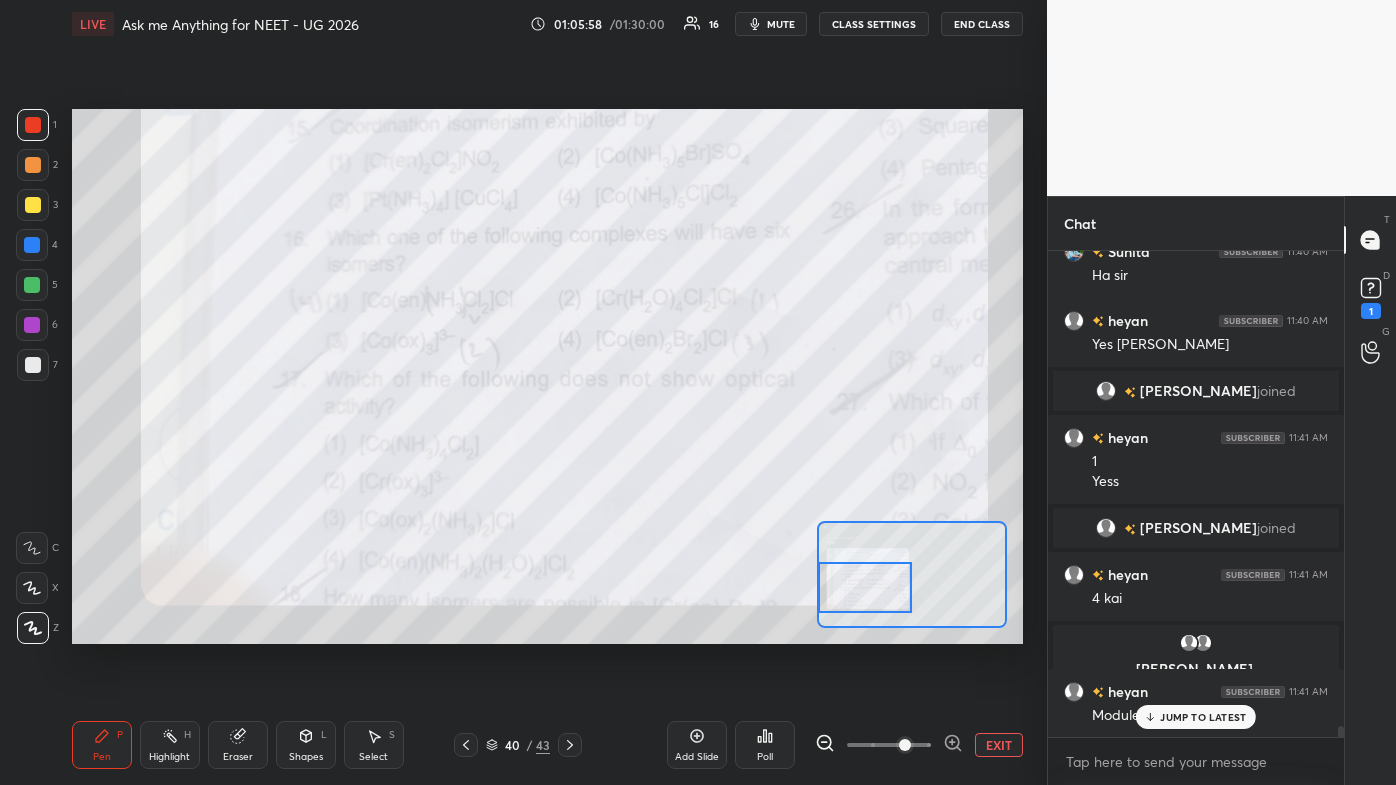 drag, startPoint x: 1194, startPoint y: 716, endPoint x: 1153, endPoint y: 752, distance: 54.56189 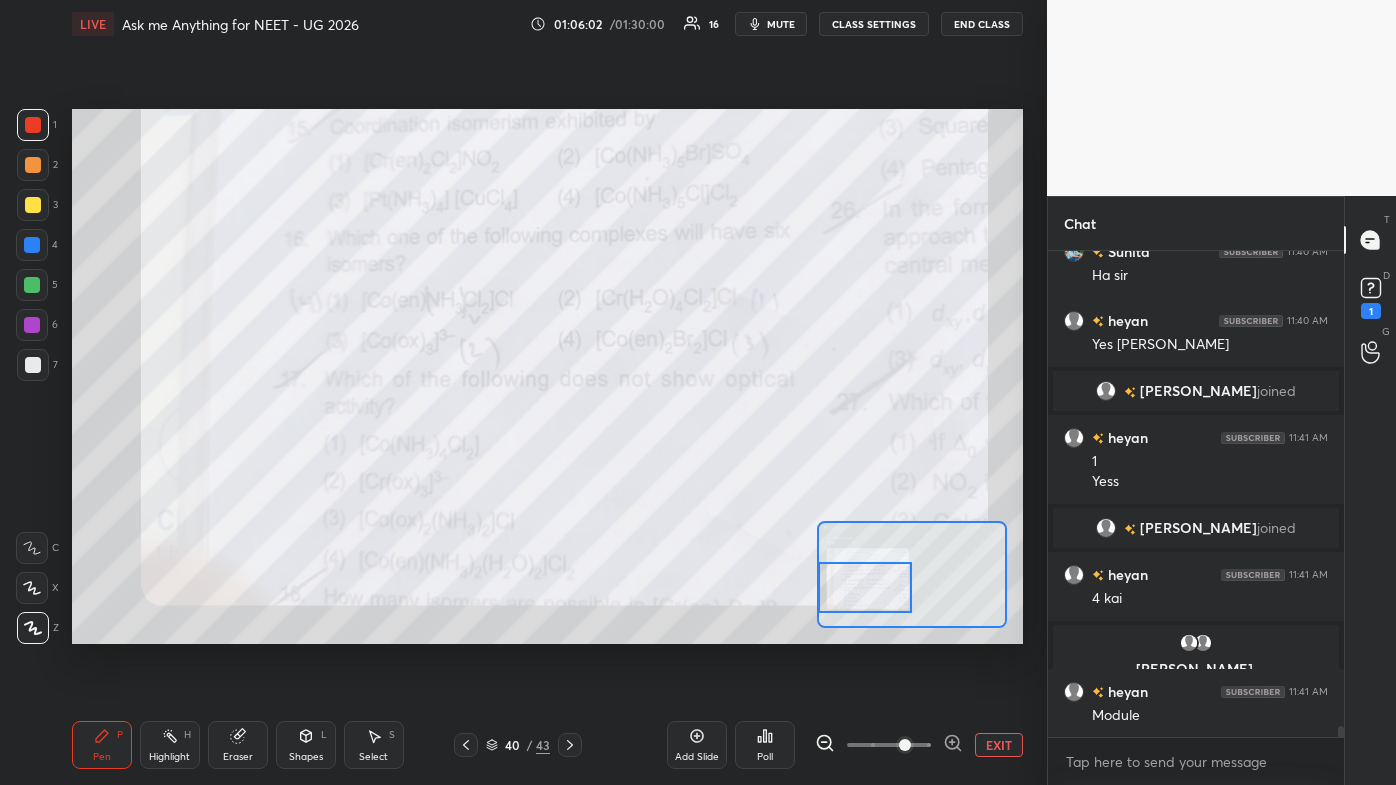 drag, startPoint x: 152, startPoint y: 741, endPoint x: 298, endPoint y: 656, distance: 168.94081 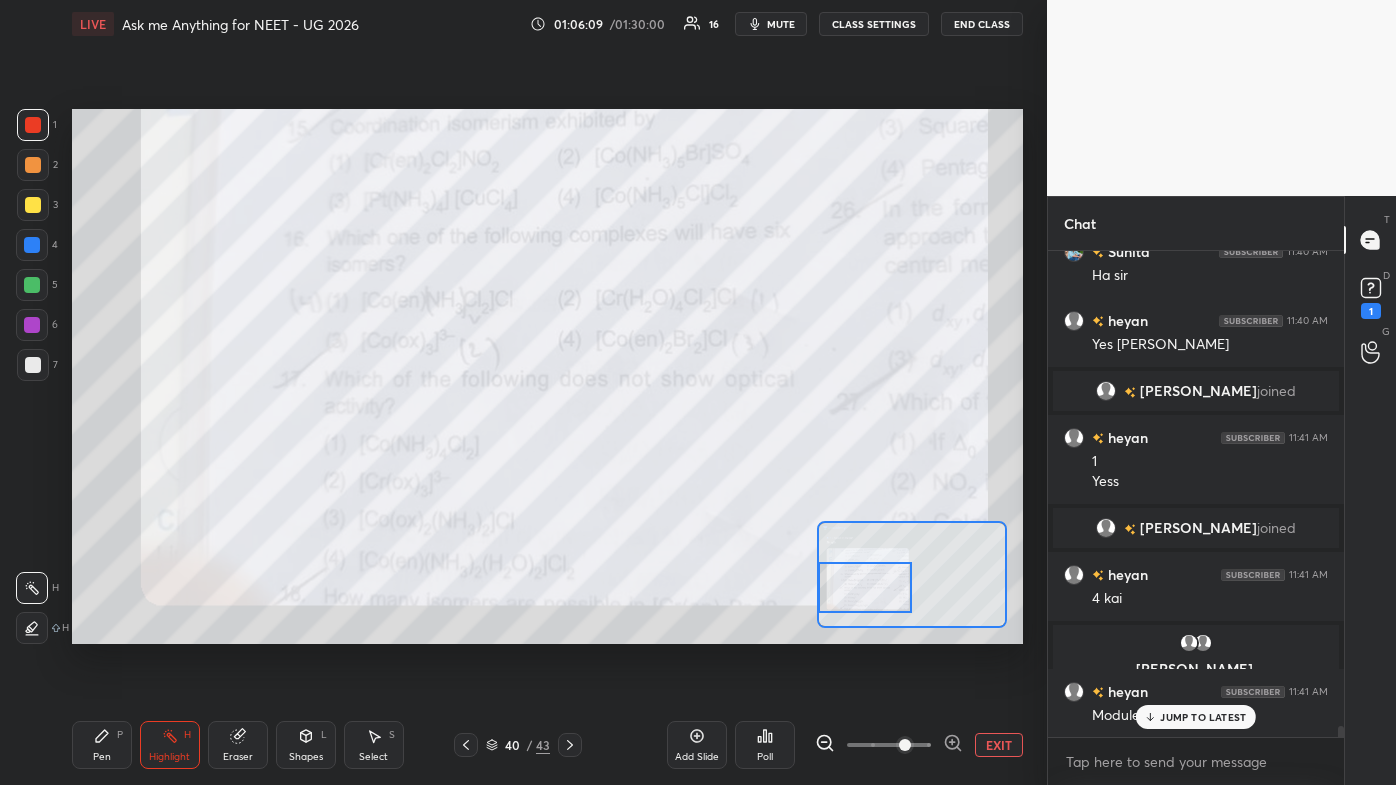 scroll, scrollTop: 21242, scrollLeft: 0, axis: vertical 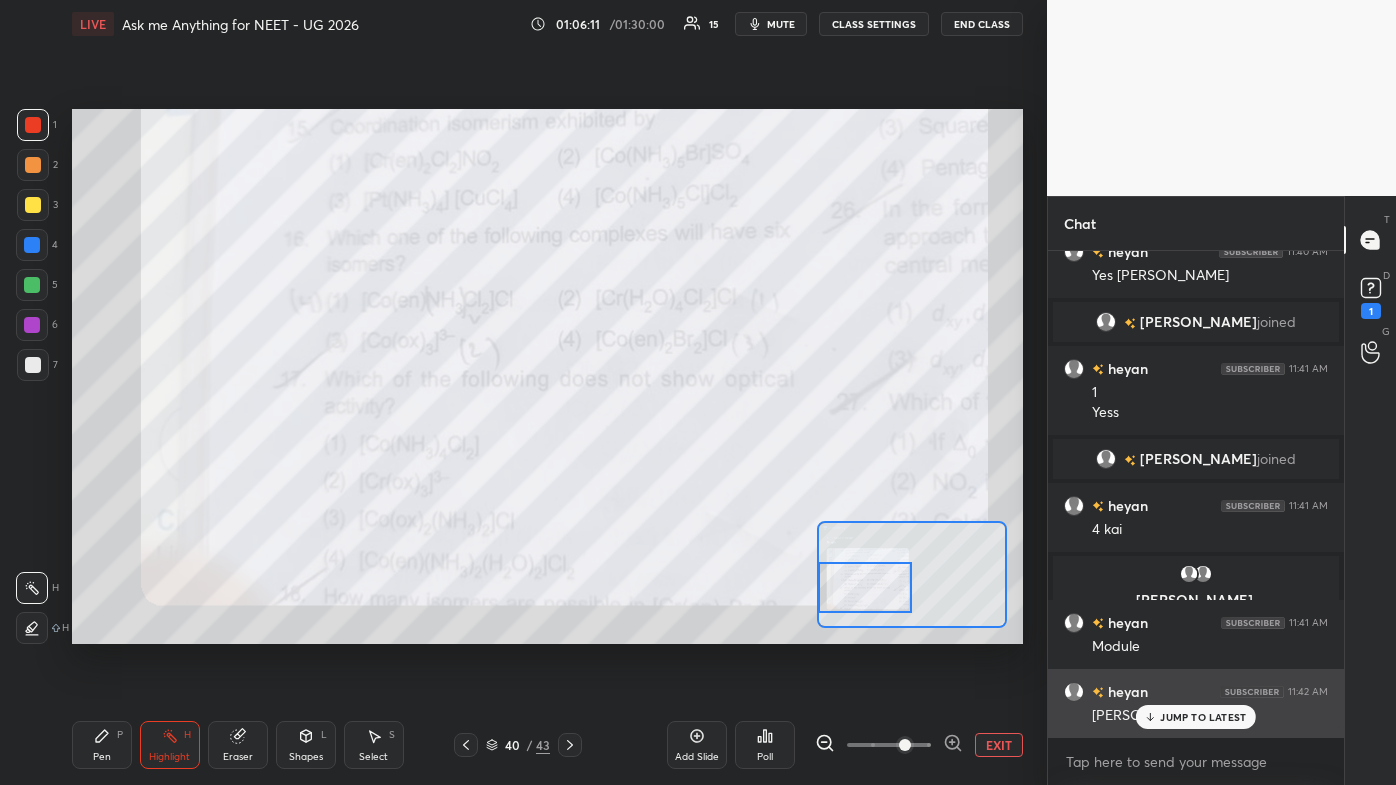 click on "JUMP TO LATEST" at bounding box center [1203, 717] 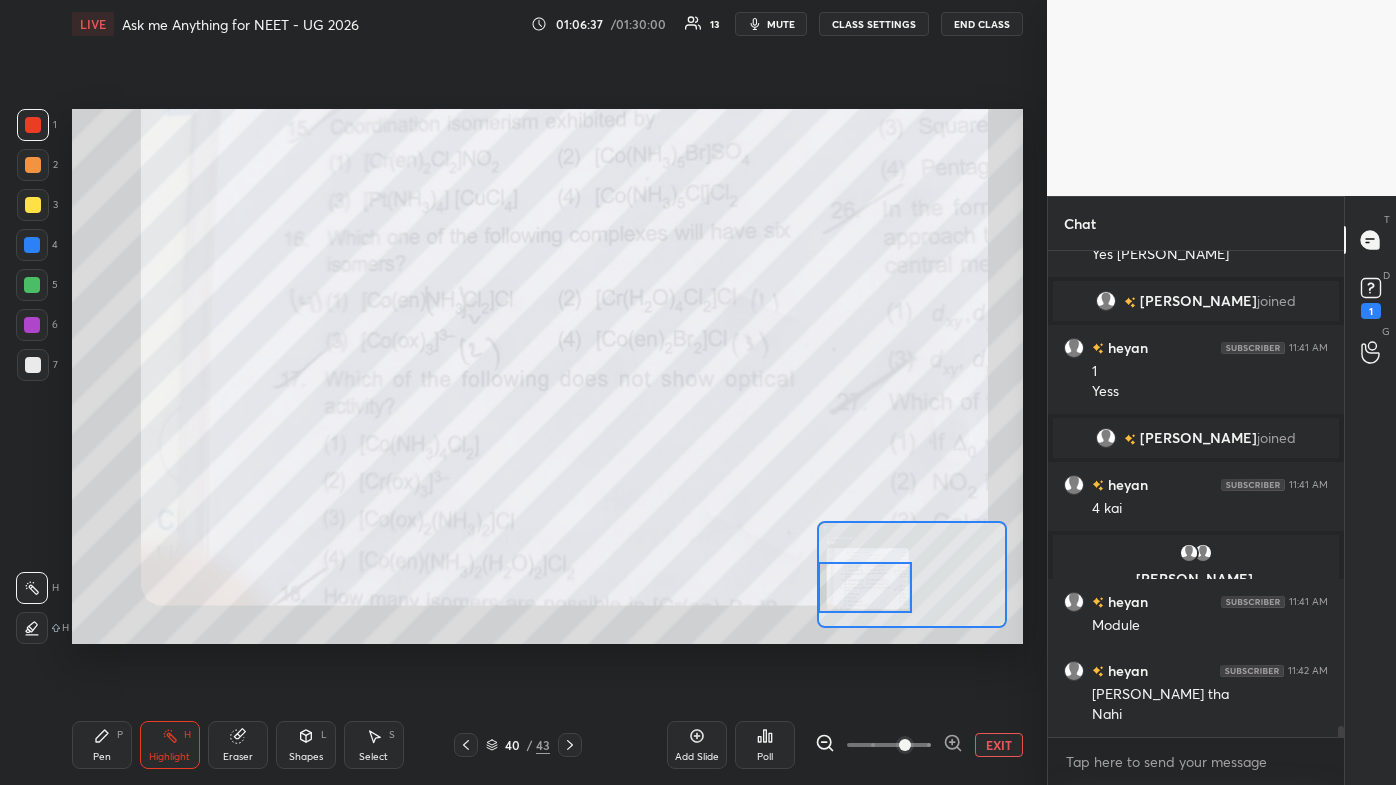scroll, scrollTop: 21282, scrollLeft: 0, axis: vertical 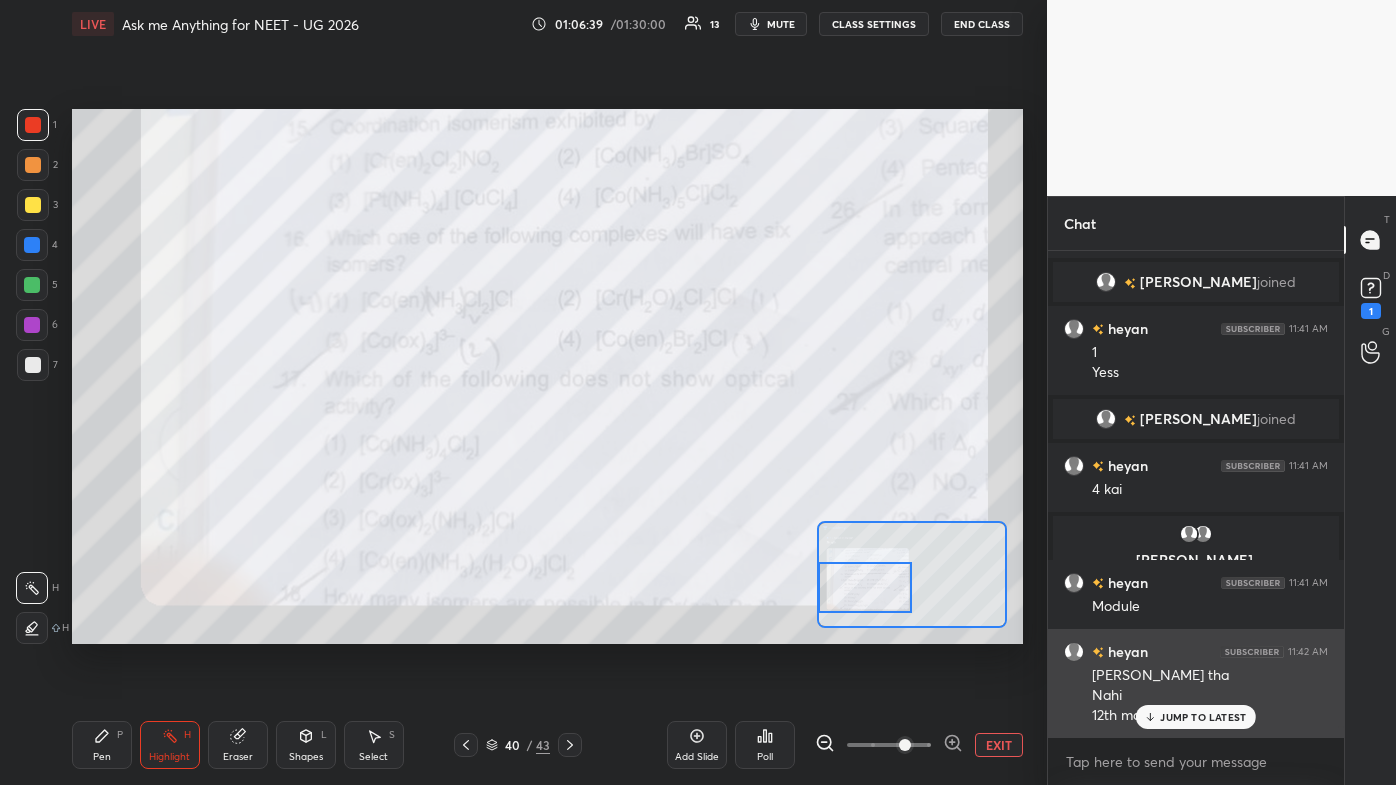 click on "Nahi" at bounding box center (1210, 696) 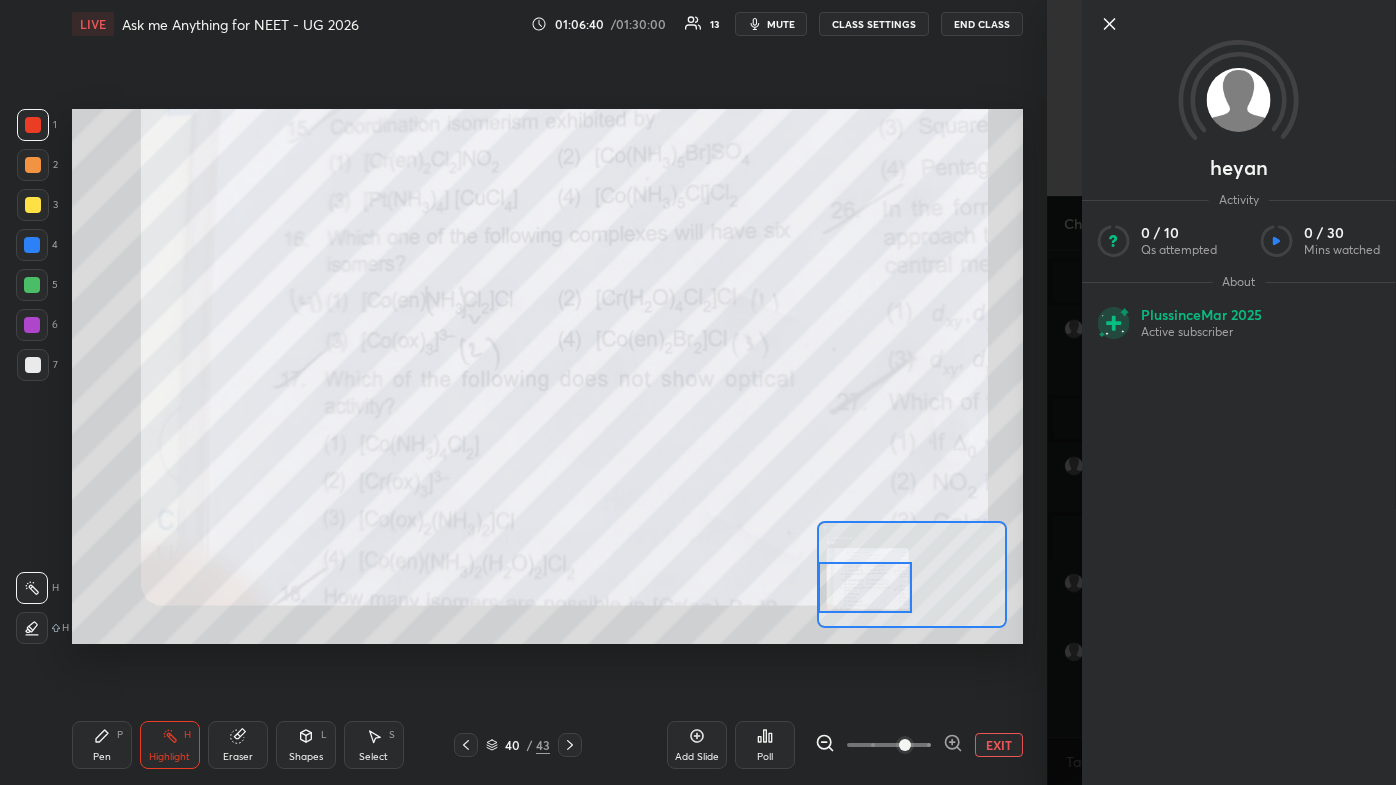 click on "Setting up your live class Poll for   secs No correct answer Start poll" at bounding box center [547, 376] 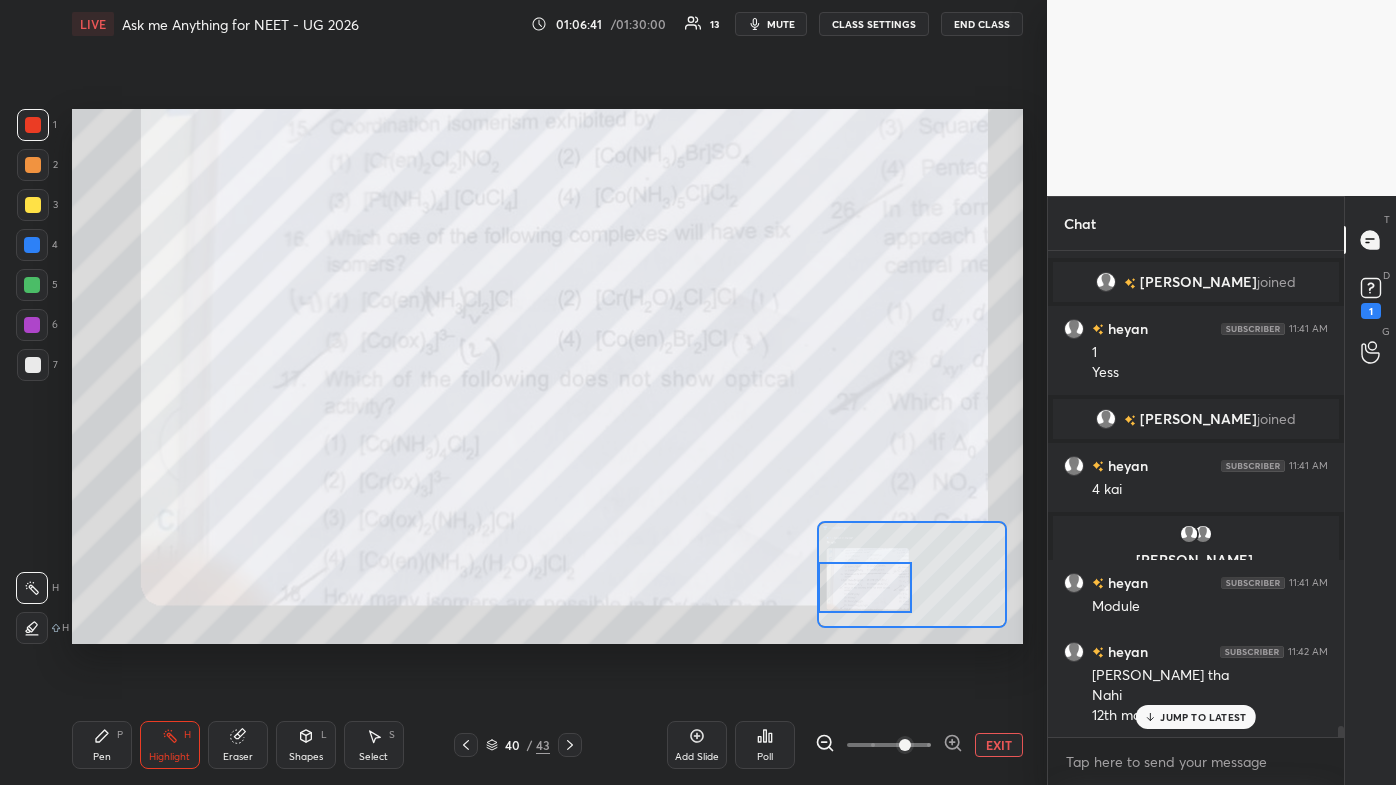 drag, startPoint x: 1152, startPoint y: 714, endPoint x: 1153, endPoint y: 738, distance: 24.020824 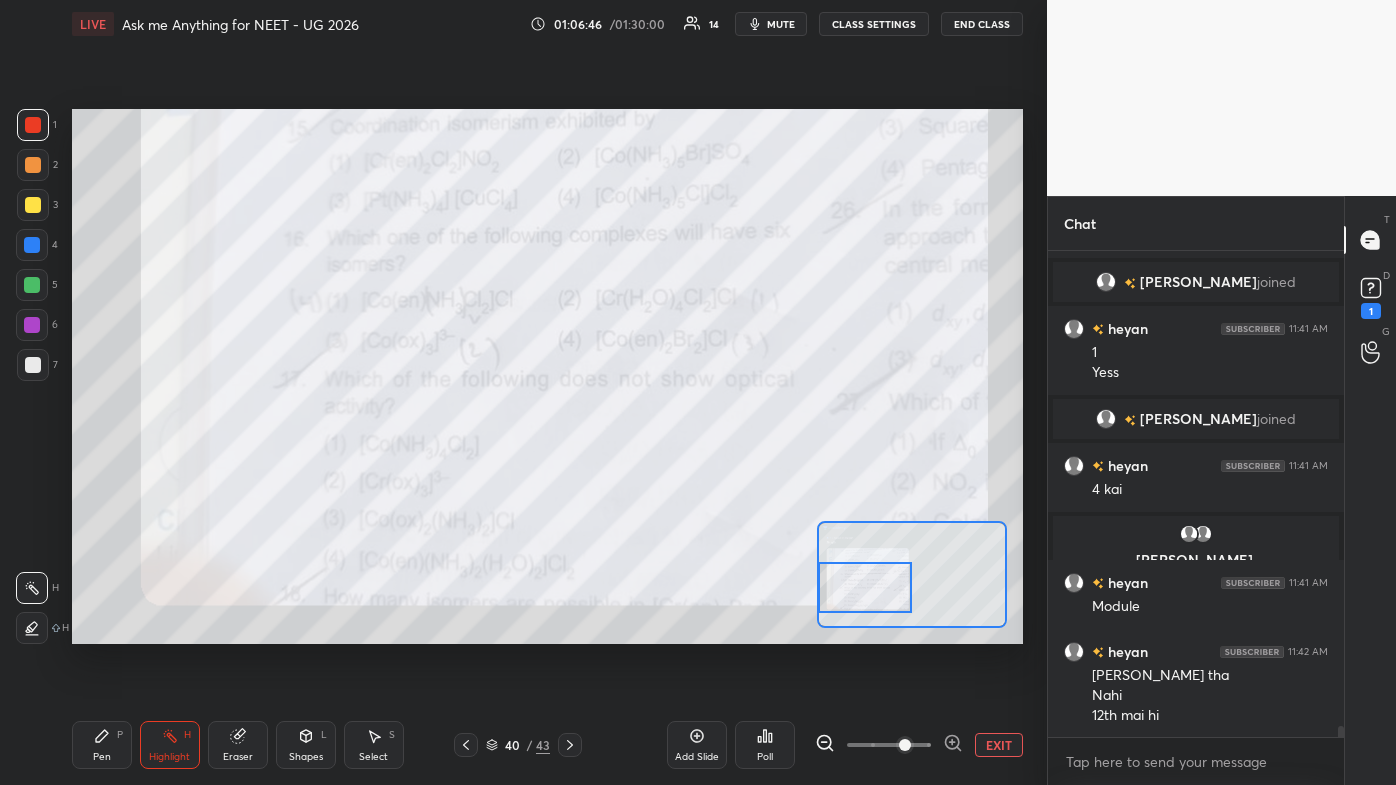 scroll, scrollTop: 21354, scrollLeft: 0, axis: vertical 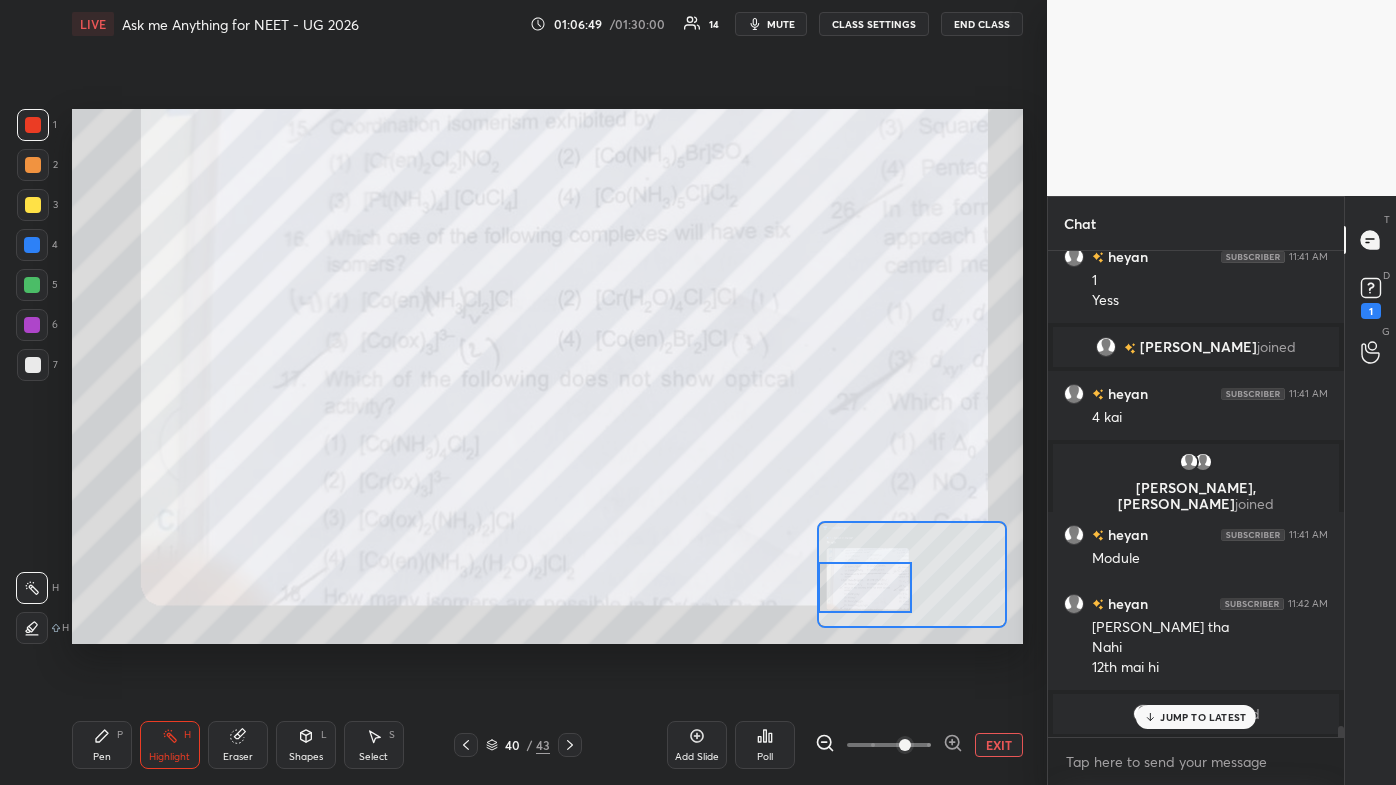 drag, startPoint x: 1174, startPoint y: 716, endPoint x: 1129, endPoint y: 738, distance: 50.08992 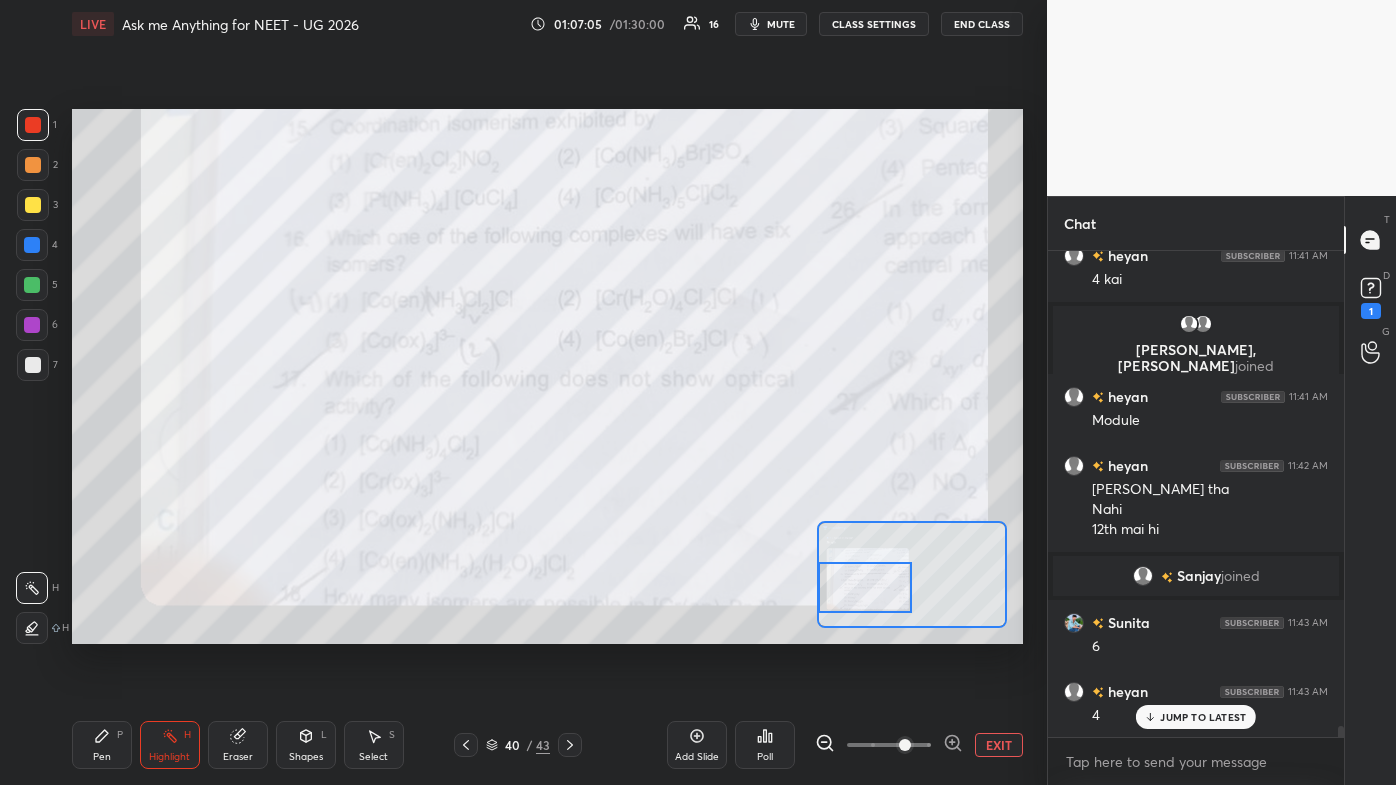 scroll, scrollTop: 21370, scrollLeft: 0, axis: vertical 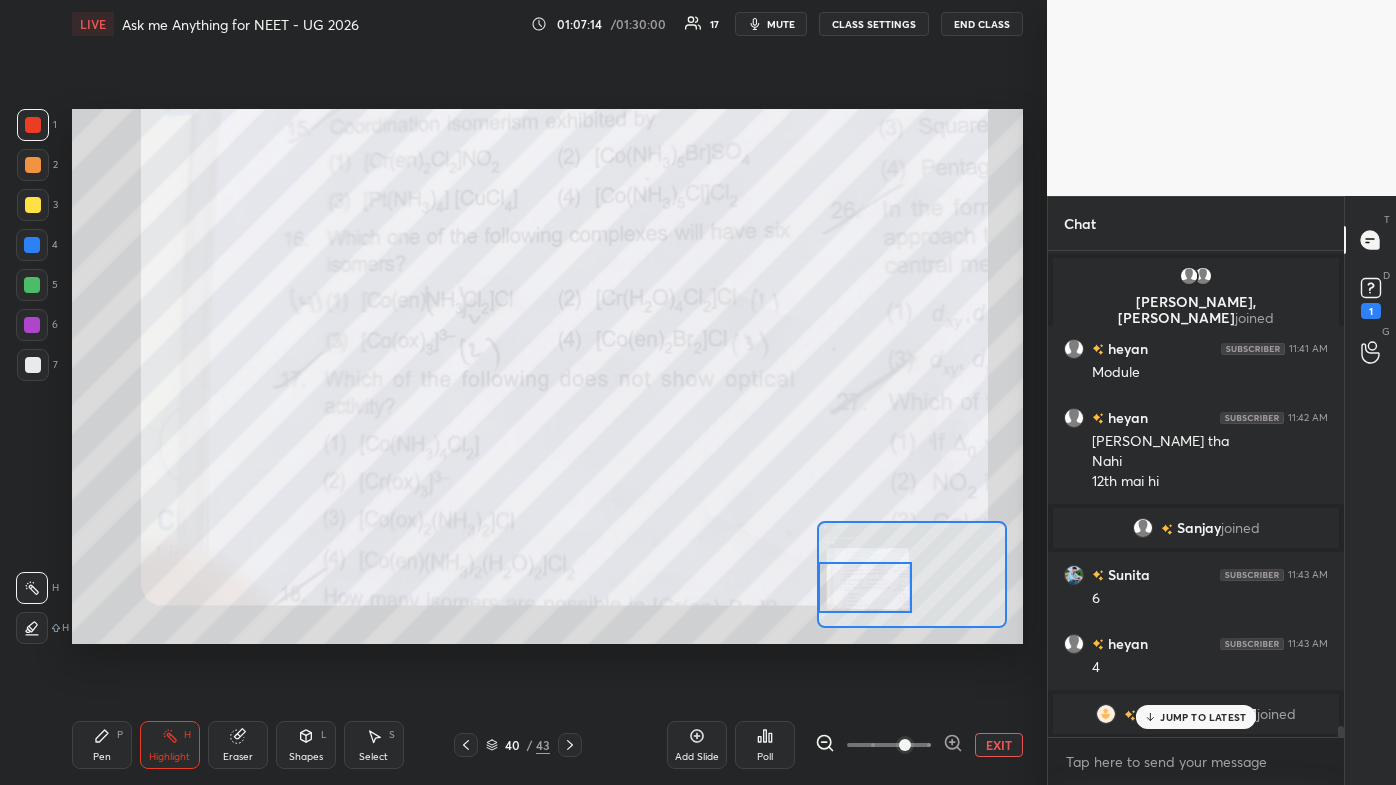 drag, startPoint x: 1190, startPoint y: 717, endPoint x: 1144, endPoint y: 725, distance: 46.69047 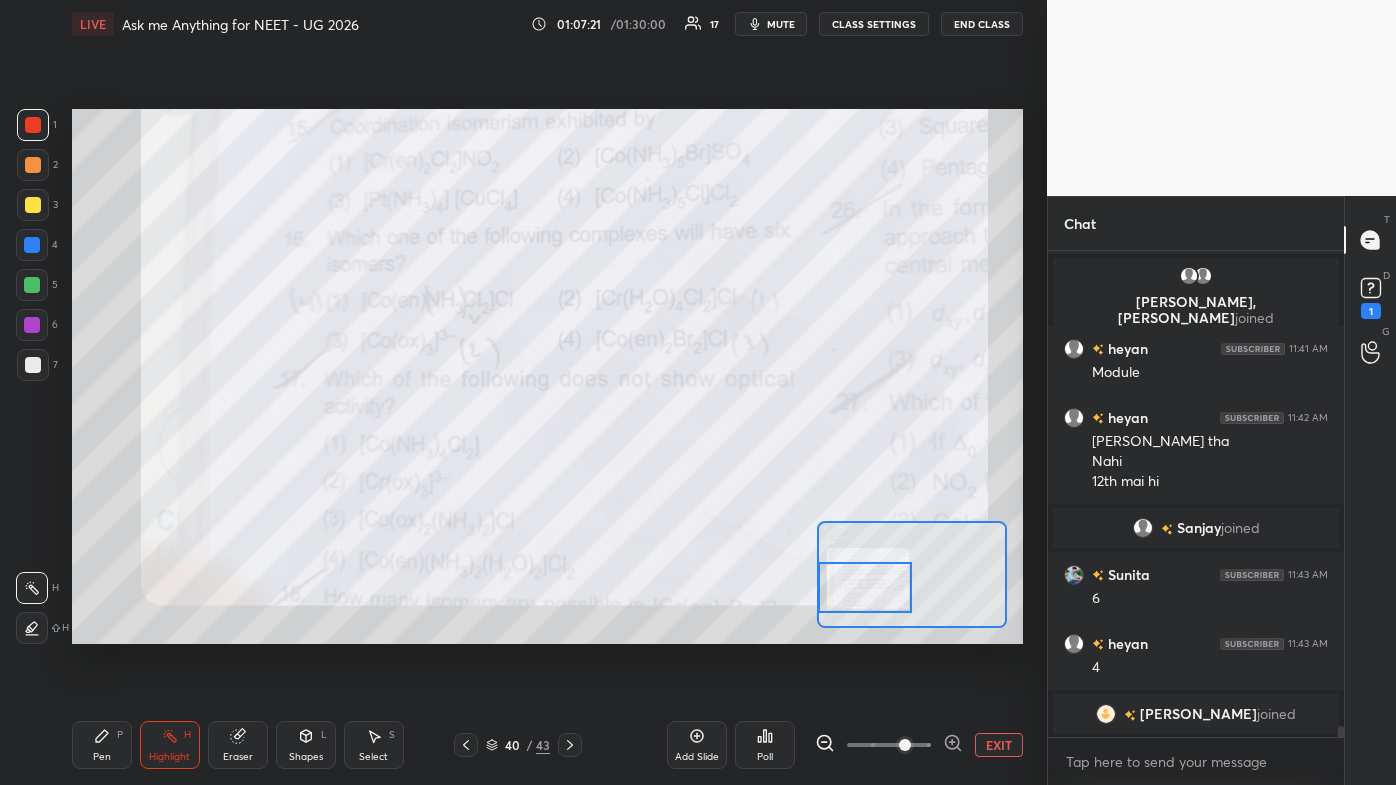 click 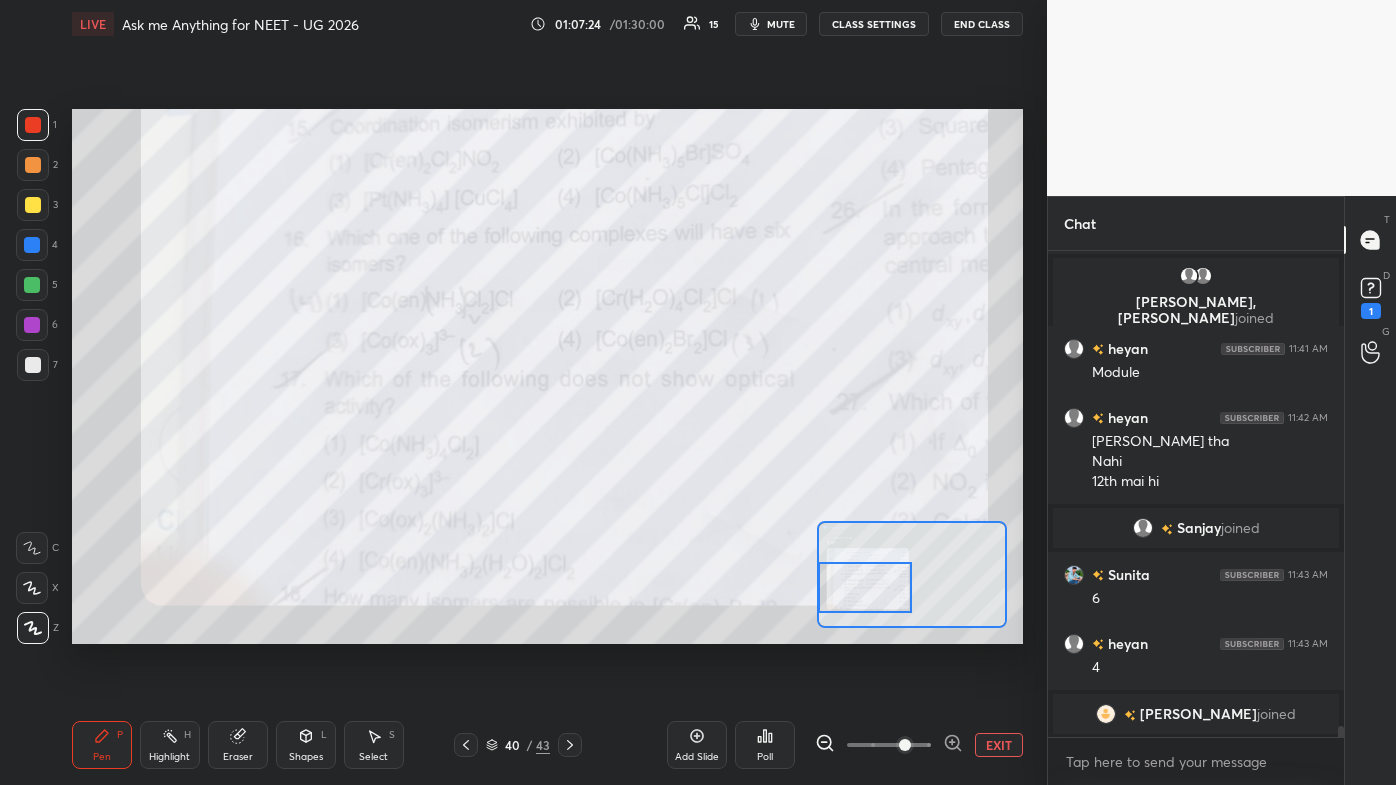 click on "Setting up your live class Poll for   secs No correct answer Start poll" at bounding box center [547, 376] 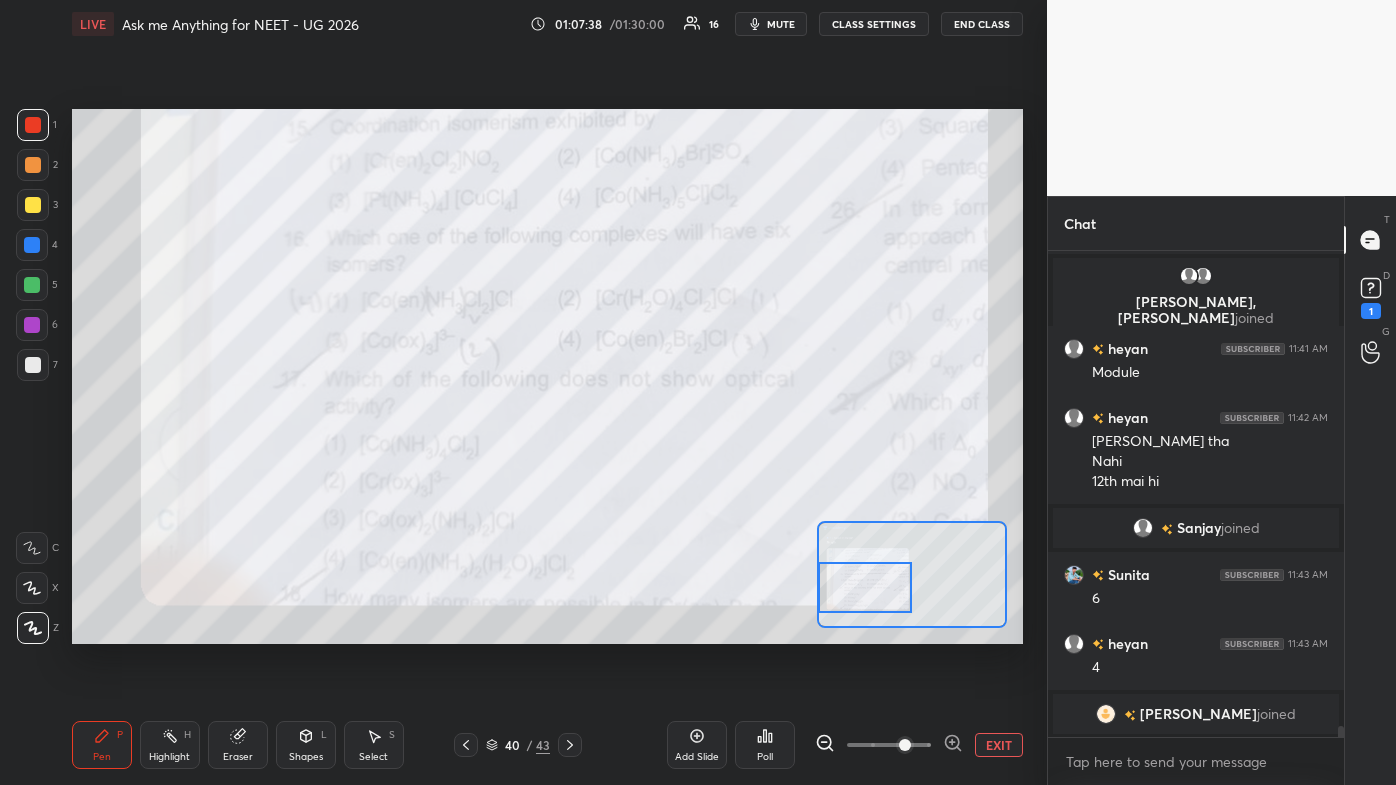 scroll, scrollTop: 21394, scrollLeft: 0, axis: vertical 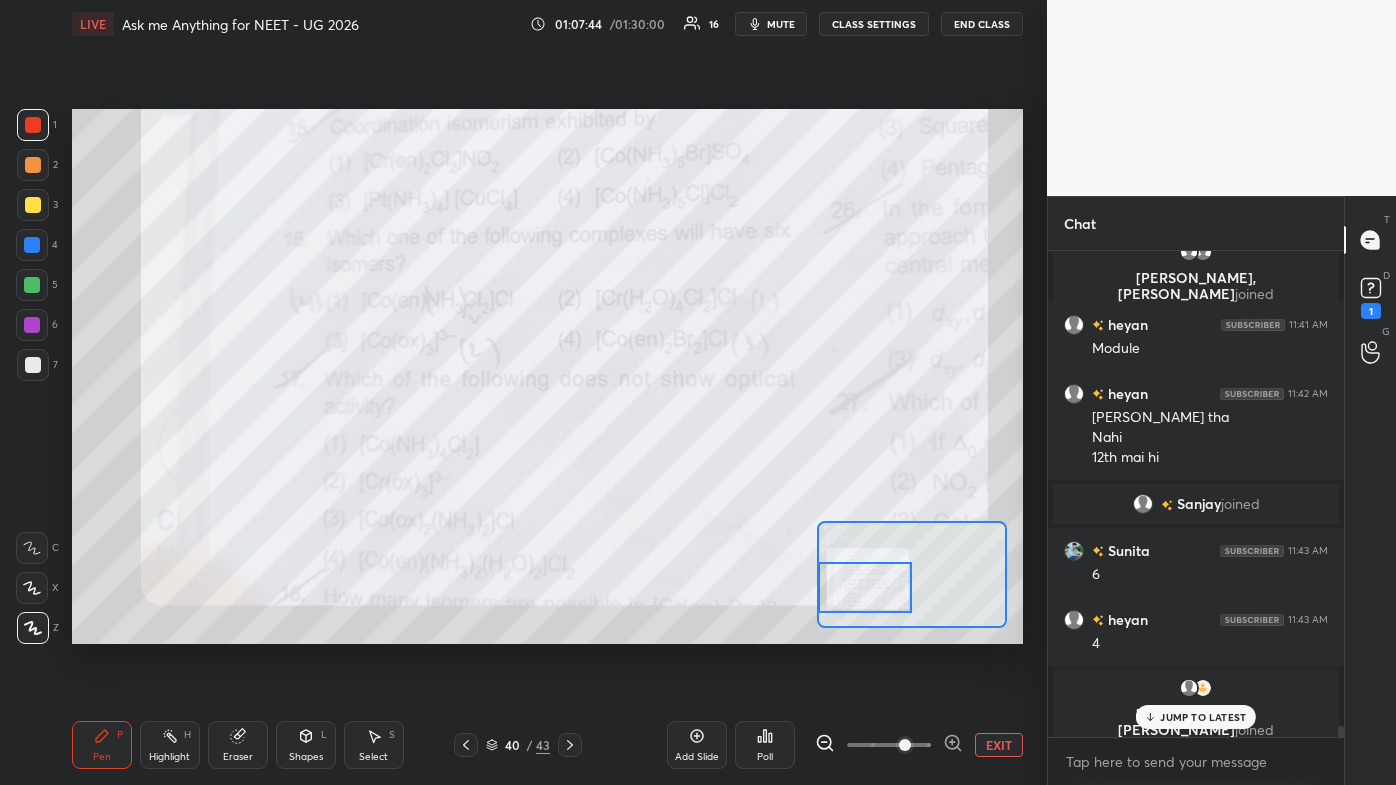 drag, startPoint x: 1180, startPoint y: 722, endPoint x: 1141, endPoint y: 725, distance: 39.115215 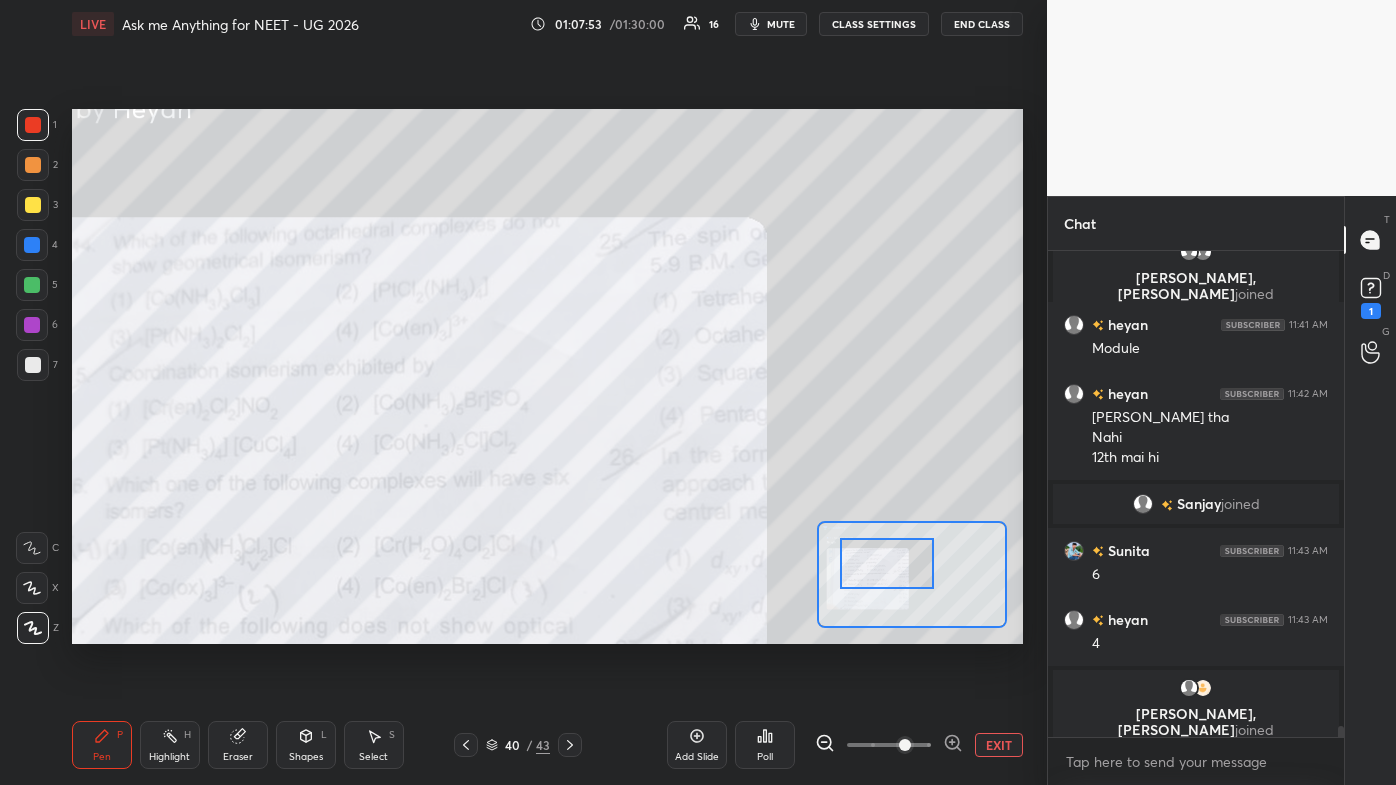 drag, startPoint x: 864, startPoint y: 589, endPoint x: 879, endPoint y: 567, distance: 26.627054 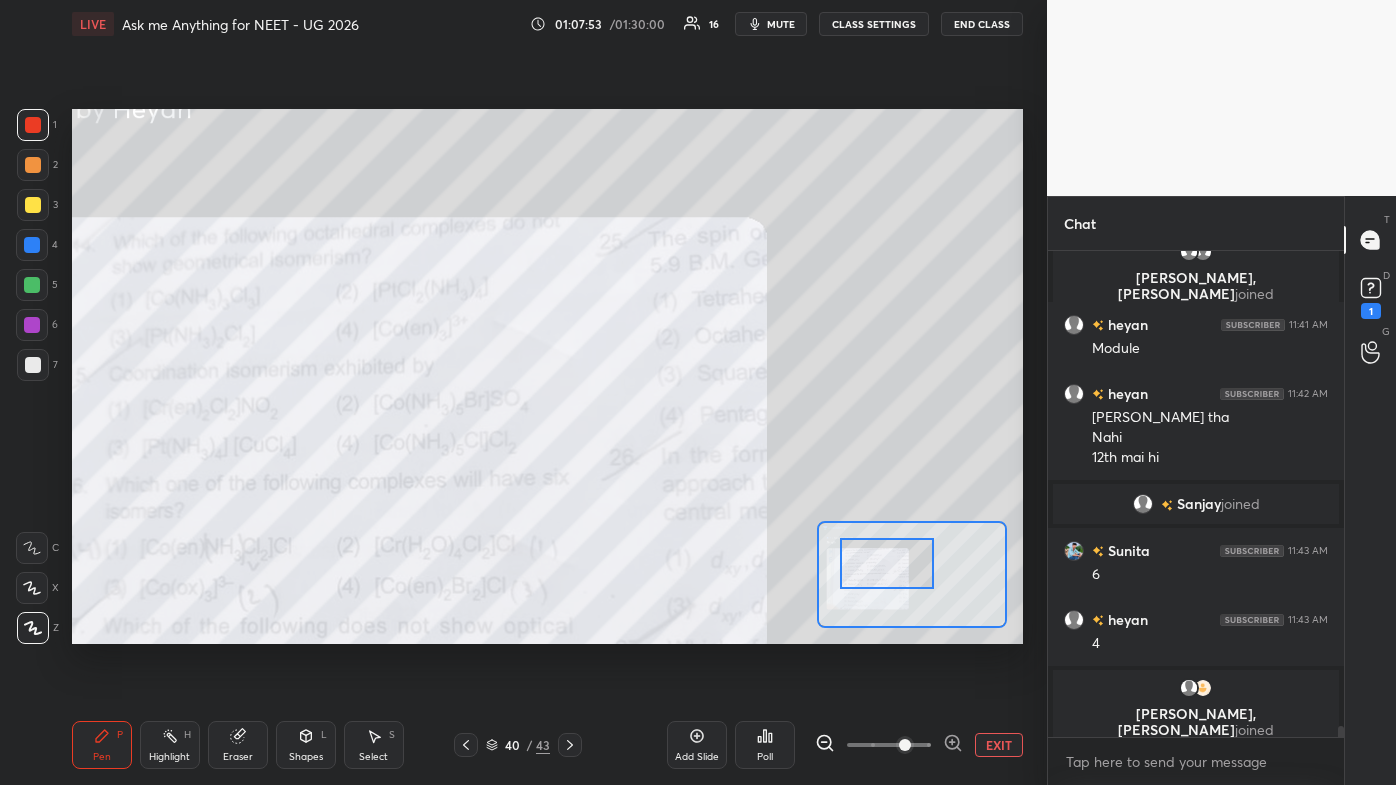click at bounding box center (886, 564) 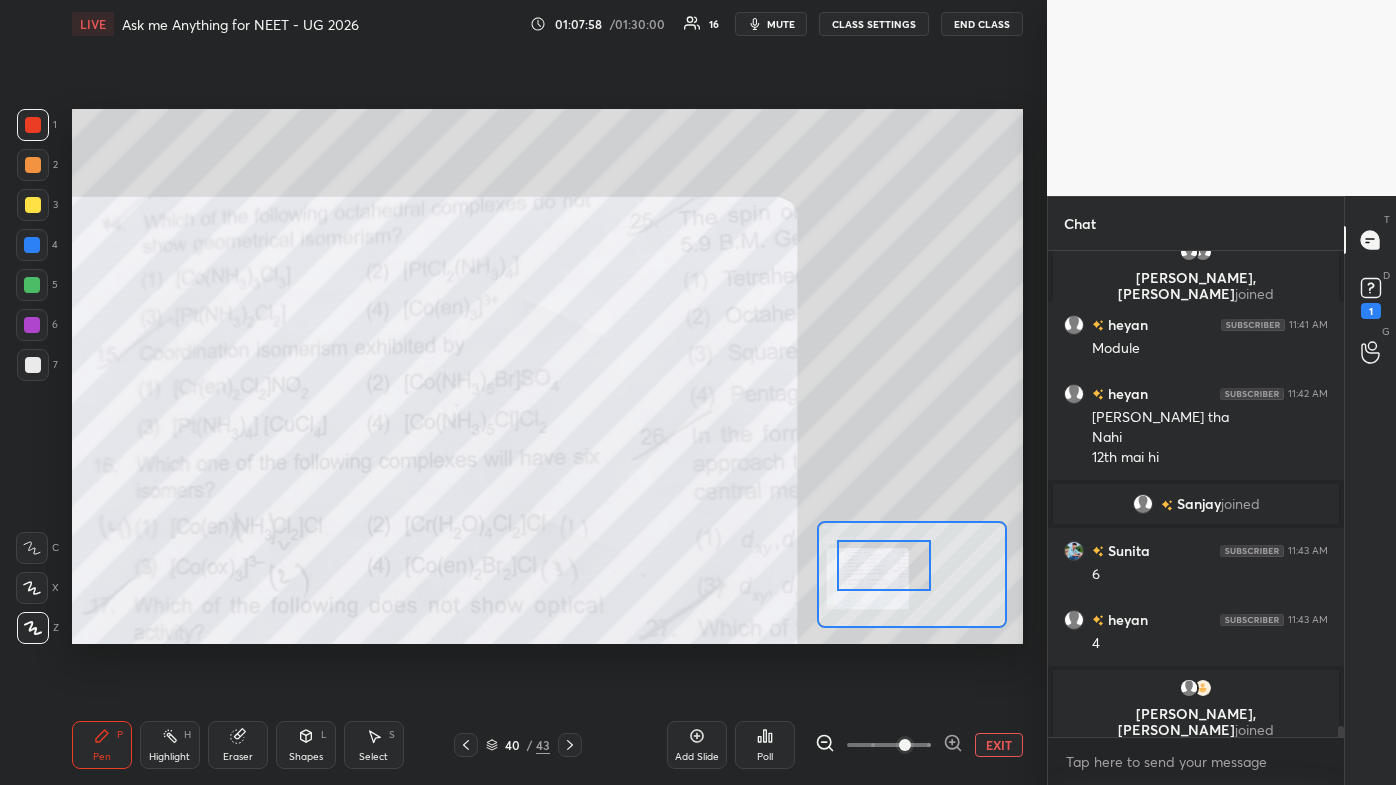 click 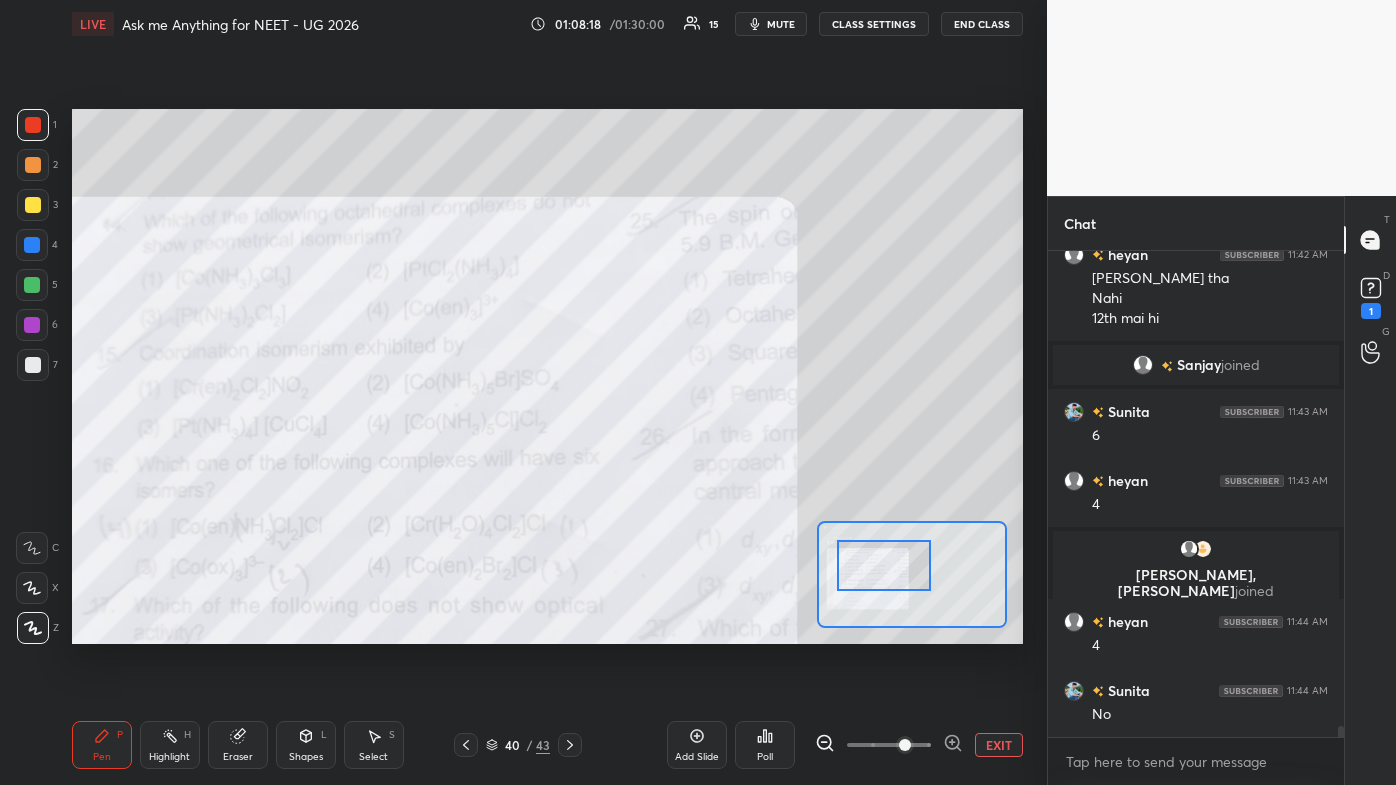 scroll, scrollTop: 21546, scrollLeft: 0, axis: vertical 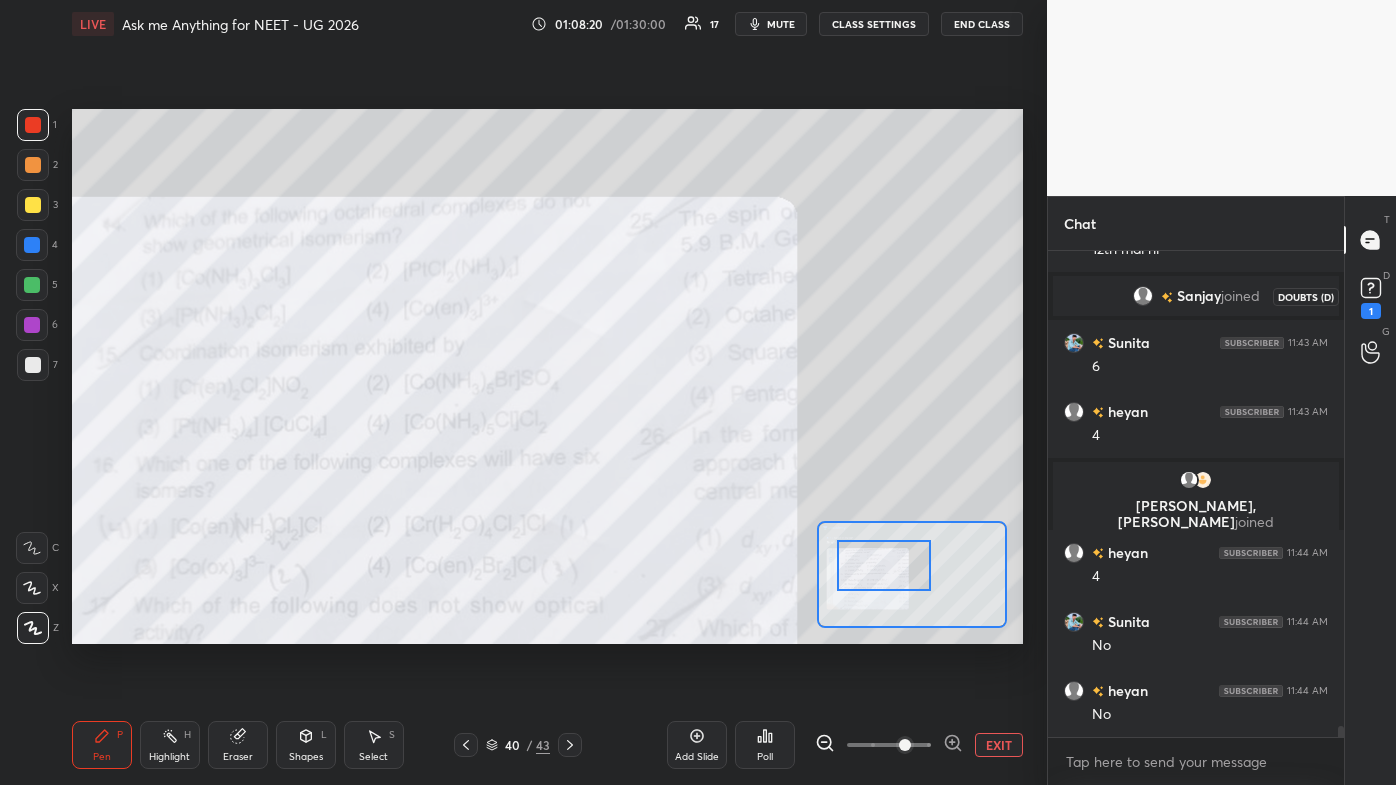 click on "1" at bounding box center [1371, 311] 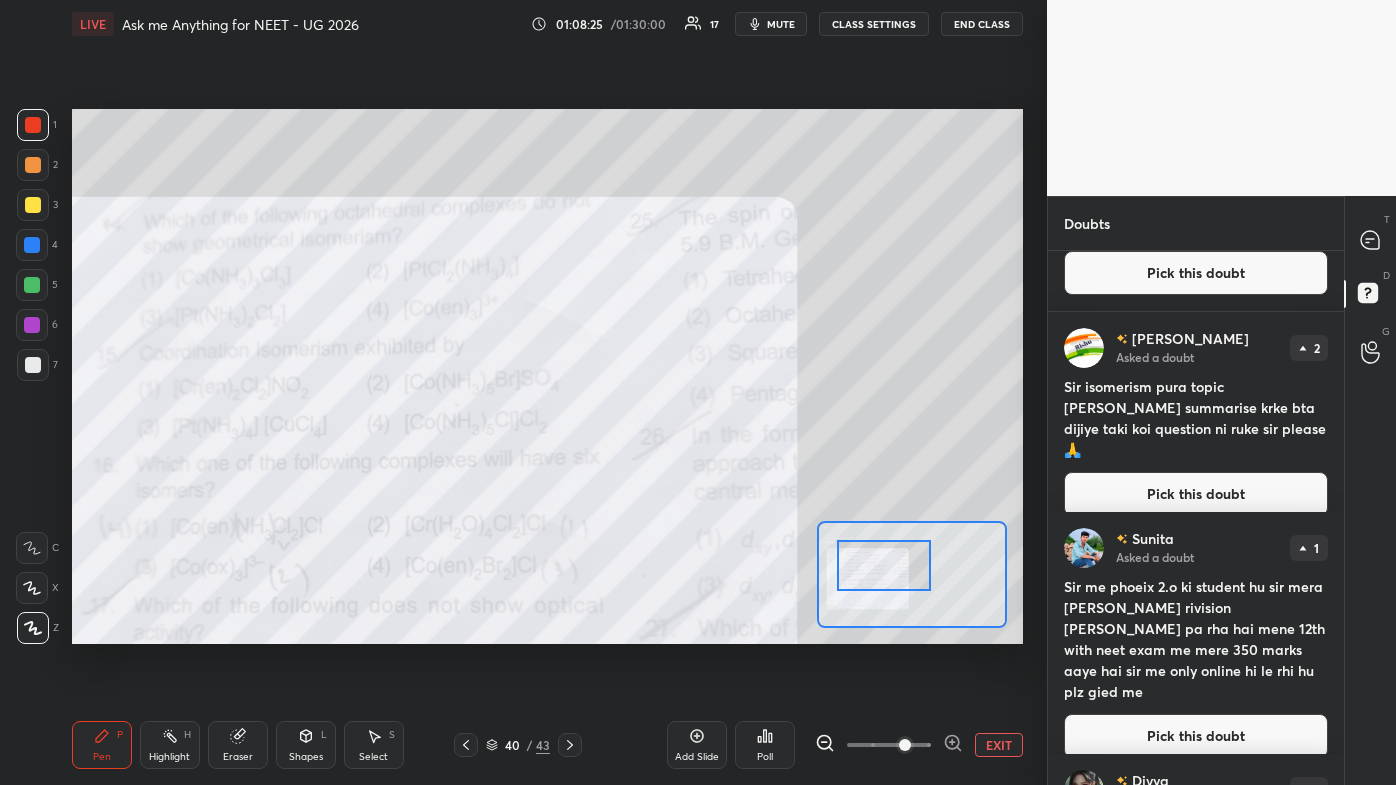 scroll, scrollTop: 581, scrollLeft: 0, axis: vertical 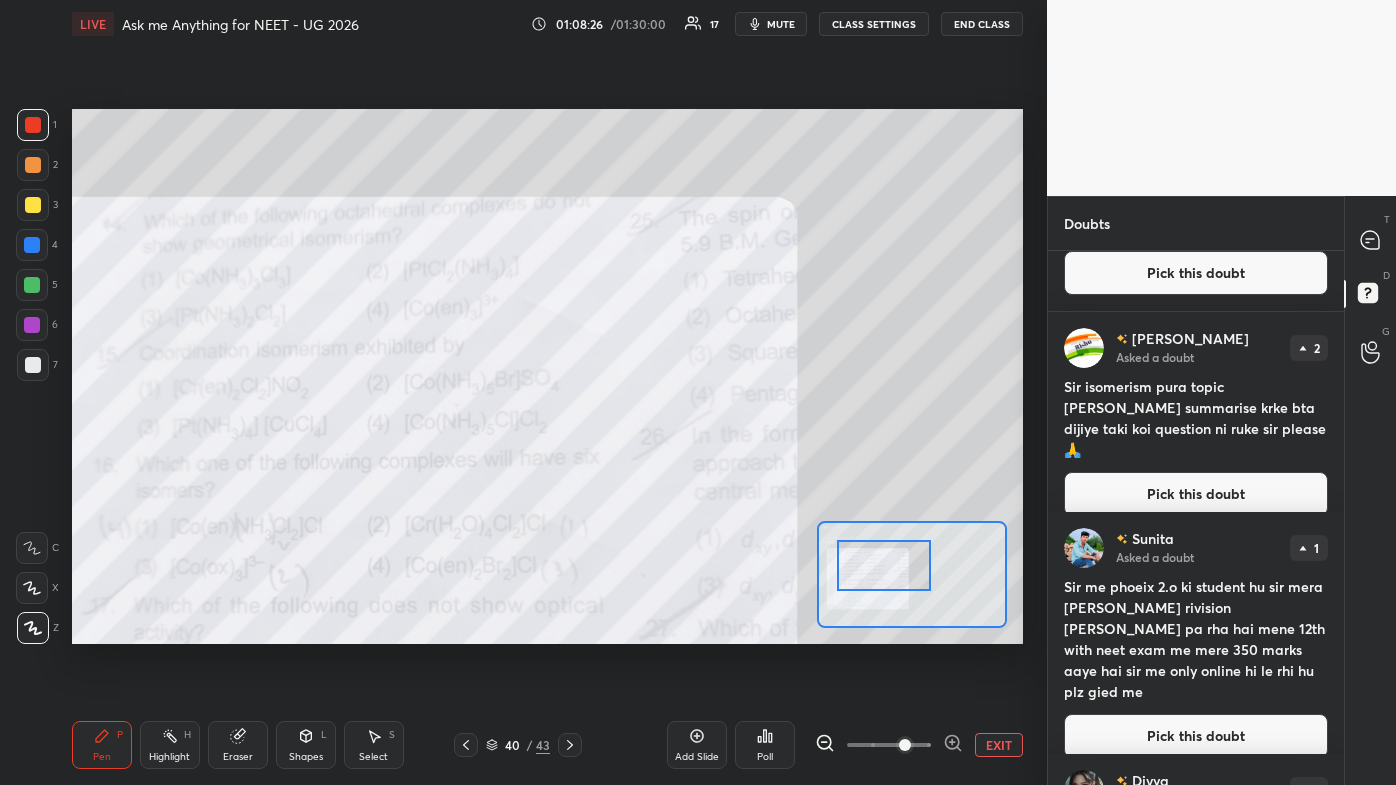 click on "Pick this doubt" at bounding box center [1196, 736] 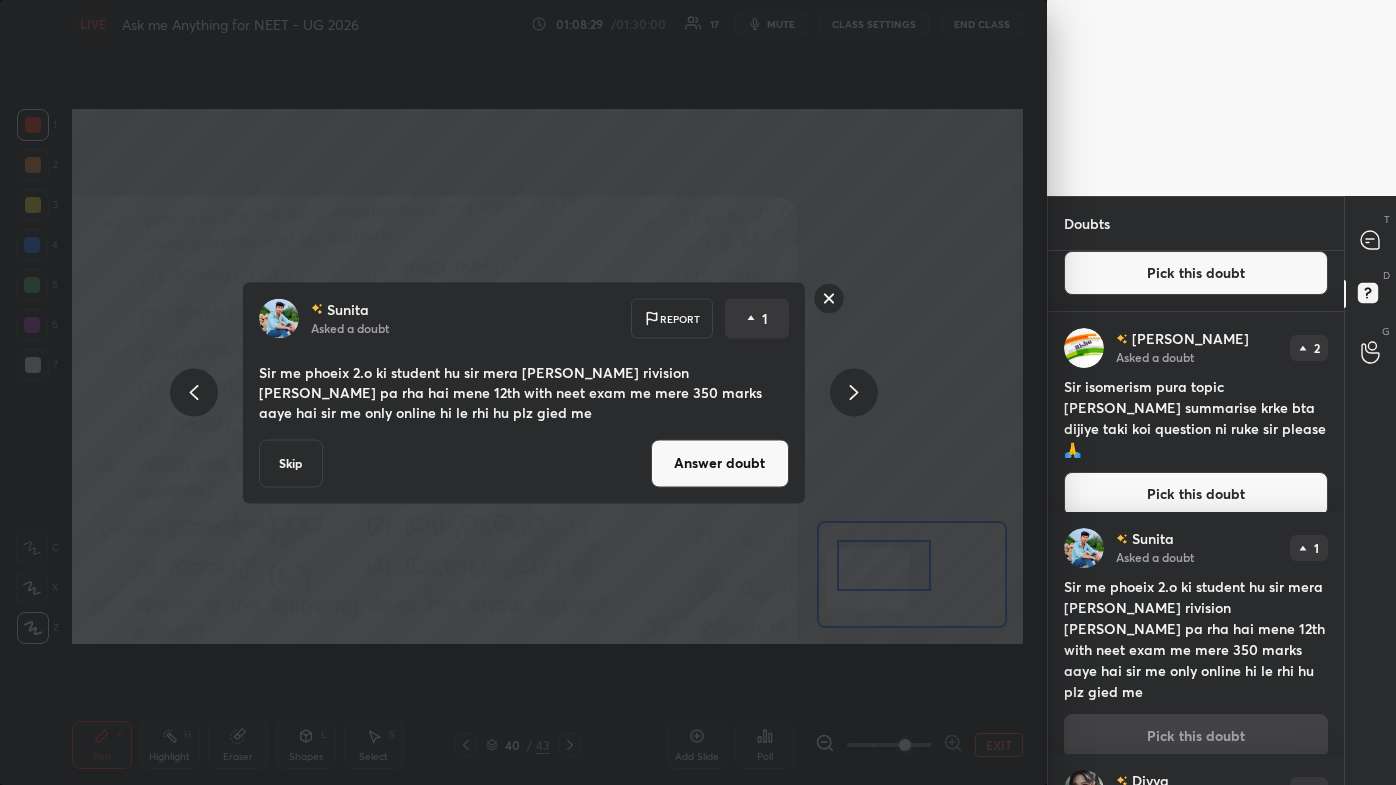 click on "Answer doubt" at bounding box center [720, 463] 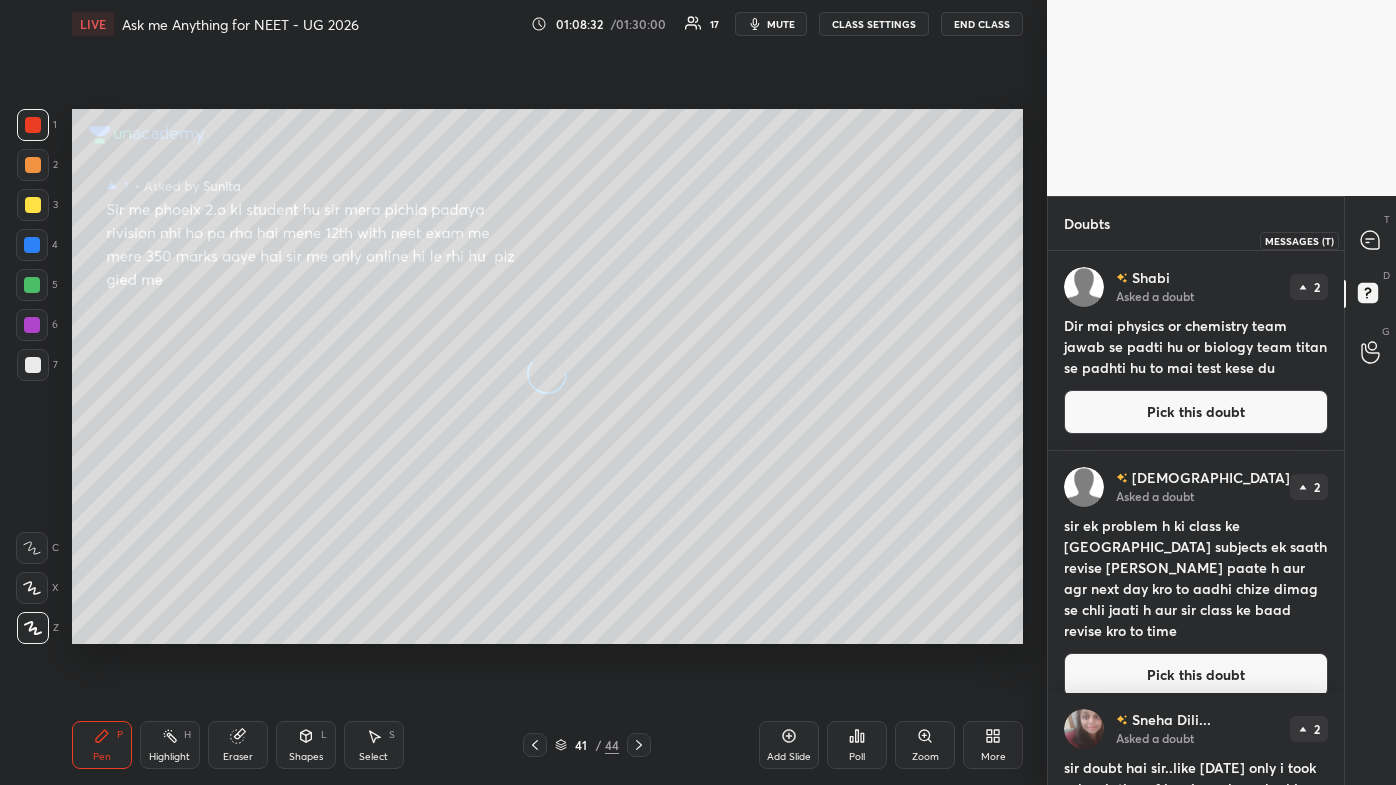 drag, startPoint x: 1368, startPoint y: 240, endPoint x: 1368, endPoint y: 277, distance: 37 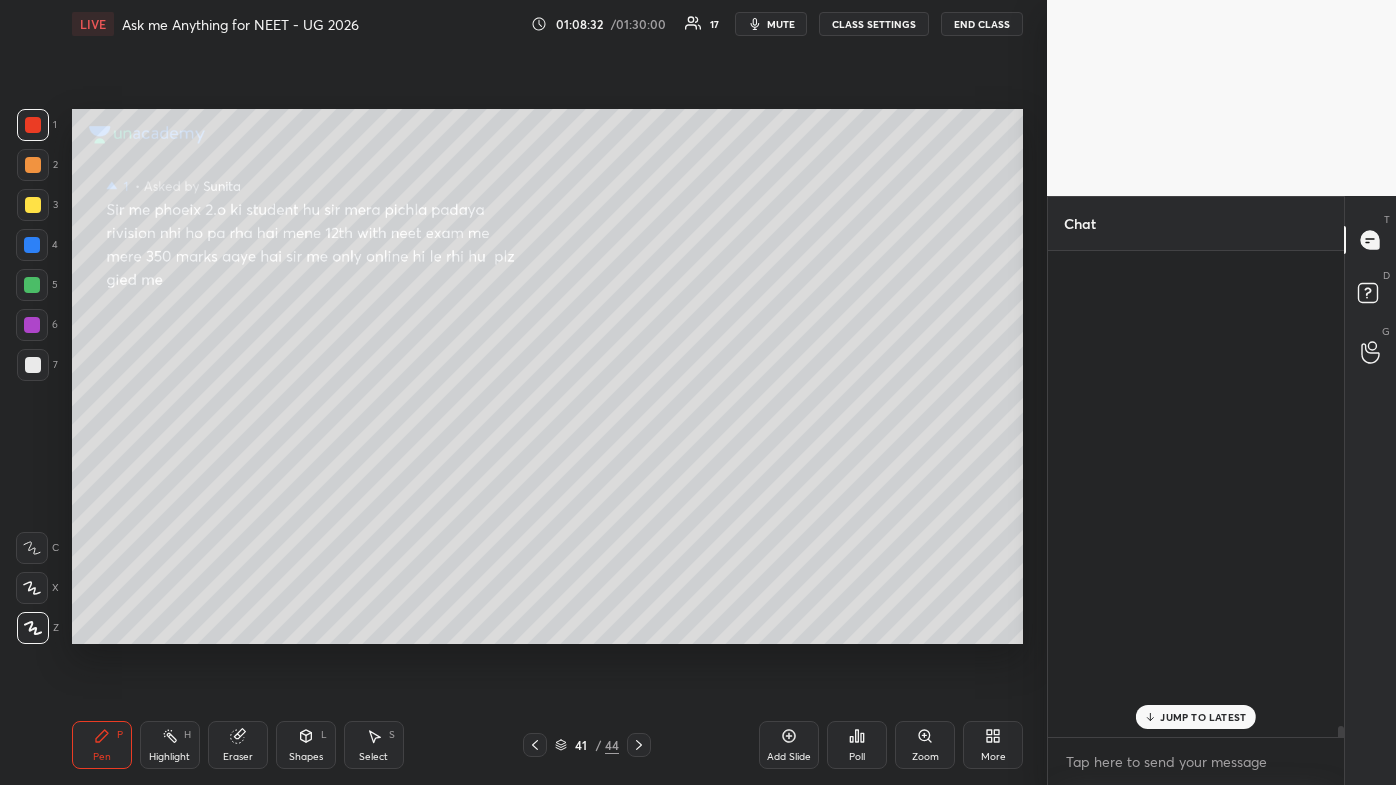 scroll, scrollTop: 21994, scrollLeft: 0, axis: vertical 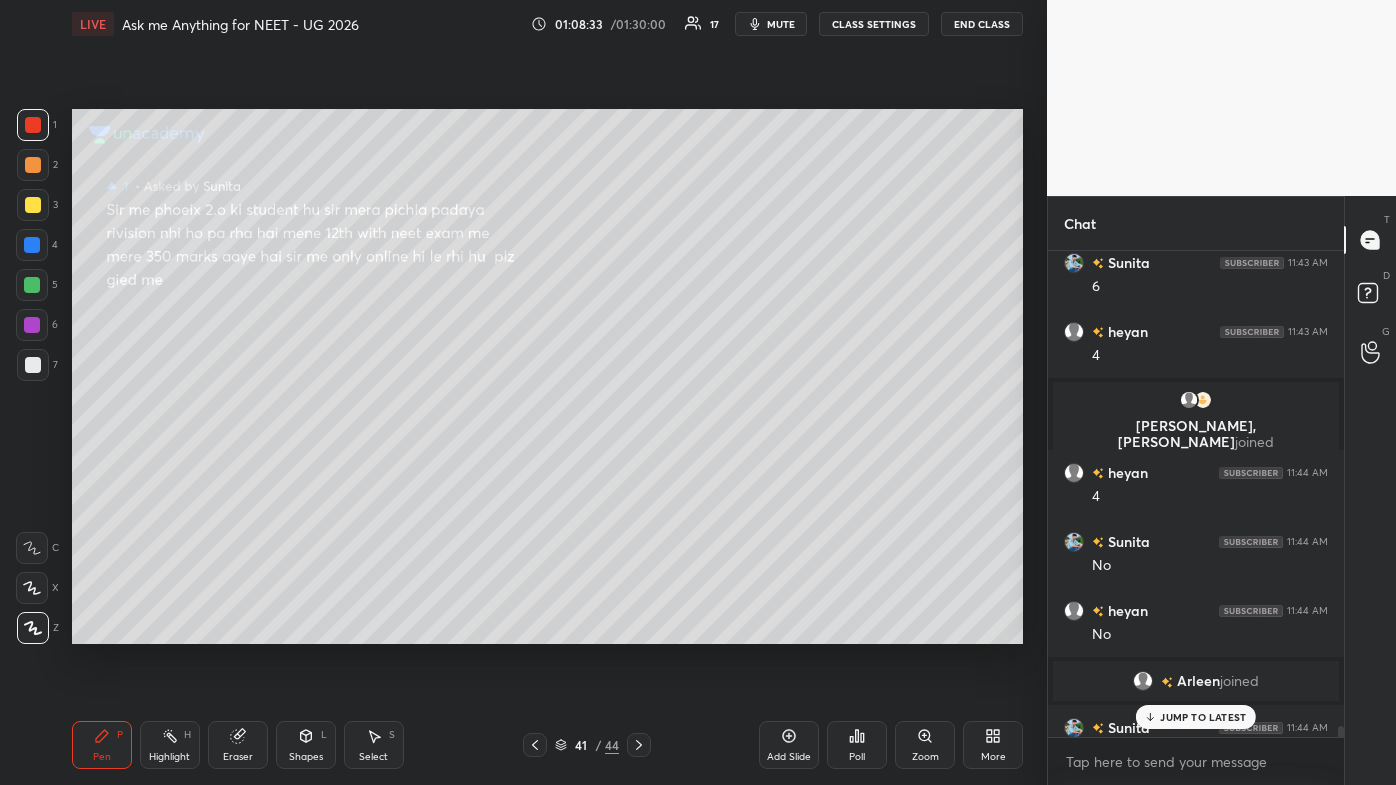 drag, startPoint x: 1185, startPoint y: 715, endPoint x: 1165, endPoint y: 730, distance: 25 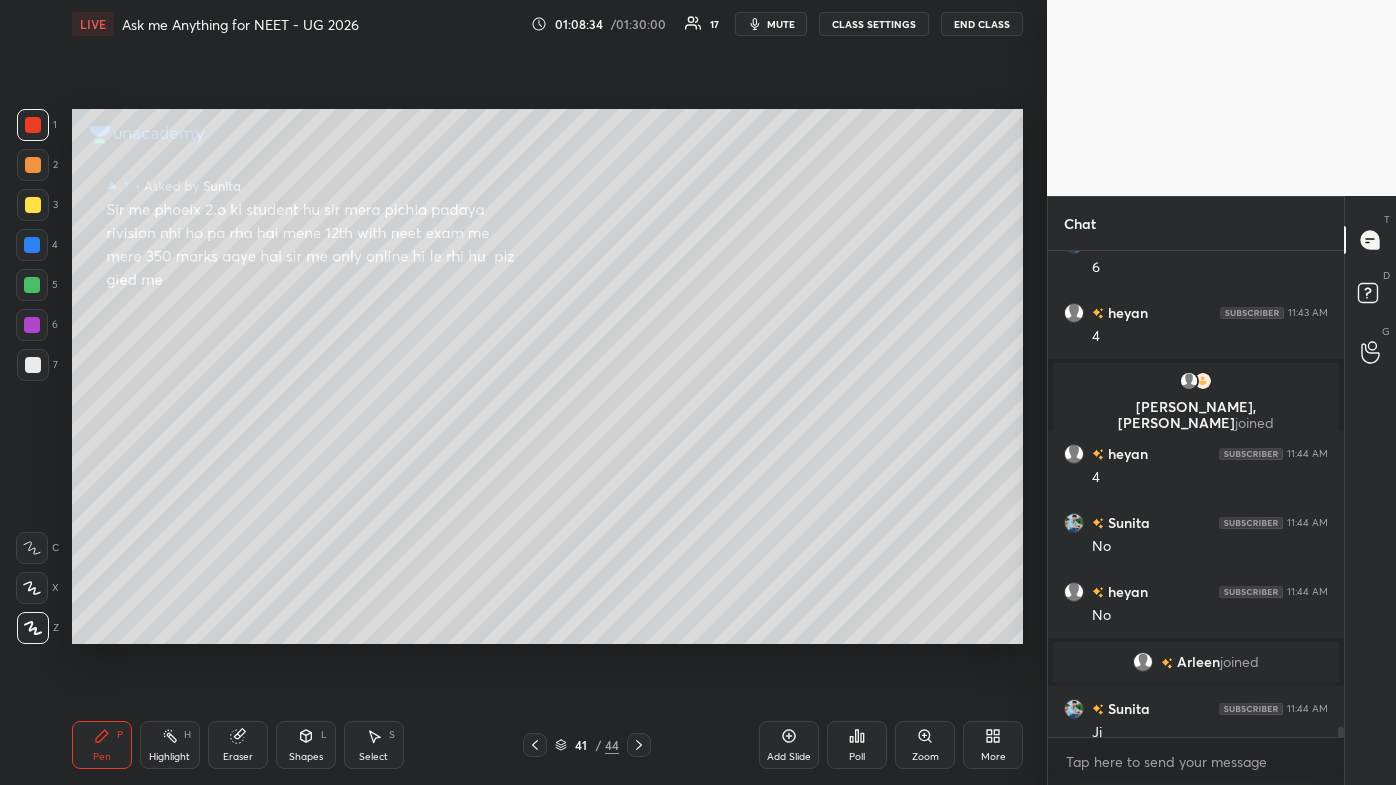scroll, scrollTop: 22096, scrollLeft: 0, axis: vertical 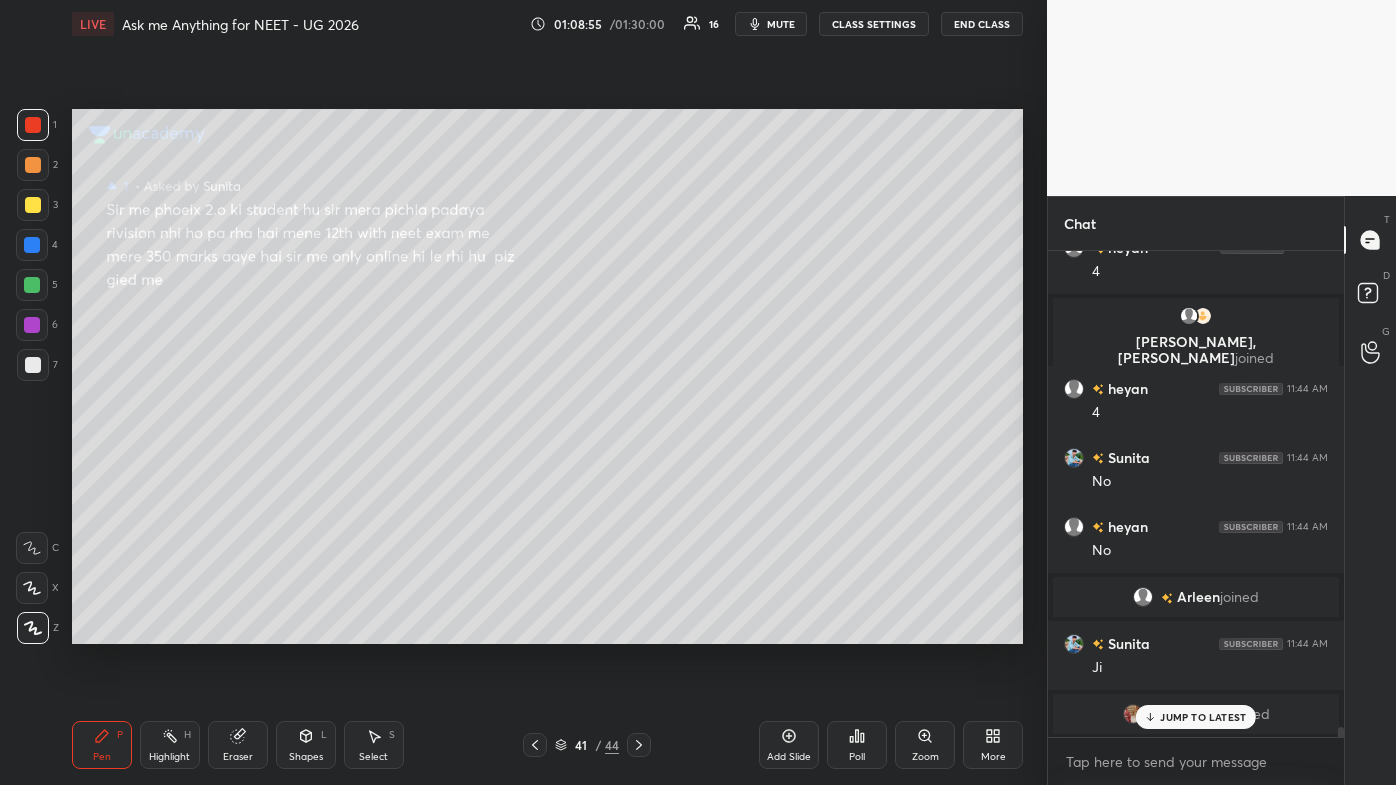 drag, startPoint x: 1181, startPoint y: 722, endPoint x: 1158, endPoint y: 704, distance: 29.206163 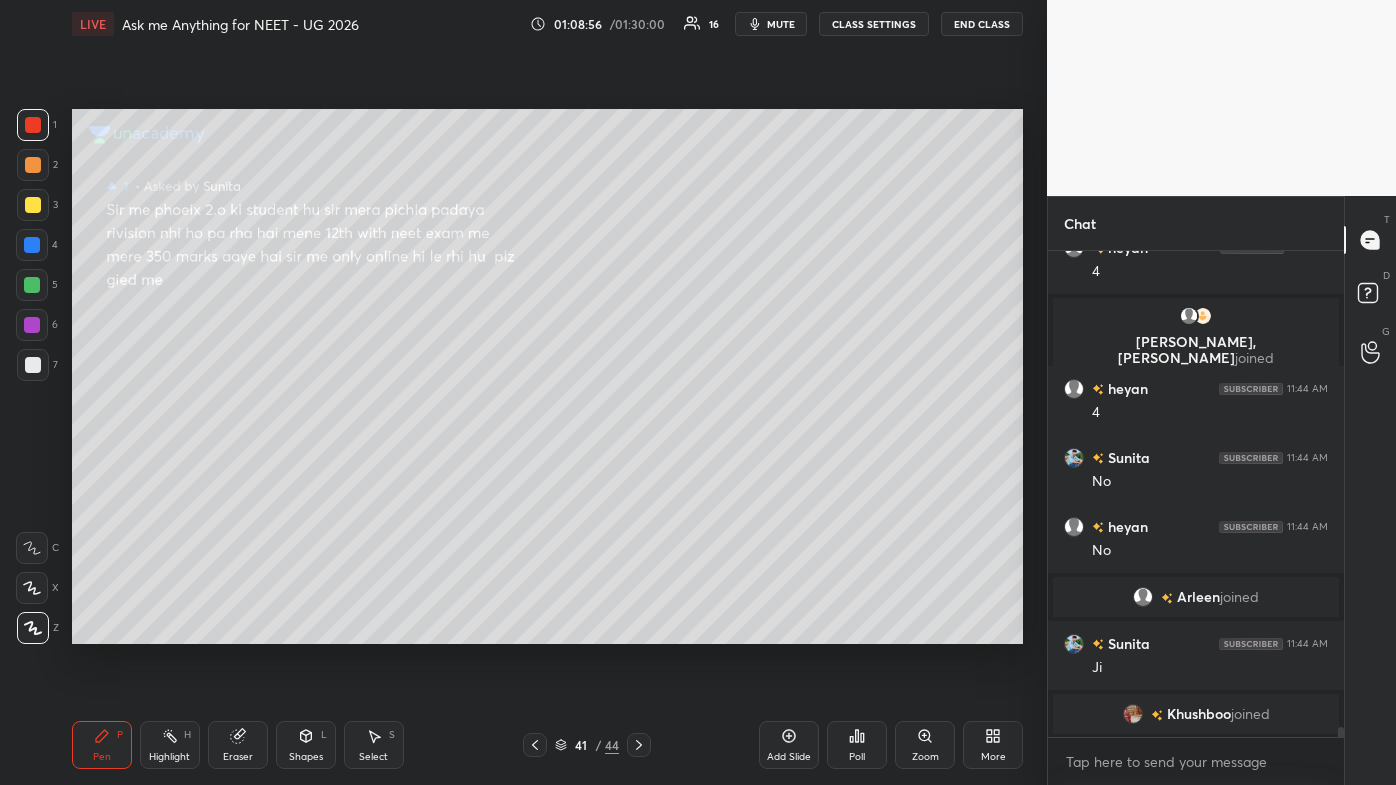 drag, startPoint x: 112, startPoint y: 744, endPoint x: 114, endPoint y: 706, distance: 38.052597 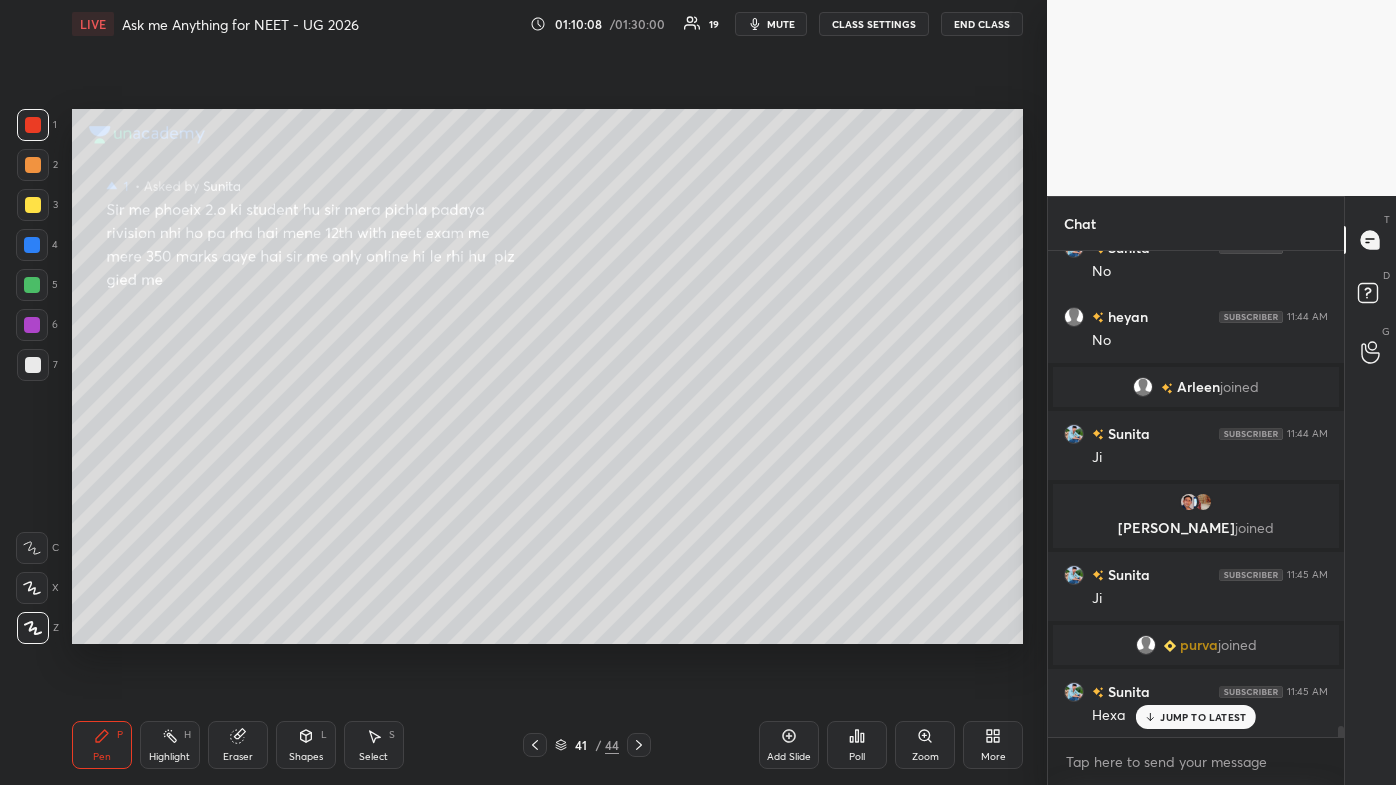 scroll, scrollTop: 21826, scrollLeft: 0, axis: vertical 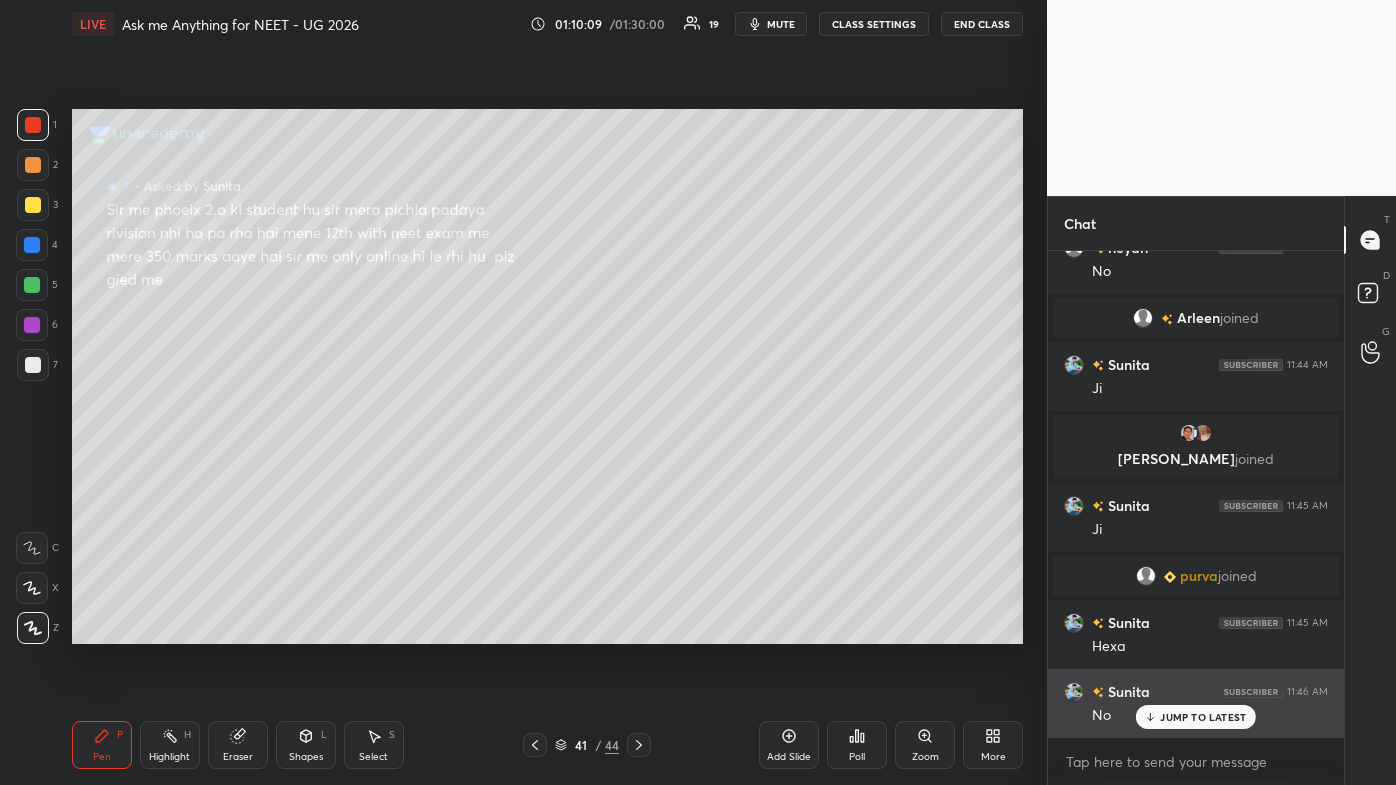 drag, startPoint x: 1175, startPoint y: 716, endPoint x: 1150, endPoint y: 730, distance: 28.653097 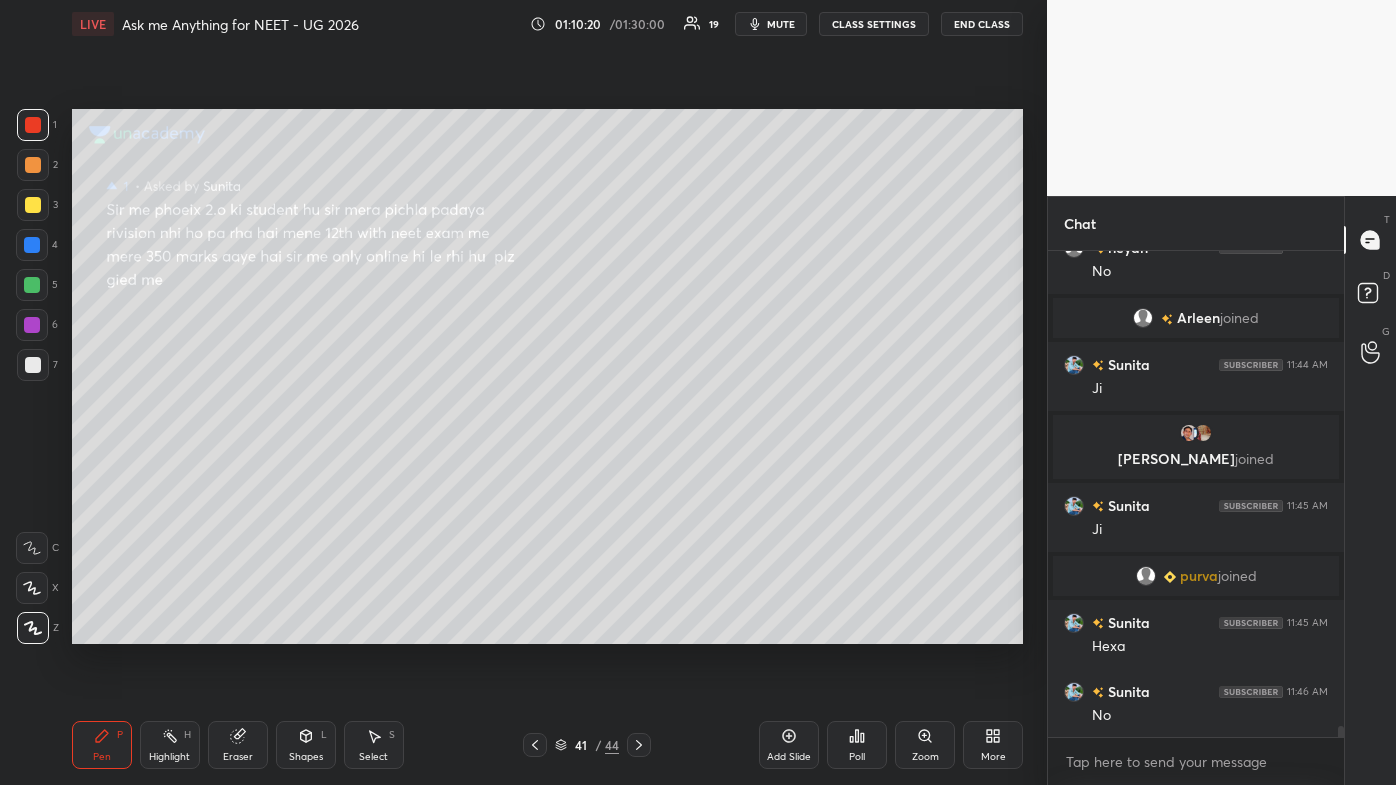 scroll, scrollTop: 21874, scrollLeft: 0, axis: vertical 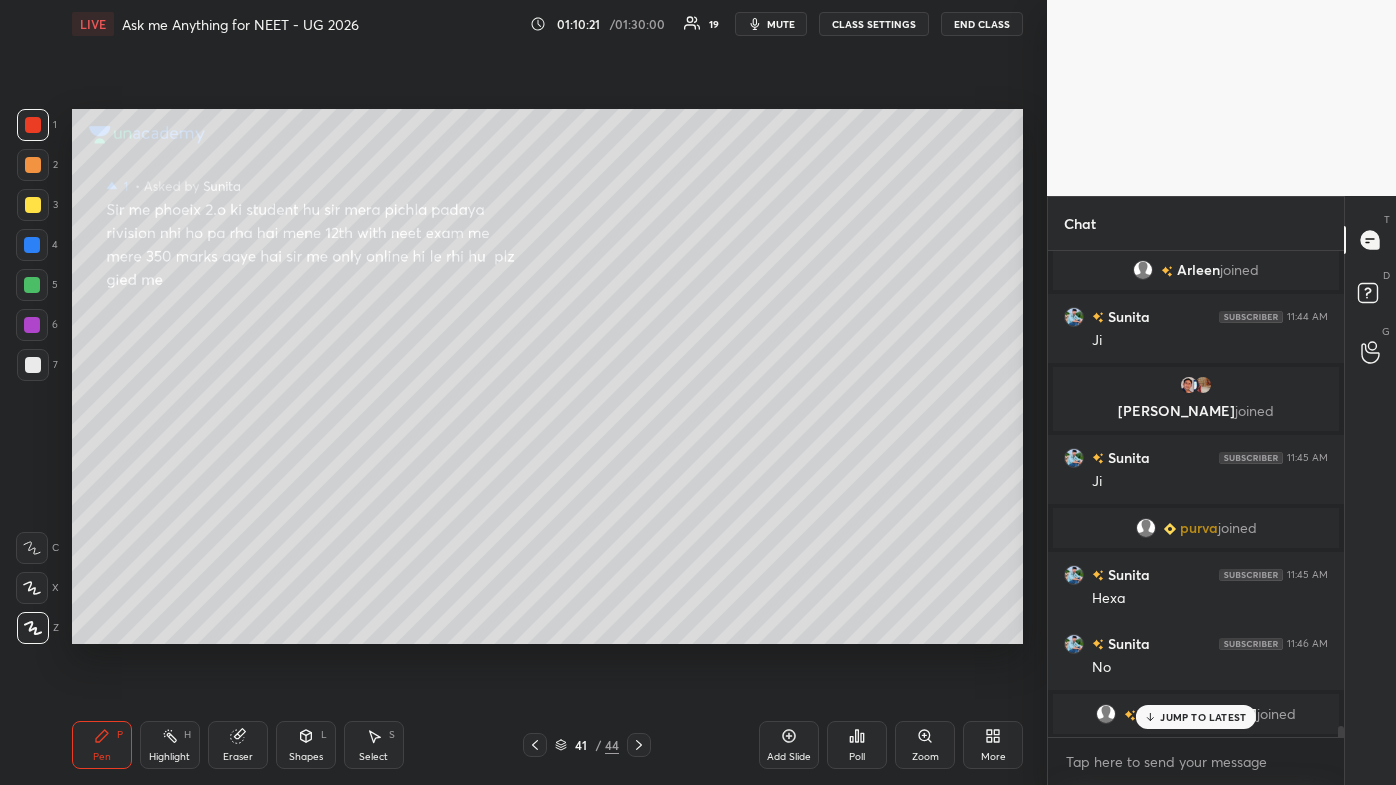 click 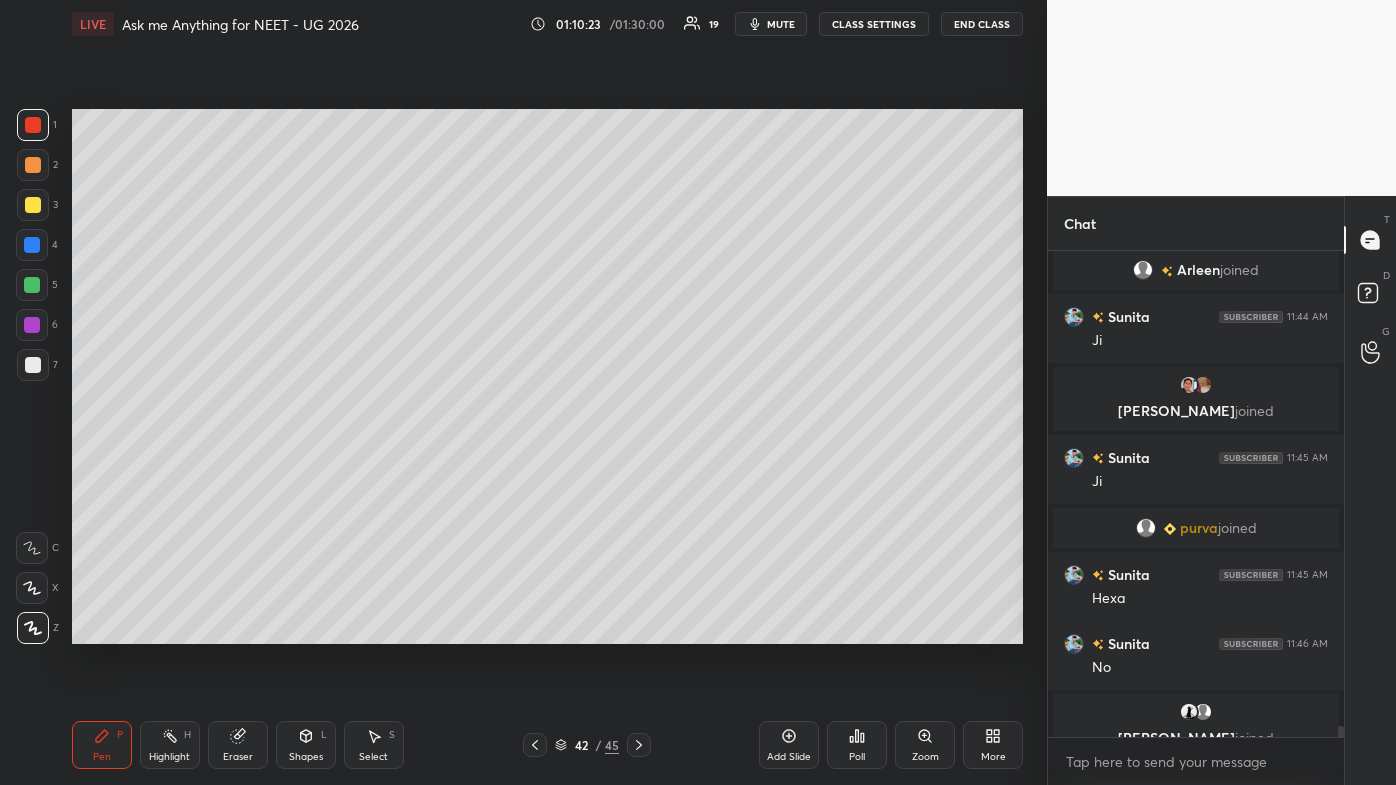 click at bounding box center [33, 205] 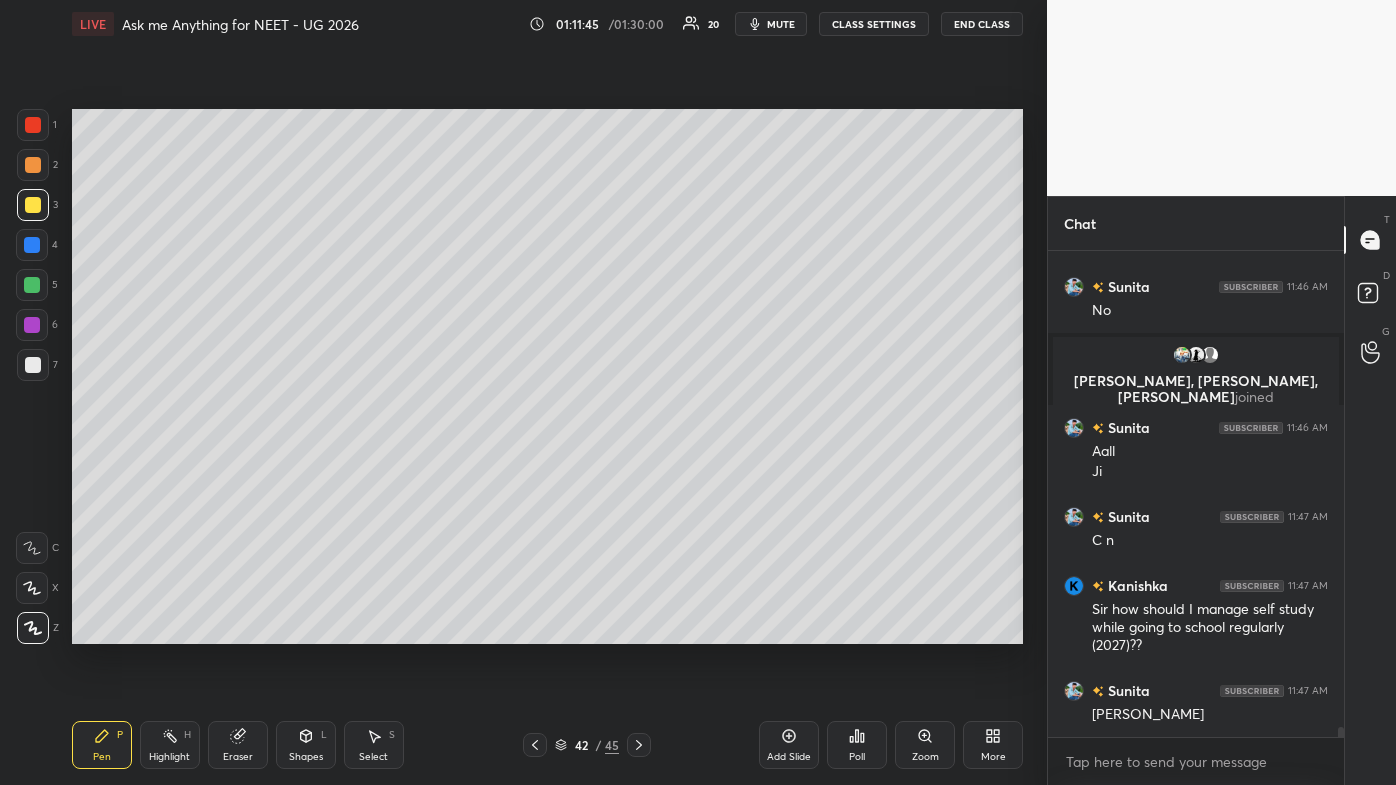scroll, scrollTop: 22125, scrollLeft: 0, axis: vertical 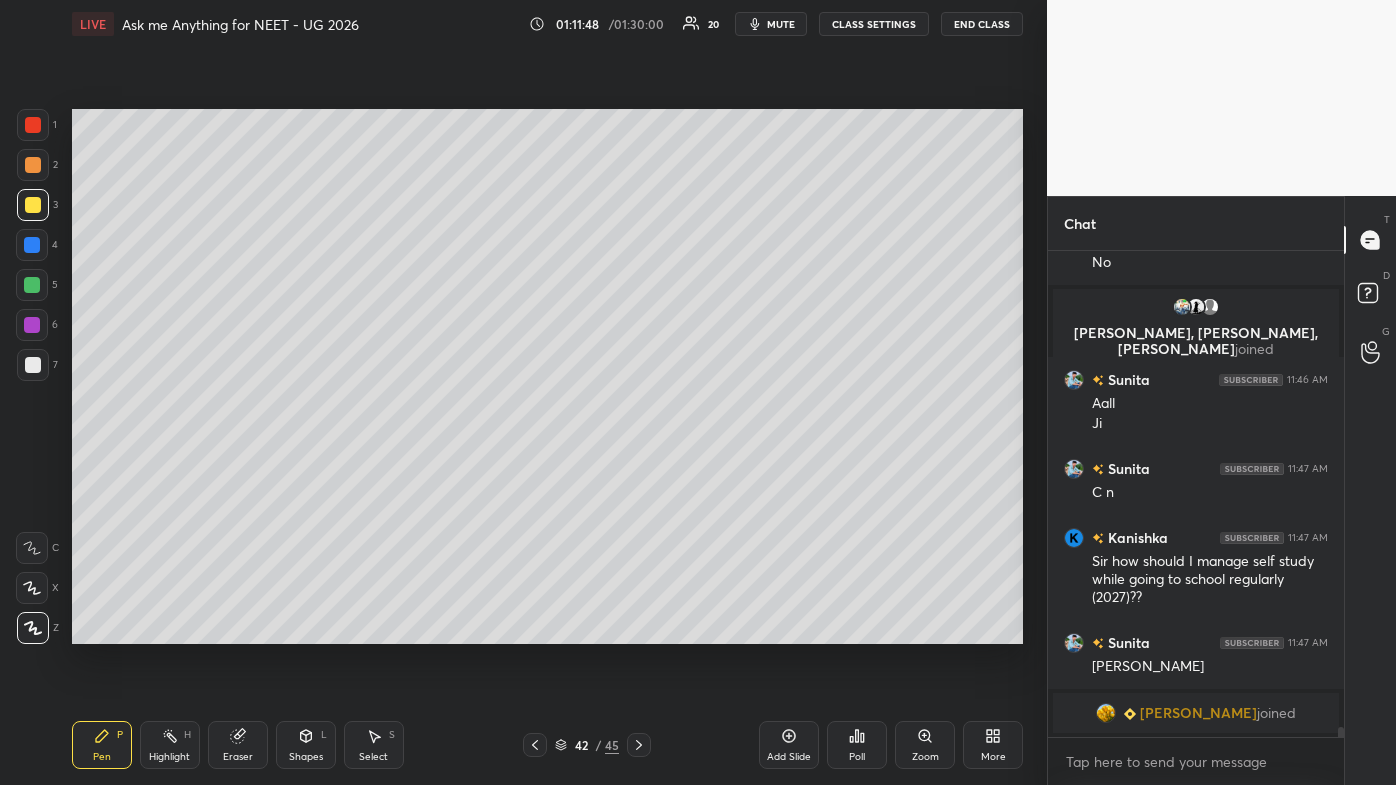 drag, startPoint x: 162, startPoint y: 737, endPoint x: 162, endPoint y: 713, distance: 24 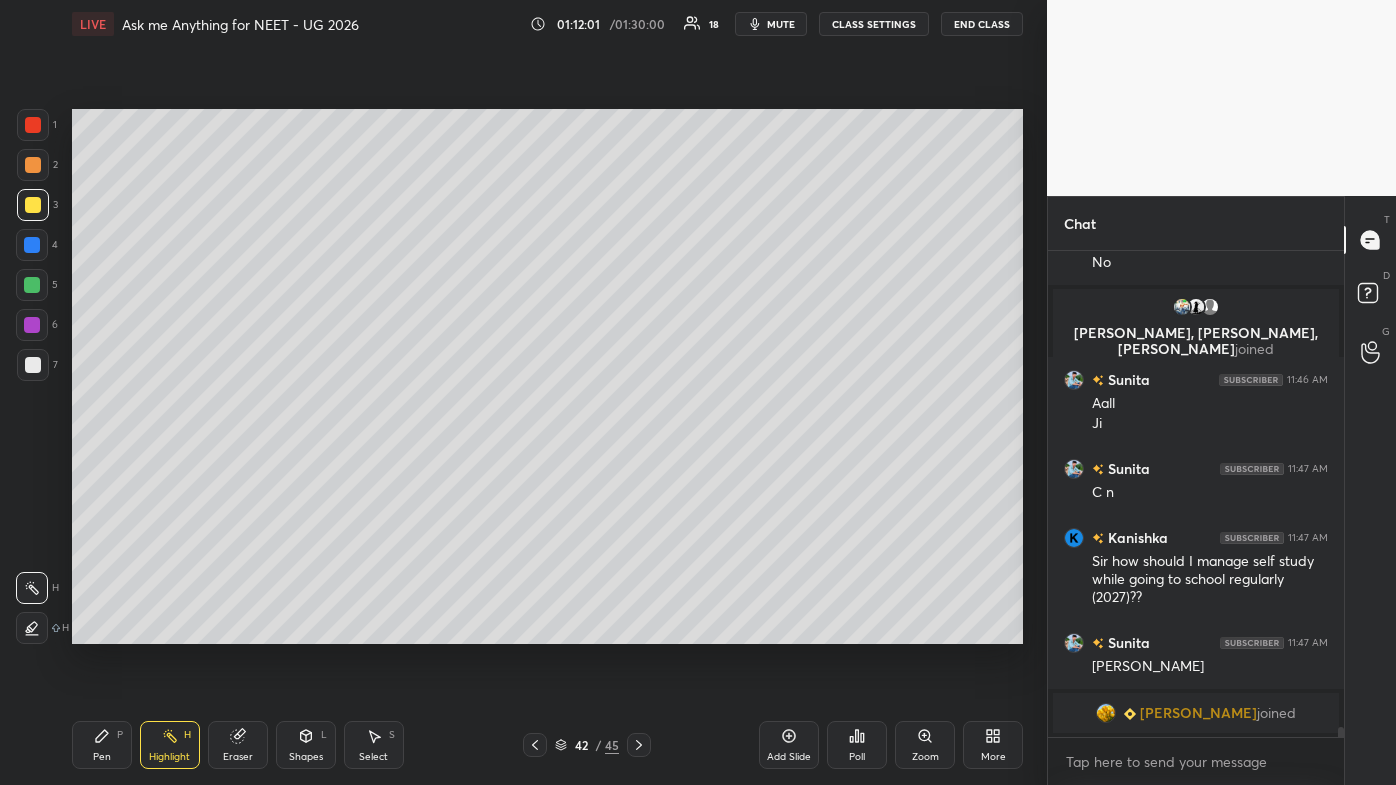 click 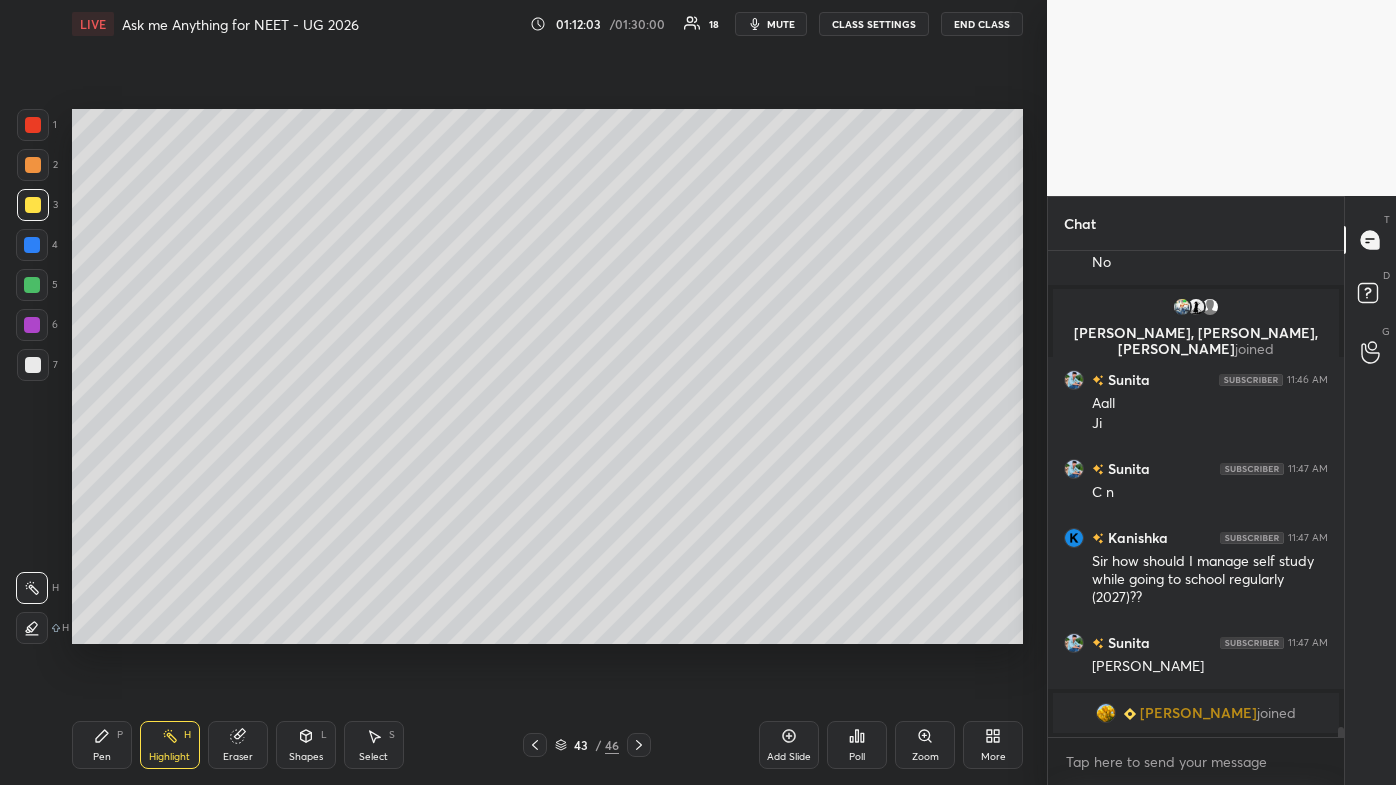 drag, startPoint x: 93, startPoint y: 741, endPoint x: 90, endPoint y: 698, distance: 43.104523 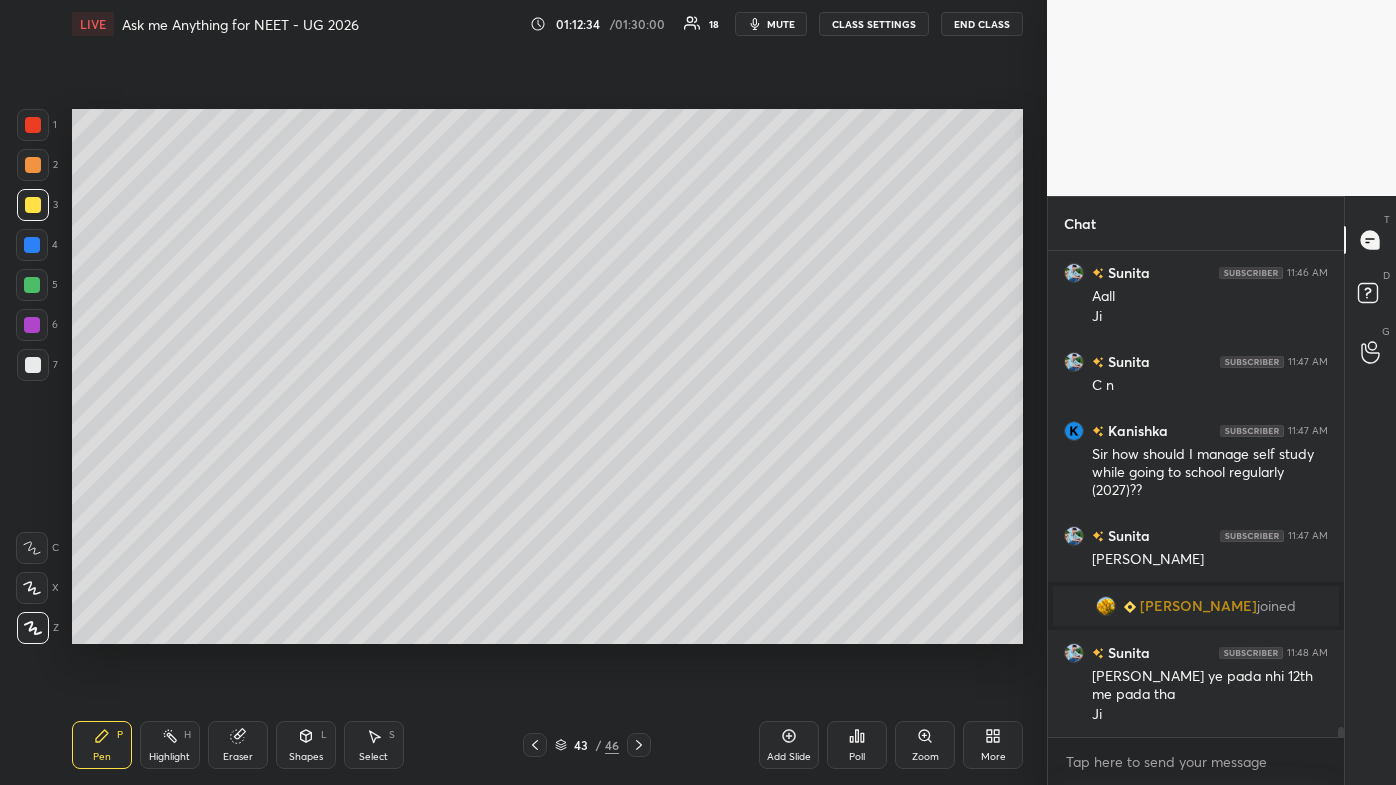 scroll, scrollTop: 22320, scrollLeft: 0, axis: vertical 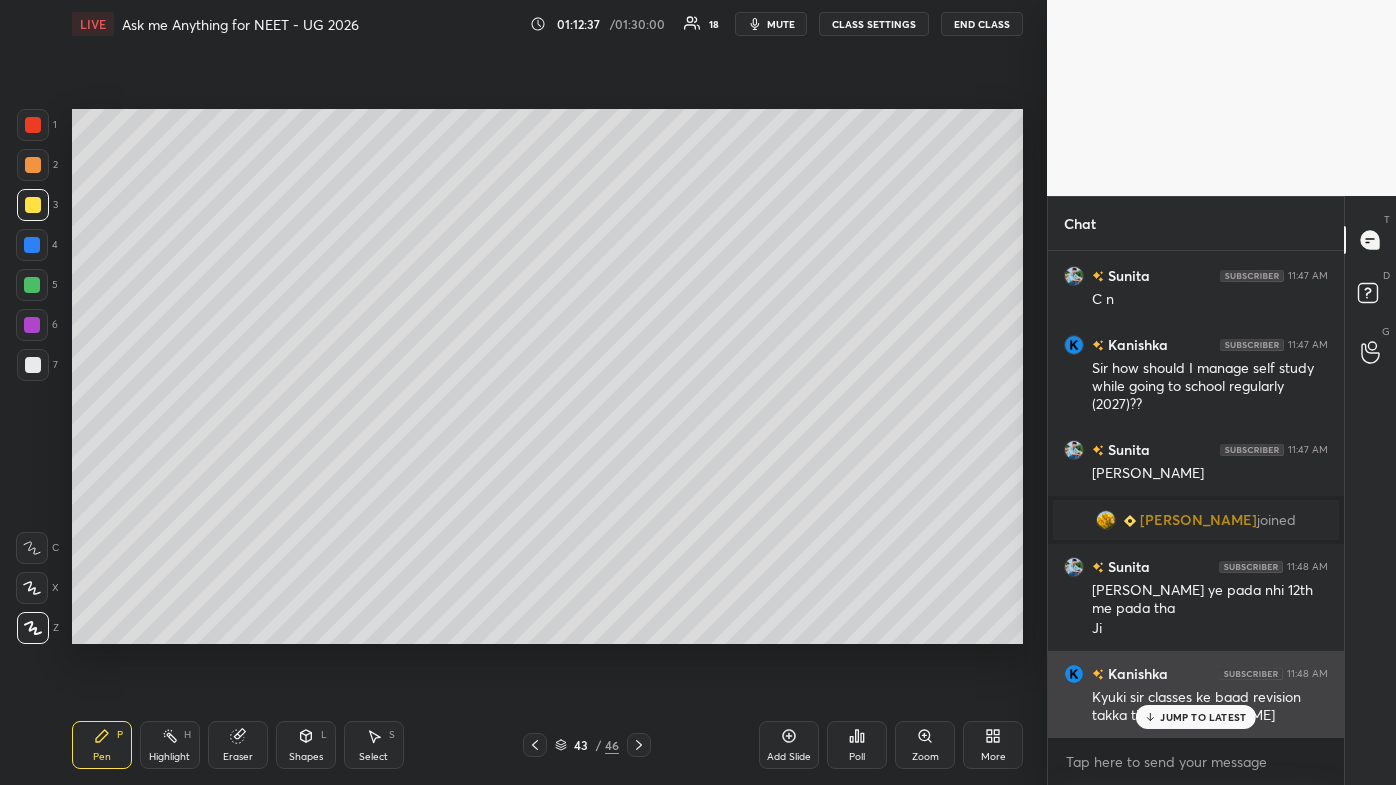 click on "JUMP TO LATEST" at bounding box center (1196, 717) 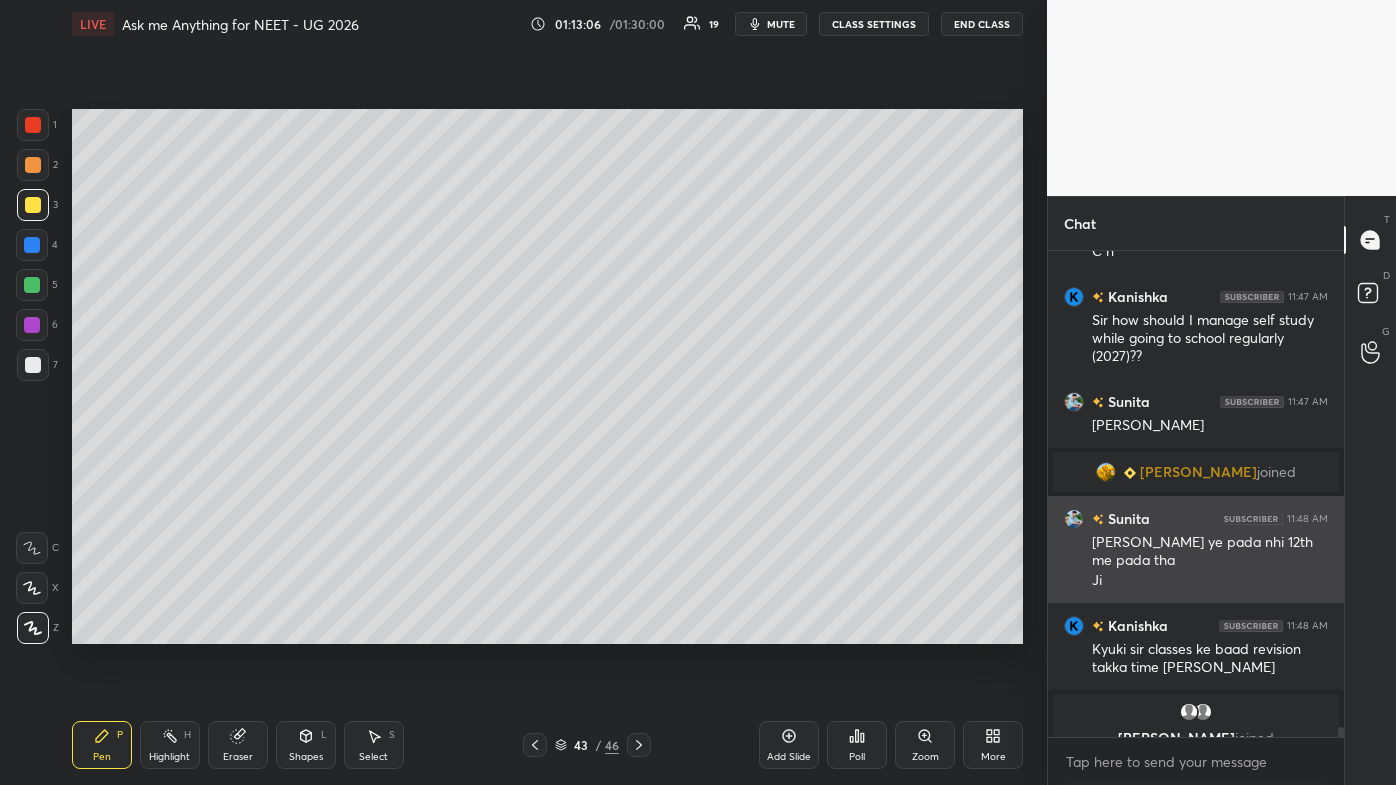 scroll, scrollTop: 22340, scrollLeft: 0, axis: vertical 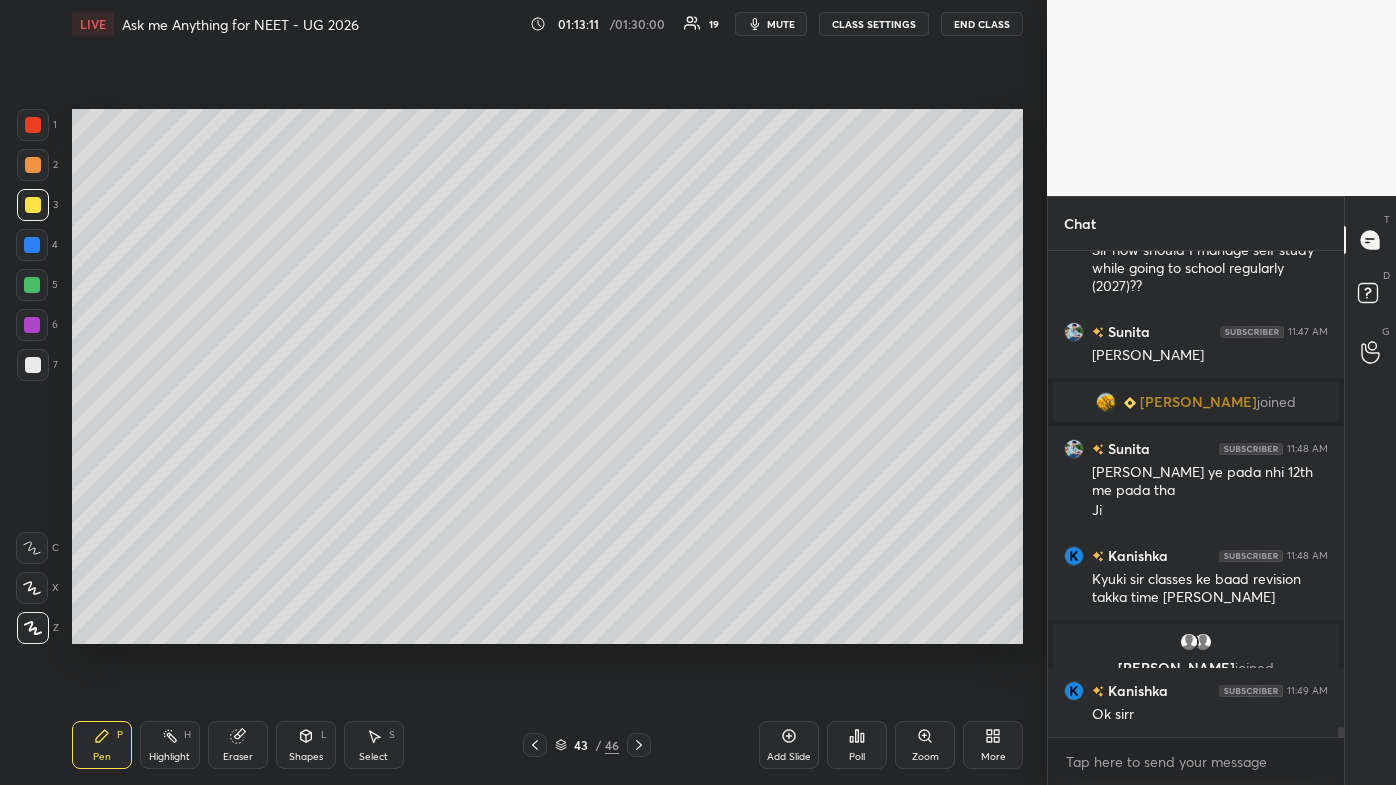 drag, startPoint x: 29, startPoint y: 342, endPoint x: 53, endPoint y: 381, distance: 45.79301 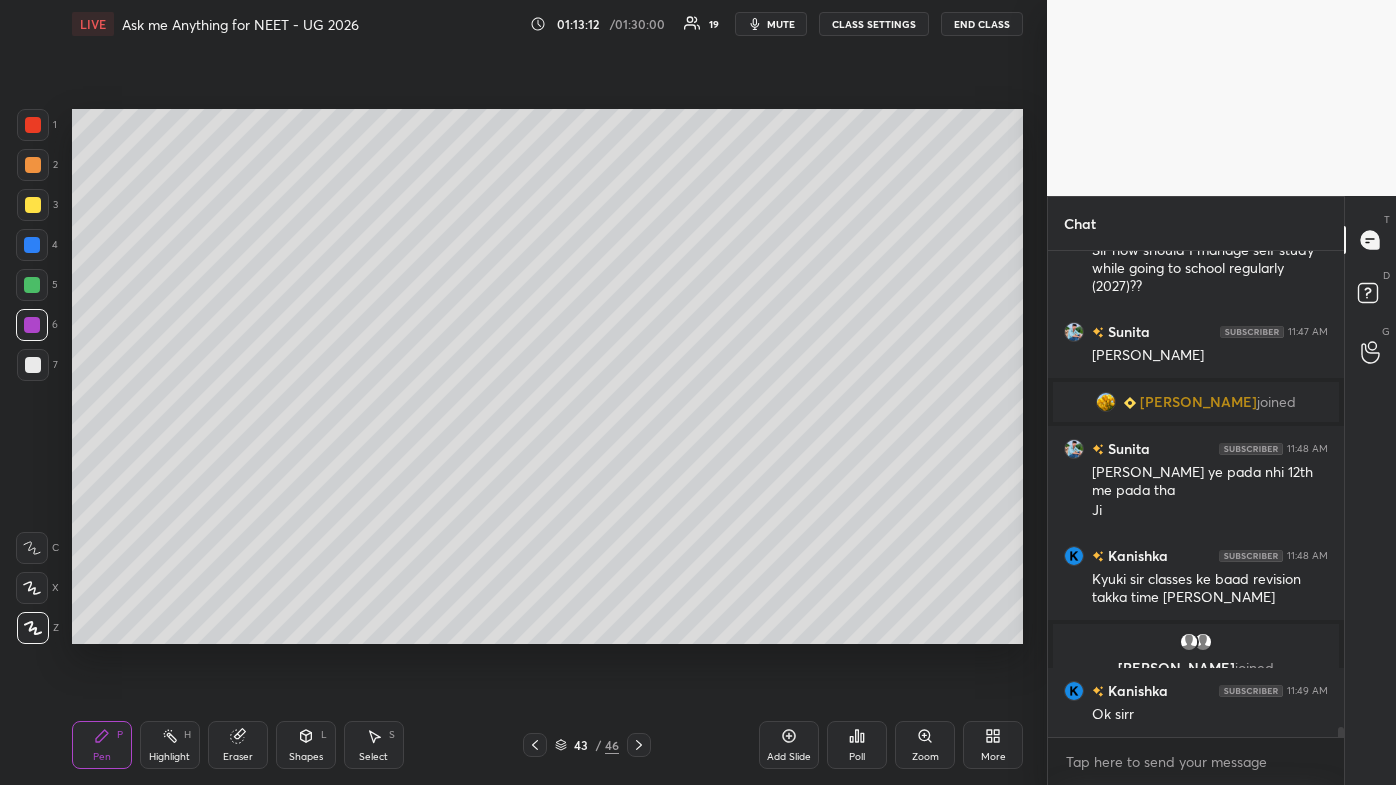 drag, startPoint x: 31, startPoint y: 356, endPoint x: 29, endPoint y: 369, distance: 13.152946 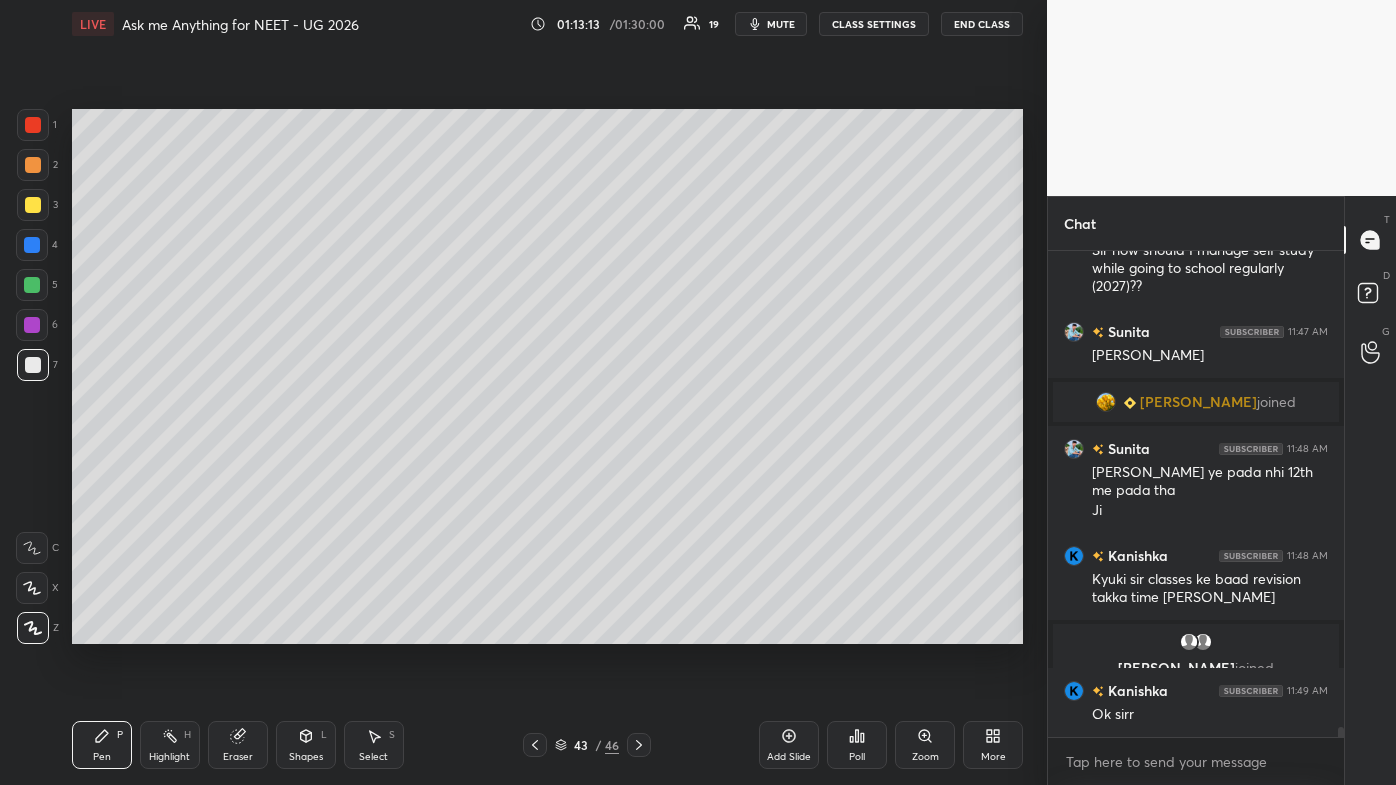 click 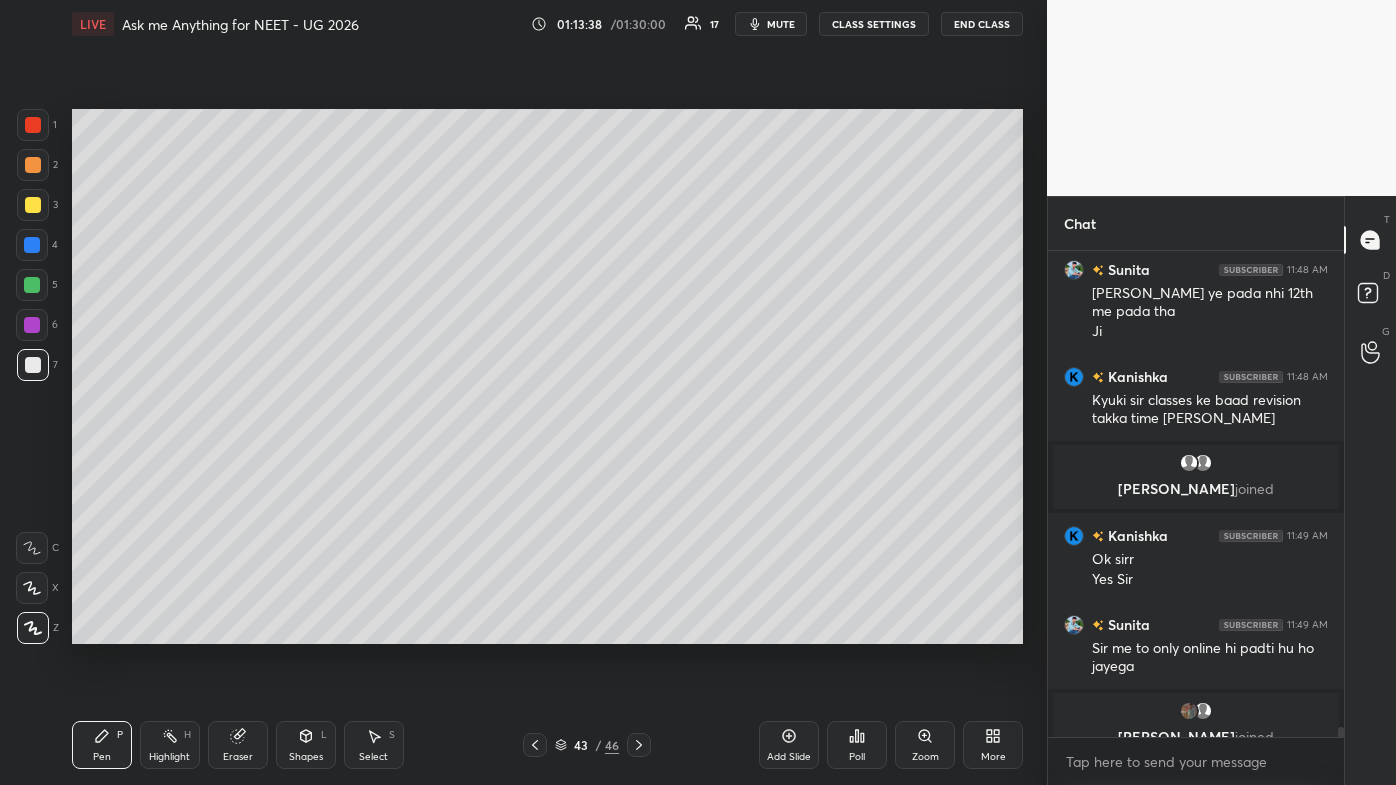 scroll, scrollTop: 22543, scrollLeft: 0, axis: vertical 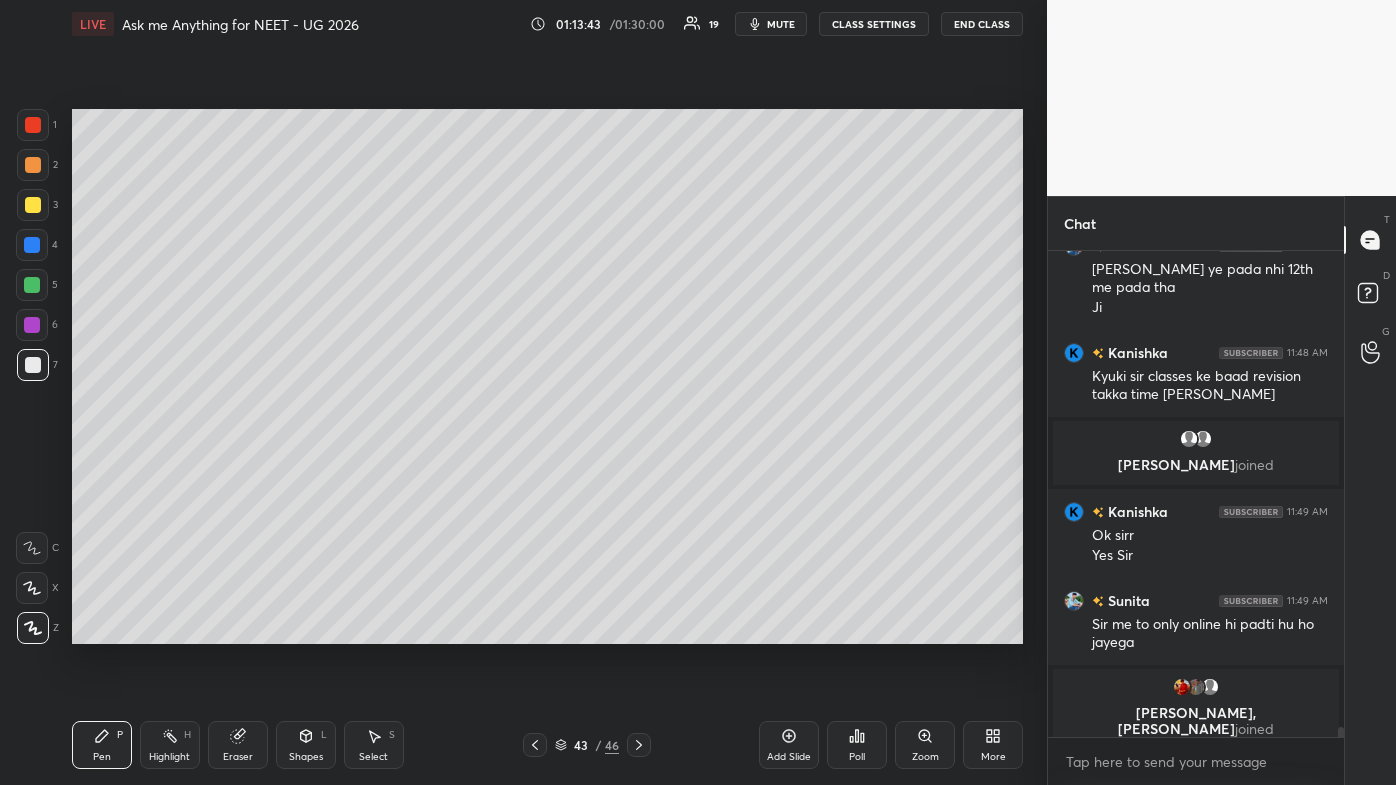 click on "Setting up your live class Poll for   secs No correct answer Start poll" at bounding box center [547, 376] 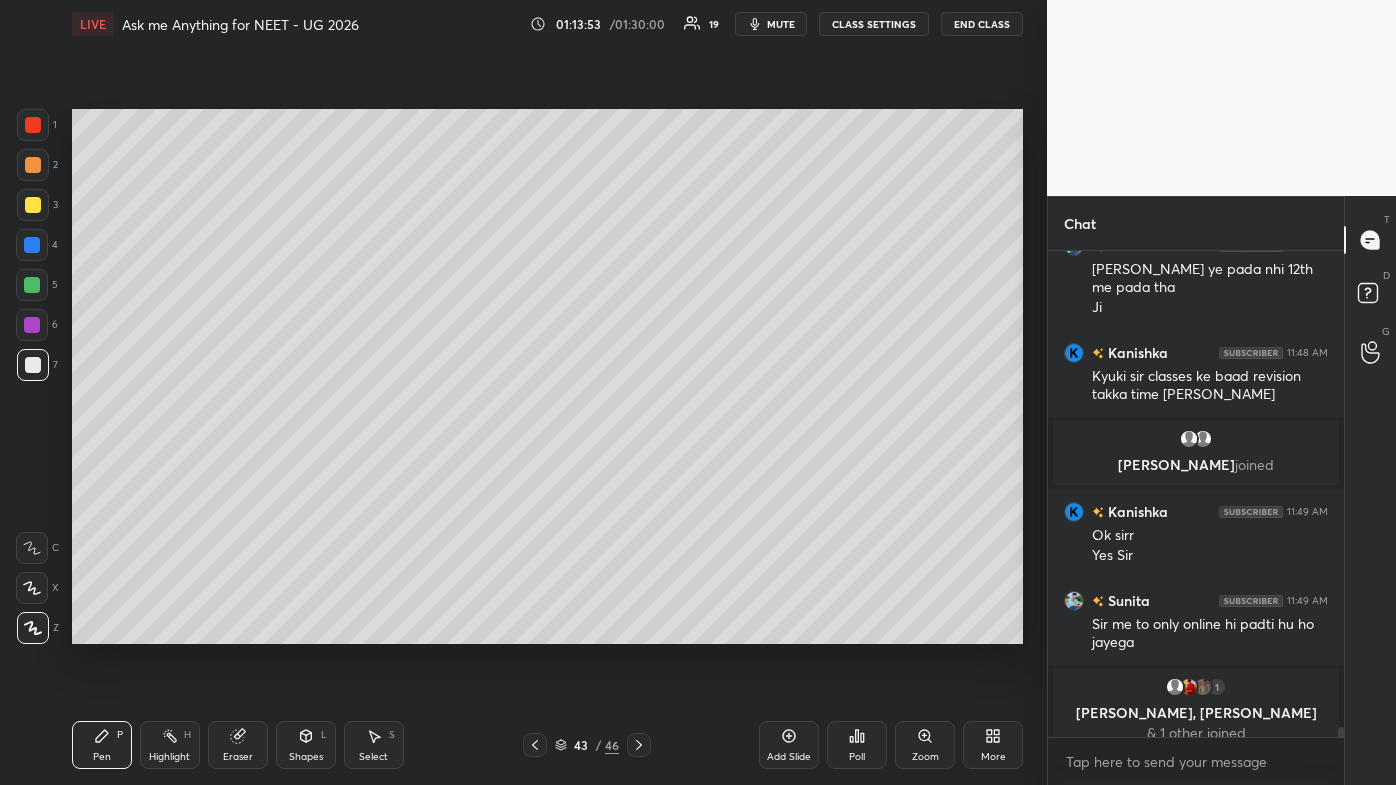 scroll, scrollTop: 22559, scrollLeft: 0, axis: vertical 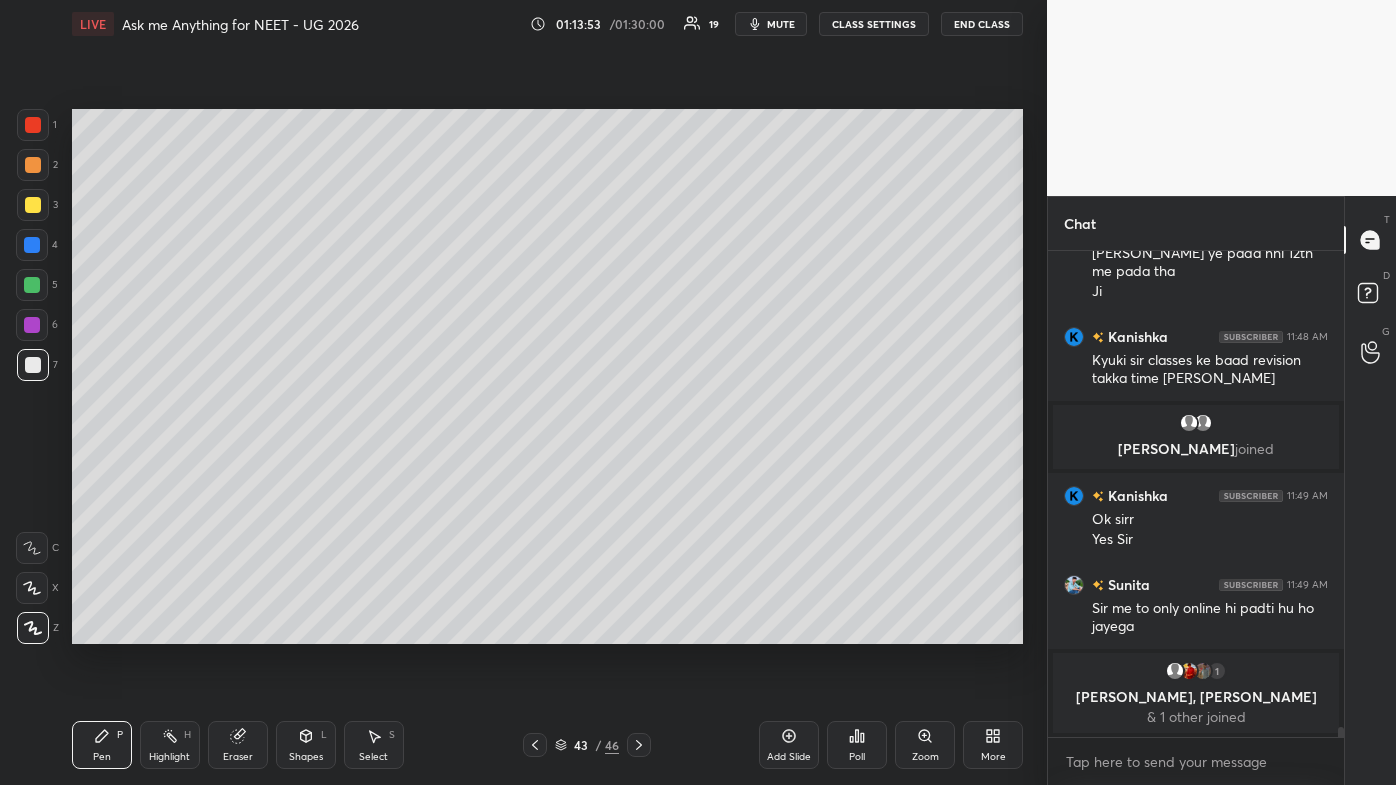 drag, startPoint x: 165, startPoint y: 739, endPoint x: 320, endPoint y: 658, distance: 174.88853 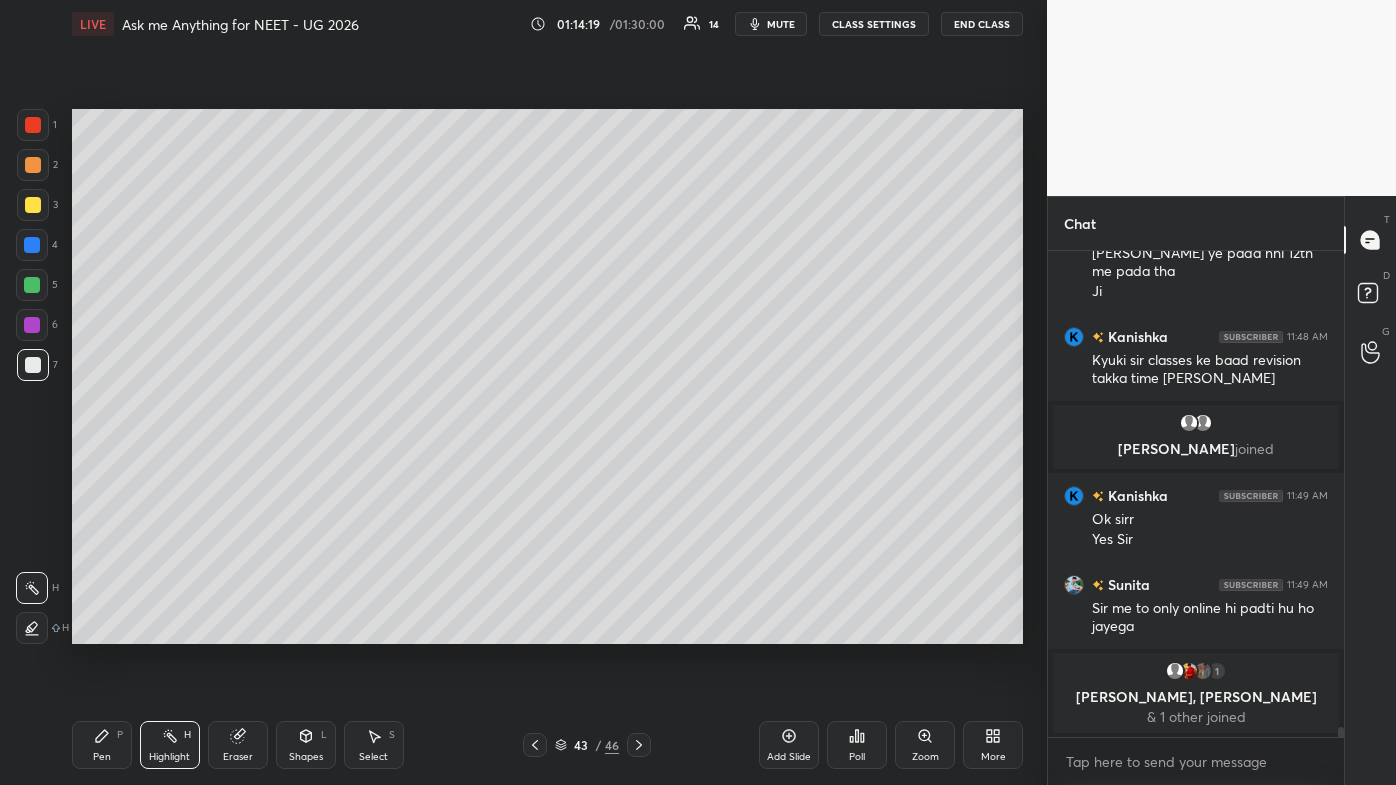 drag, startPoint x: 88, startPoint y: 736, endPoint x: 121, endPoint y: 661, distance: 81.939 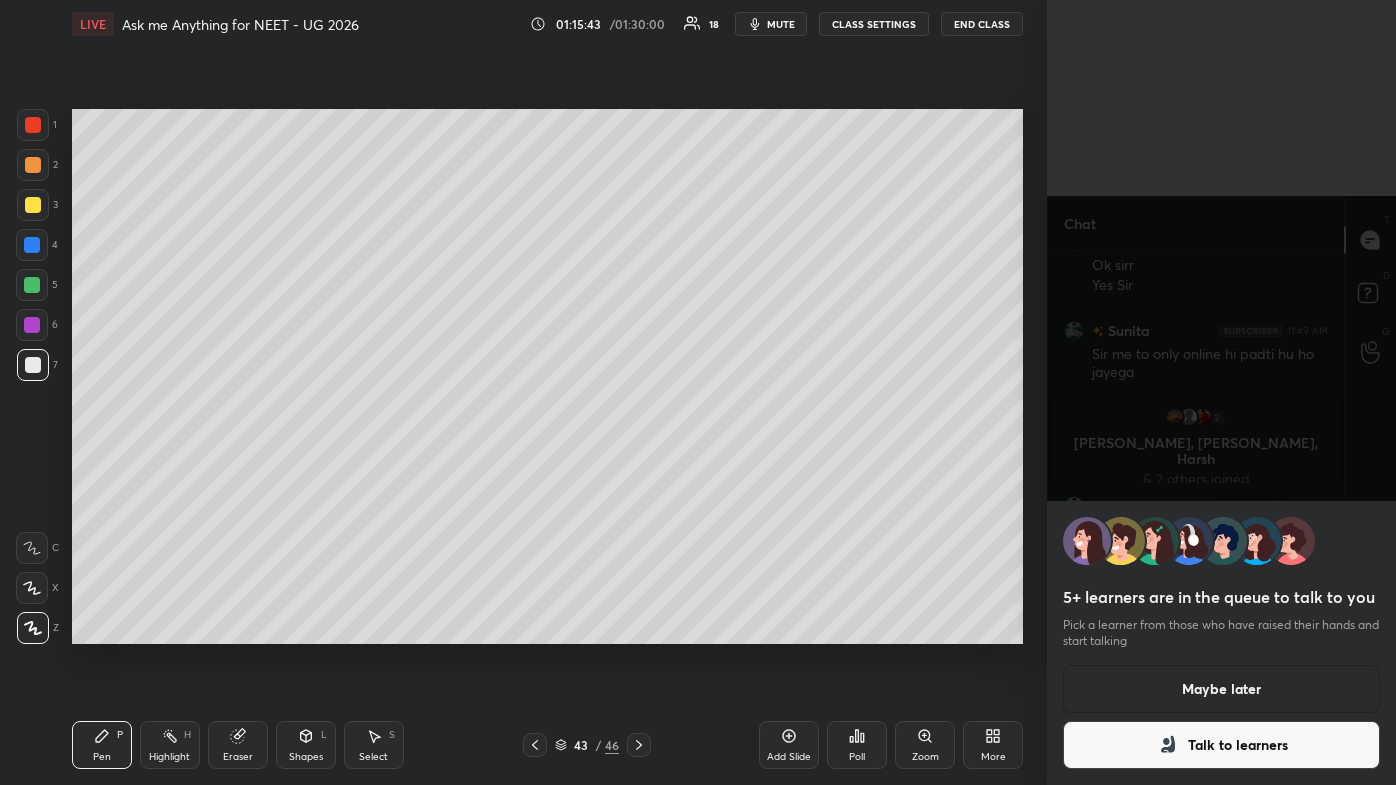 scroll, scrollTop: 22917, scrollLeft: 0, axis: vertical 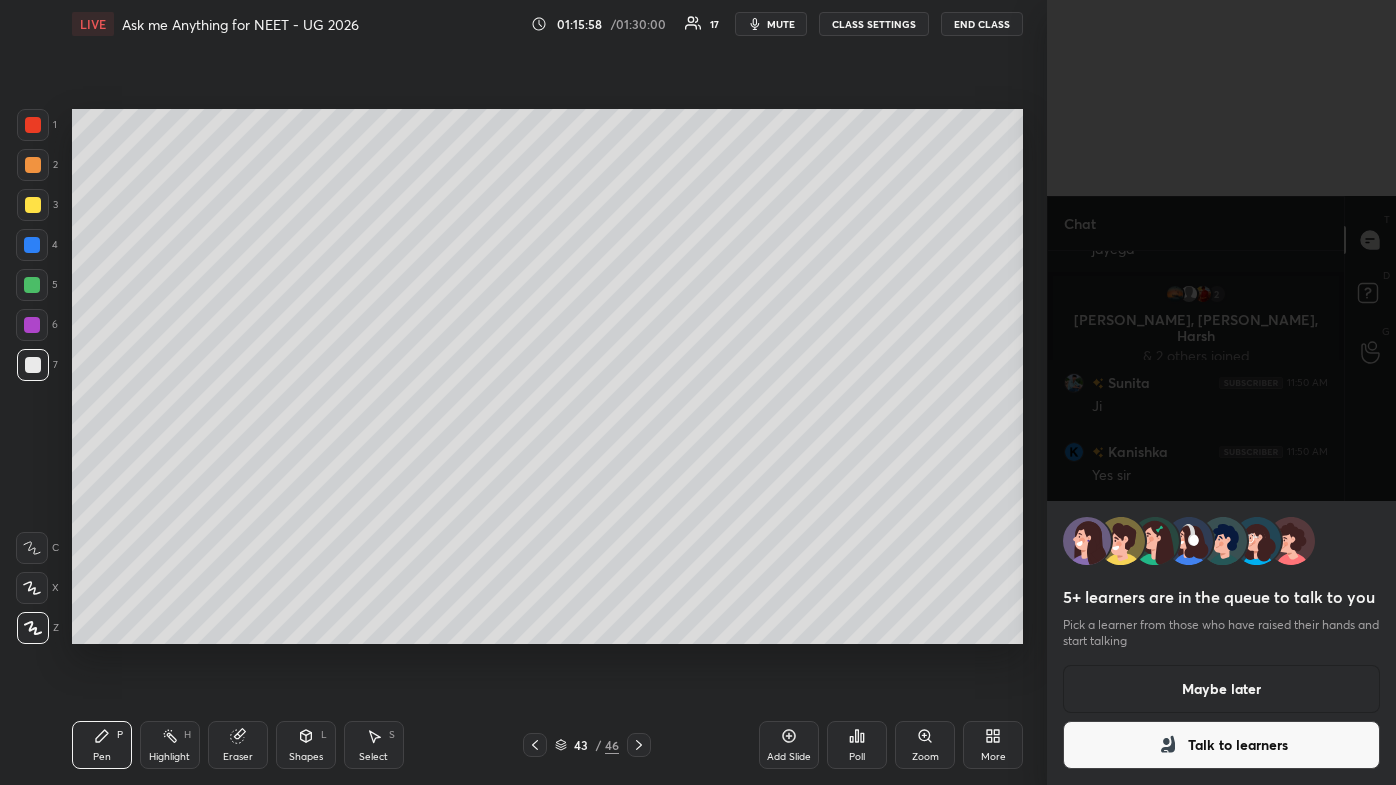 click on "Maybe later" at bounding box center (1221, 689) 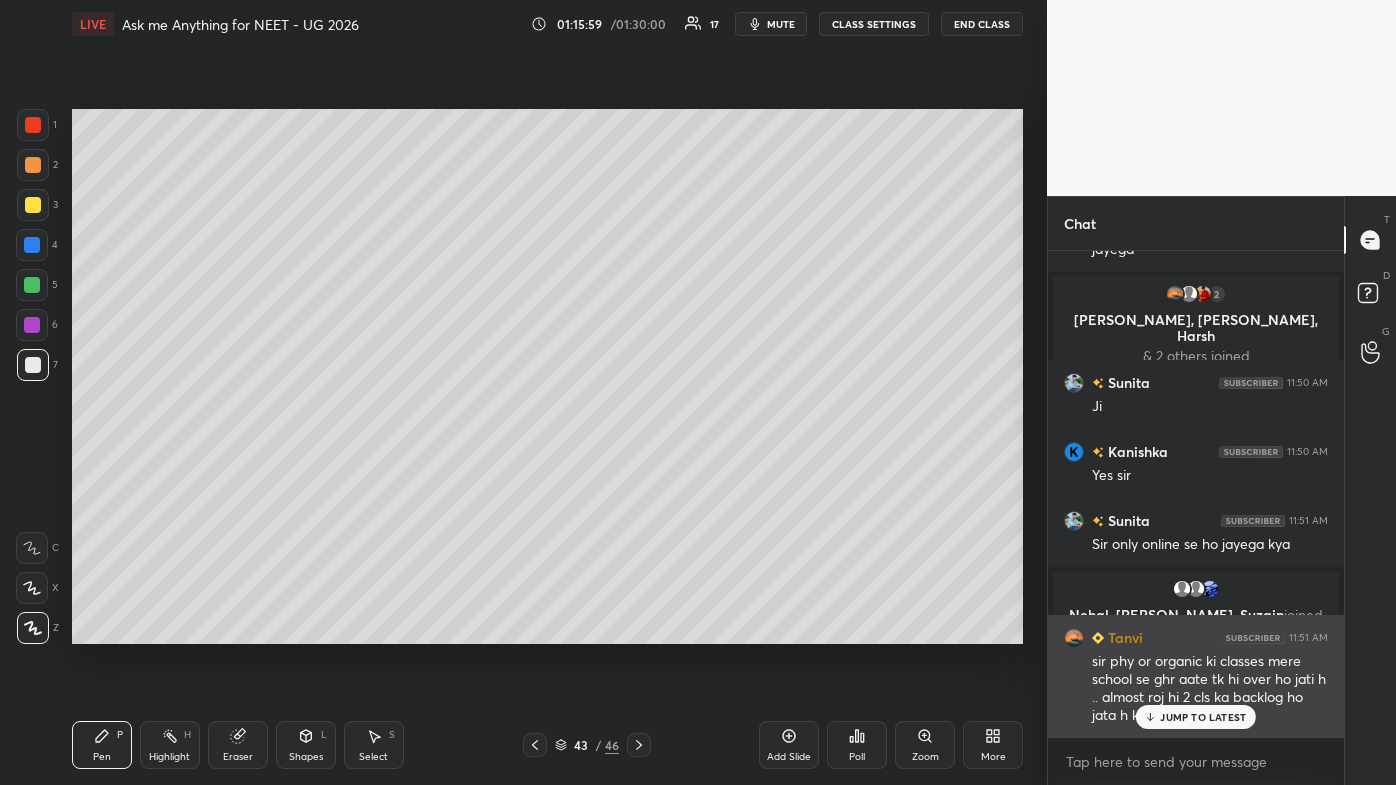 drag, startPoint x: 1179, startPoint y: 709, endPoint x: 1160, endPoint y: 731, distance: 29.068884 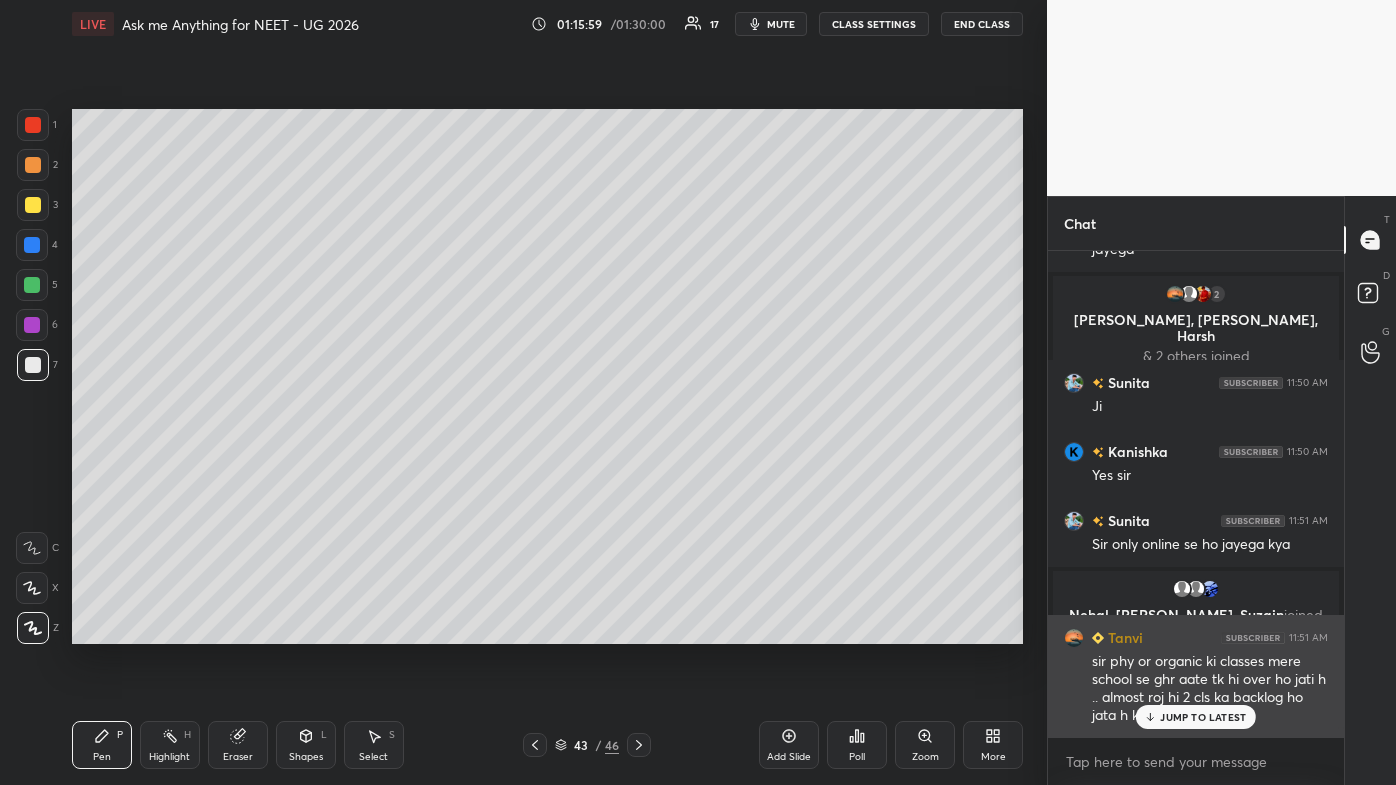 click on "JUMP TO LATEST" at bounding box center (1203, 717) 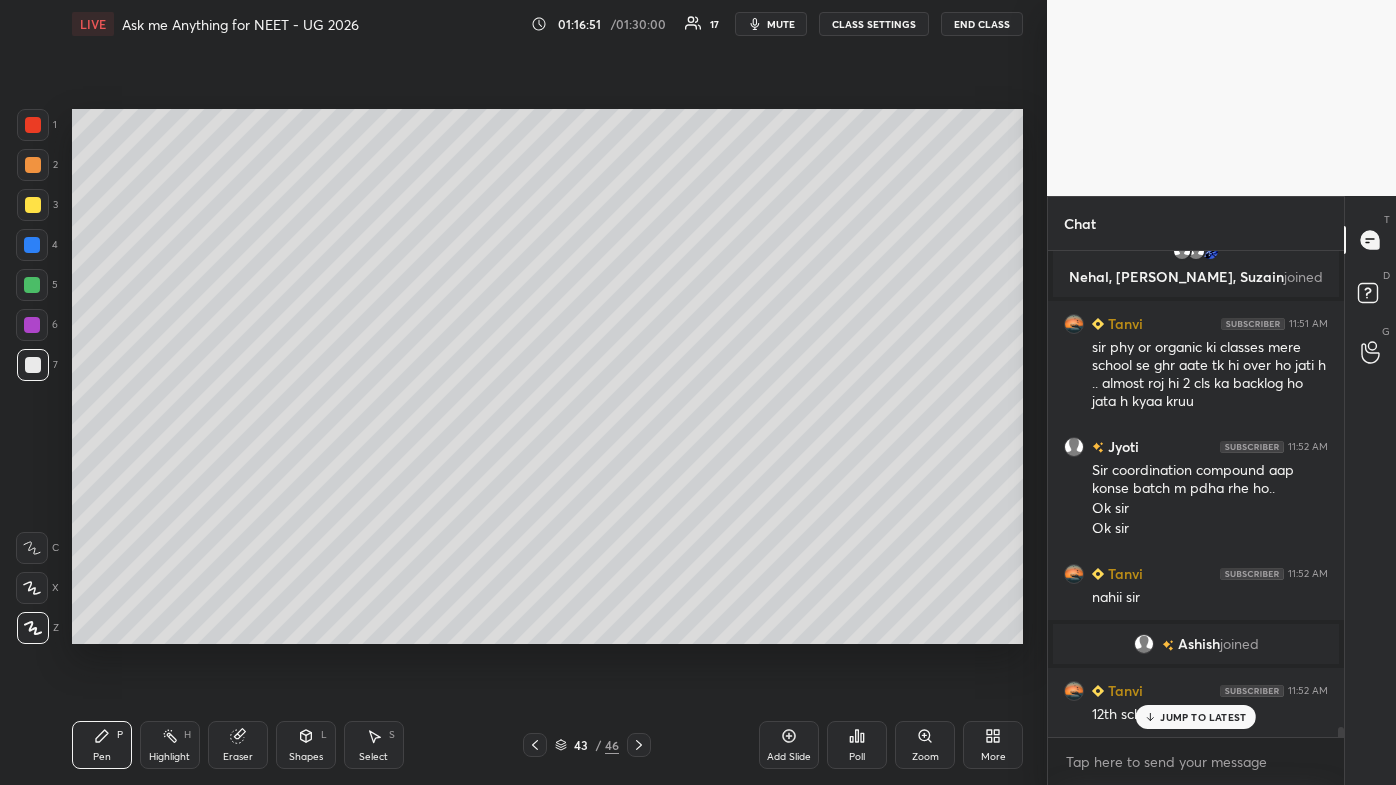 scroll, scrollTop: 23160, scrollLeft: 0, axis: vertical 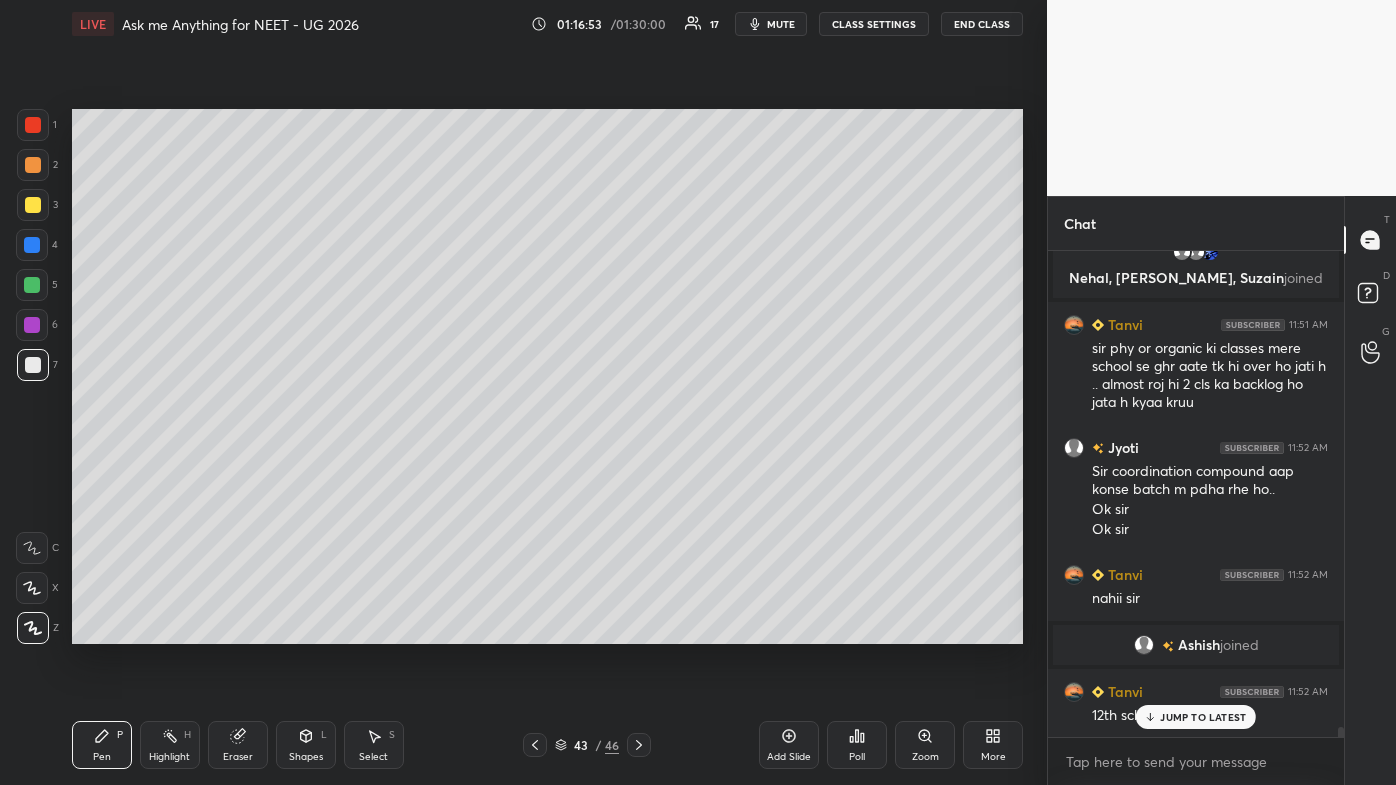 click on "JUMP TO LATEST" at bounding box center (1203, 717) 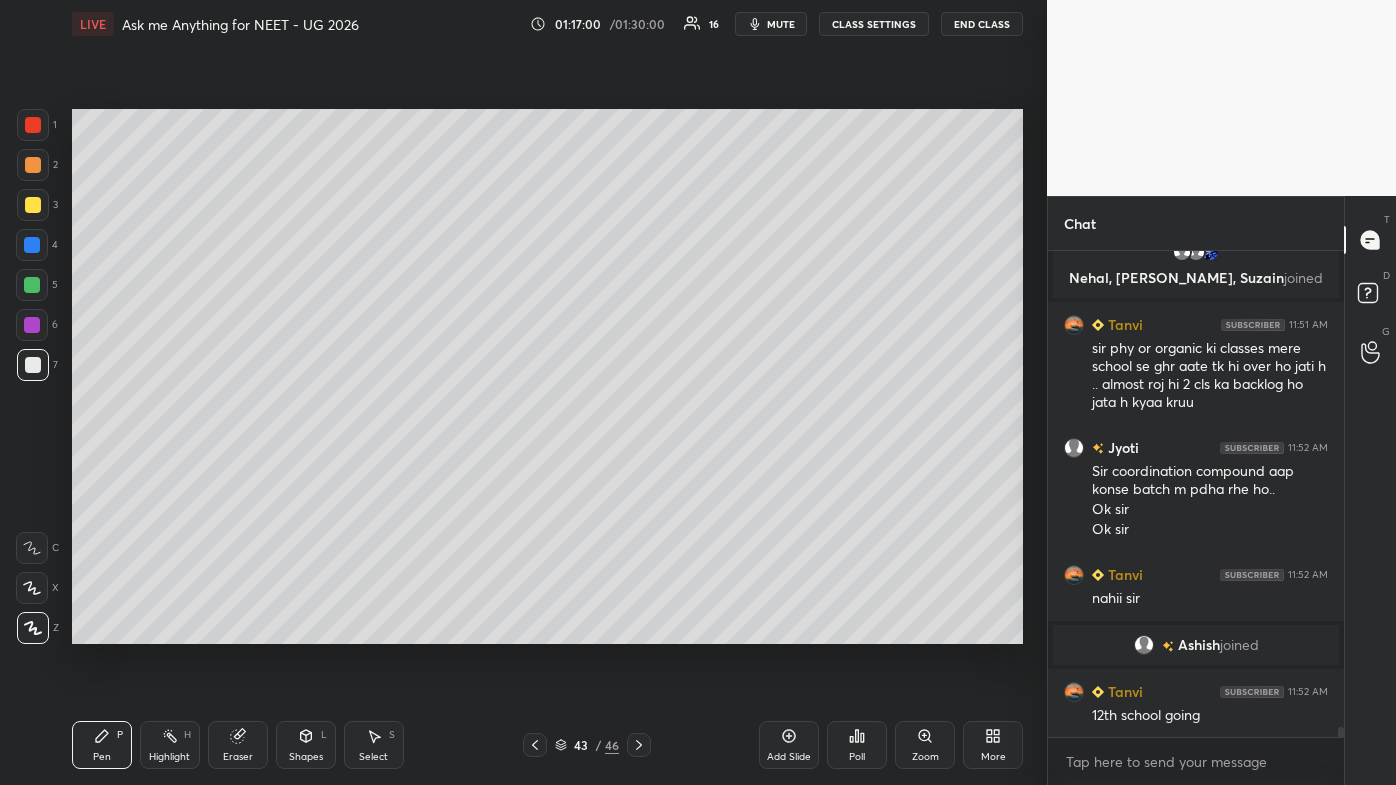 scroll, scrollTop: 23229, scrollLeft: 0, axis: vertical 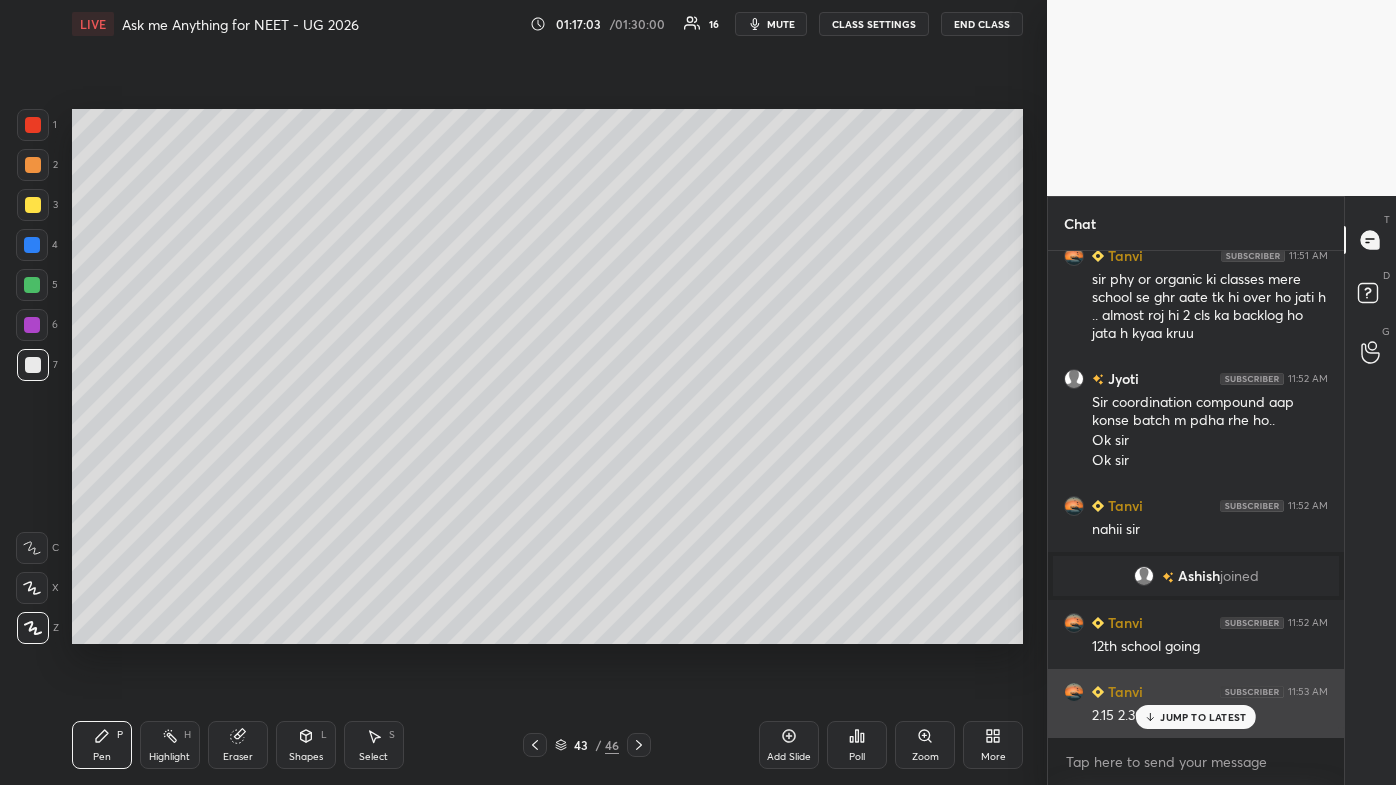 click on "JUMP TO LATEST" at bounding box center (1203, 717) 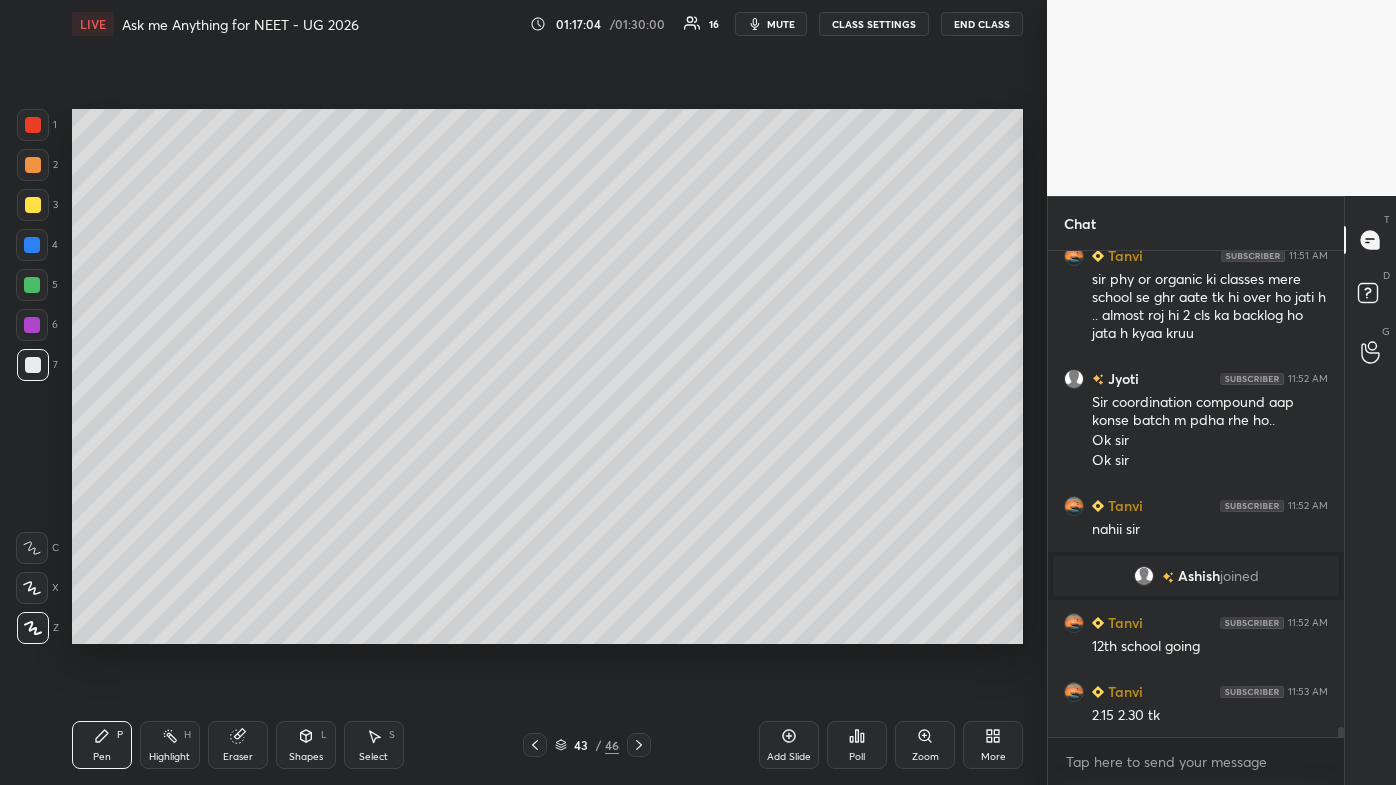 scroll, scrollTop: 23277, scrollLeft: 0, axis: vertical 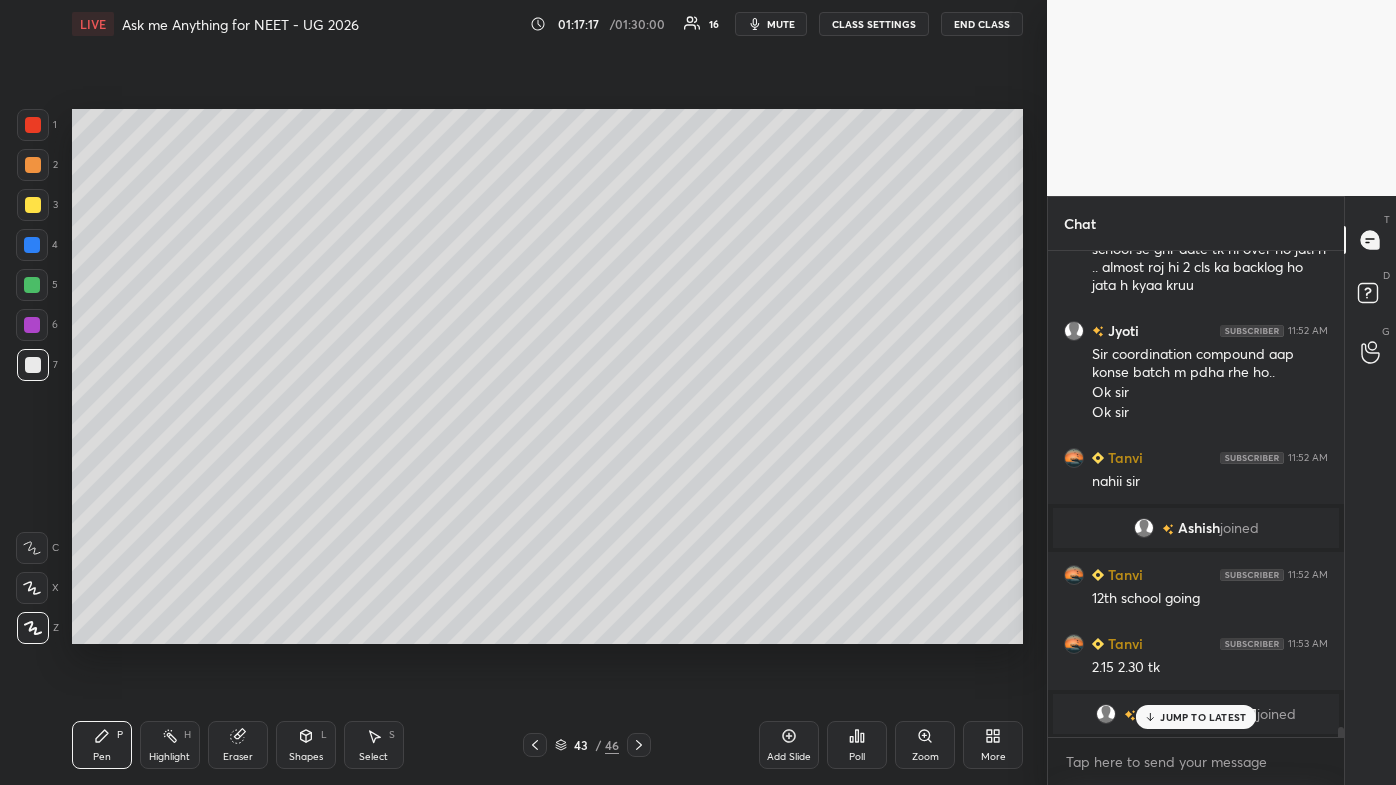 click on "JUMP TO LATEST" at bounding box center (1203, 717) 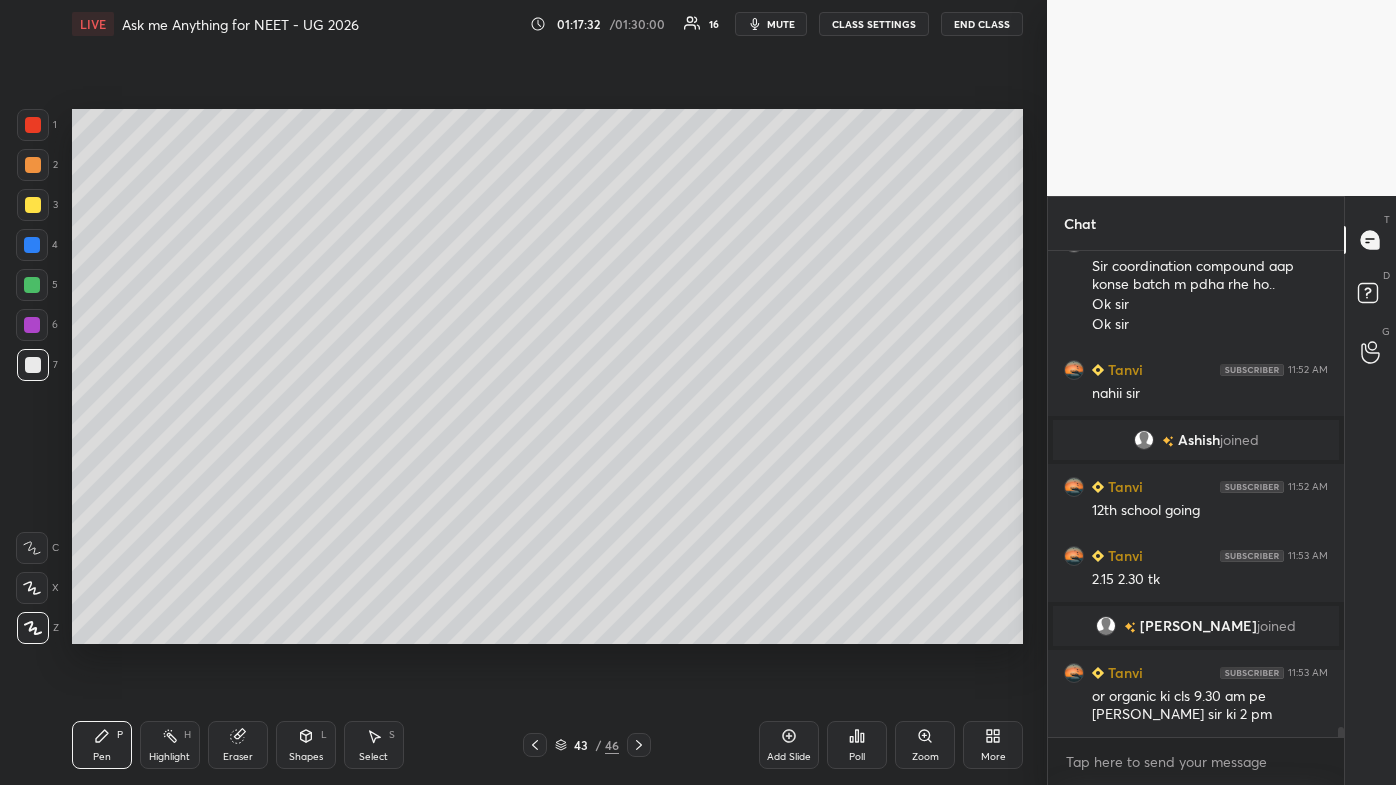 scroll, scrollTop: 23282, scrollLeft: 0, axis: vertical 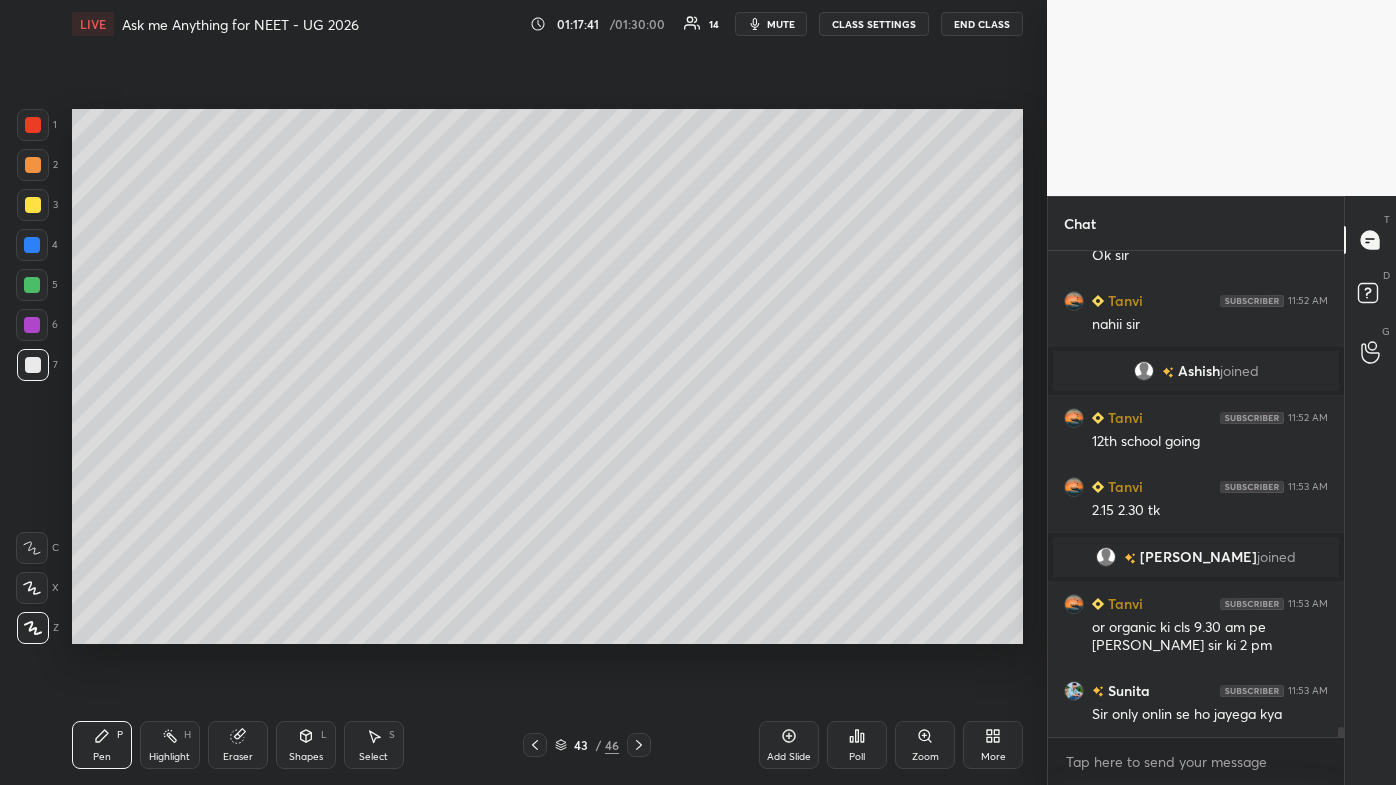 click at bounding box center (535, 745) 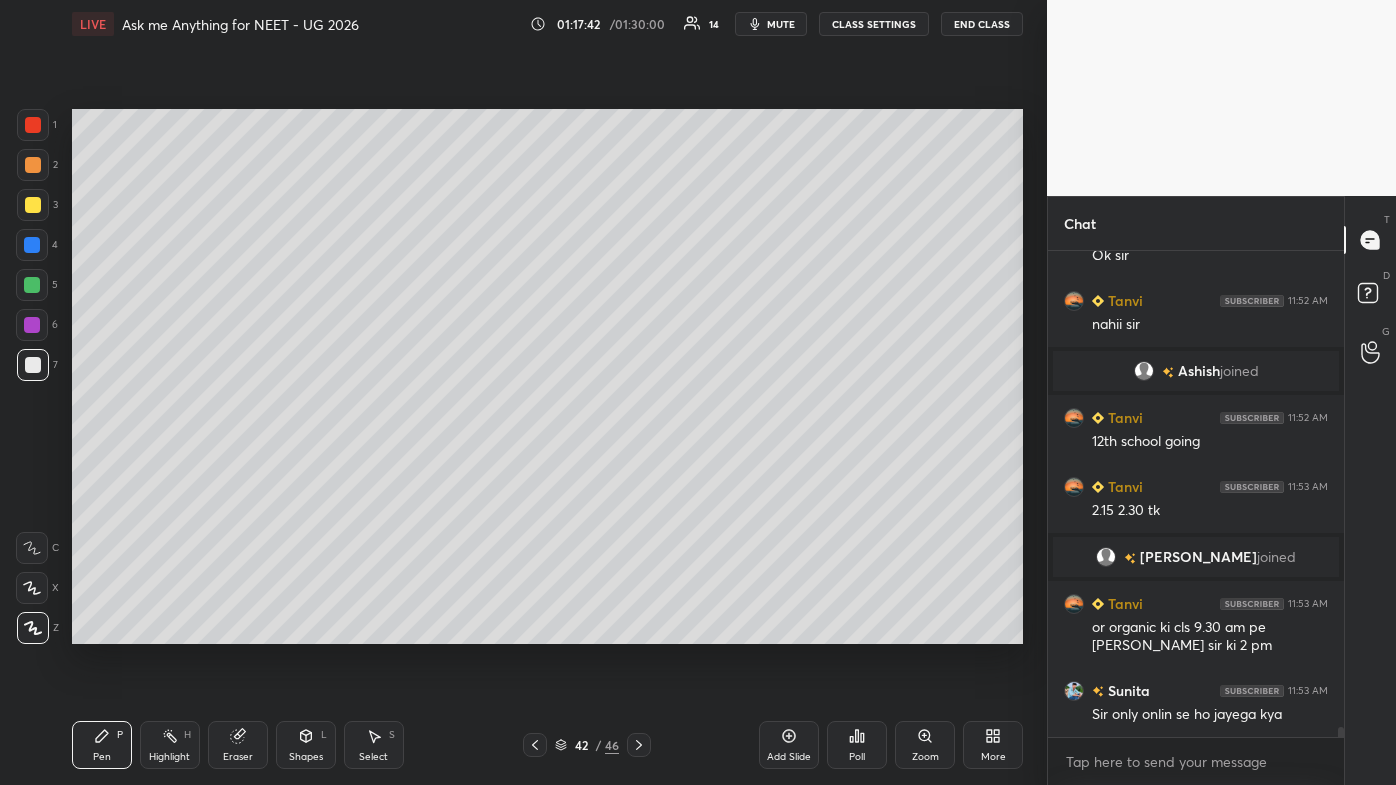 click at bounding box center [535, 745] 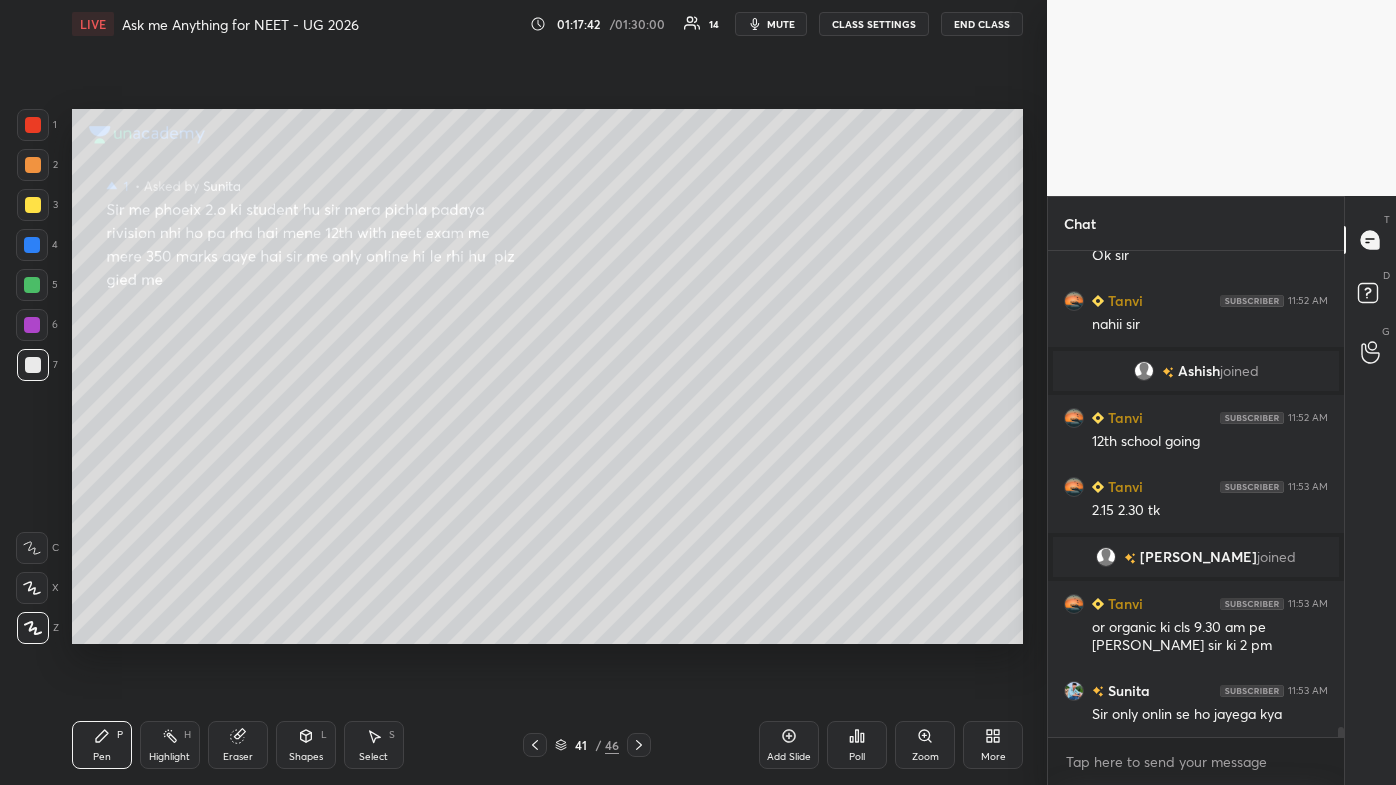 click on "Pen P Highlight H Eraser Shapes L Select S 41 / 46 Add Slide Poll Zoom More" at bounding box center (547, 745) 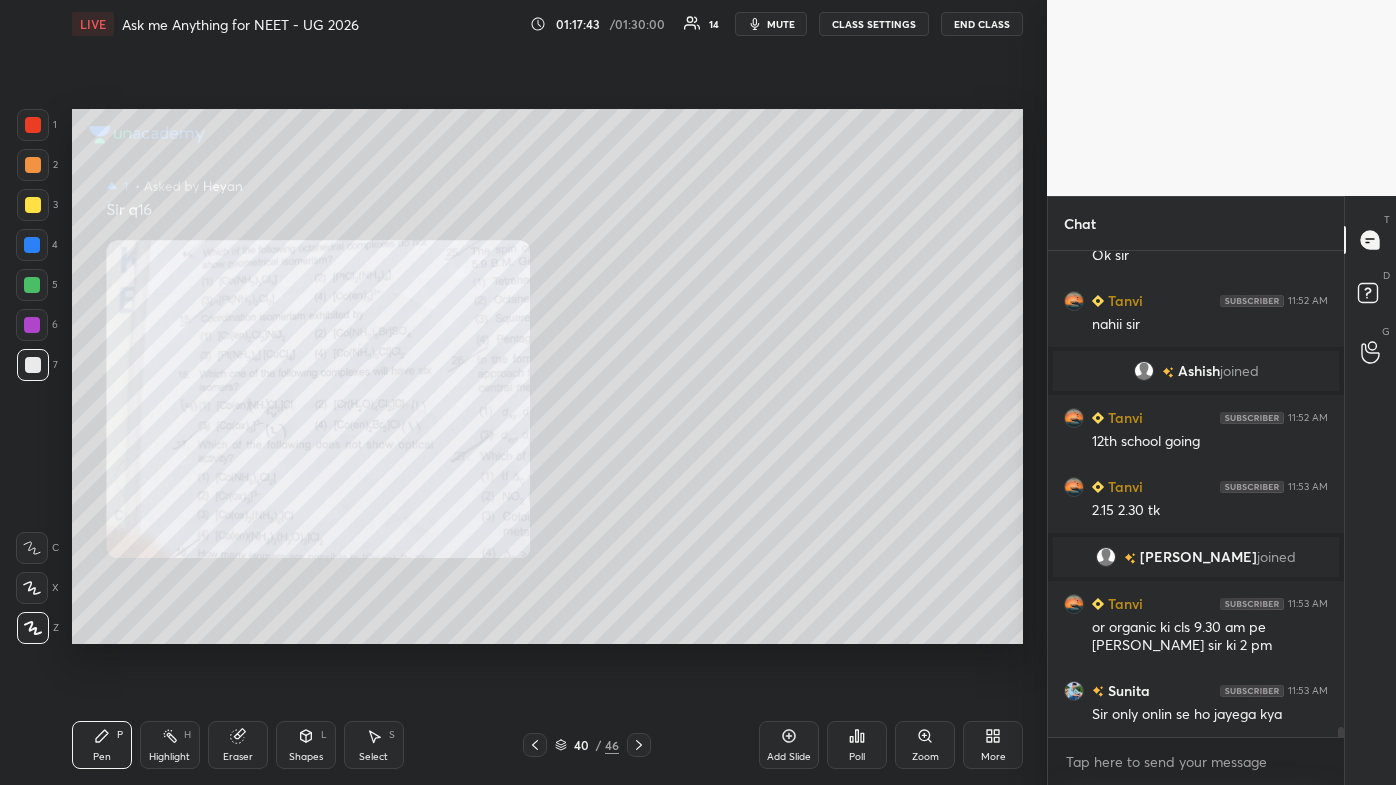 click 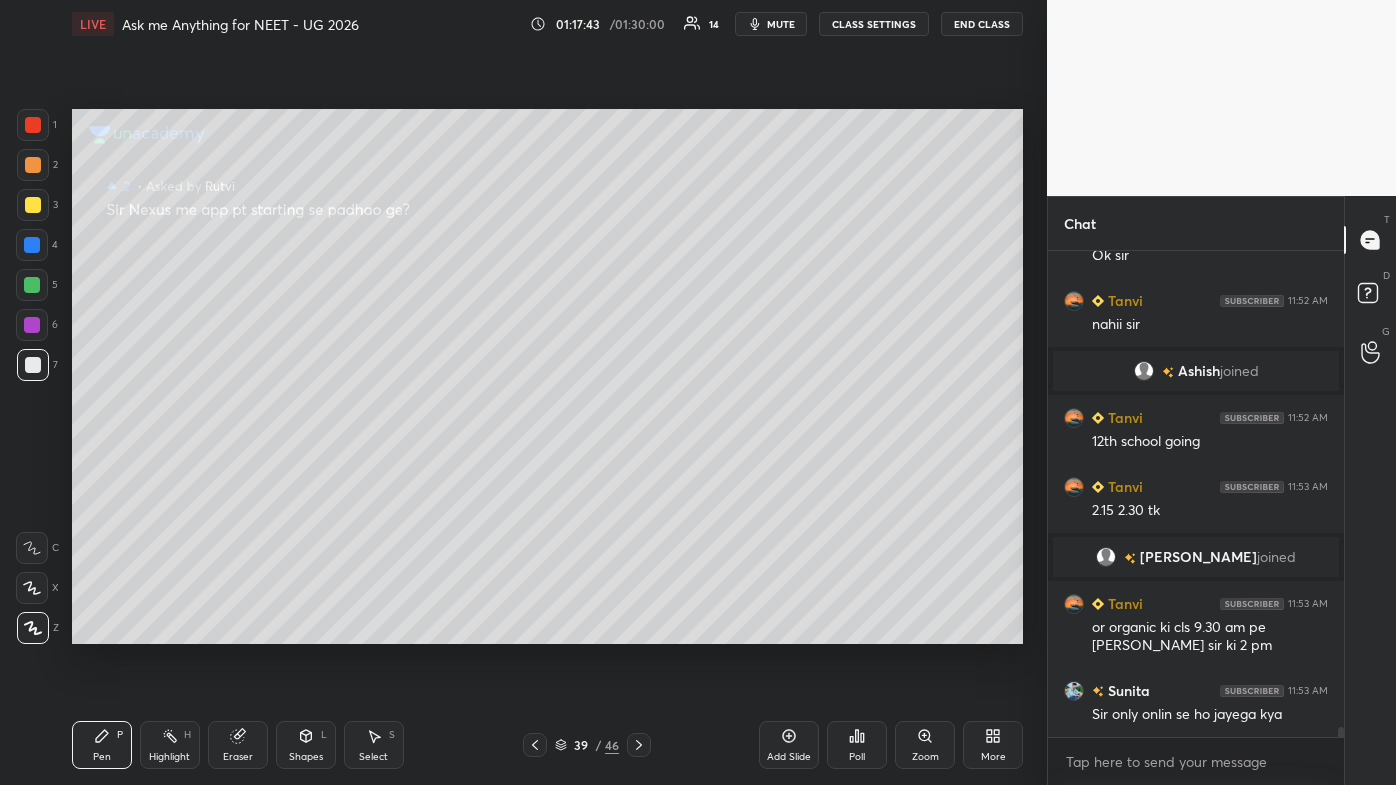 click 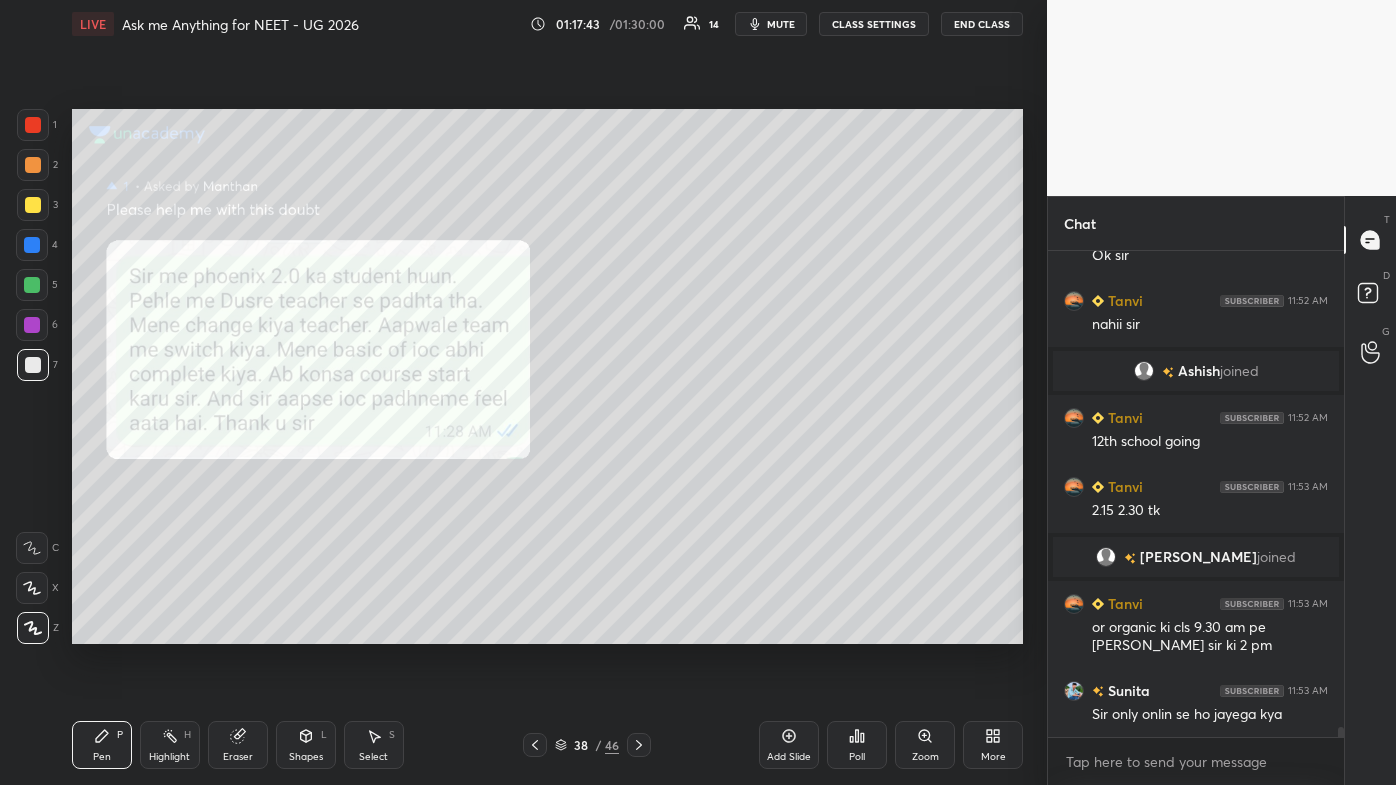 click 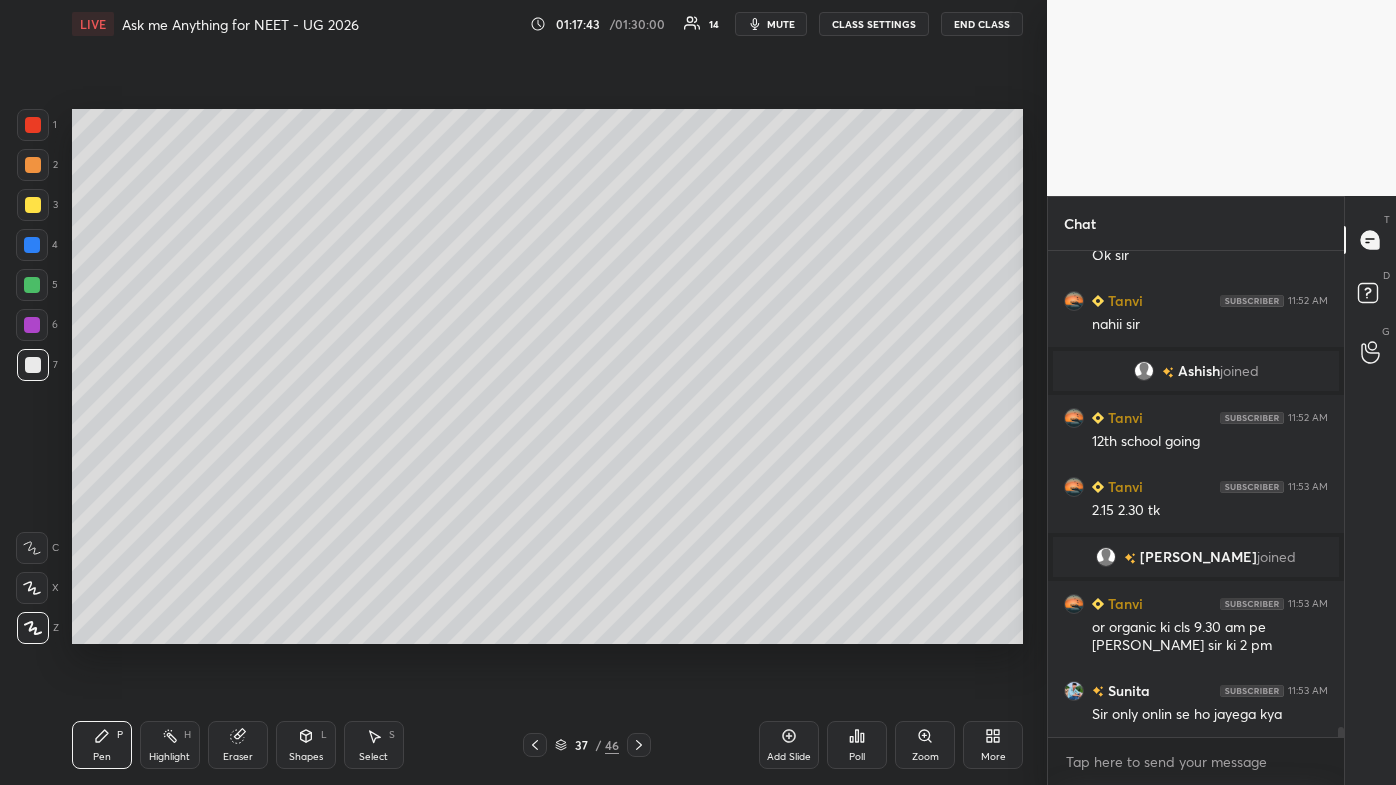 click at bounding box center (535, 745) 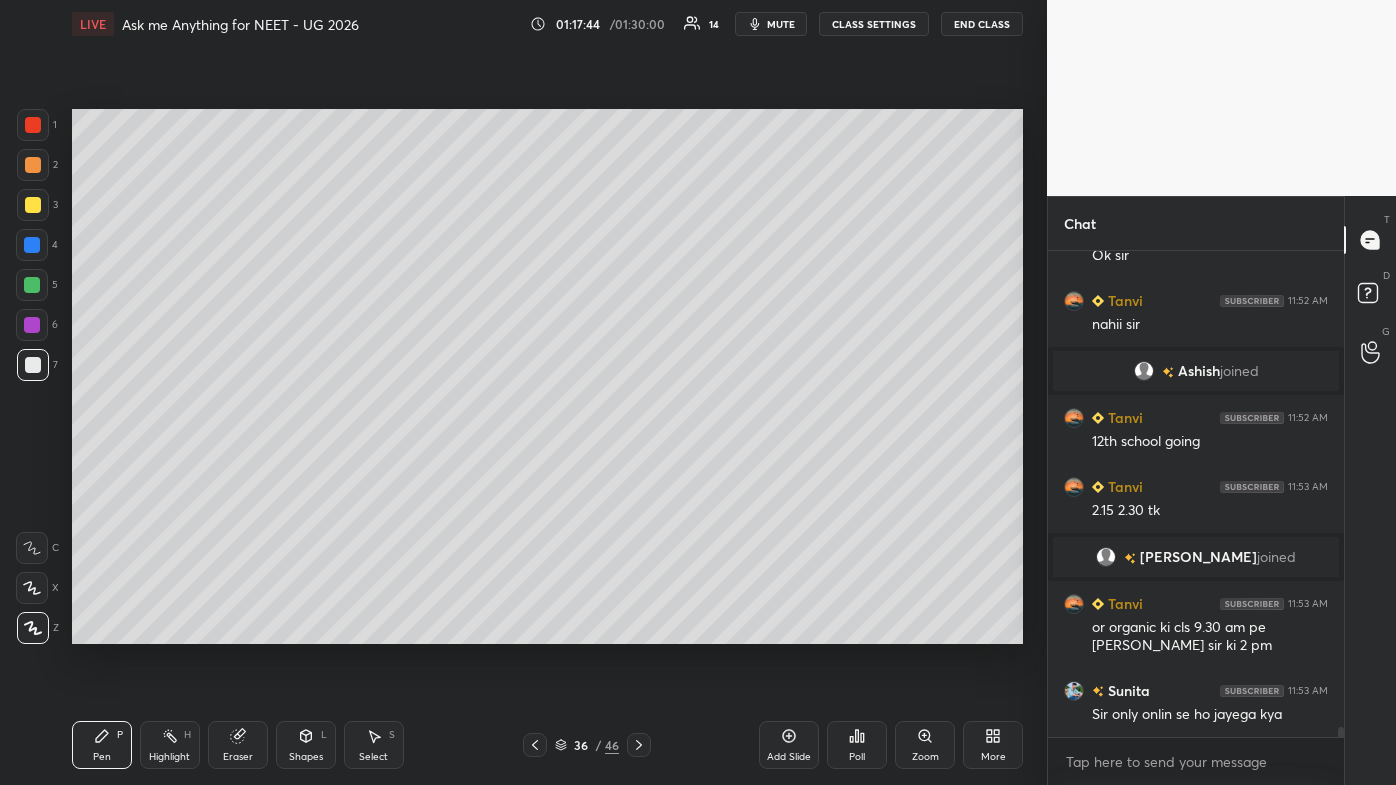 click 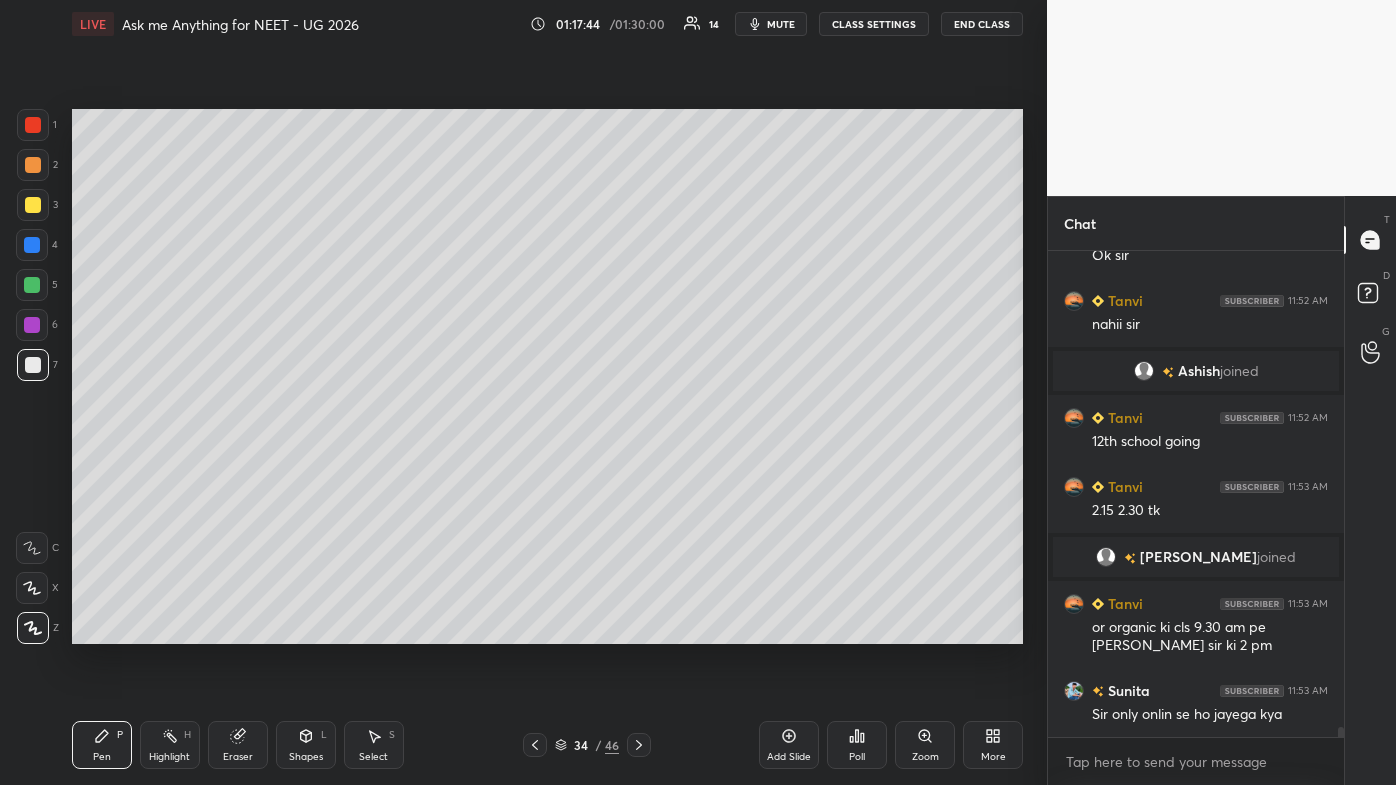 click 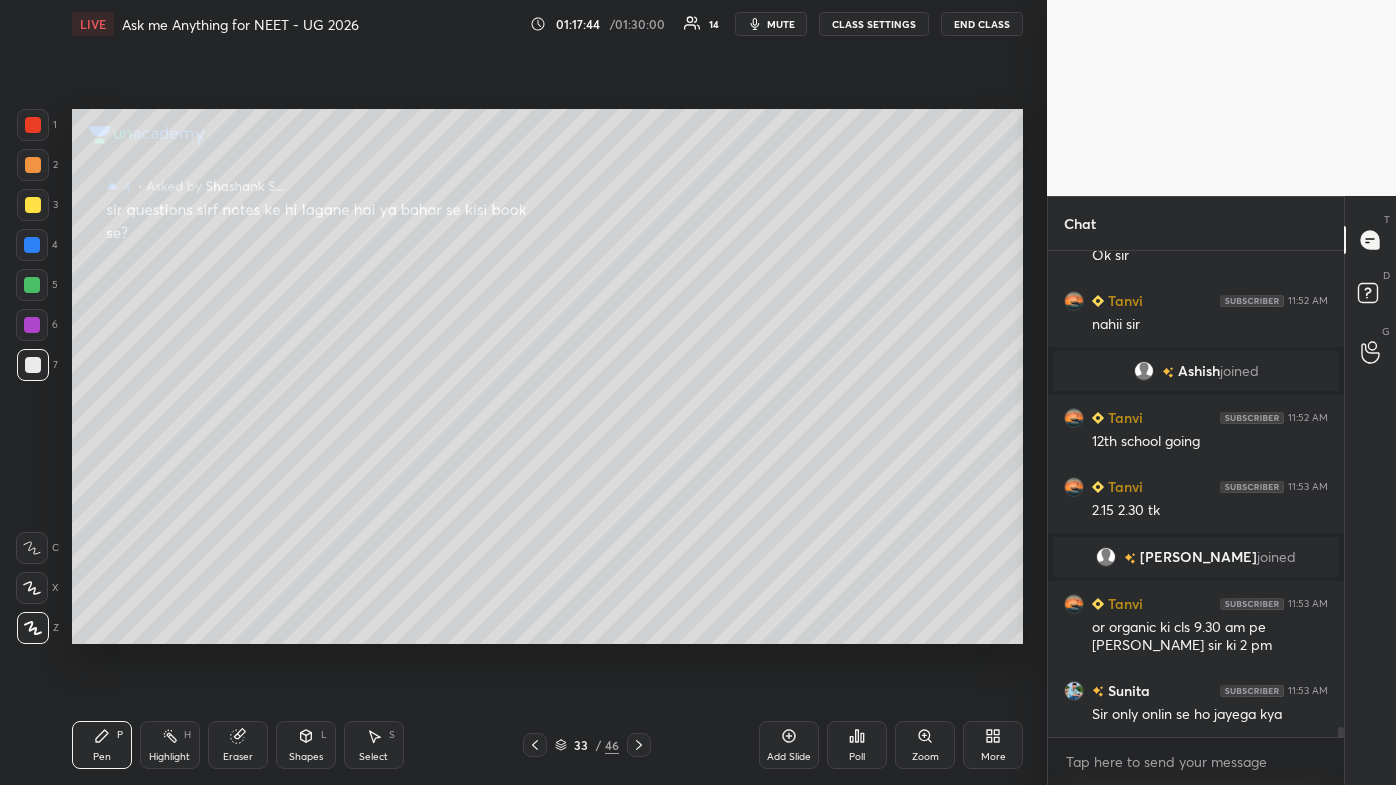 click 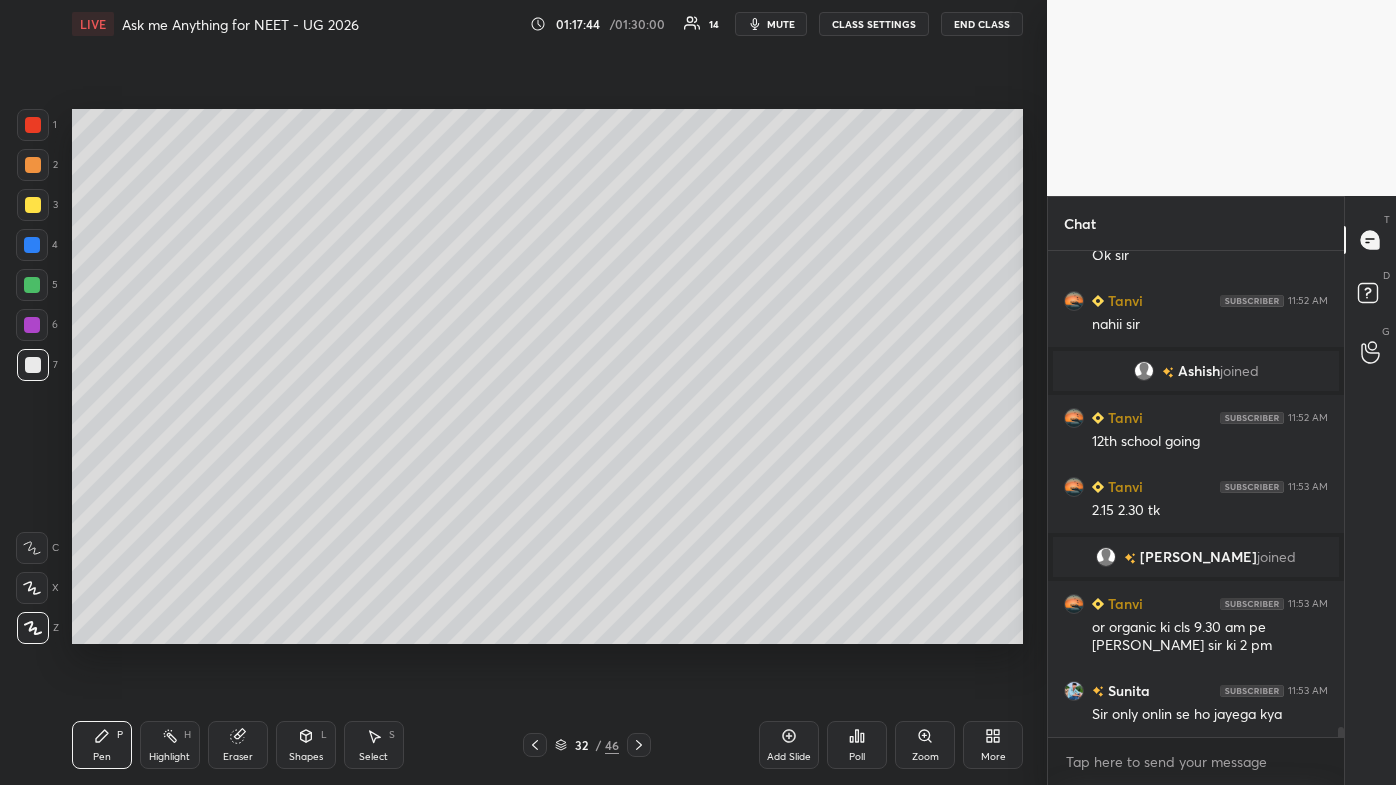click 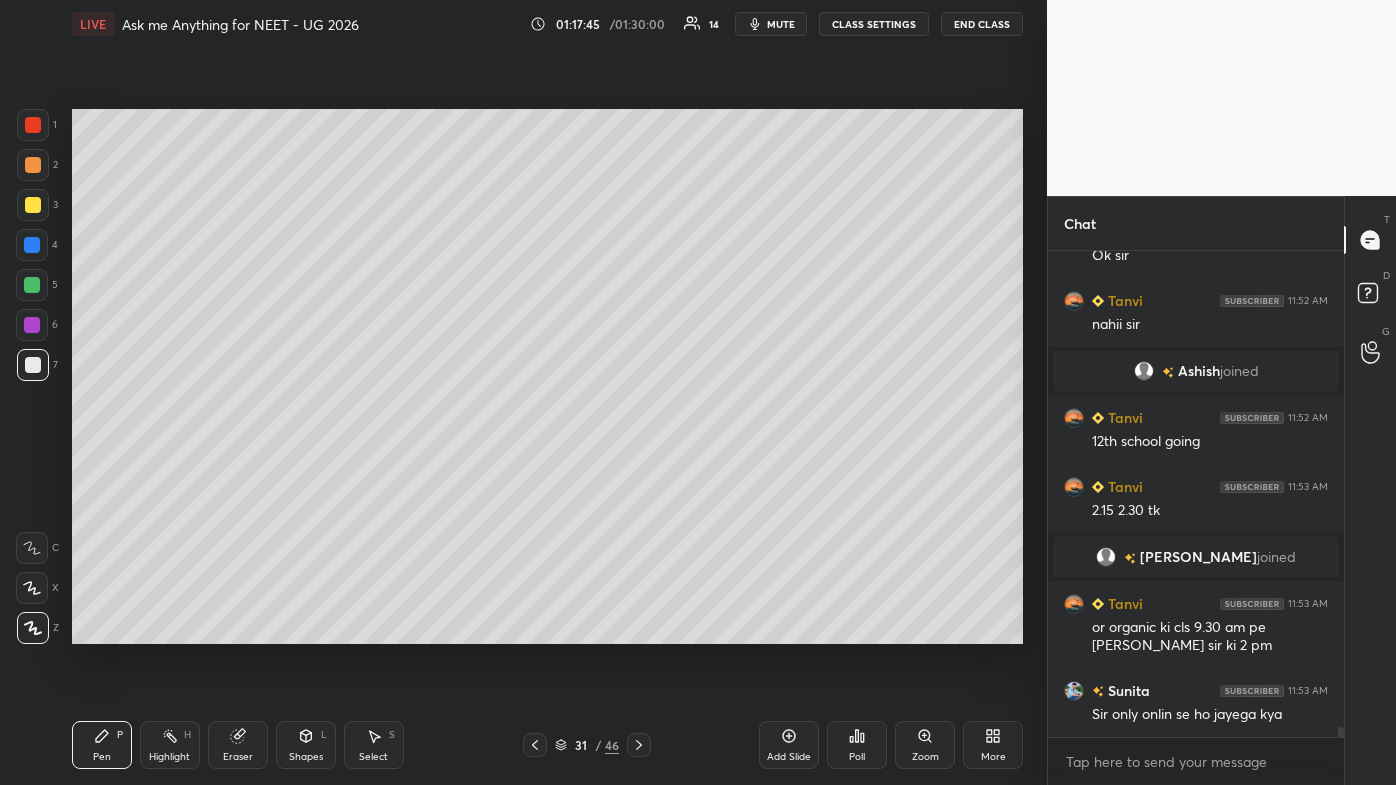 click 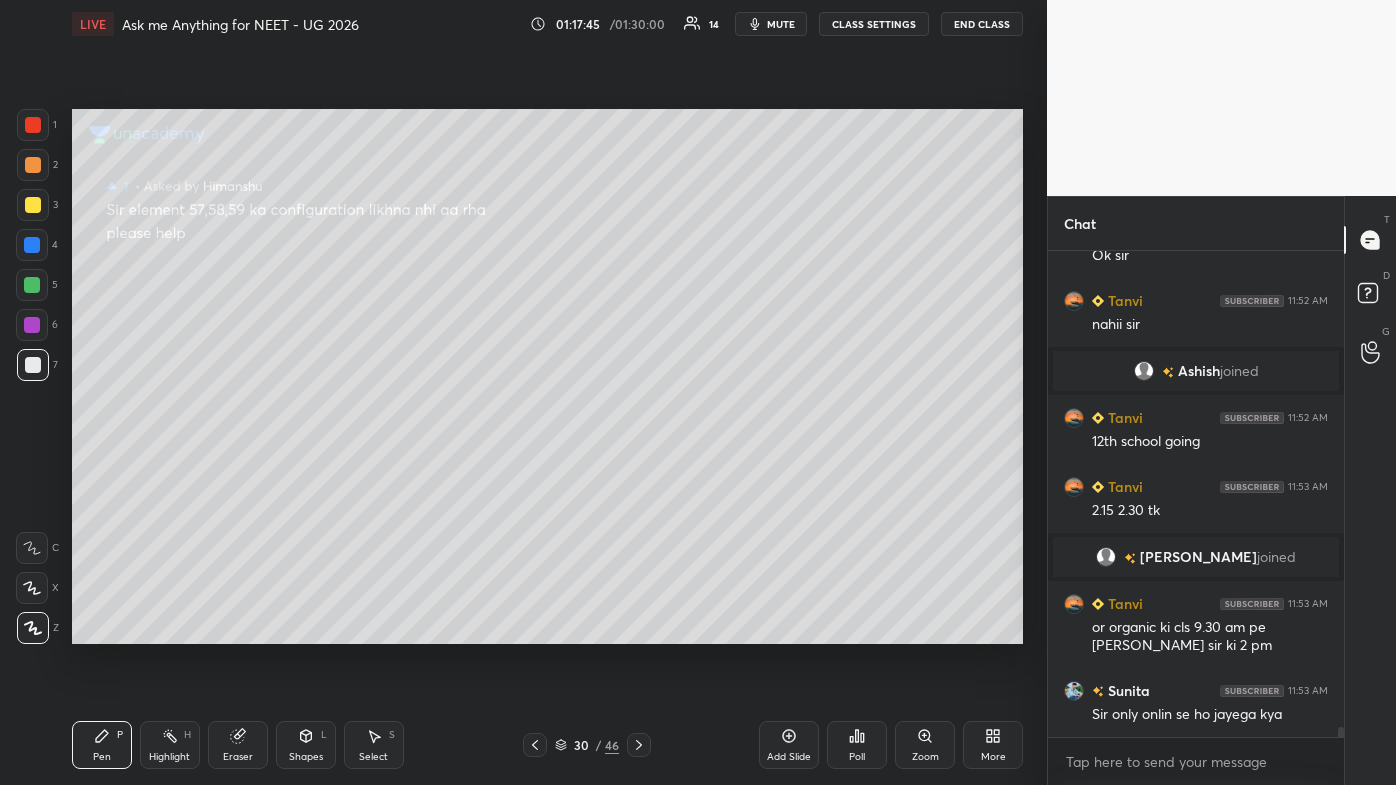 click 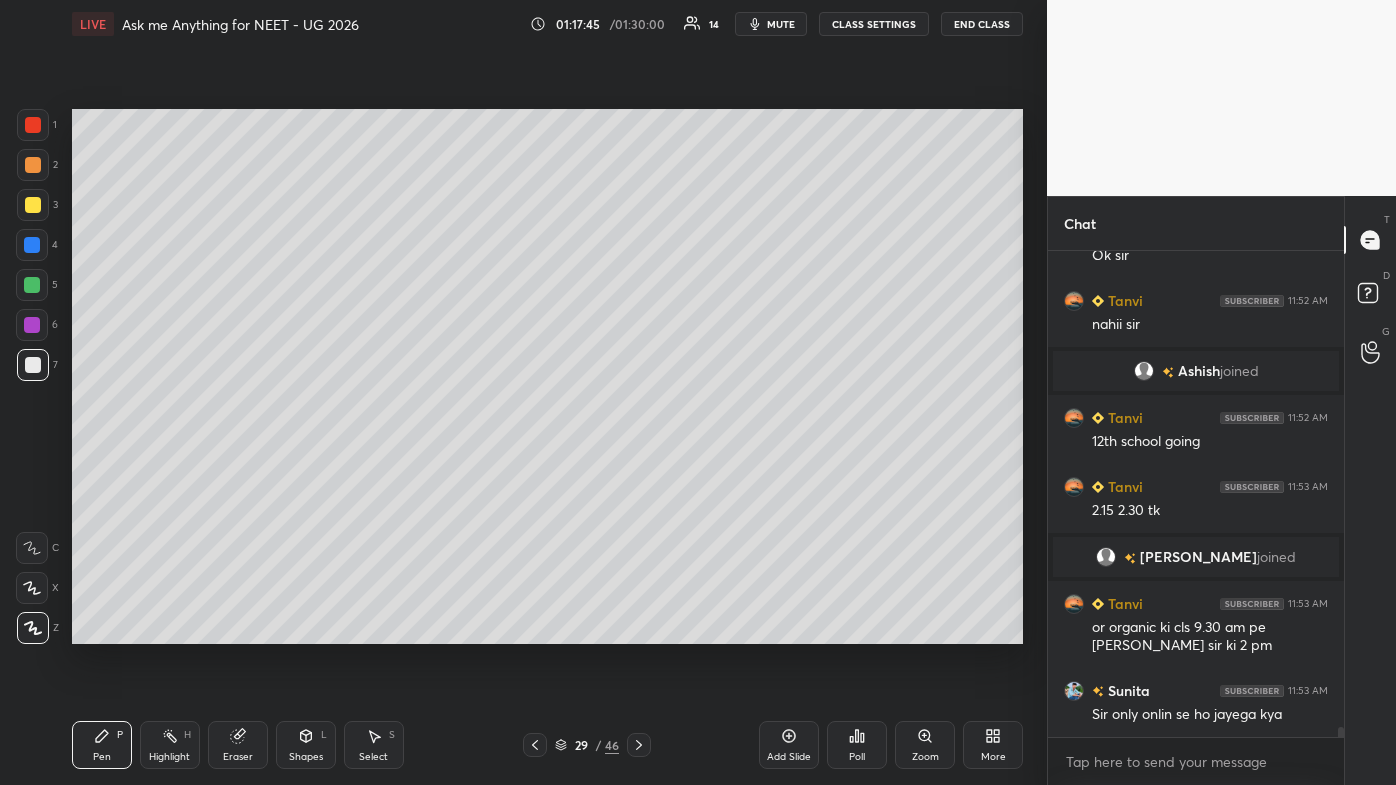 click 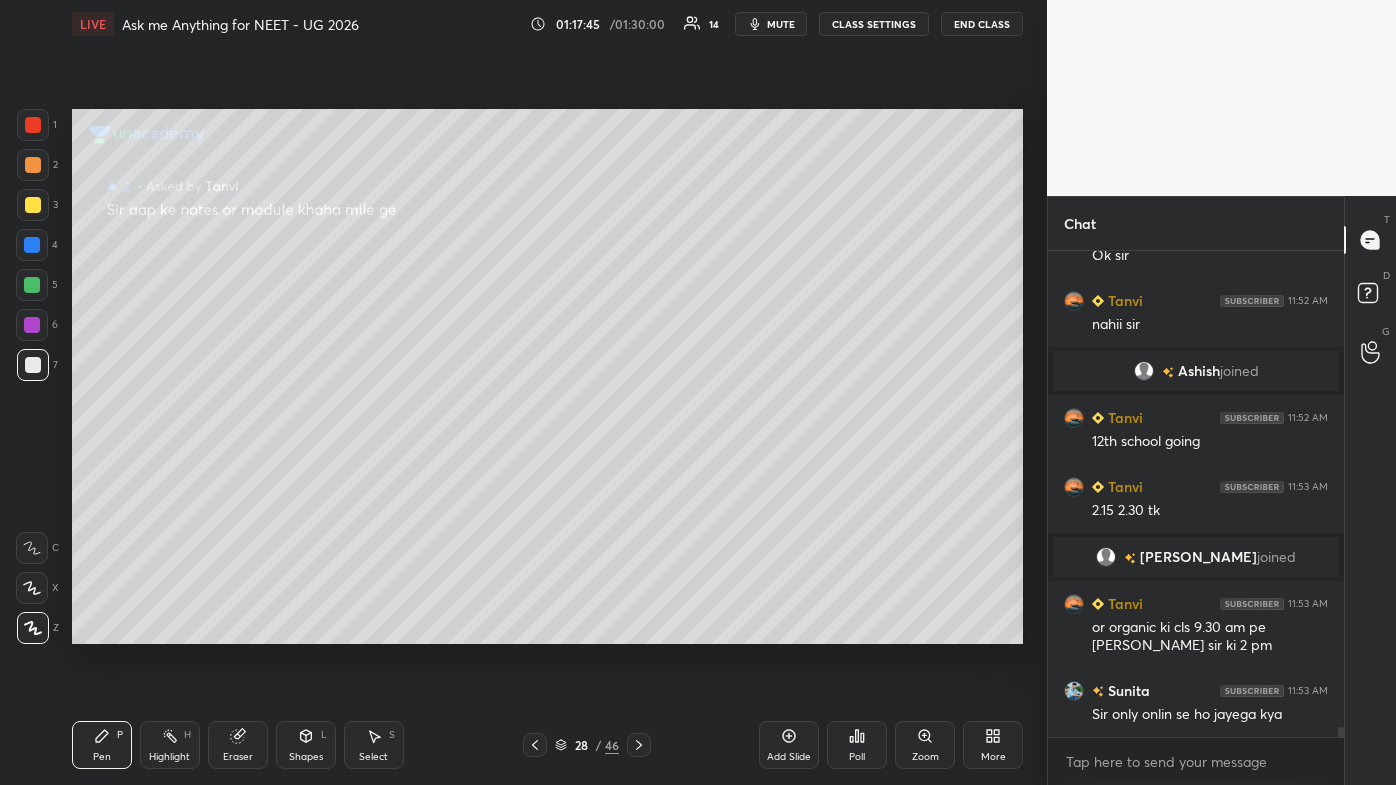 click 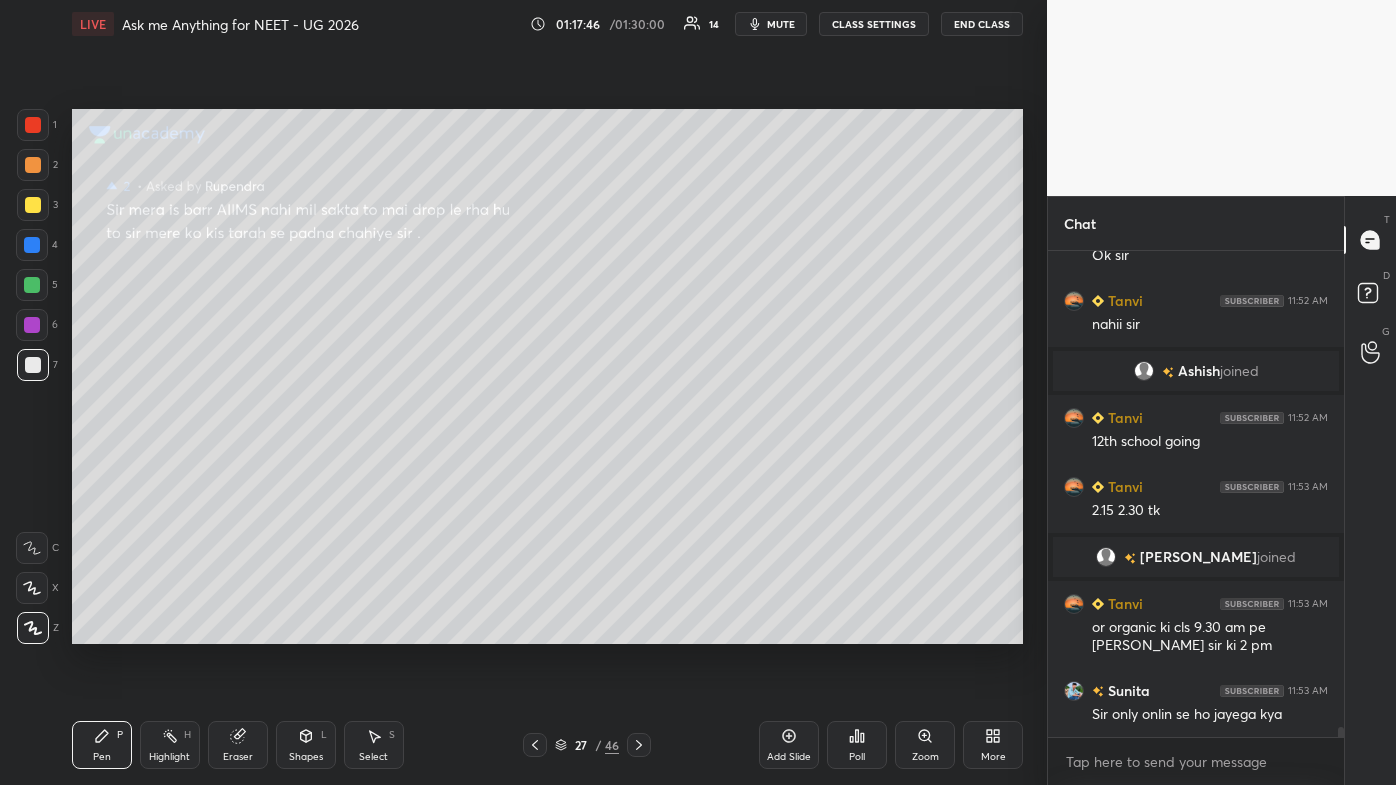 click 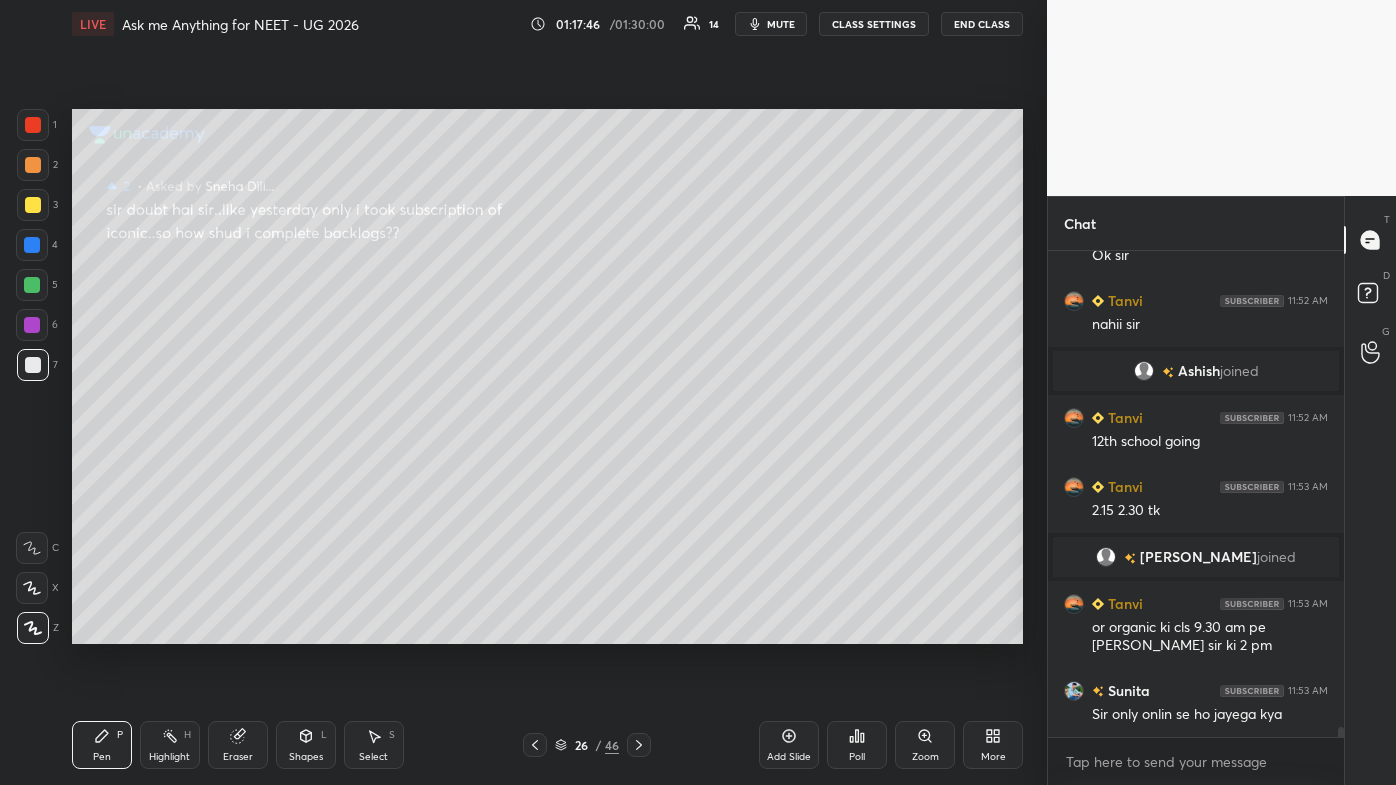 click 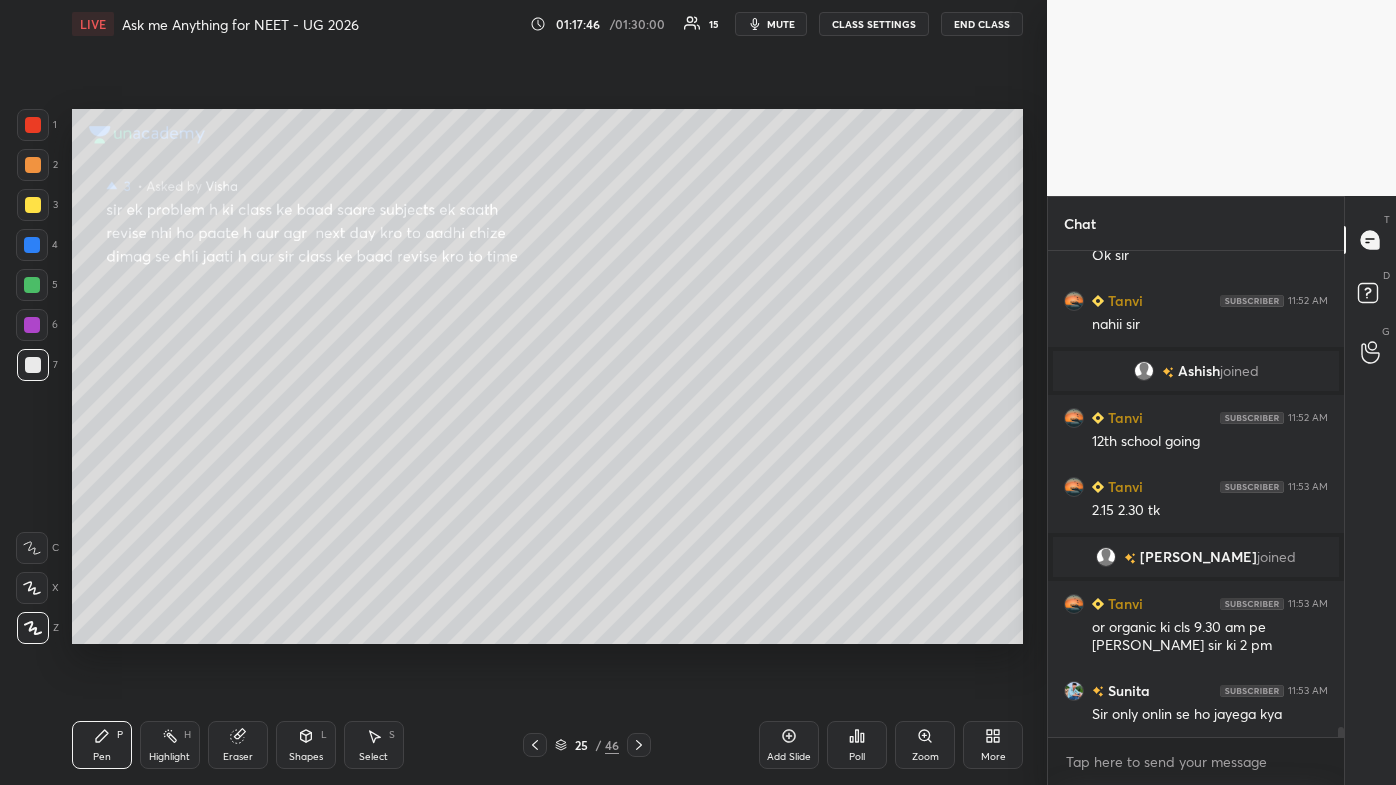 click 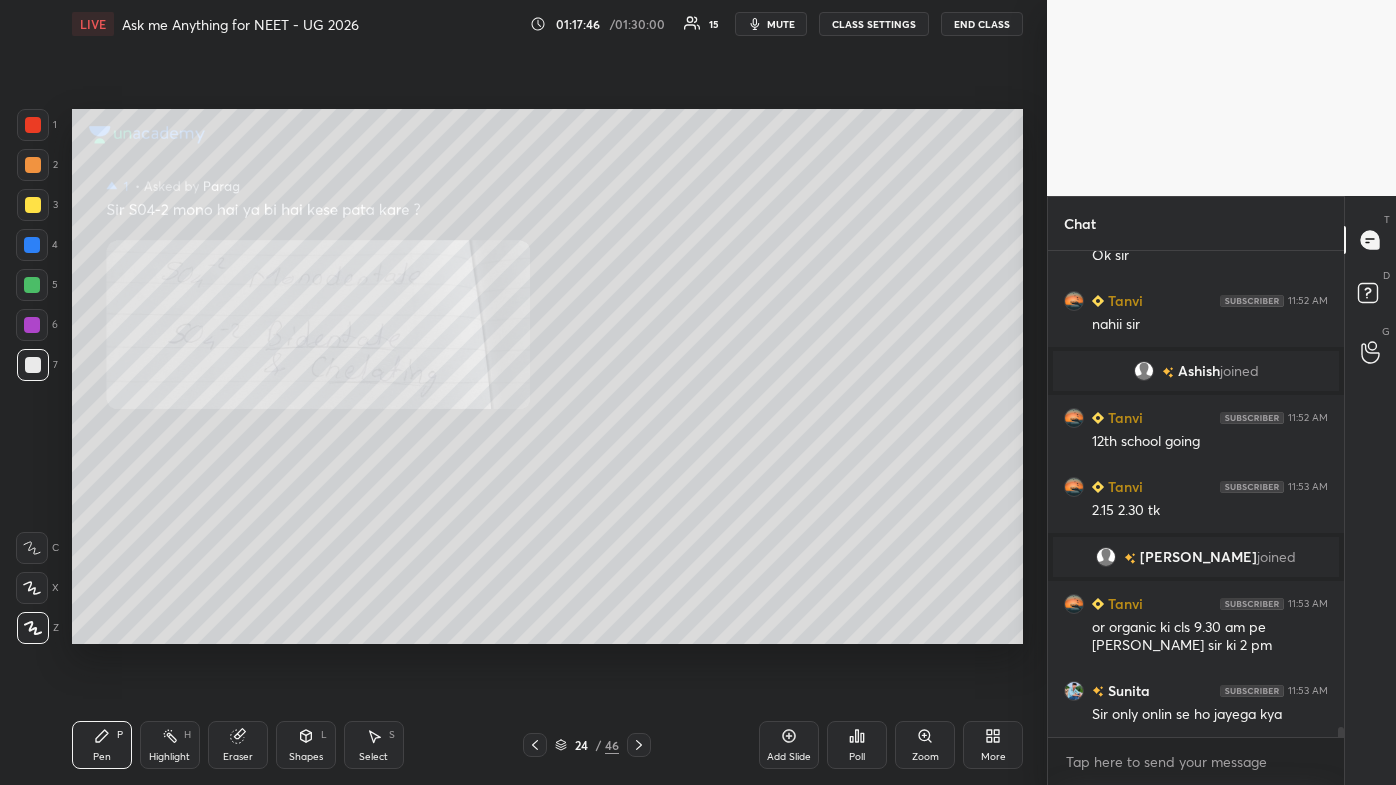 click 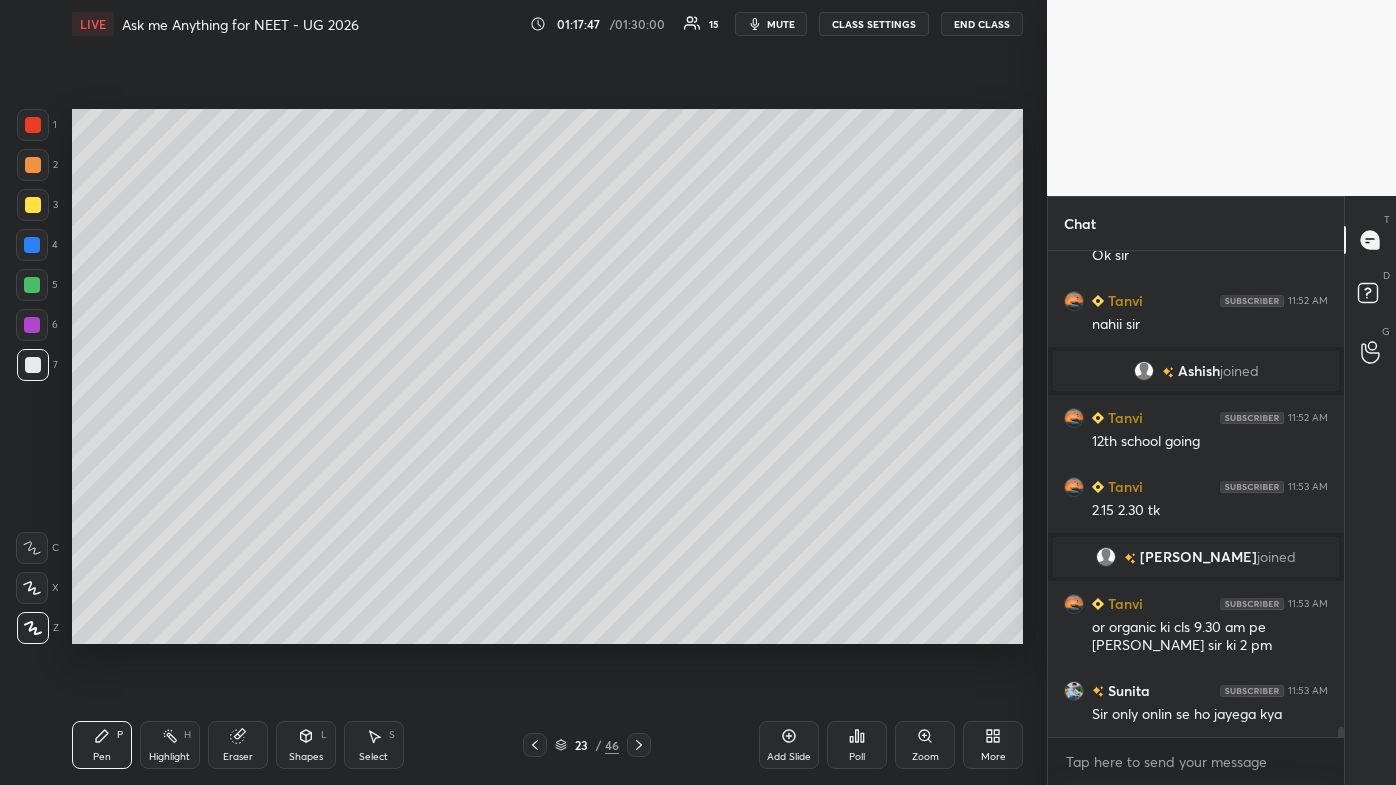 click 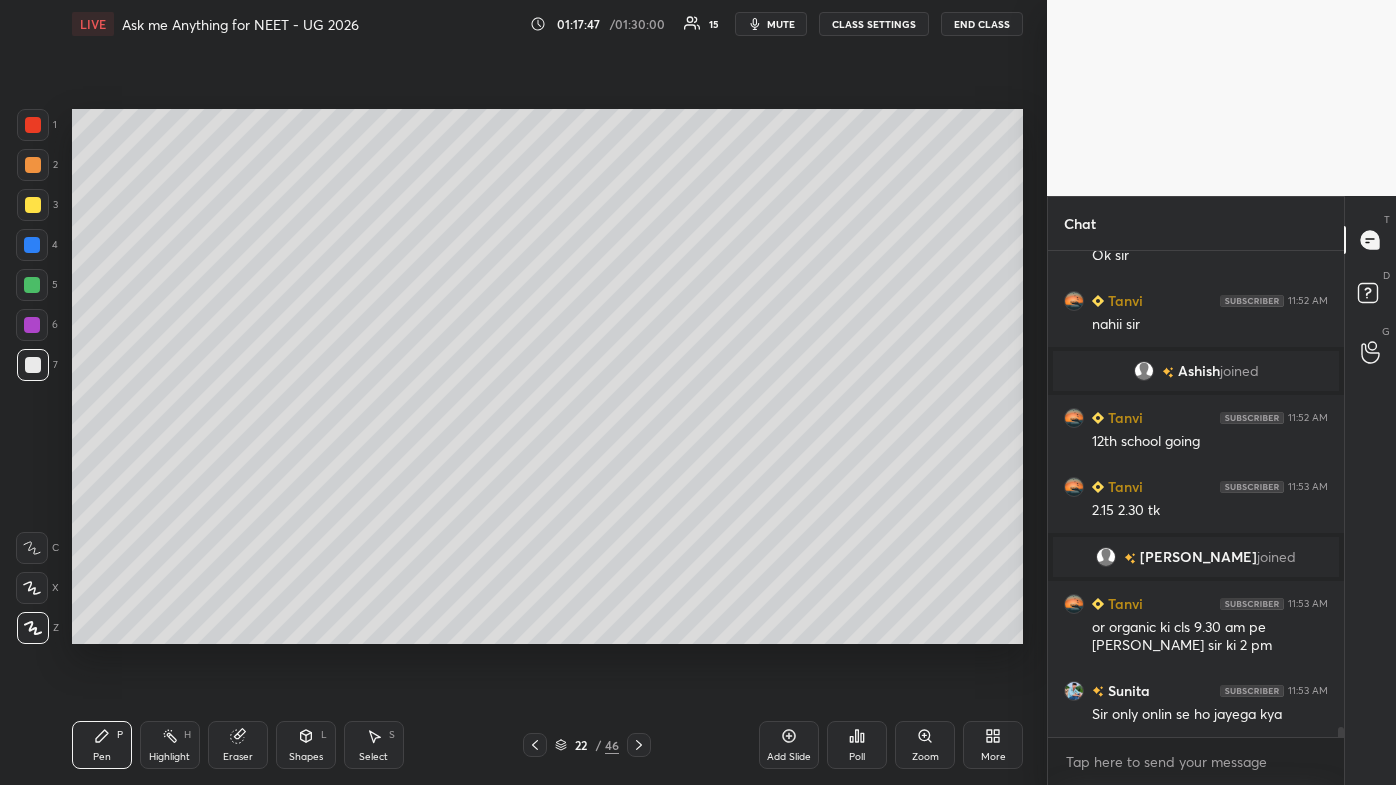 click 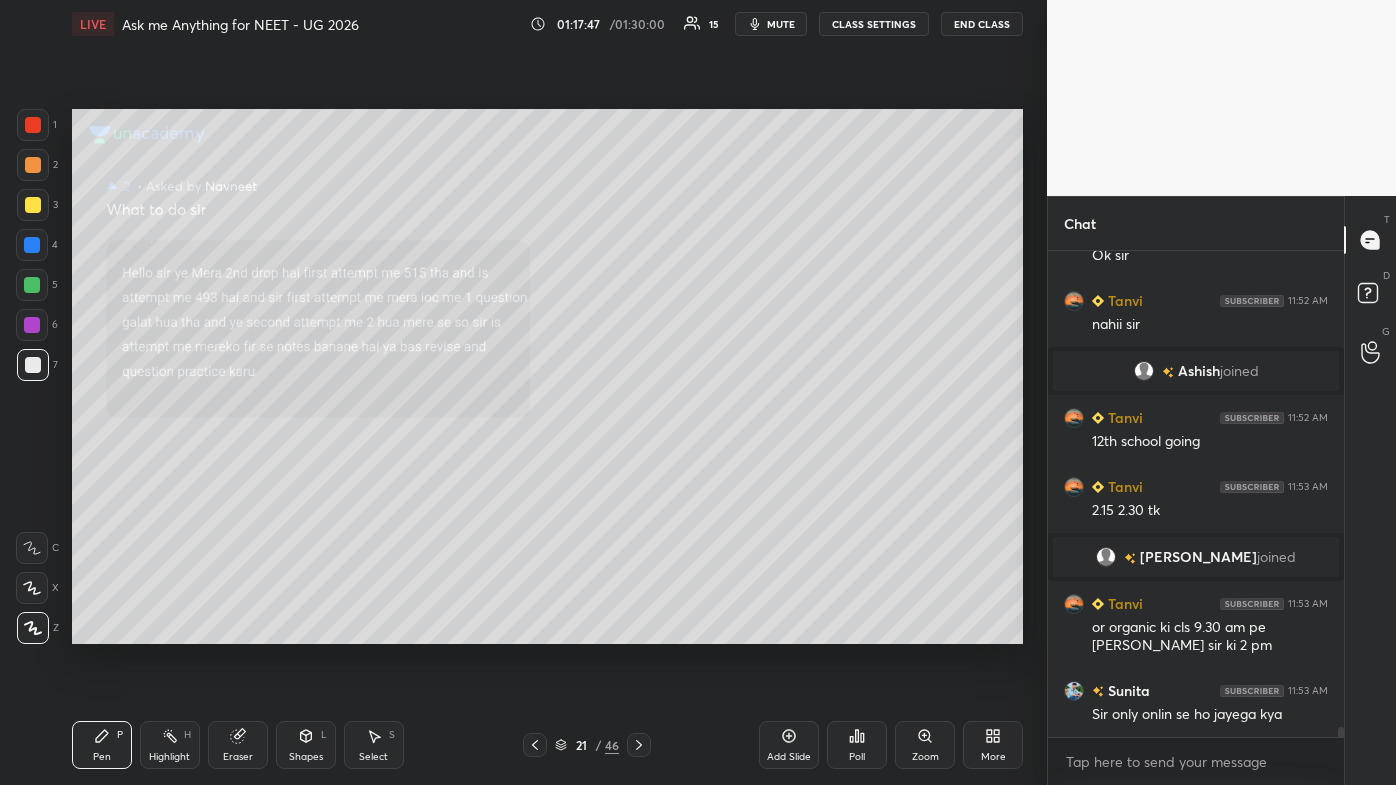 click 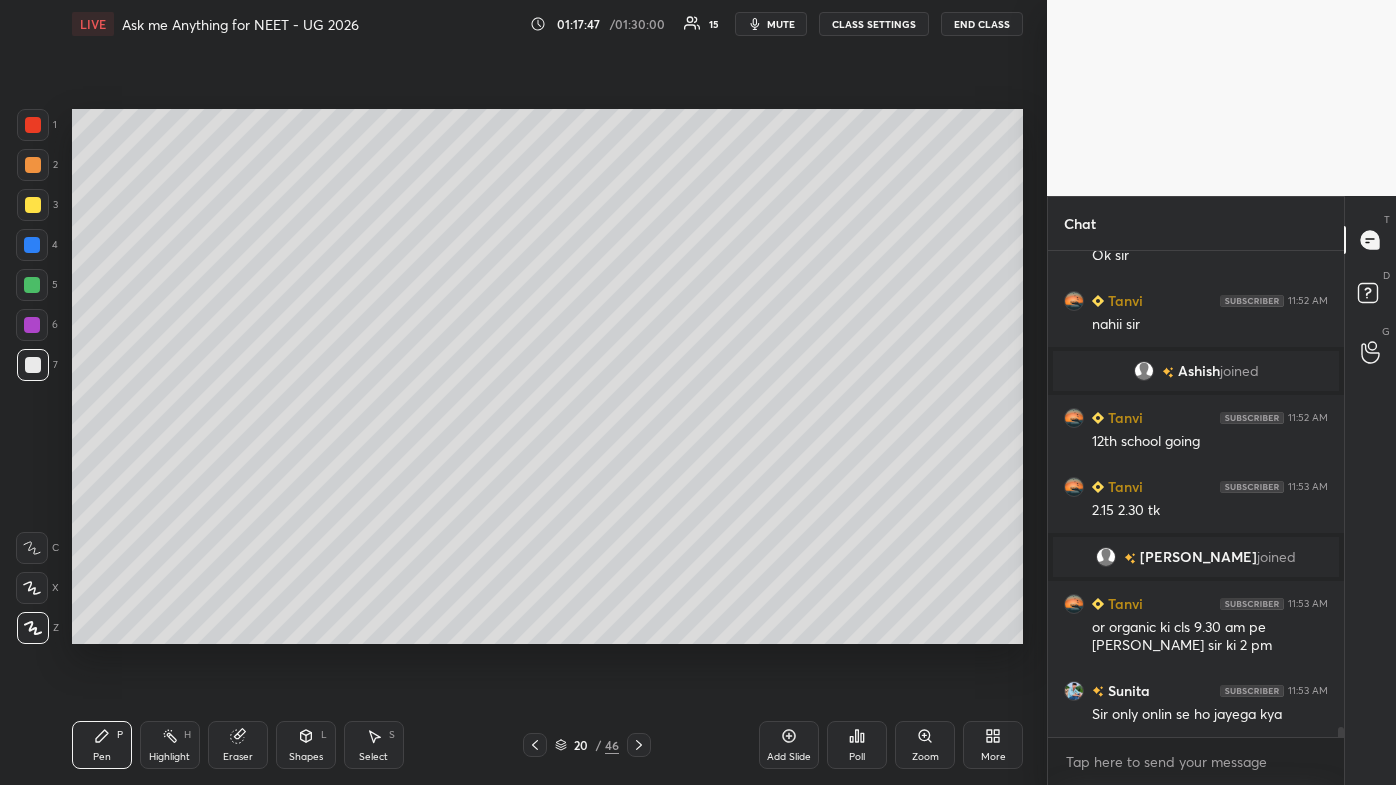 click 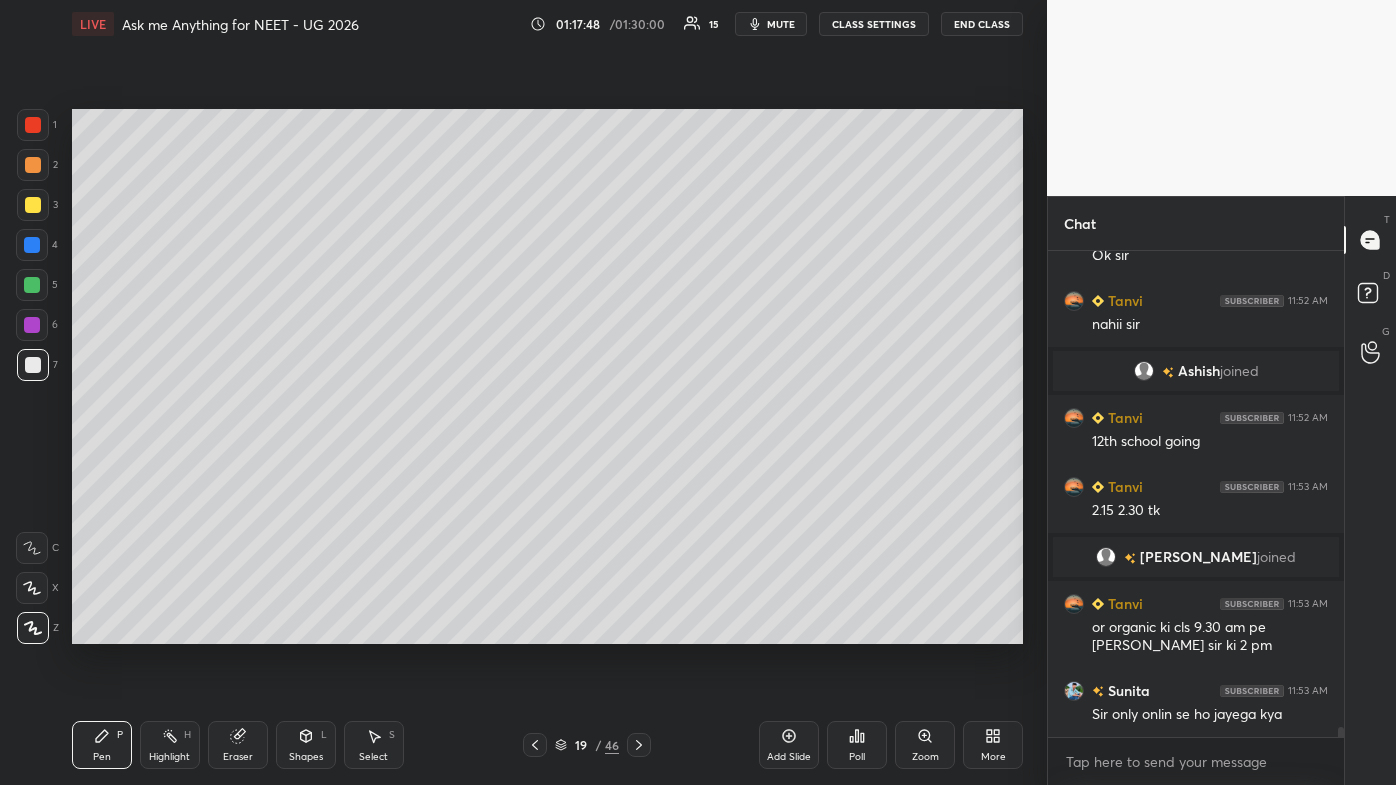 click 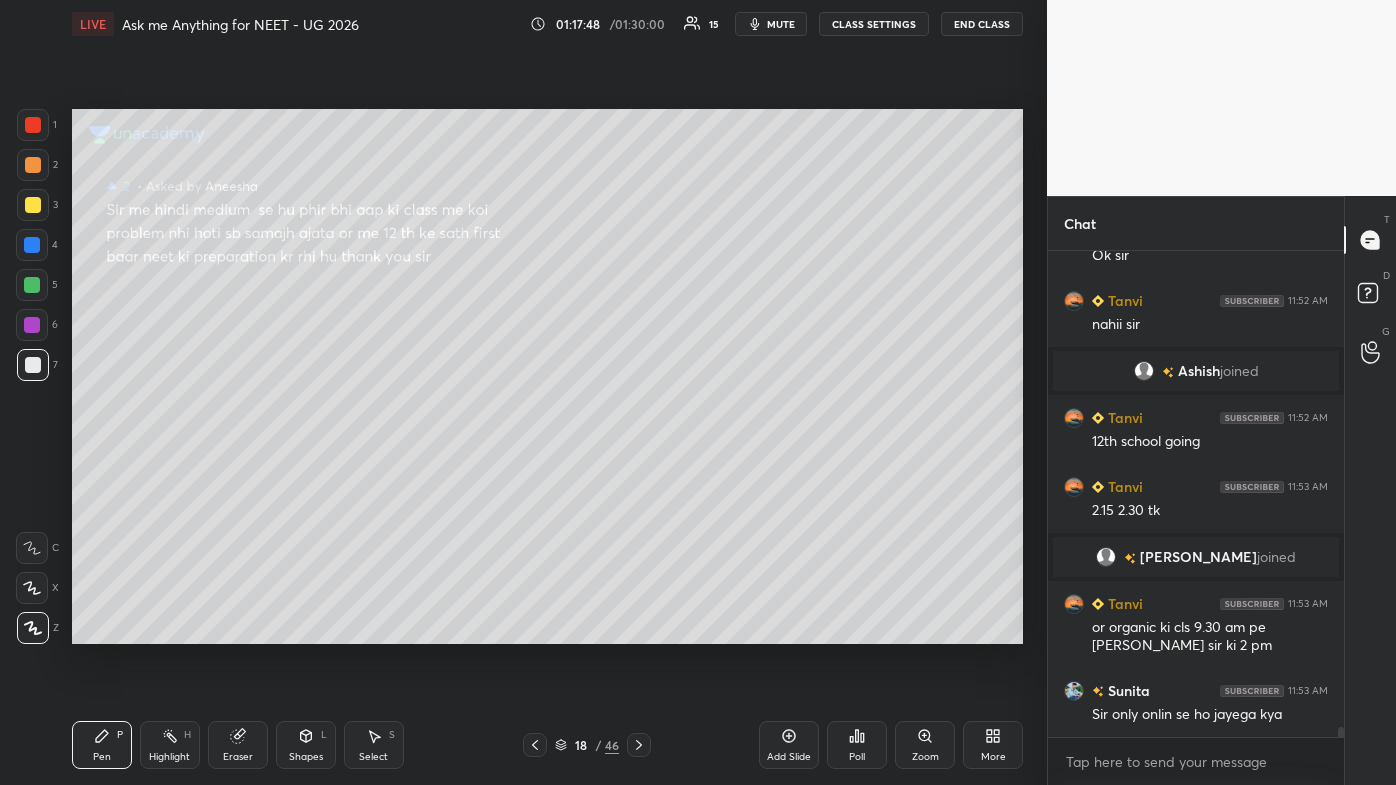 click 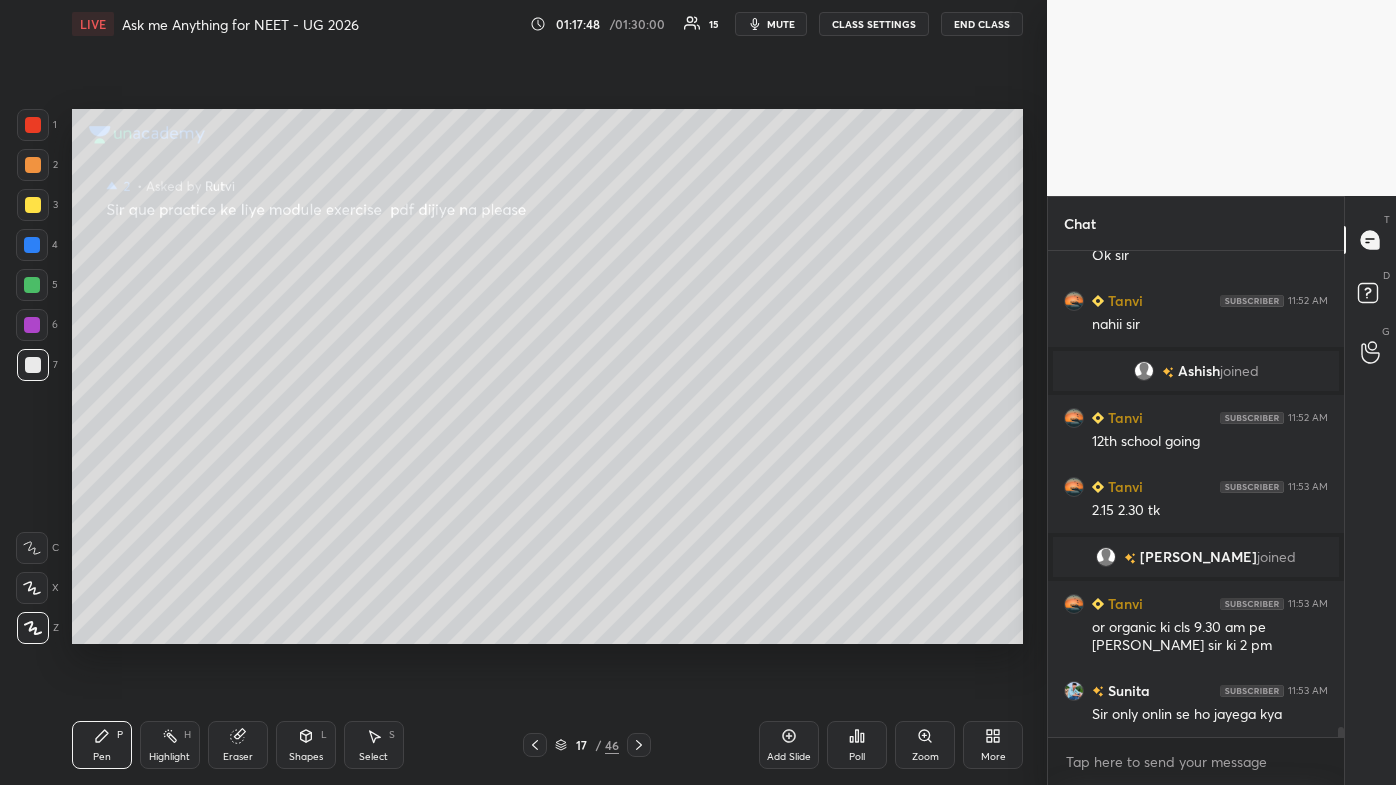 click 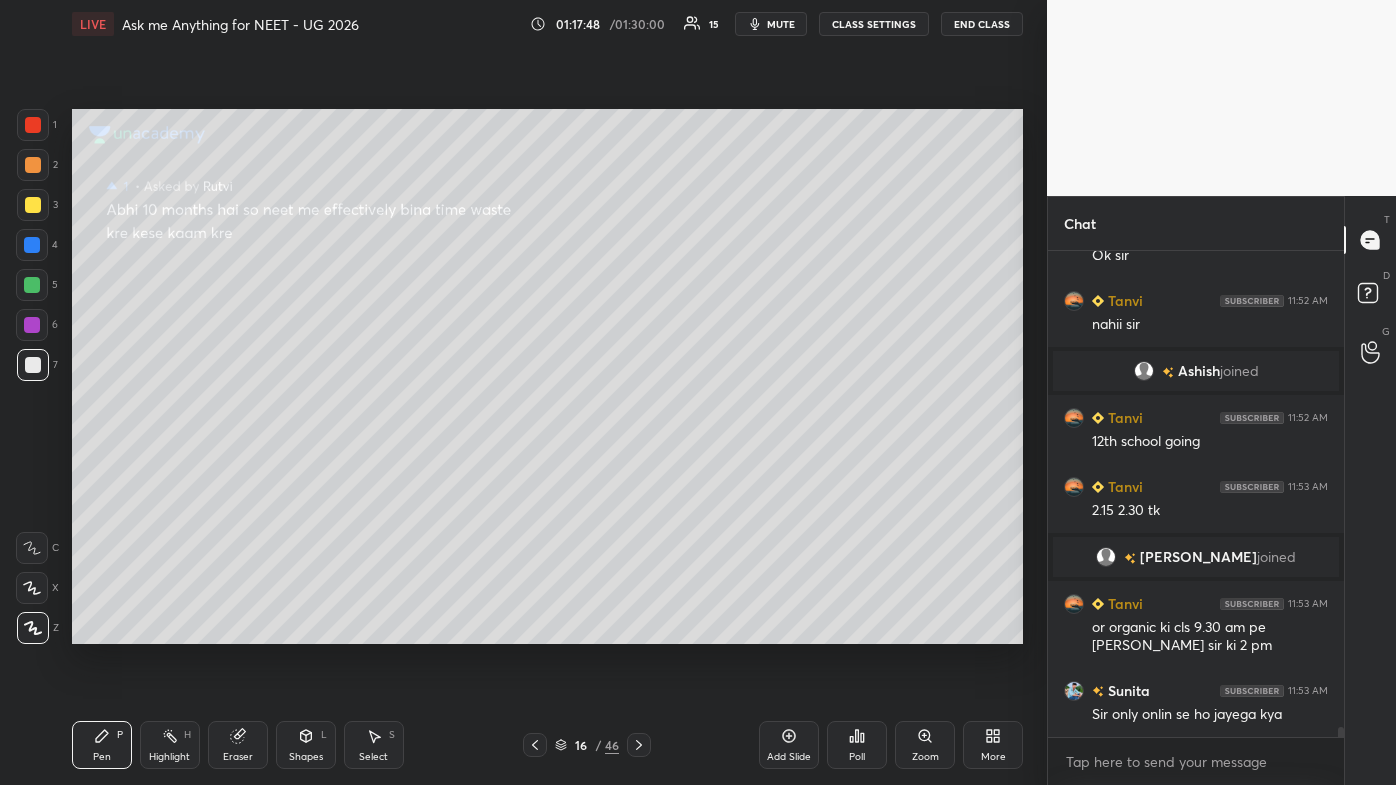 click 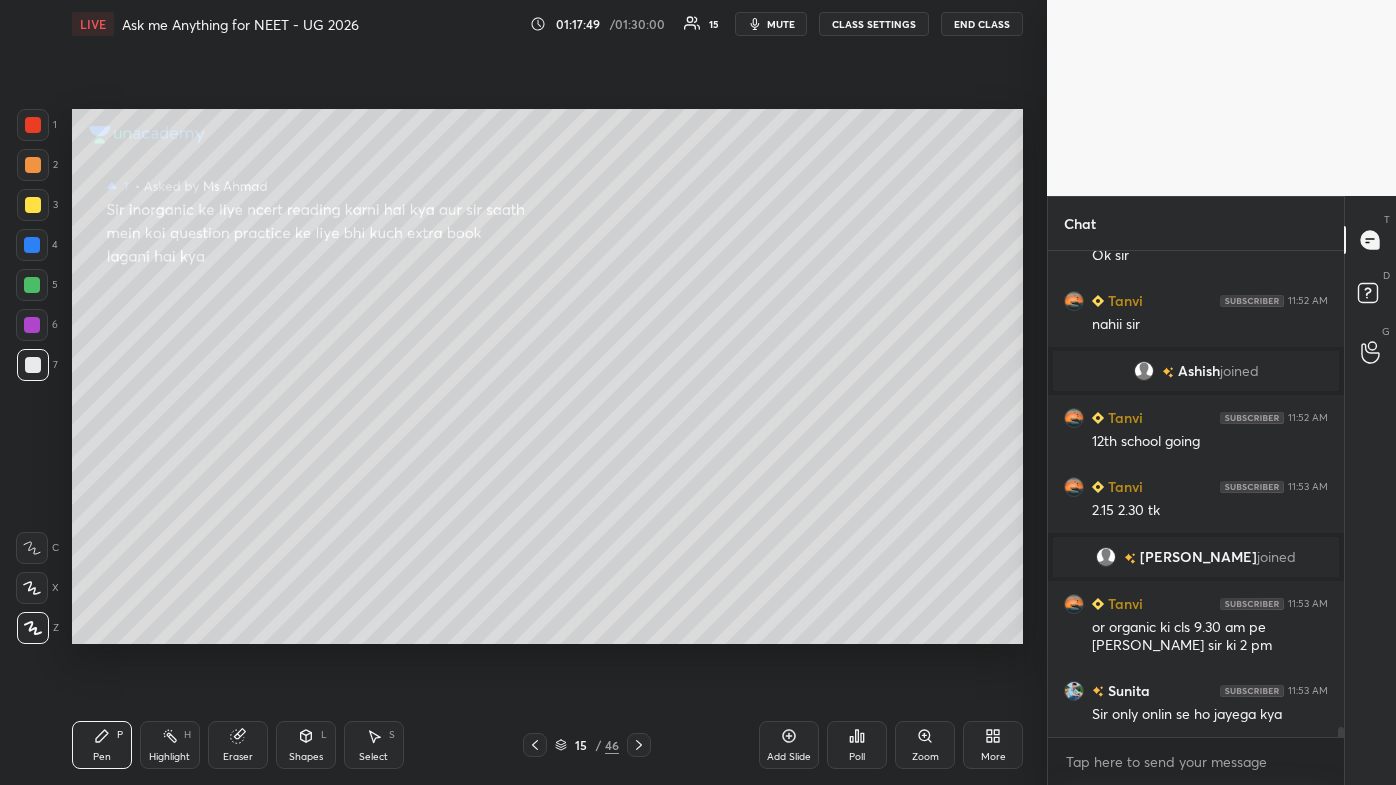 scroll, scrollTop: 23301, scrollLeft: 0, axis: vertical 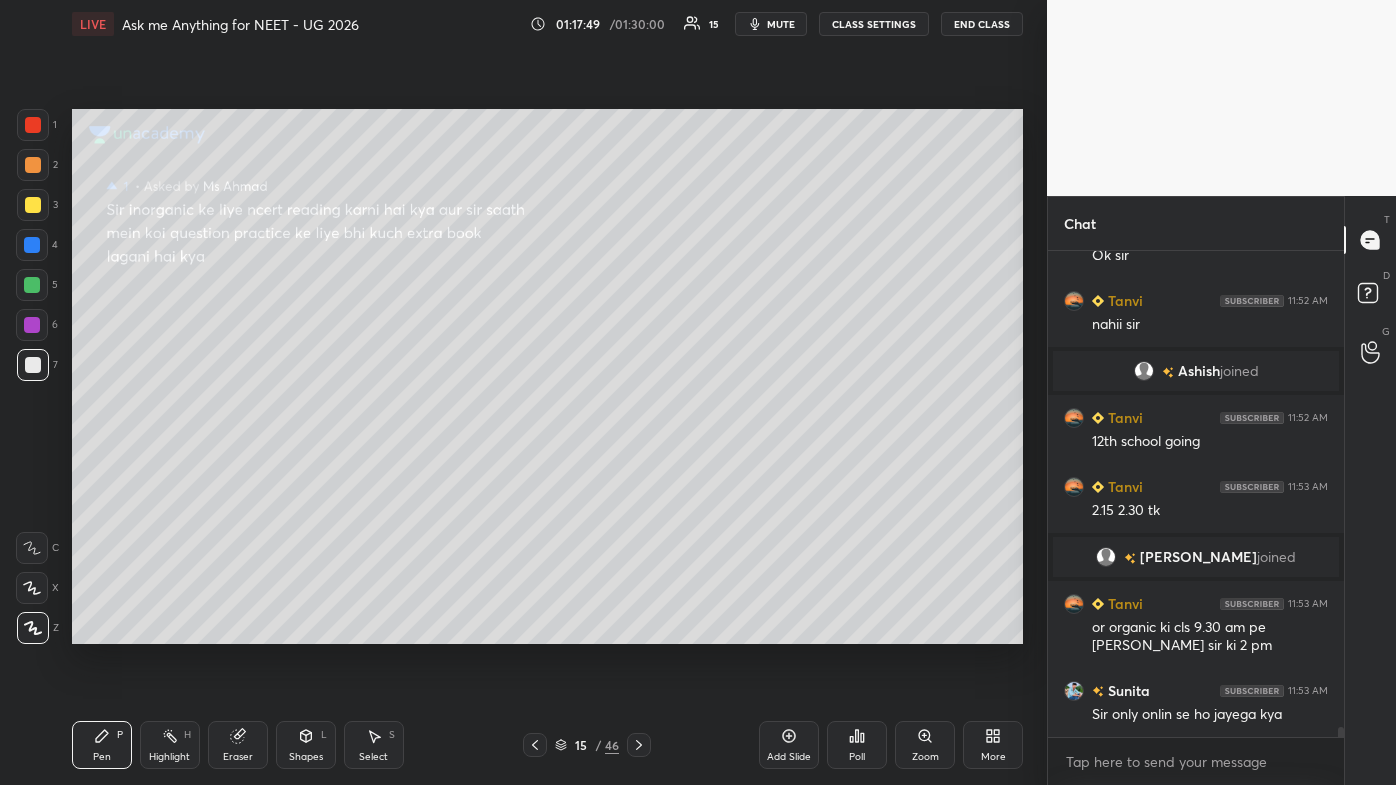 click 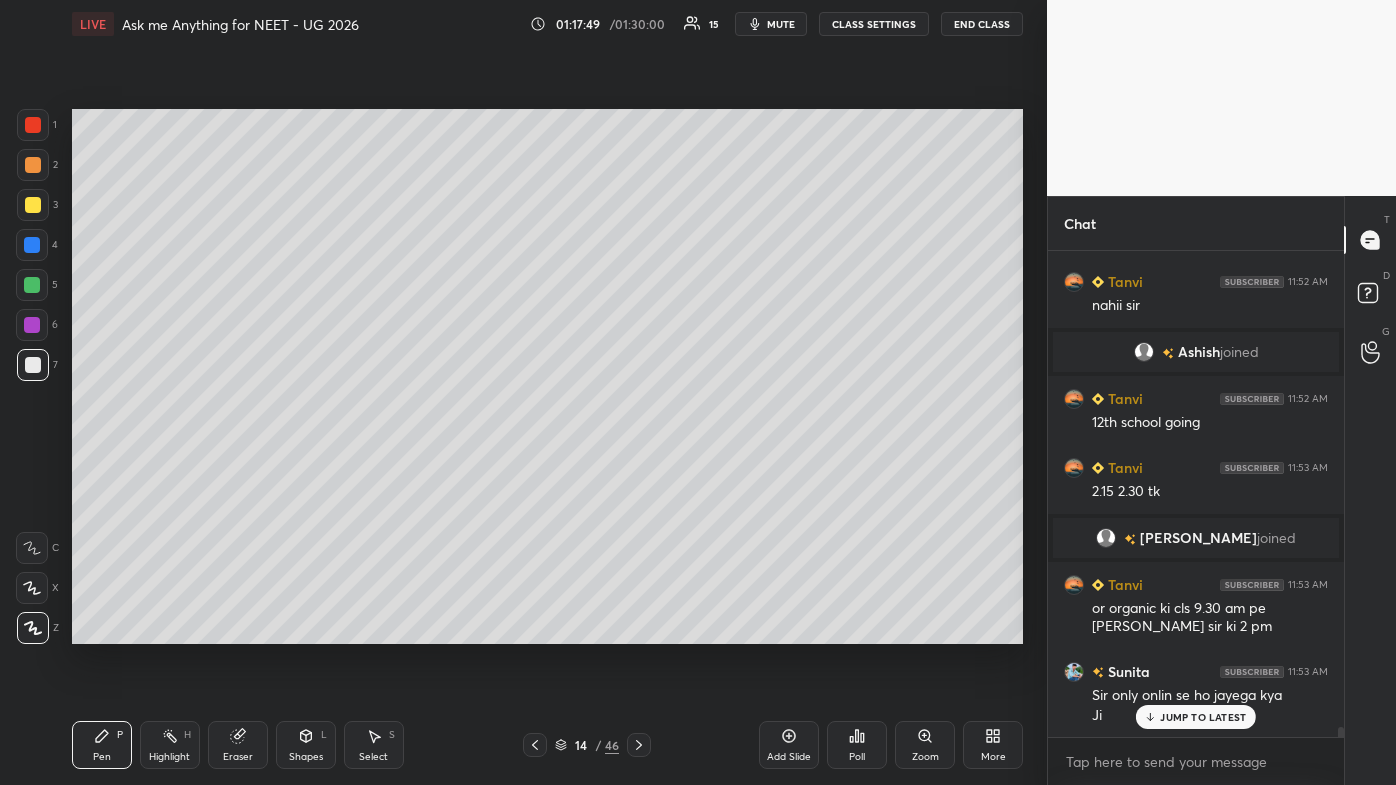 click 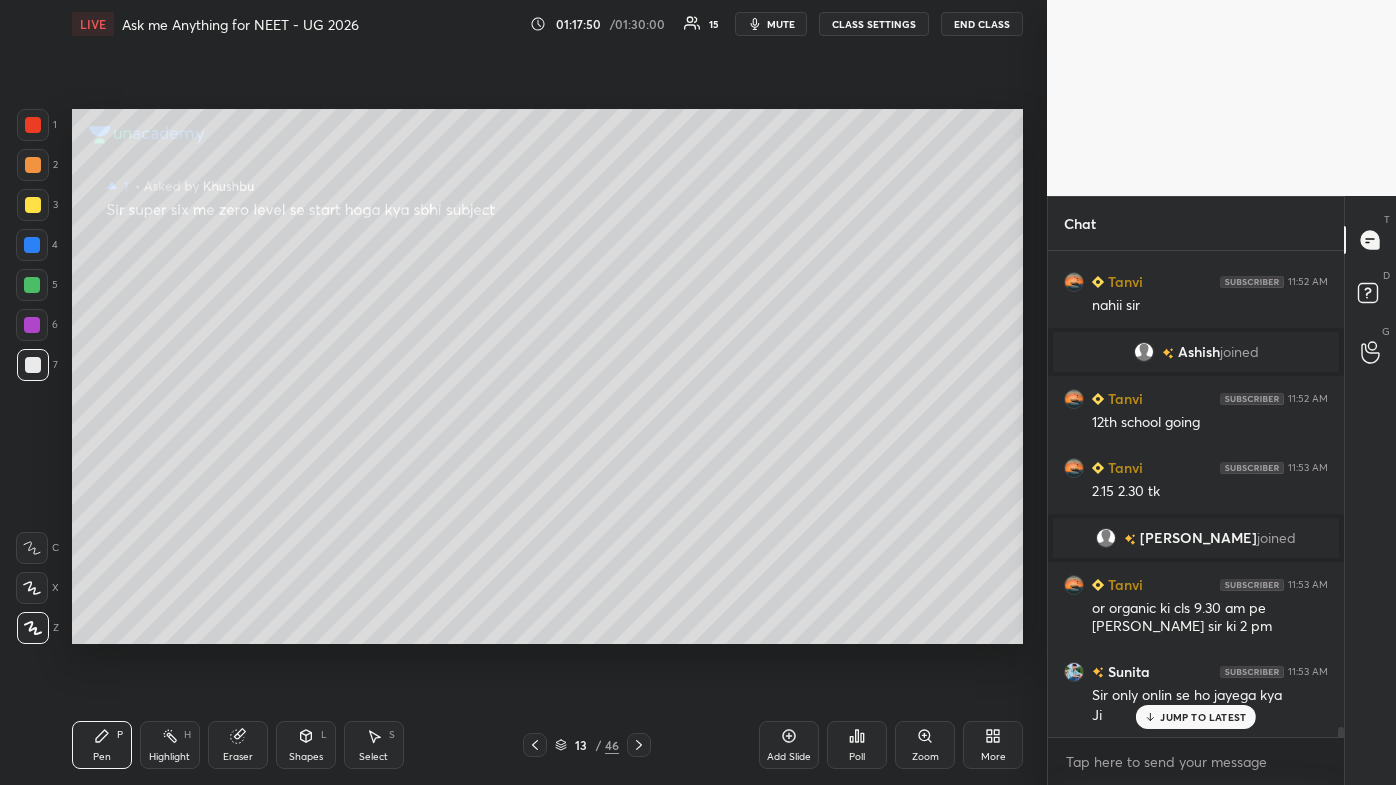 click 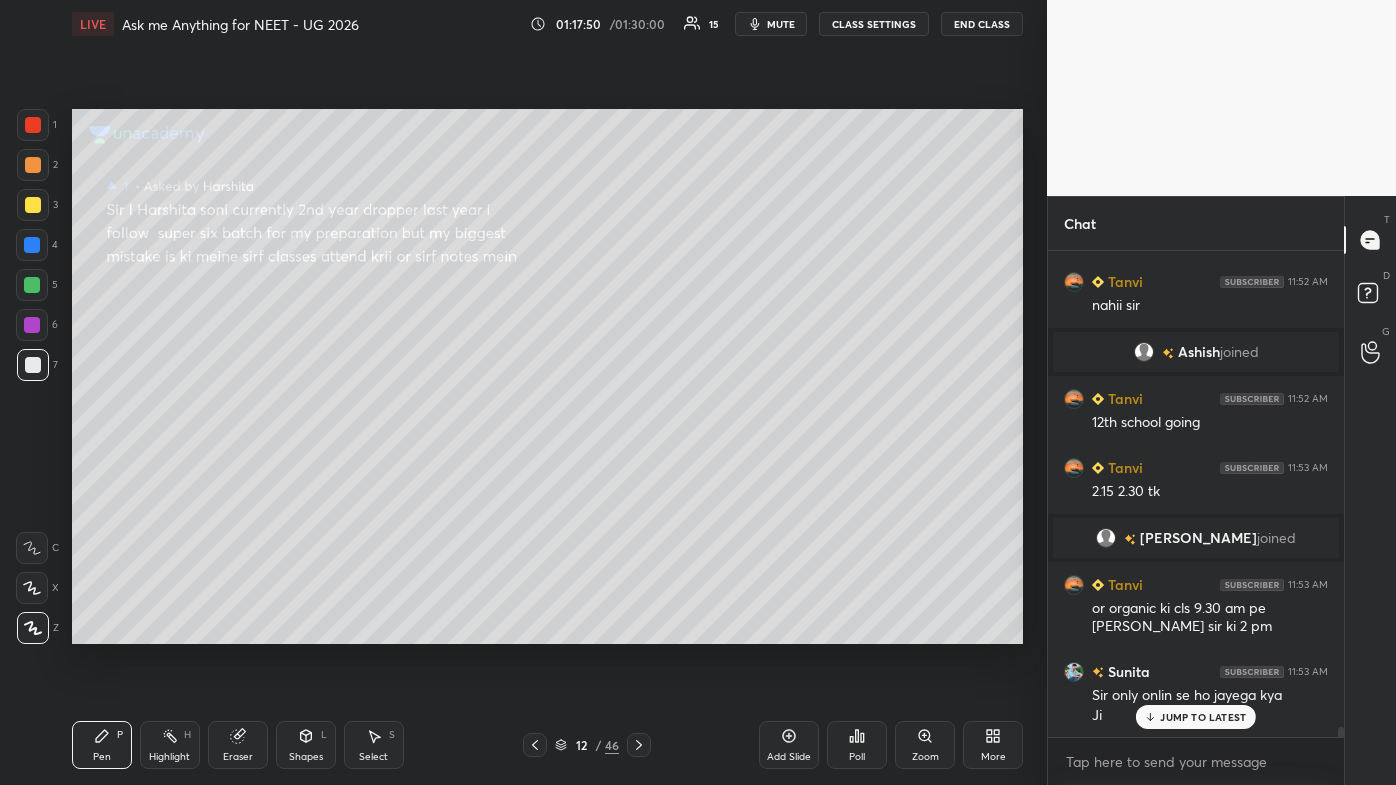 click 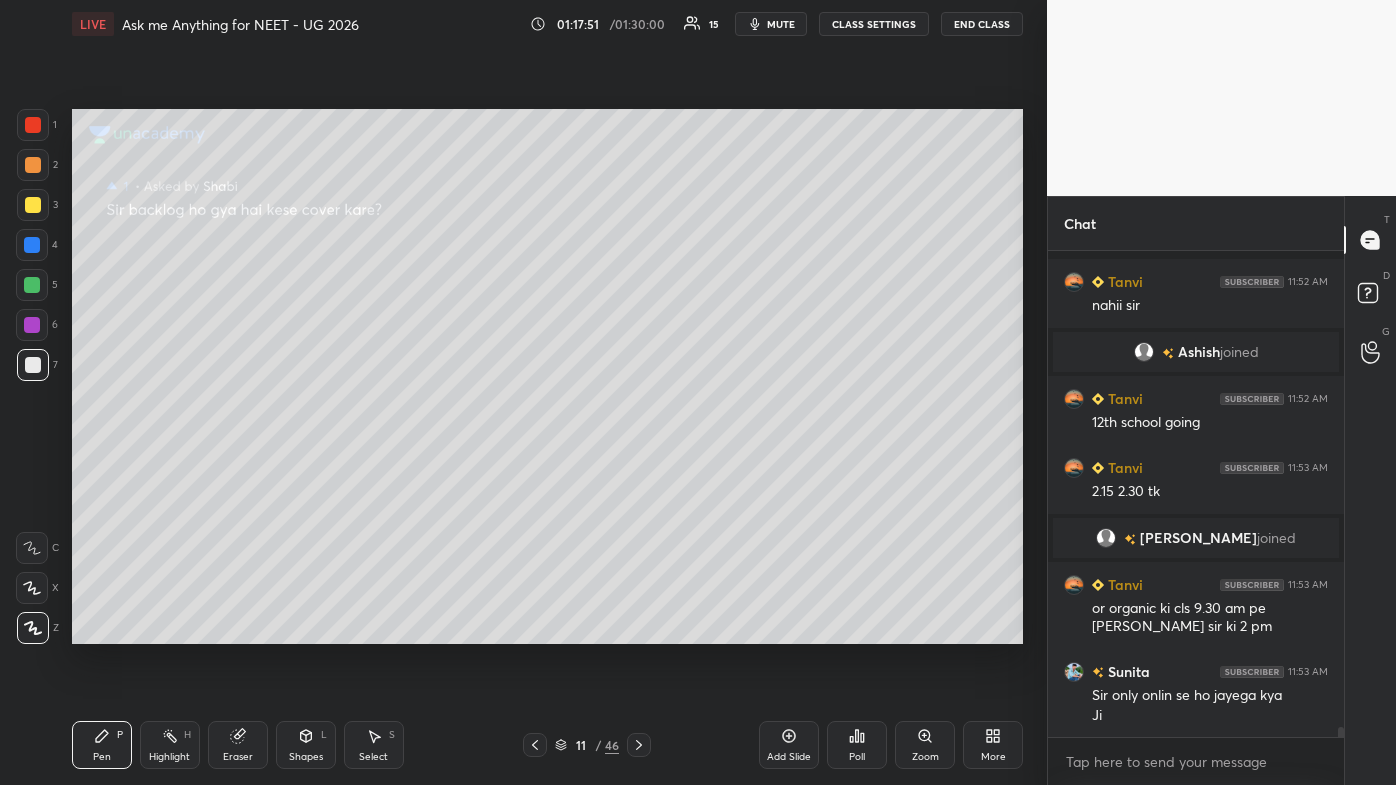 scroll, scrollTop: 23407, scrollLeft: 0, axis: vertical 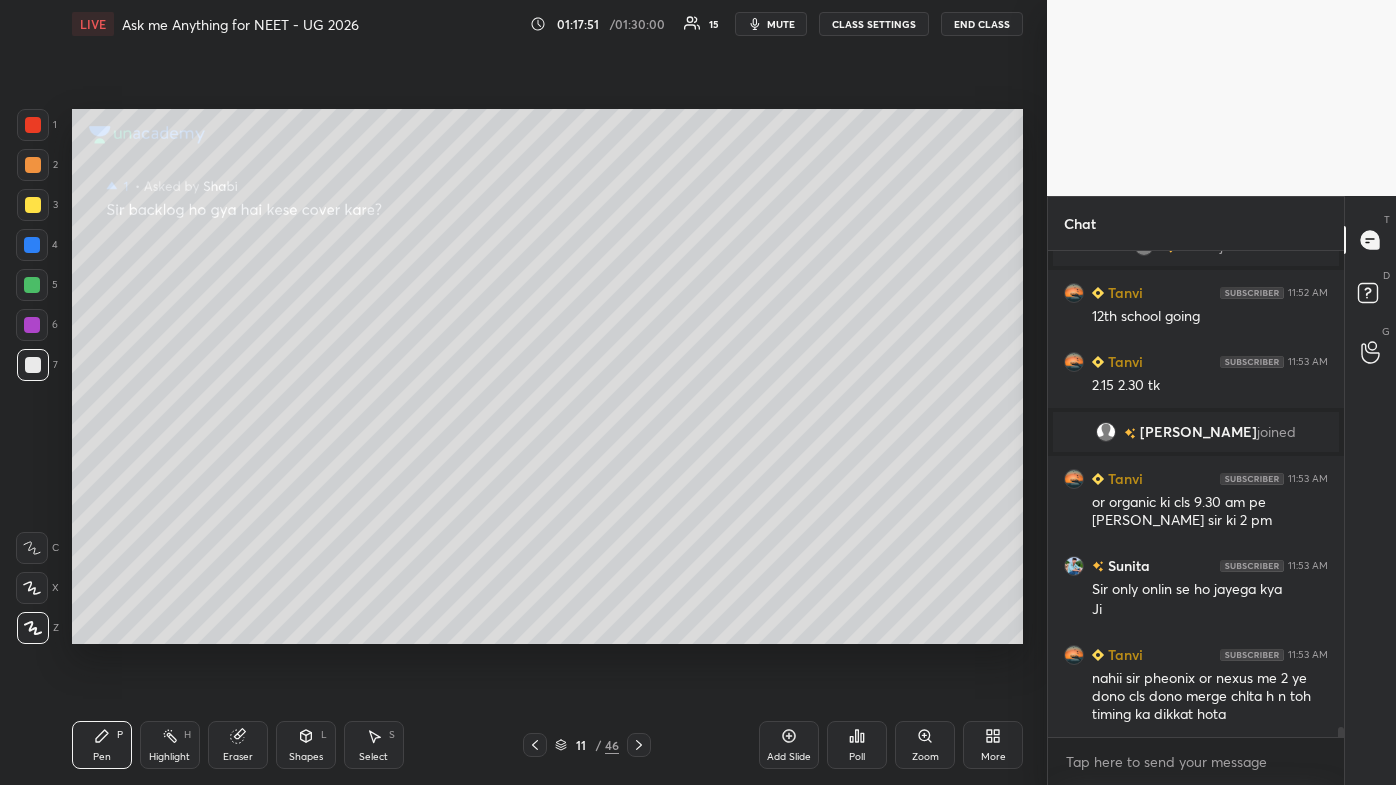 click 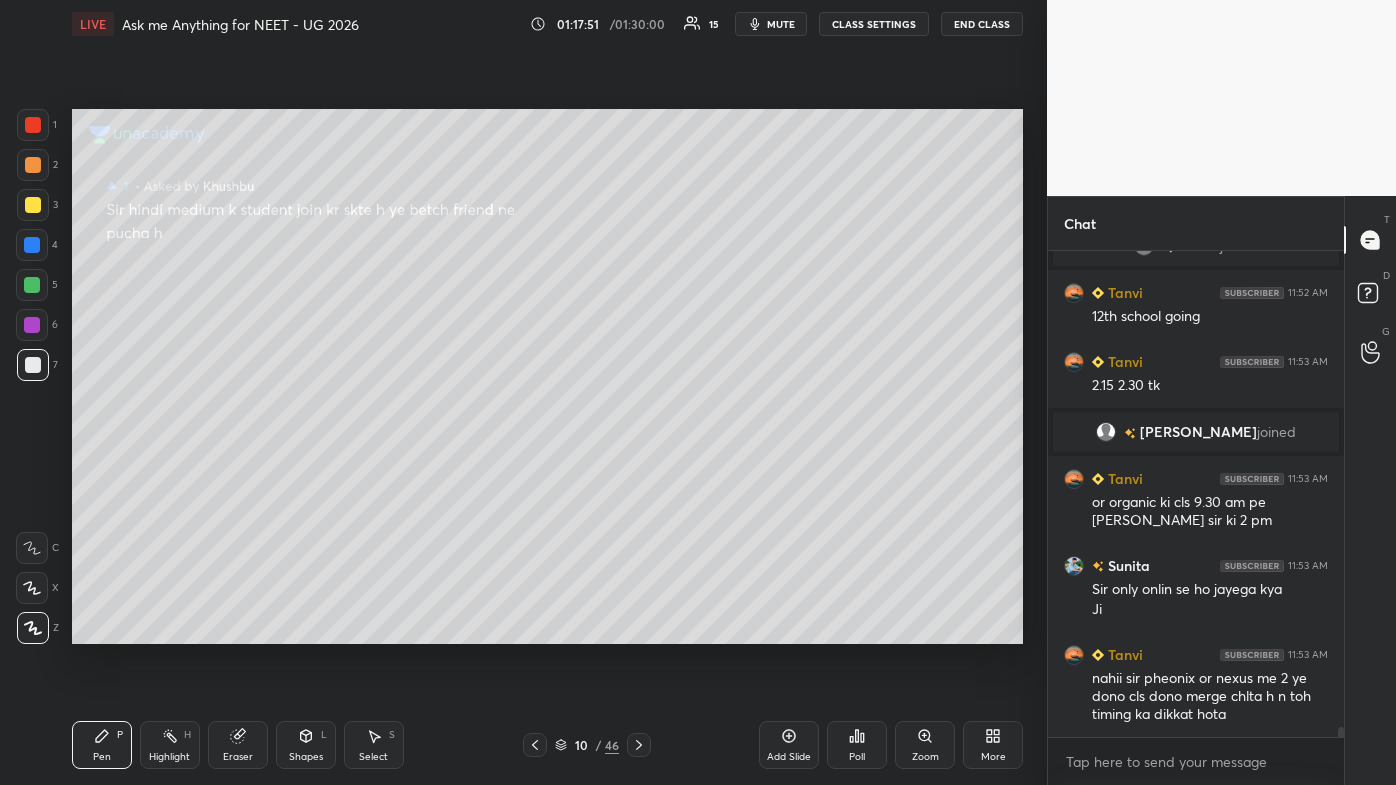 click 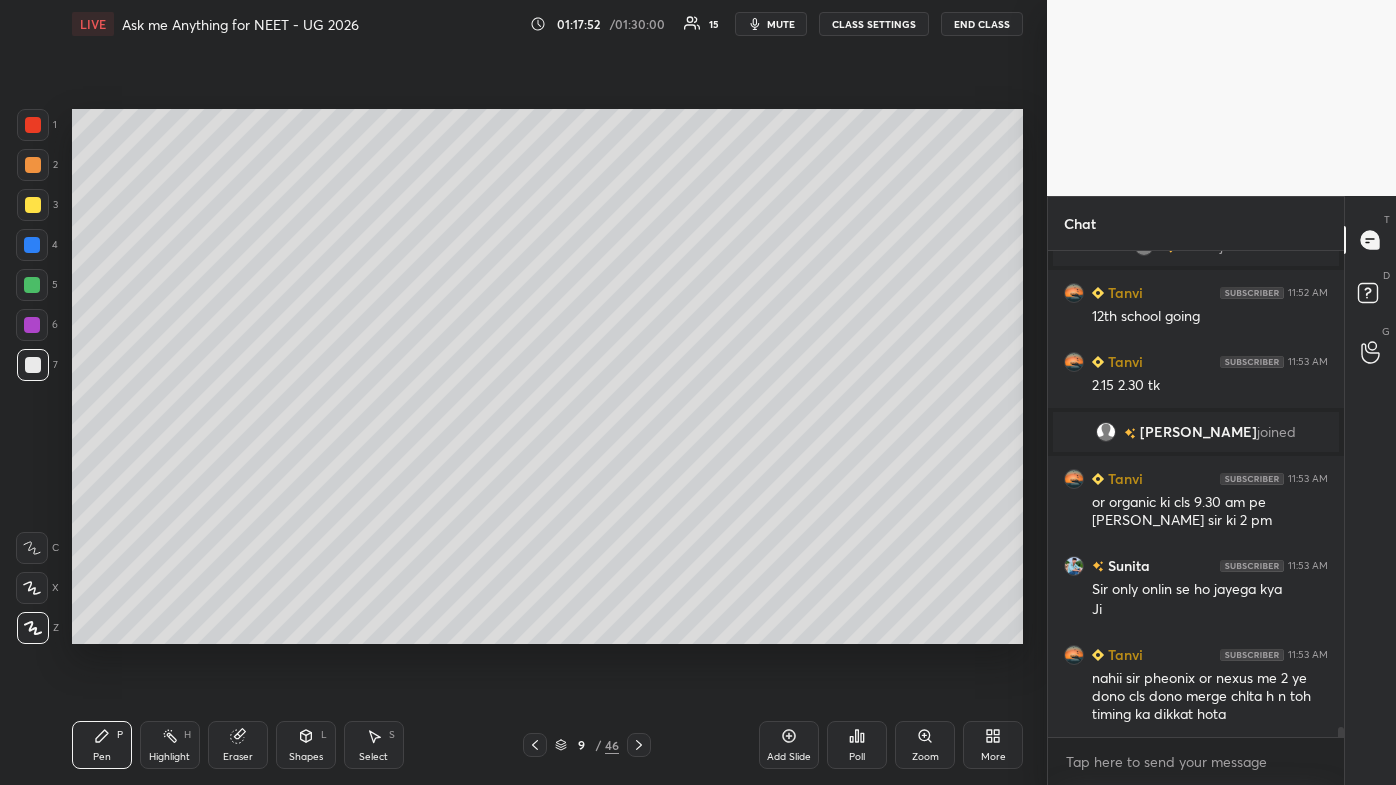 click 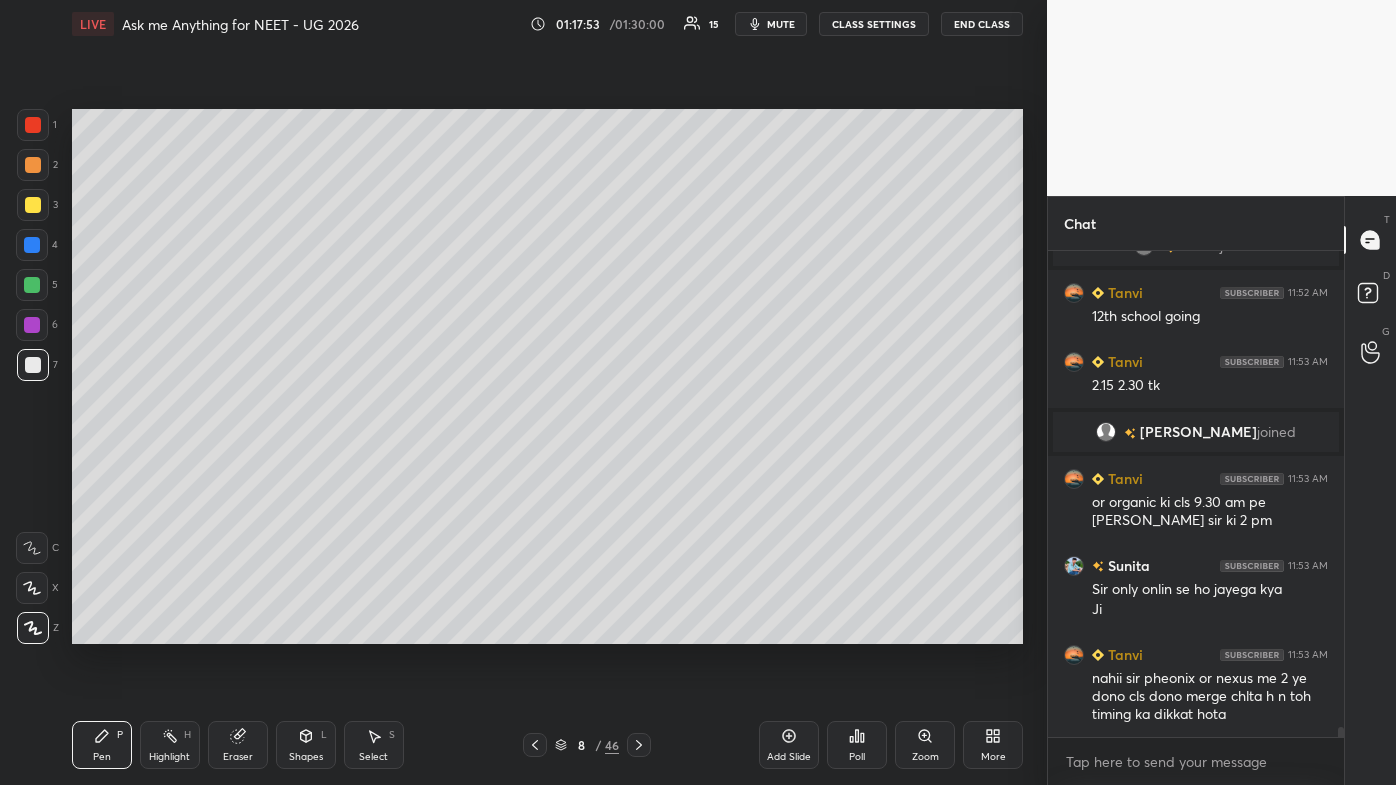 click 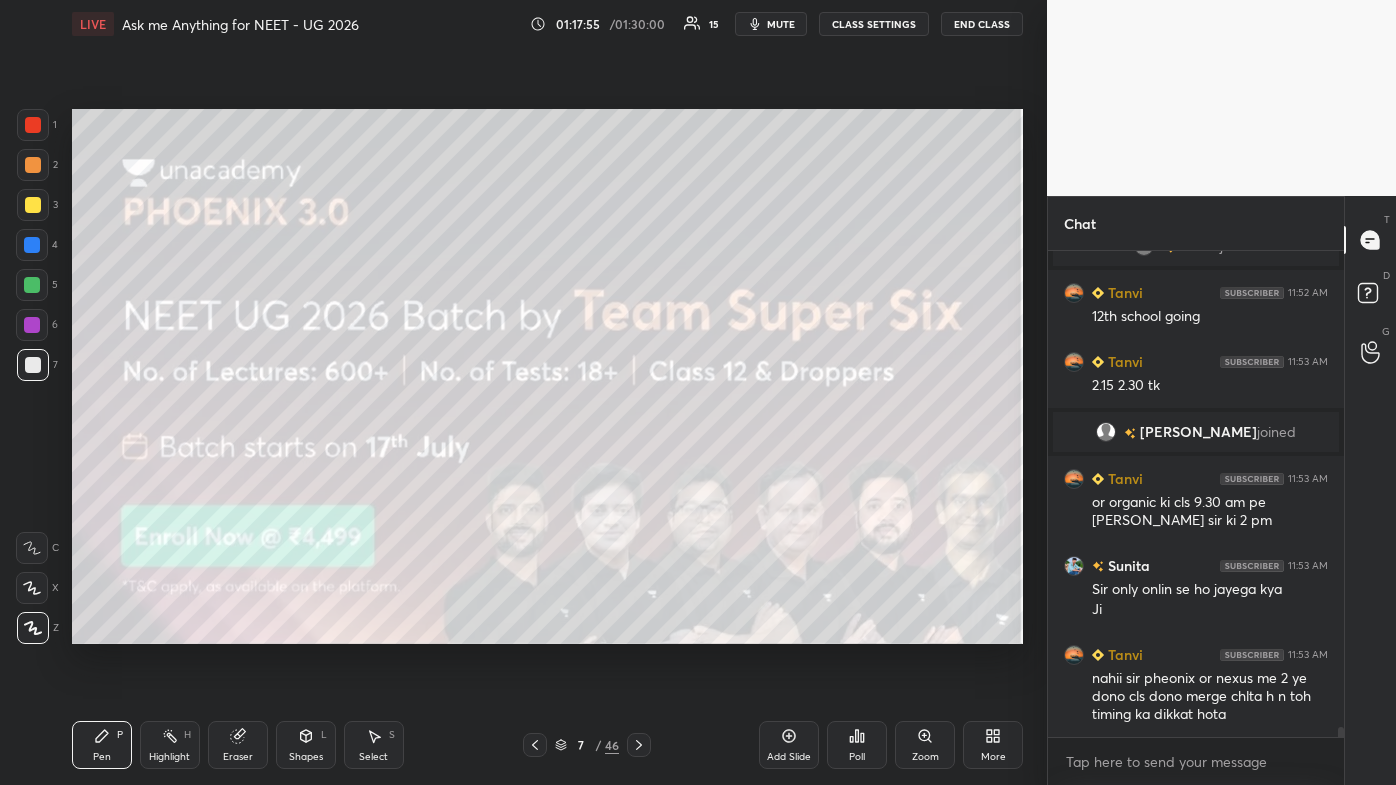 click 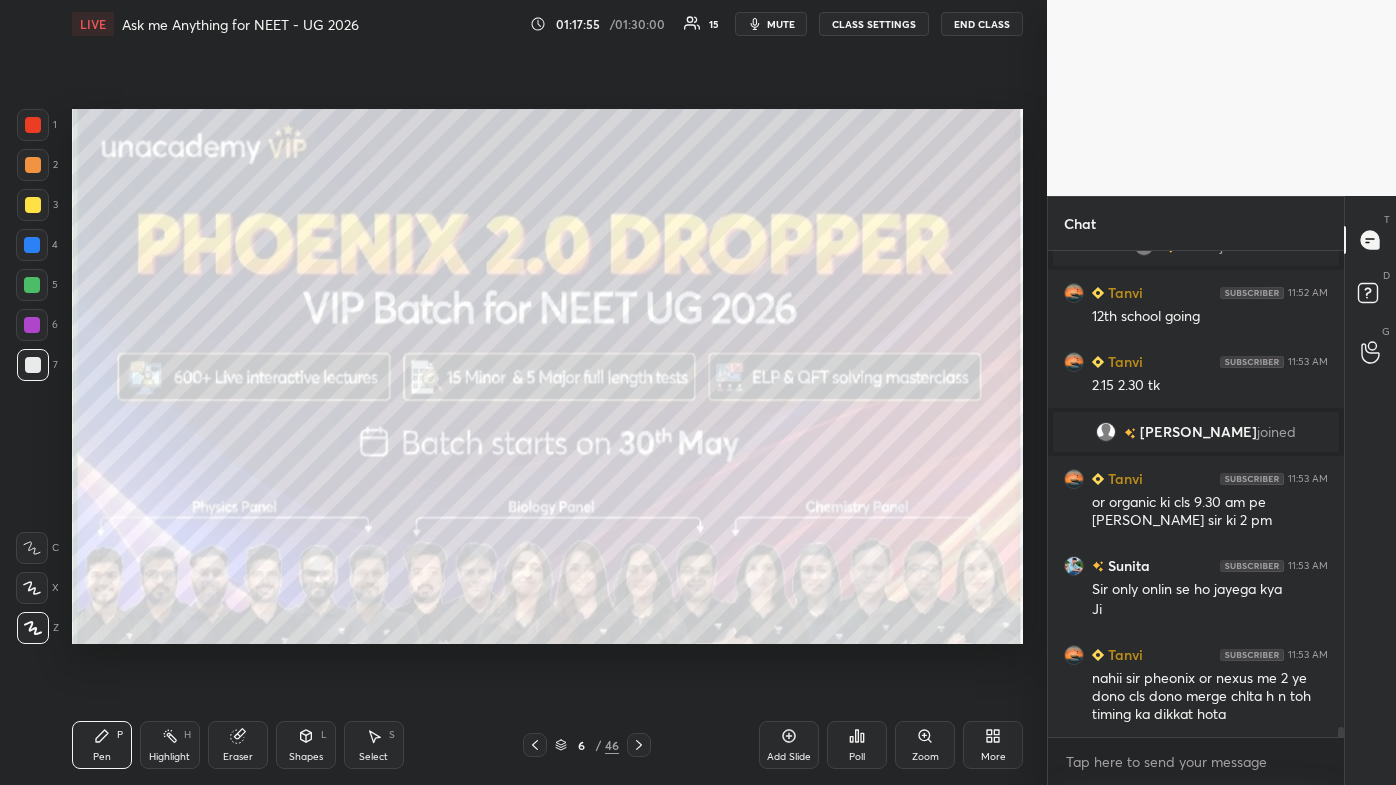 click 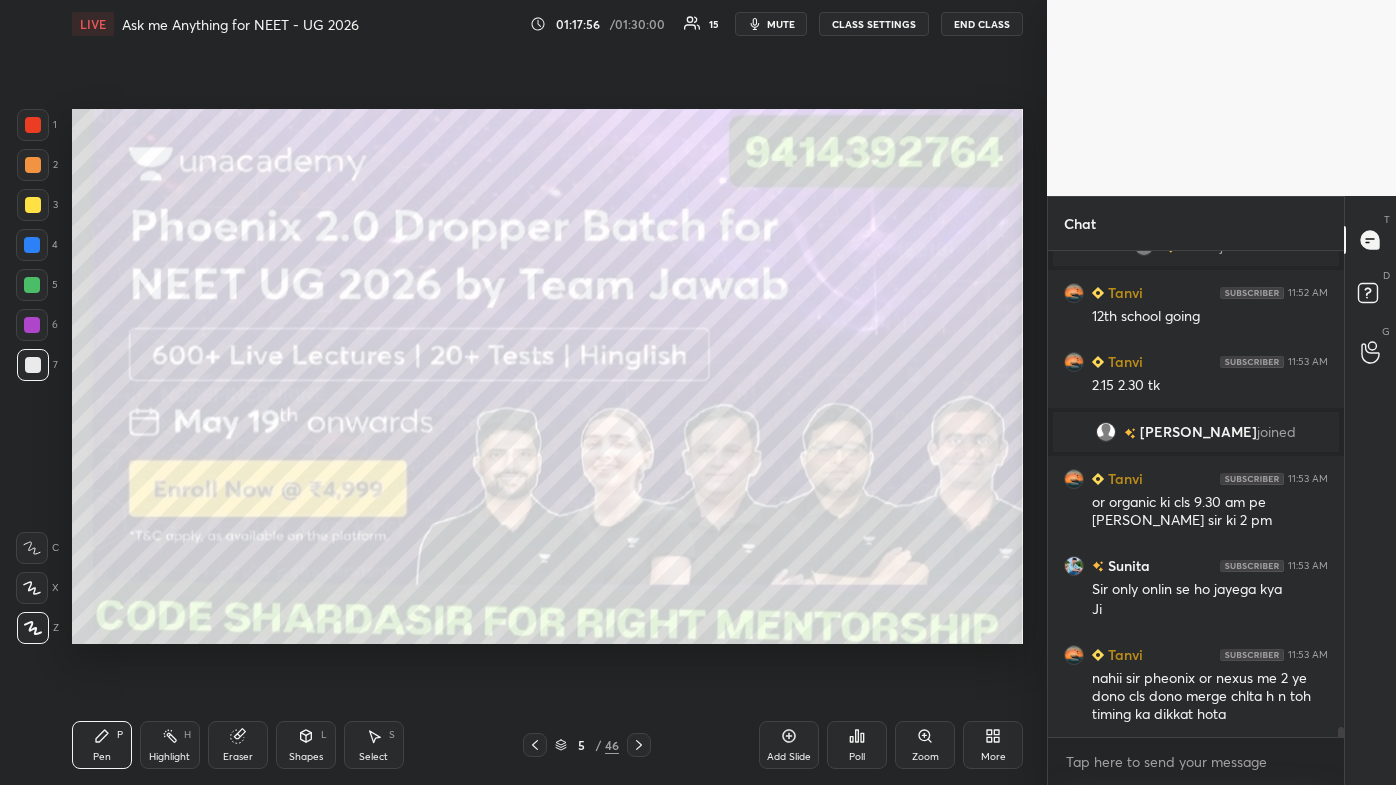 click 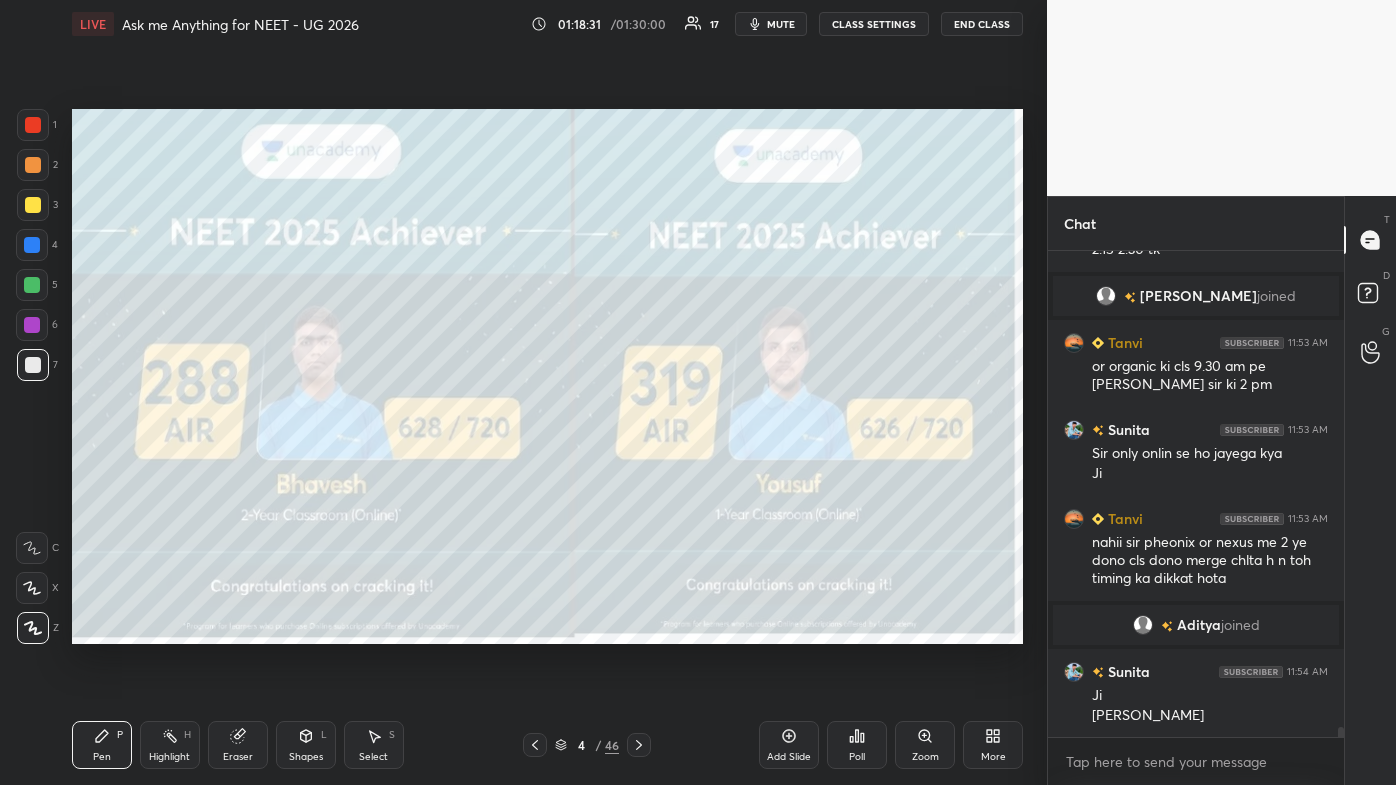scroll, scrollTop: 23589, scrollLeft: 0, axis: vertical 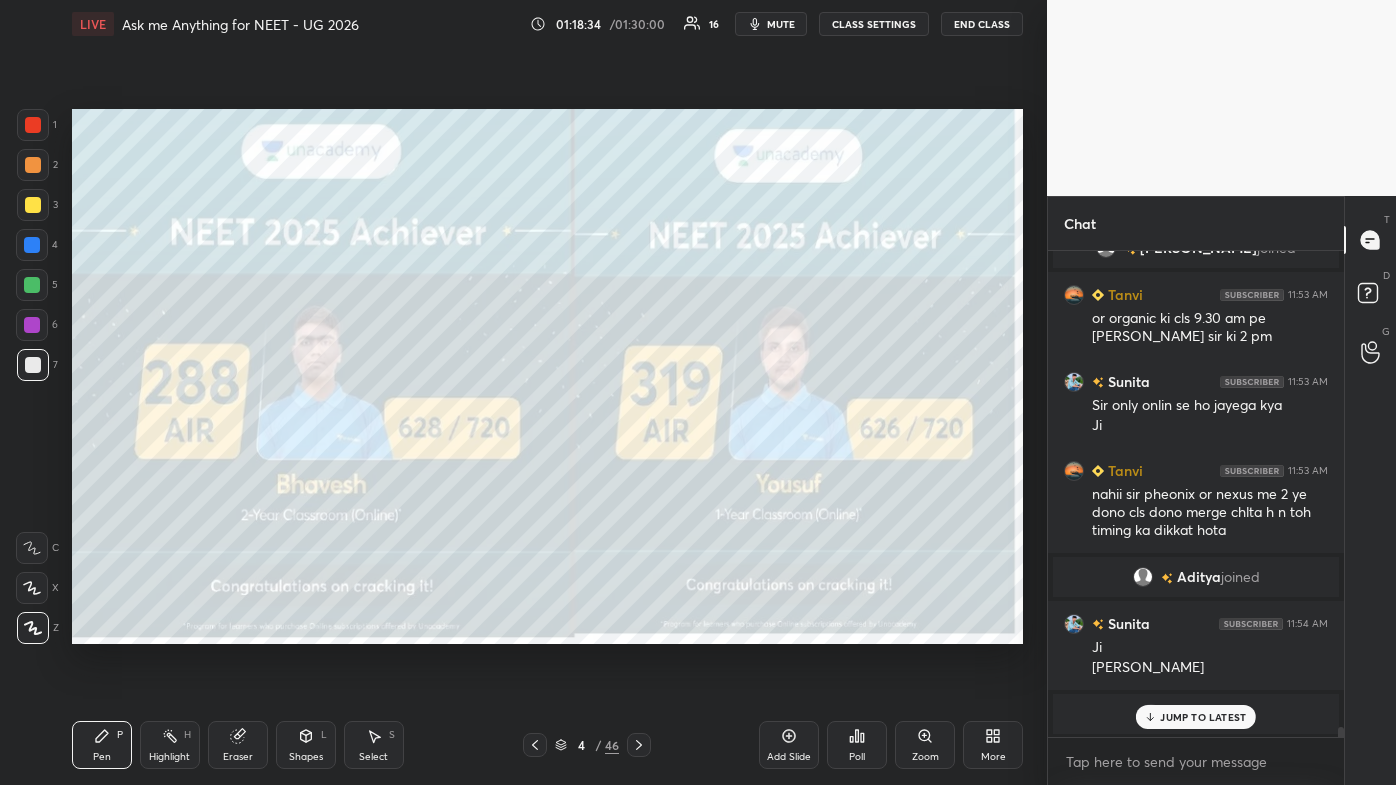 click on "JUMP TO LATEST" at bounding box center [1196, 717] 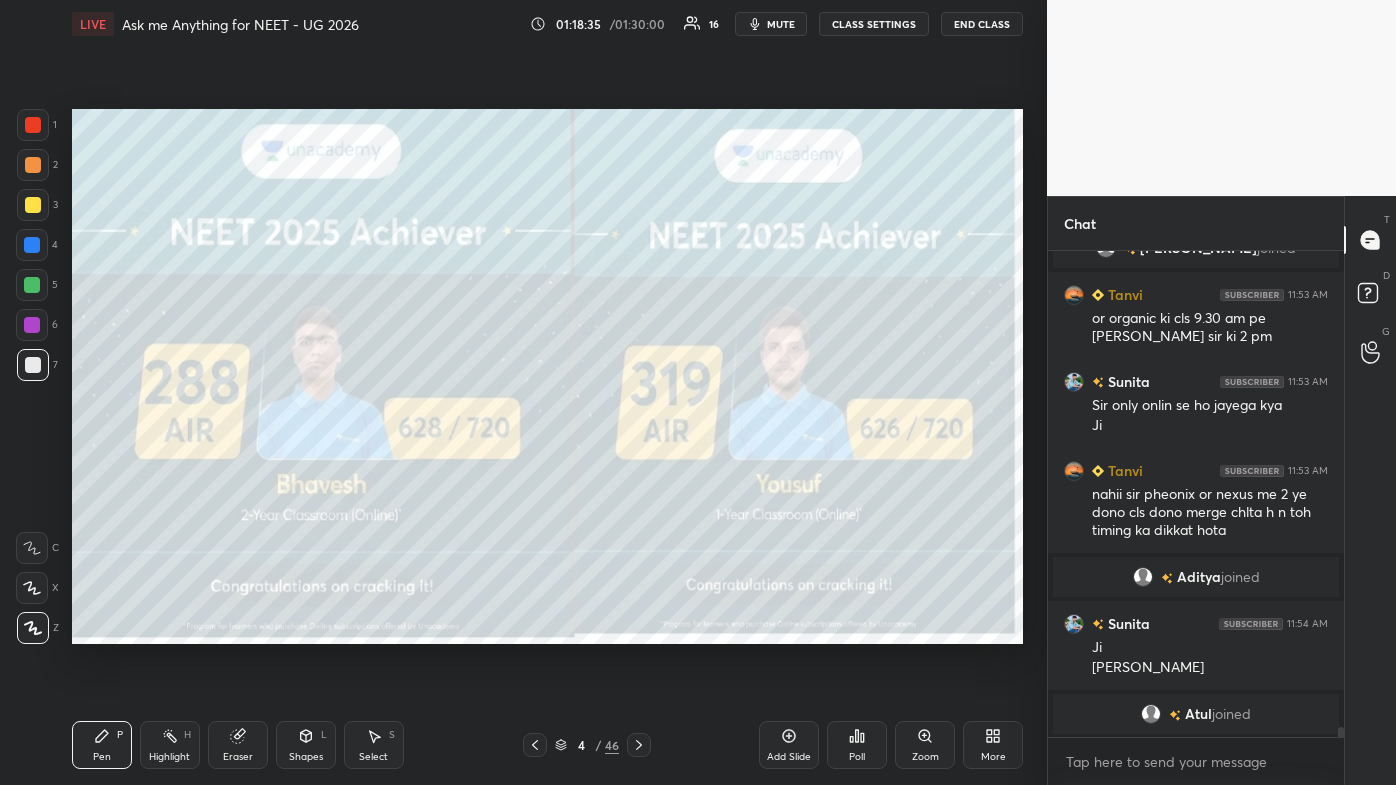 click 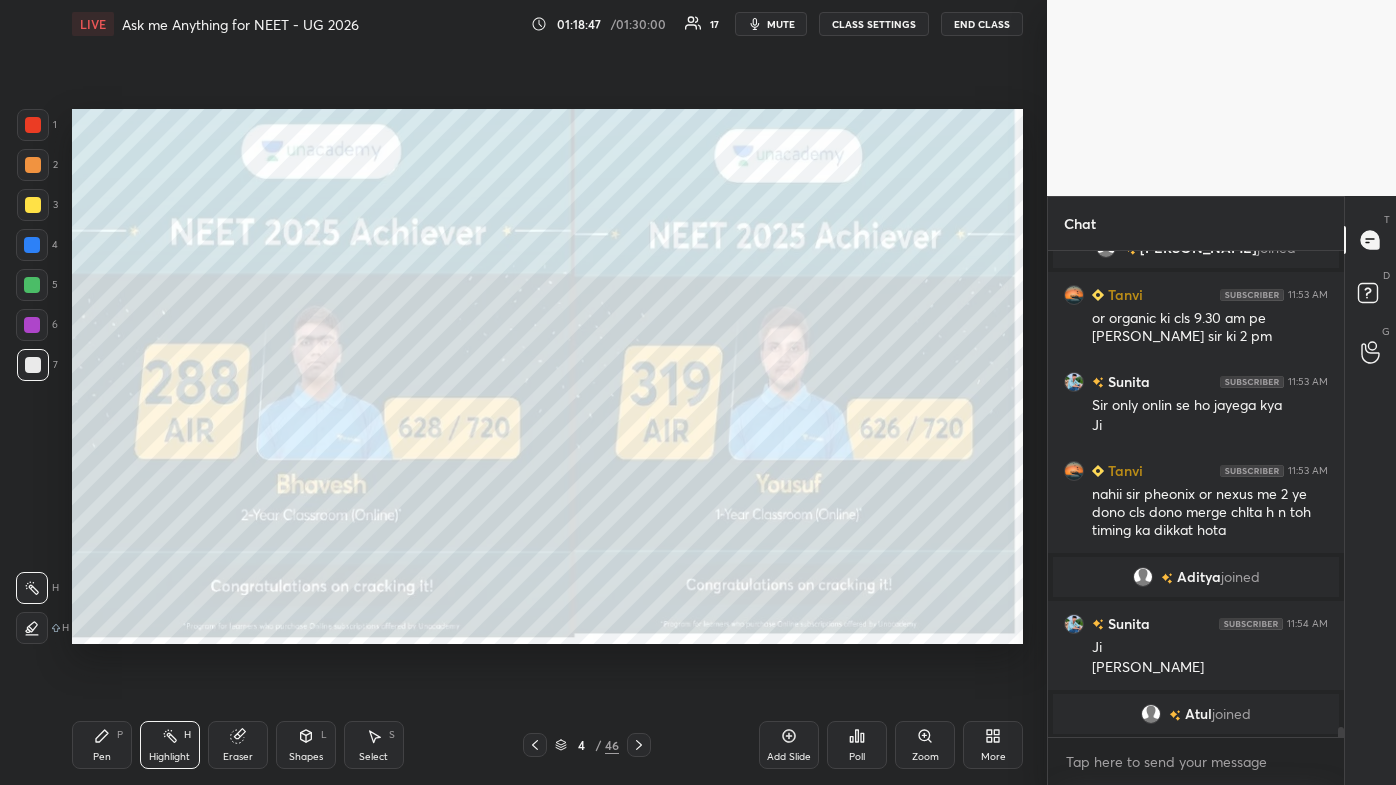 drag, startPoint x: 101, startPoint y: 744, endPoint x: 105, endPoint y: 722, distance: 22.36068 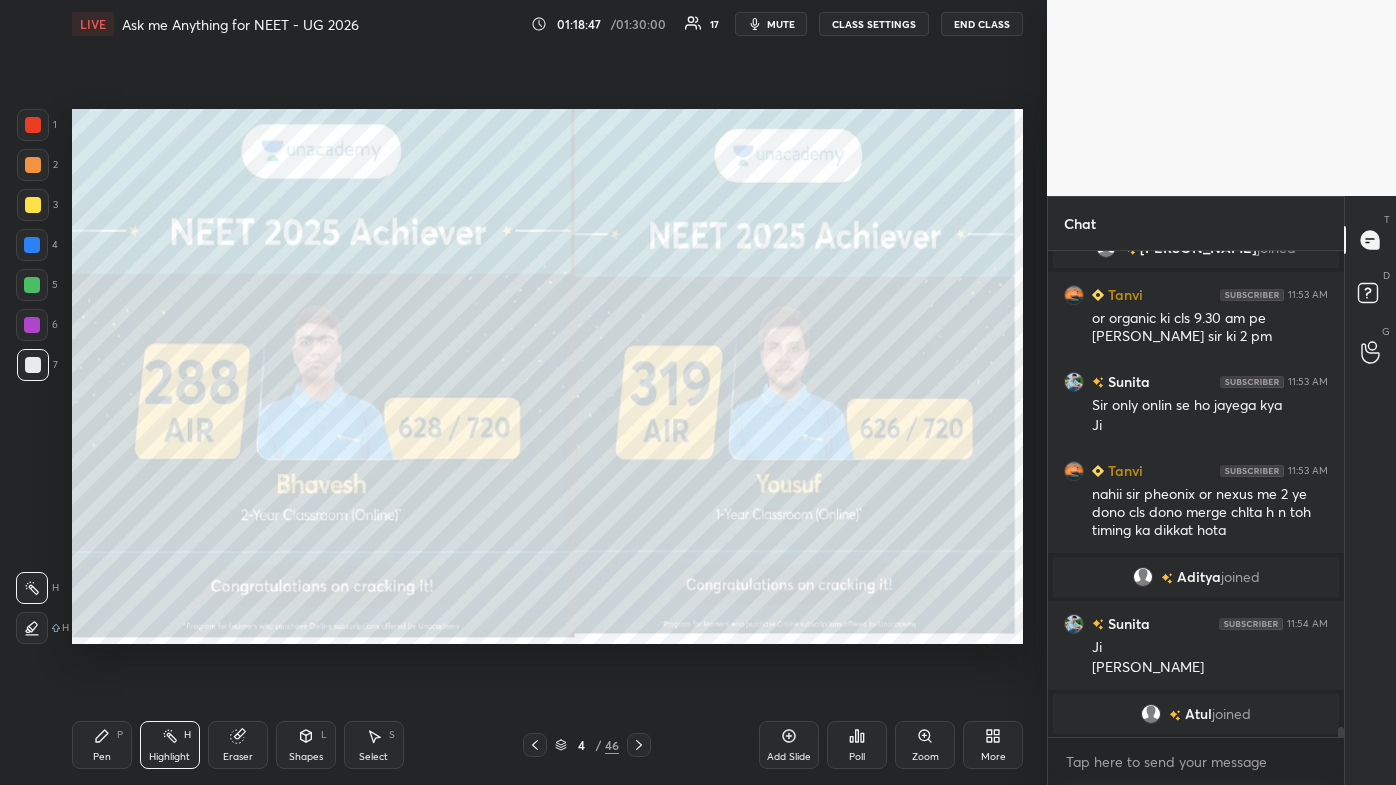 click on "Pen P" at bounding box center (102, 745) 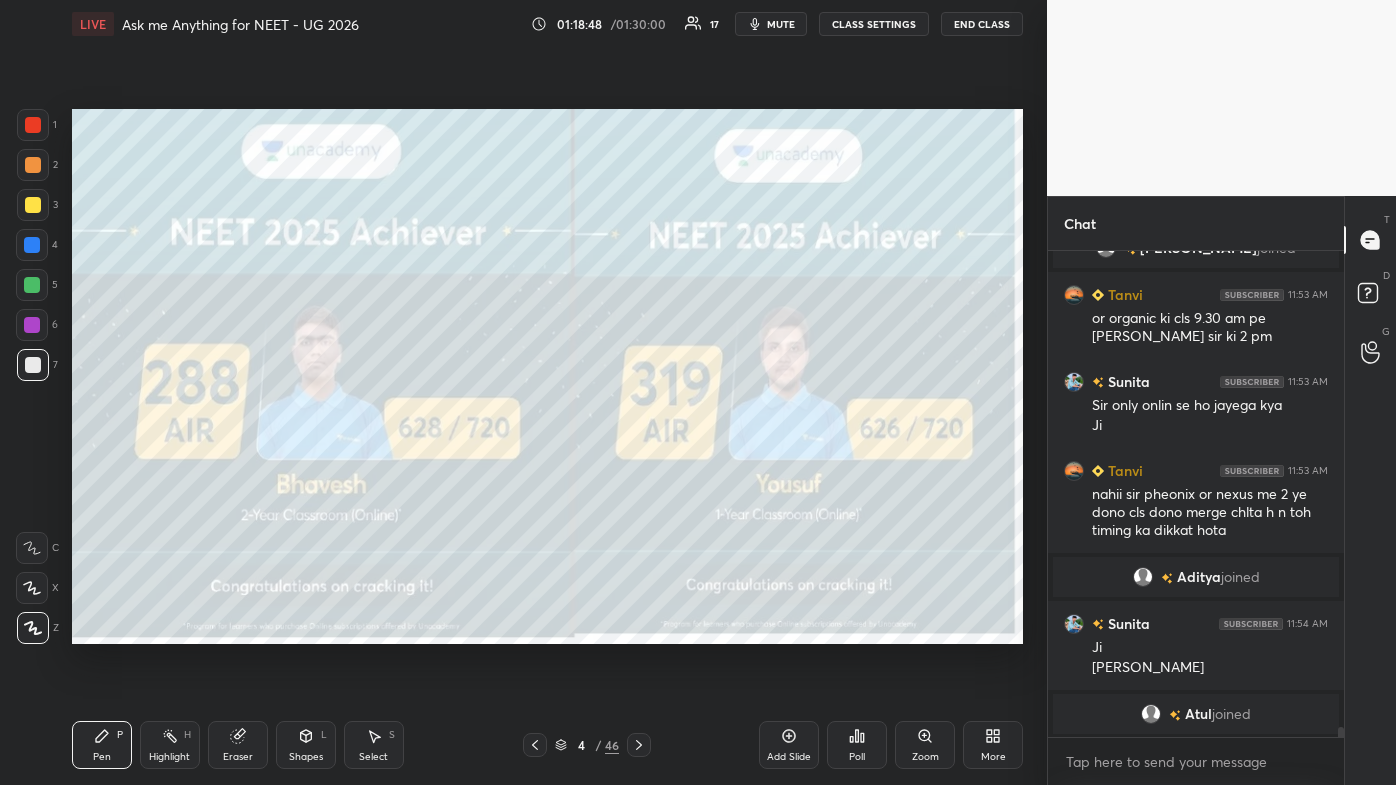 click at bounding box center [33, 125] 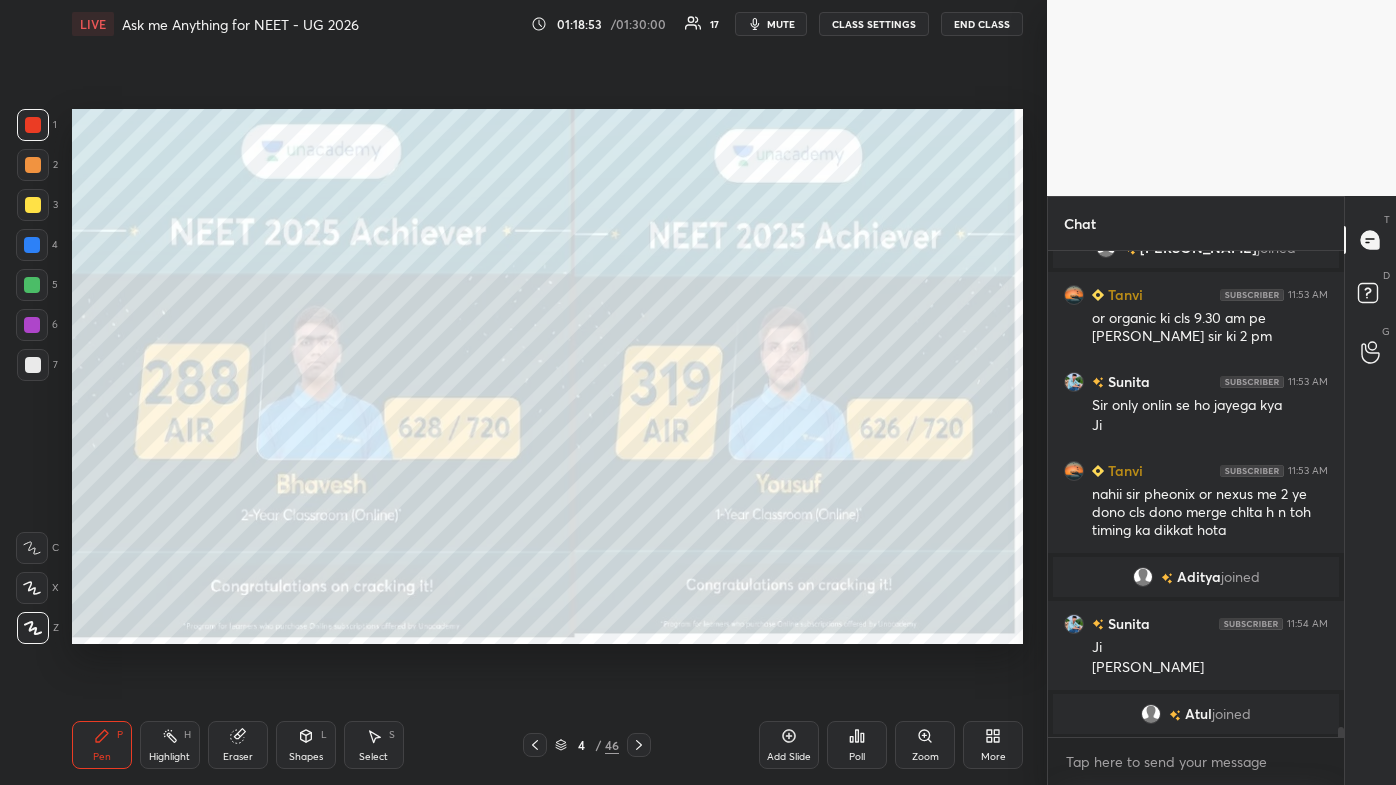 scroll, scrollTop: 23658, scrollLeft: 0, axis: vertical 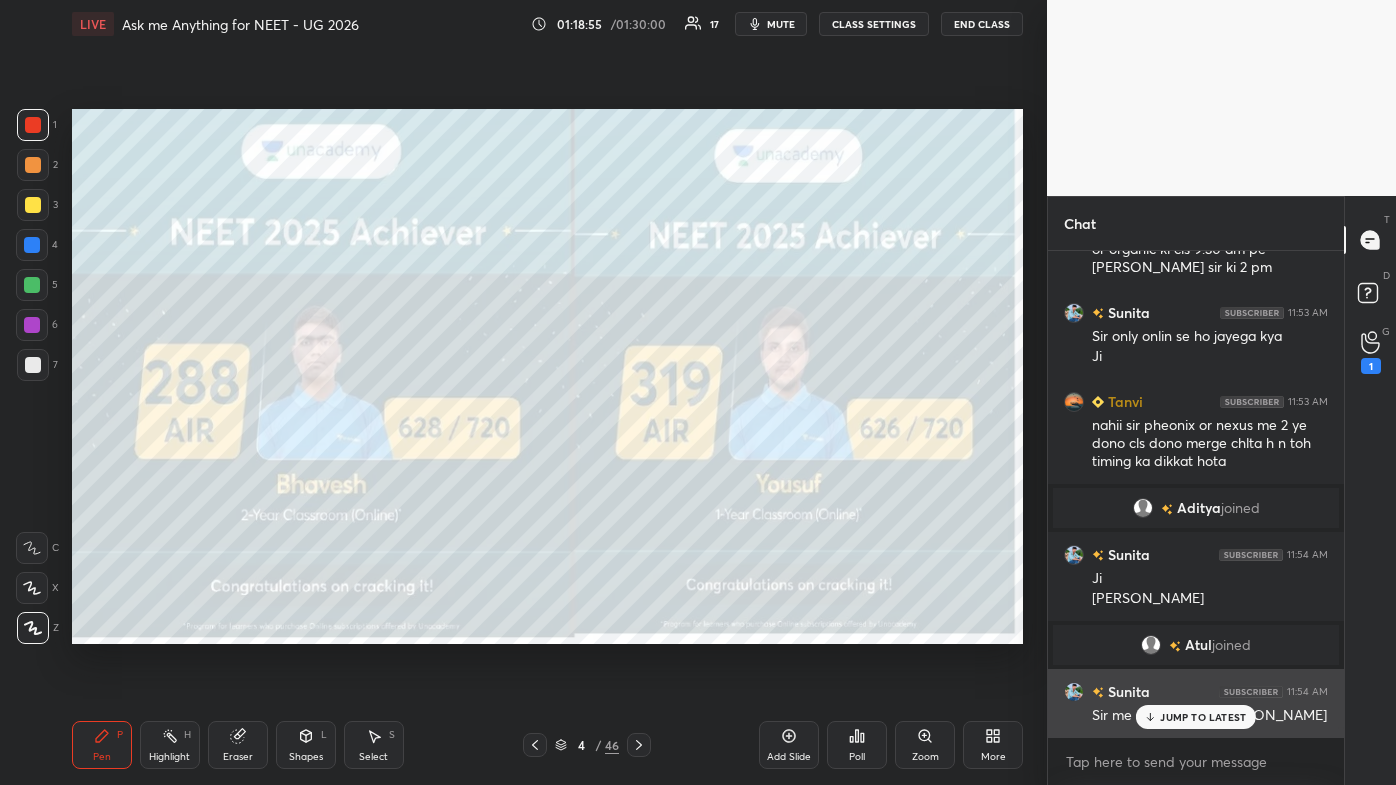 drag, startPoint x: 1184, startPoint y: 719, endPoint x: 1140, endPoint y: 733, distance: 46.173584 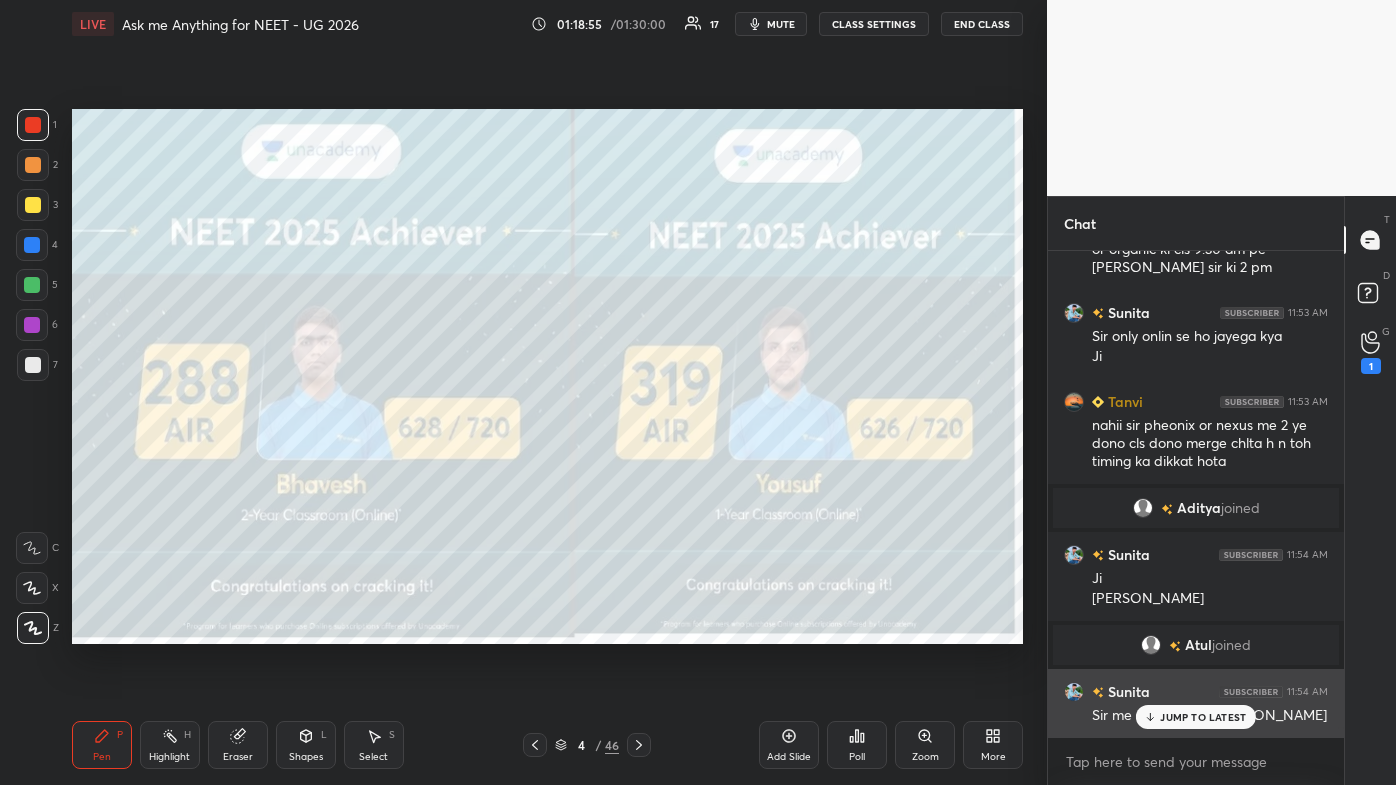 click on "JUMP TO LATEST" at bounding box center [1196, 717] 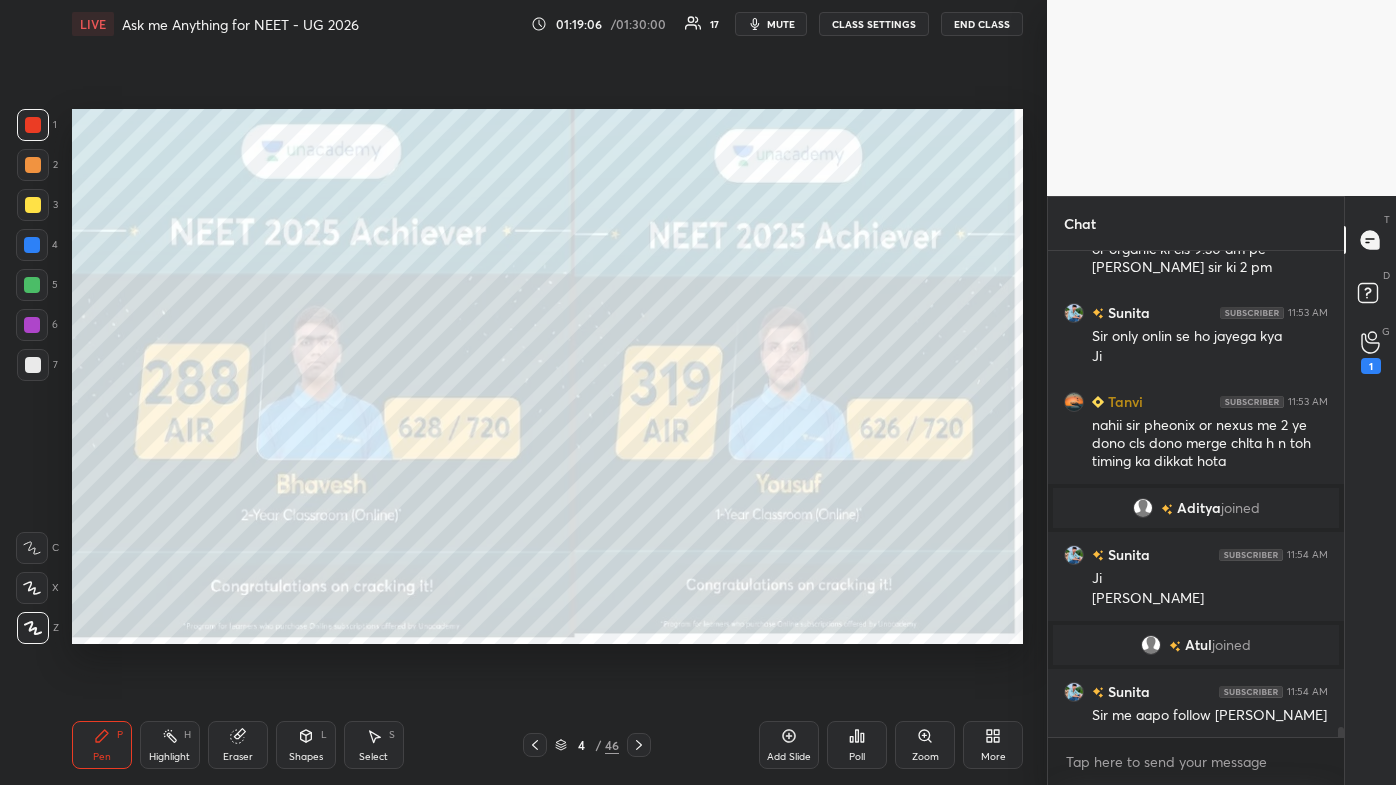 click on "Setting up your live class Poll for   secs No correct answer Start poll" at bounding box center [547, 376] 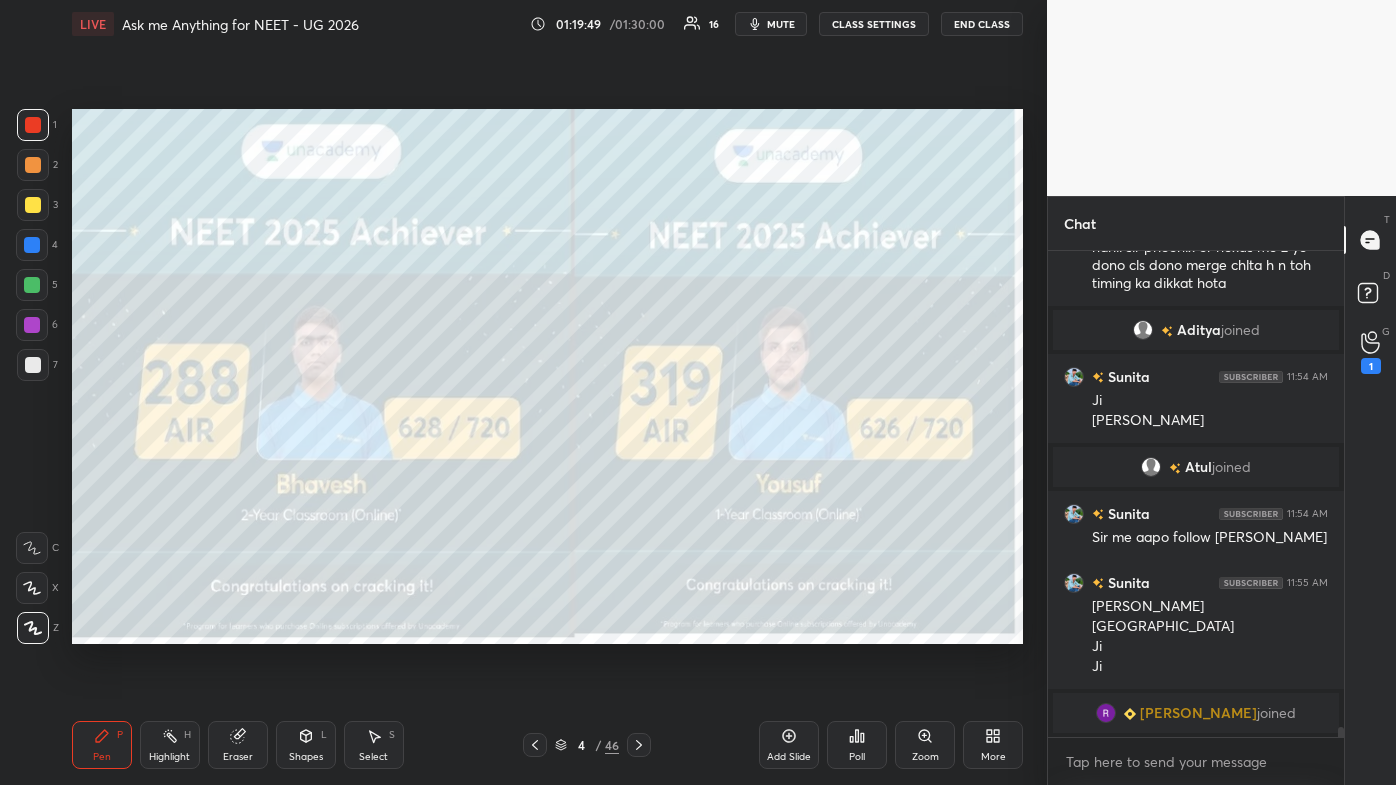 scroll, scrollTop: 23677, scrollLeft: 0, axis: vertical 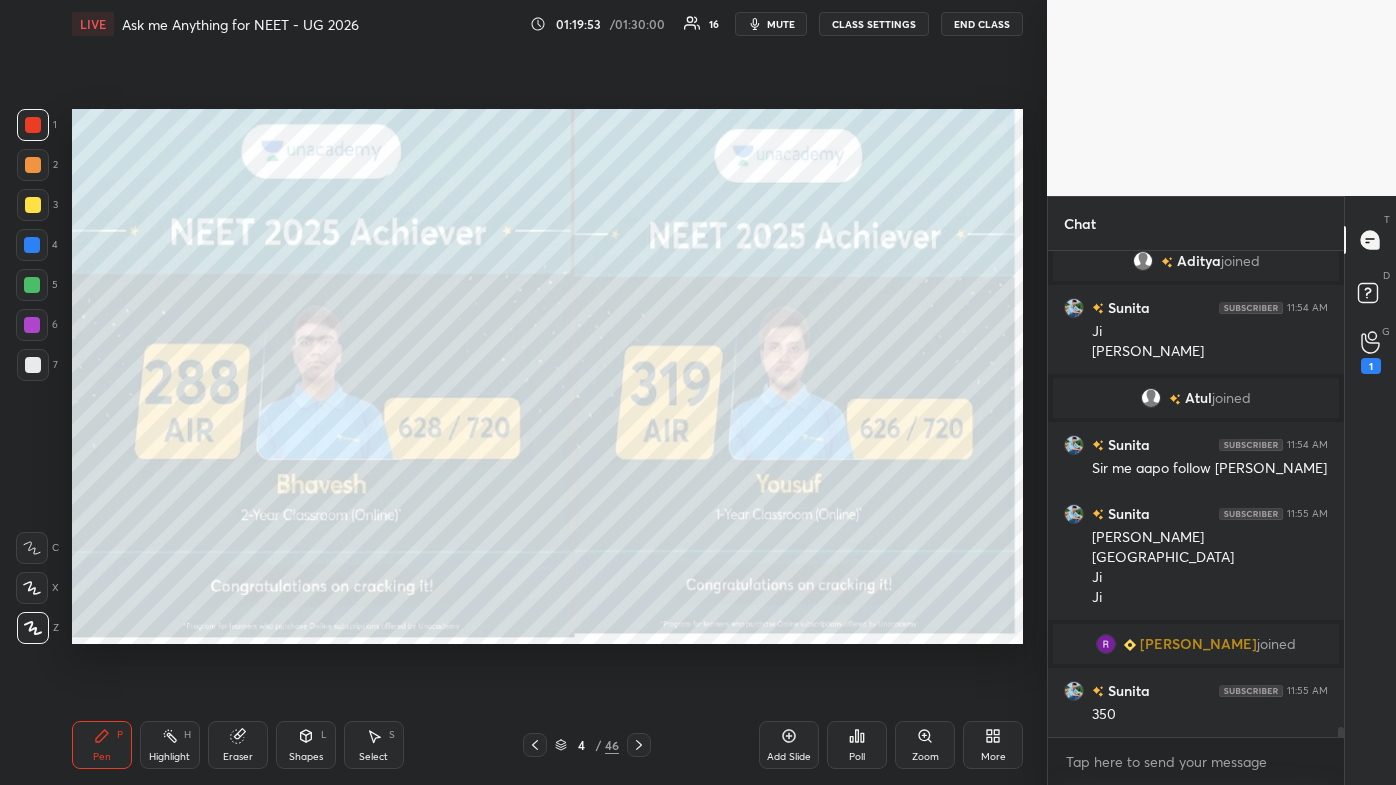 drag, startPoint x: 789, startPoint y: 730, endPoint x: 779, endPoint y: 742, distance: 15.6205 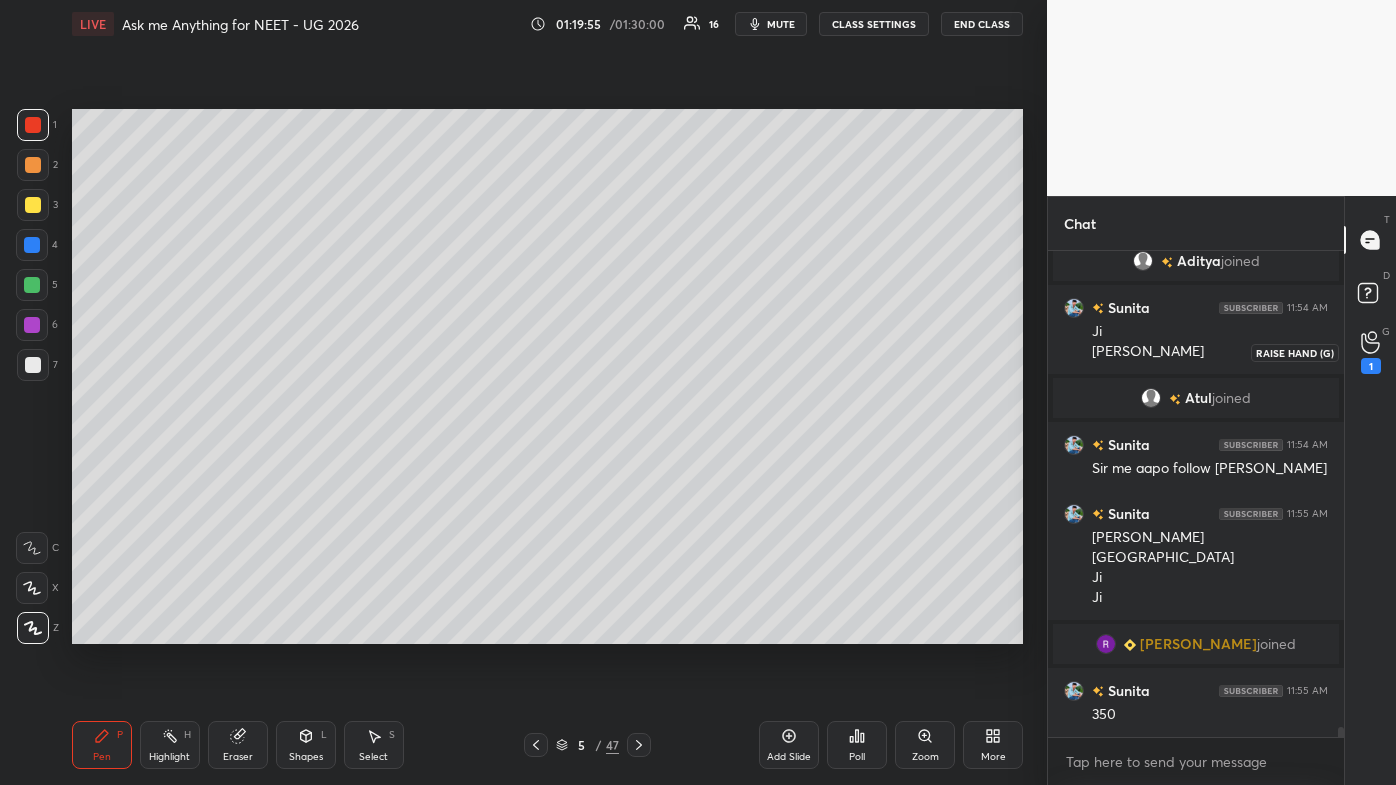 click on "1" at bounding box center (1371, 366) 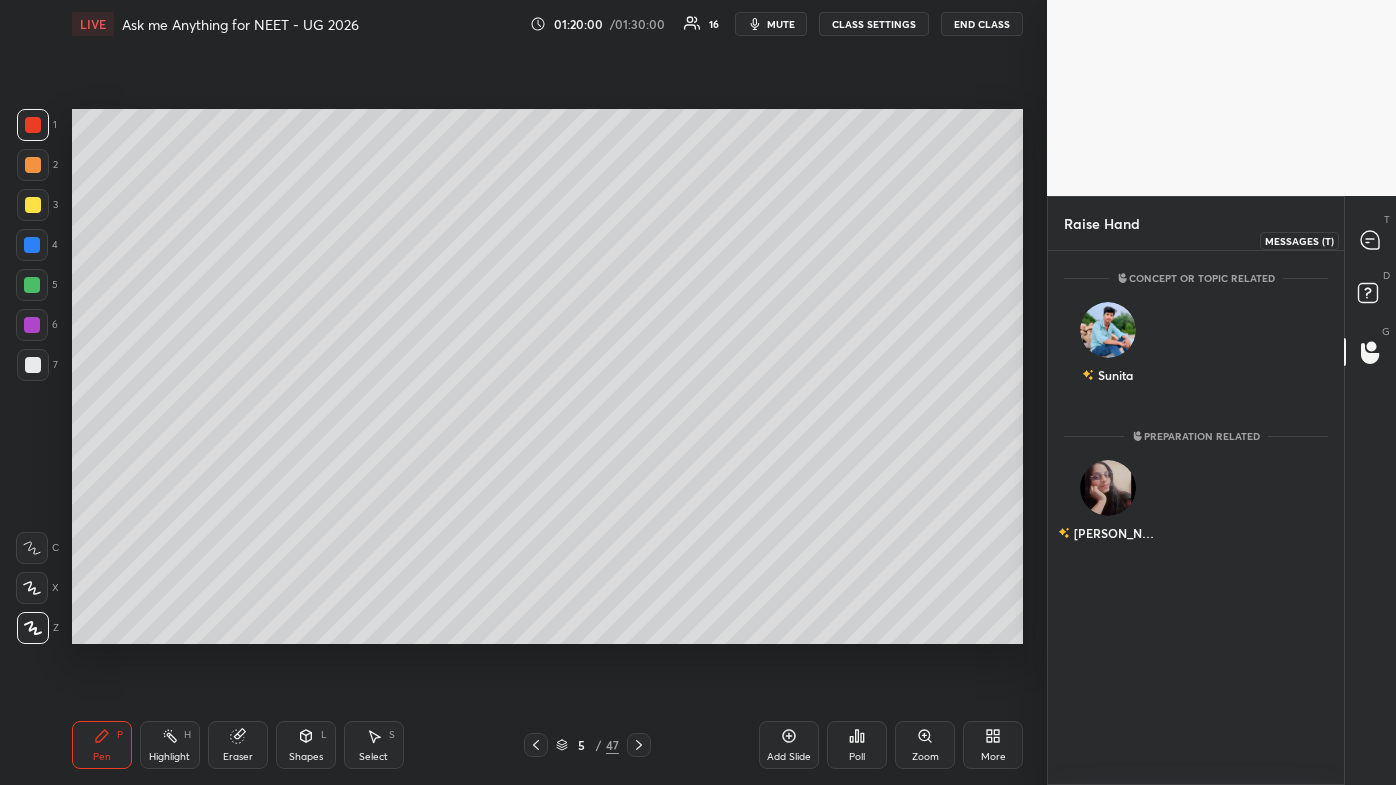 click 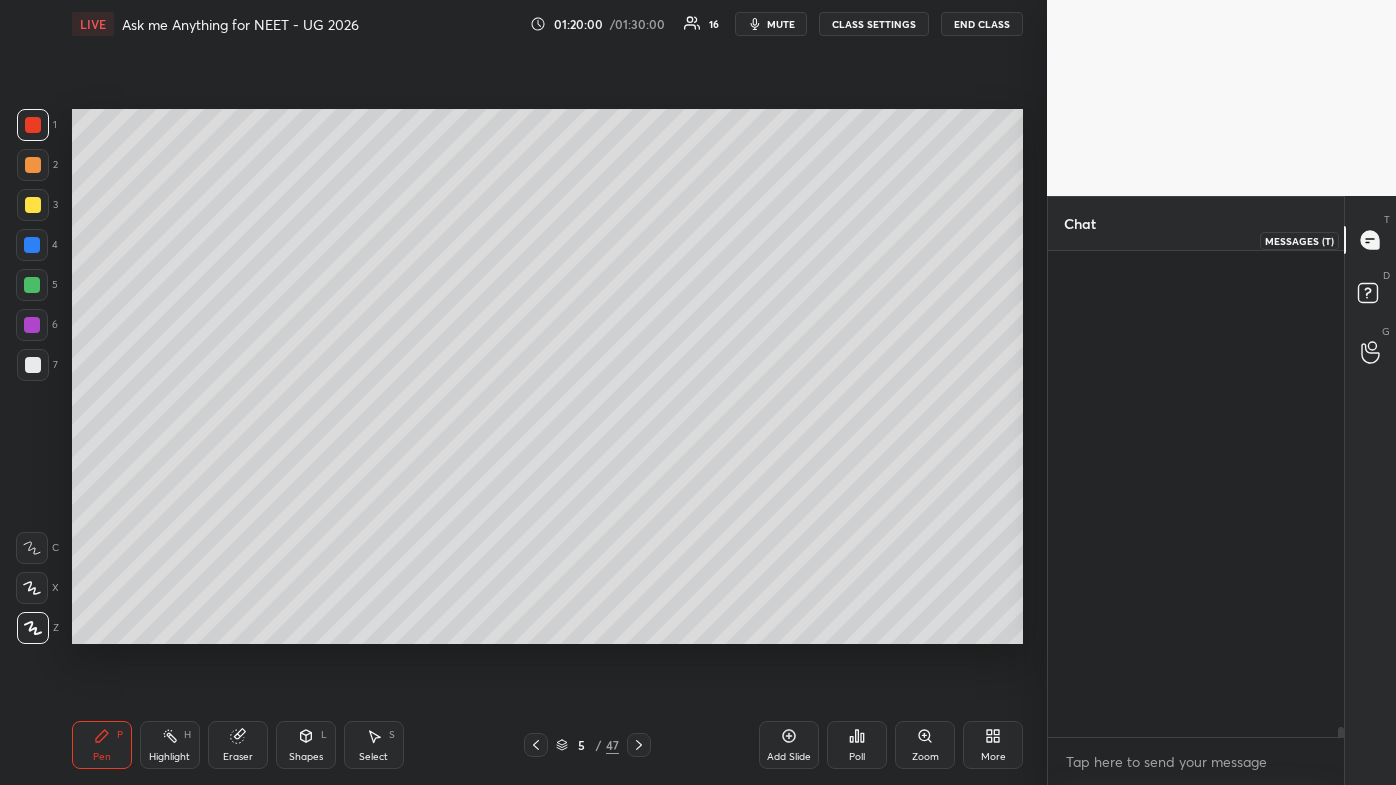 scroll, scrollTop: 24159, scrollLeft: 0, axis: vertical 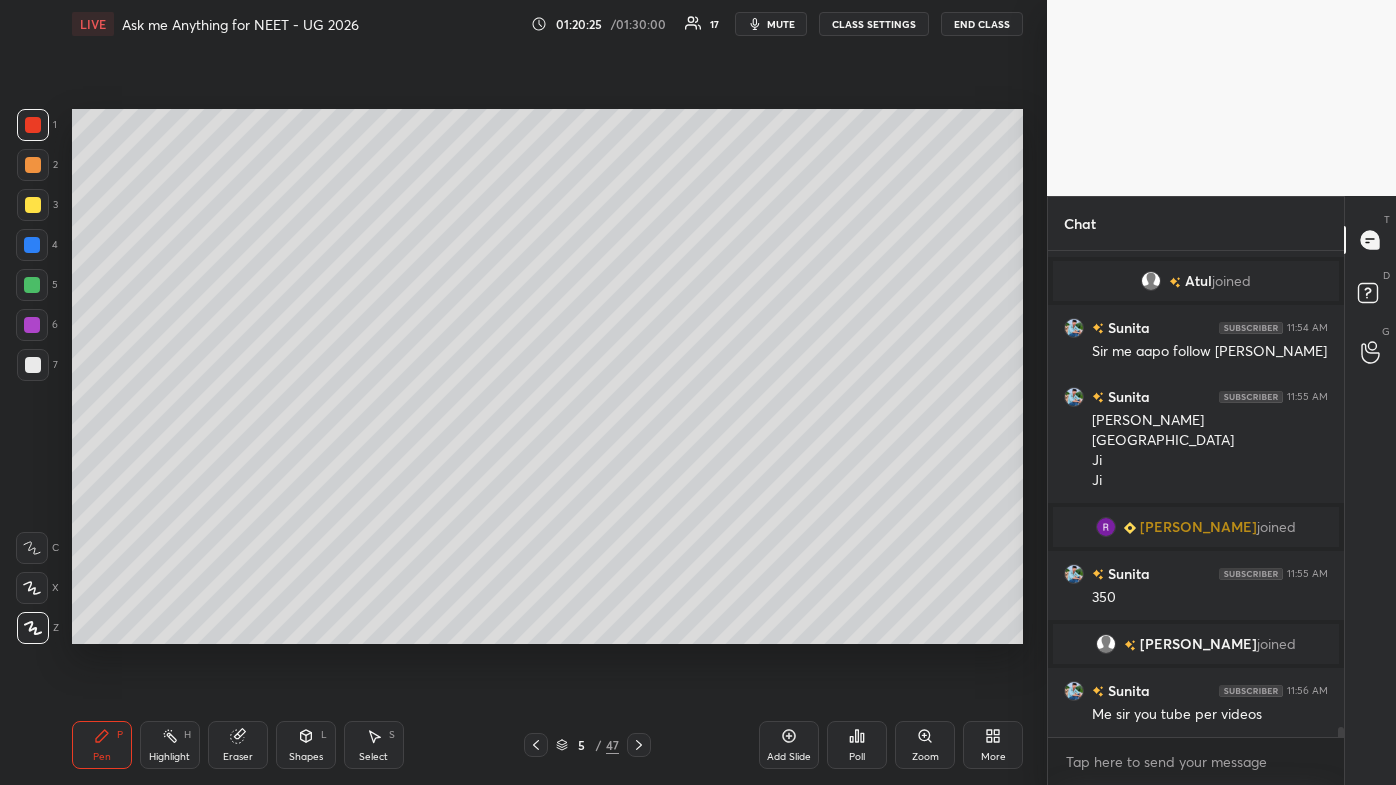 click at bounding box center (33, 165) 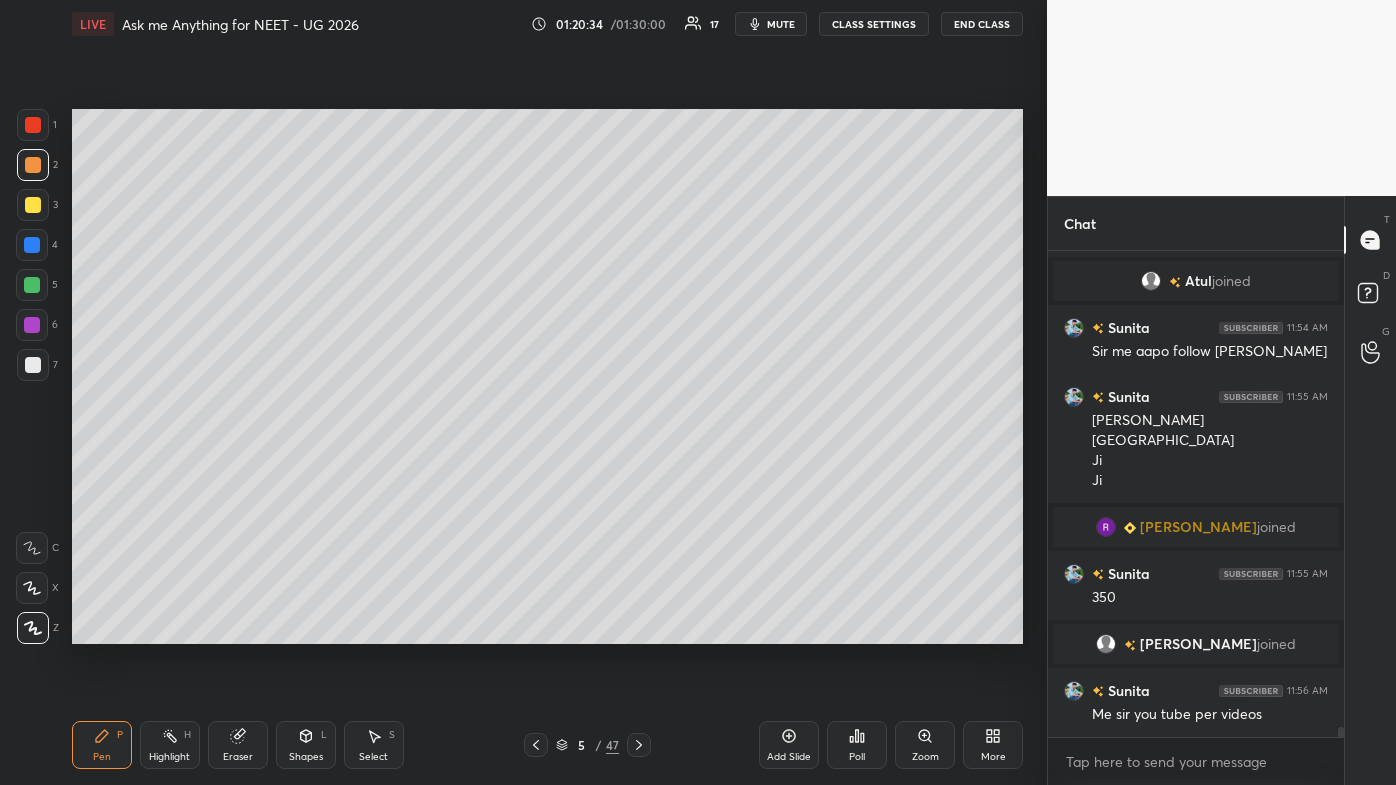 scroll, scrollTop: 24248, scrollLeft: 0, axis: vertical 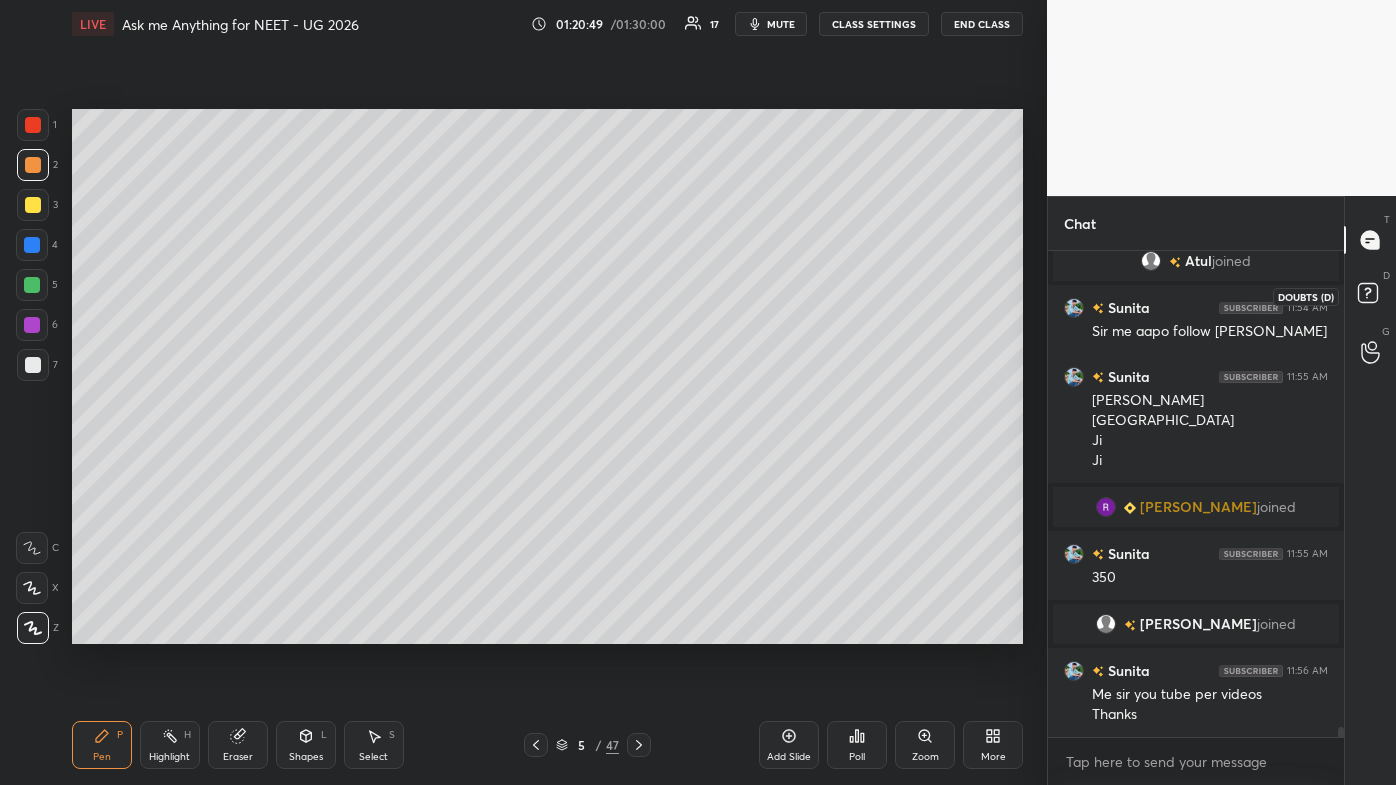 click 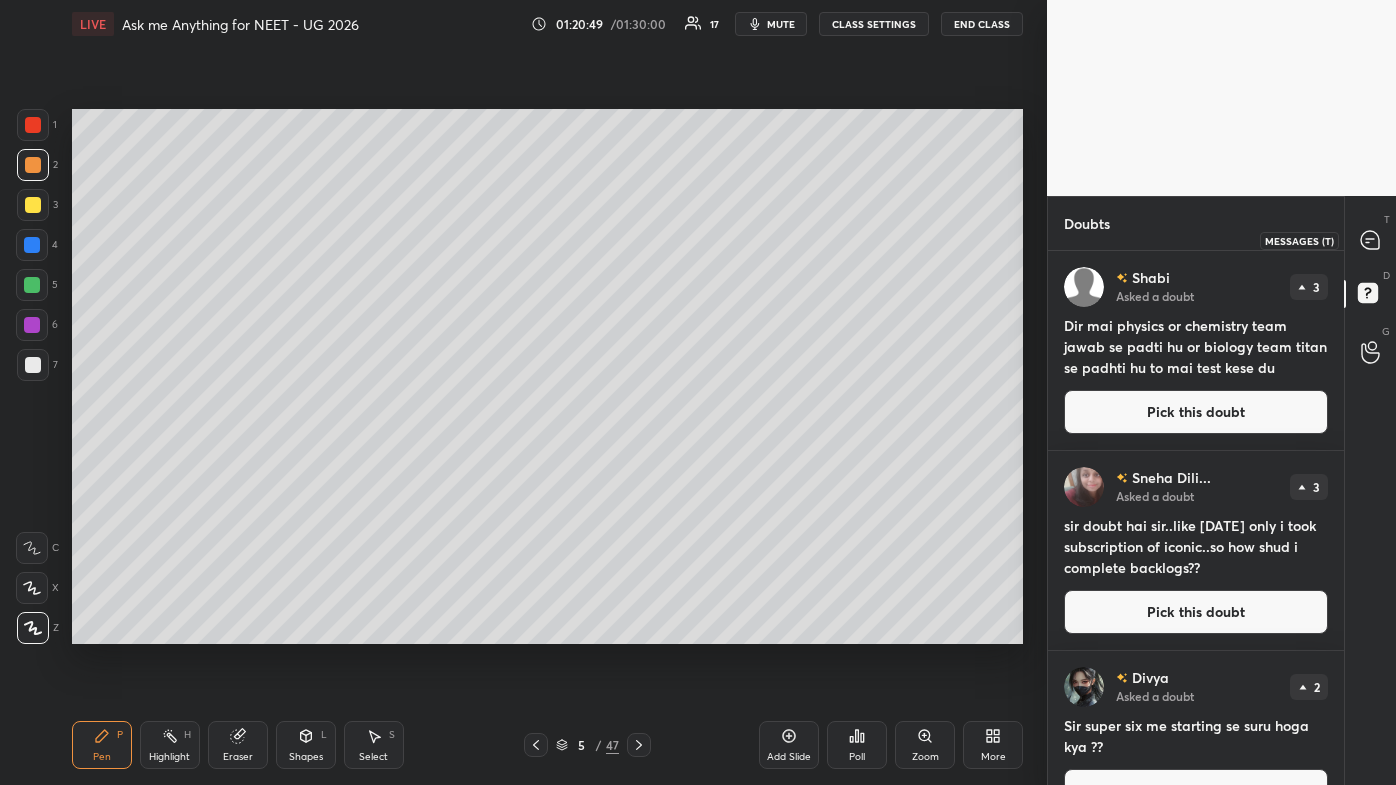 drag, startPoint x: 1377, startPoint y: 242, endPoint x: 1354, endPoint y: 323, distance: 84.20214 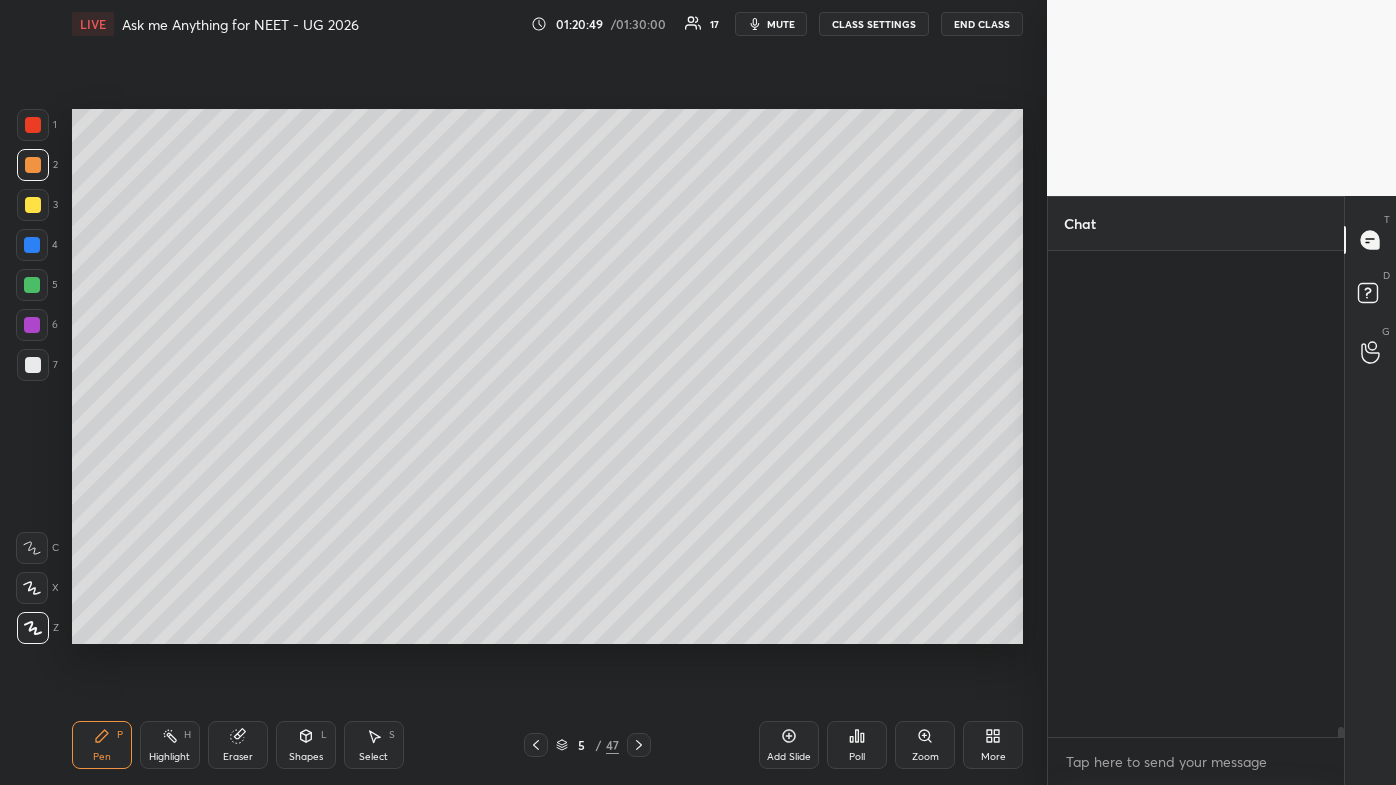 scroll, scrollTop: 24248, scrollLeft: 0, axis: vertical 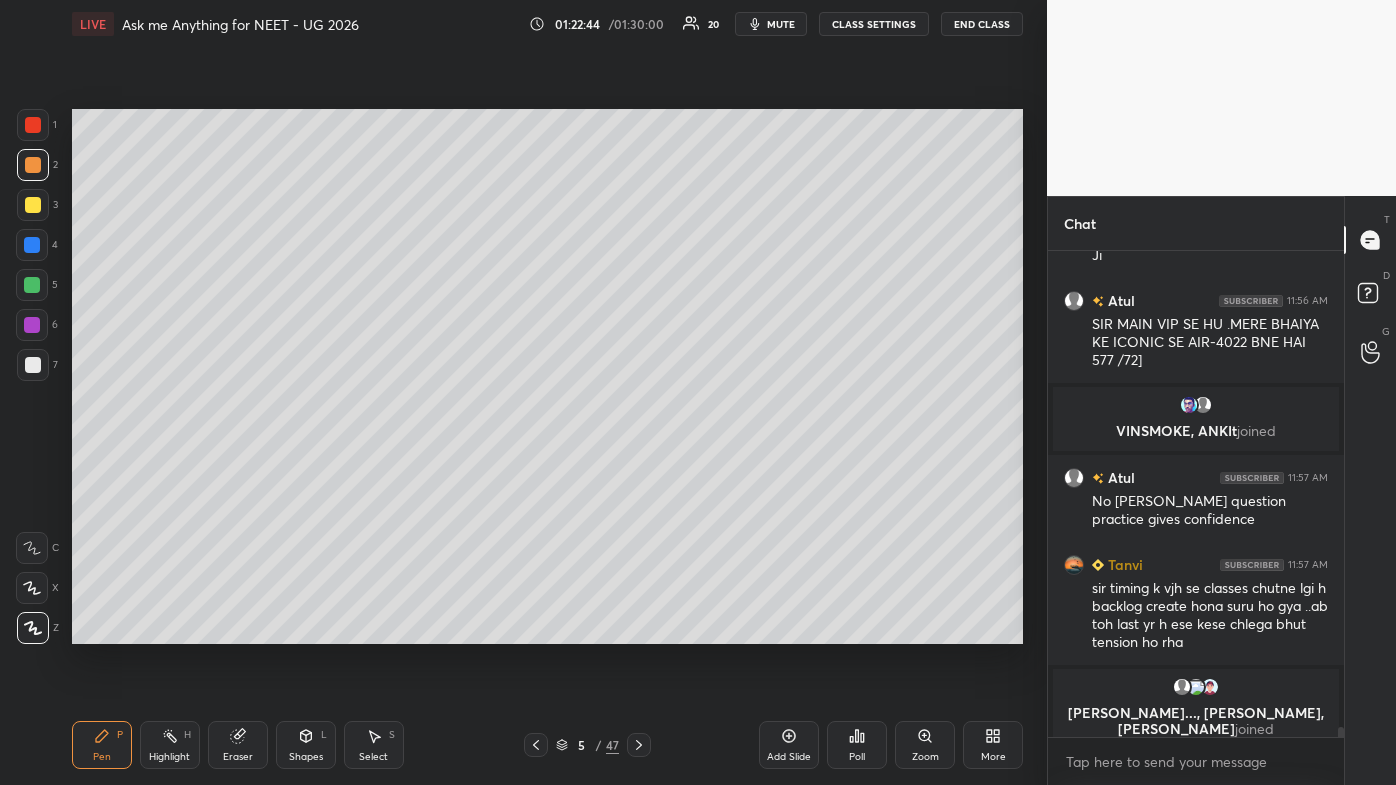 click on "Pen P" at bounding box center [102, 745] 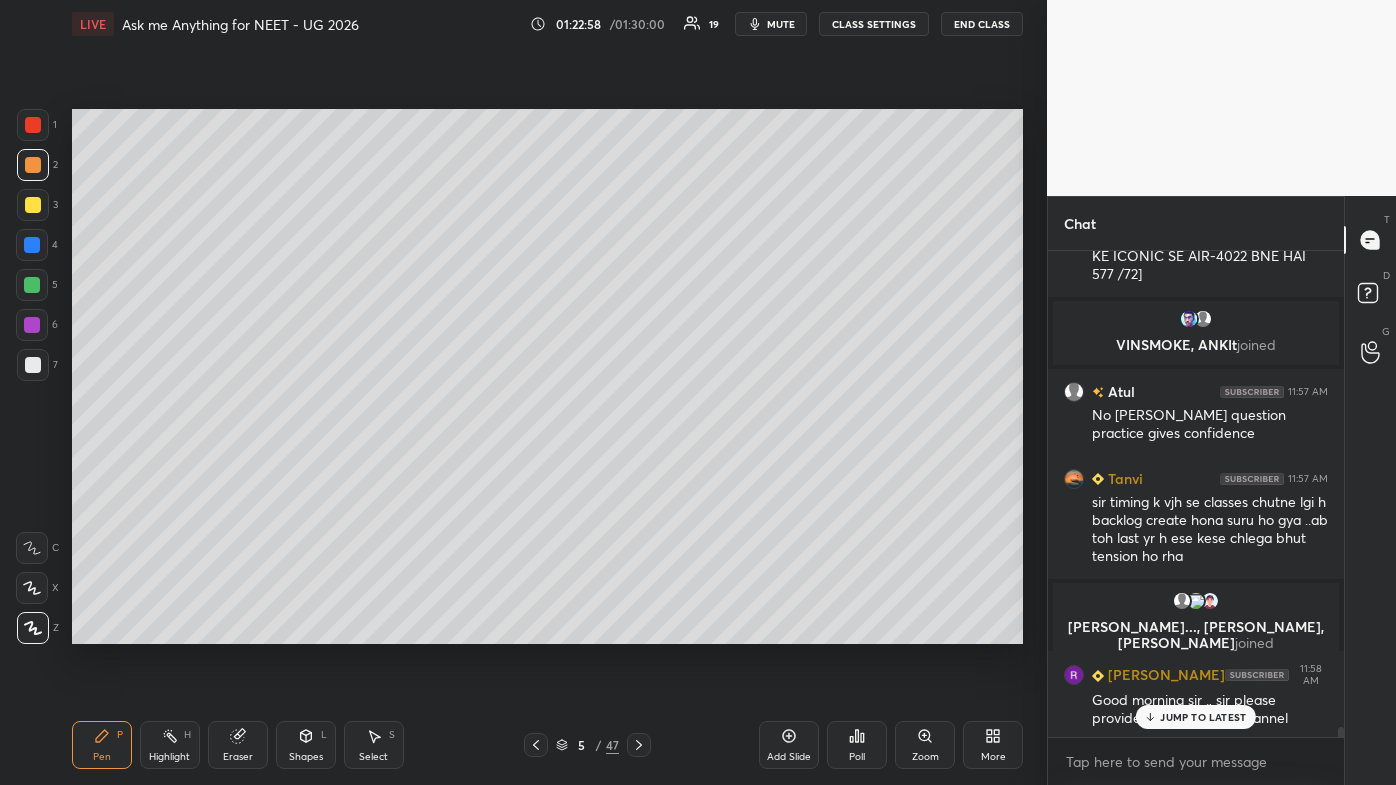 scroll, scrollTop: 24202, scrollLeft: 0, axis: vertical 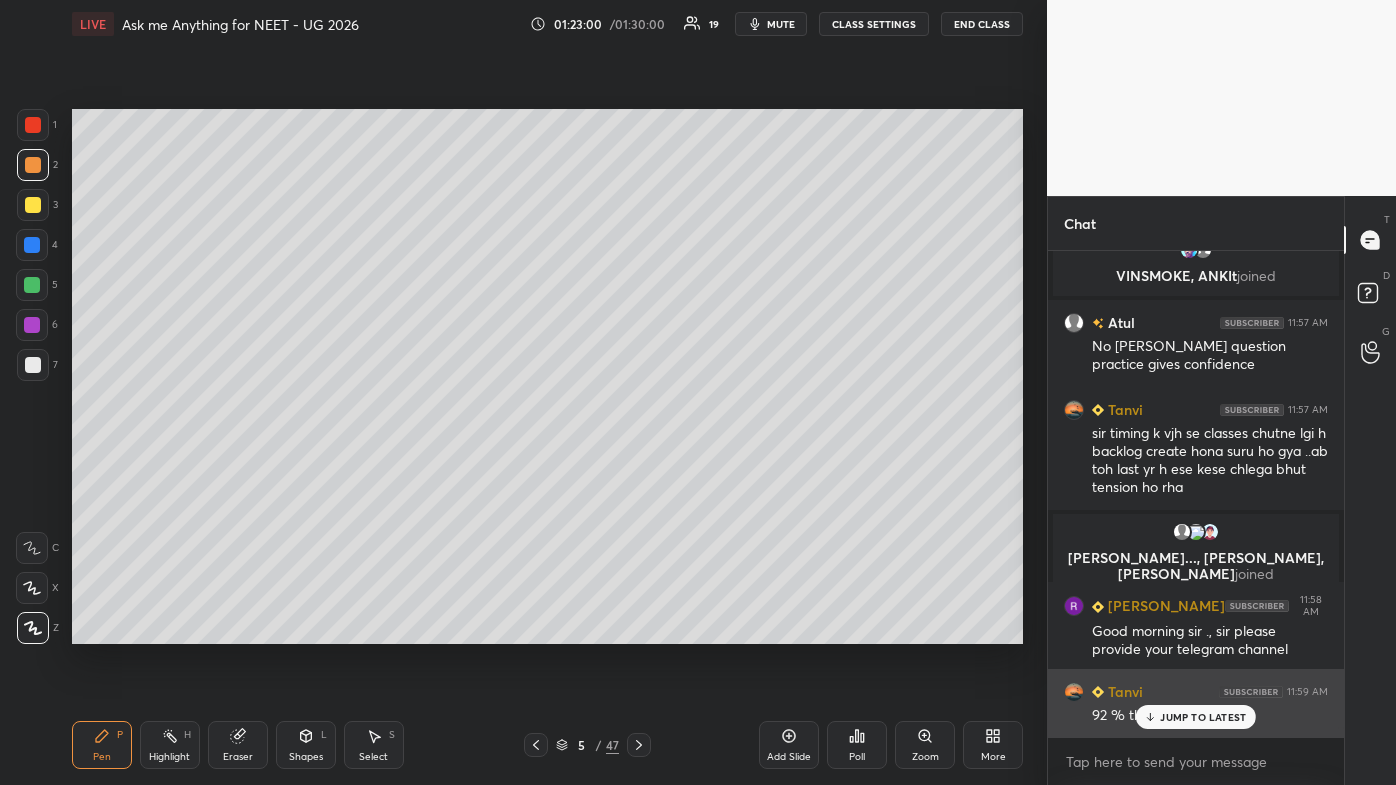 click on "JUMP TO LATEST" at bounding box center (1196, 717) 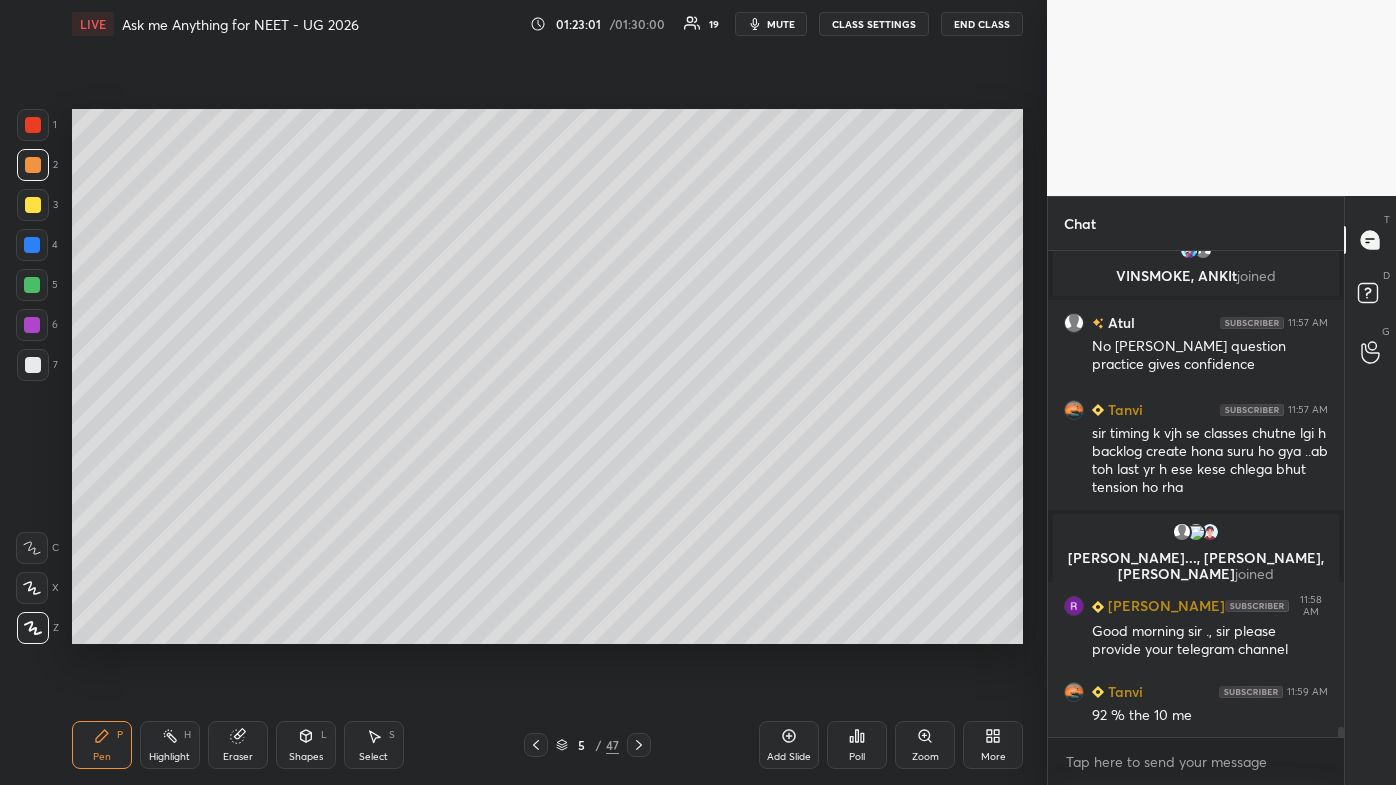 scroll, scrollTop: 24250, scrollLeft: 0, axis: vertical 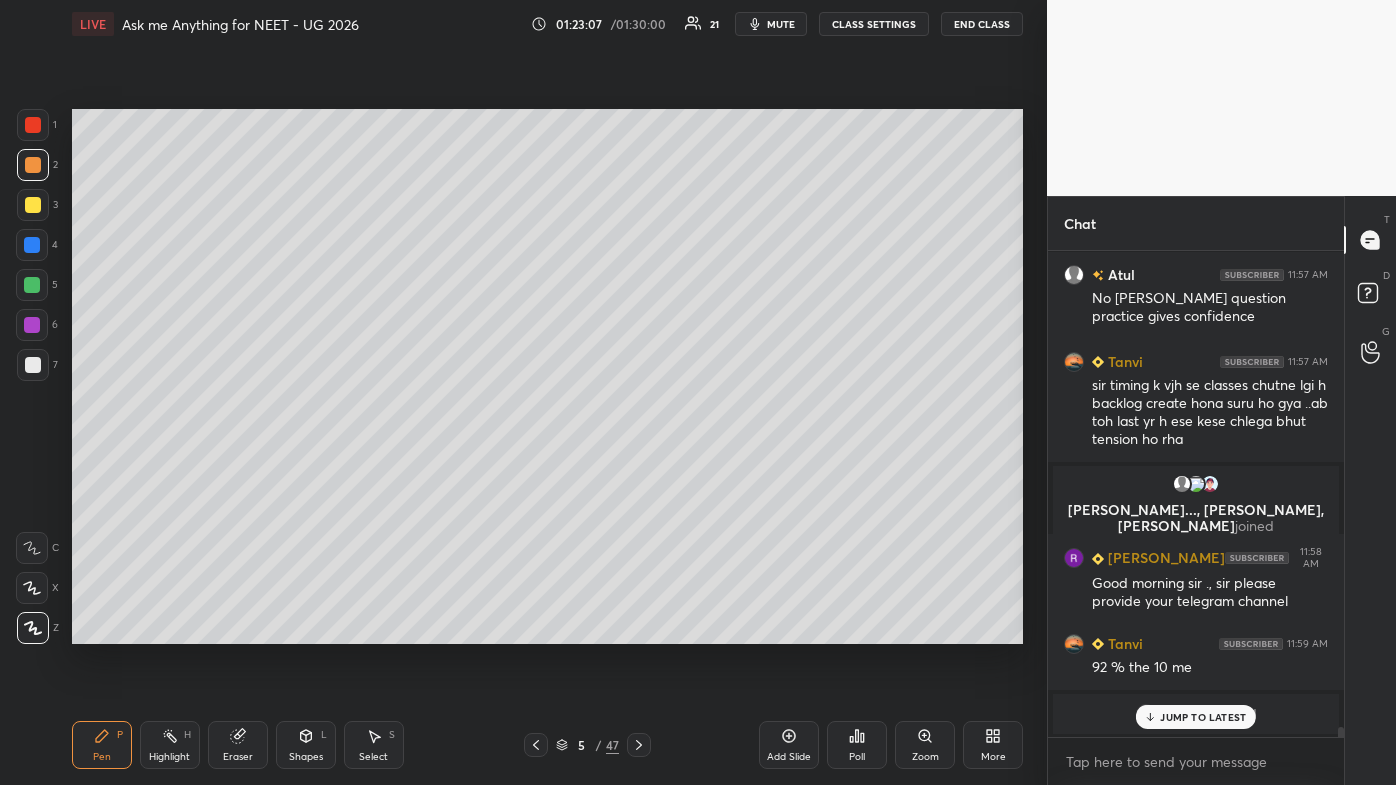 click on "JUMP TO LATEST" at bounding box center [1196, 717] 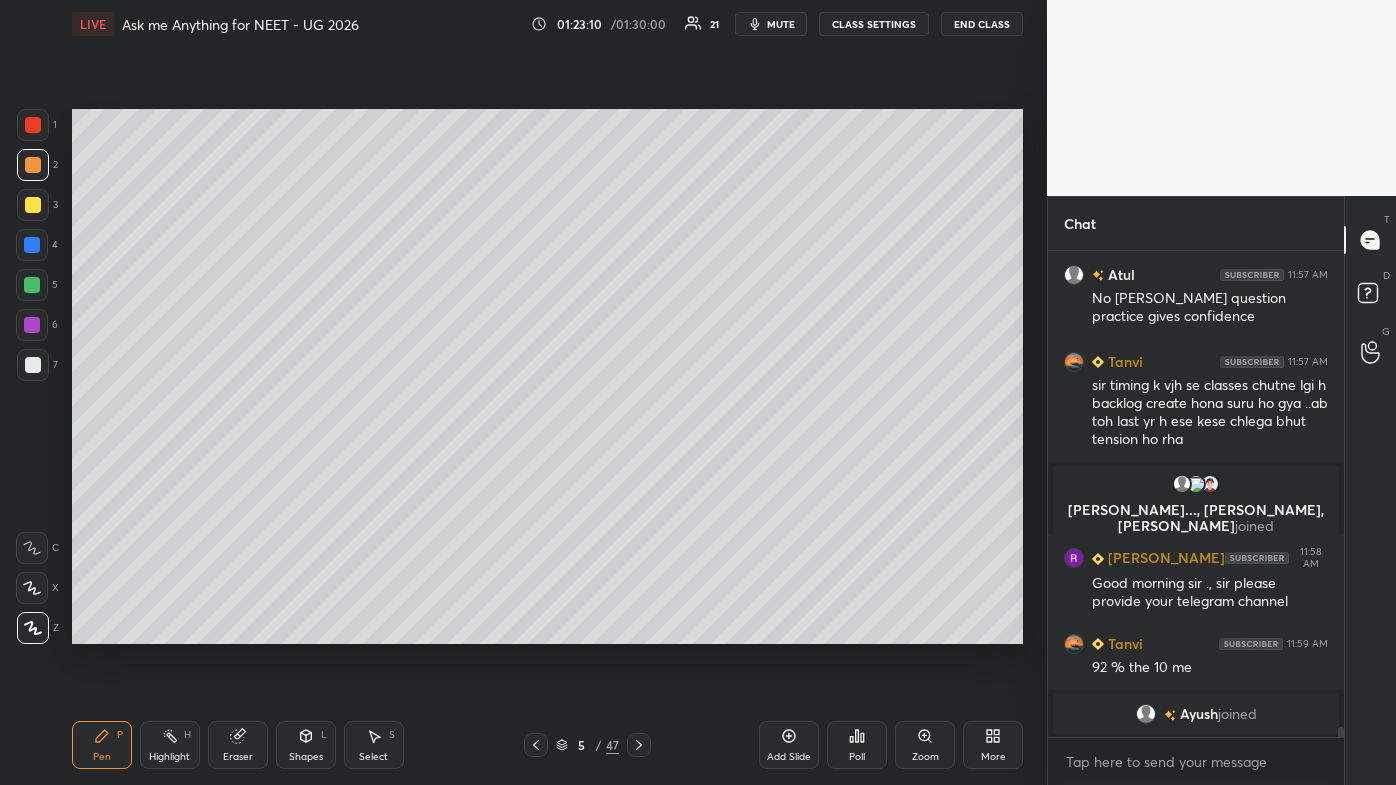 scroll, scrollTop: 24152, scrollLeft: 0, axis: vertical 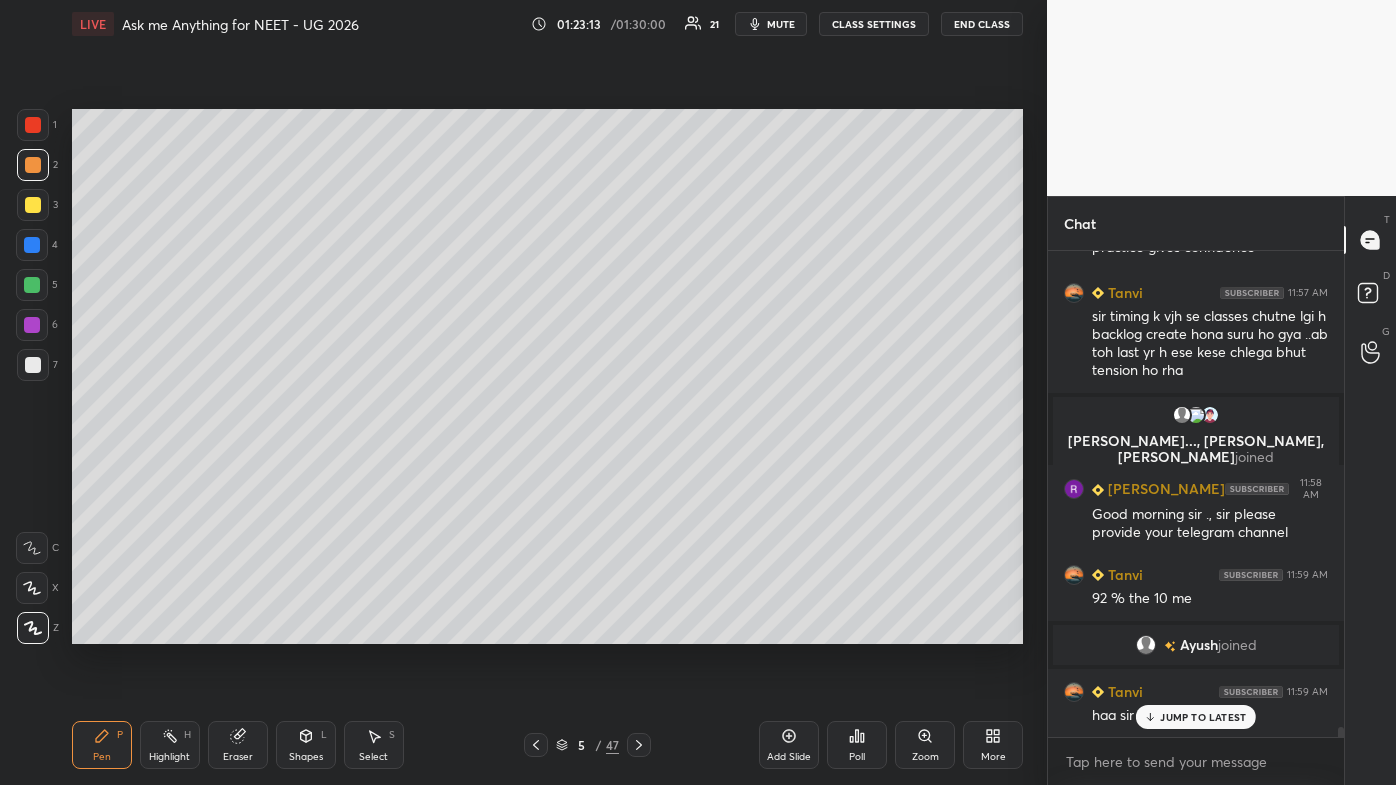 click 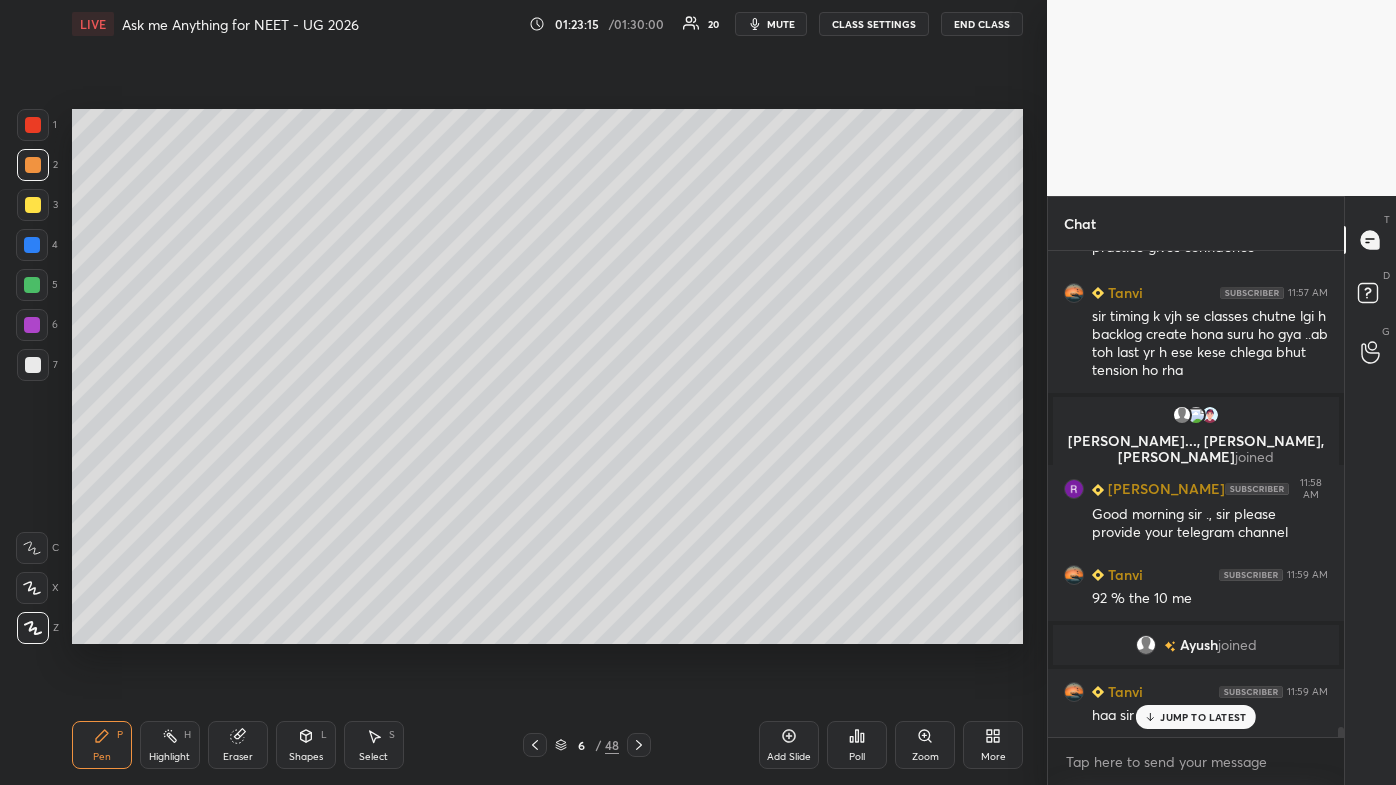click at bounding box center [33, 205] 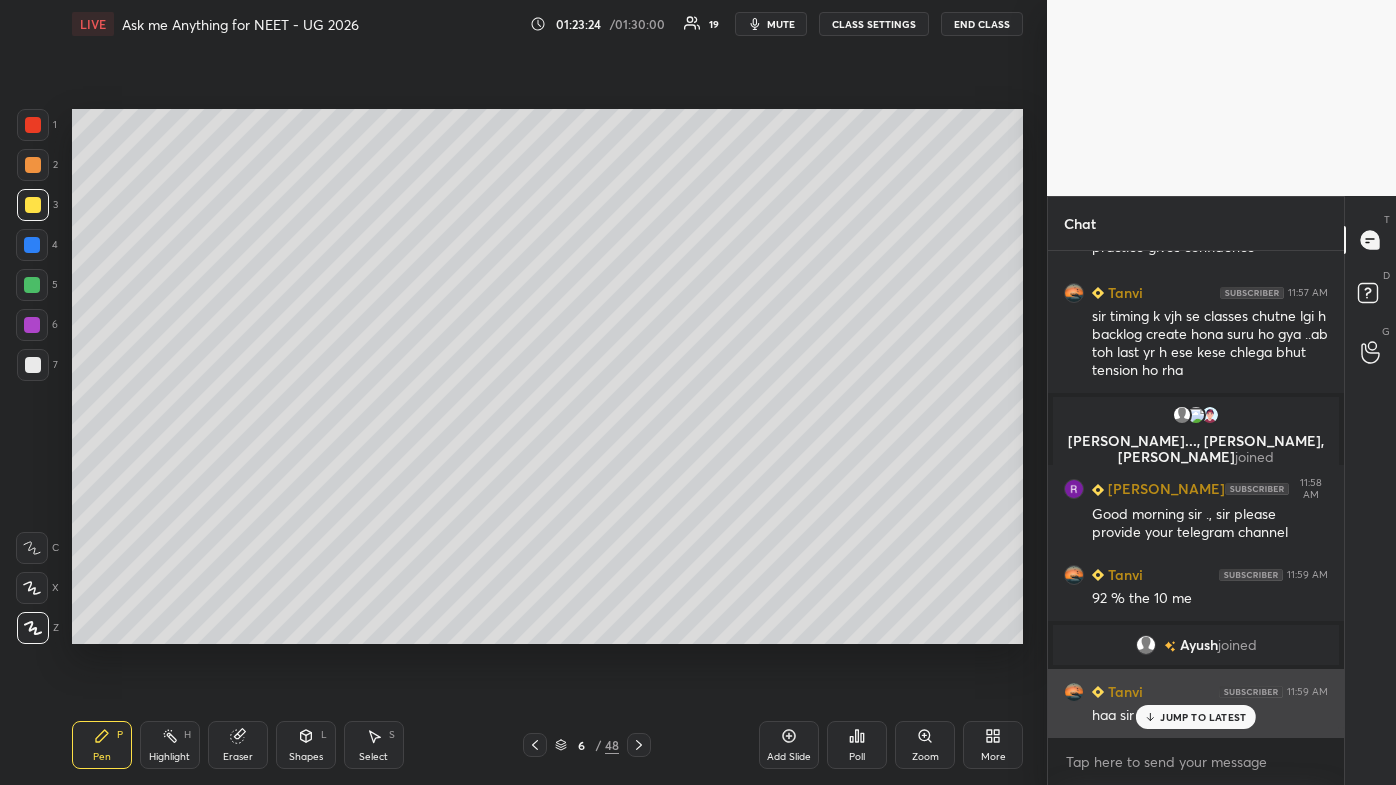 click 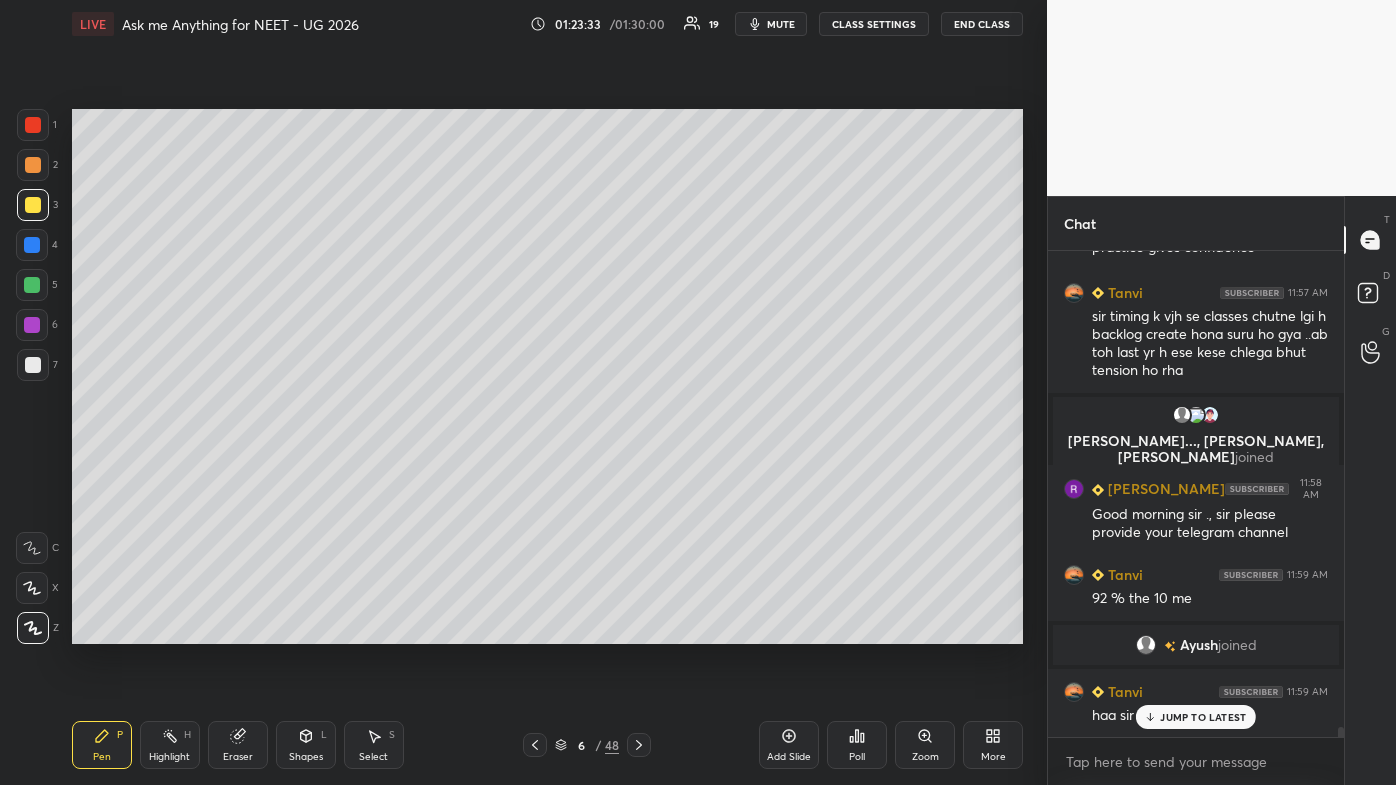 scroll, scrollTop: 24200, scrollLeft: 0, axis: vertical 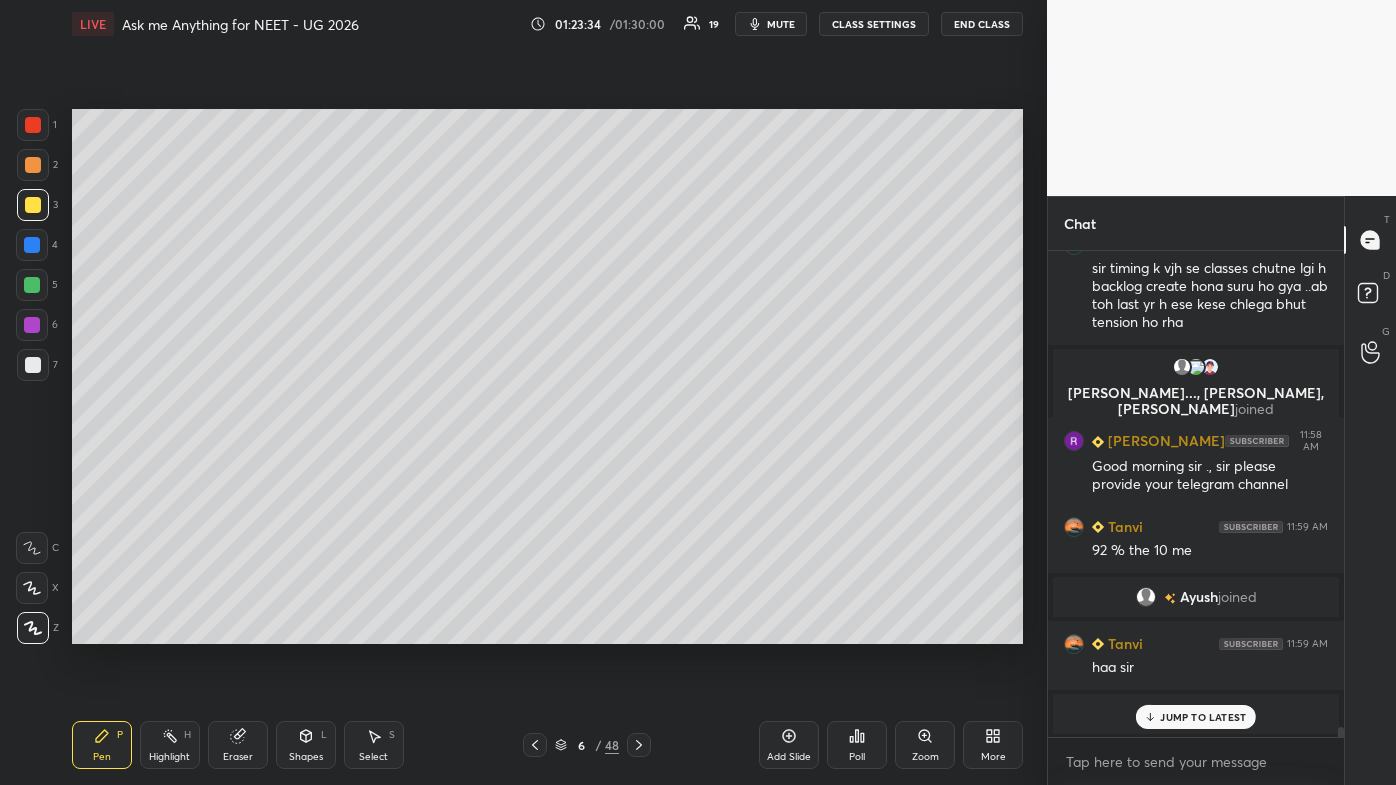 click at bounding box center (33, 365) 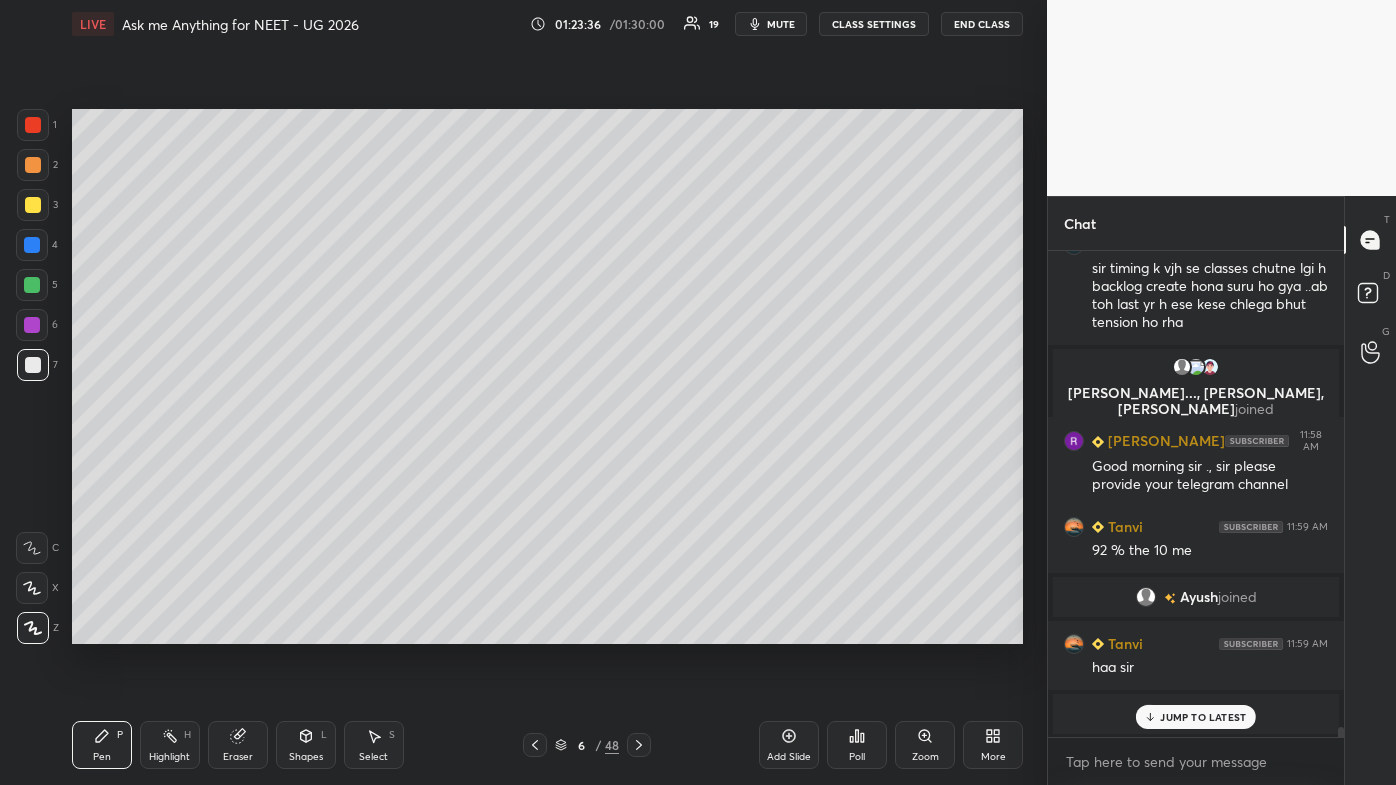 drag, startPoint x: 1188, startPoint y: 728, endPoint x: 1159, endPoint y: 677, distance: 58.66856 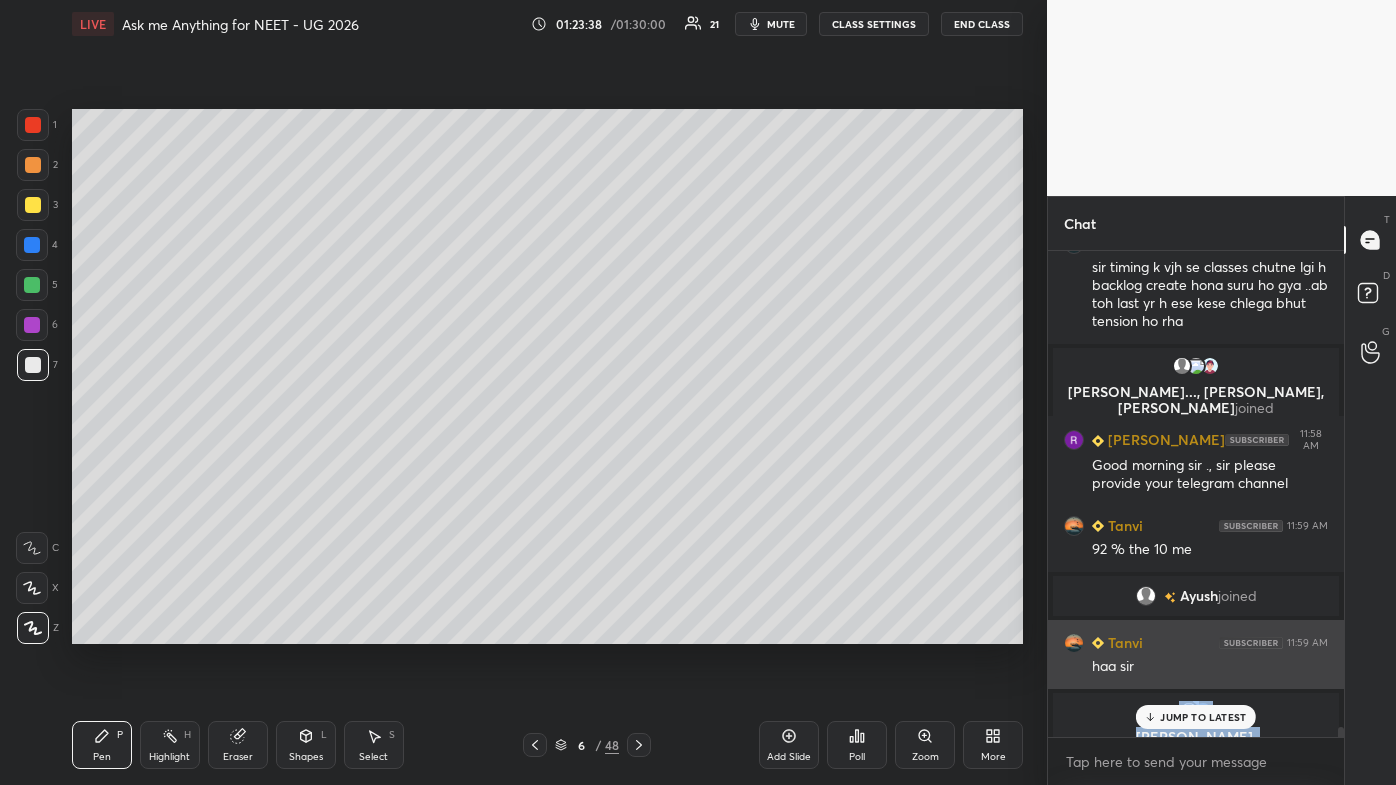 scroll, scrollTop: 24224, scrollLeft: 0, axis: vertical 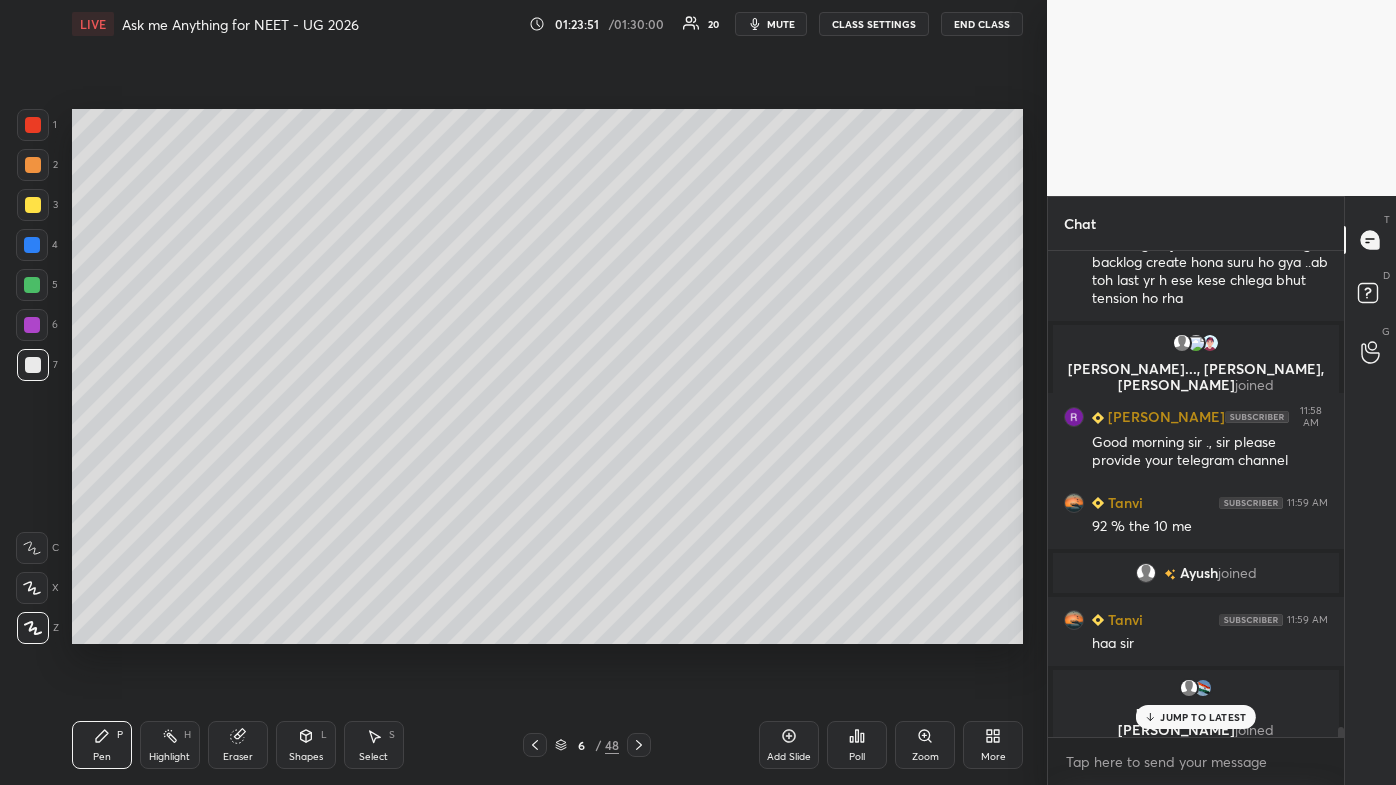 drag, startPoint x: 1188, startPoint y: 720, endPoint x: 1165, endPoint y: 714, distance: 23.769728 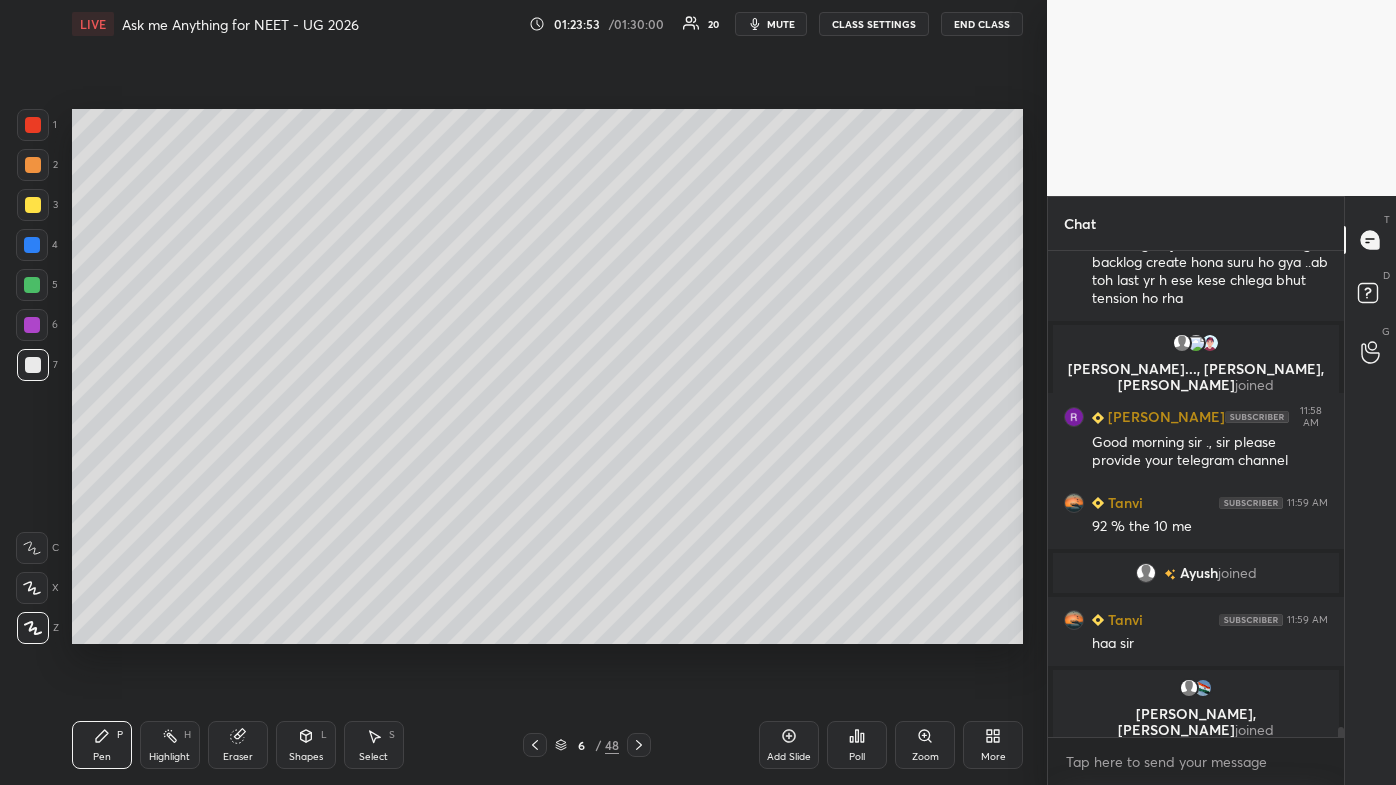 scroll, scrollTop: 24274, scrollLeft: 0, axis: vertical 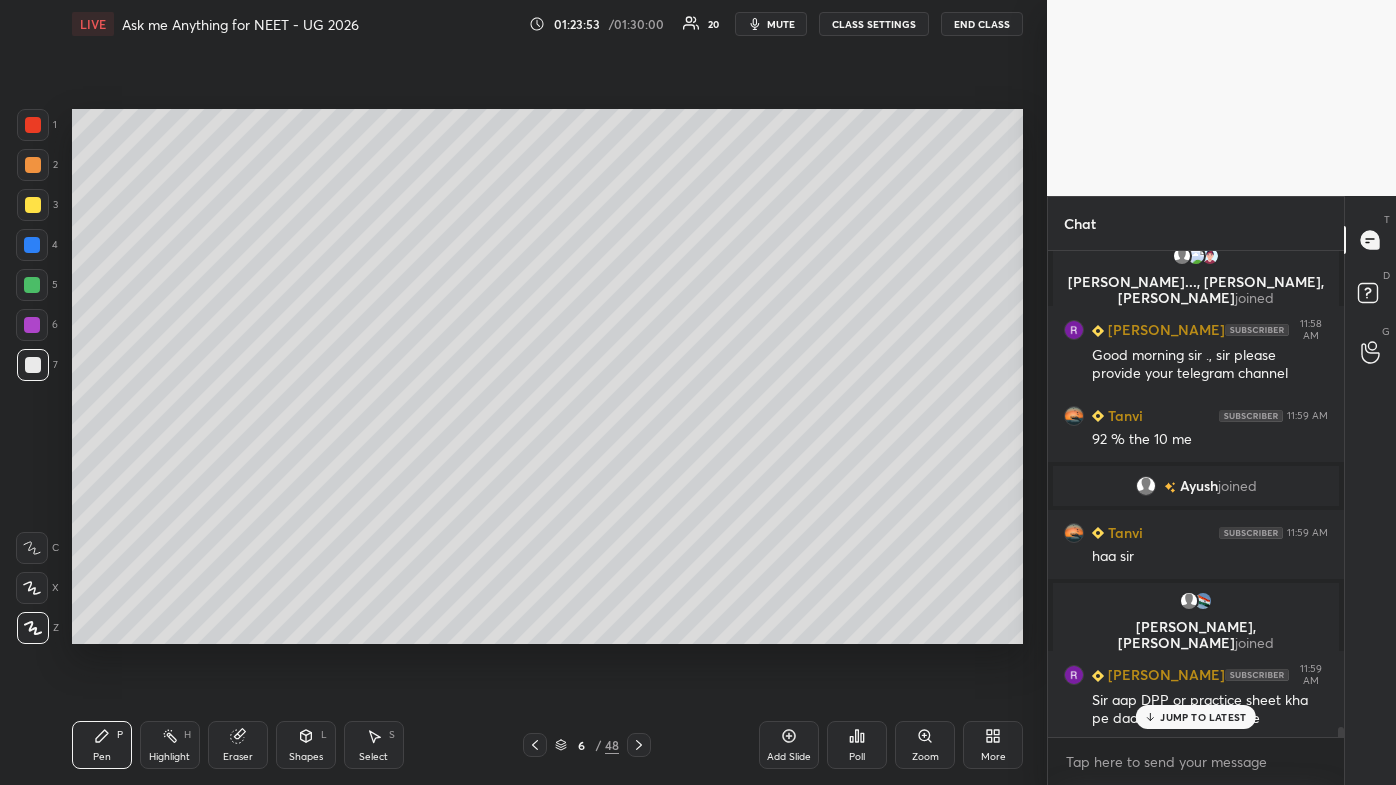drag, startPoint x: 245, startPoint y: 736, endPoint x: 248, endPoint y: 693, distance: 43.104523 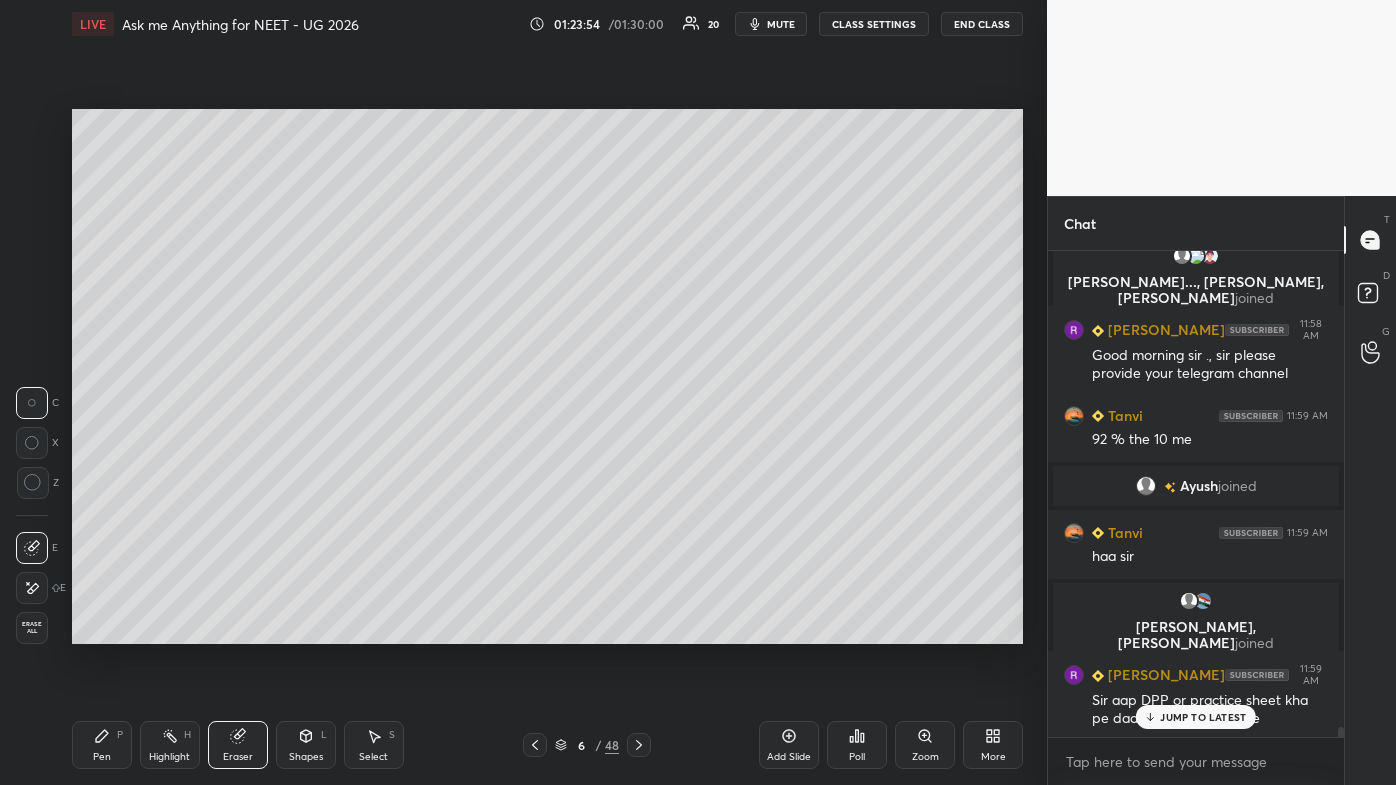 click on "Sir aap DPP or practice sheet kha pe daal the hai bata dijiye" at bounding box center (1210, 710) 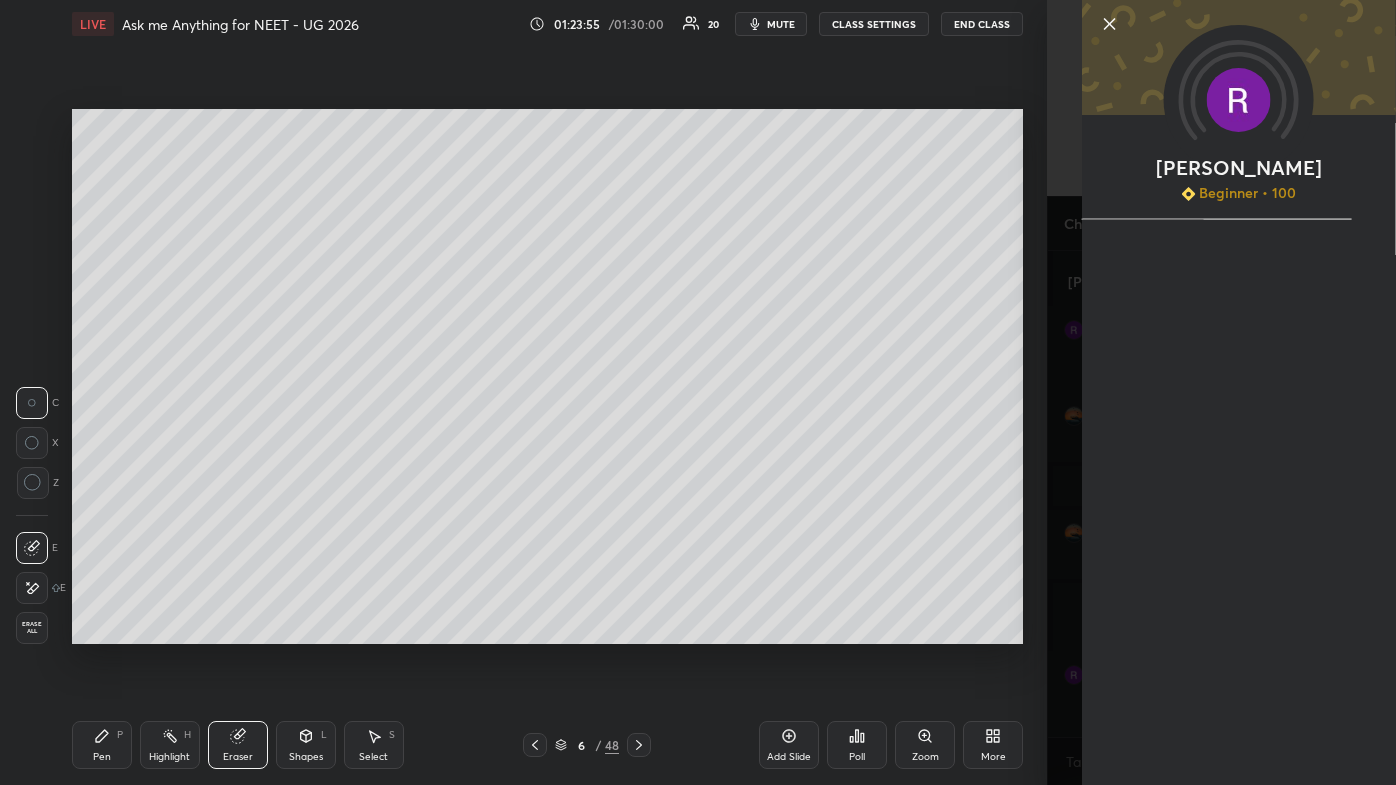 click on "Setting up your live class Poll for   secs No correct answer Start poll" at bounding box center (547, 376) 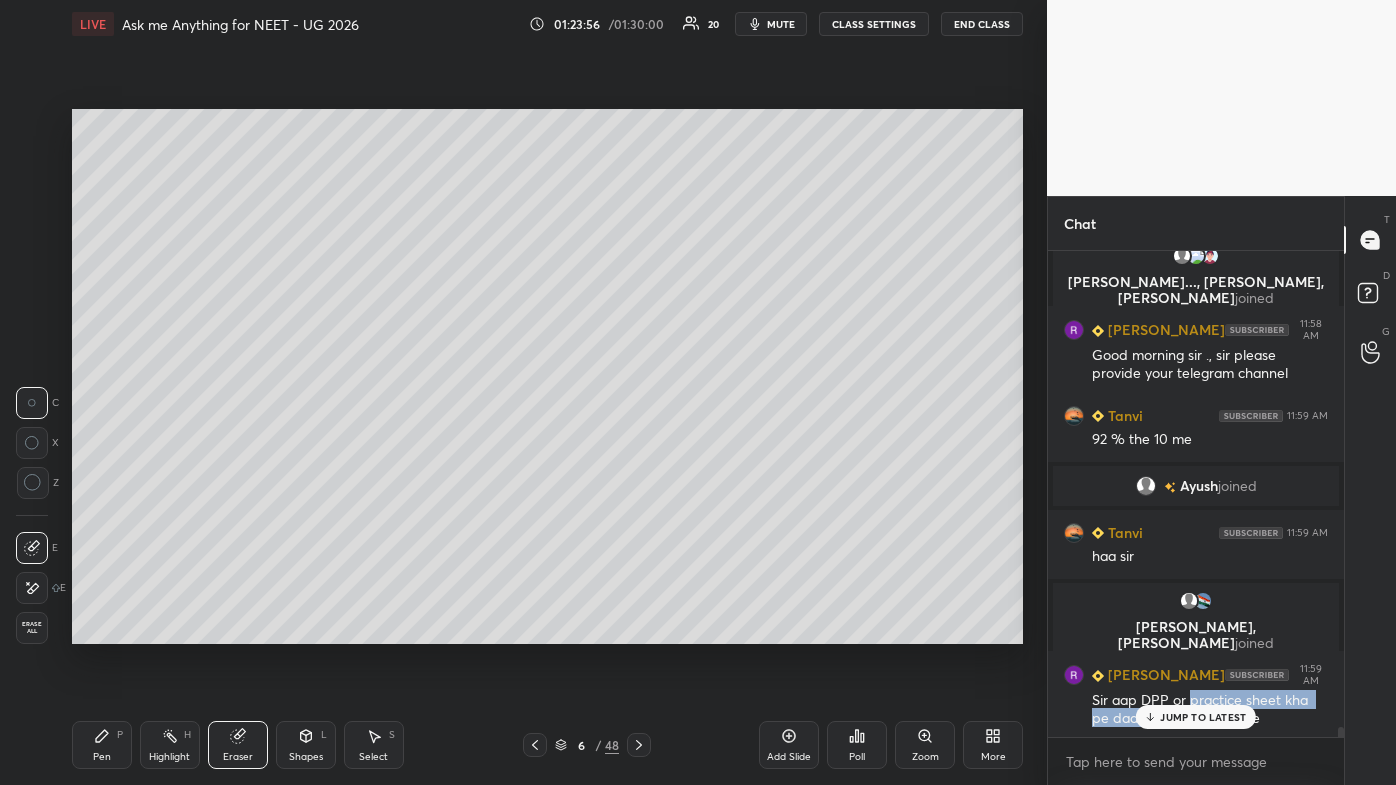 click on "JUMP TO LATEST" at bounding box center (1203, 717) 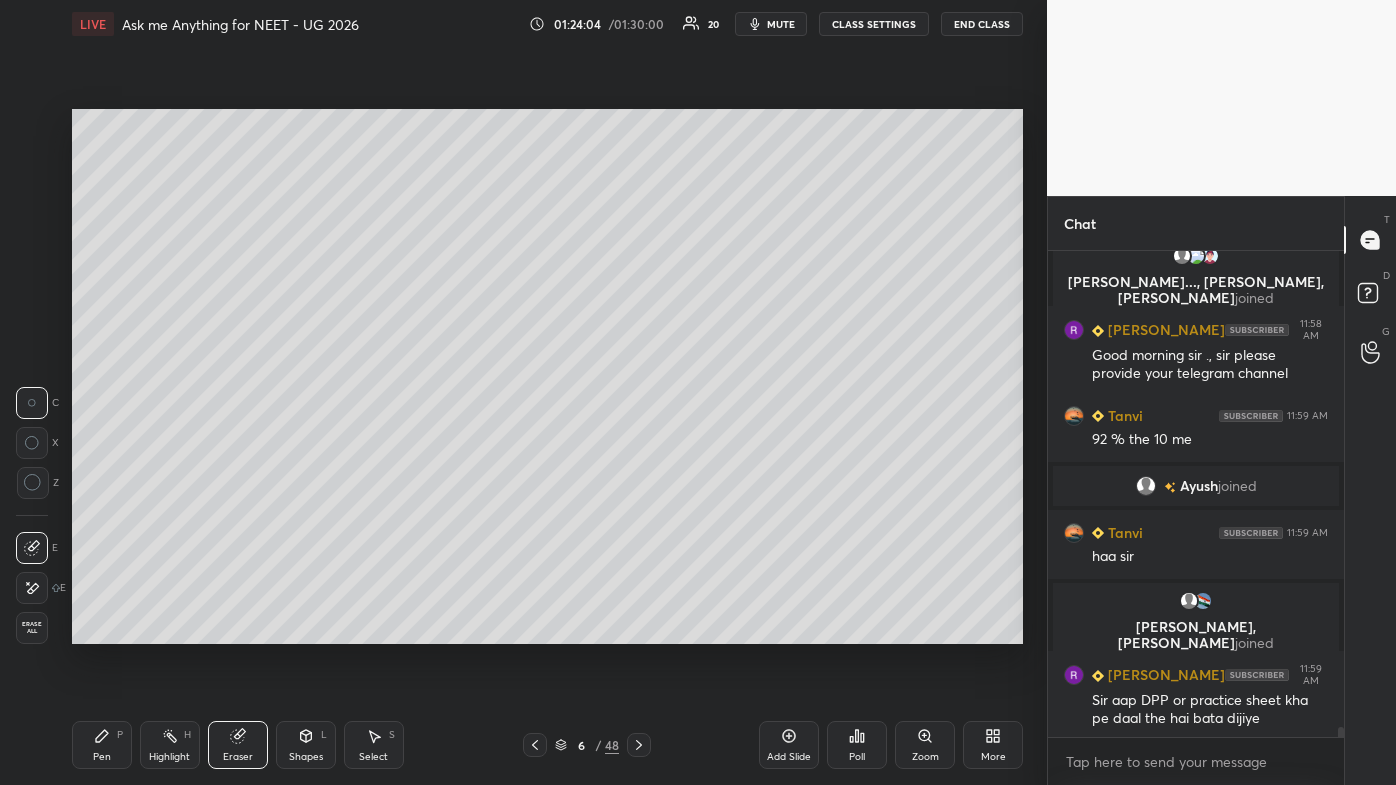 drag, startPoint x: 238, startPoint y: 736, endPoint x: 236, endPoint y: 707, distance: 29.068884 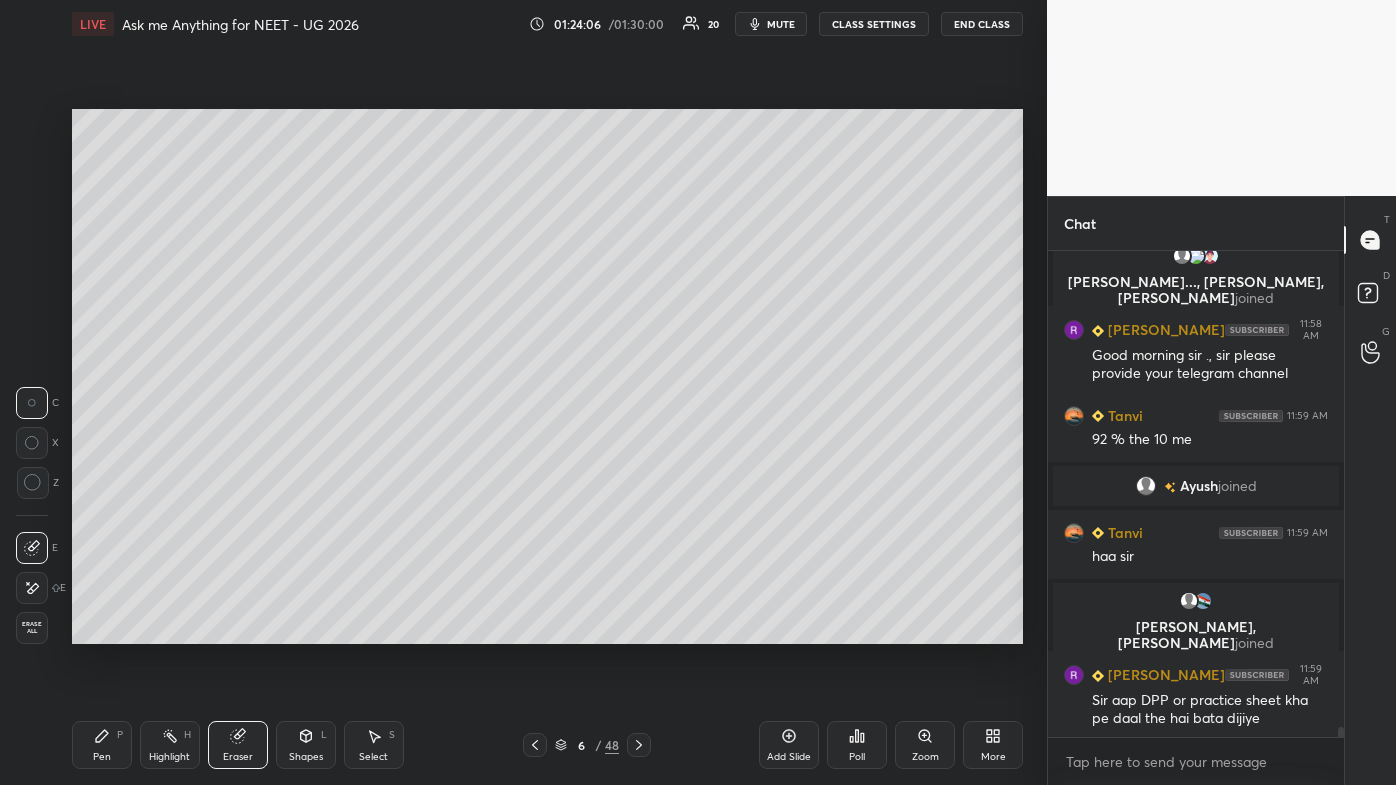 drag, startPoint x: 40, startPoint y: 581, endPoint x: 66, endPoint y: 534, distance: 53.712196 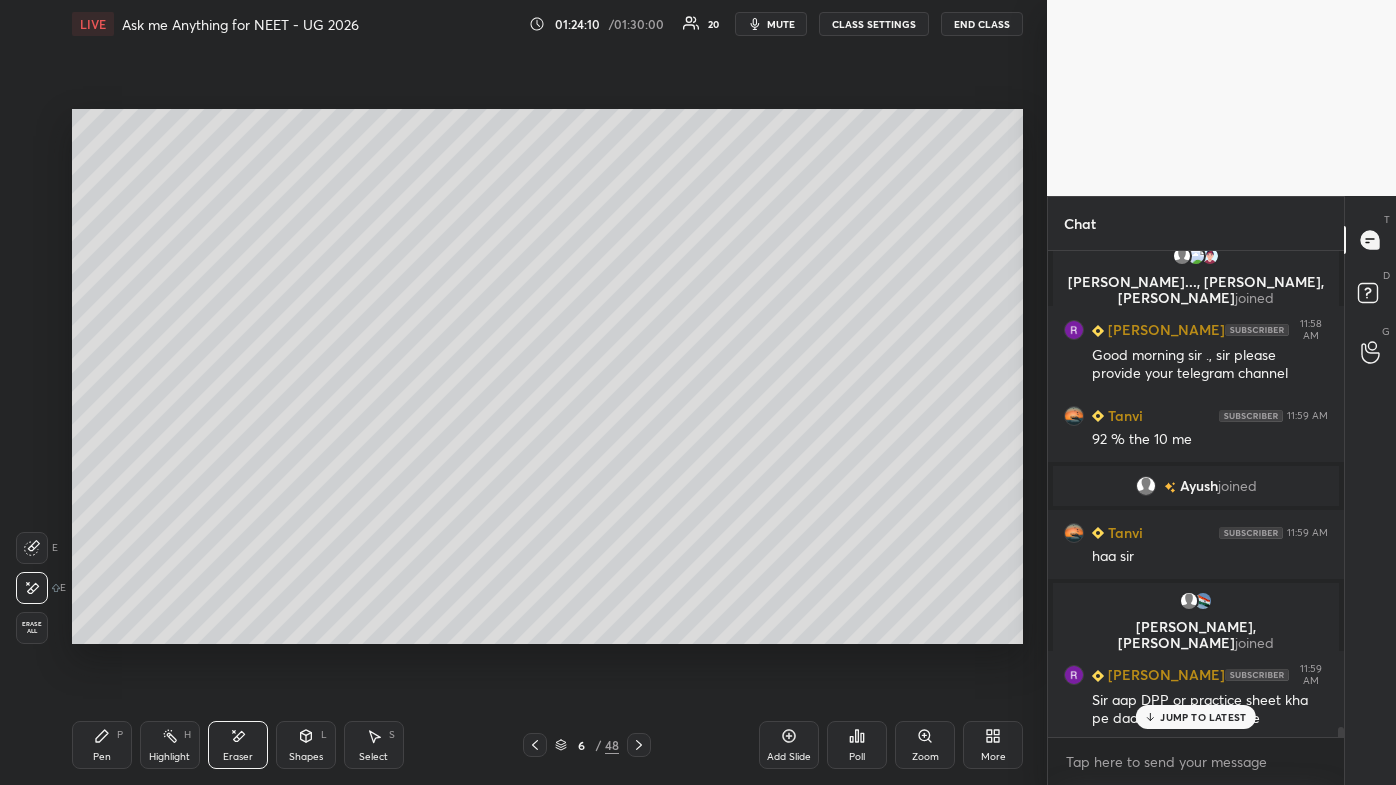 scroll, scrollTop: 24322, scrollLeft: 0, axis: vertical 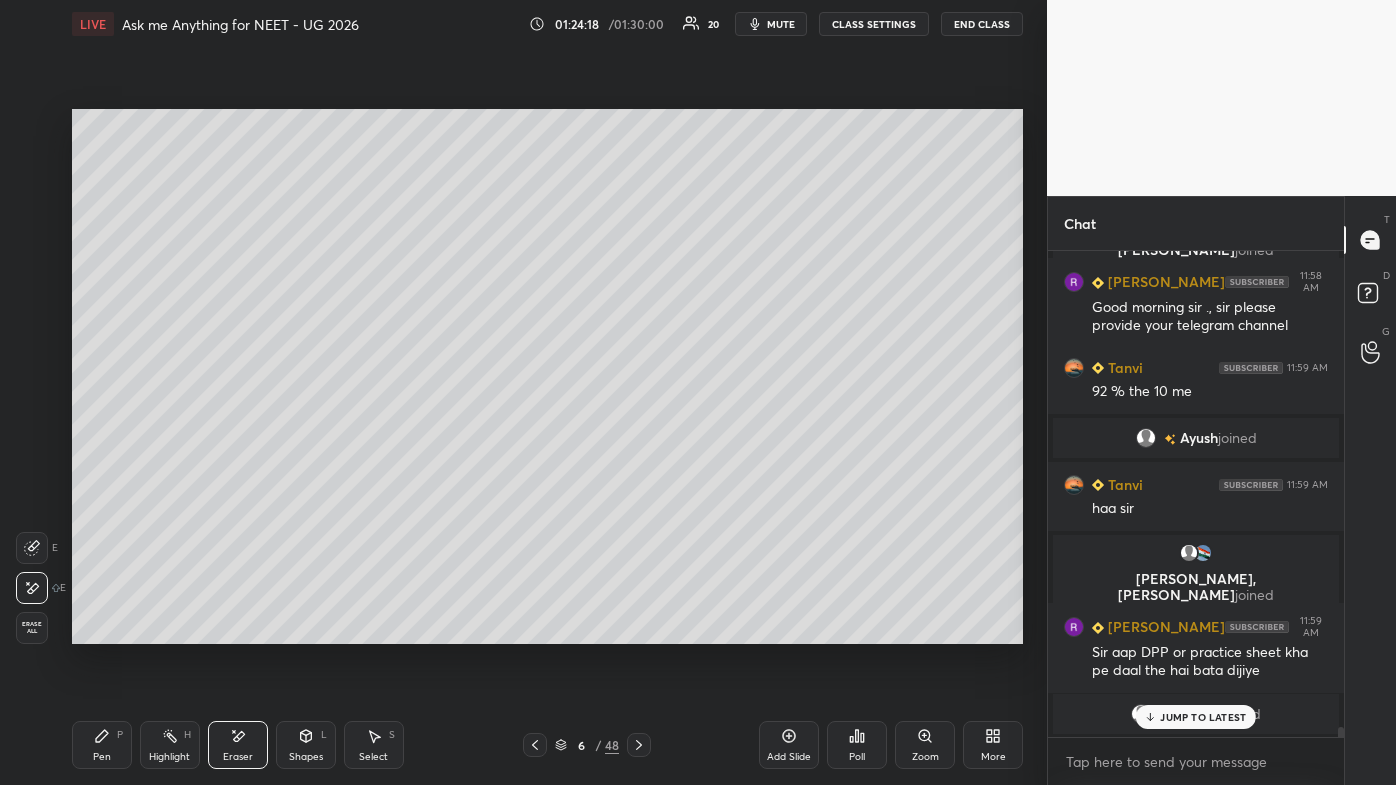 click on "JUMP TO LATEST" at bounding box center [1203, 717] 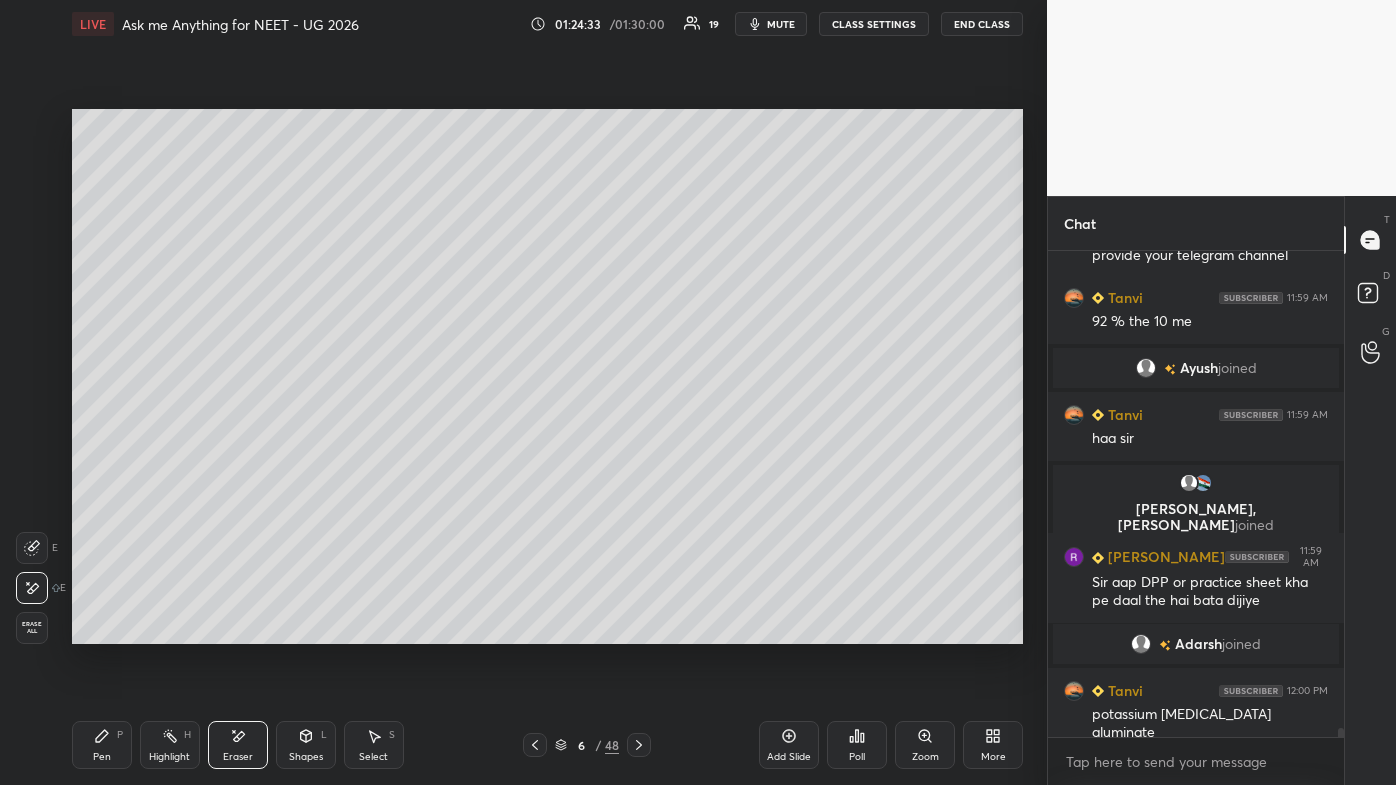 scroll, scrollTop: 24480, scrollLeft: 0, axis: vertical 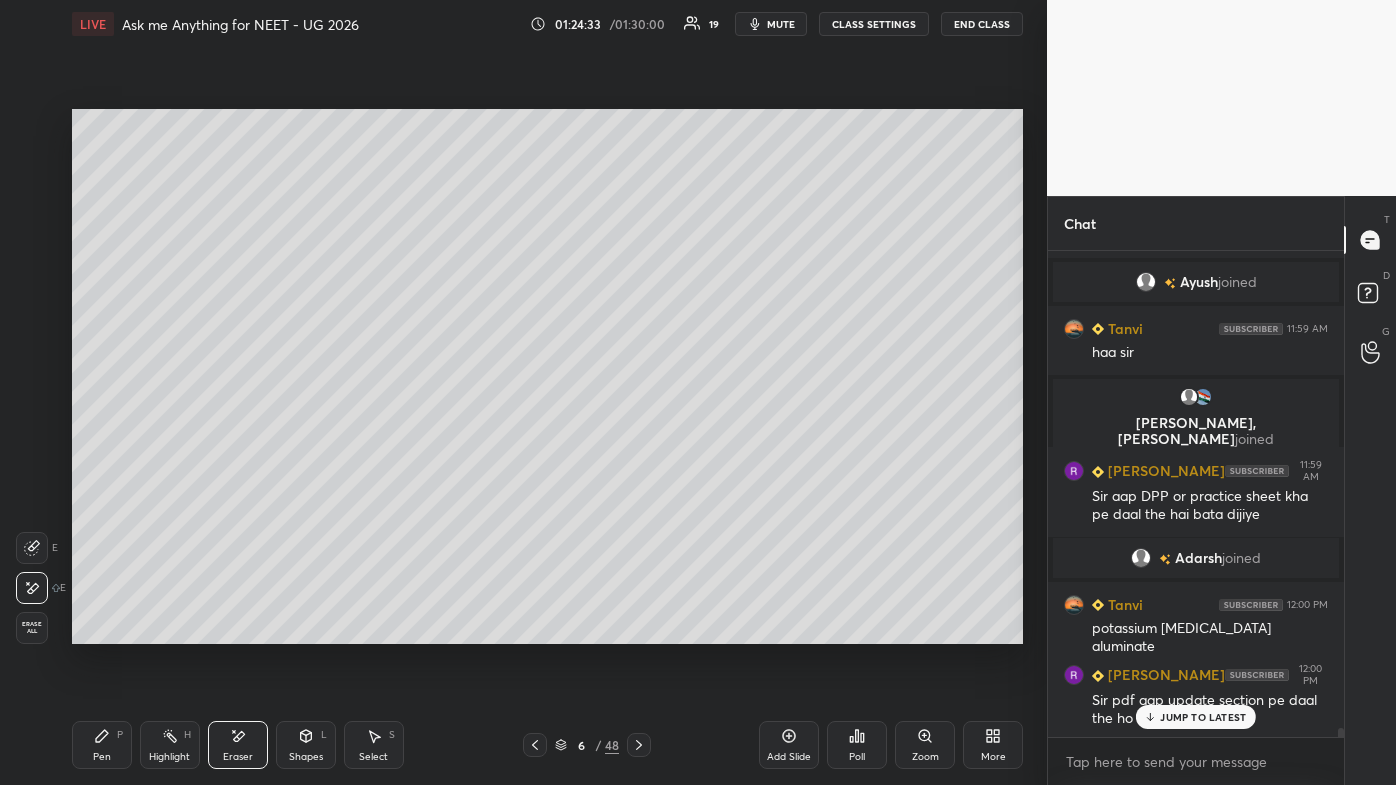 click on "Pen" at bounding box center [102, 757] 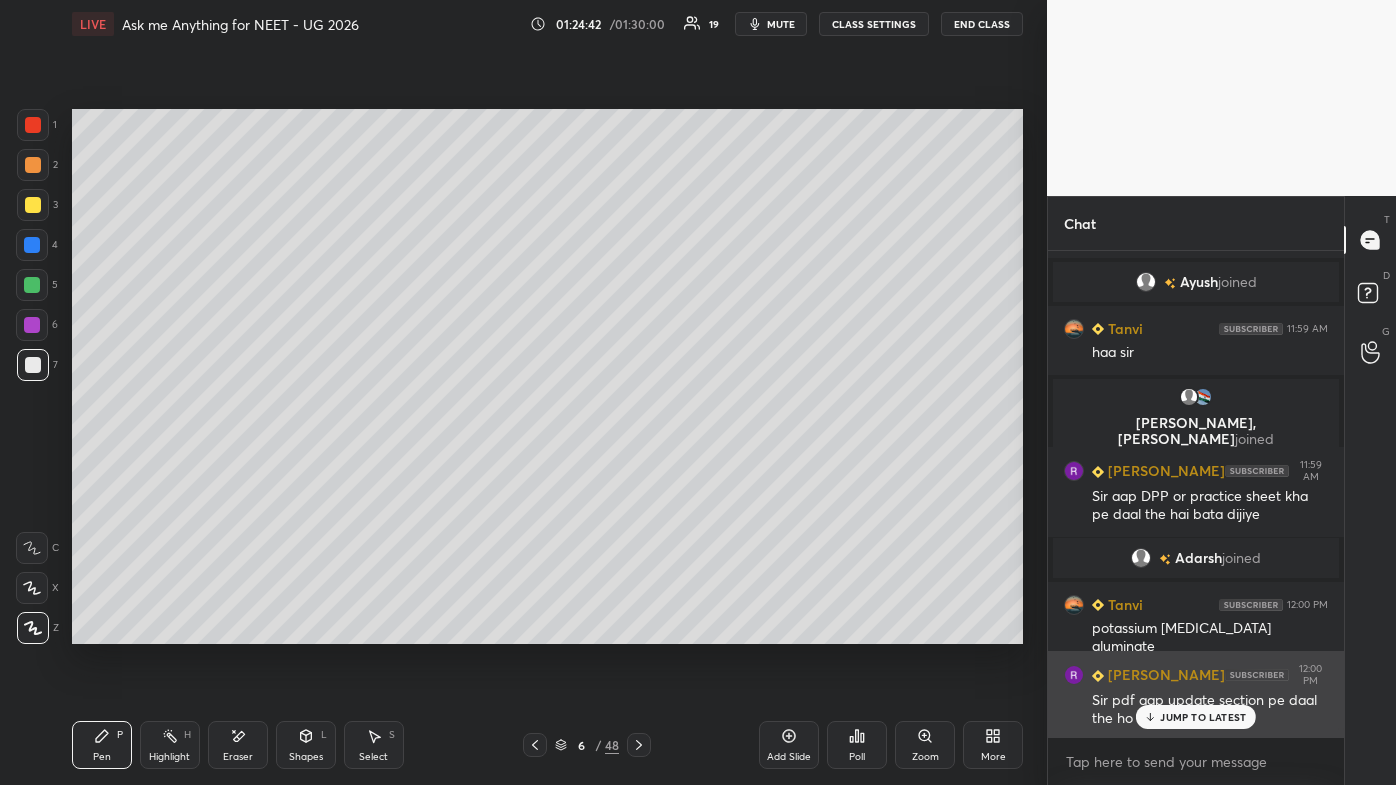 click on "[PERSON_NAME] 12:00 PM Sir pdf aap update section pe daal the ho kya" at bounding box center (1196, 696) 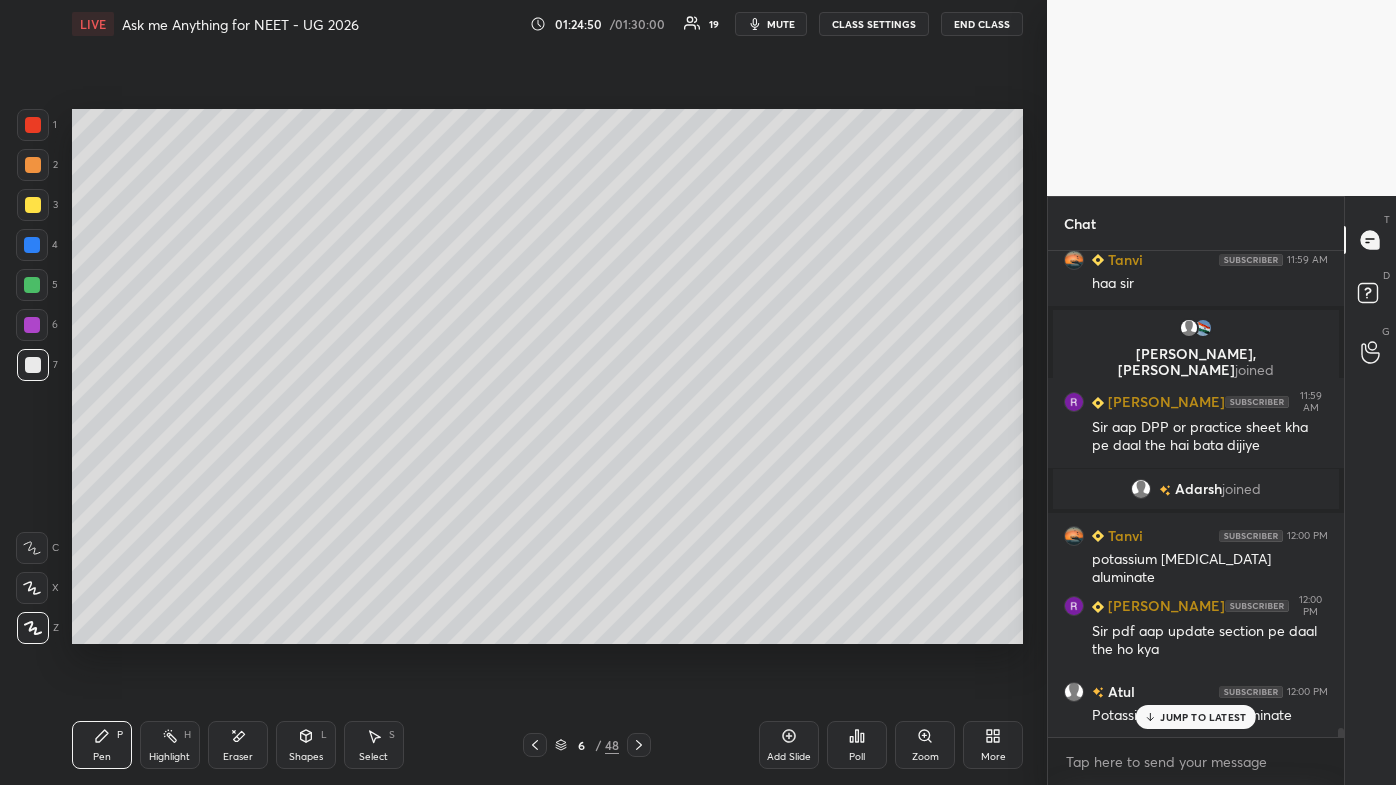 scroll, scrollTop: 24618, scrollLeft: 0, axis: vertical 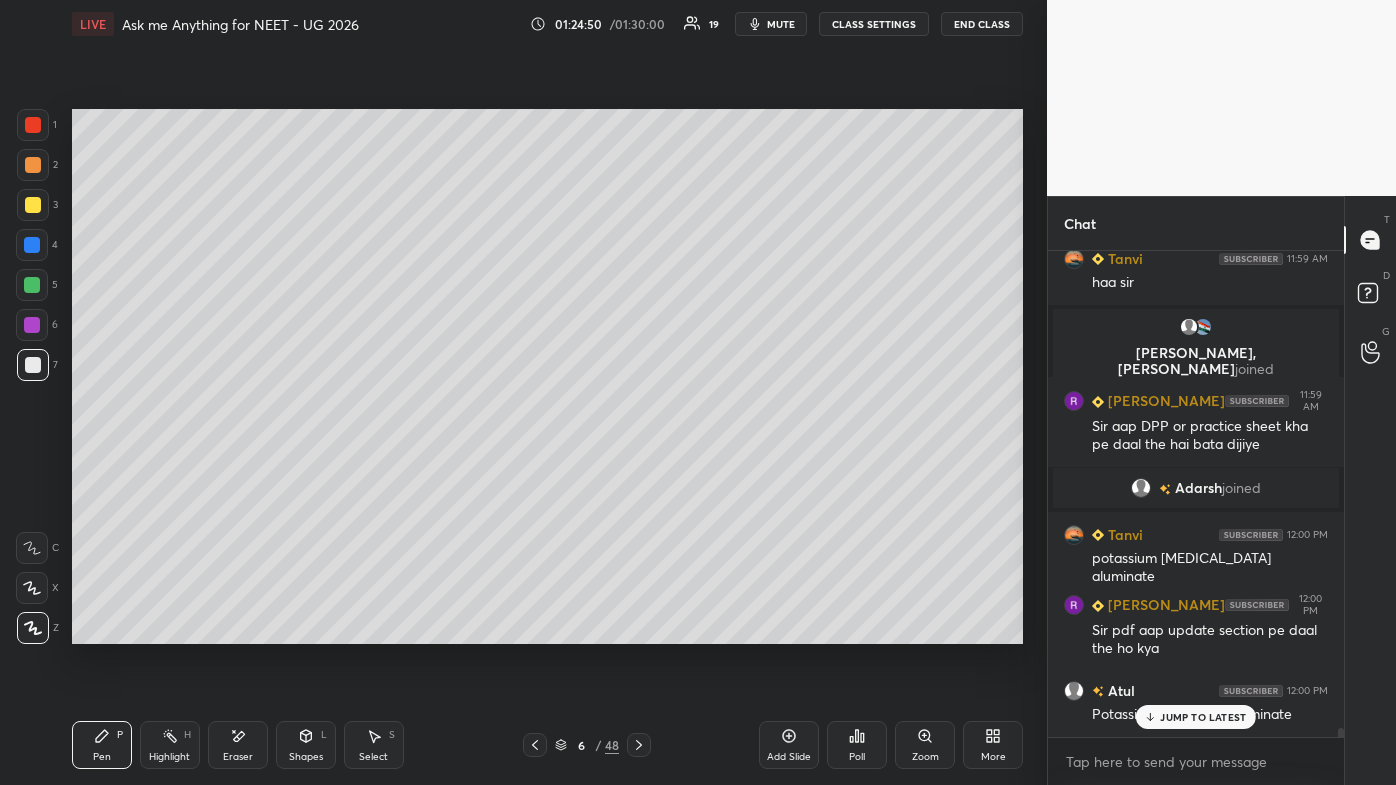 click on "JUMP TO LATEST" at bounding box center [1196, 717] 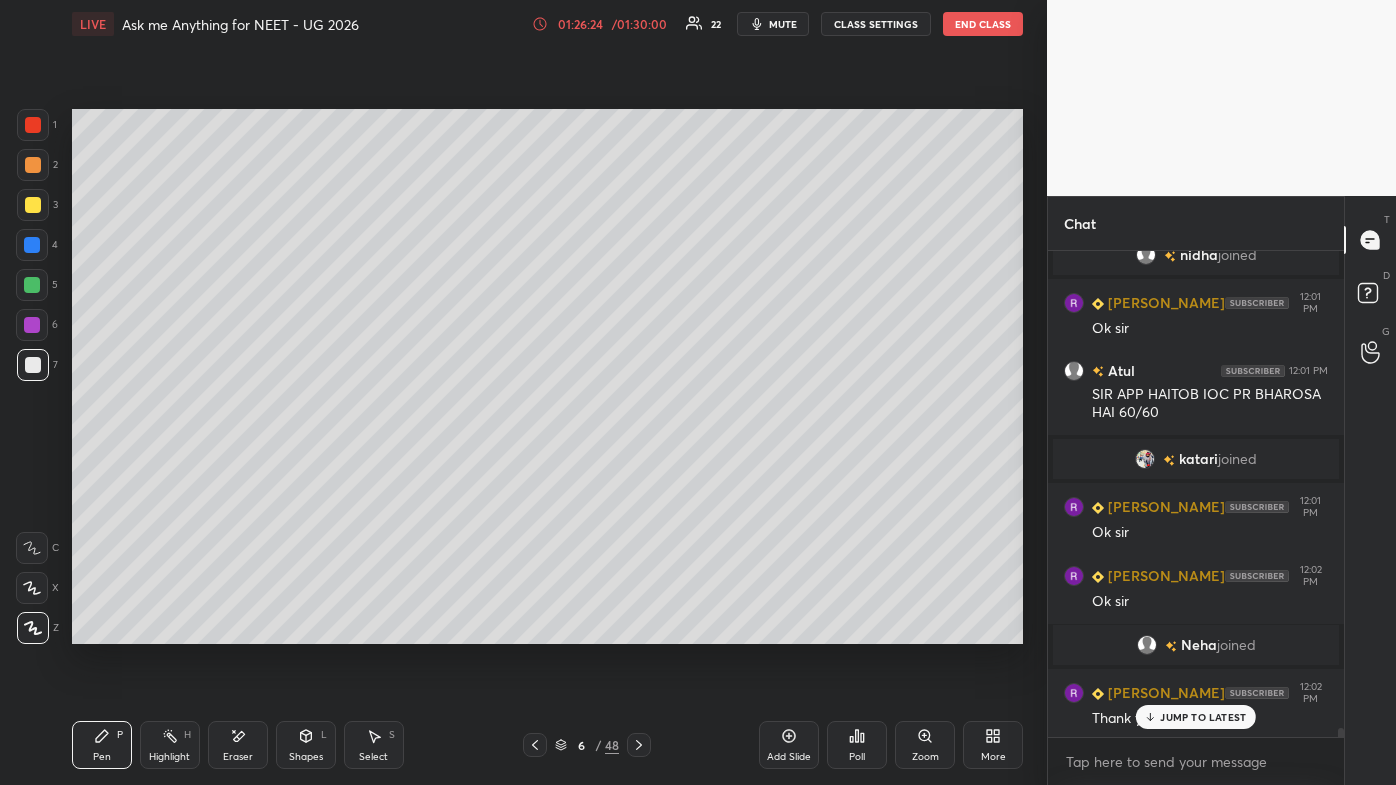 scroll, scrollTop: 24893, scrollLeft: 0, axis: vertical 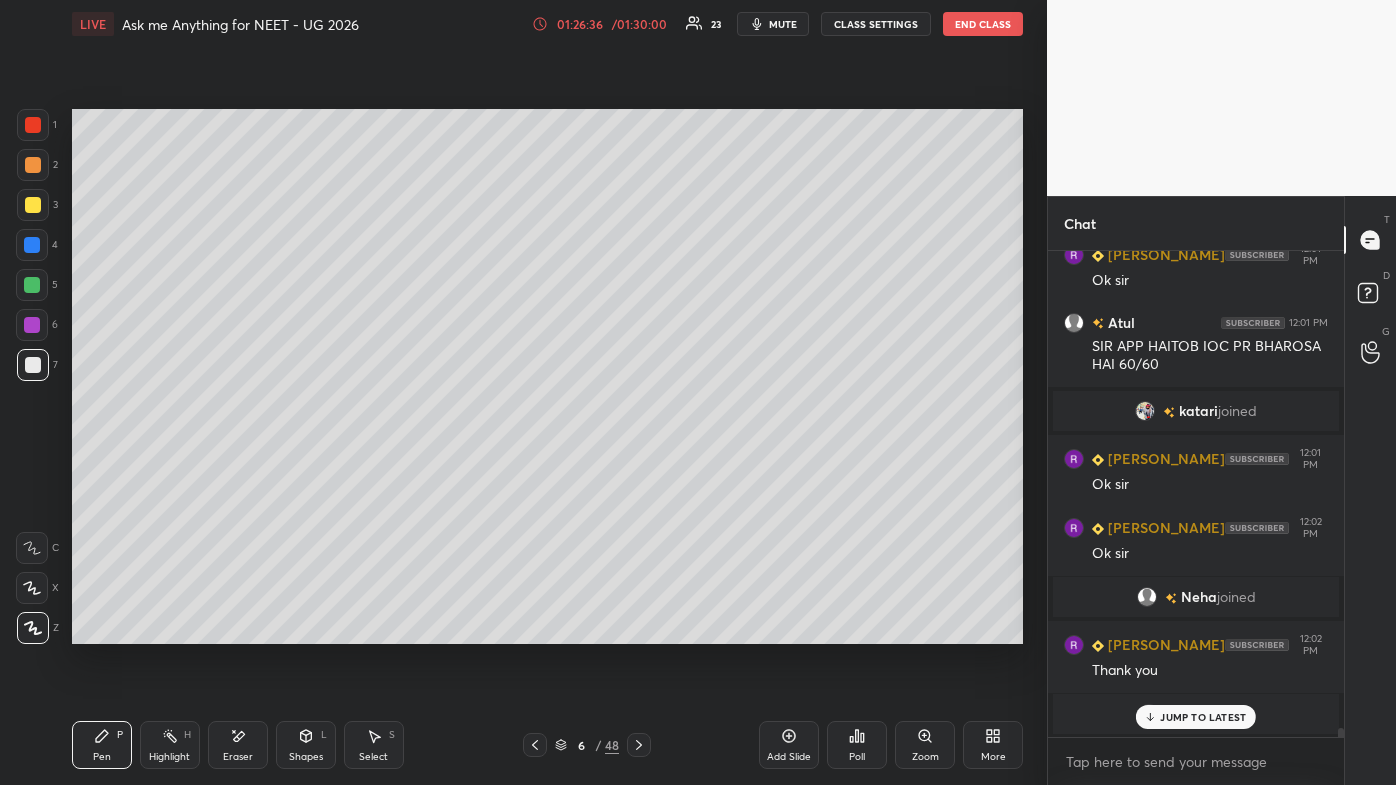 click on "JUMP TO LATEST" at bounding box center (1203, 717) 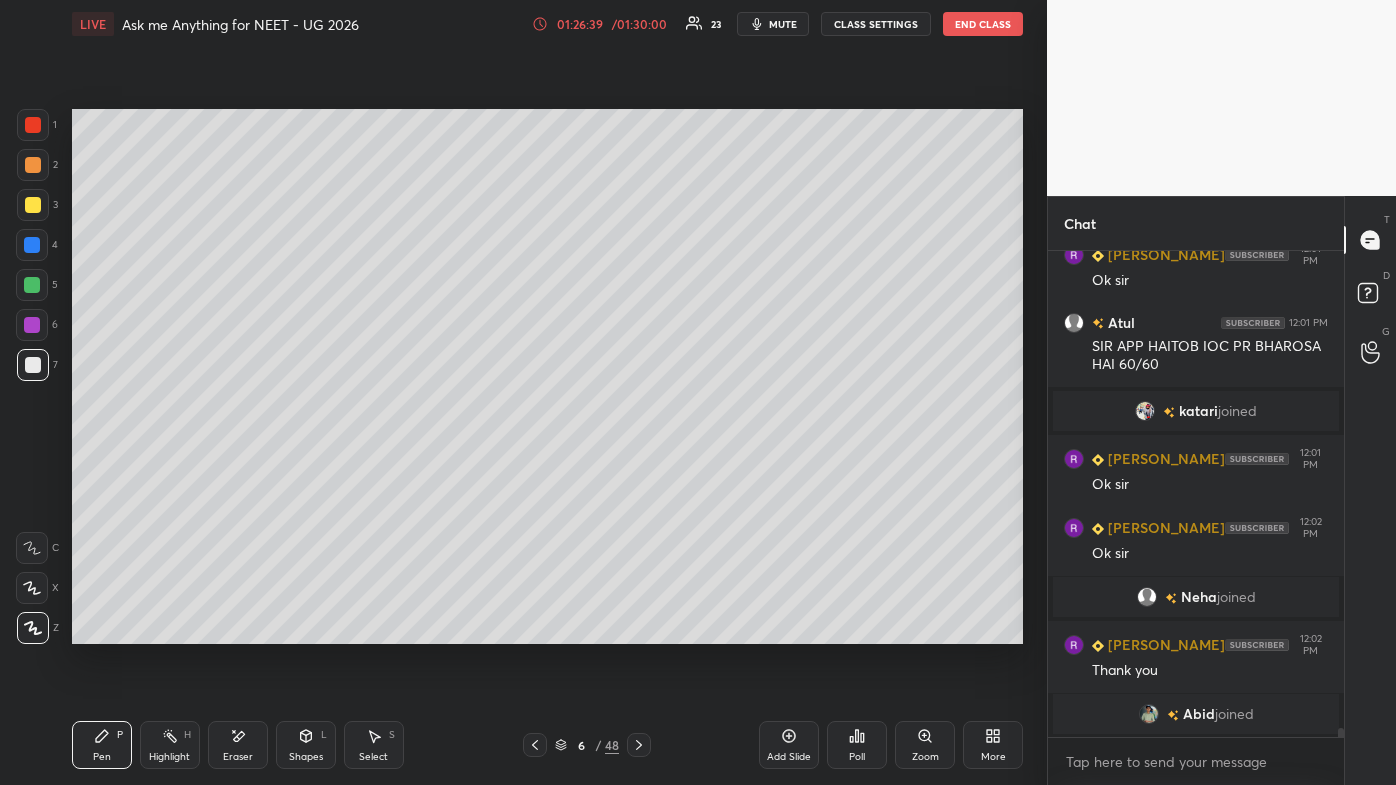 scroll, scrollTop: 24962, scrollLeft: 0, axis: vertical 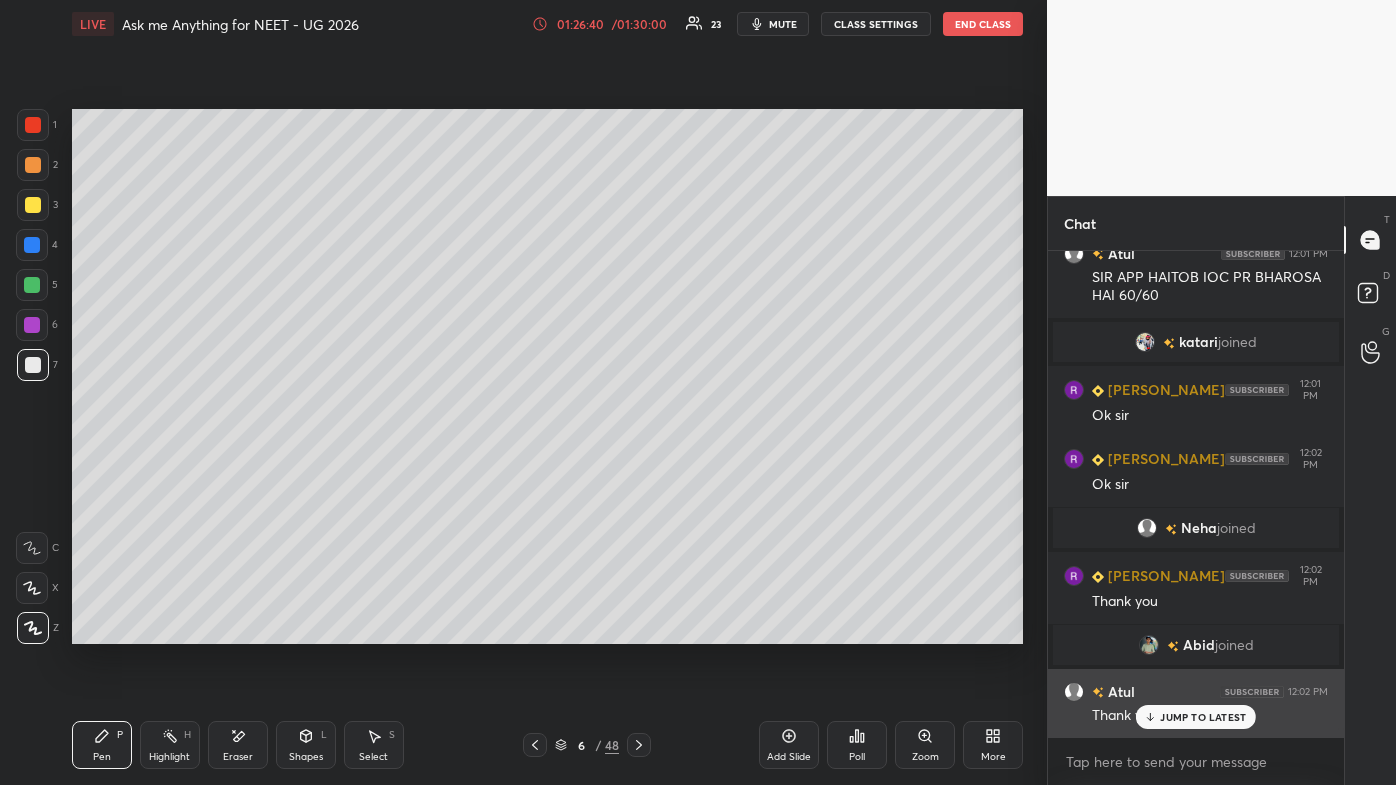 drag, startPoint x: 1164, startPoint y: 716, endPoint x: 1141, endPoint y: 723, distance: 24.04163 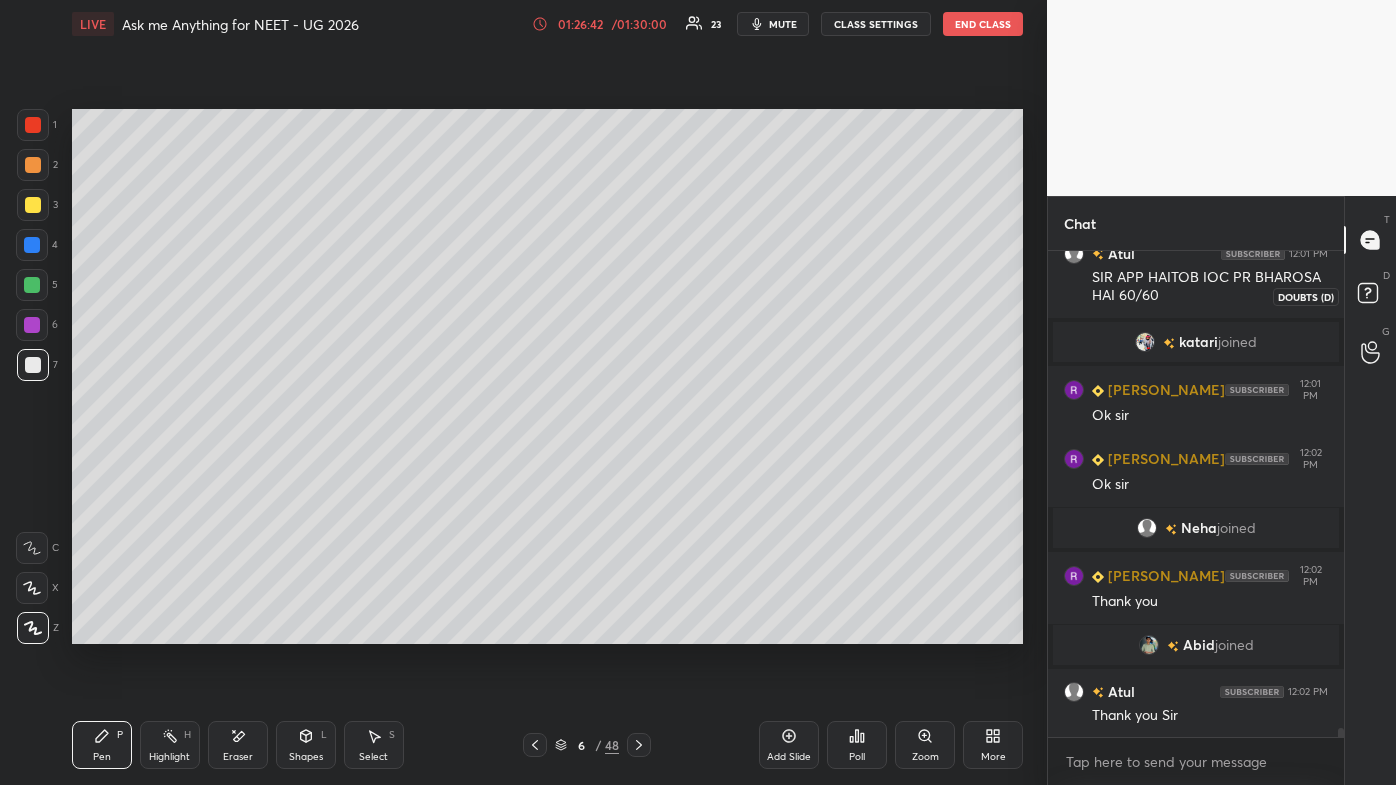 drag, startPoint x: 1370, startPoint y: 287, endPoint x: 1371, endPoint y: 274, distance: 13.038404 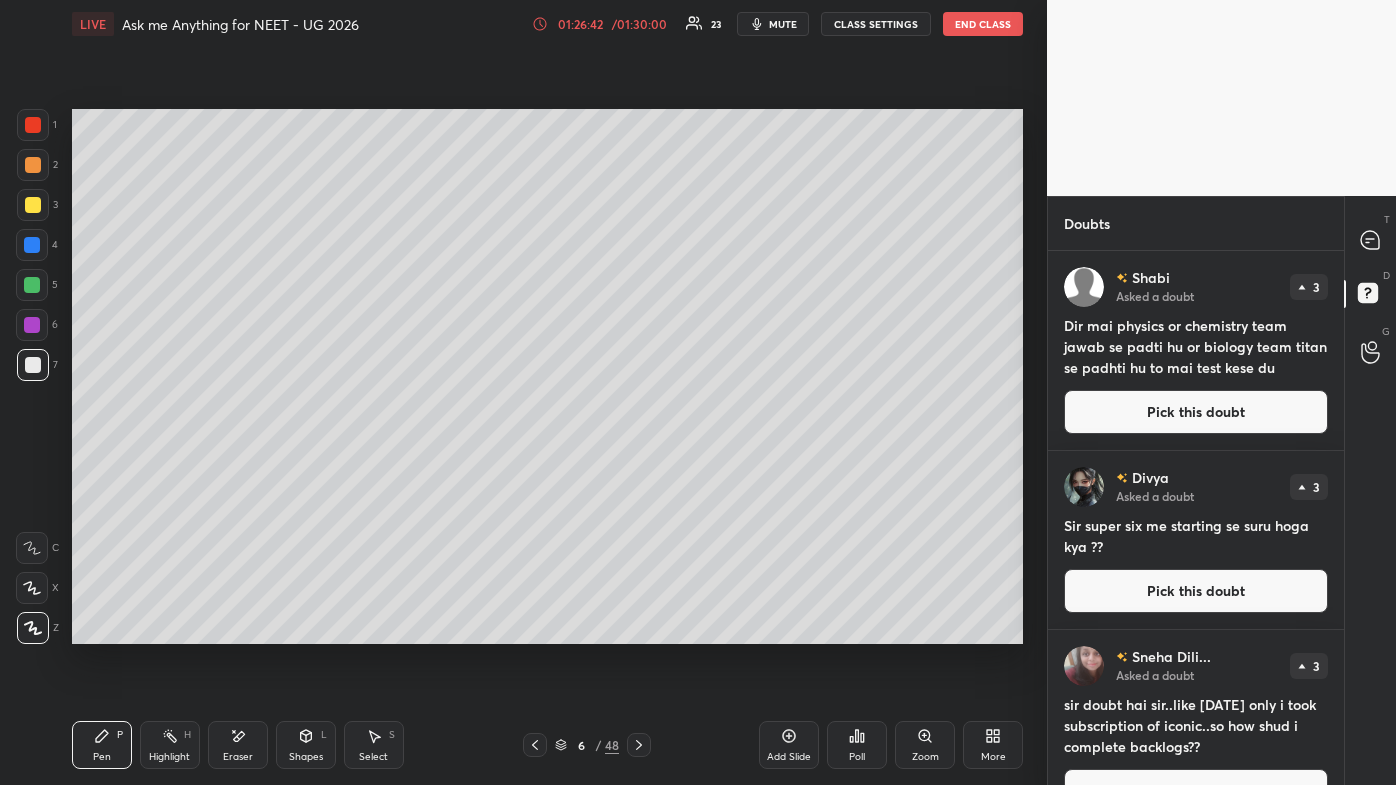 click 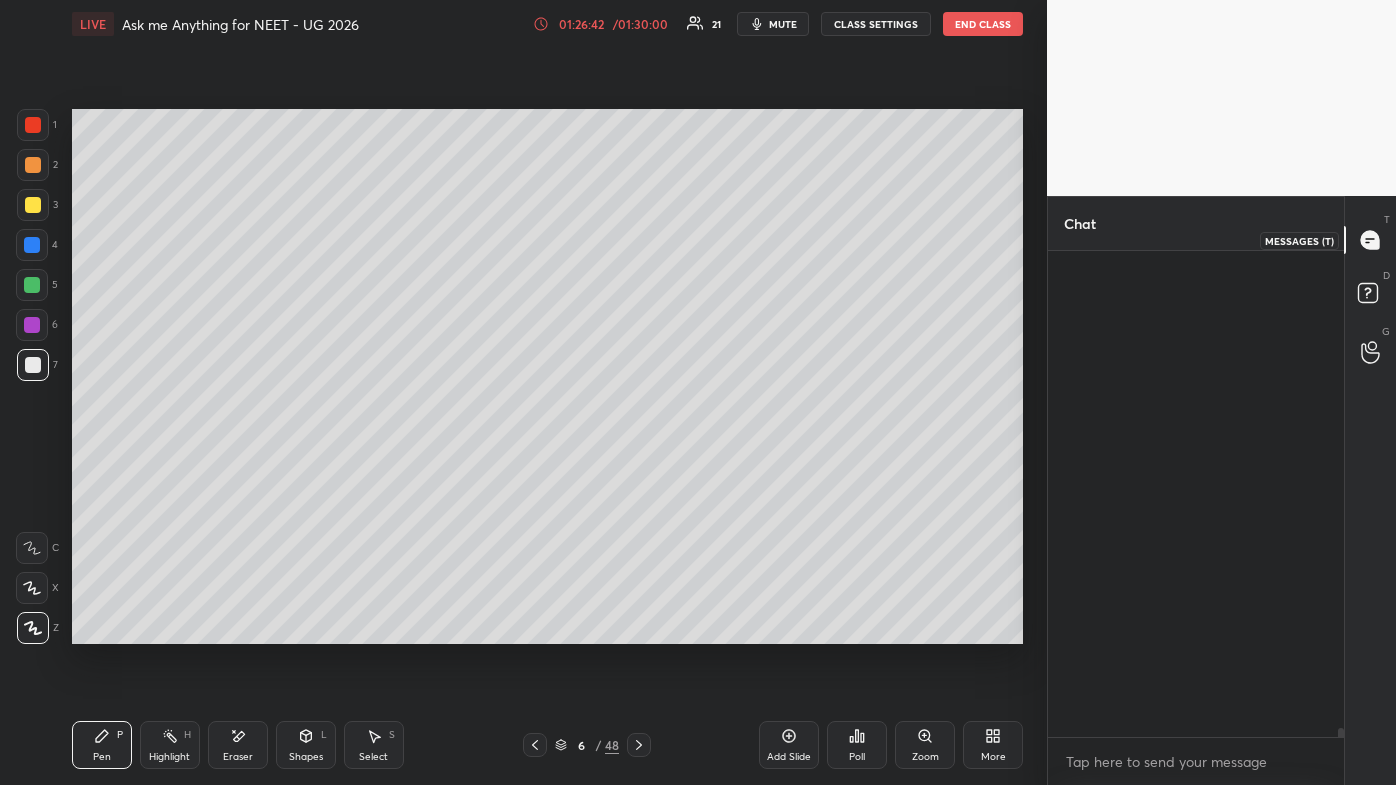 scroll, scrollTop: 25397, scrollLeft: 0, axis: vertical 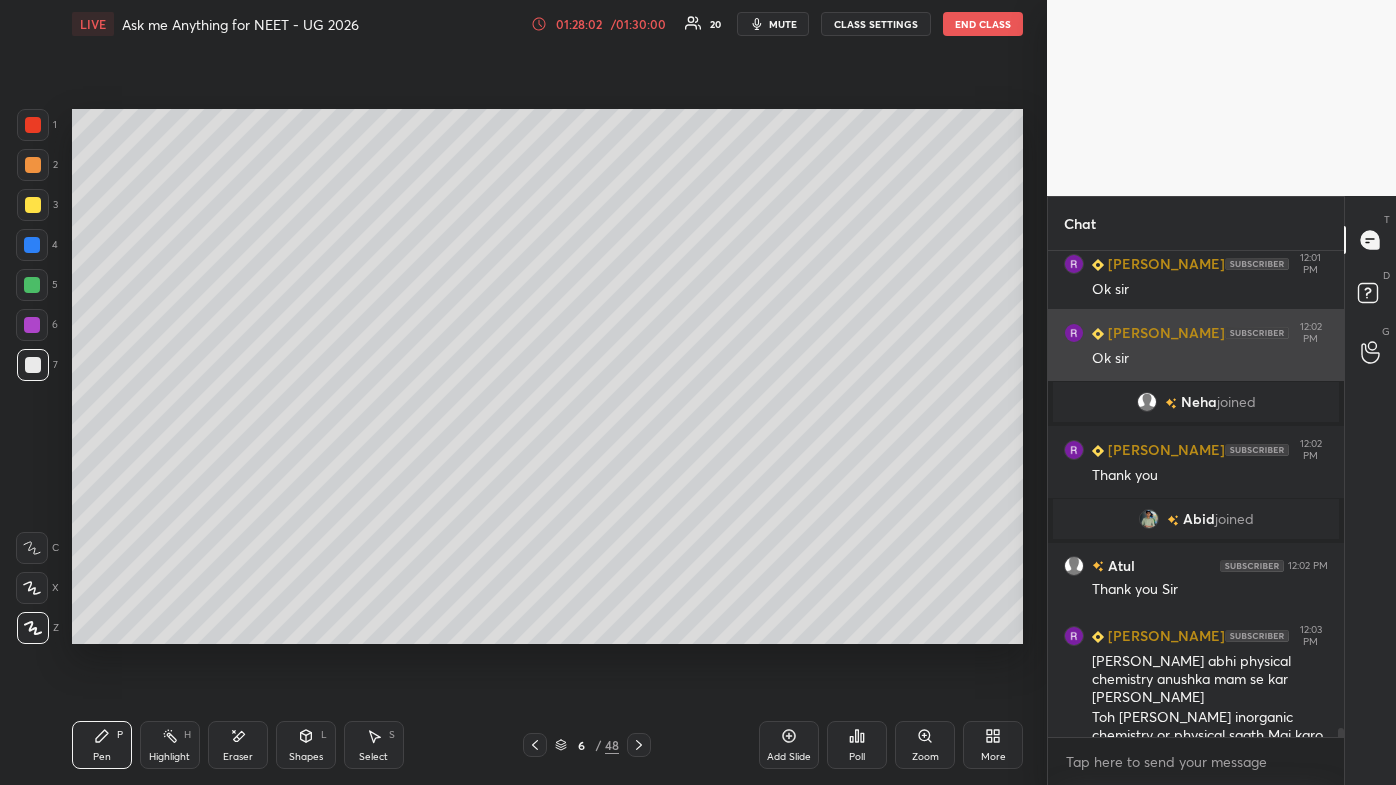 click on "[PERSON_NAME] 12:02 PM" at bounding box center [1196, 333] 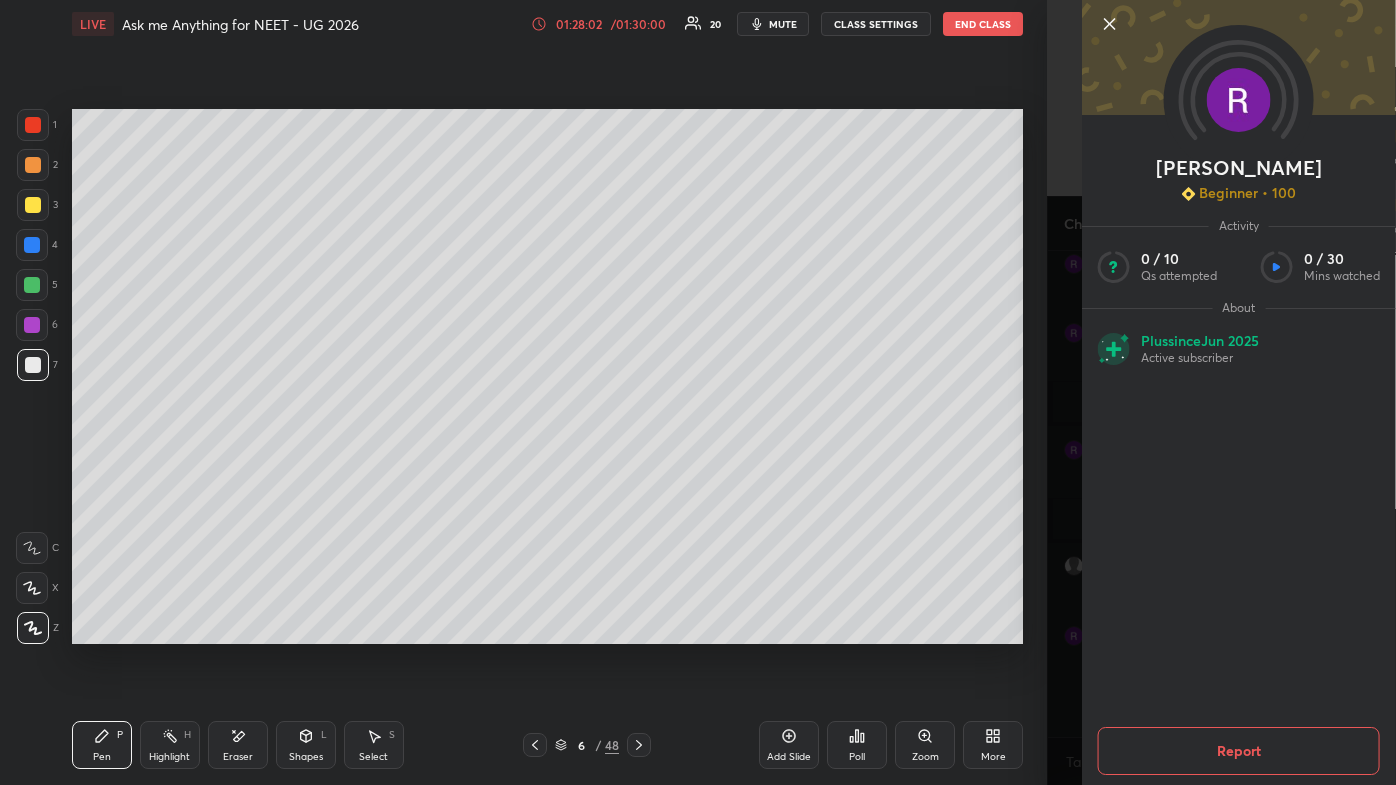 click on "Qs attempted" at bounding box center [1179, 276] 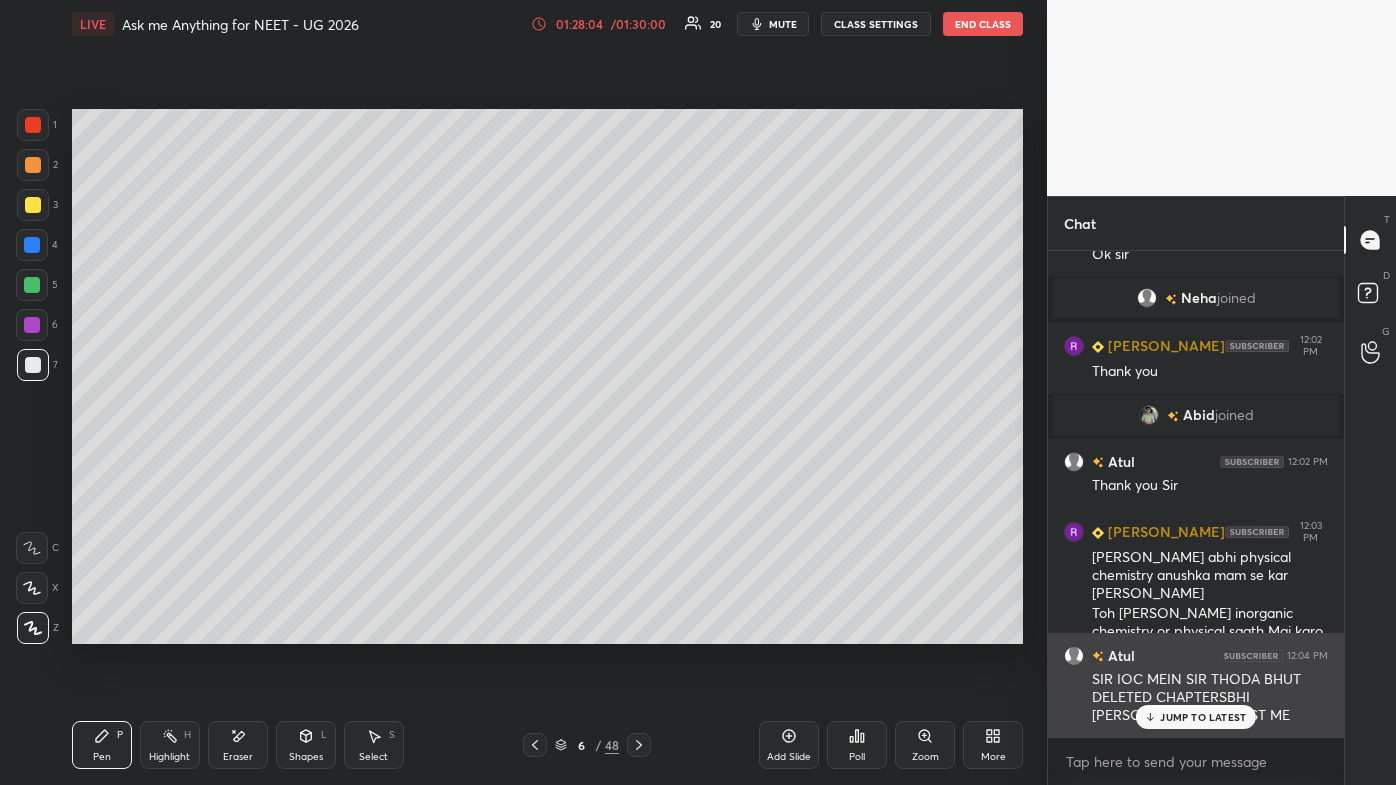 click on "JUMP TO LATEST" at bounding box center (1196, 717) 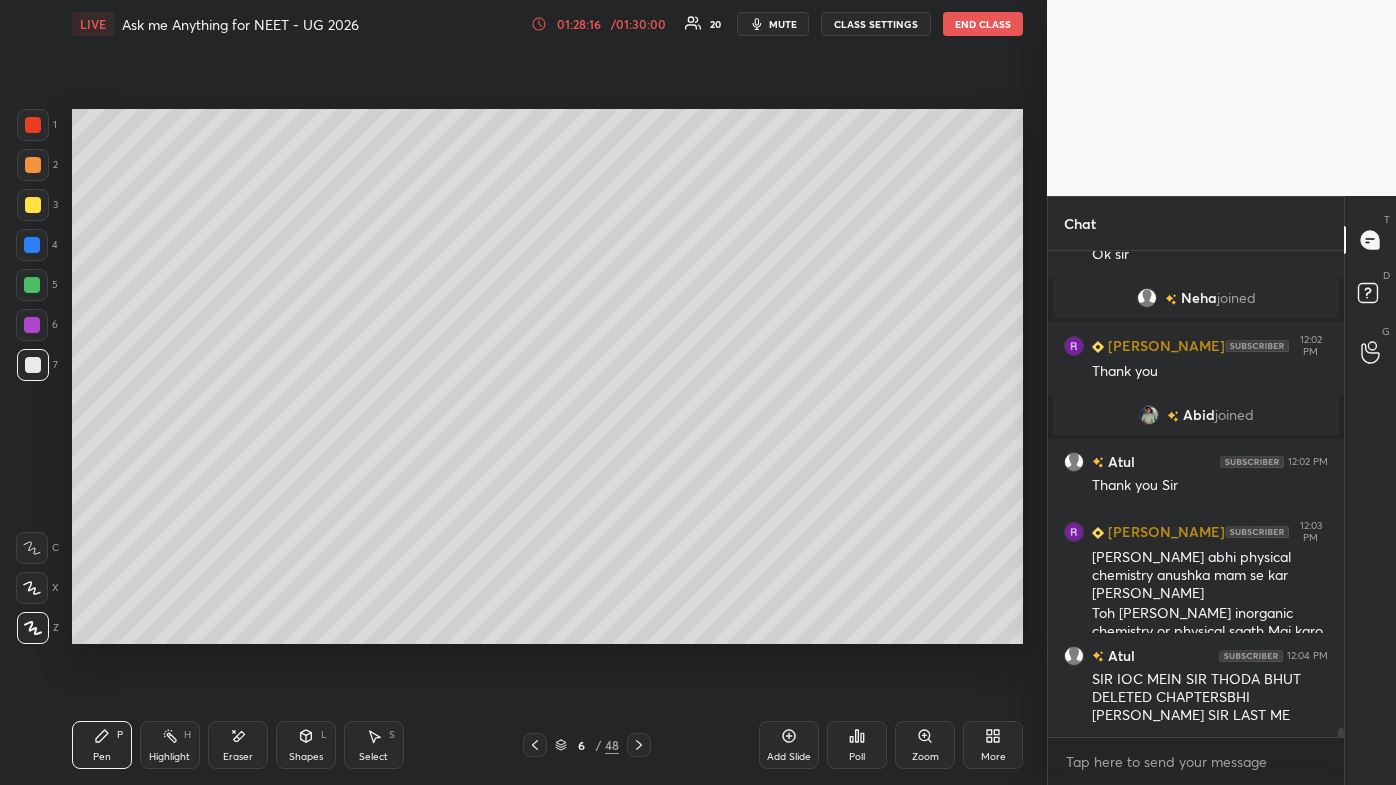 drag, startPoint x: 792, startPoint y: 734, endPoint x: 774, endPoint y: 725, distance: 20.12461 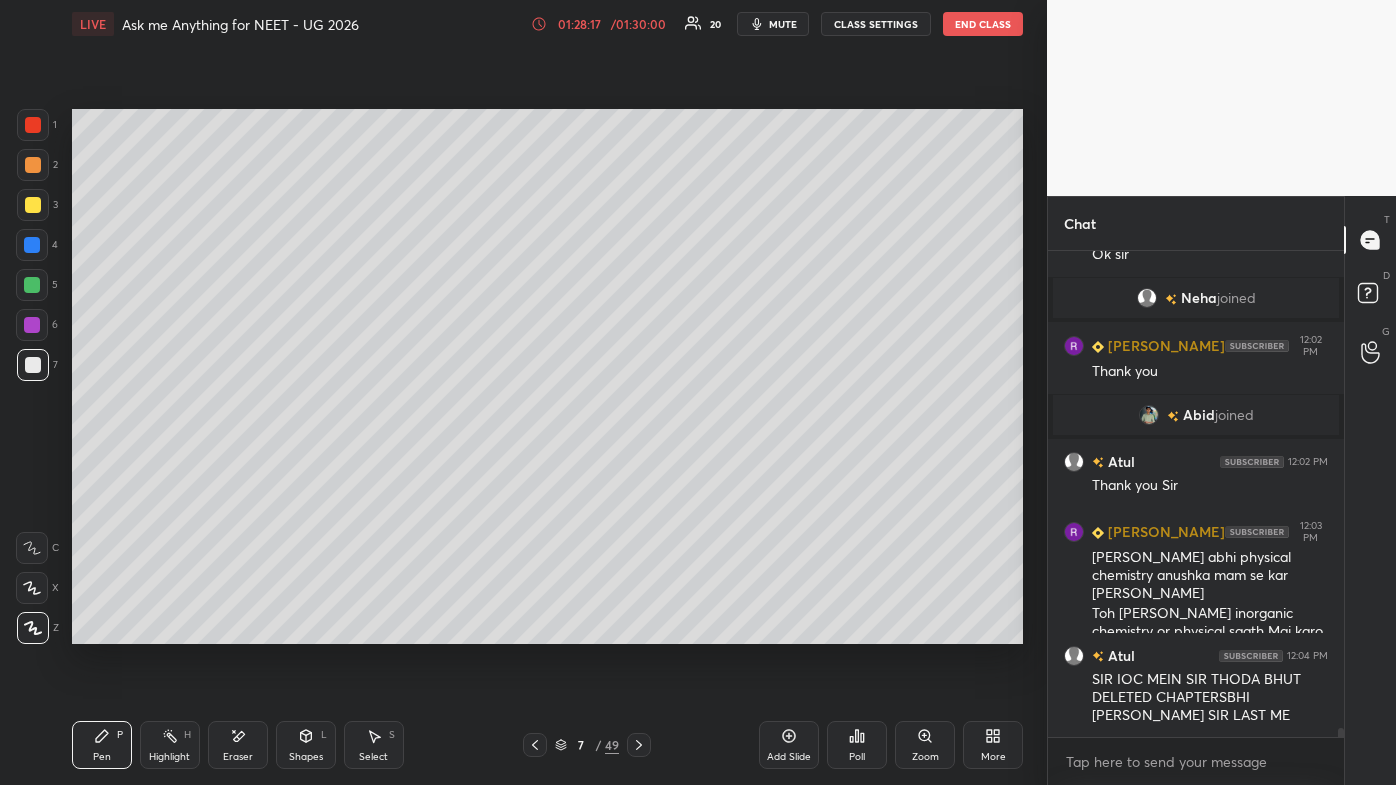 click at bounding box center [33, 165] 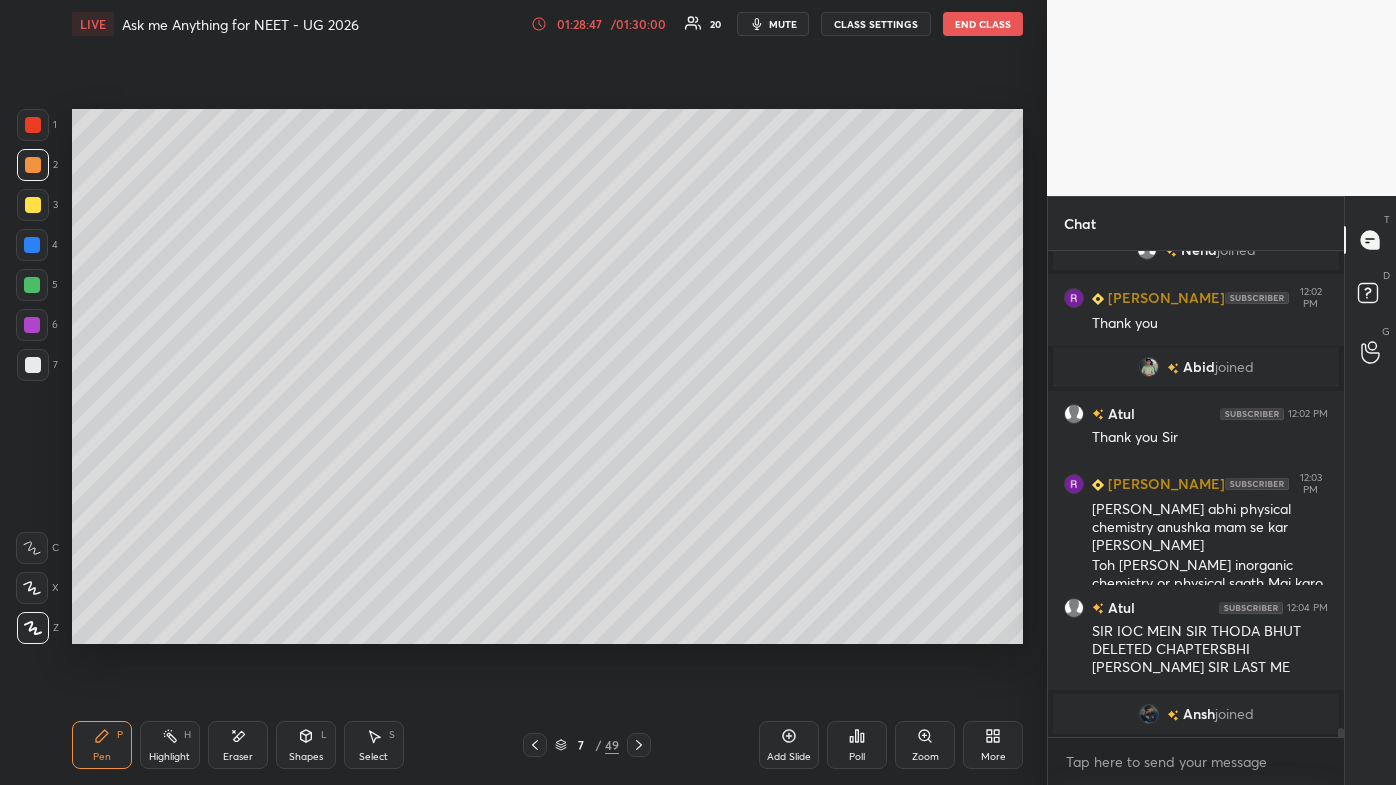 scroll, scrollTop: 25178, scrollLeft: 0, axis: vertical 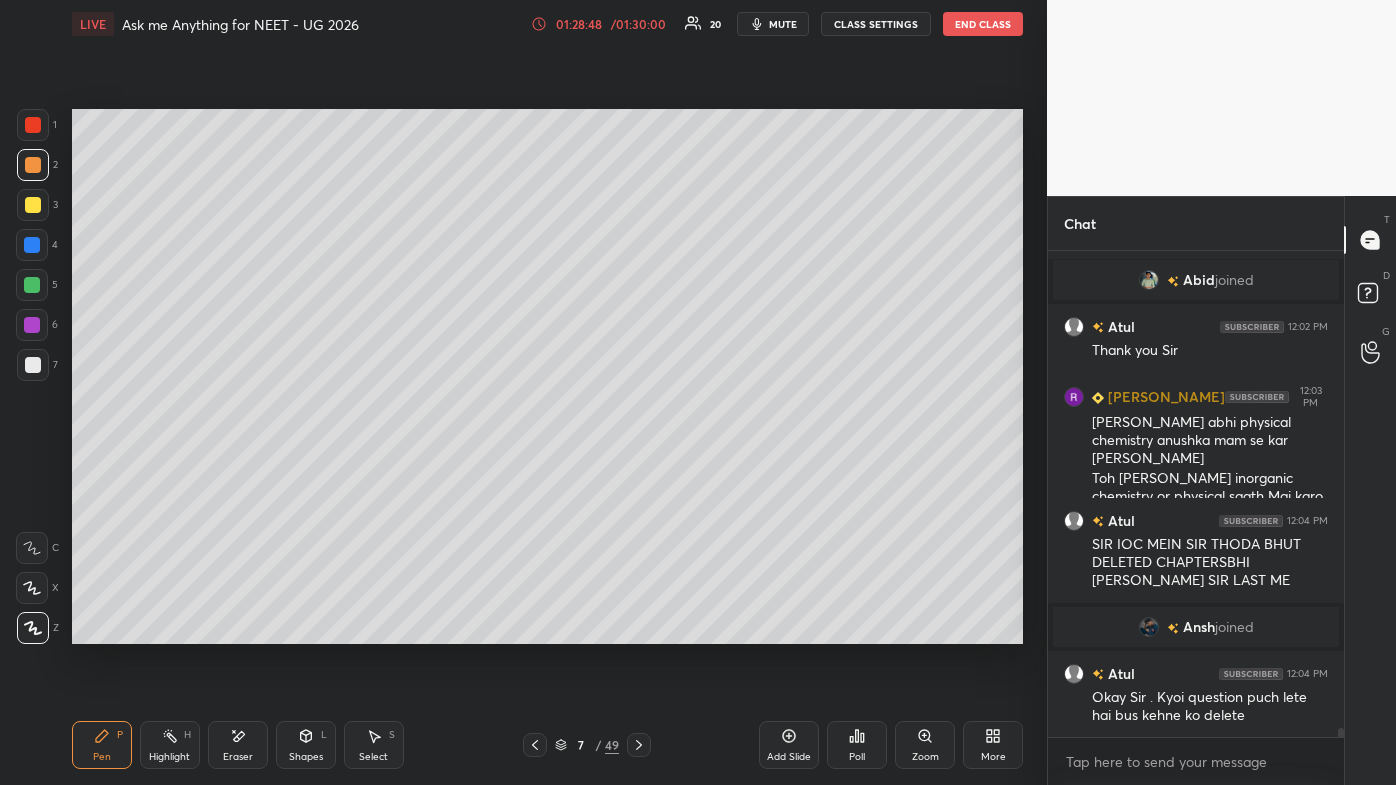 drag, startPoint x: 29, startPoint y: 362, endPoint x: 52, endPoint y: 386, distance: 33.24154 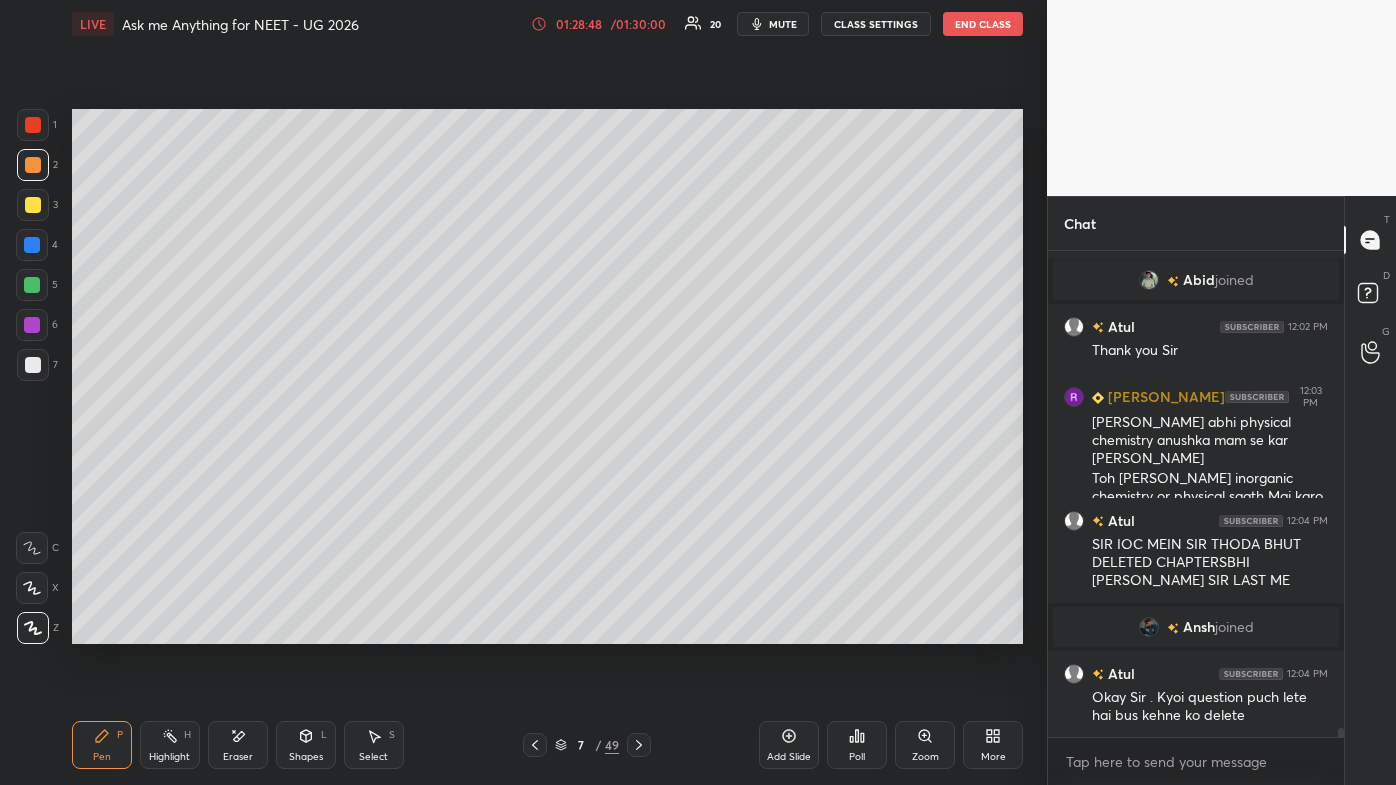 click at bounding box center (33, 365) 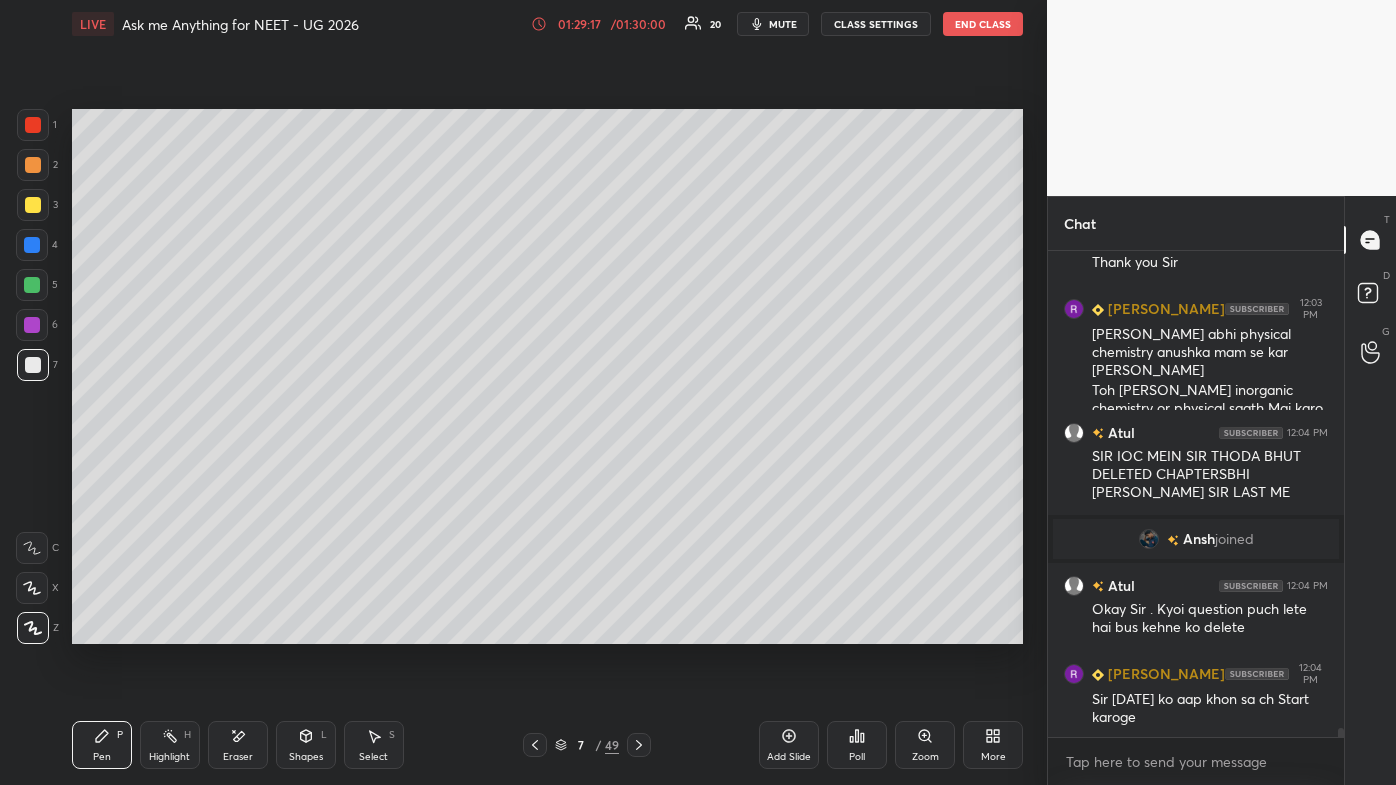 scroll, scrollTop: 25335, scrollLeft: 0, axis: vertical 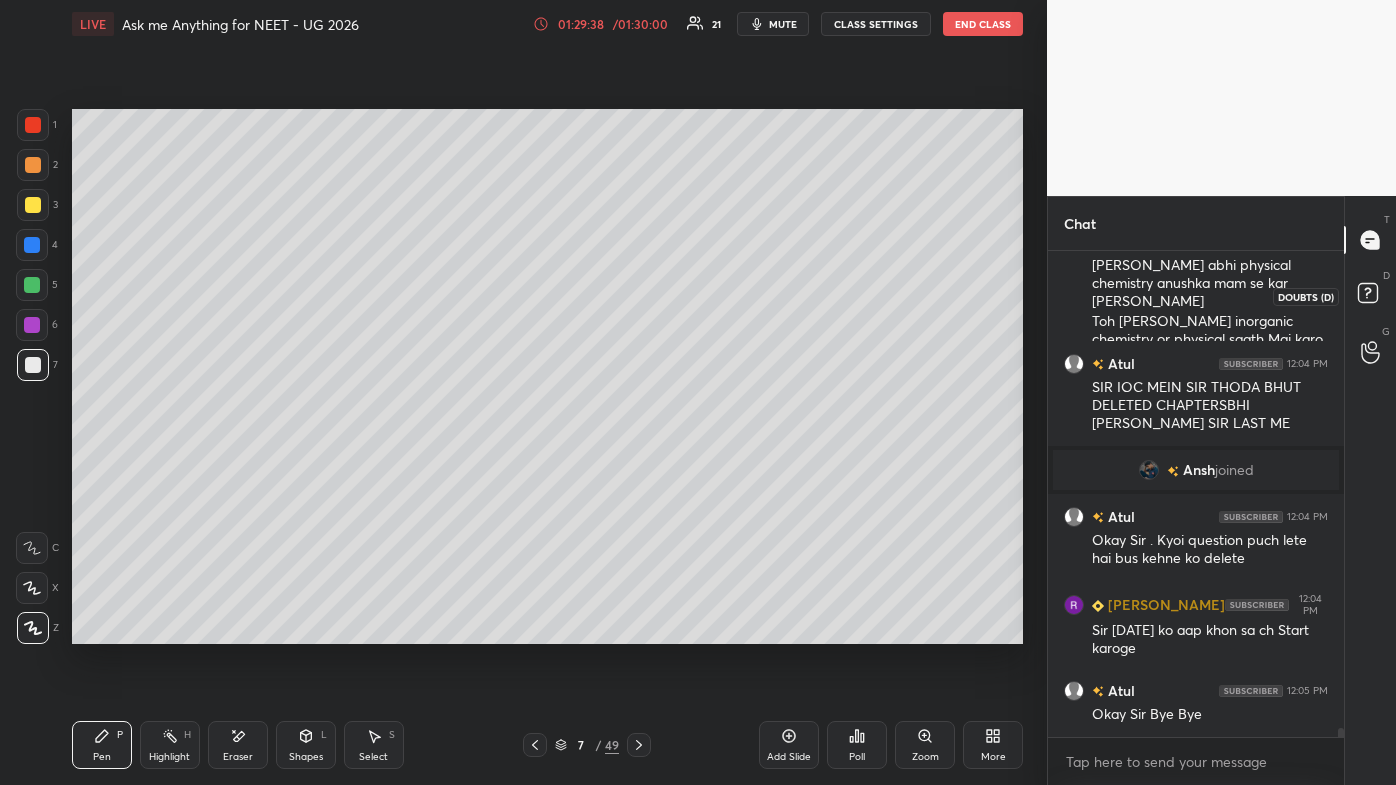 drag, startPoint x: 1371, startPoint y: 288, endPoint x: 1374, endPoint y: 272, distance: 16.27882 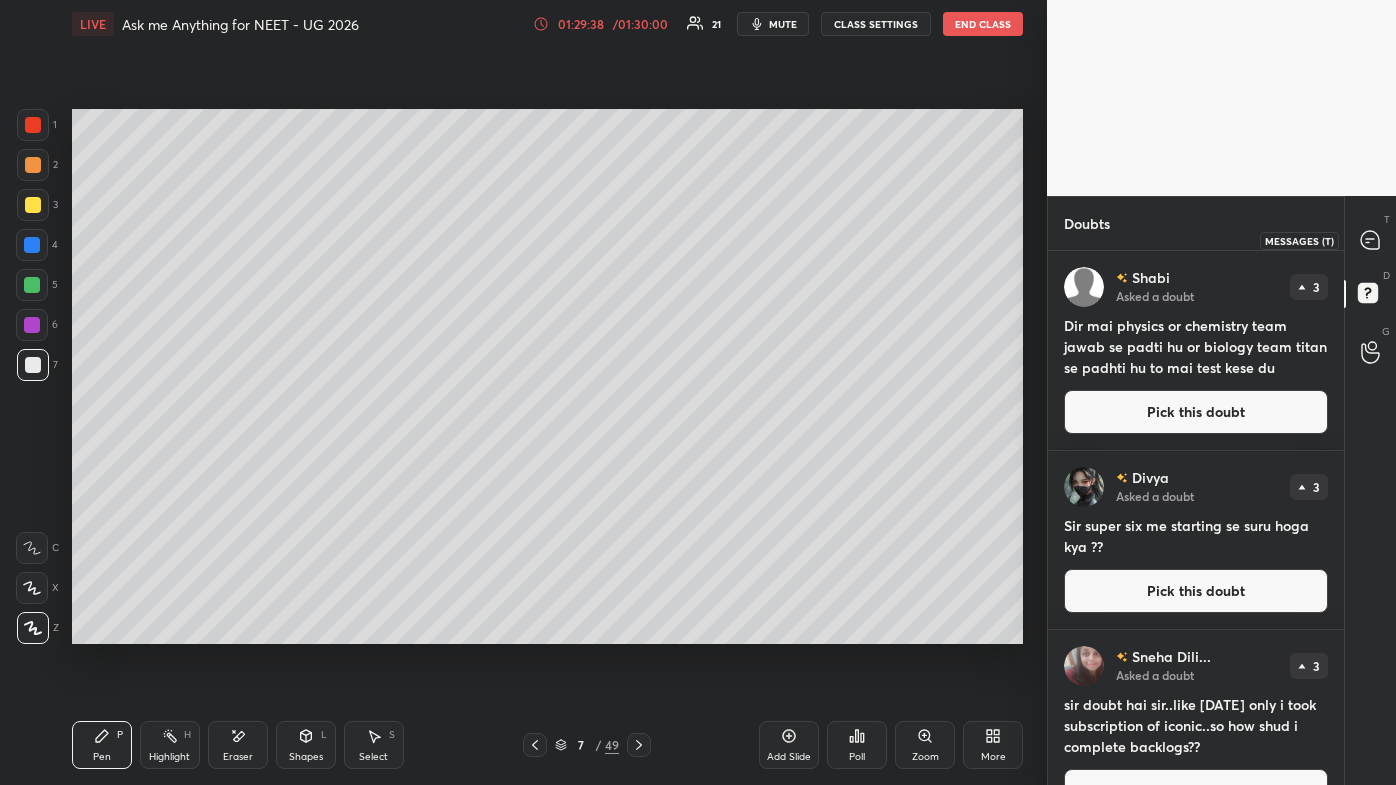 click 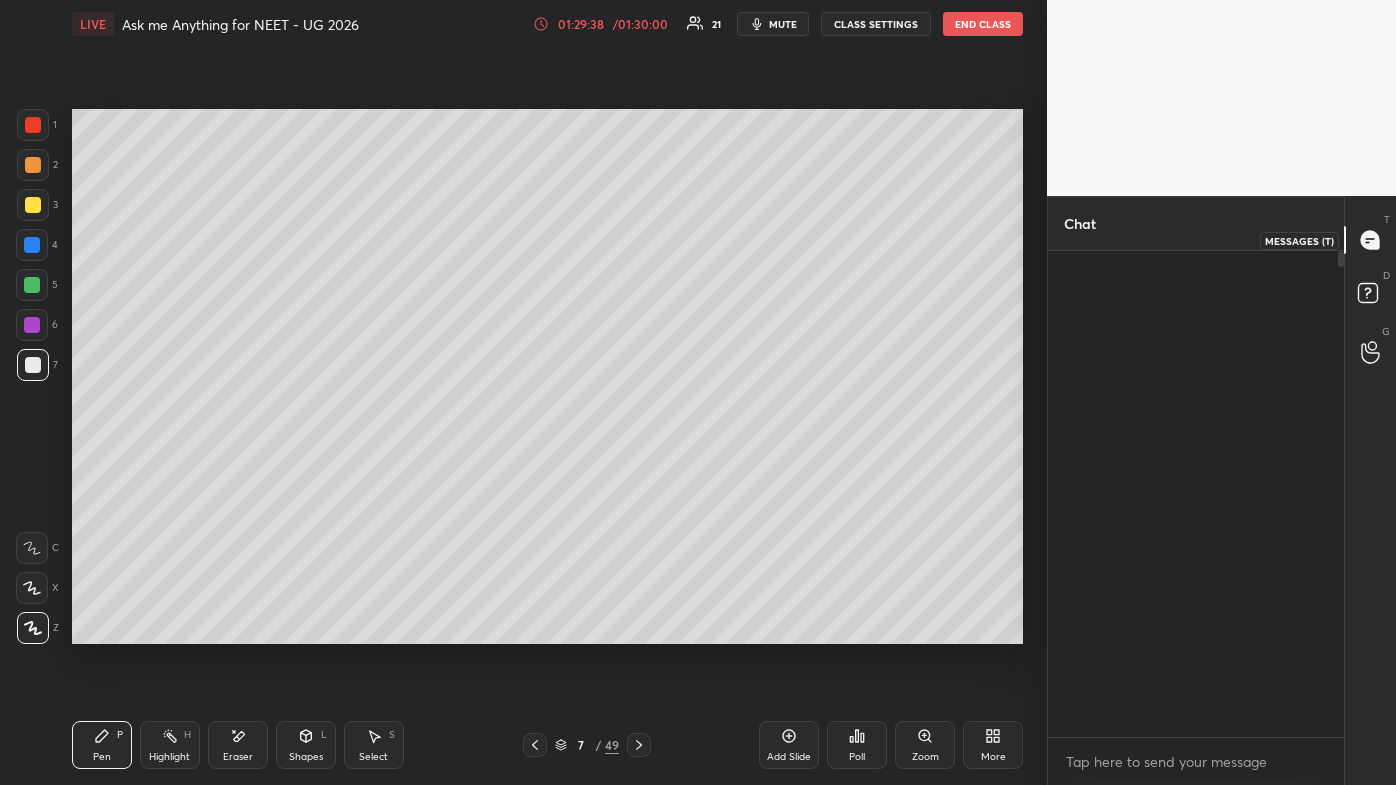 scroll, scrollTop: 25768, scrollLeft: 0, axis: vertical 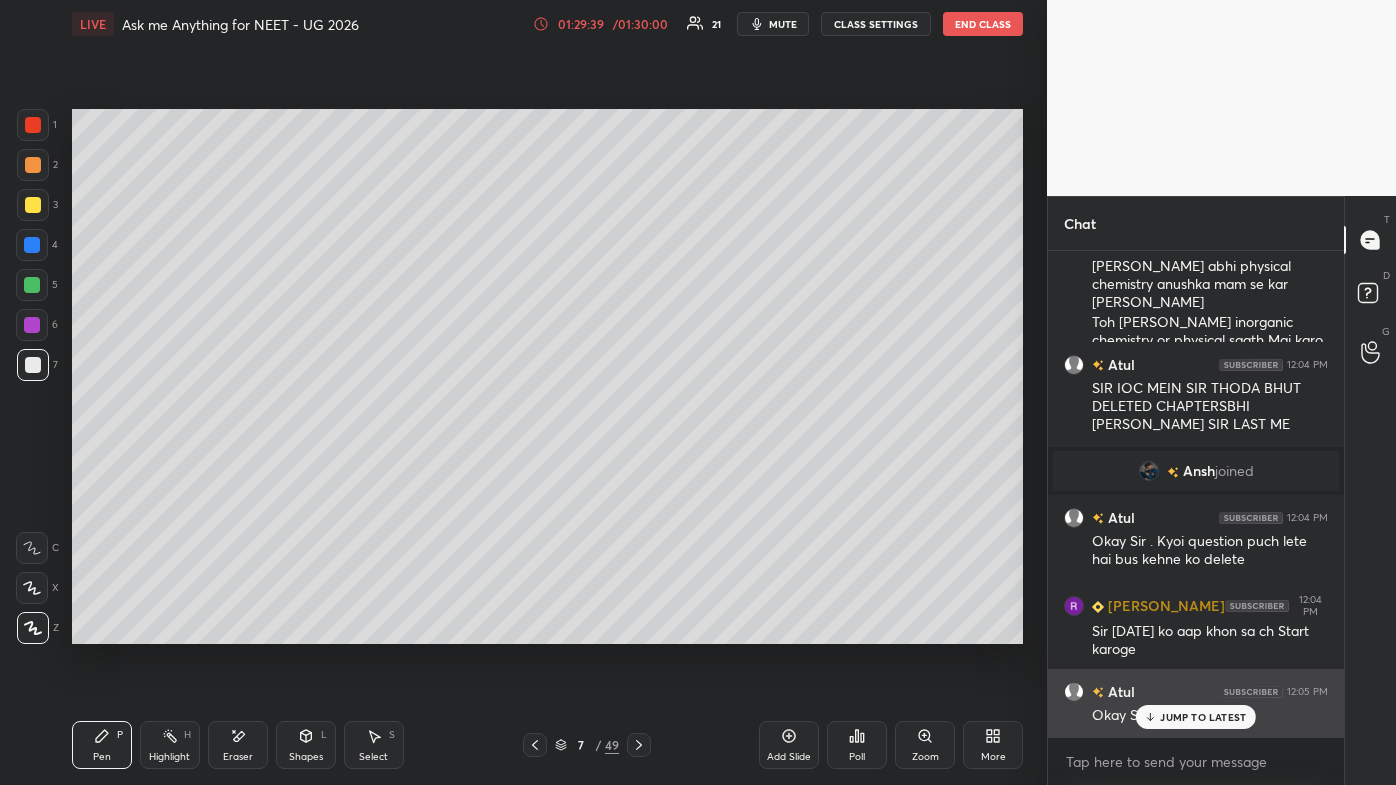 click on "JUMP TO LATEST" at bounding box center (1196, 717) 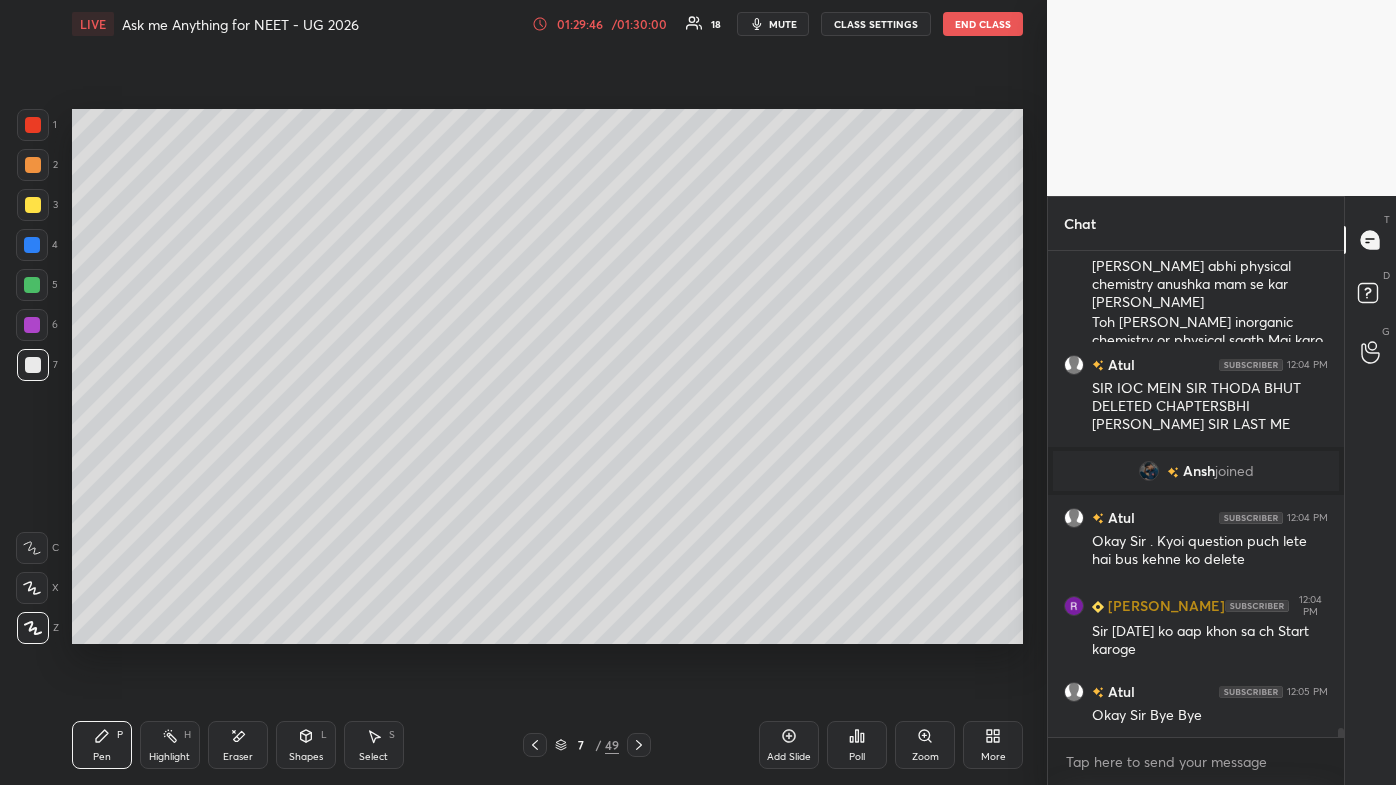 click 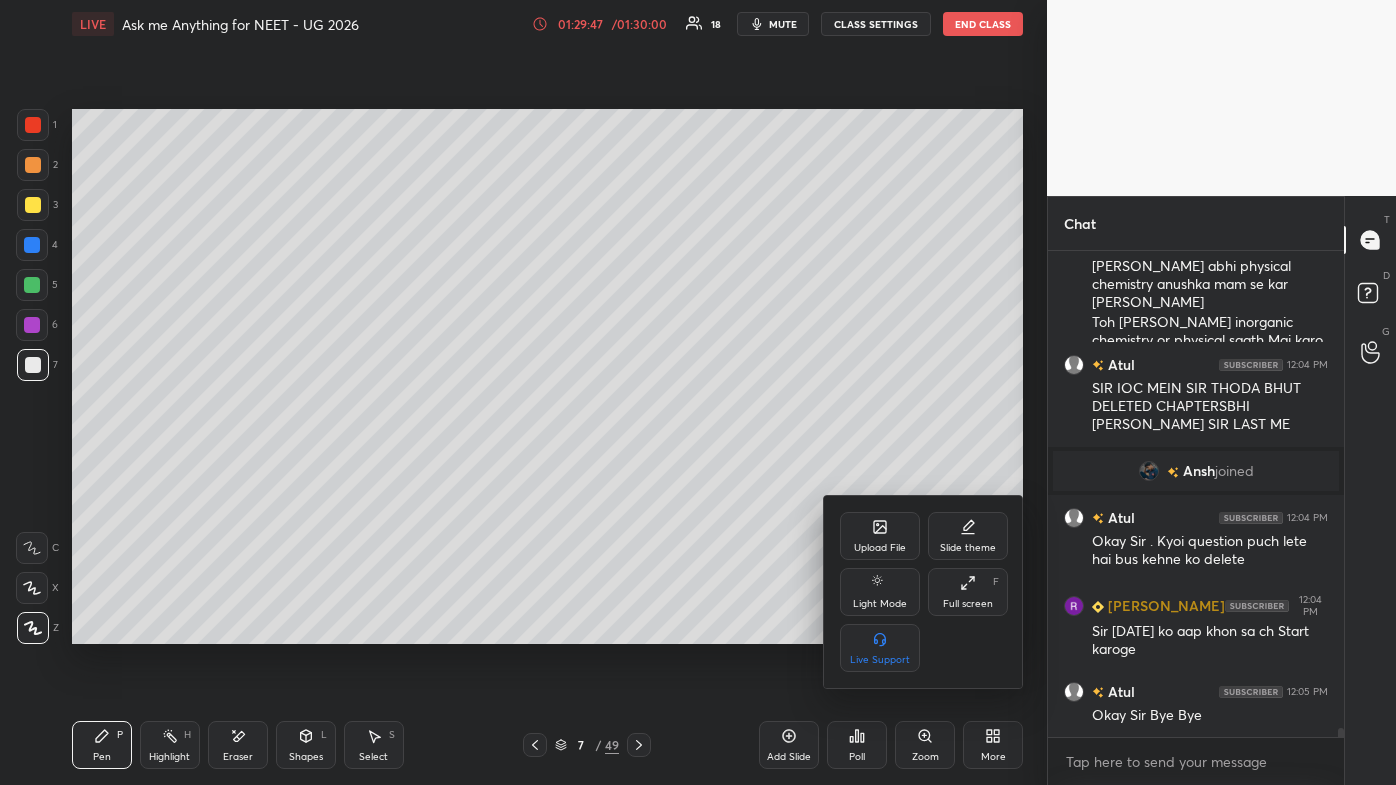 click on "Full screen F" at bounding box center [968, 592] 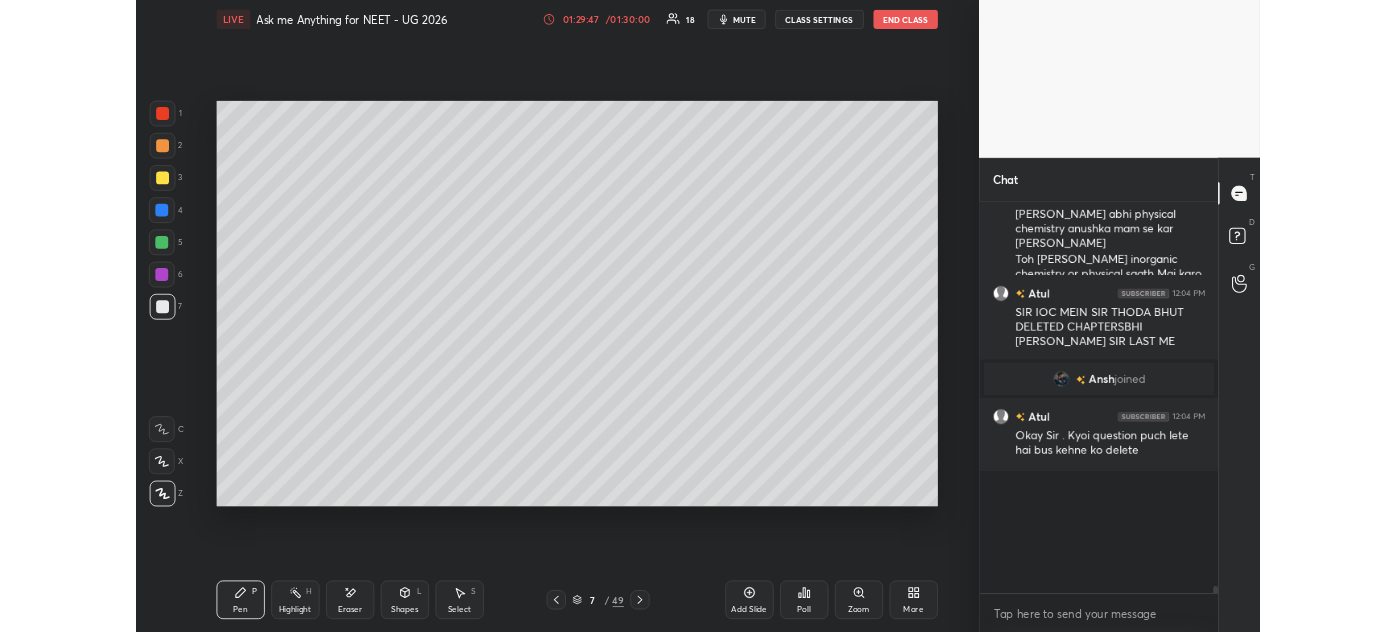 scroll, scrollTop: 504, scrollLeft: 967, axis: both 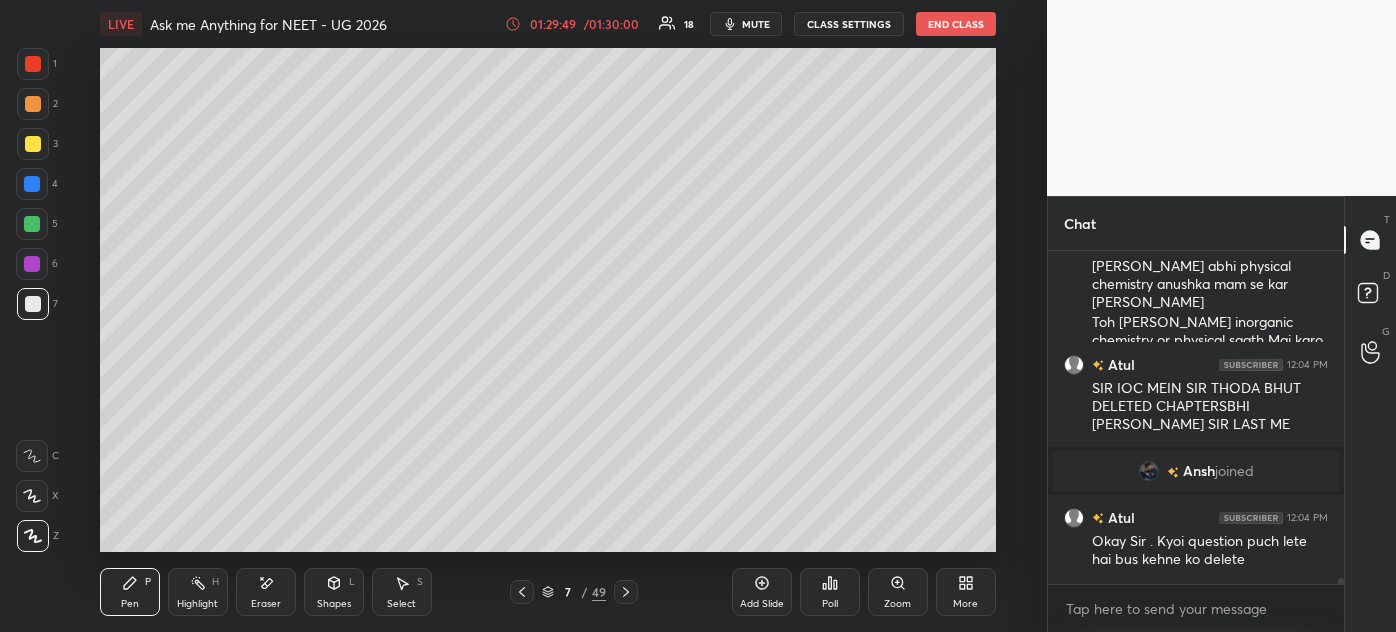 click on "More" at bounding box center [966, 592] 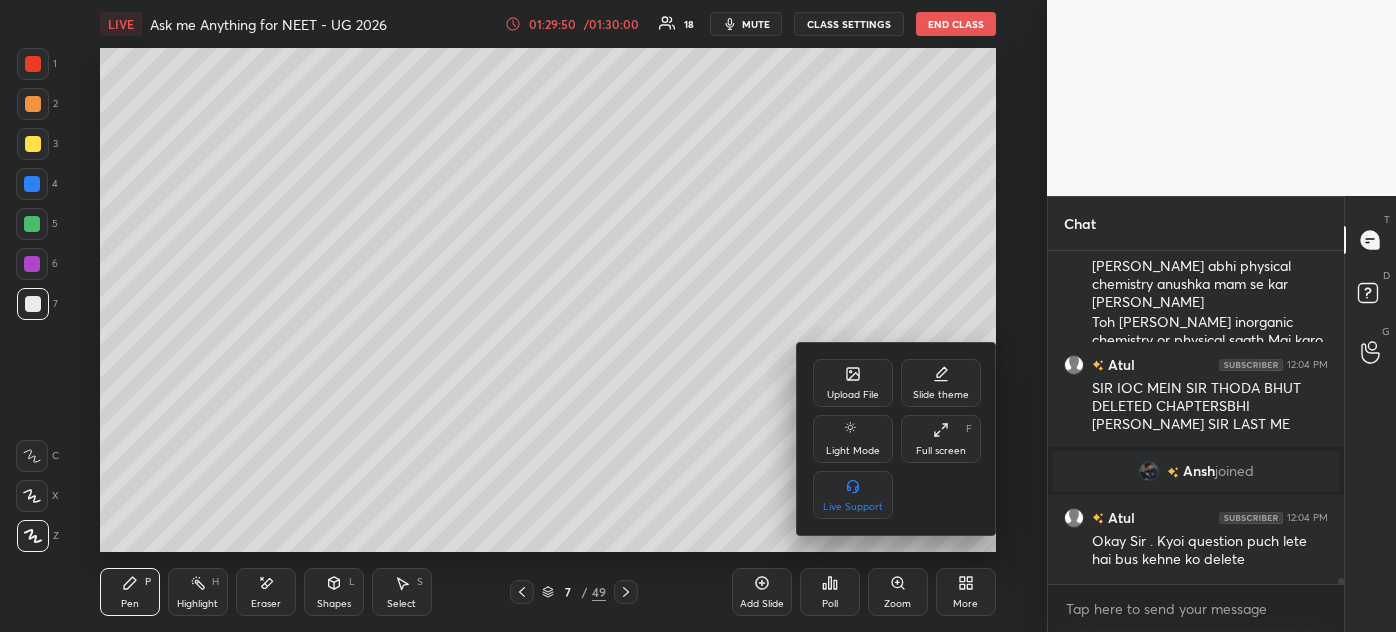 click on "Full screen F" at bounding box center [941, 439] 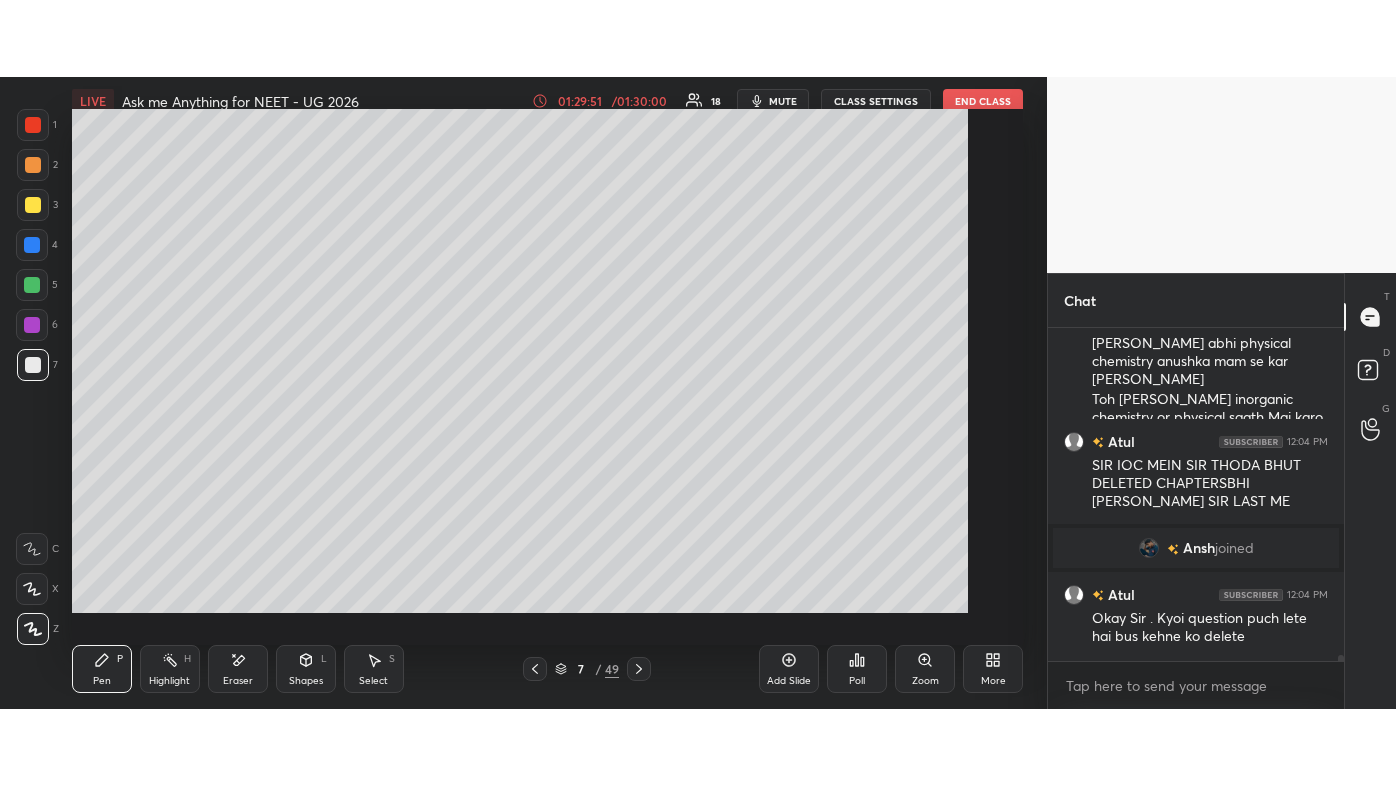 scroll, scrollTop: 99342, scrollLeft: 99032, axis: both 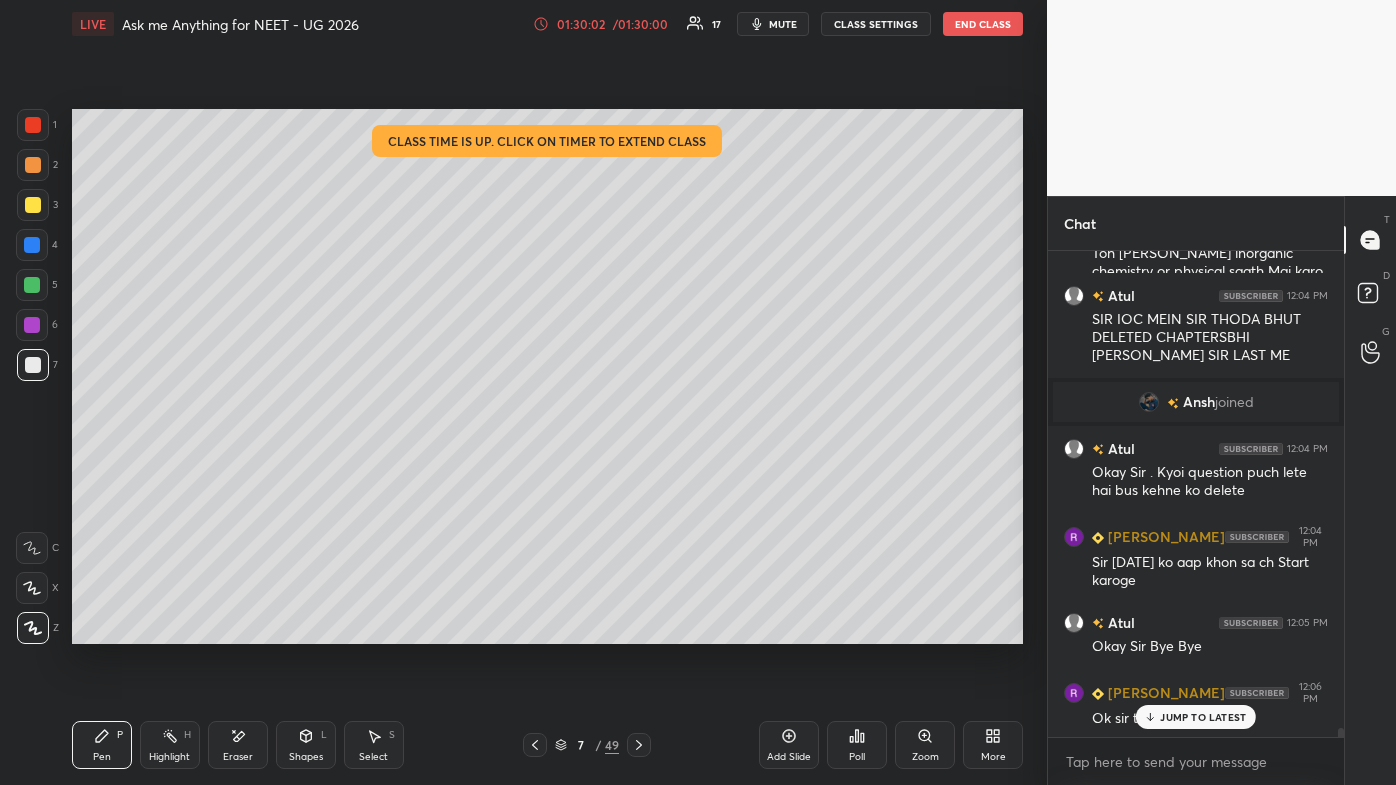 click on "JUMP TO LATEST" at bounding box center [1203, 717] 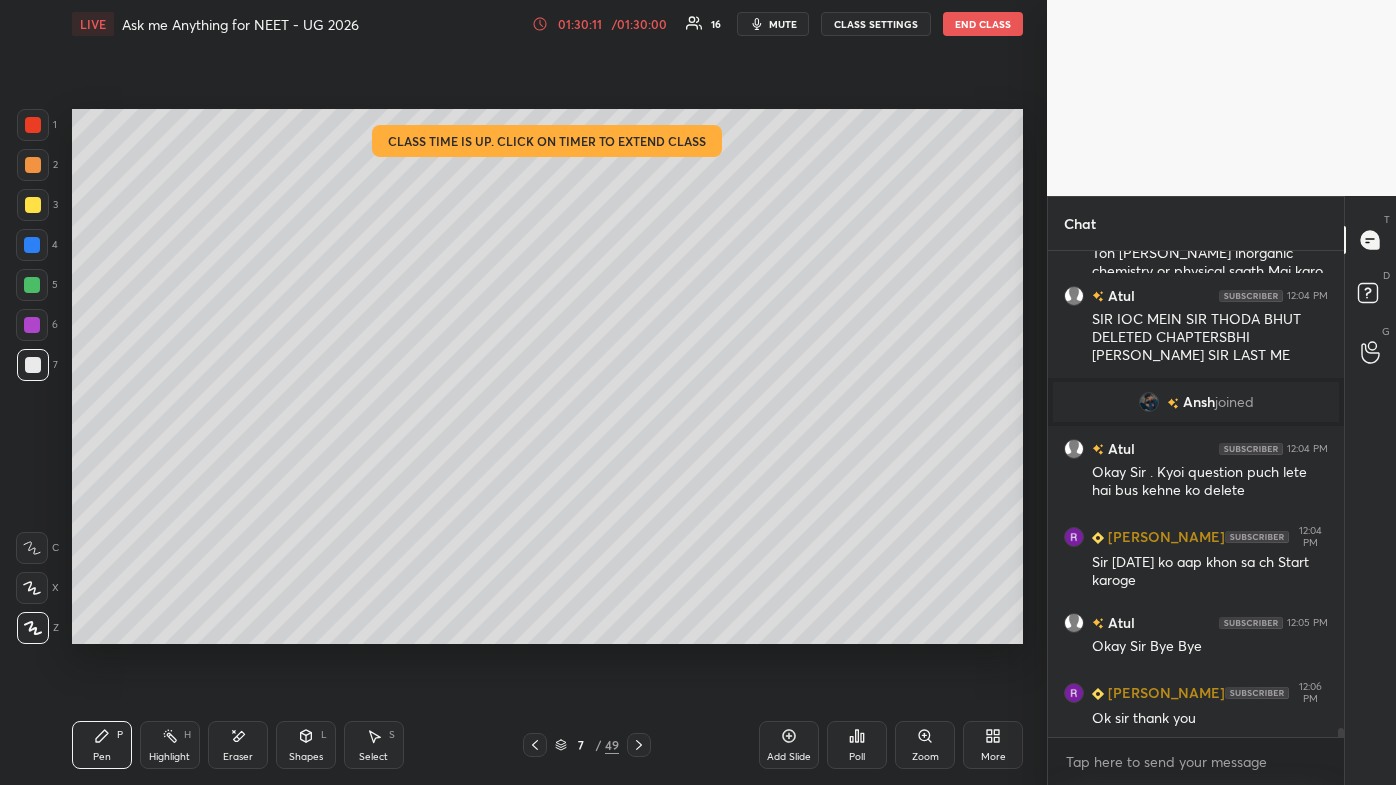 click on "End Class" at bounding box center [983, 24] 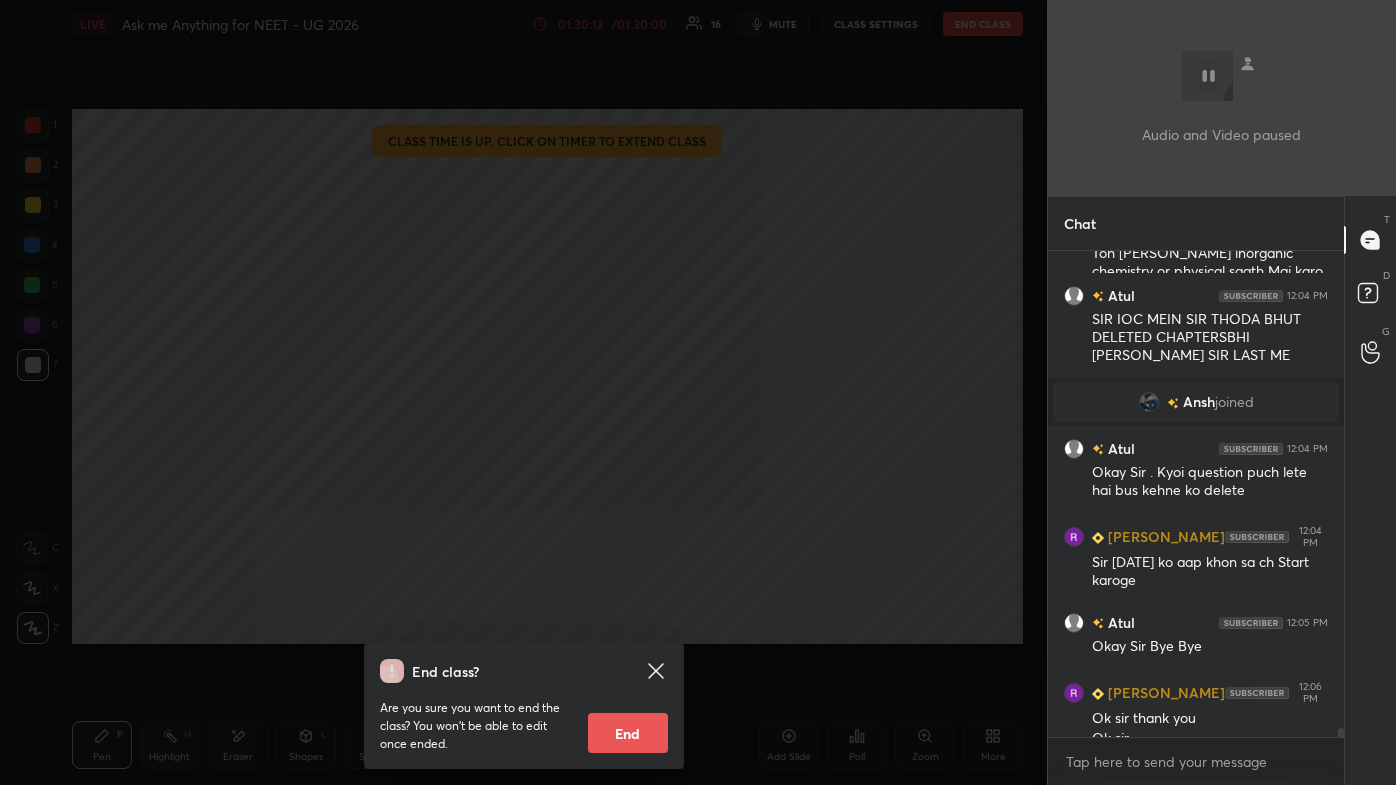 scroll, scrollTop: 25858, scrollLeft: 0, axis: vertical 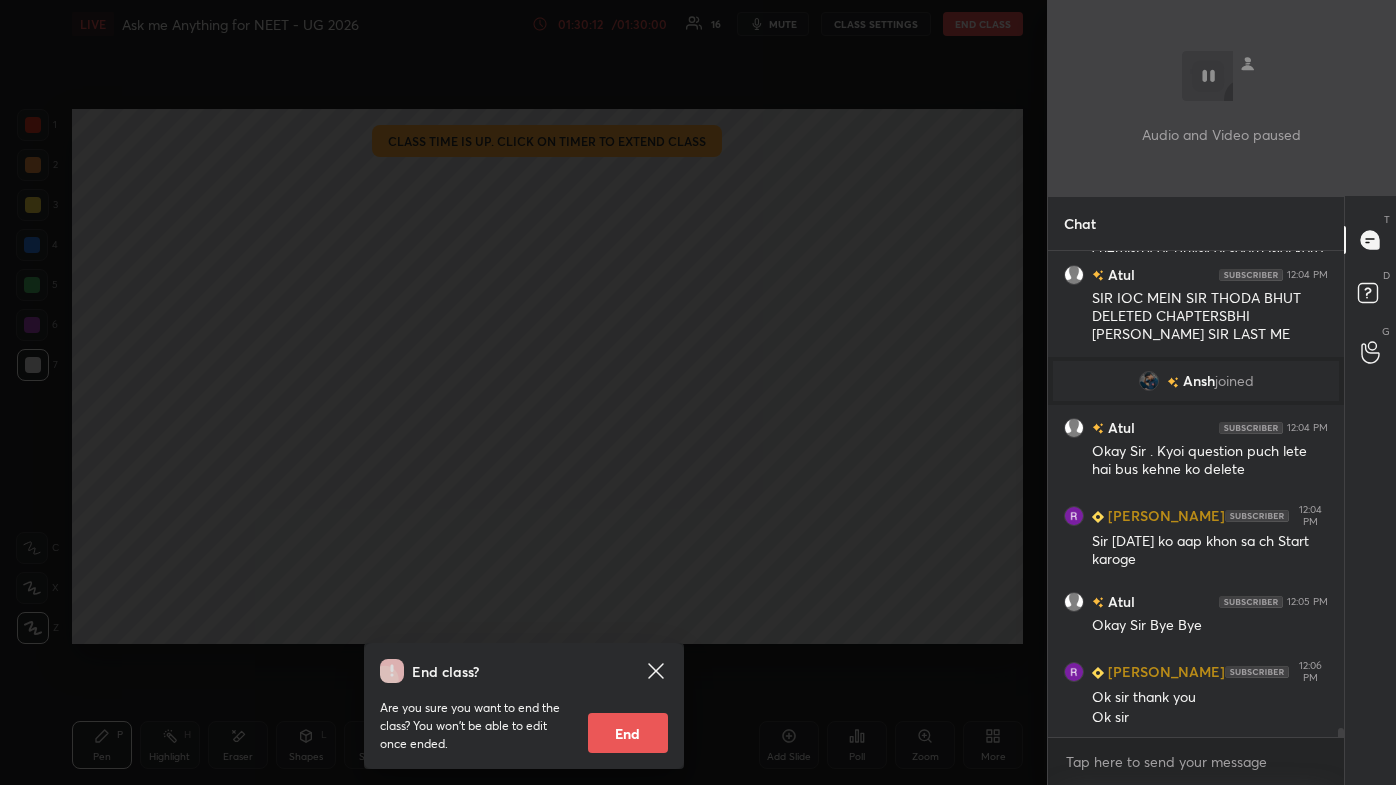 click on "End" at bounding box center [628, 733] 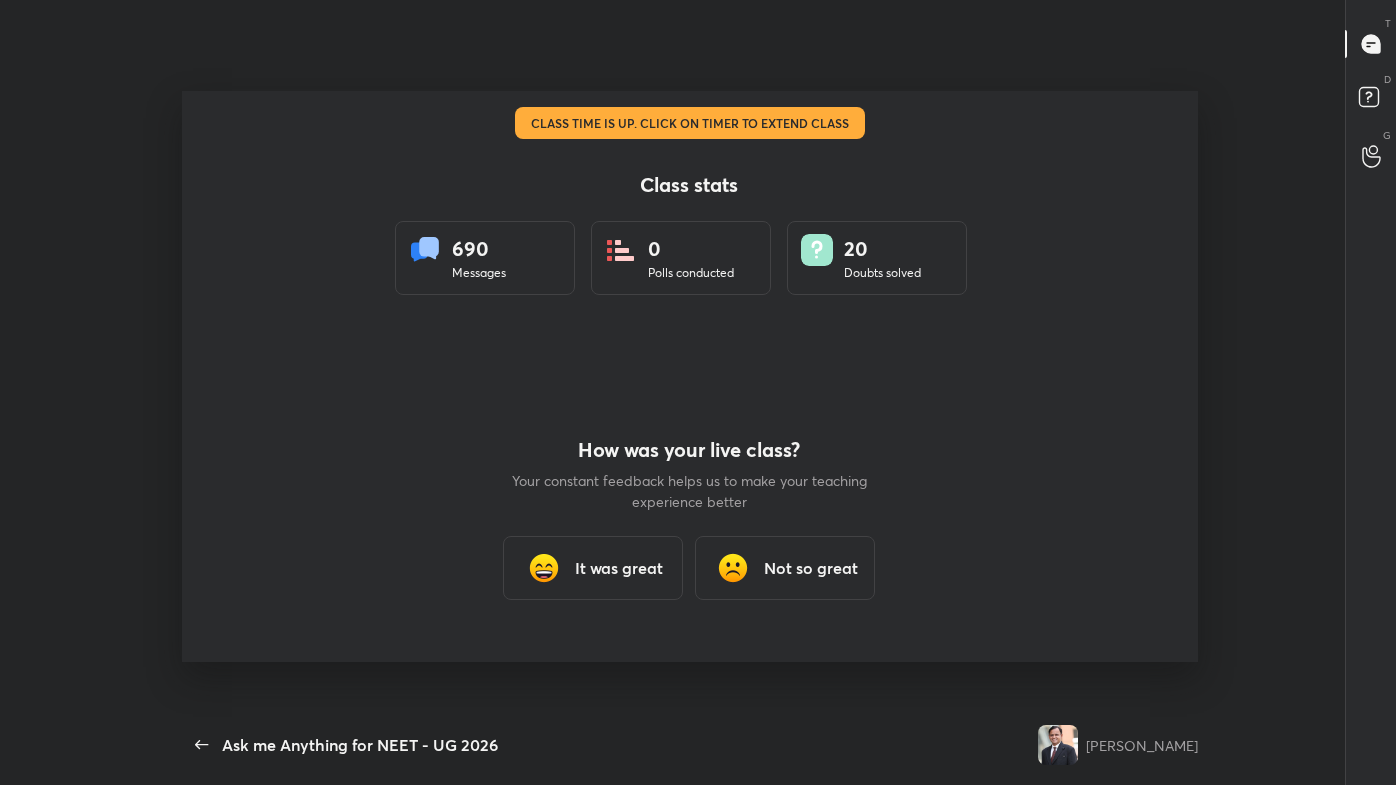 scroll, scrollTop: 99342, scrollLeft: 98956, axis: both 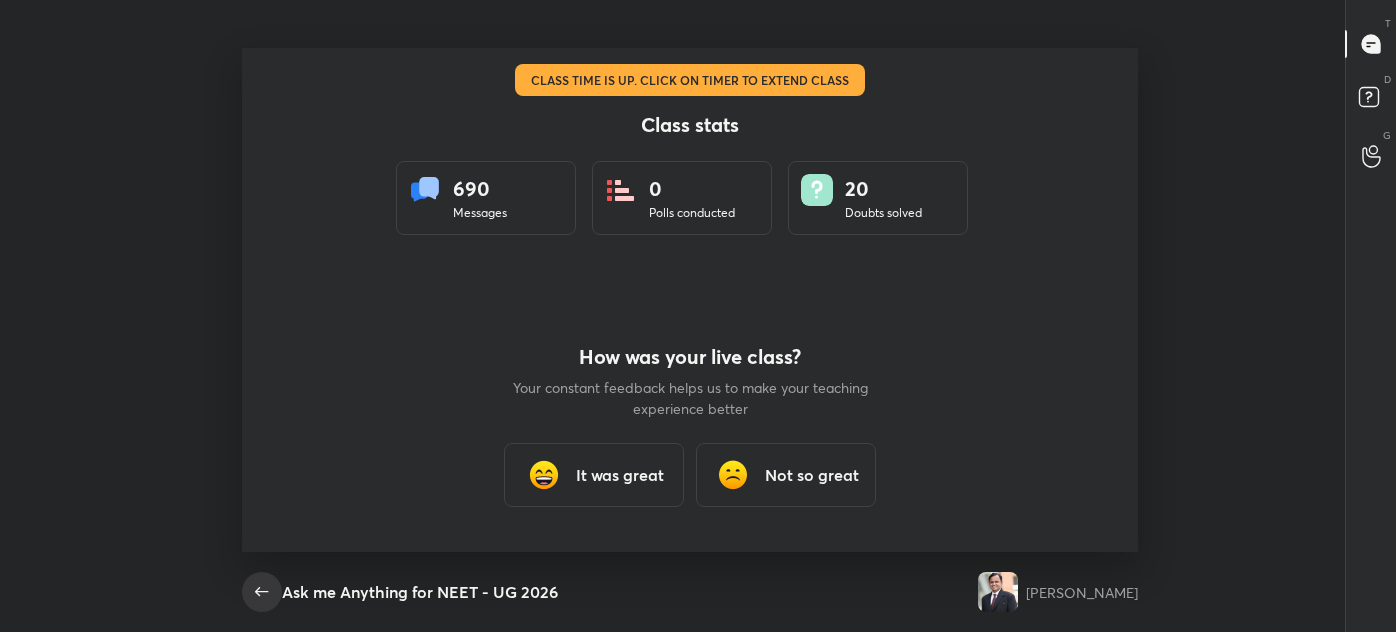 type on "x" 